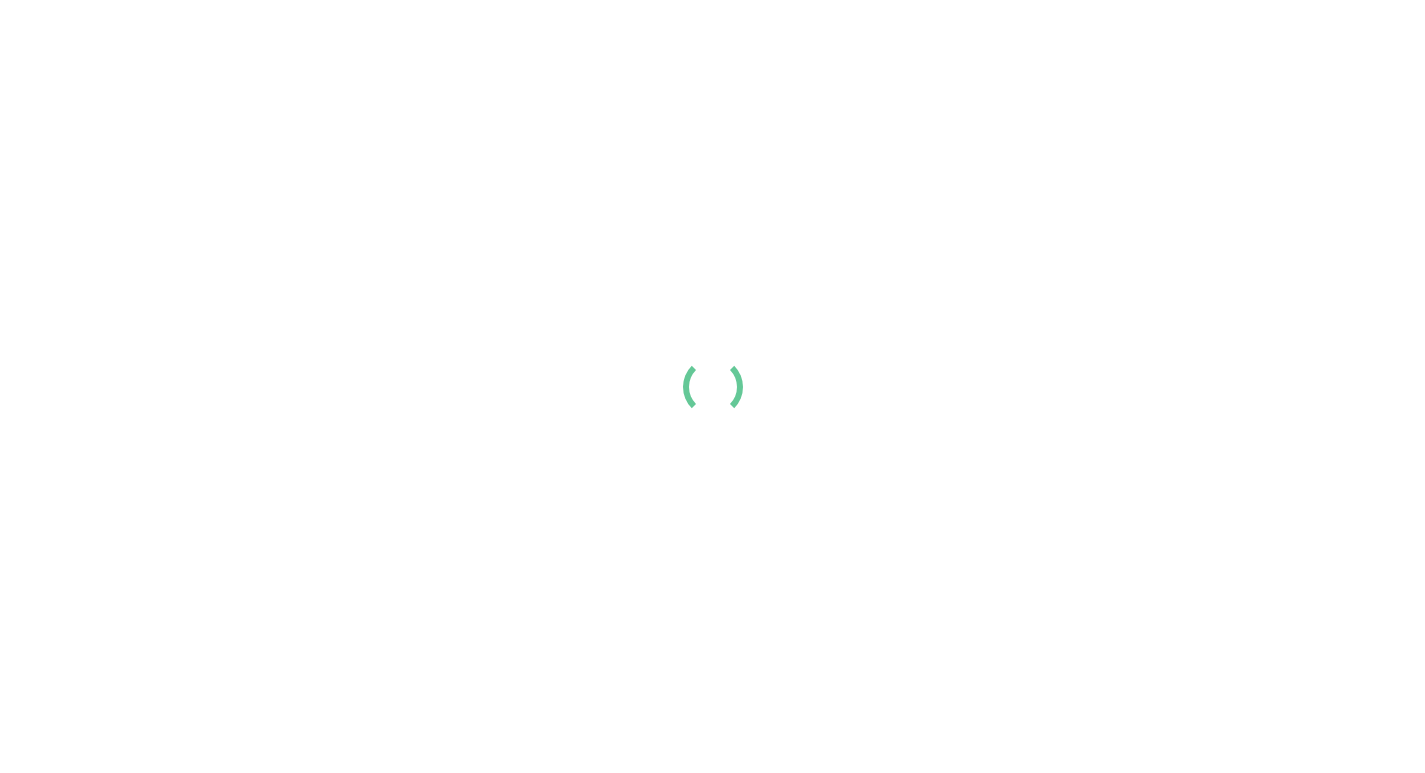 scroll, scrollTop: 0, scrollLeft: 0, axis: both 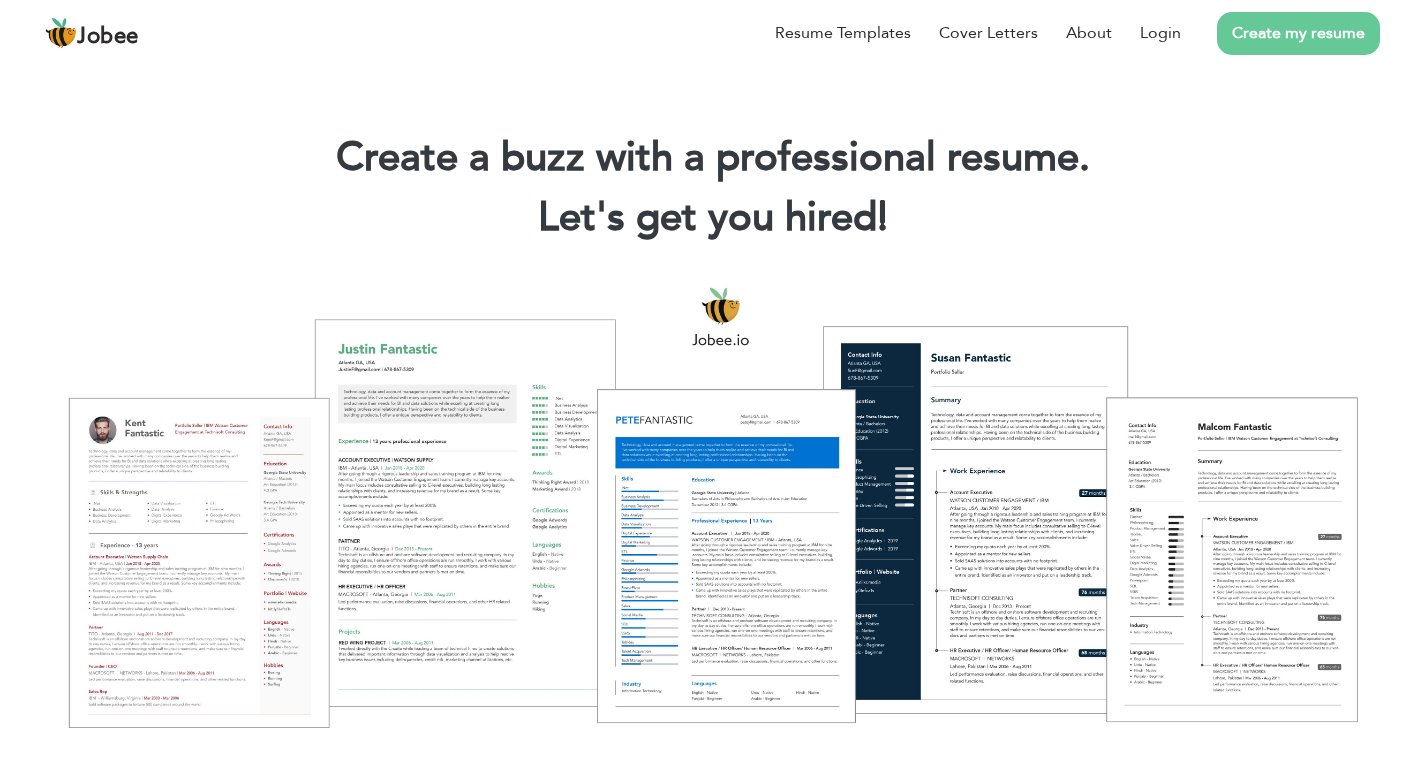 click on "Create my resume" at bounding box center [1298, 33] 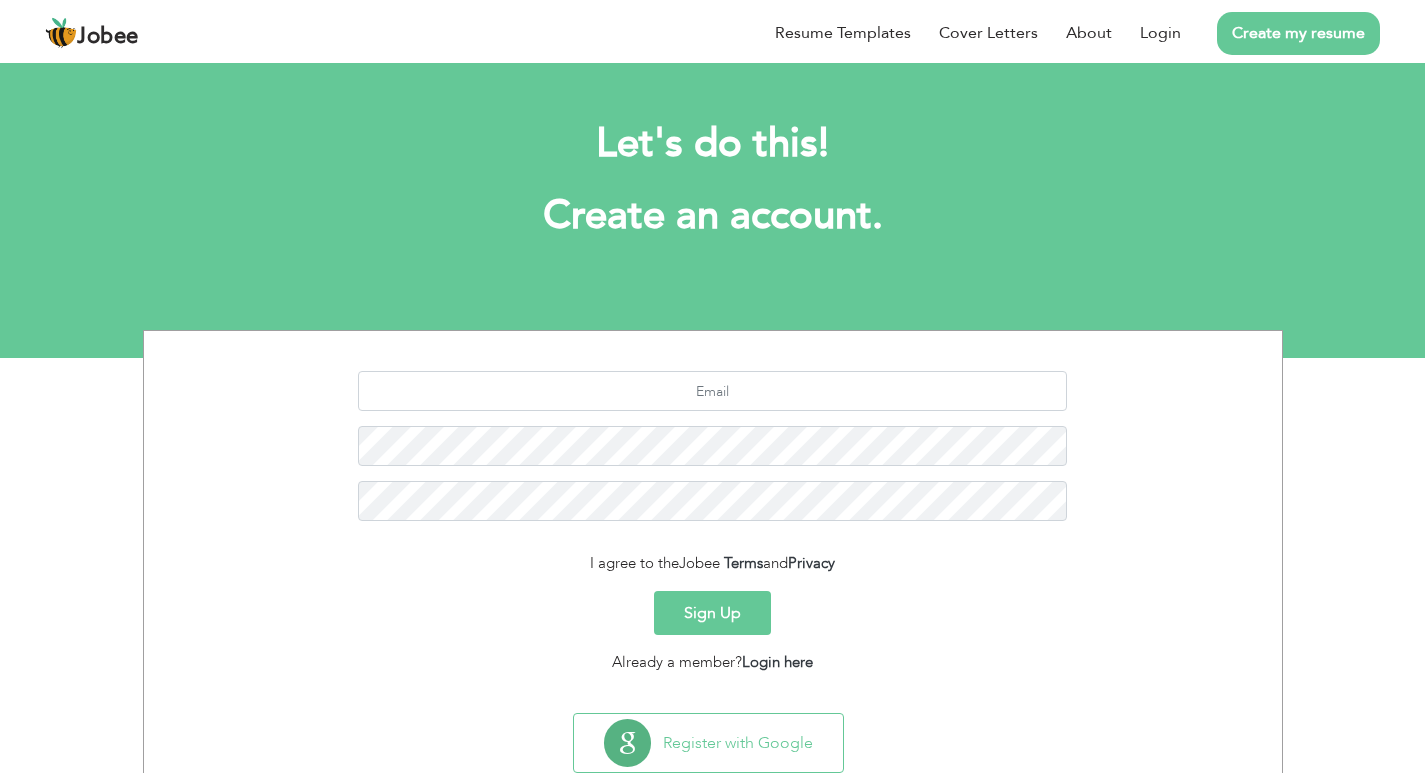scroll, scrollTop: 0, scrollLeft: 0, axis: both 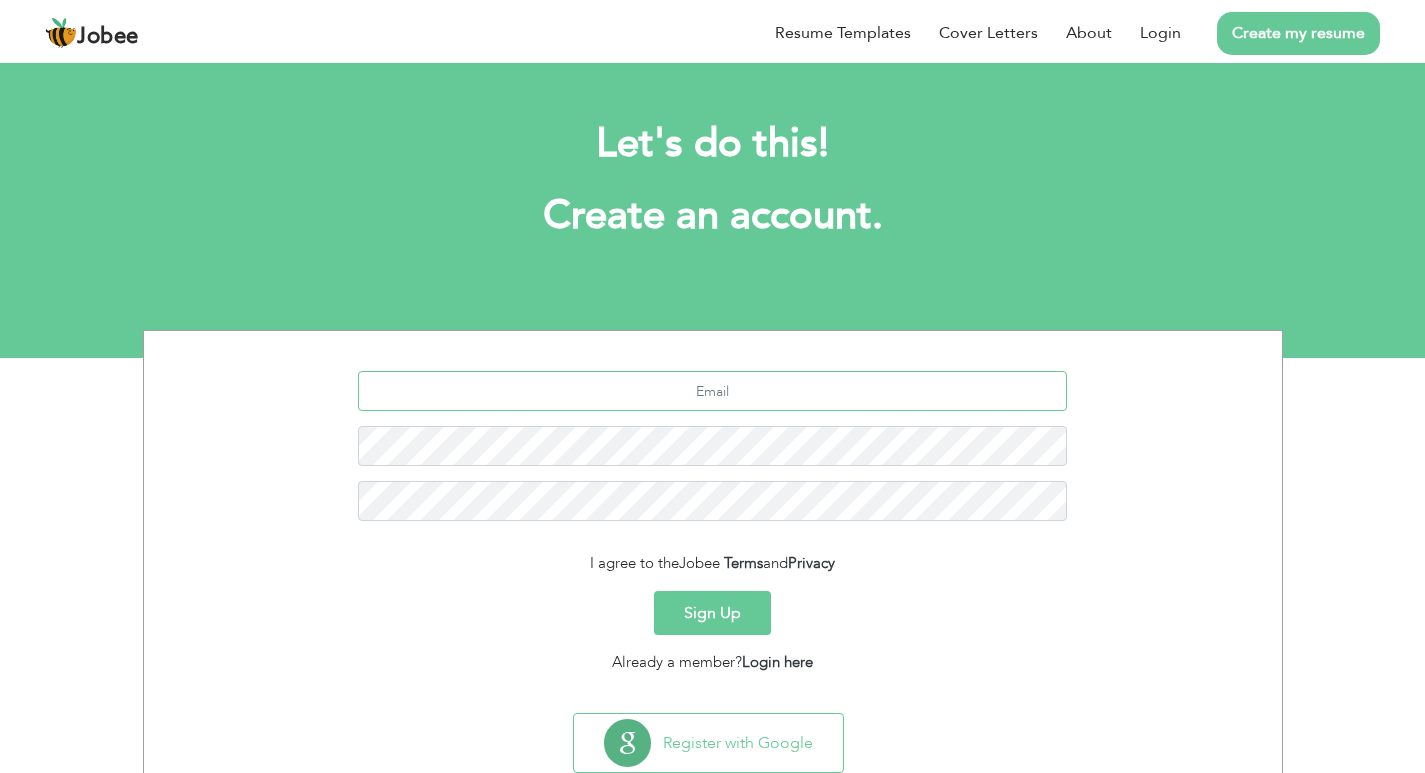 click at bounding box center [712, 391] 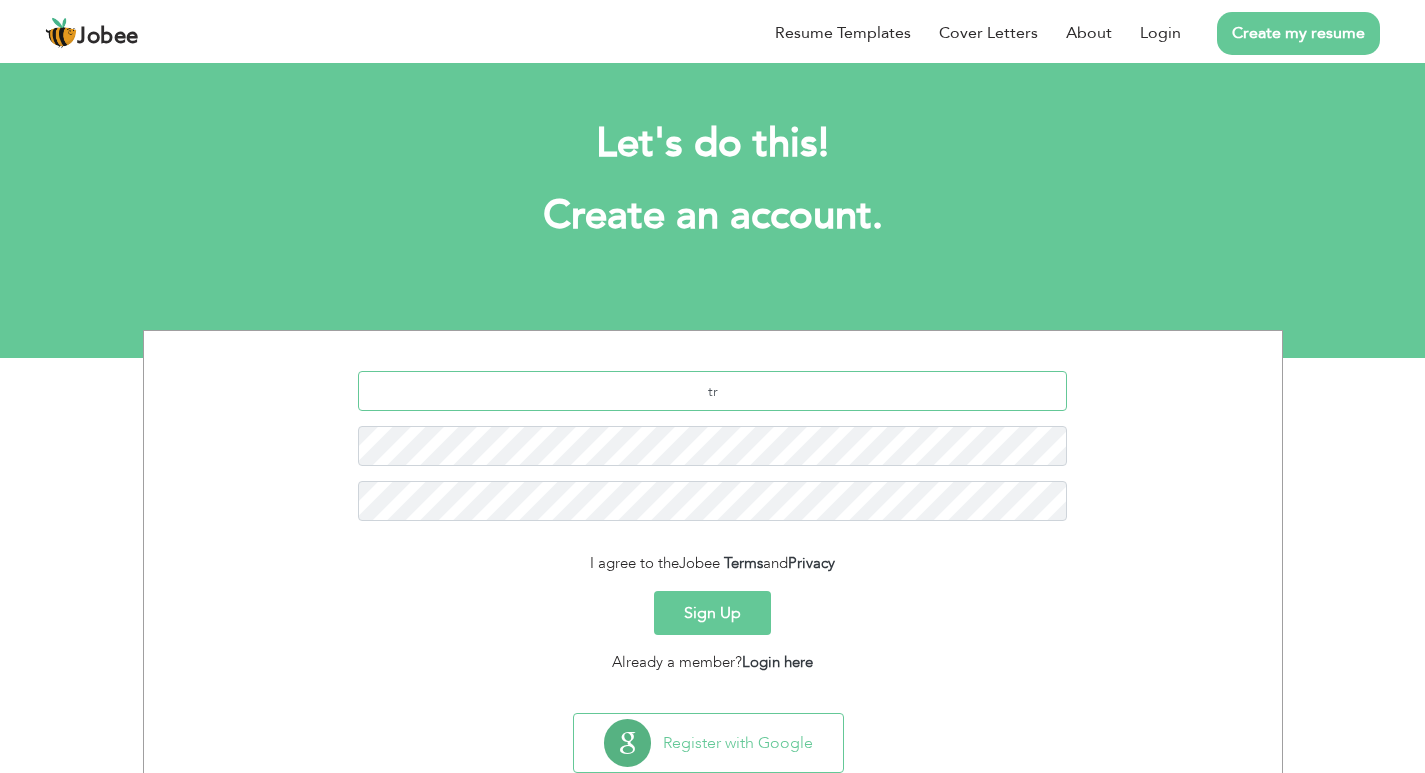 type on "t" 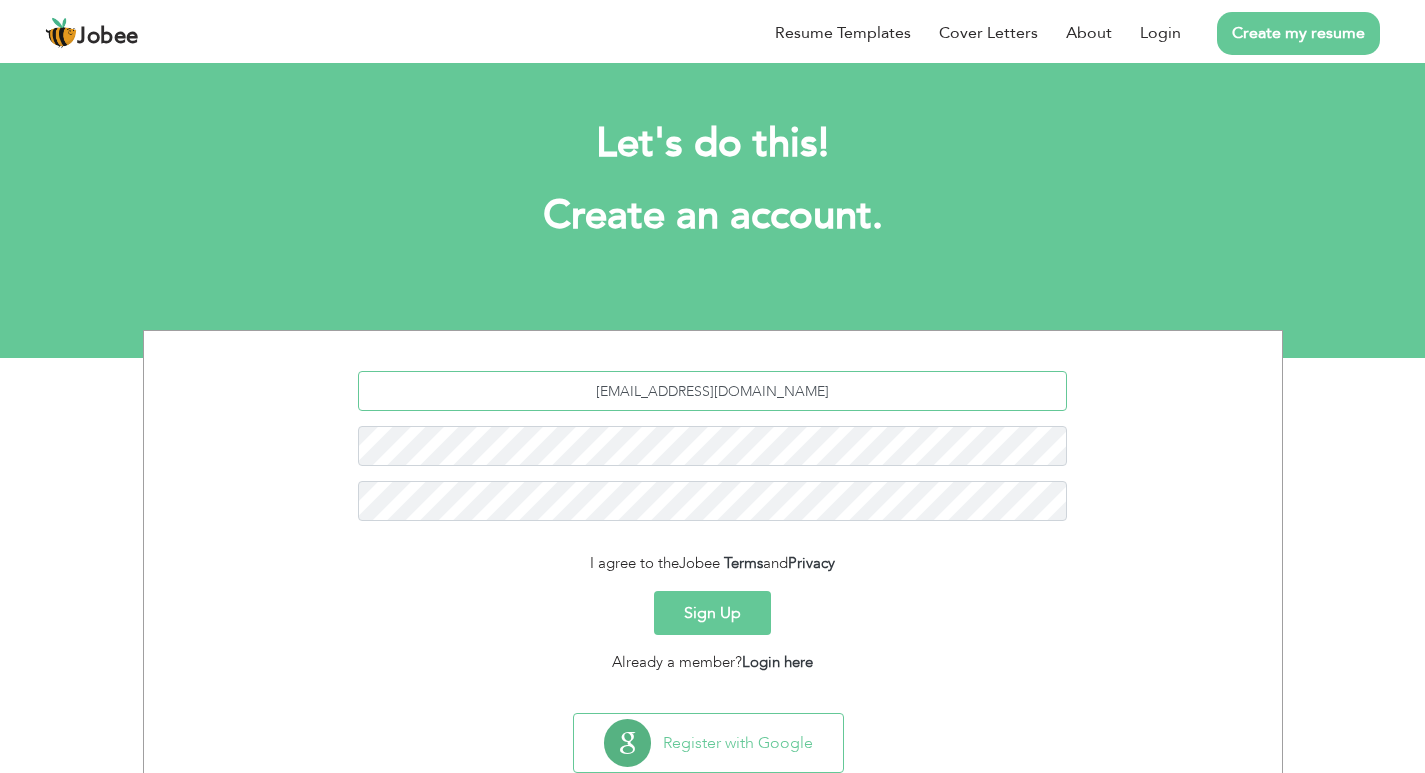 type on "trunksuchiha007@gmail.com" 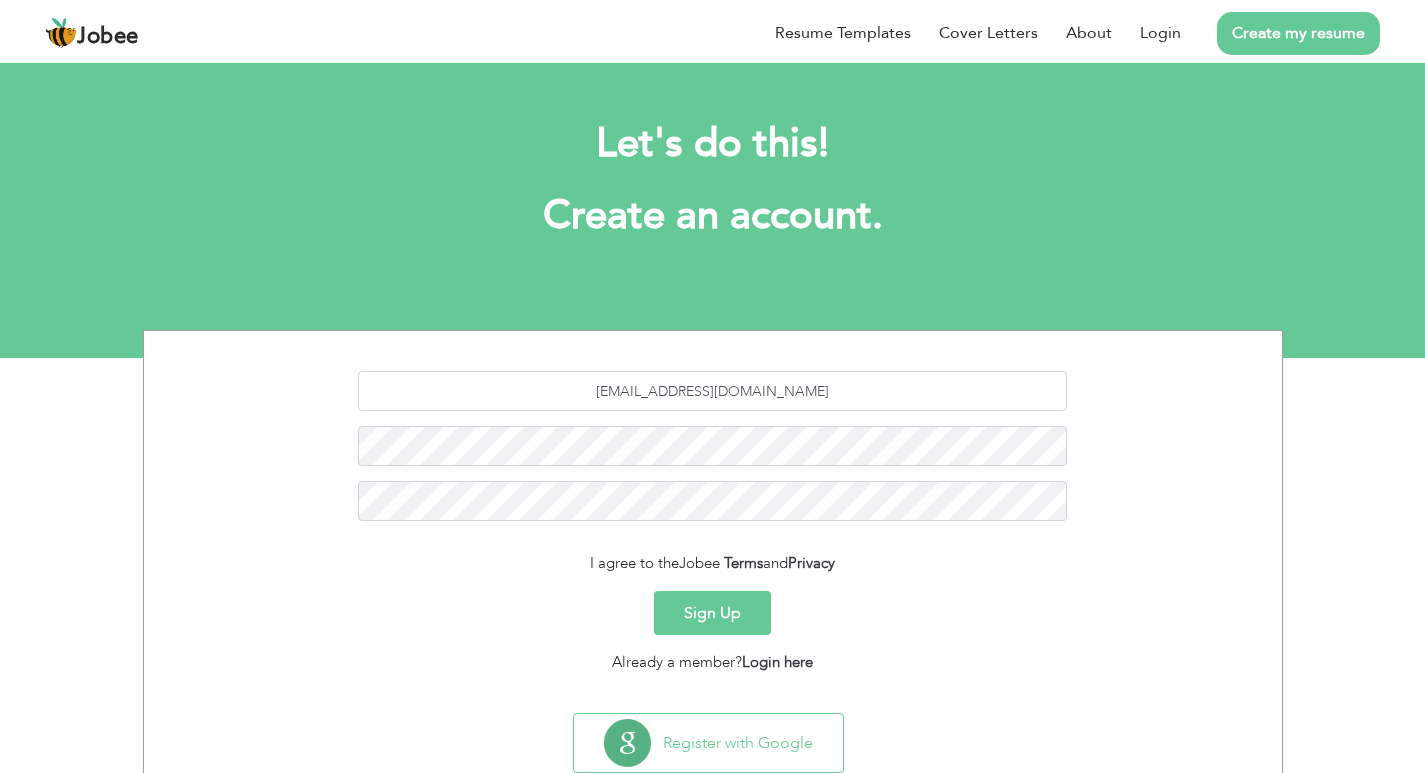 click on "Sign Up" at bounding box center (712, 613) 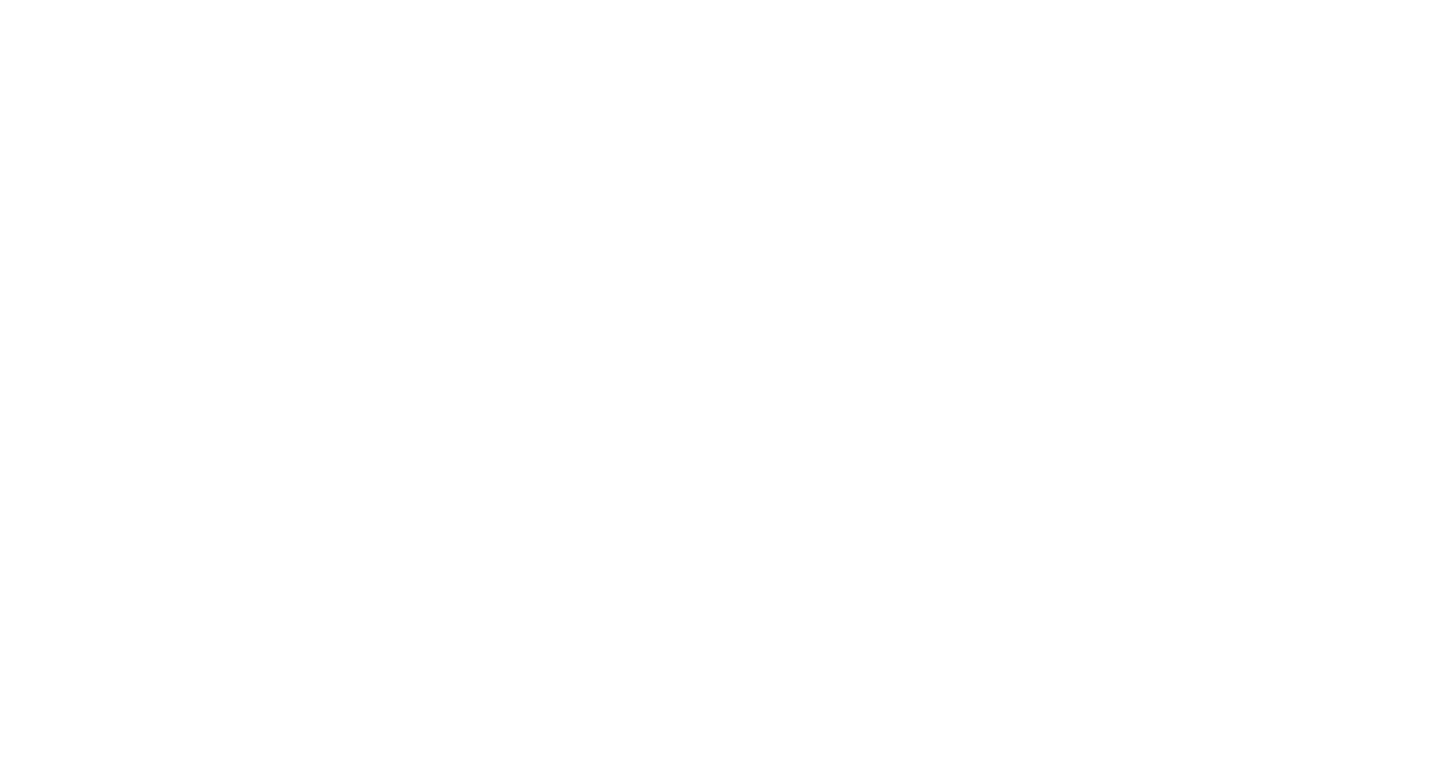 scroll, scrollTop: 0, scrollLeft: 0, axis: both 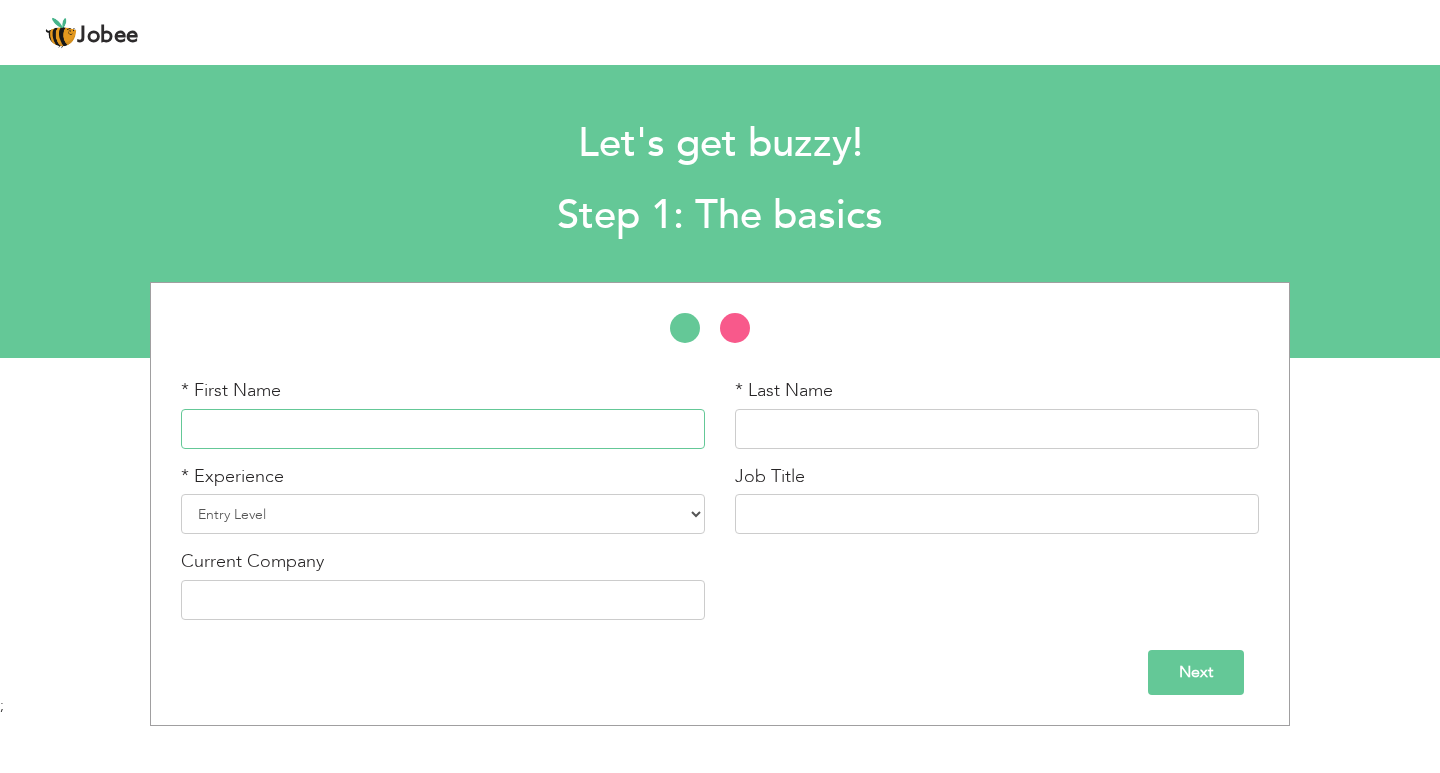 click at bounding box center (443, 429) 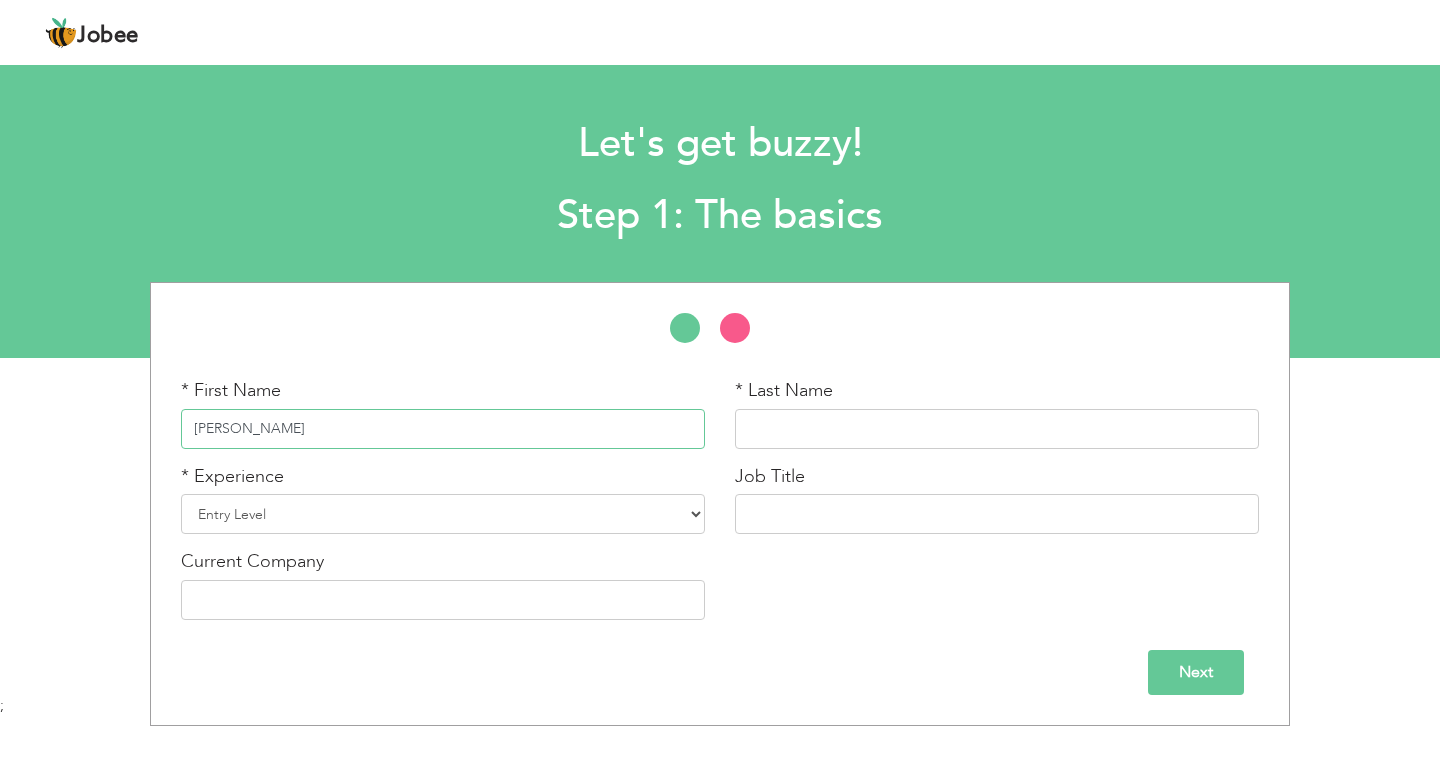 type on "[PERSON_NAME]" 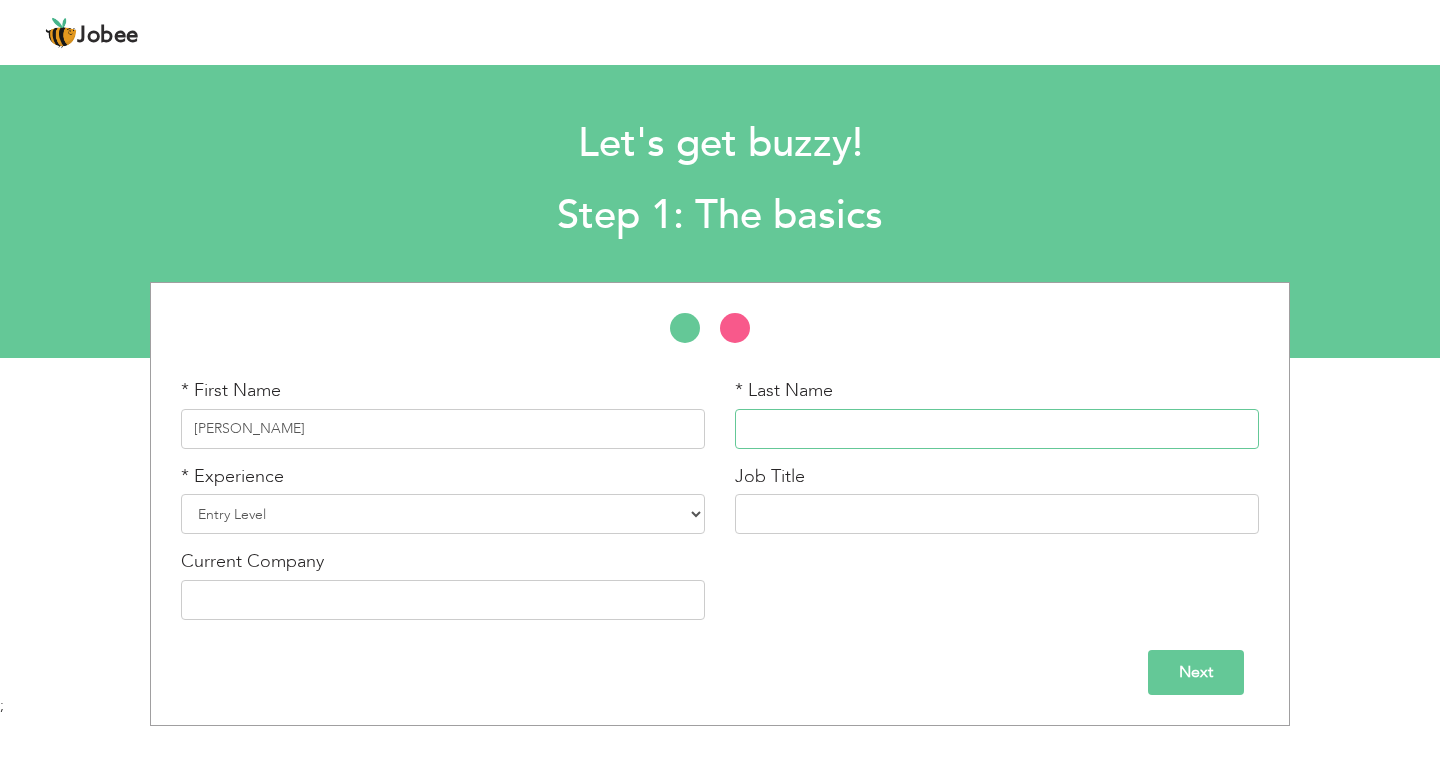 click at bounding box center [997, 429] 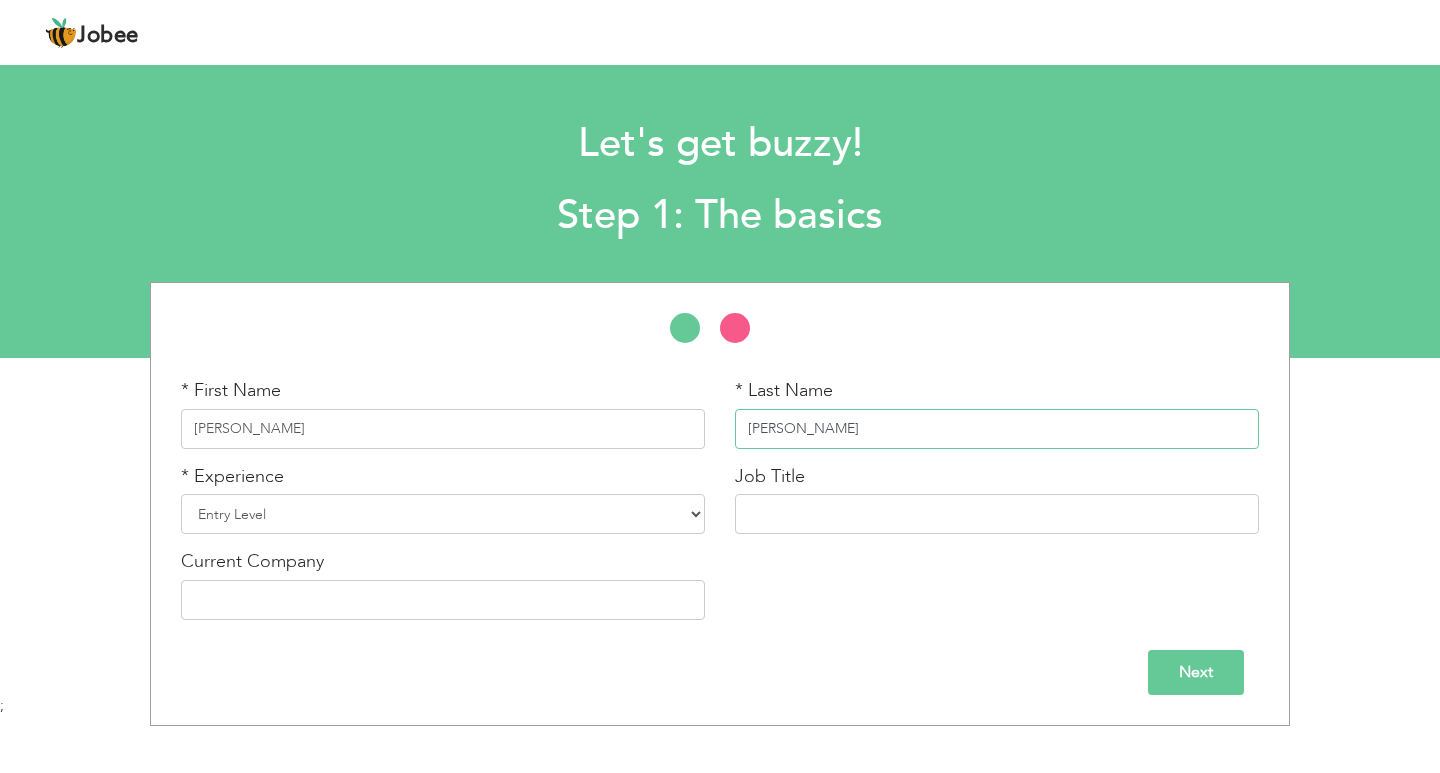 type on "[PERSON_NAME]" 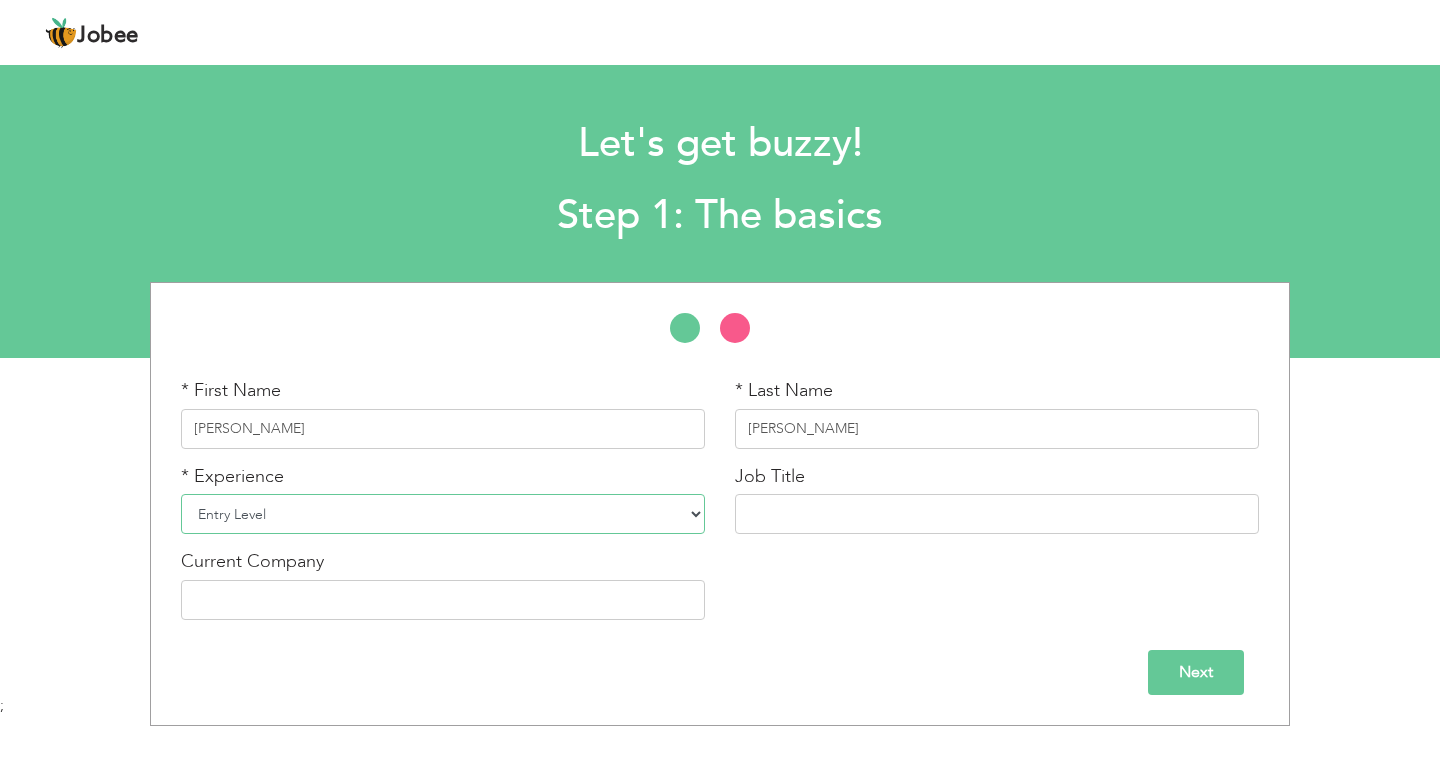 click on "Entry Level
Less than 1 Year
1 Year
2 Years
3 Years
4 Years
5 Years
6 Years
7 Years
8 Years
9 Years
10 Years
11 Years
12 Years
13 Years
14 Years
15 Years
16 Years
17 Years
18 Years
19 Years
20 Years
21 Years
22 Years
23 Years
24 Years
25 Years
26 Years
27 Years
28 Years
29 Years
30 Years
31 Years
32 Years
33 Years
34 Years
35 Years
More than 35 Years" at bounding box center [443, 514] 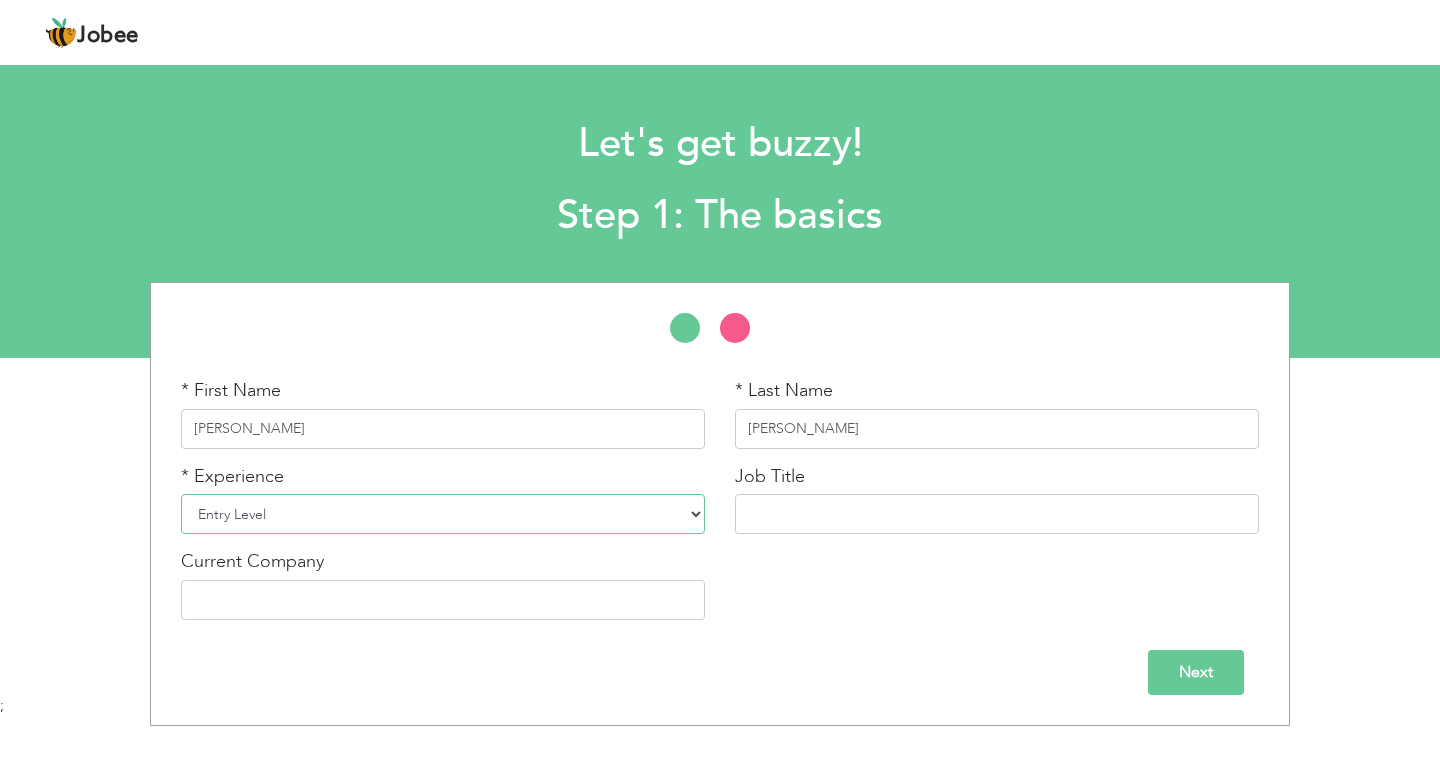 select on "25" 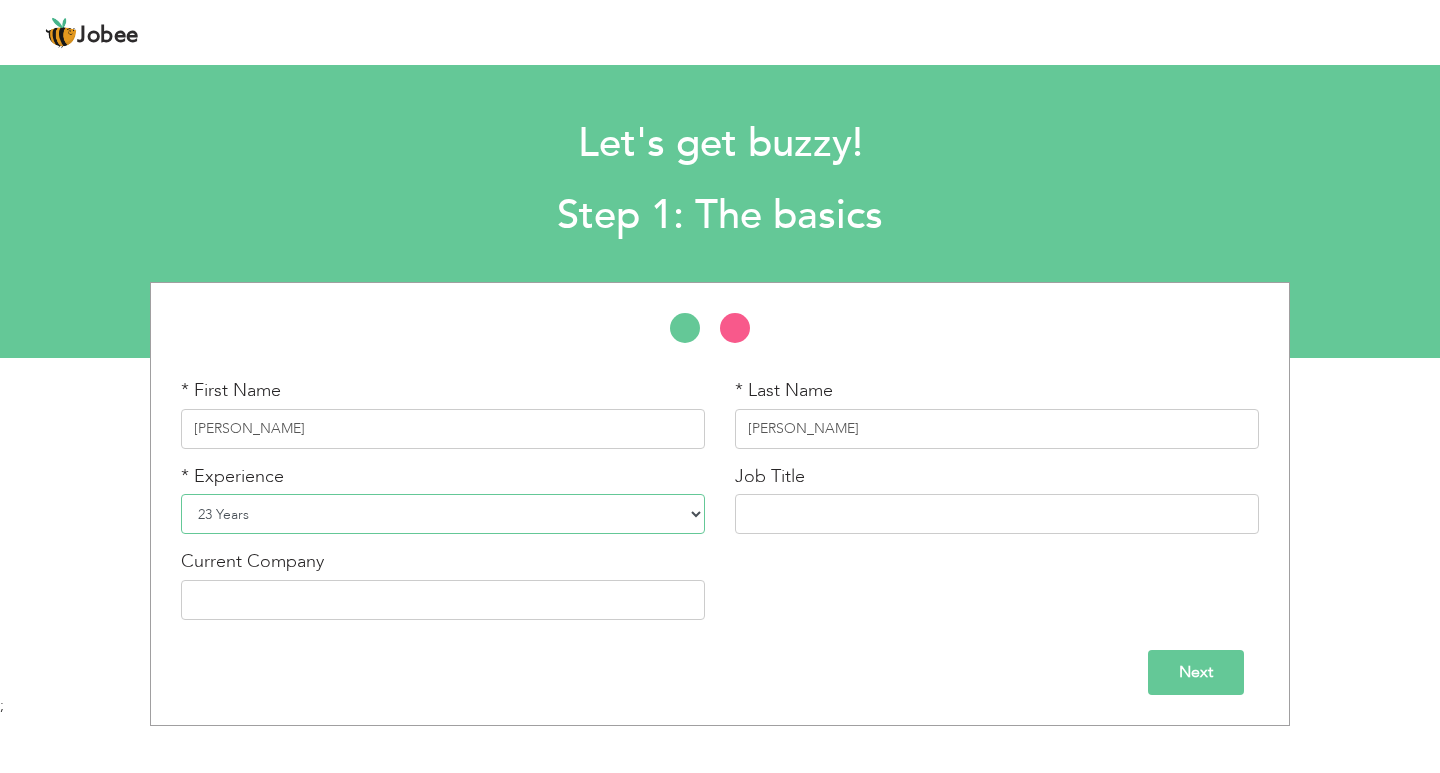 click on "Entry Level
Less than 1 Year
1 Year
2 Years
3 Years
4 Years
5 Years
6 Years
7 Years
8 Years
9 Years
10 Years
11 Years
12 Years
13 Years
14 Years
15 Years
16 Years
17 Years
18 Years
19 Years
20 Years
21 Years
22 Years
23 Years
24 Years
25 Years
26 Years
27 Years
28 Years
29 Years
30 Years
31 Years
32 Years
33 Years
34 Years
35 Years
More than 35 Years" at bounding box center [443, 514] 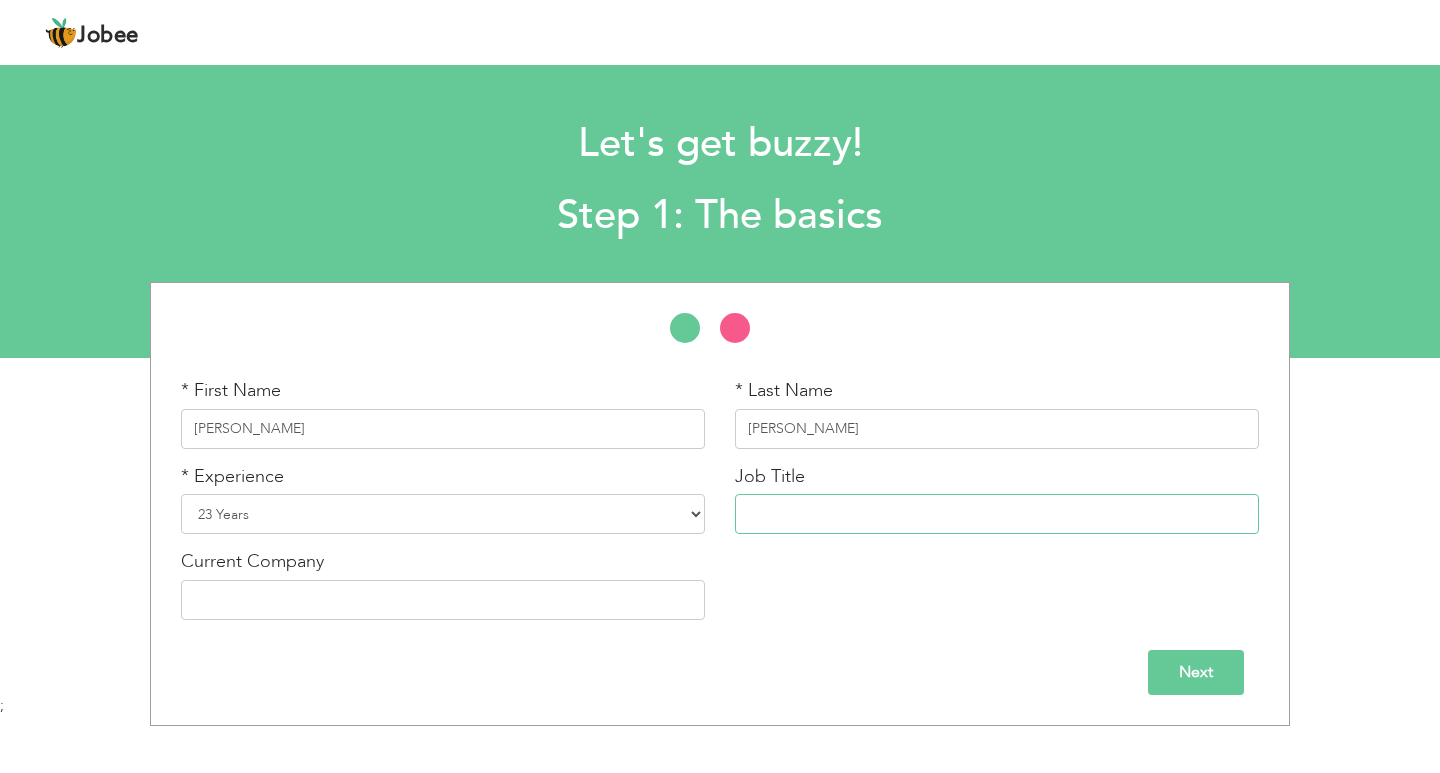 click at bounding box center (997, 514) 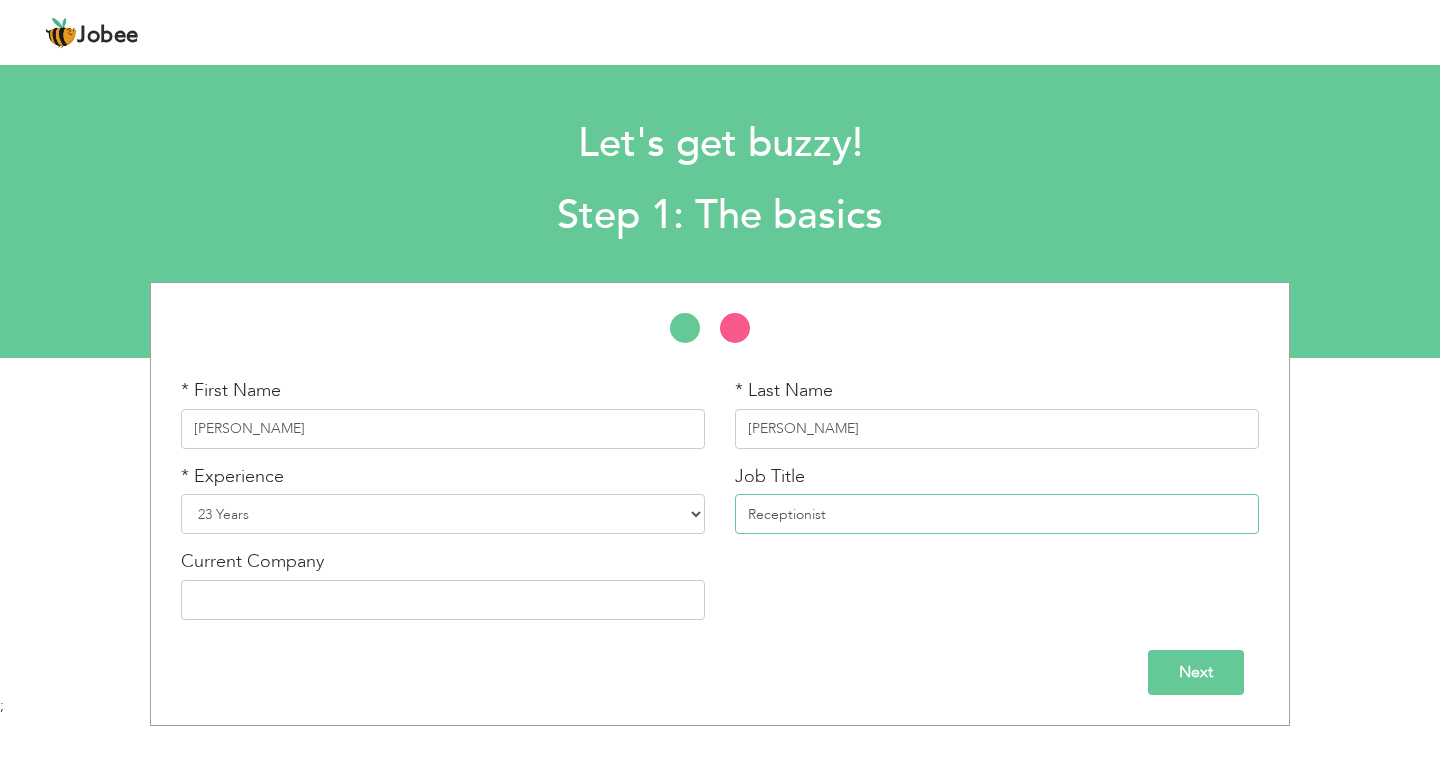 type on "Receptionist" 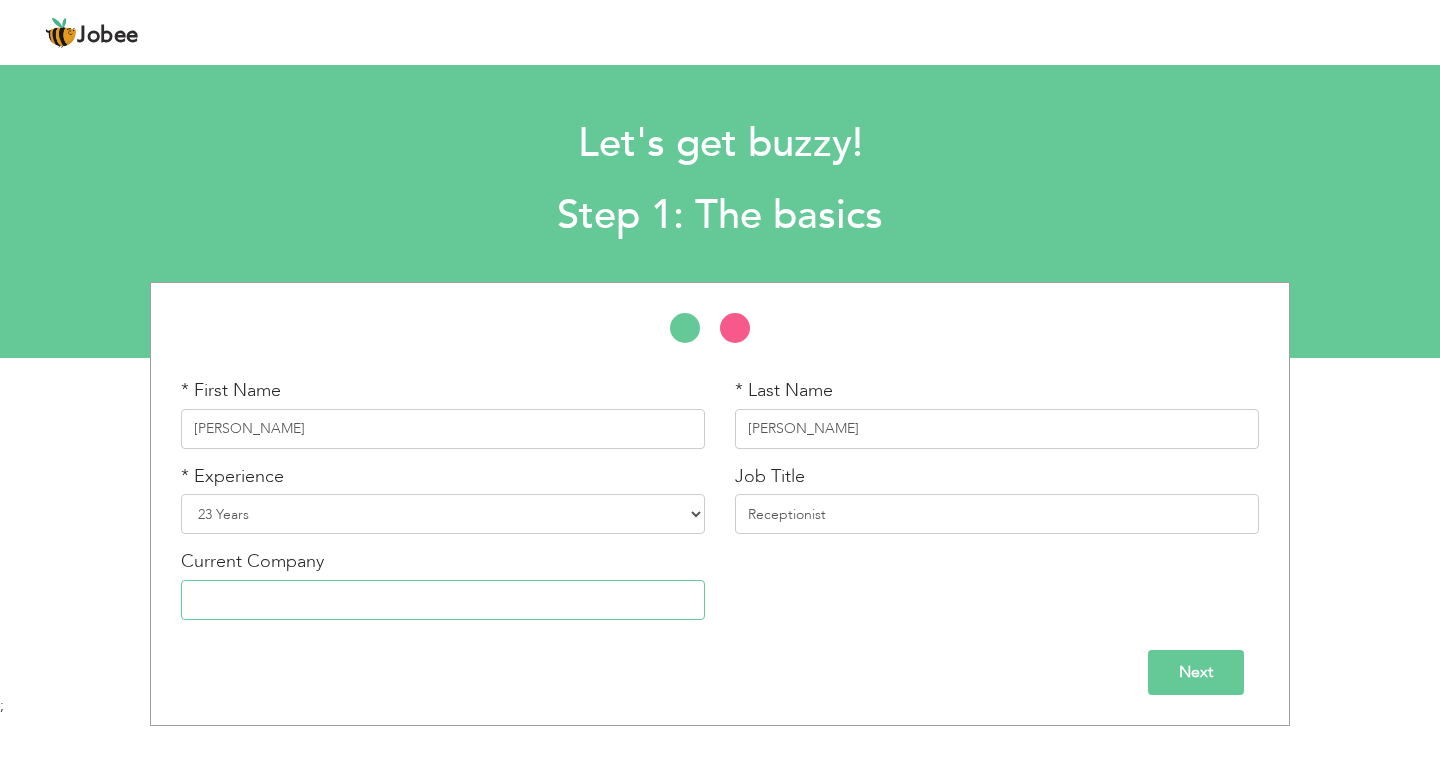 click at bounding box center [443, 600] 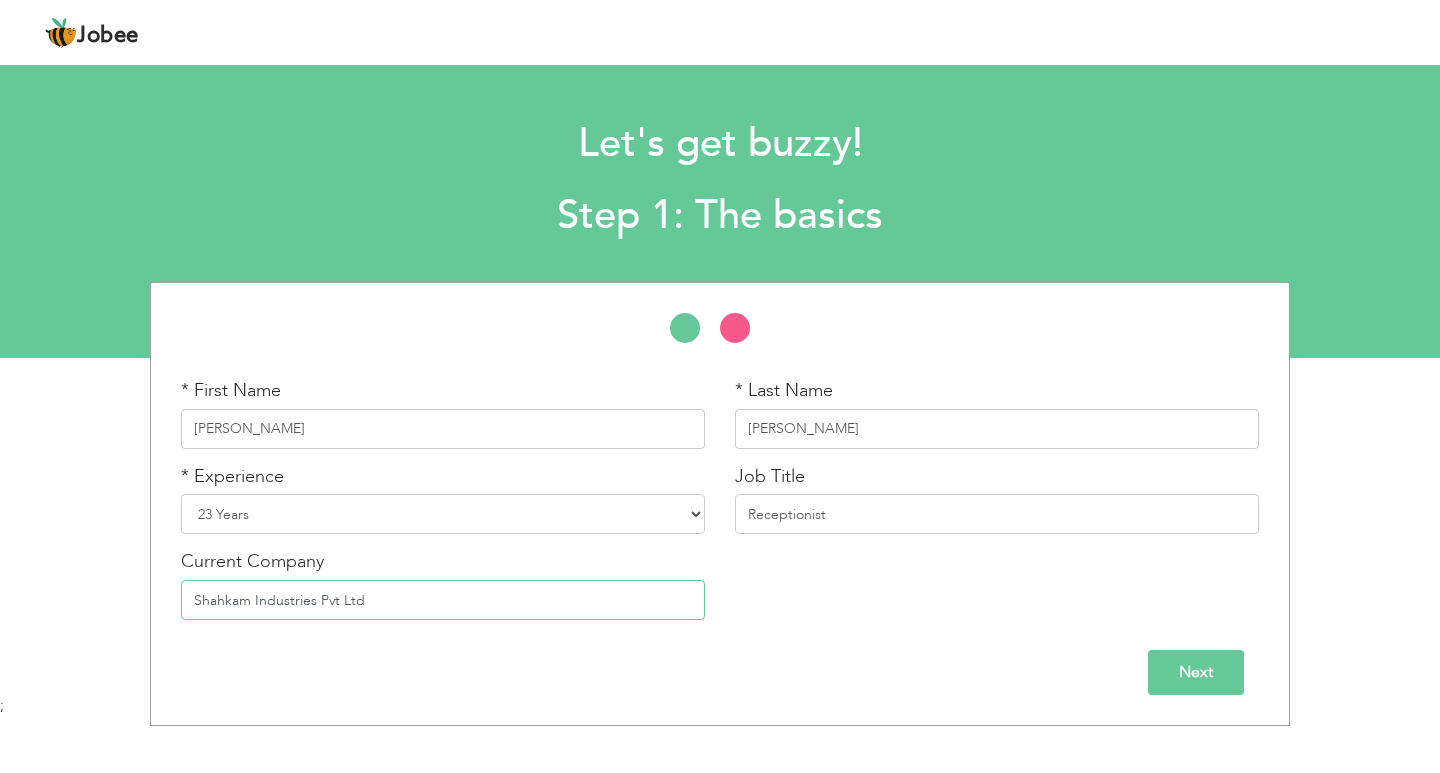 type on "Shahkam Industries Pvt Ltd" 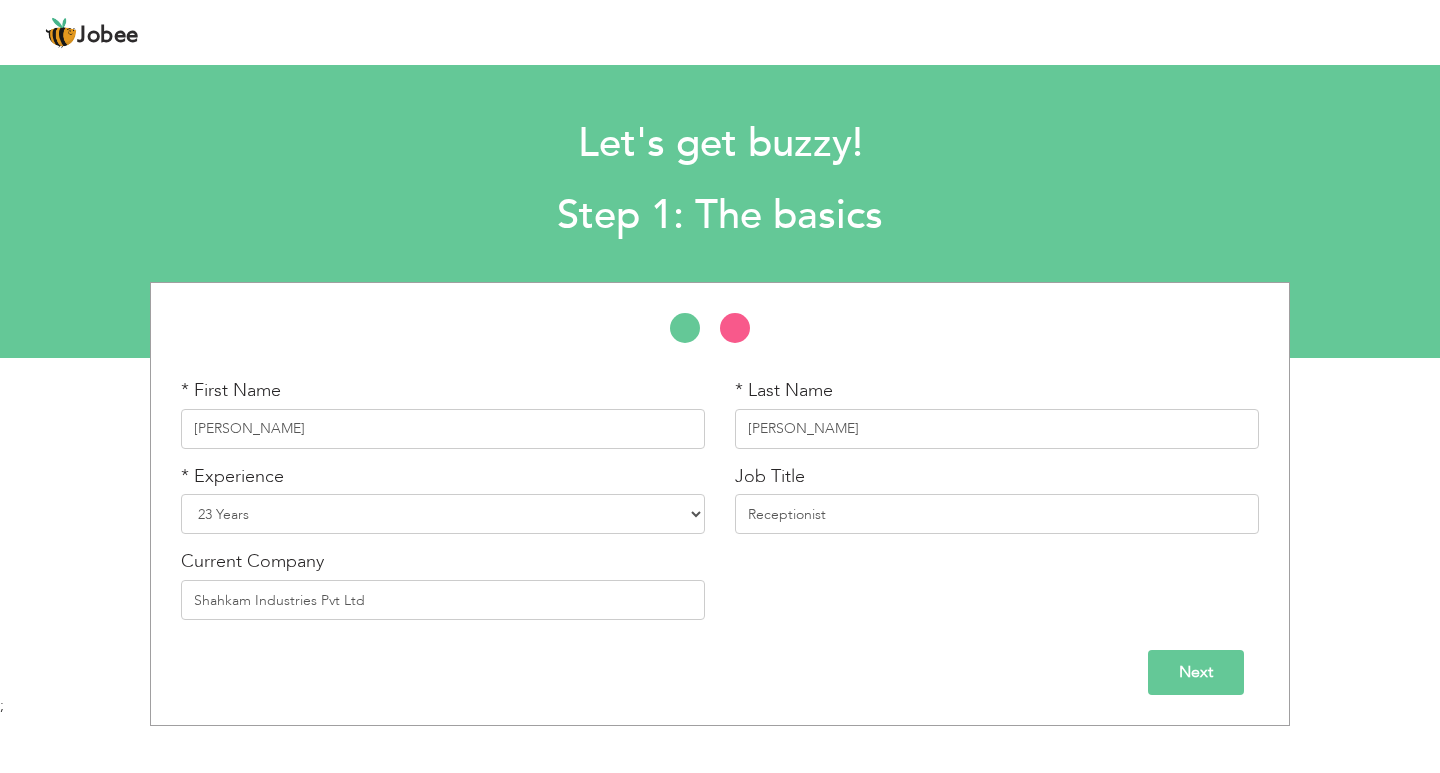 click on "* First Name
Muhammad Laeeq
* Last Name
Sheikh
* Experience
Entry Level
Less than 1 Year
1 Year
2 Years
3 Years
4 Years
5 Years
6 Years
7 Years
8 Years
9 Years
10 Years
11 Years
12 Years
13 Years
14 Years
15 Years
16 Years
17 Years
18 Years
19 Years
20 Years
21 Years
22 Years
23 Years
24 Years
25 Years
26 Years
27 Years
28 Years
29 Years
30 Years
31 Years
32 Years
33 Years
34 Years
35 Years" at bounding box center [720, 506] 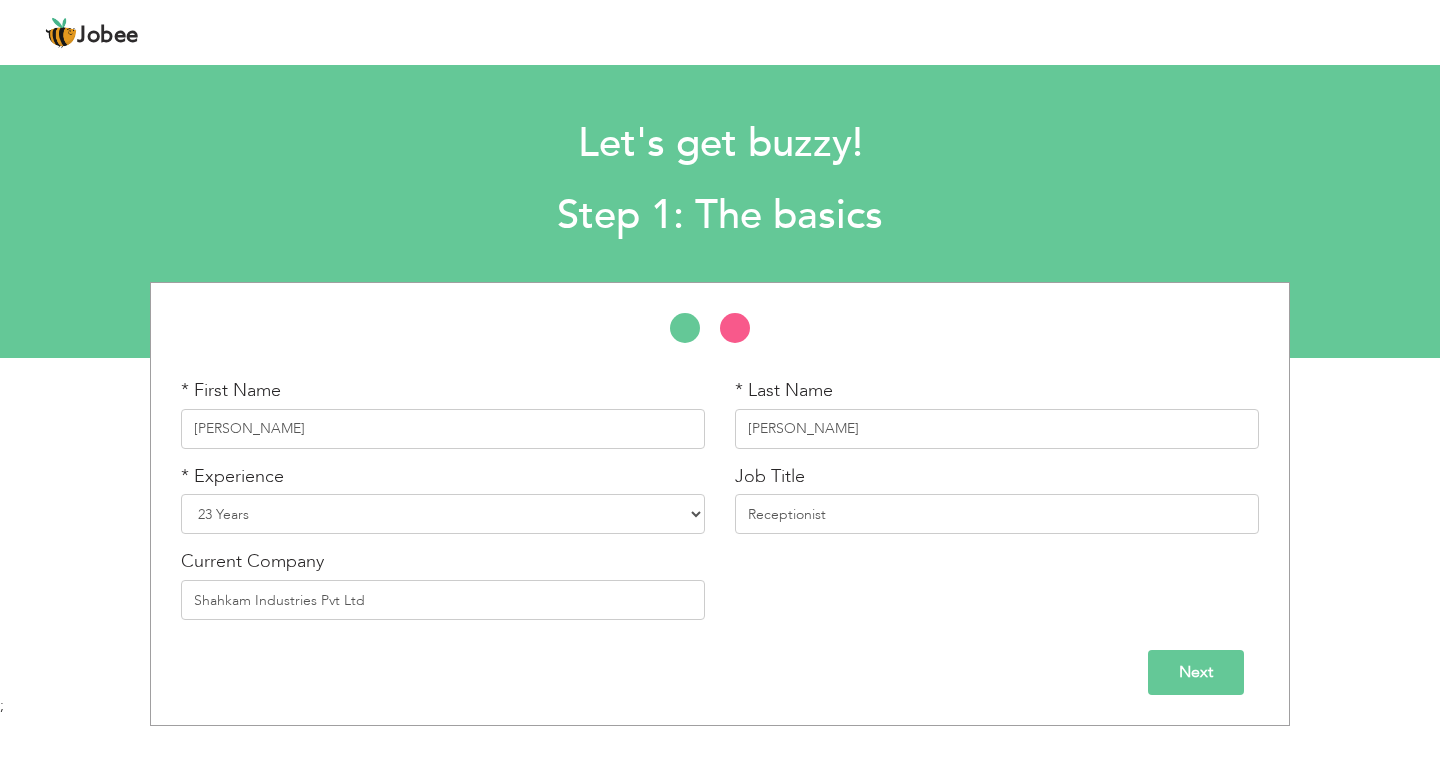click on "Next" at bounding box center [1196, 672] 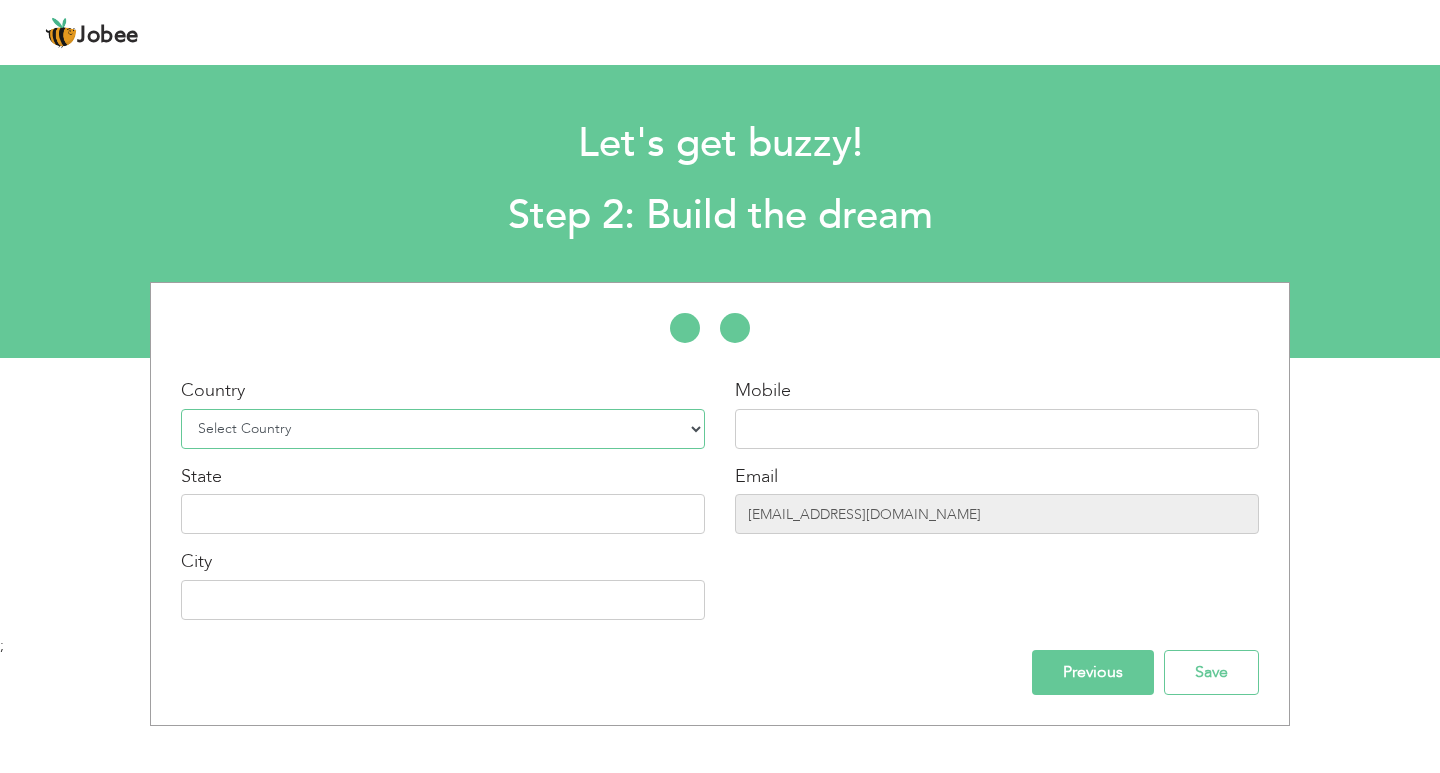 click on "Select Country
Afghanistan
Albania
Algeria
American Samoa
Andorra
Angola
Anguilla
Antarctica
Antigua and Barbuda
Argentina
Armenia
Aruba
Australia
Austria
Azerbaijan
Bahamas
Bahrain
Bangladesh
Barbados
Belarus
Belgium
Belize
Benin
Bermuda
Bhutan
Bolivia
Bosnia-Herzegovina
Botswana
Bouvet Island
Brazil
British Indian Ocean Territory
Brunei Darussalam
Bulgaria
Burkina Faso
Burundi
Cambodia
Cameroon
Canada
Cape Verde
Cayman Islands
Central African Republic
Chad
Chile
China
Christmas Island
Cocos (Keeling) Islands
Colombia
Comoros
Congo
Congo, Dem. Republic
Cook Islands
Costa Rica
Croatia
Cuba
Cyprus
Czech Rep
Denmark
Djibouti
Dominica
Dominican Republic
Ecuador
Egypt
El Salvador
Equatorial Guinea
Eritrea
Estonia
Ethiopia
European Union
Falkland Islands (Malvinas)
Faroe Islands
Fiji
Finland
France
French Guiana
French Southern Territories
Gabon
Gambia
Georgia" at bounding box center [443, 429] 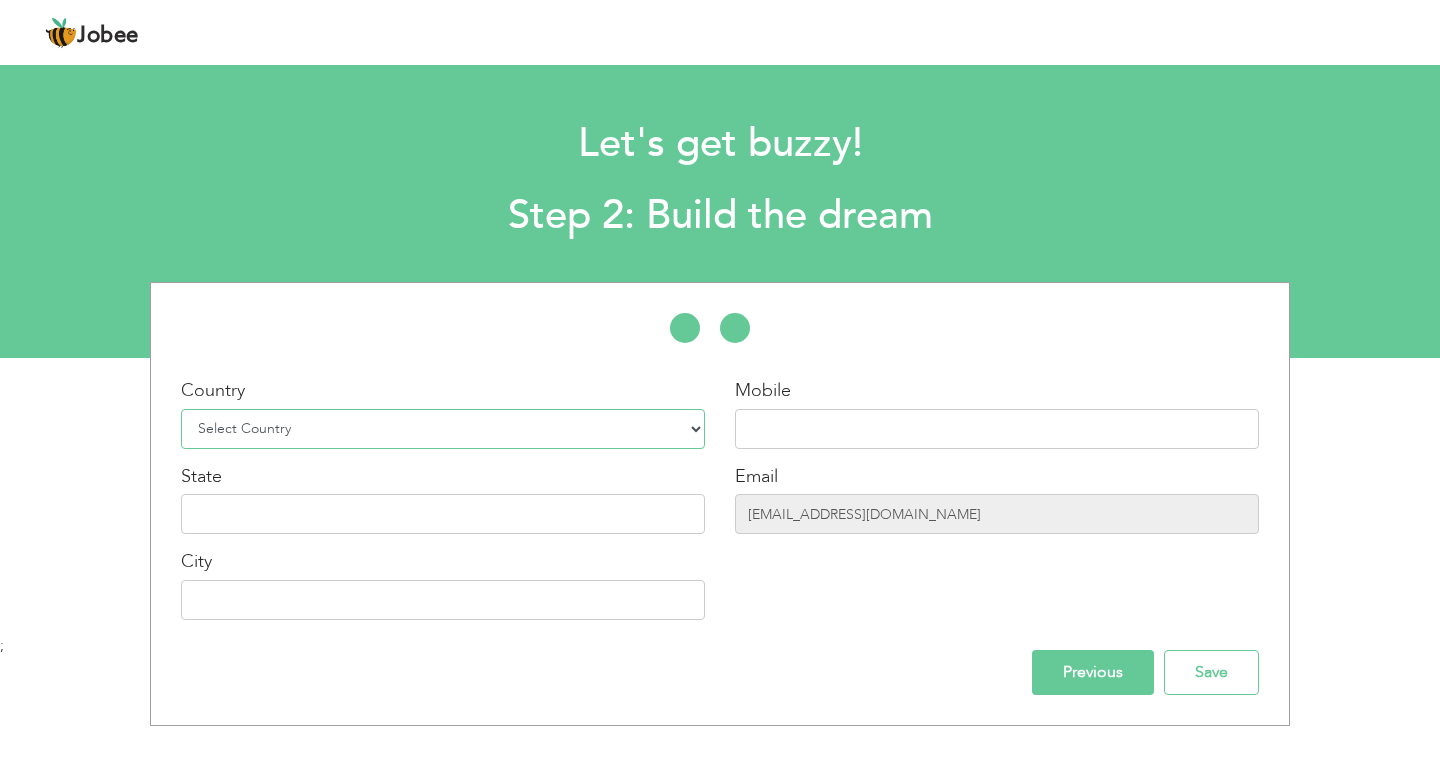 select on "166" 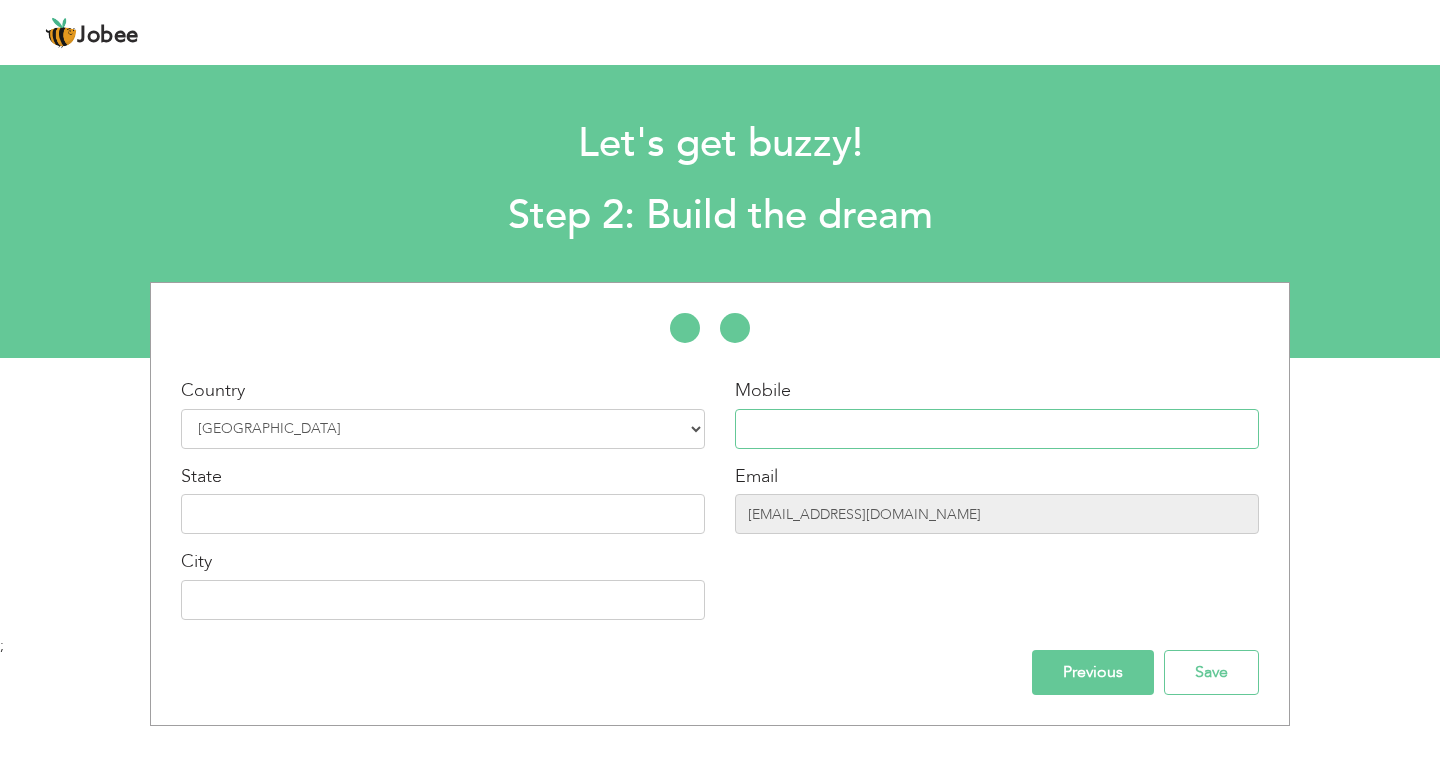 click at bounding box center [997, 429] 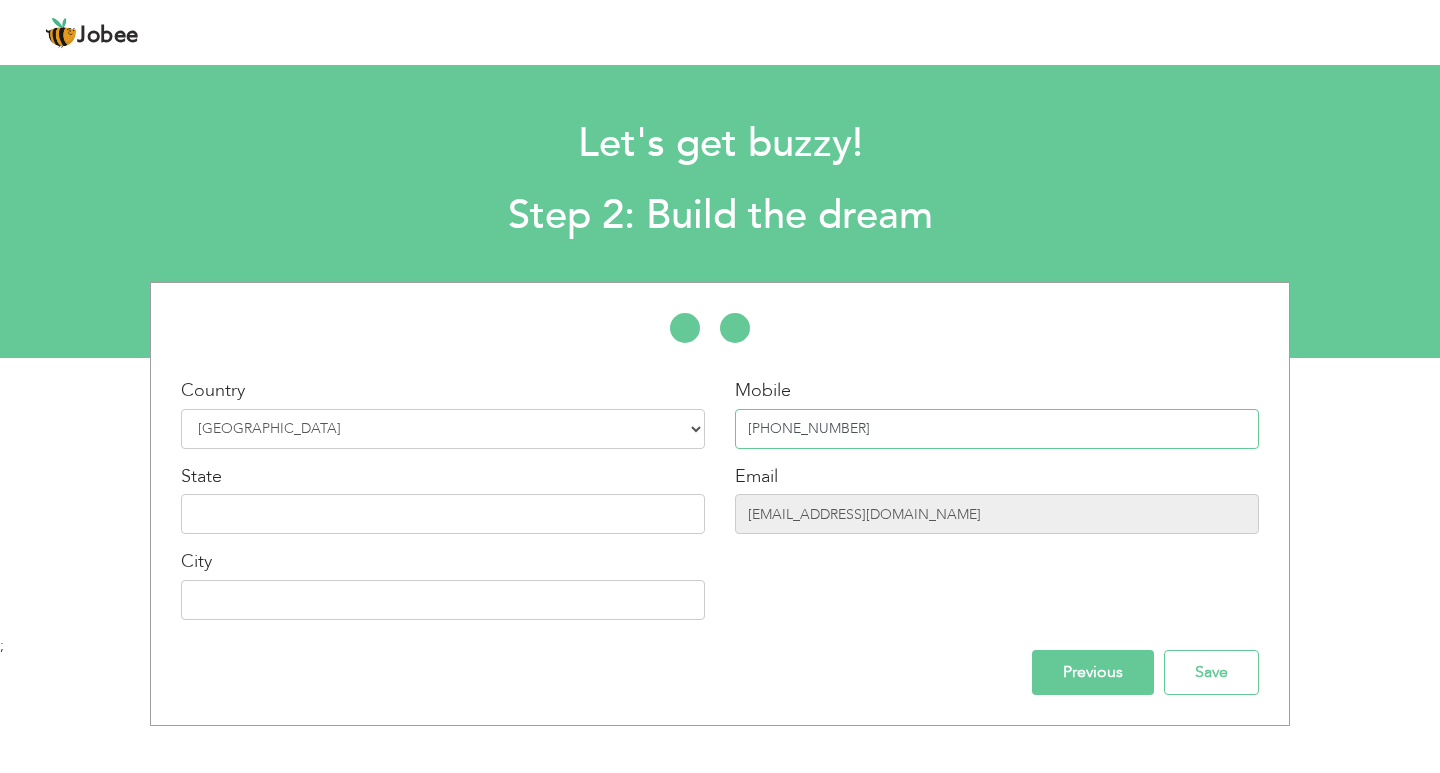 type on "+923004777332" 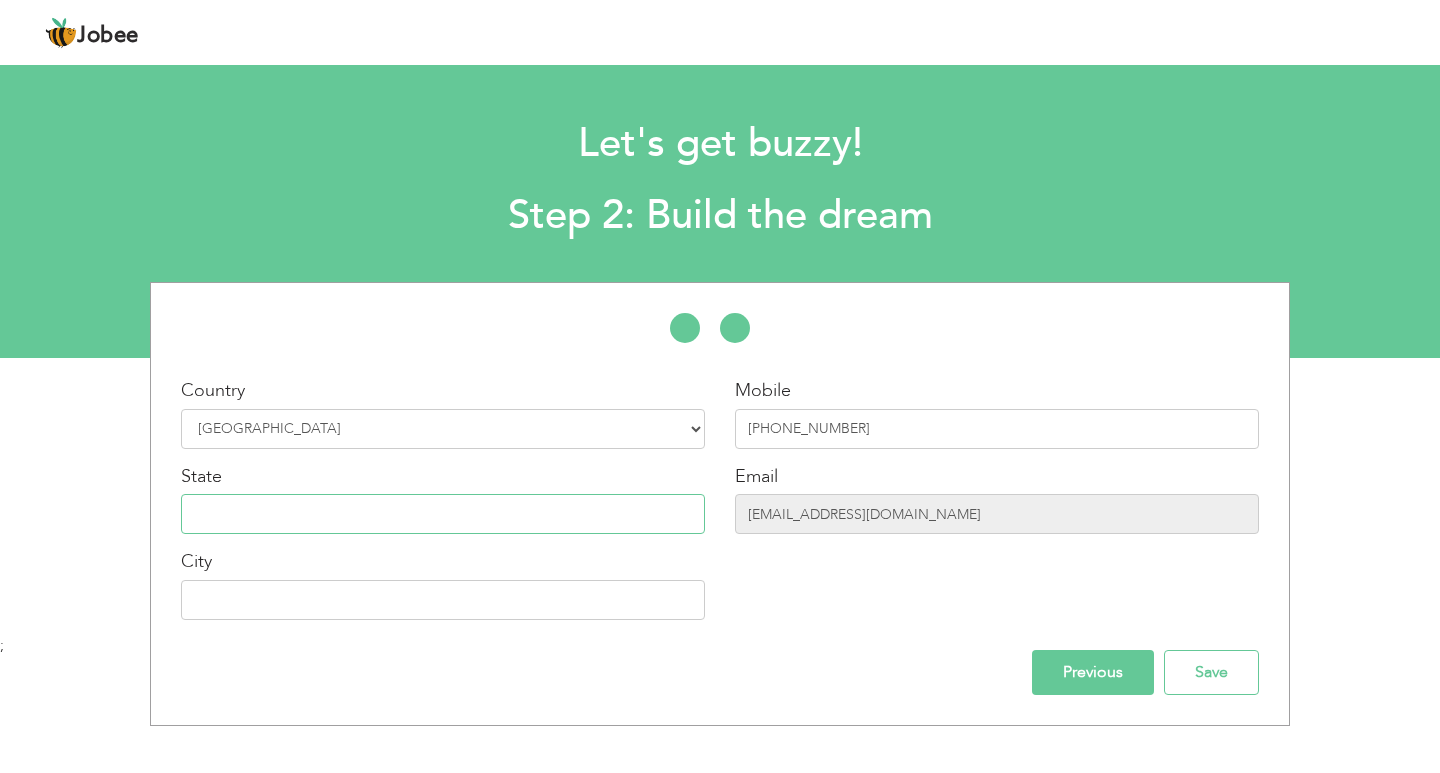 click at bounding box center [443, 514] 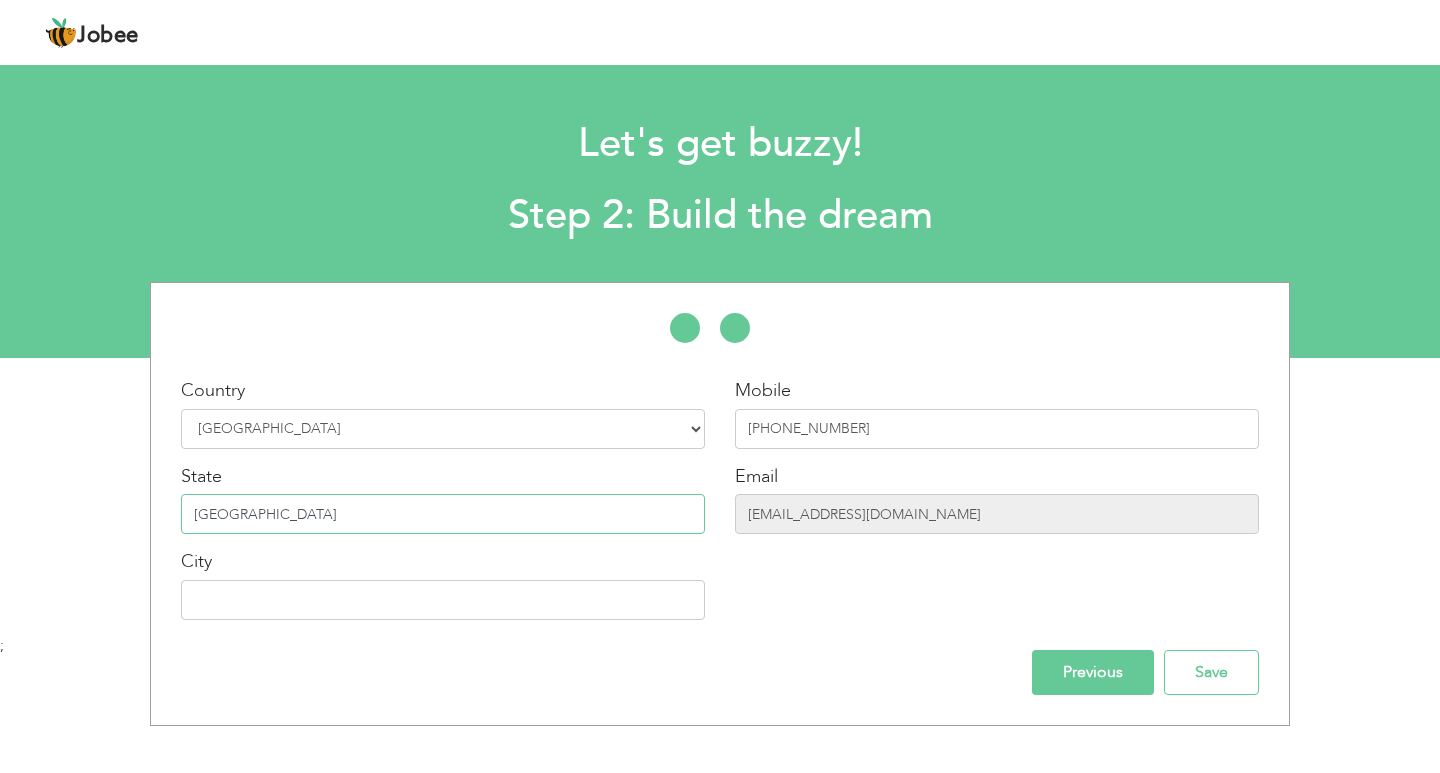 type on "Punjab" 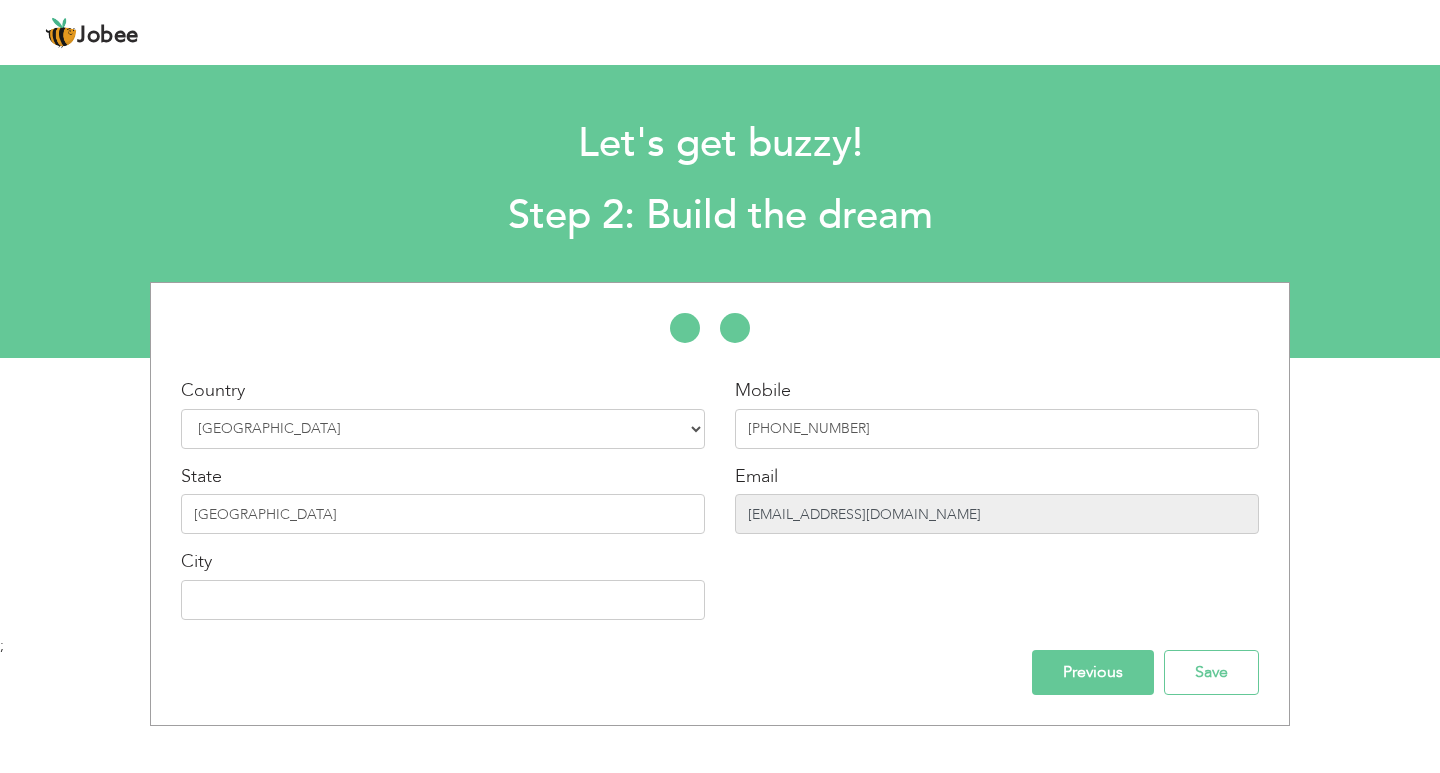 click on "trunksuchiha007@gmail.com" at bounding box center [997, 514] 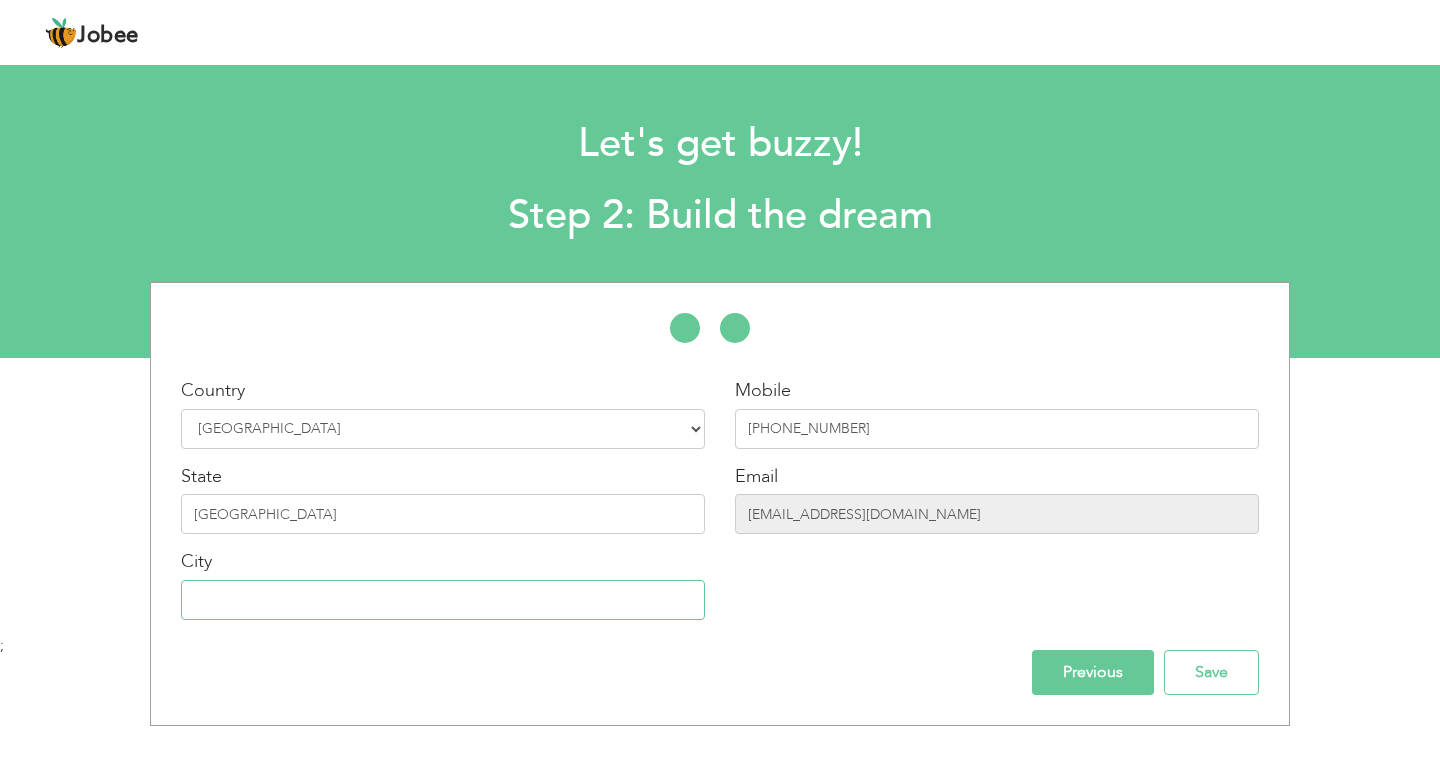 click at bounding box center (443, 600) 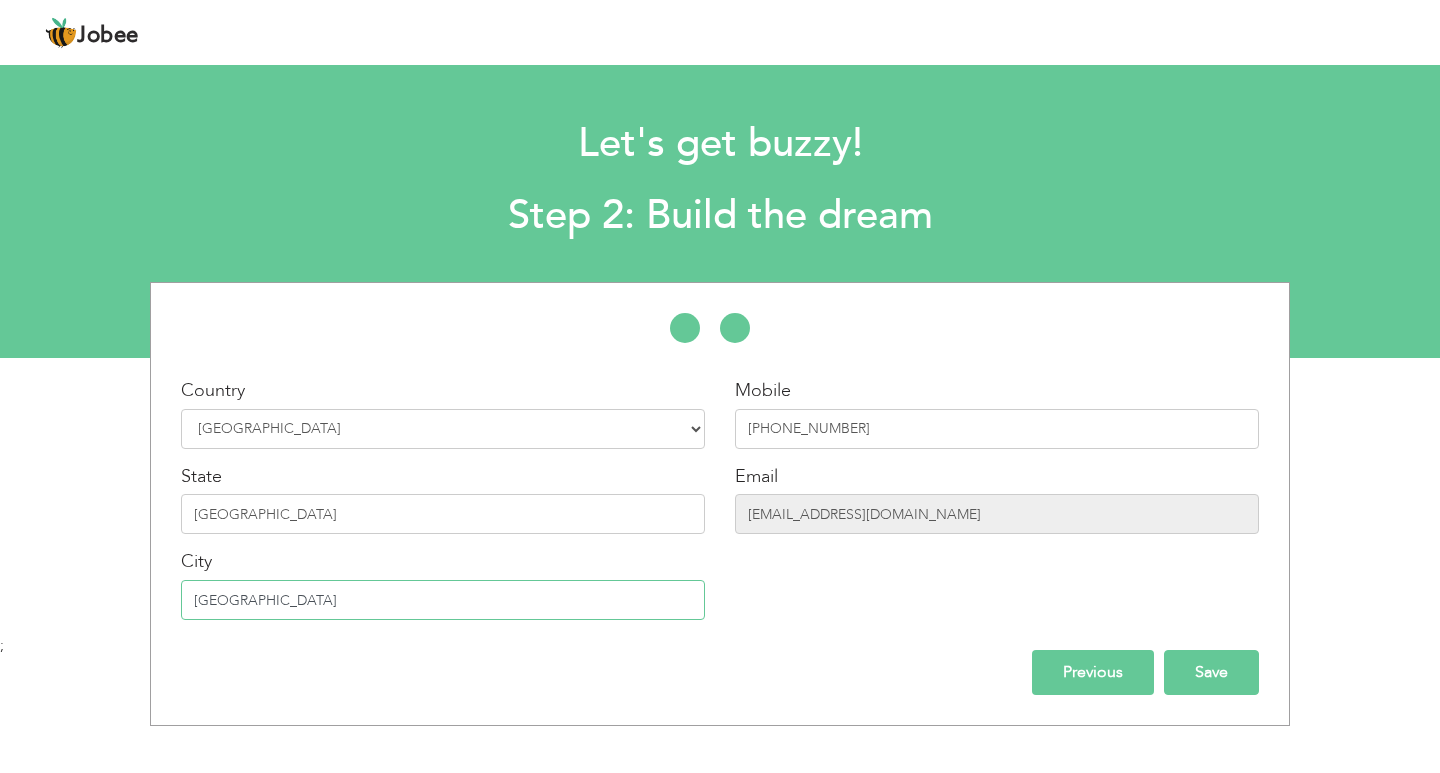 type on "Lahore" 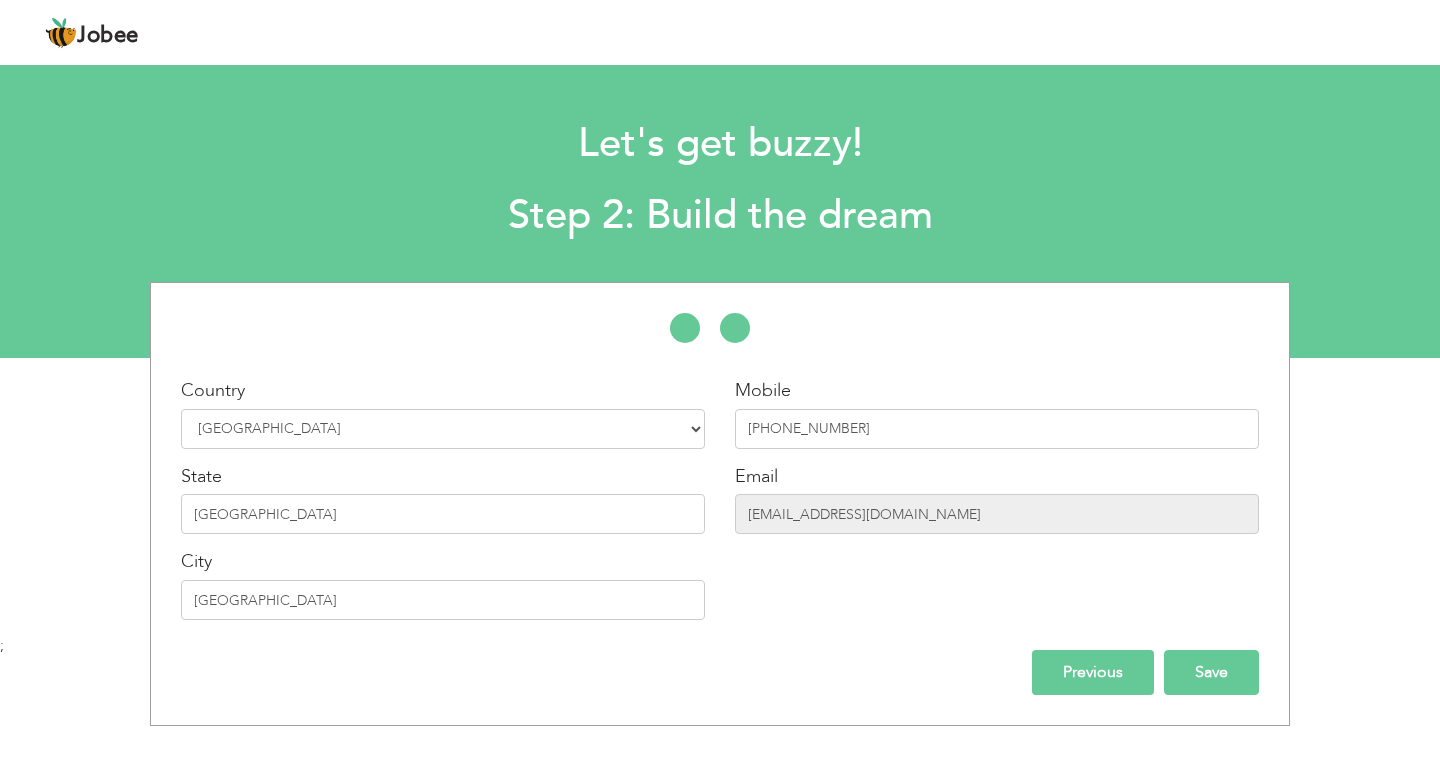 click on "Save" at bounding box center (1211, 672) 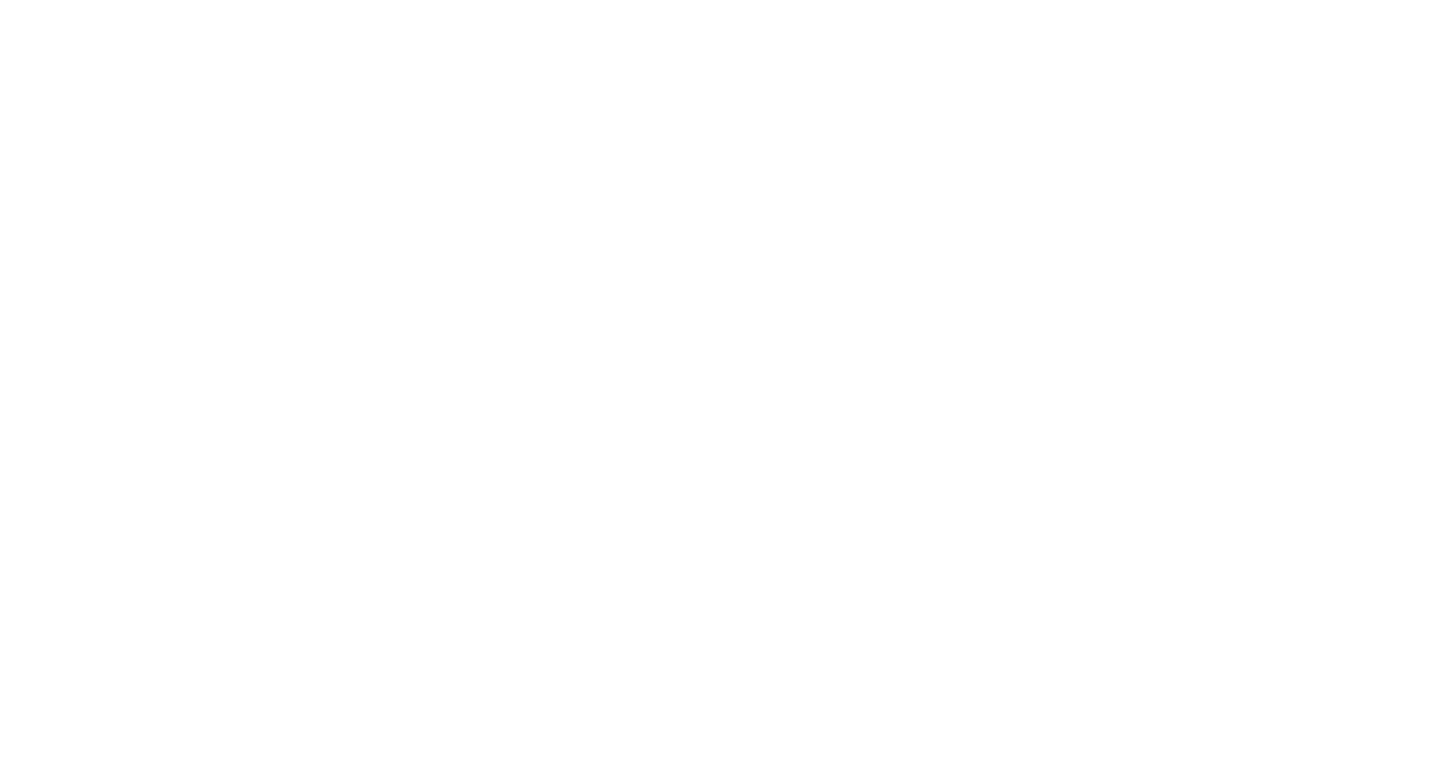 scroll, scrollTop: 0, scrollLeft: 0, axis: both 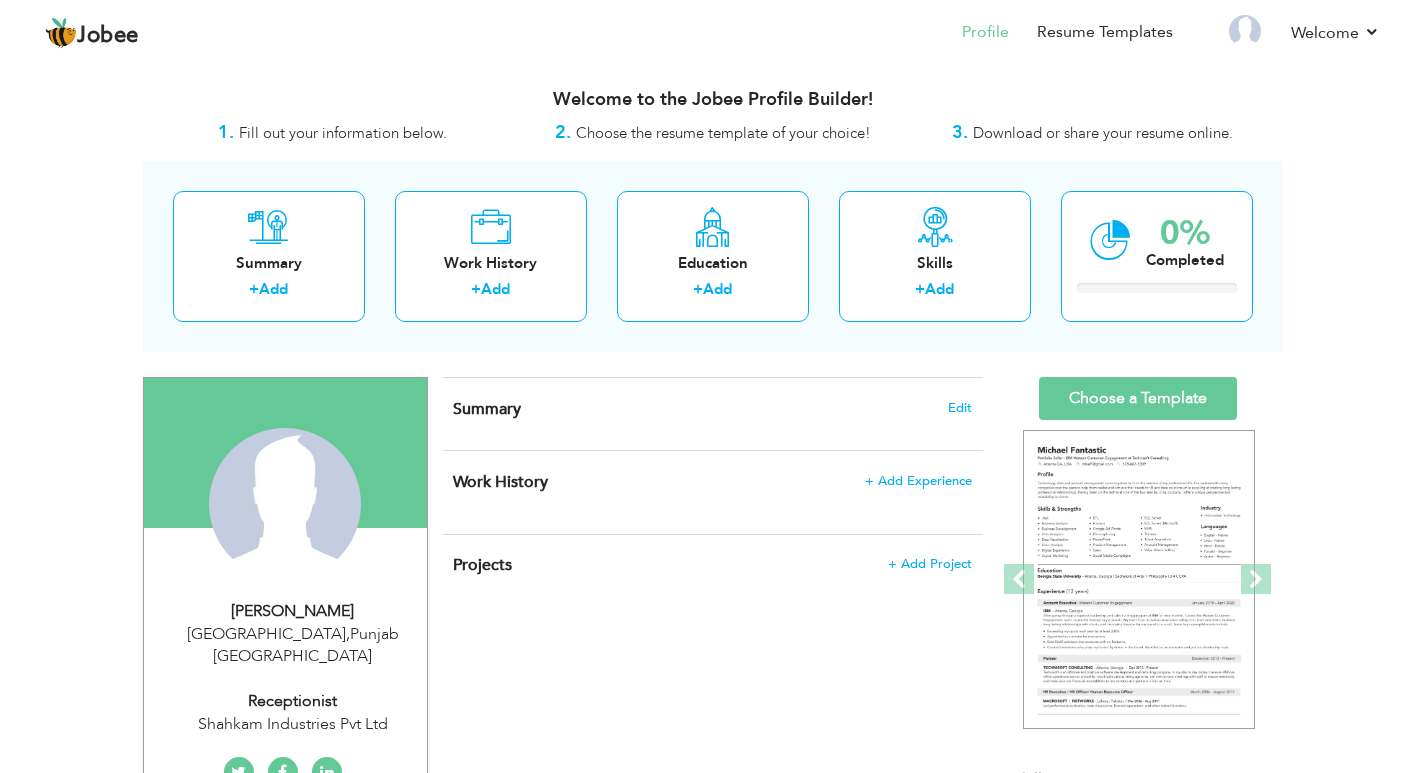 drag, startPoint x: 544, startPoint y: 409, endPoint x: 1003, endPoint y: 409, distance: 459 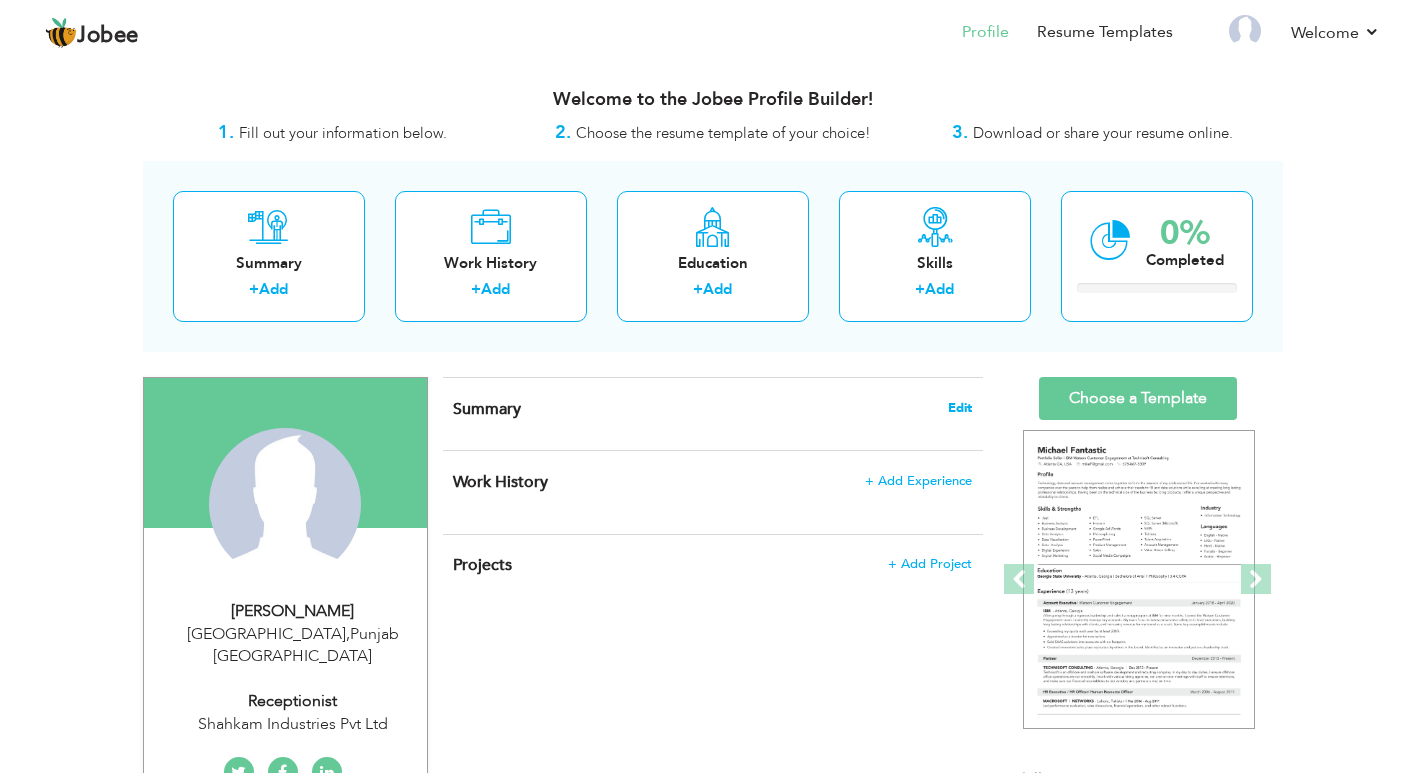 click on "Edit" at bounding box center (960, 408) 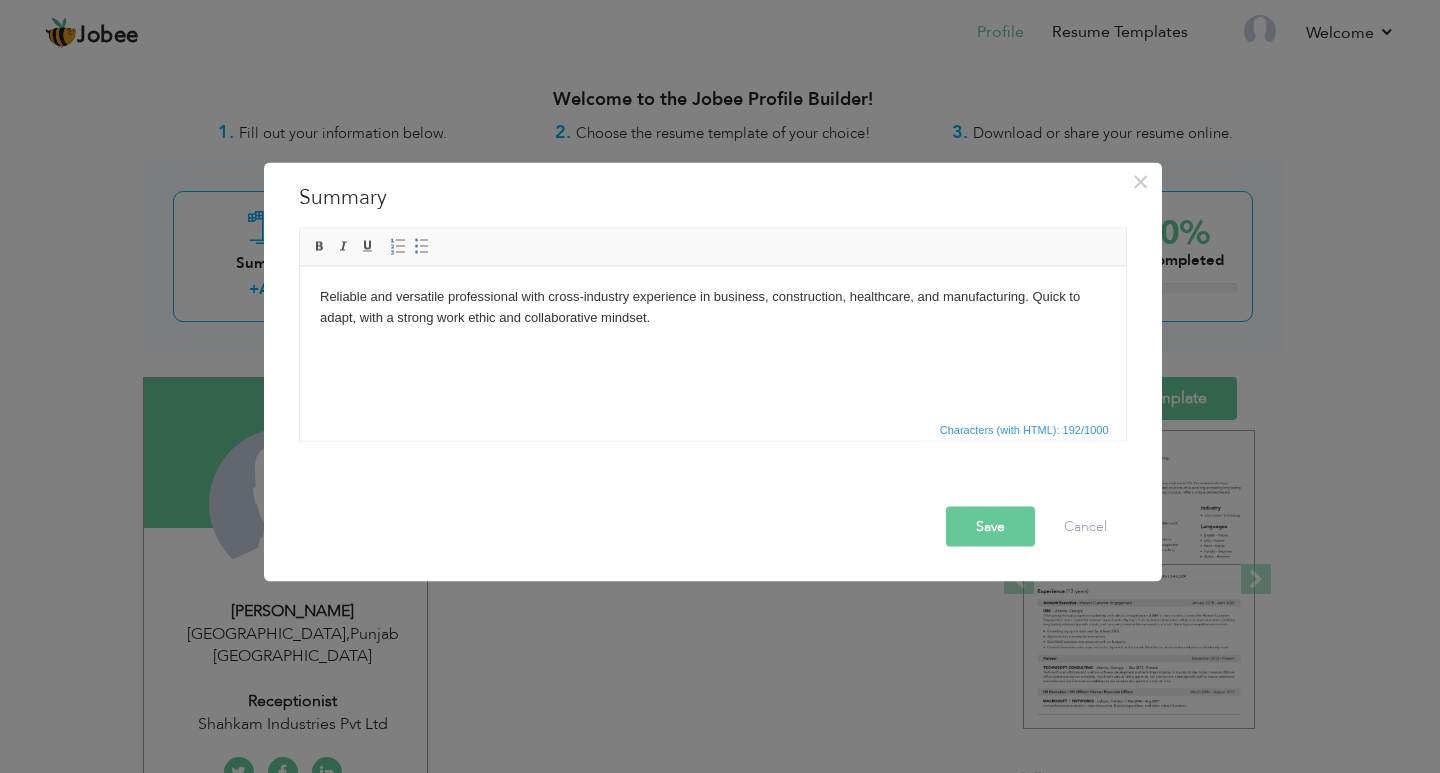 click on "Save" at bounding box center (990, 526) 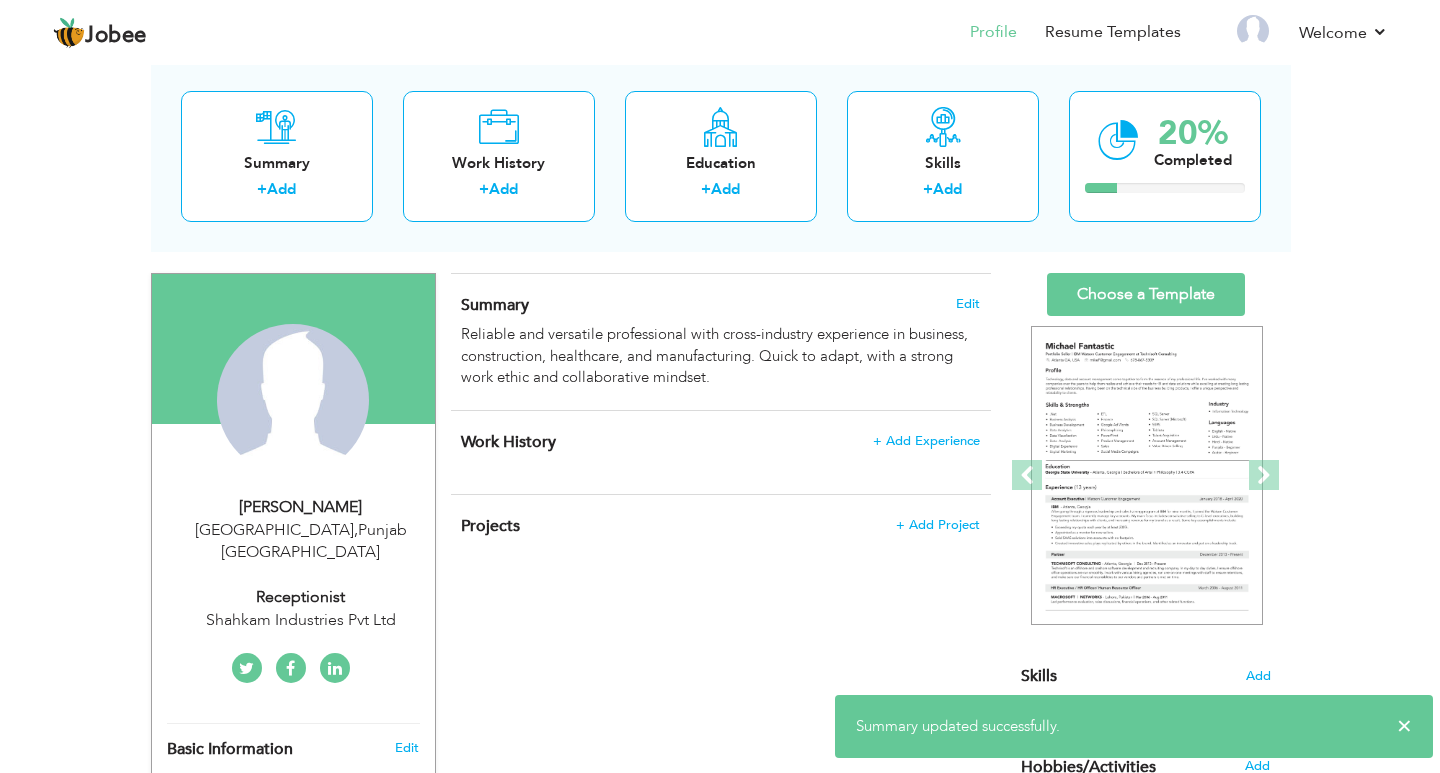 scroll, scrollTop: 200, scrollLeft: 0, axis: vertical 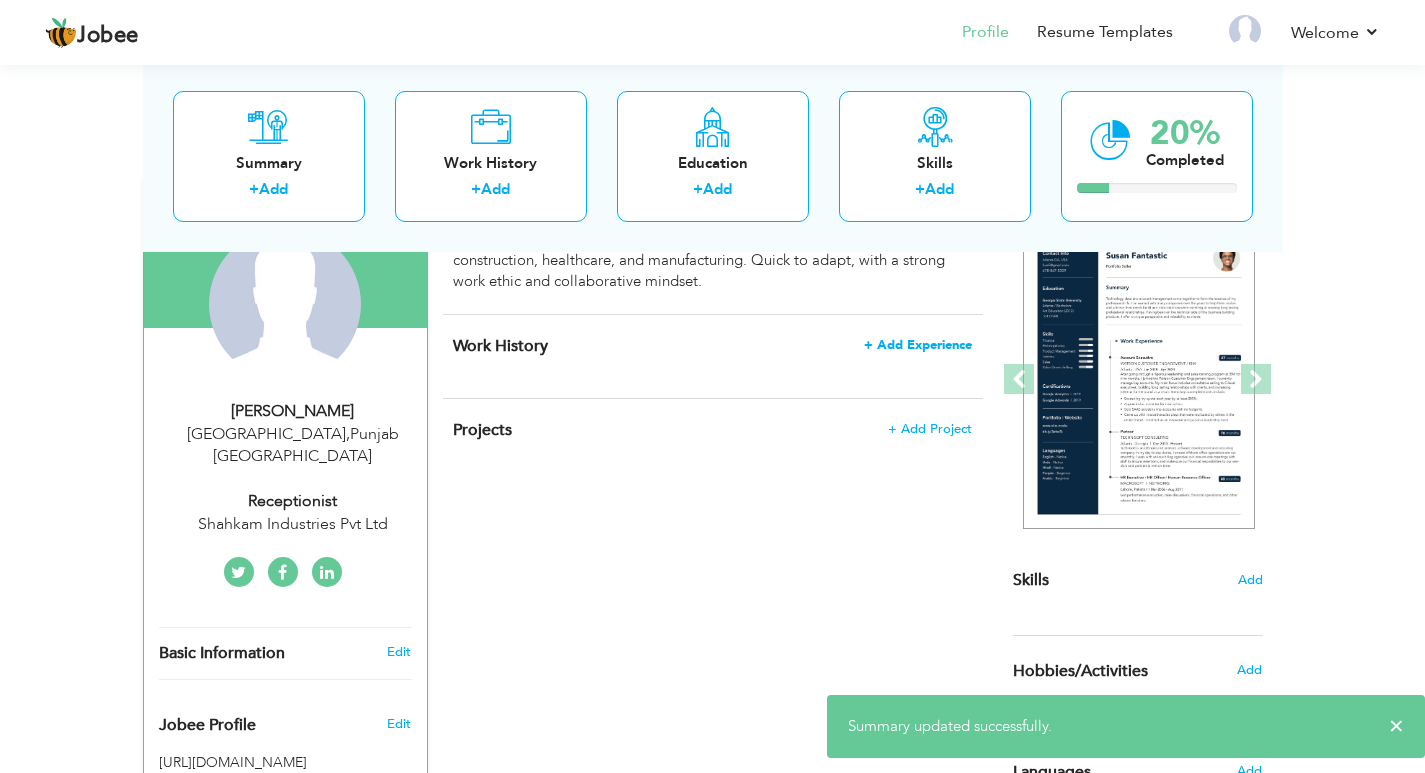 click on "+ Add Experience" at bounding box center [918, 345] 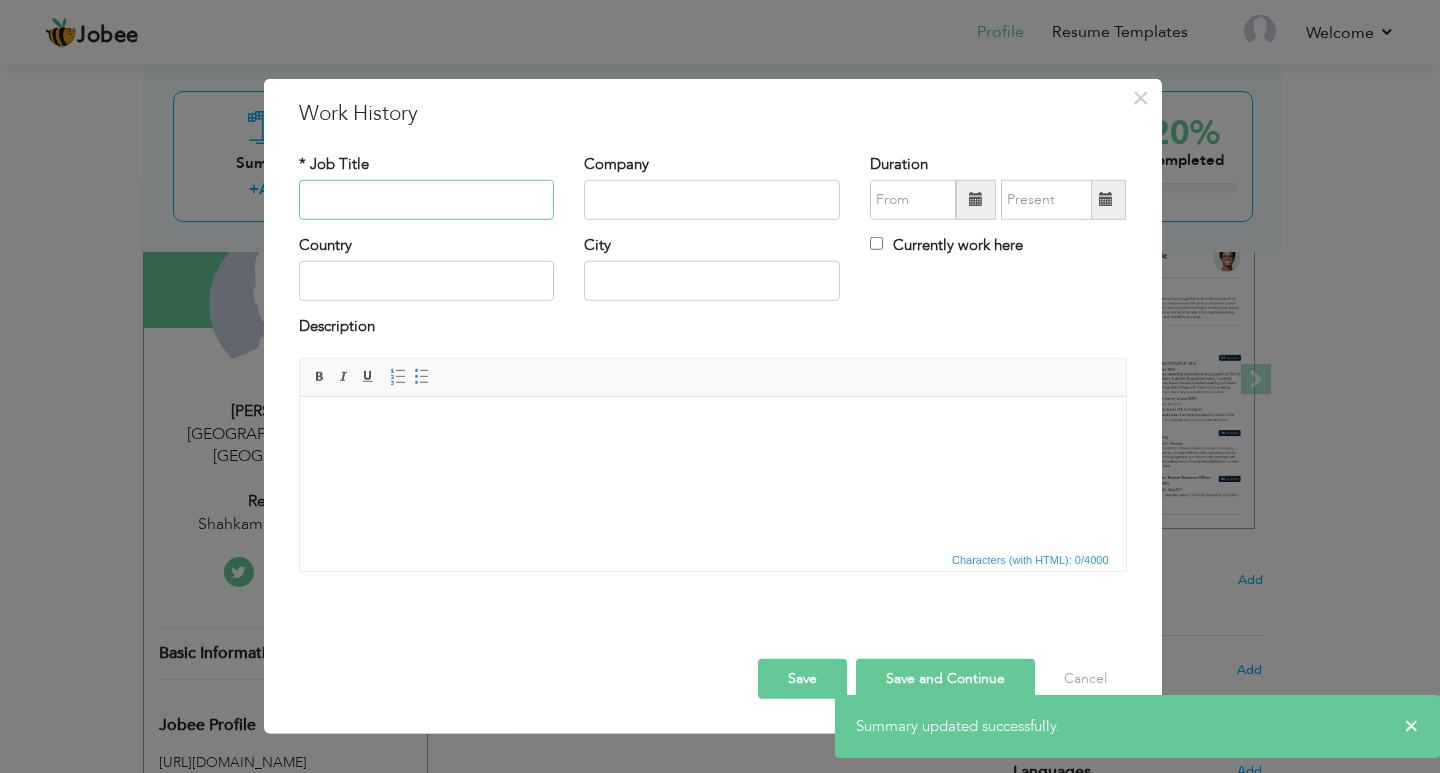 click at bounding box center (427, 200) 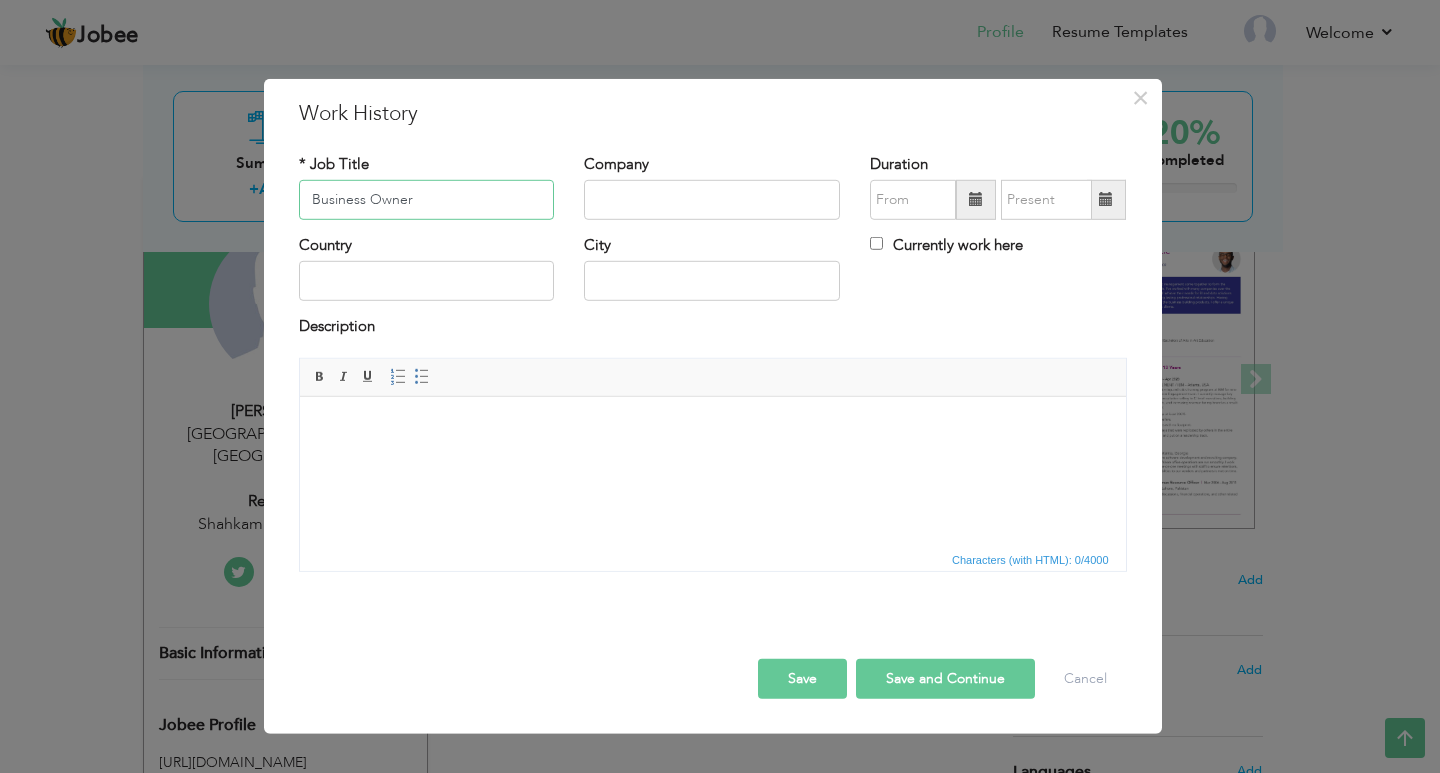 type on "Business Owner" 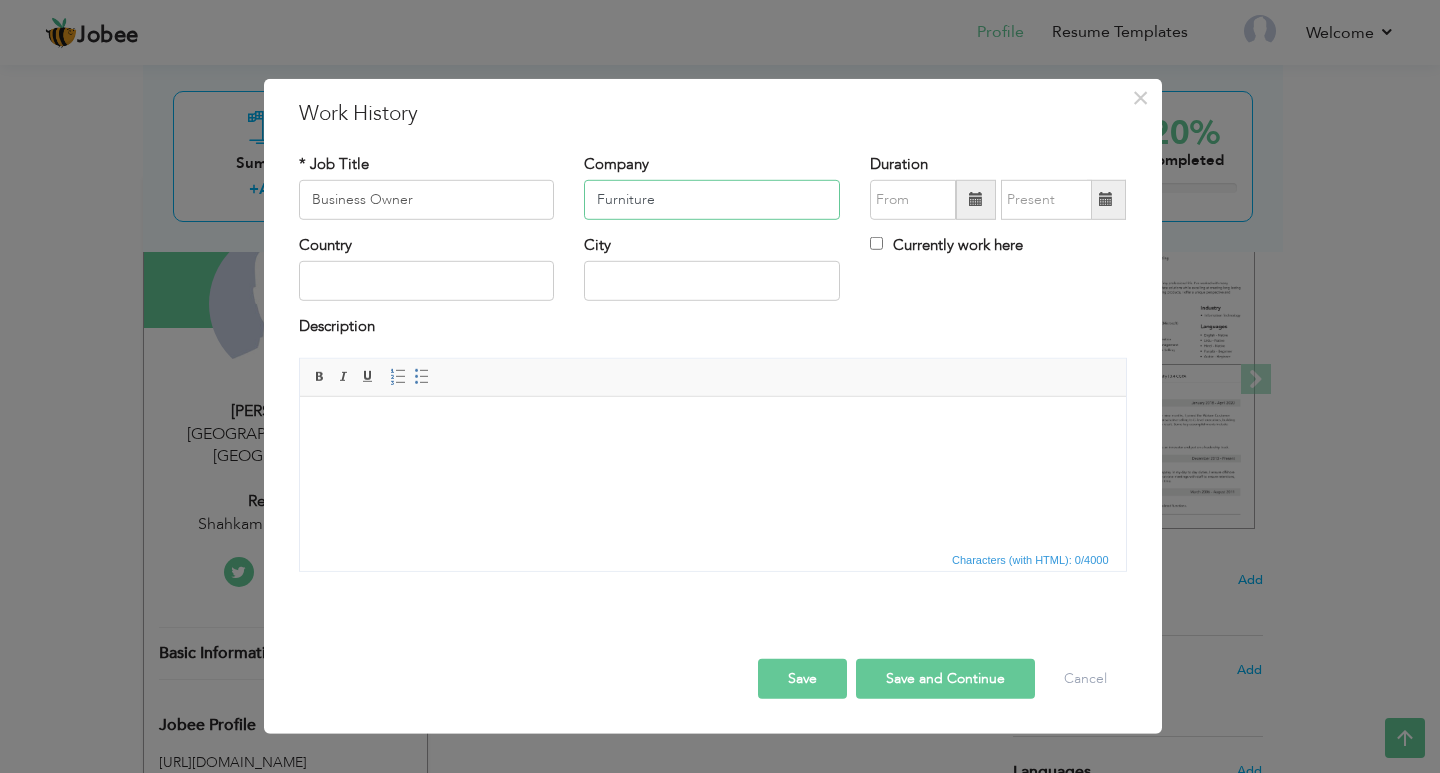 type on "Furniture" 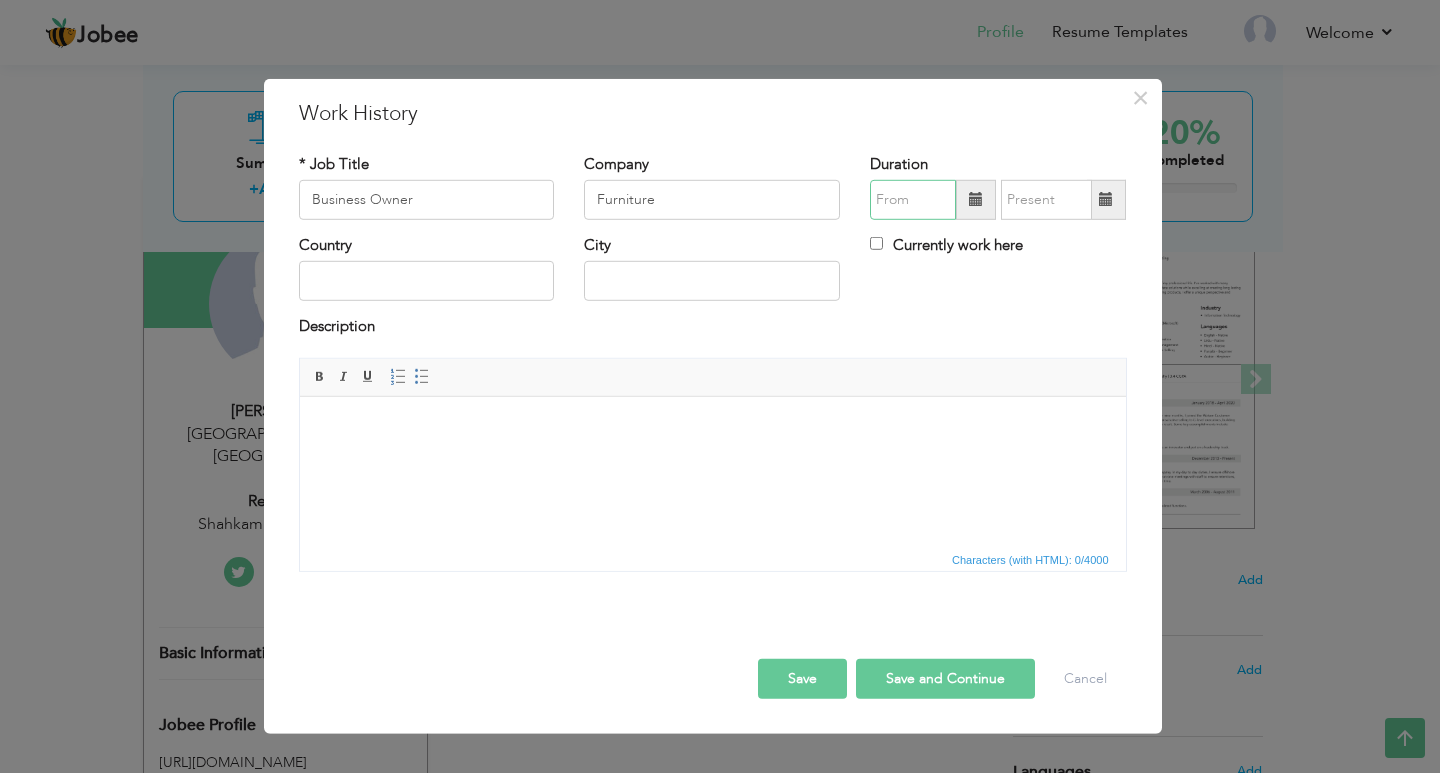 type on "07/2025" 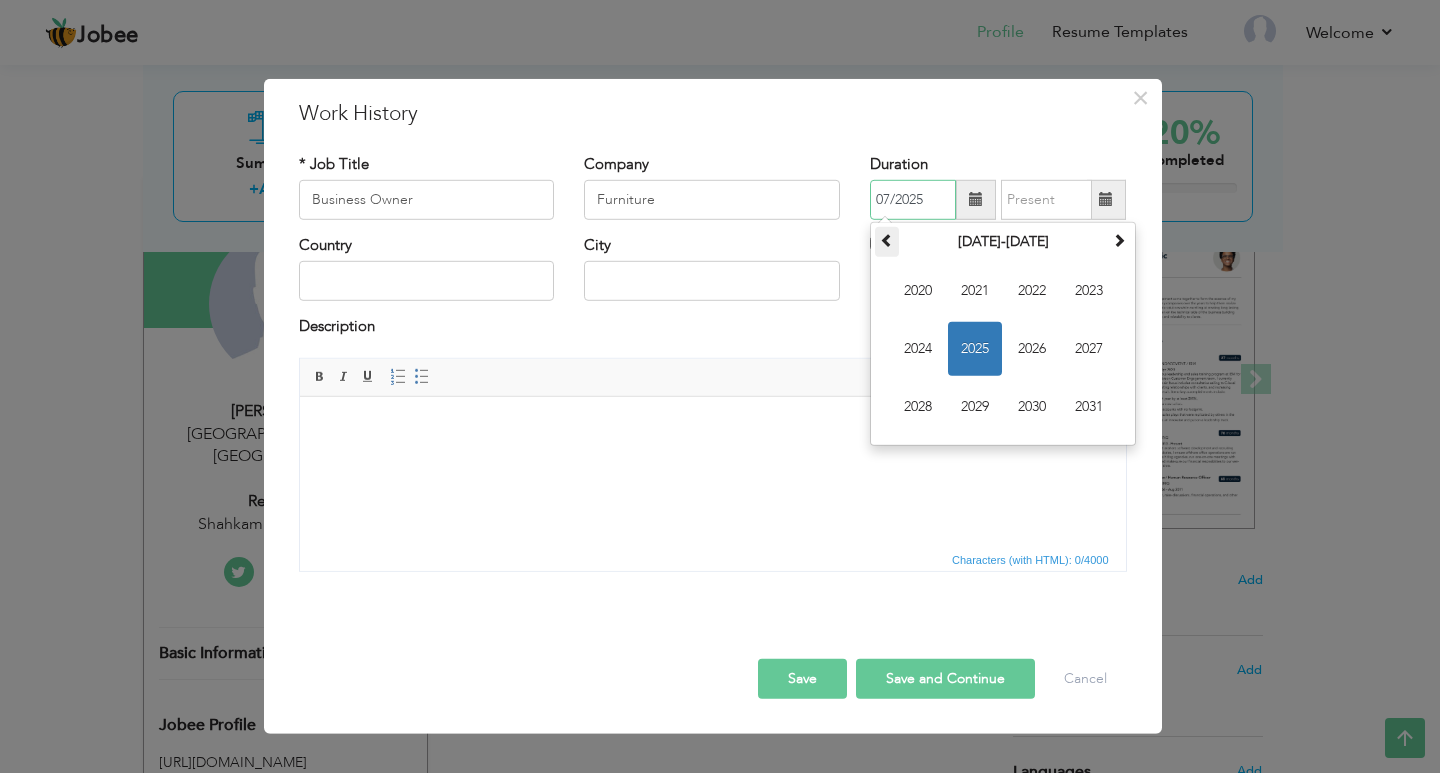 click at bounding box center [887, 240] 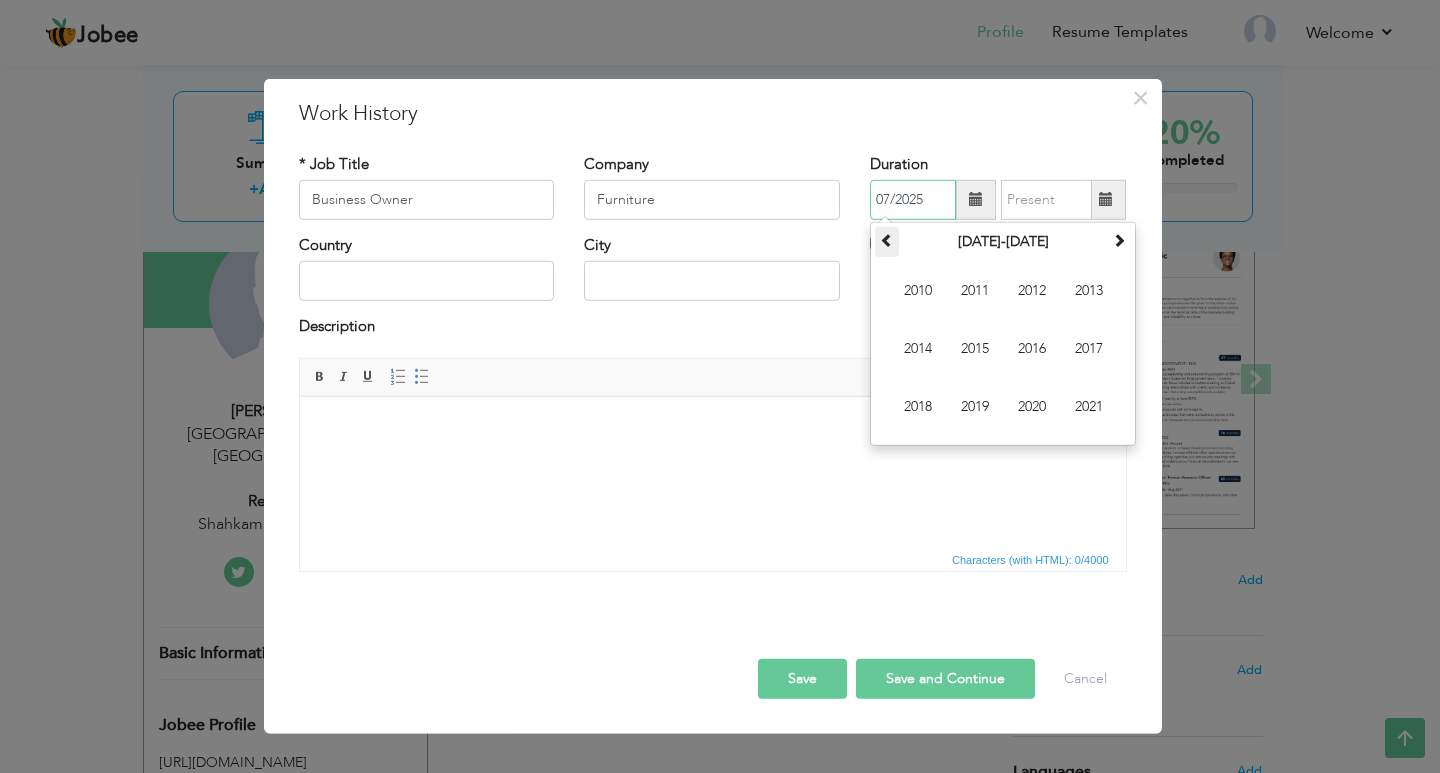 click at bounding box center (887, 240) 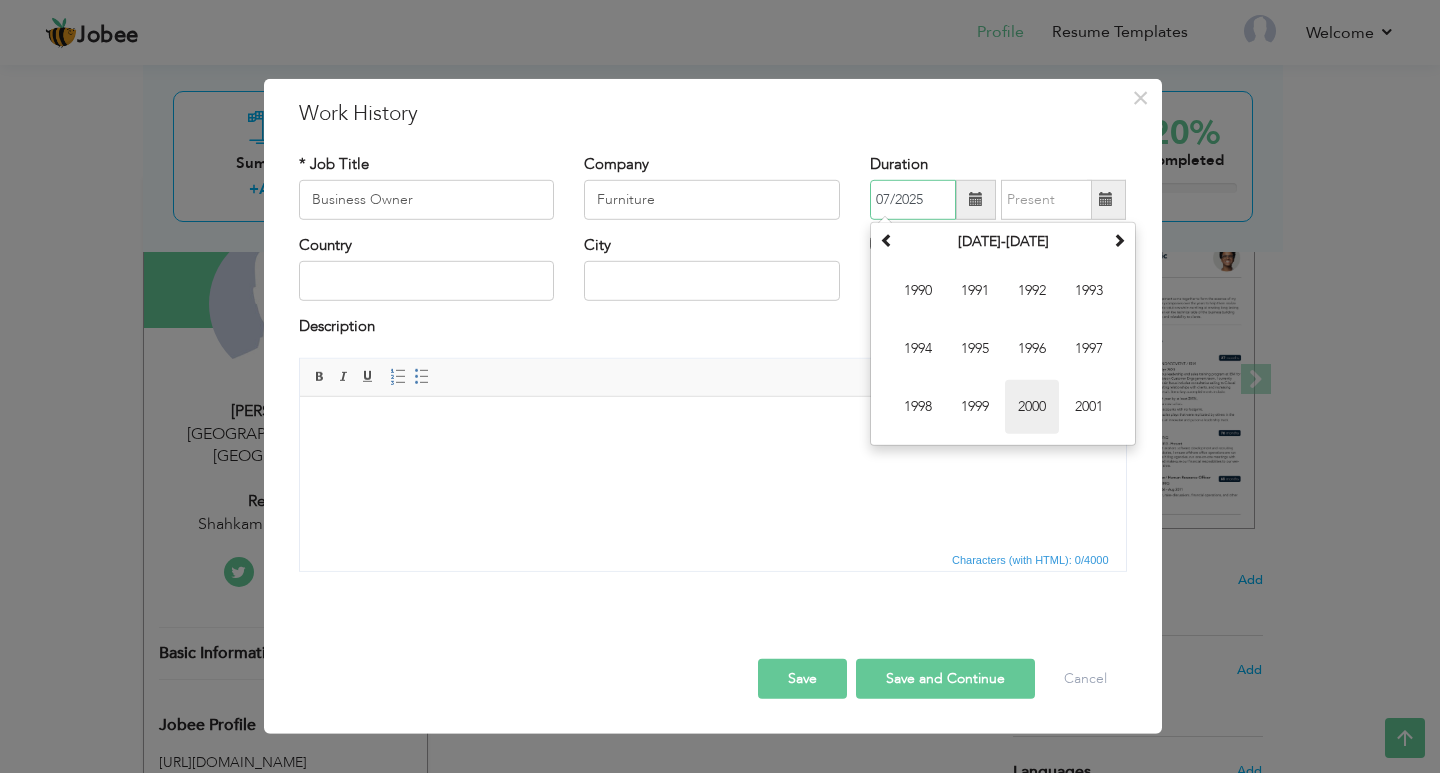 click on "2000" at bounding box center (1032, 407) 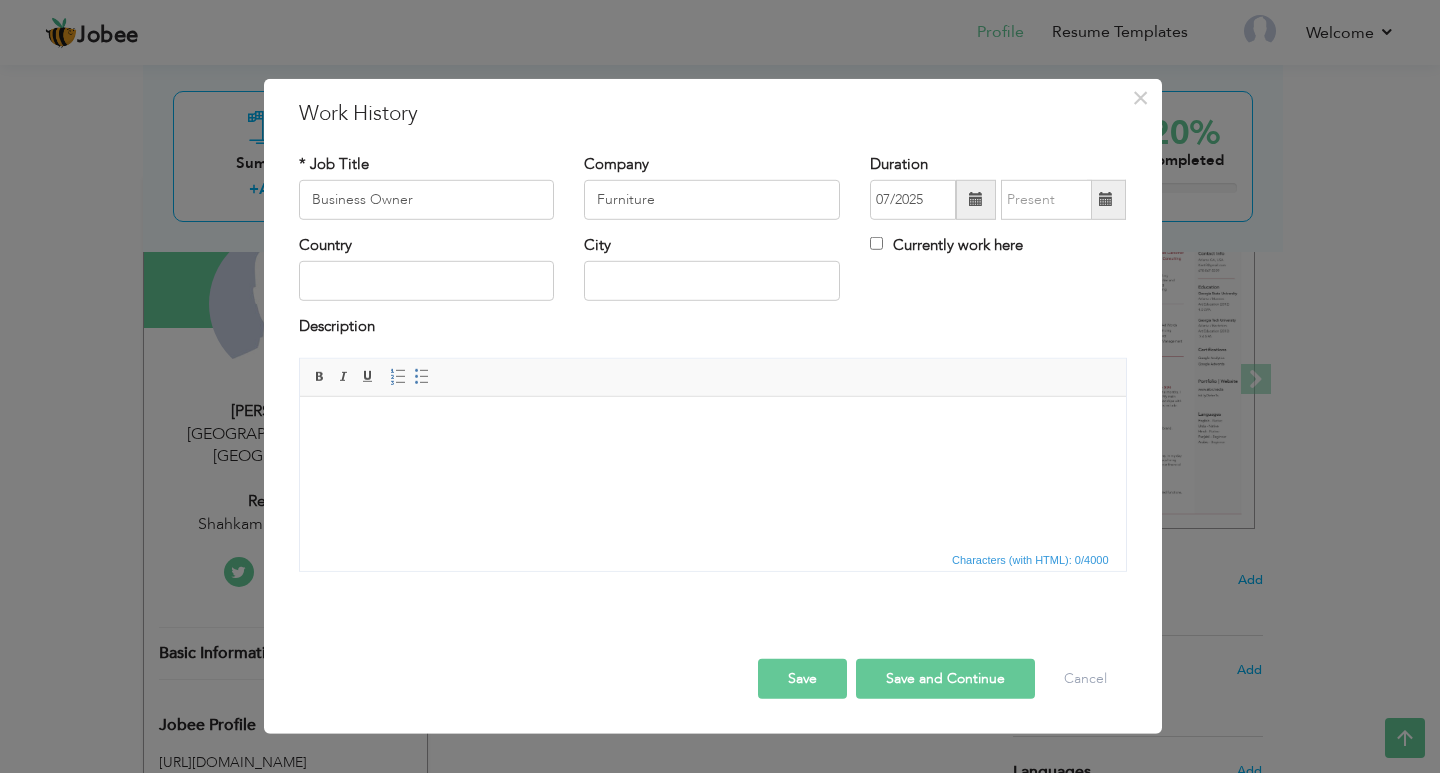 click at bounding box center [1106, 199] 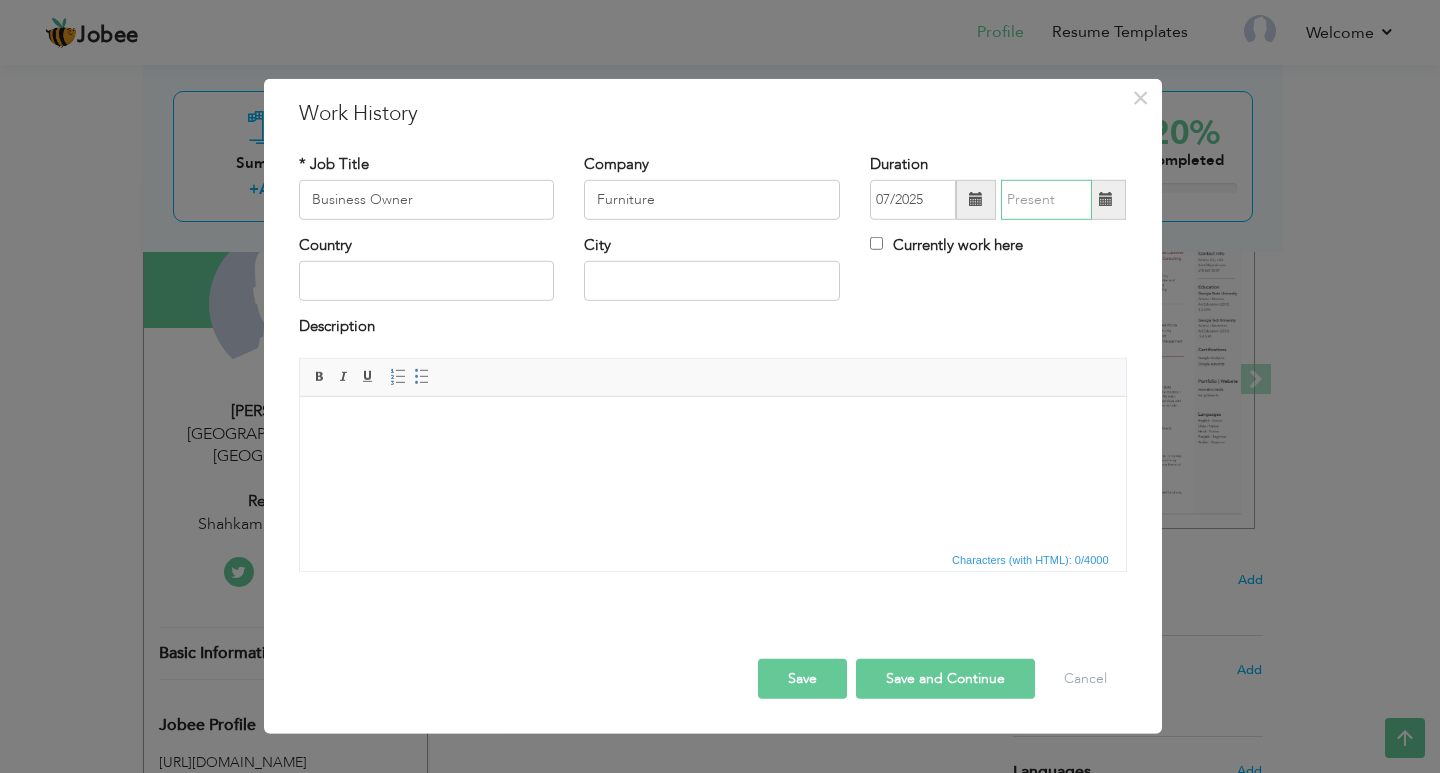 type on "07/2025" 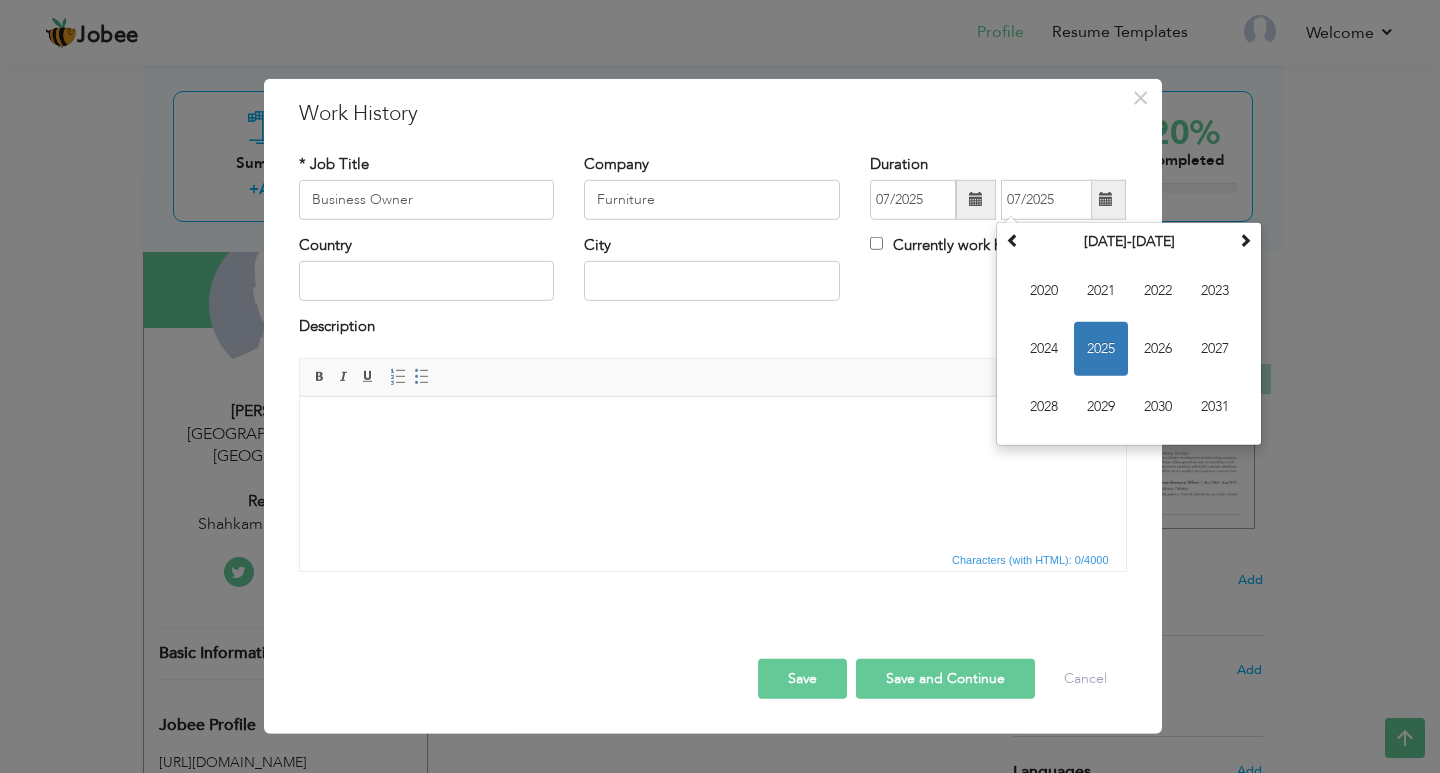 click at bounding box center (976, 200) 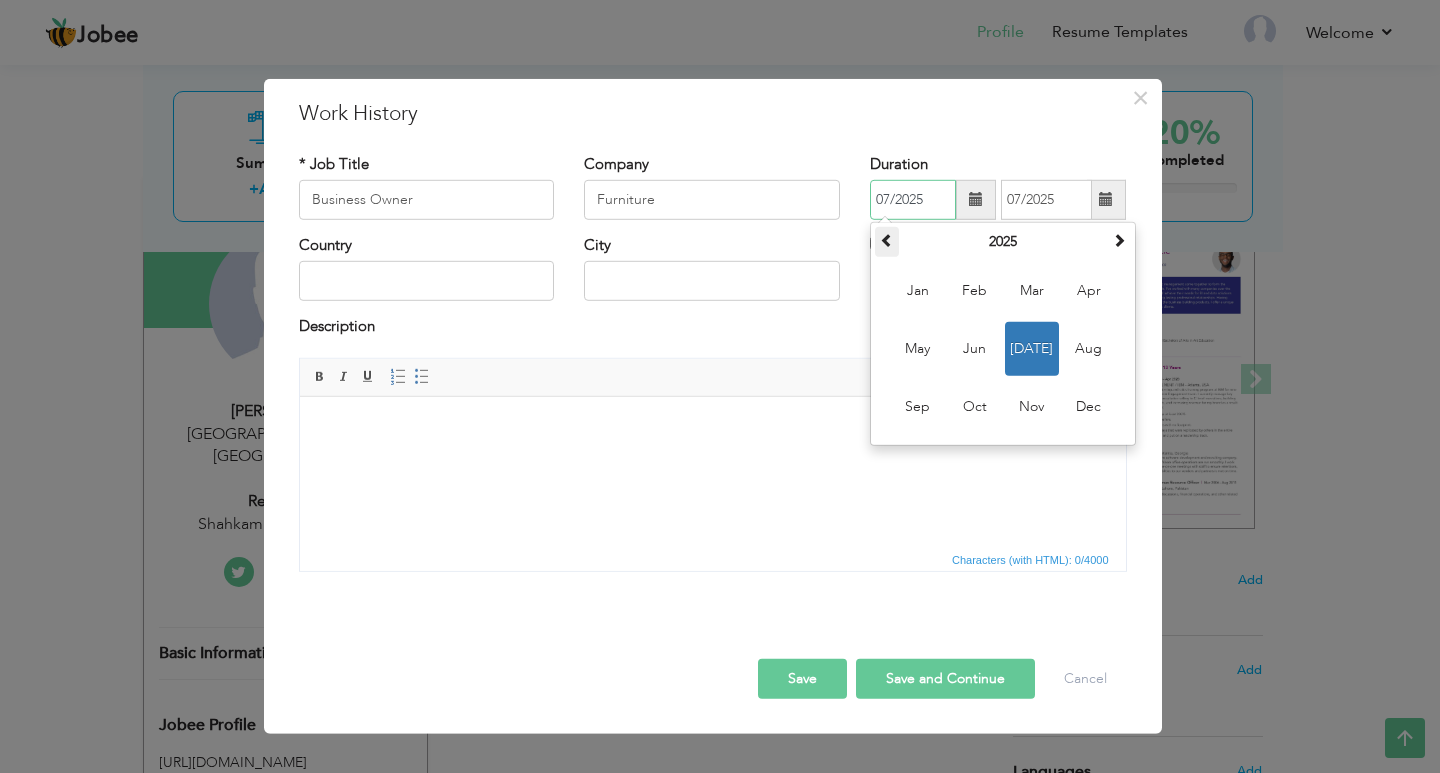 click at bounding box center [887, 240] 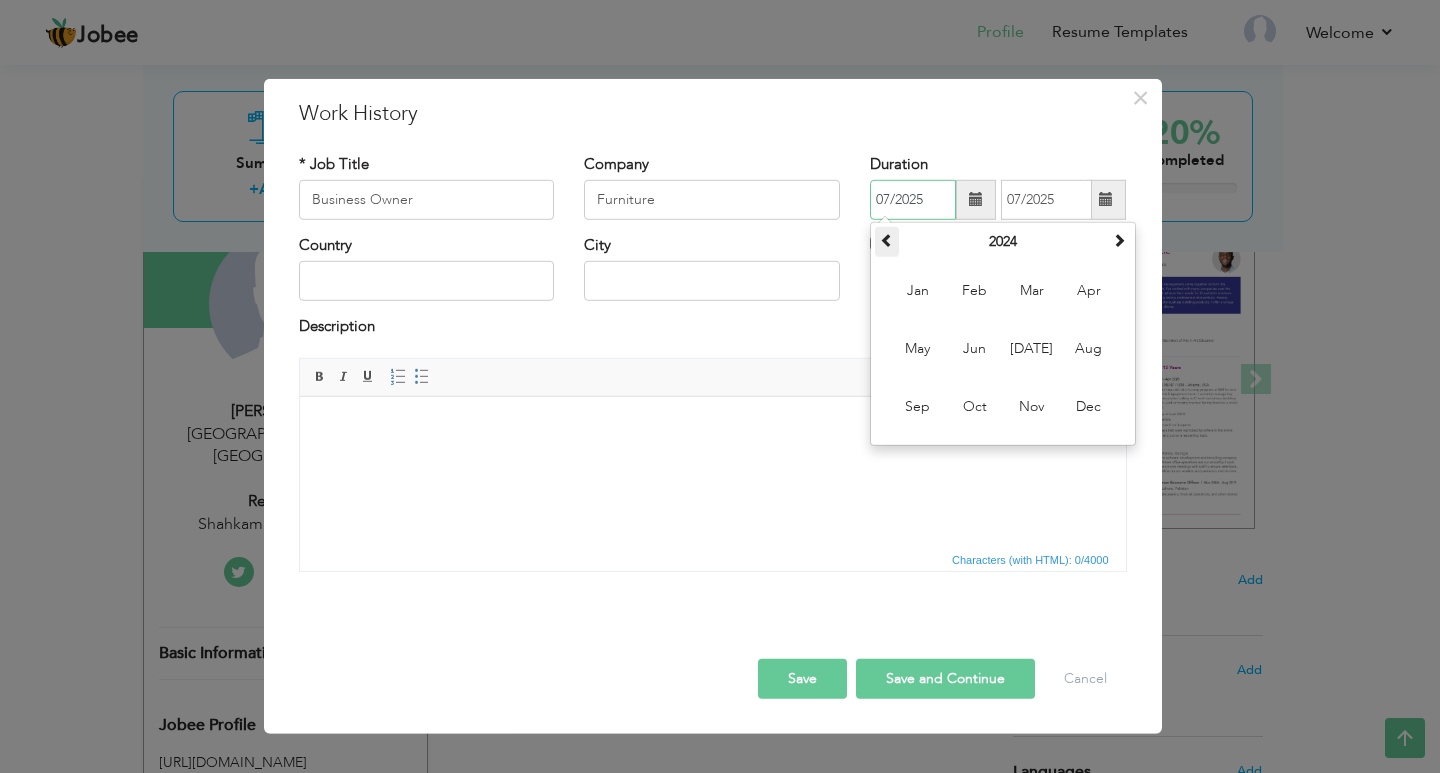 click at bounding box center [887, 240] 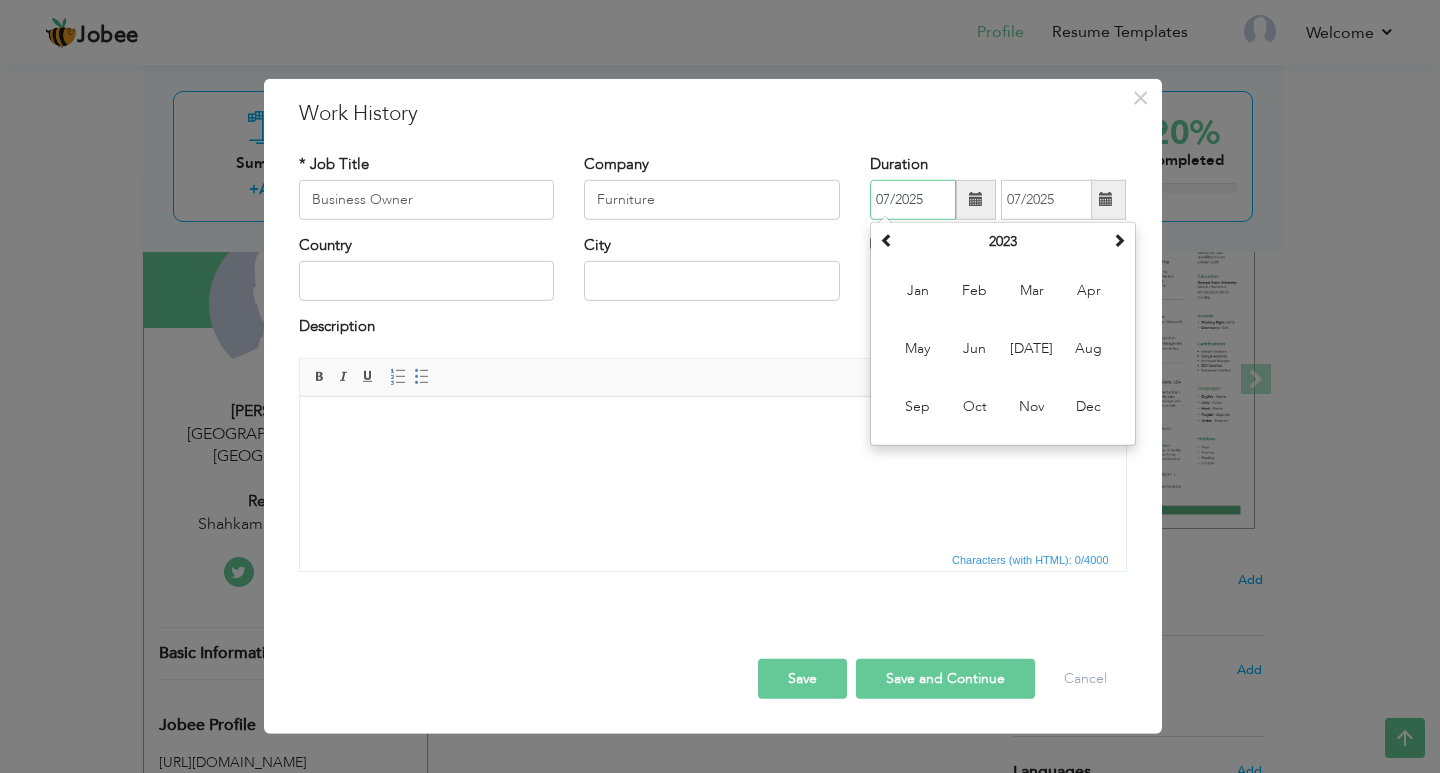 click on "07/2025" at bounding box center (913, 200) 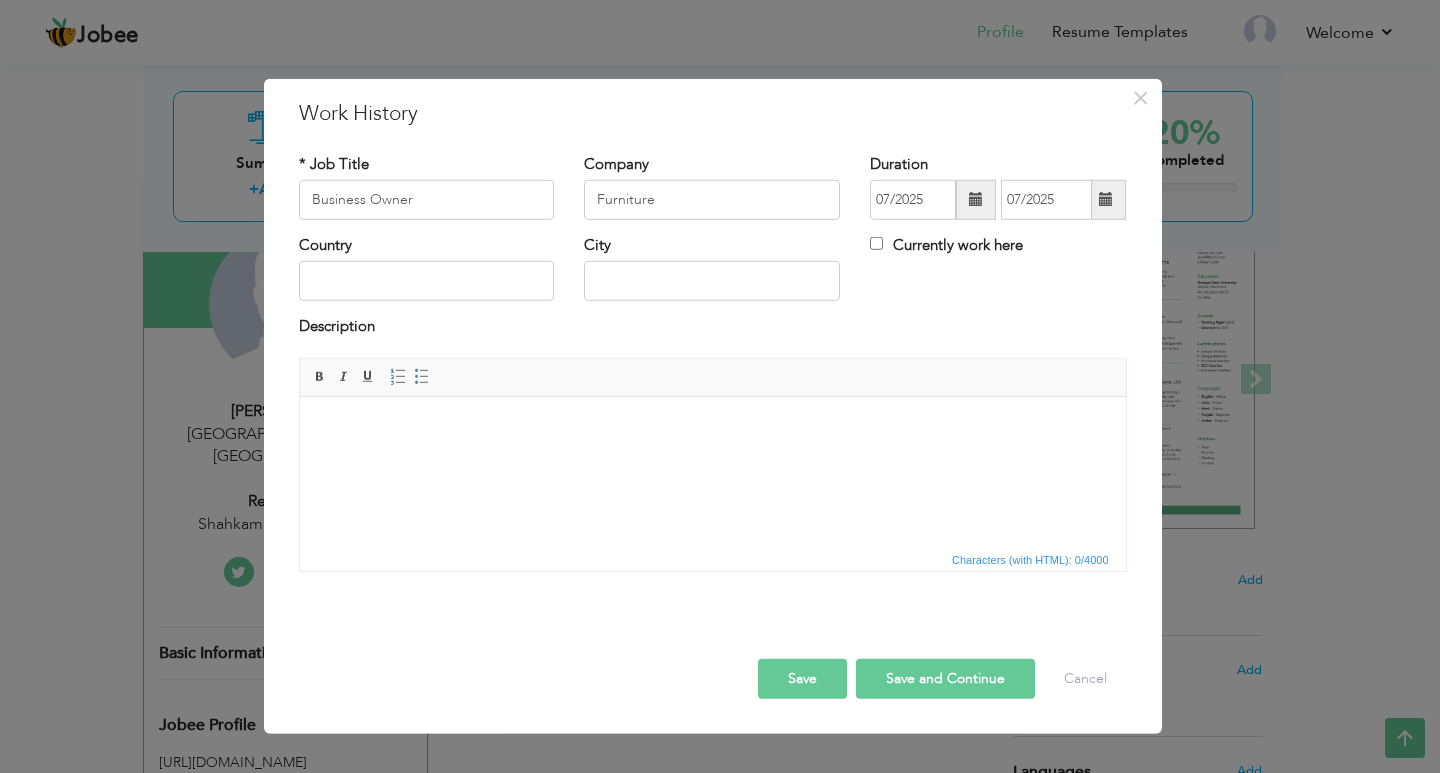 click at bounding box center [976, 200] 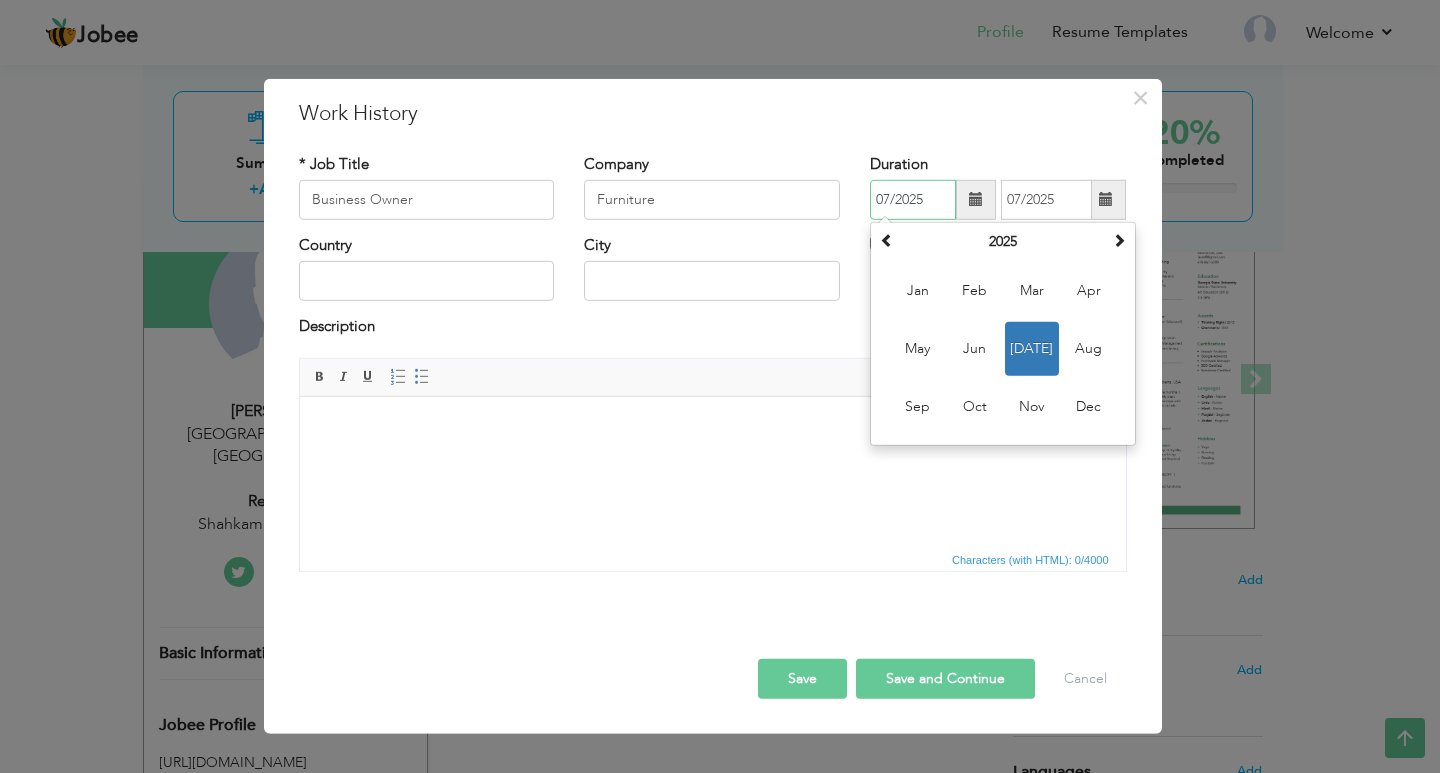 click on "07/2025" at bounding box center [913, 200] 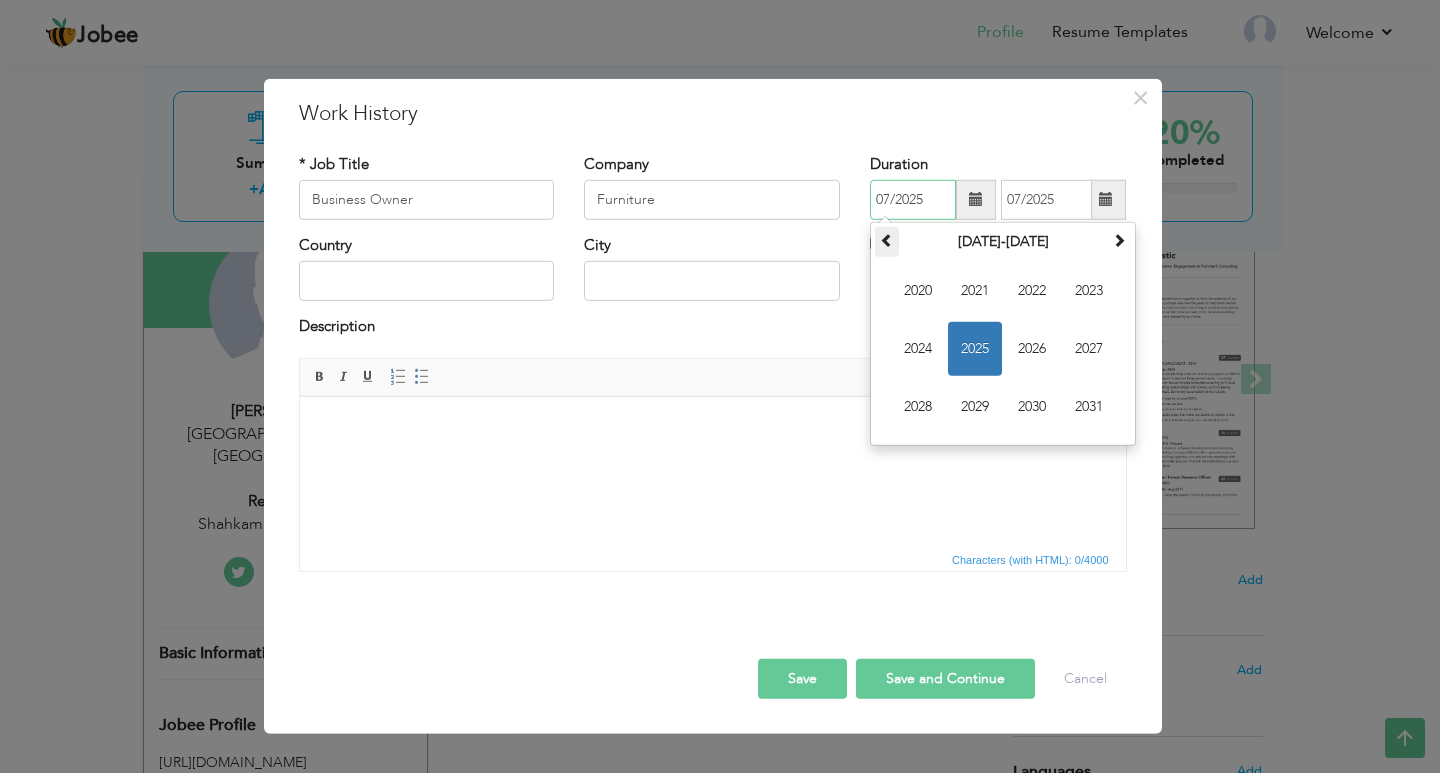 click at bounding box center [887, 242] 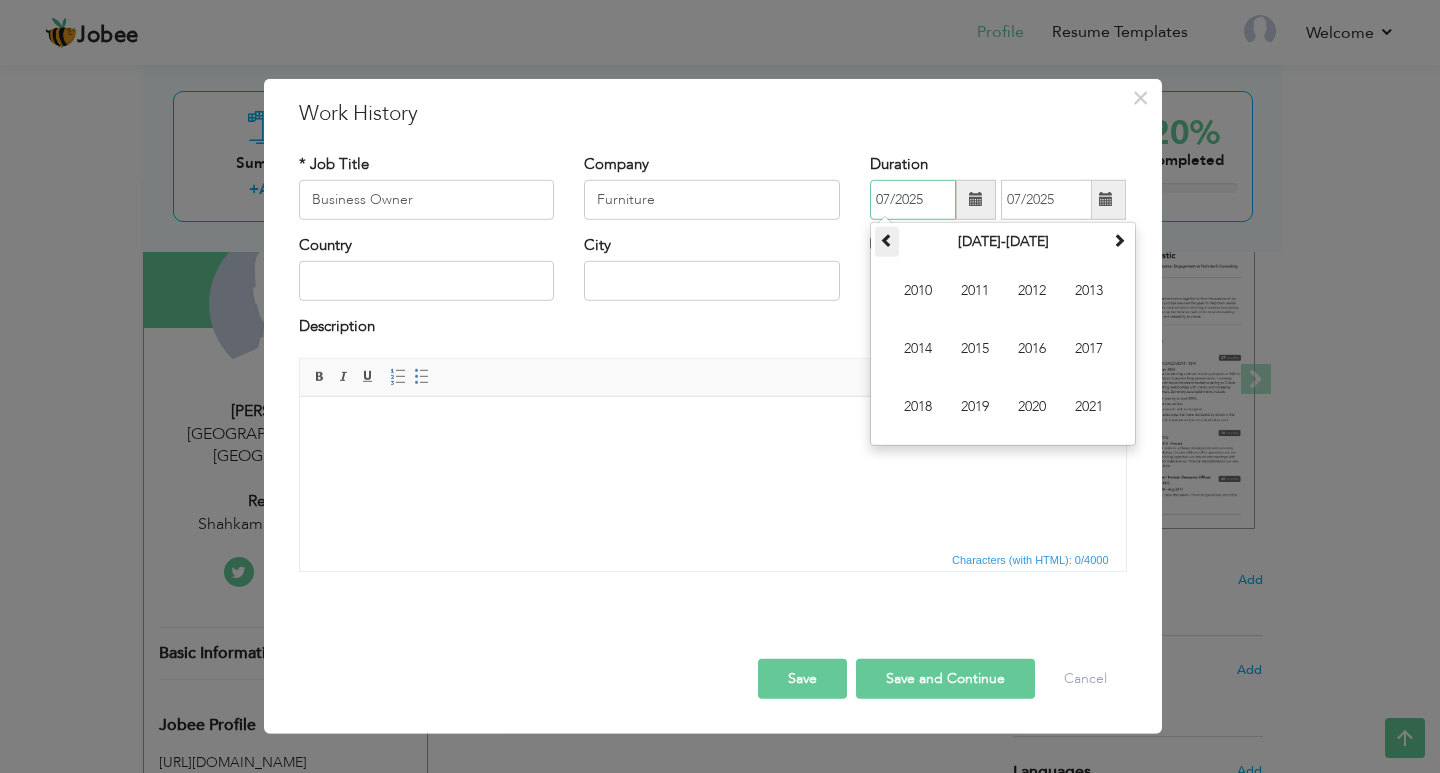click at bounding box center (887, 242) 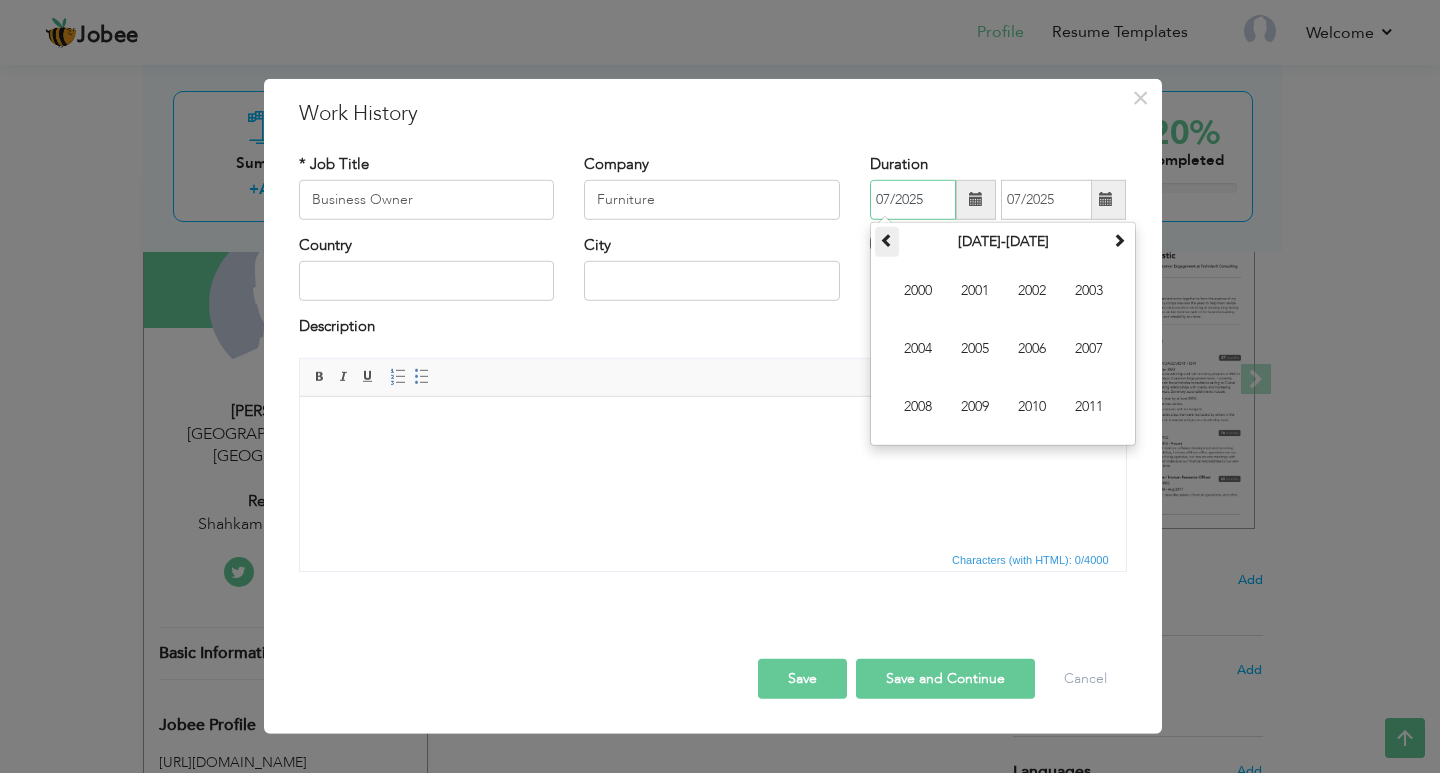 click at bounding box center [887, 242] 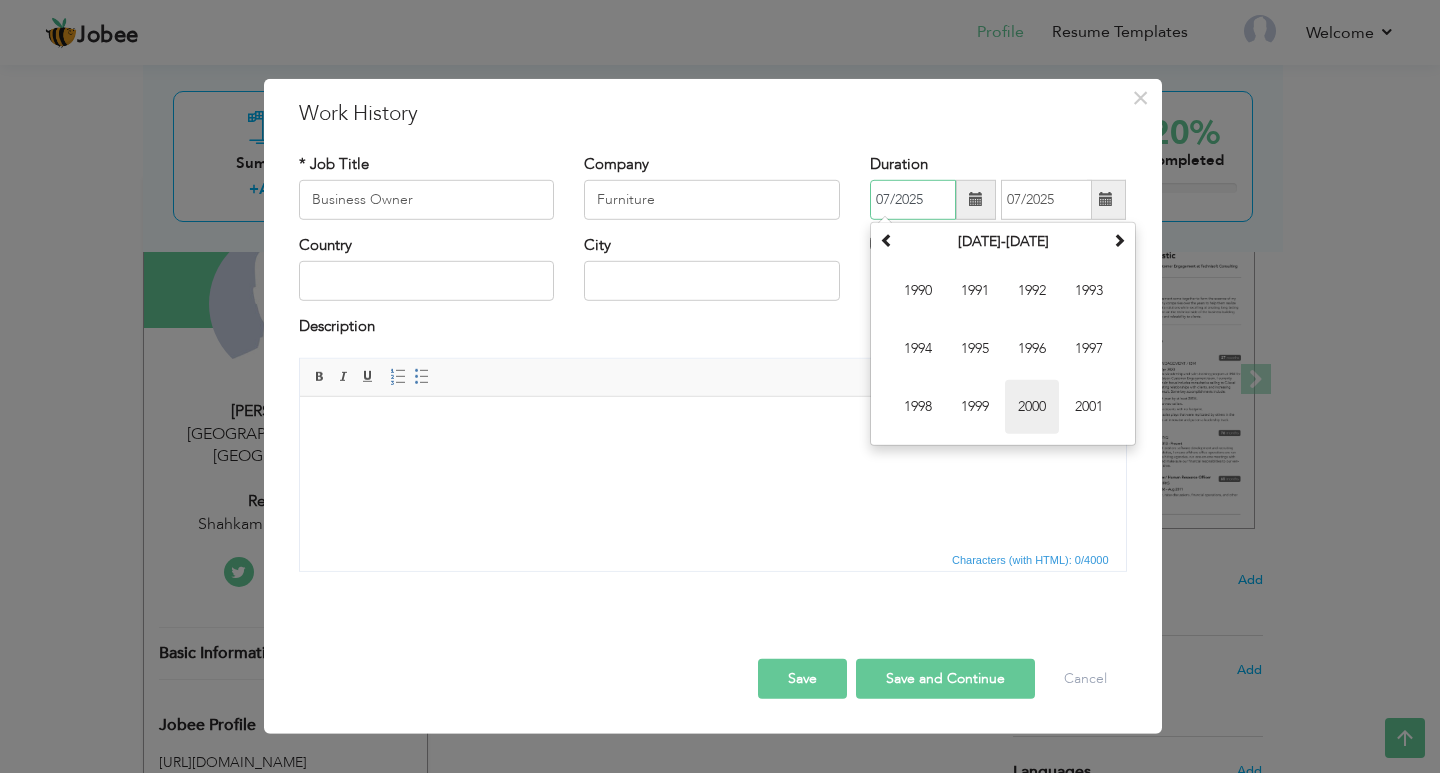 click on "2000" at bounding box center (1032, 407) 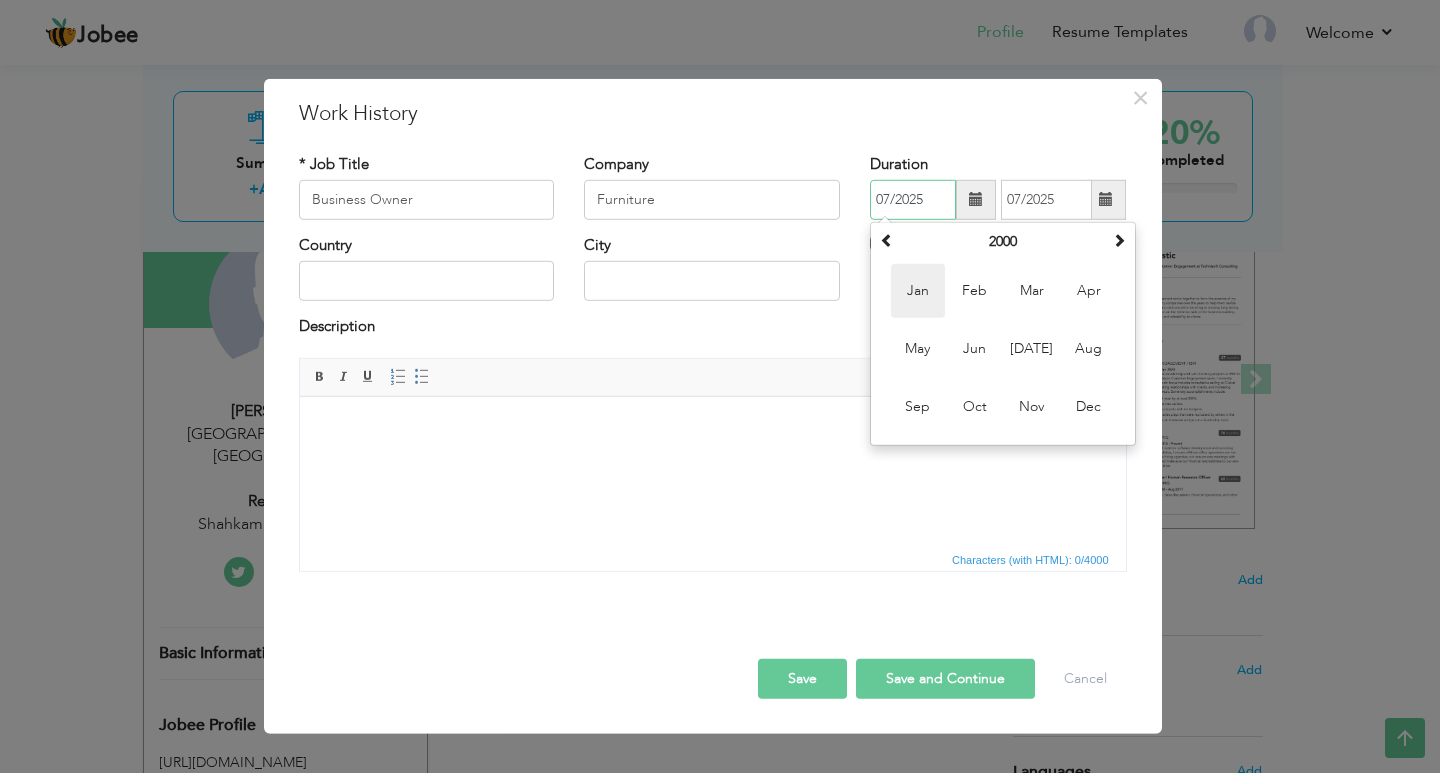 click on "Jan" at bounding box center [918, 291] 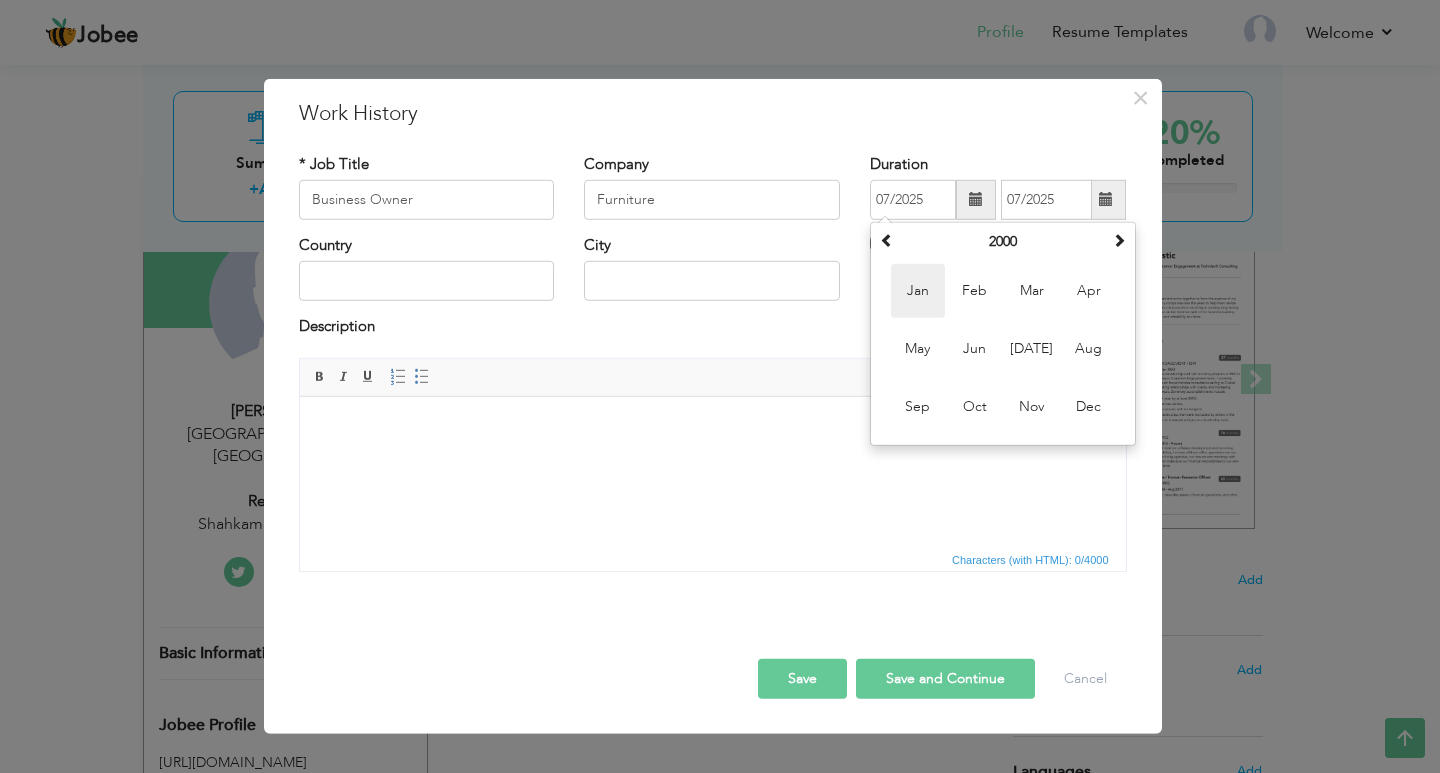 type on "01/2000" 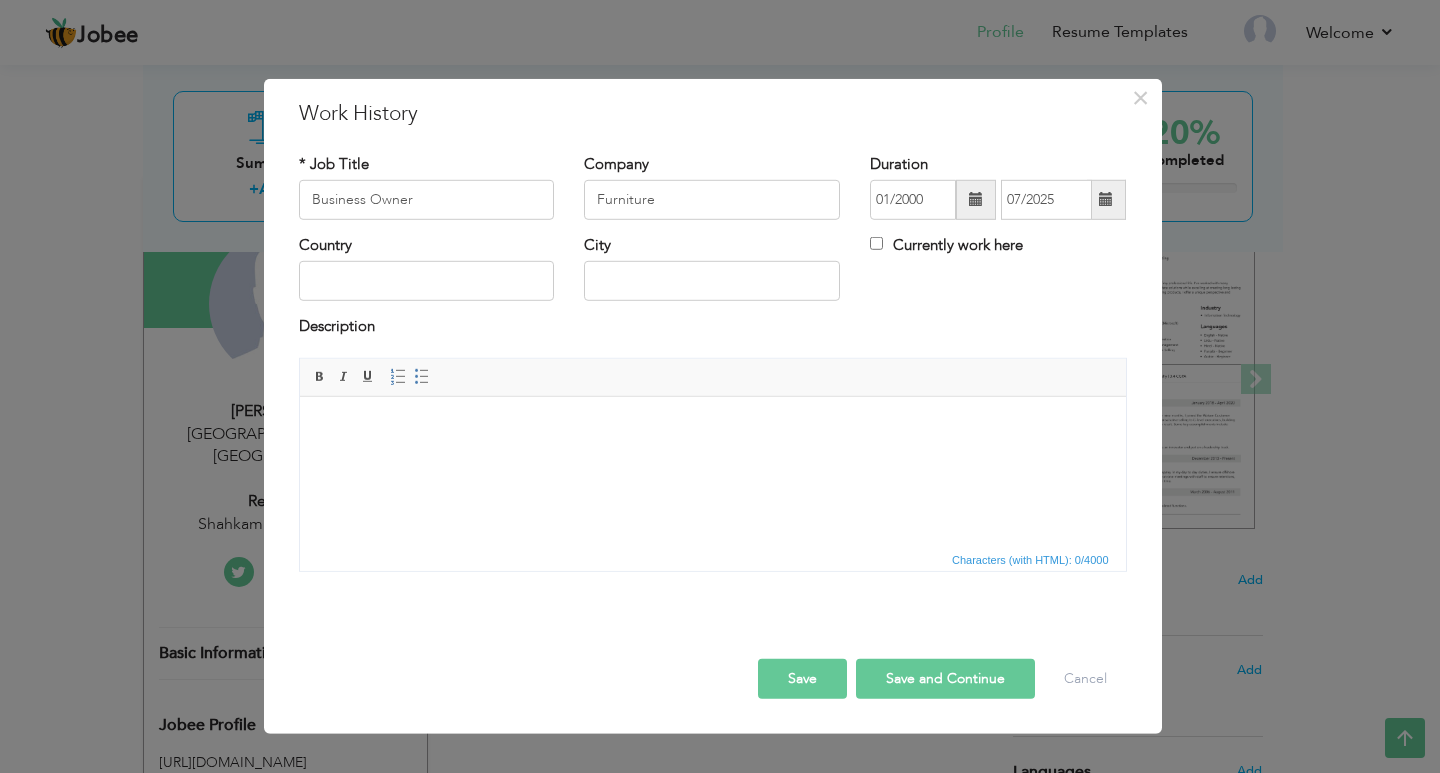 click at bounding box center [1106, 200] 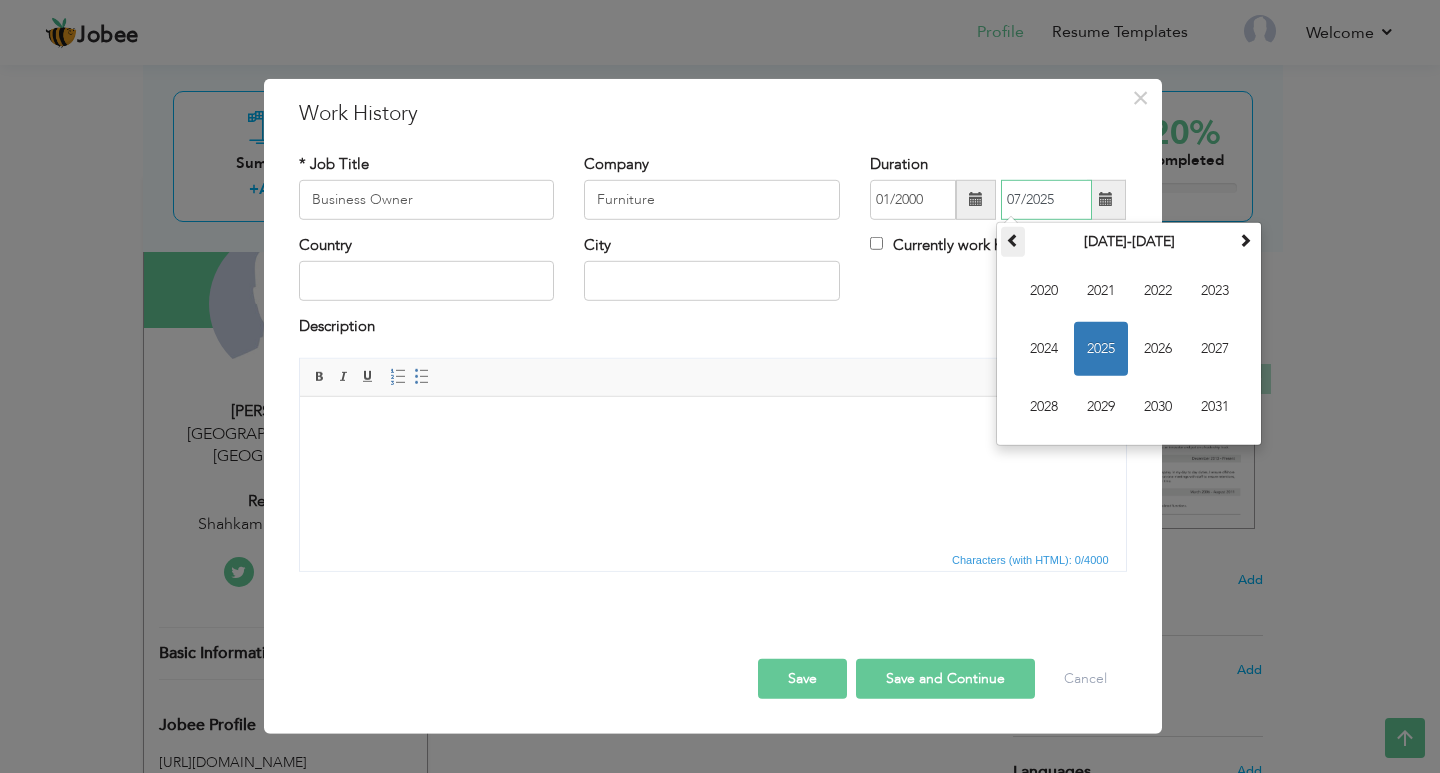 click at bounding box center (1013, 240) 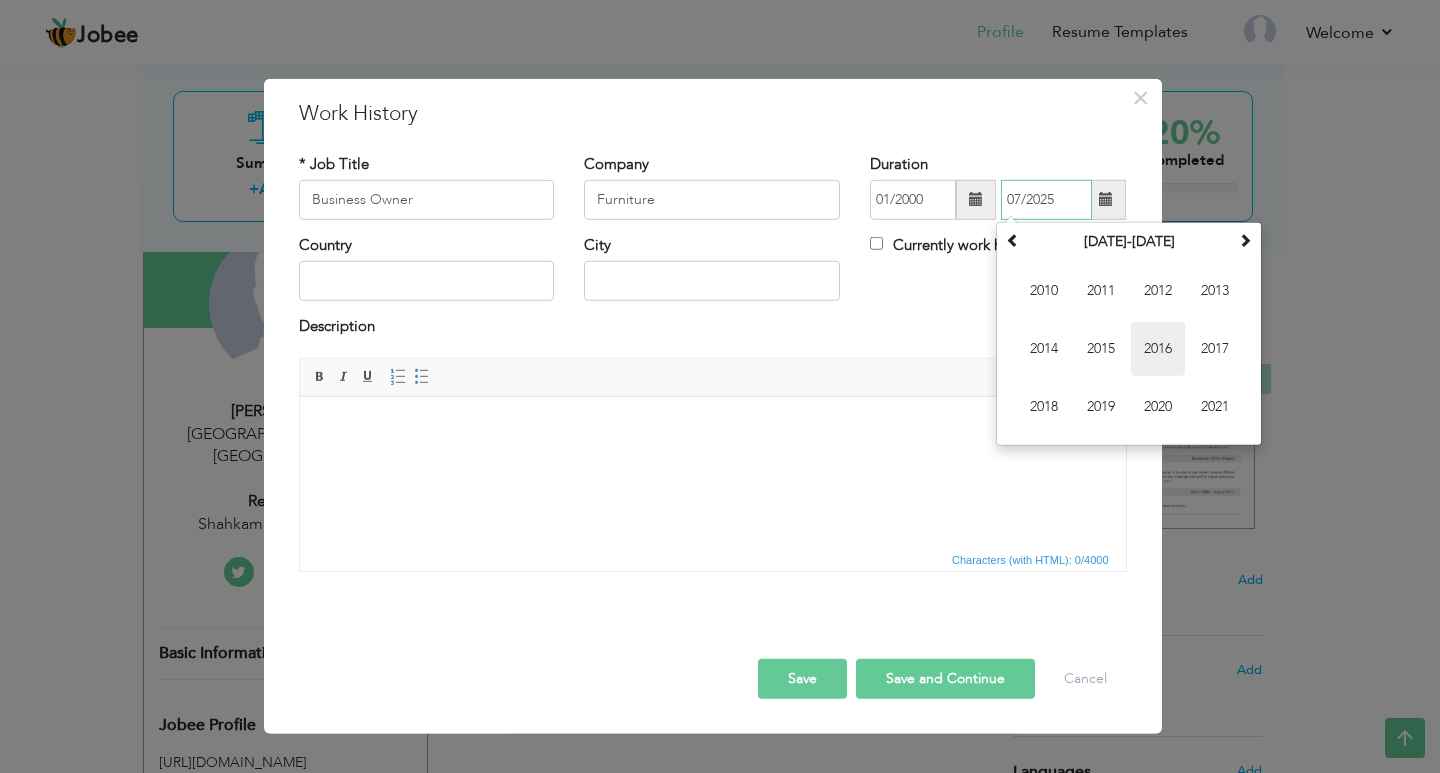 click on "2016" at bounding box center (1158, 349) 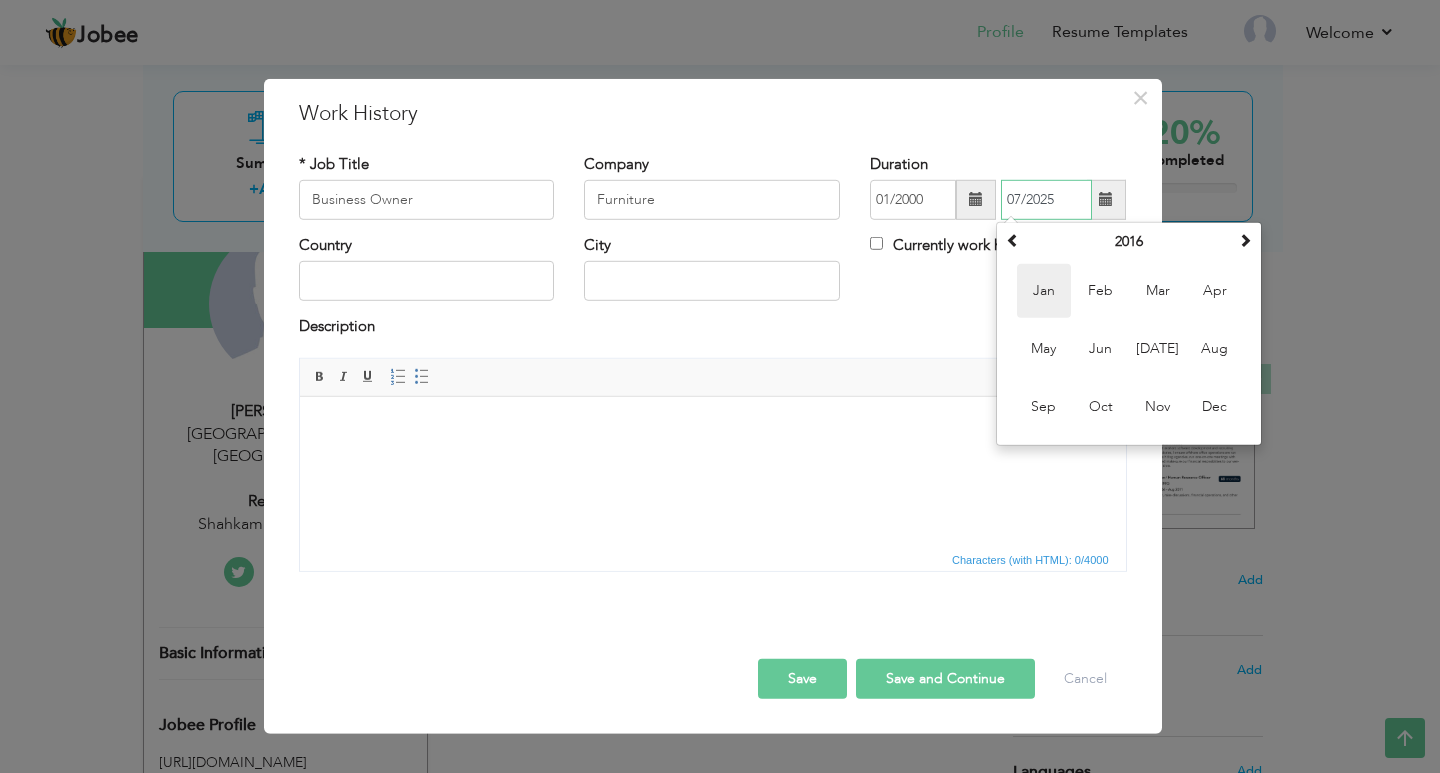click on "Jan" at bounding box center (1044, 291) 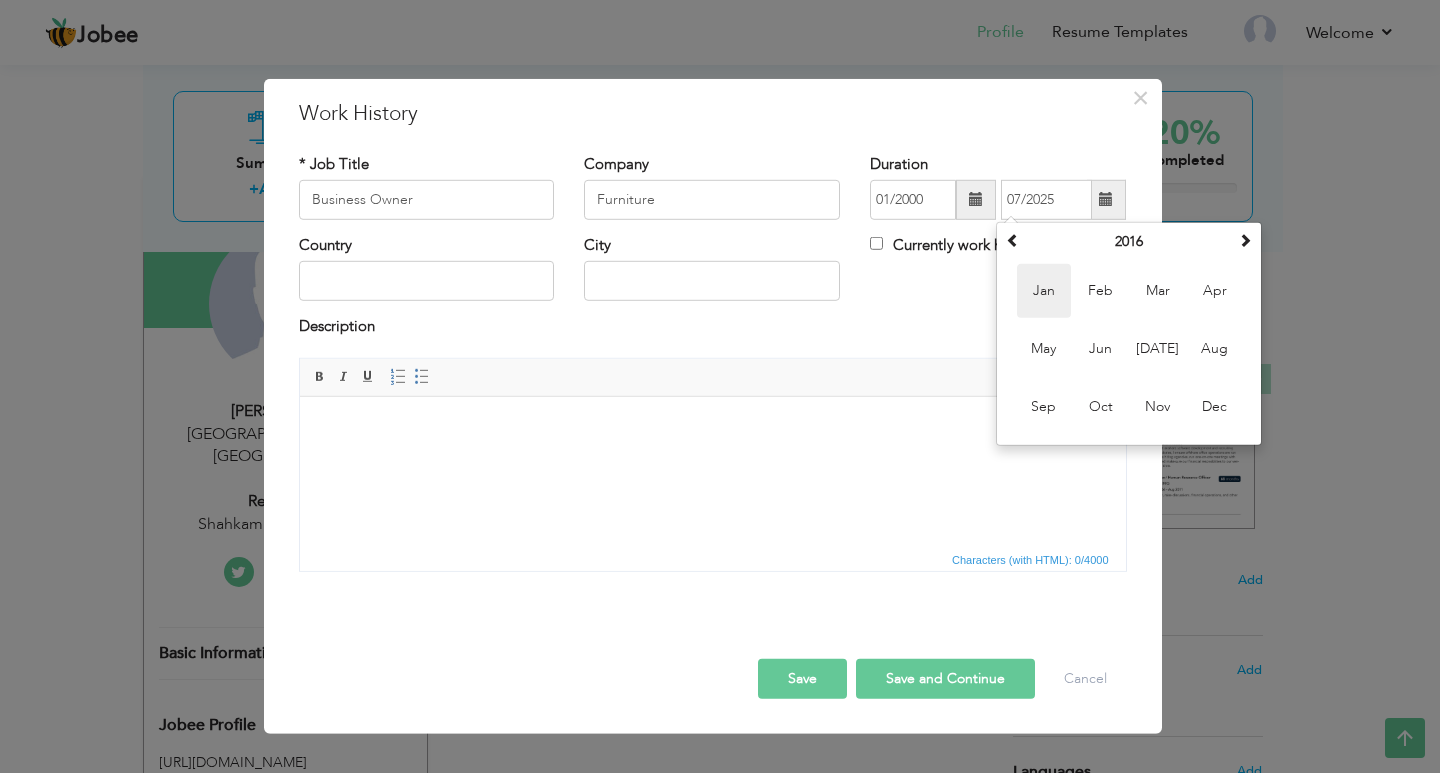 type on "01/2016" 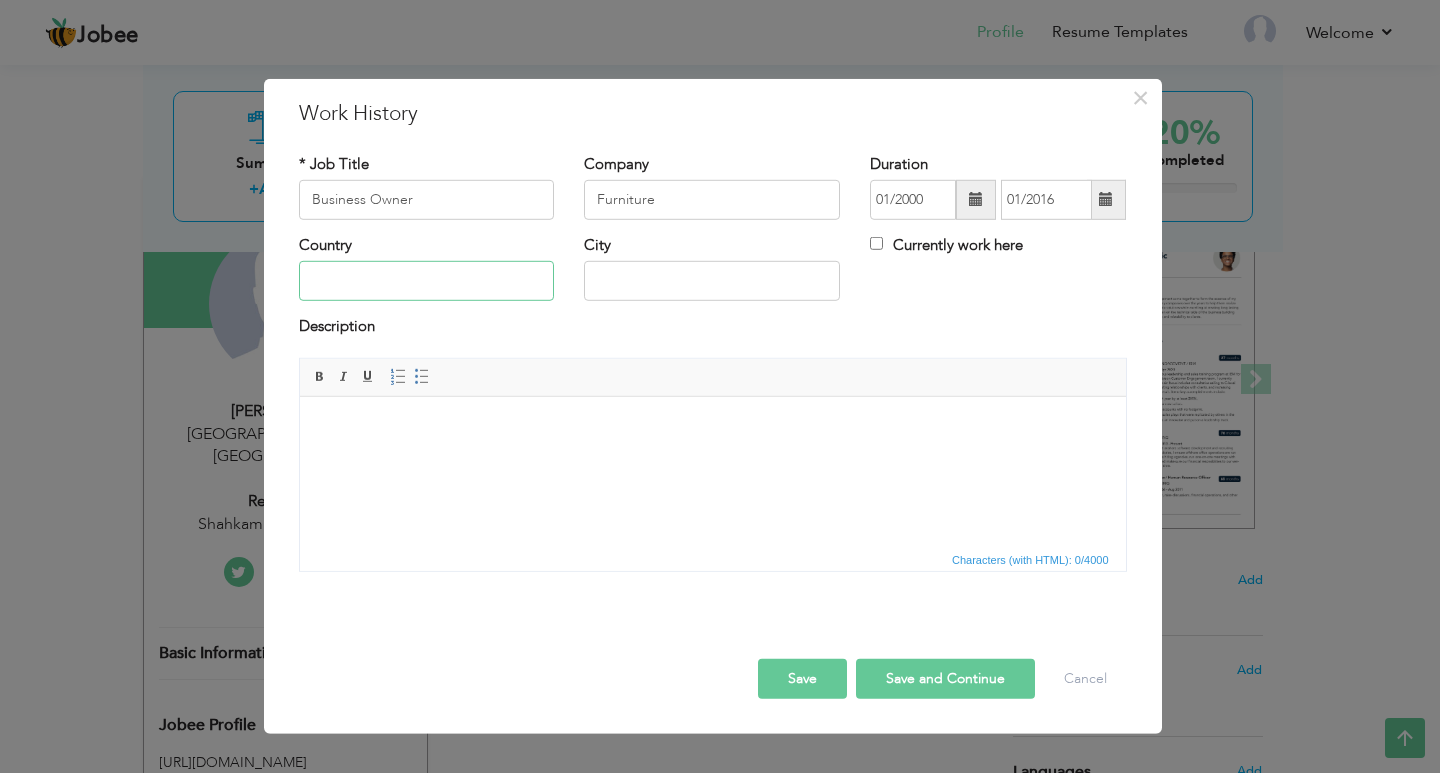click at bounding box center (427, 281) 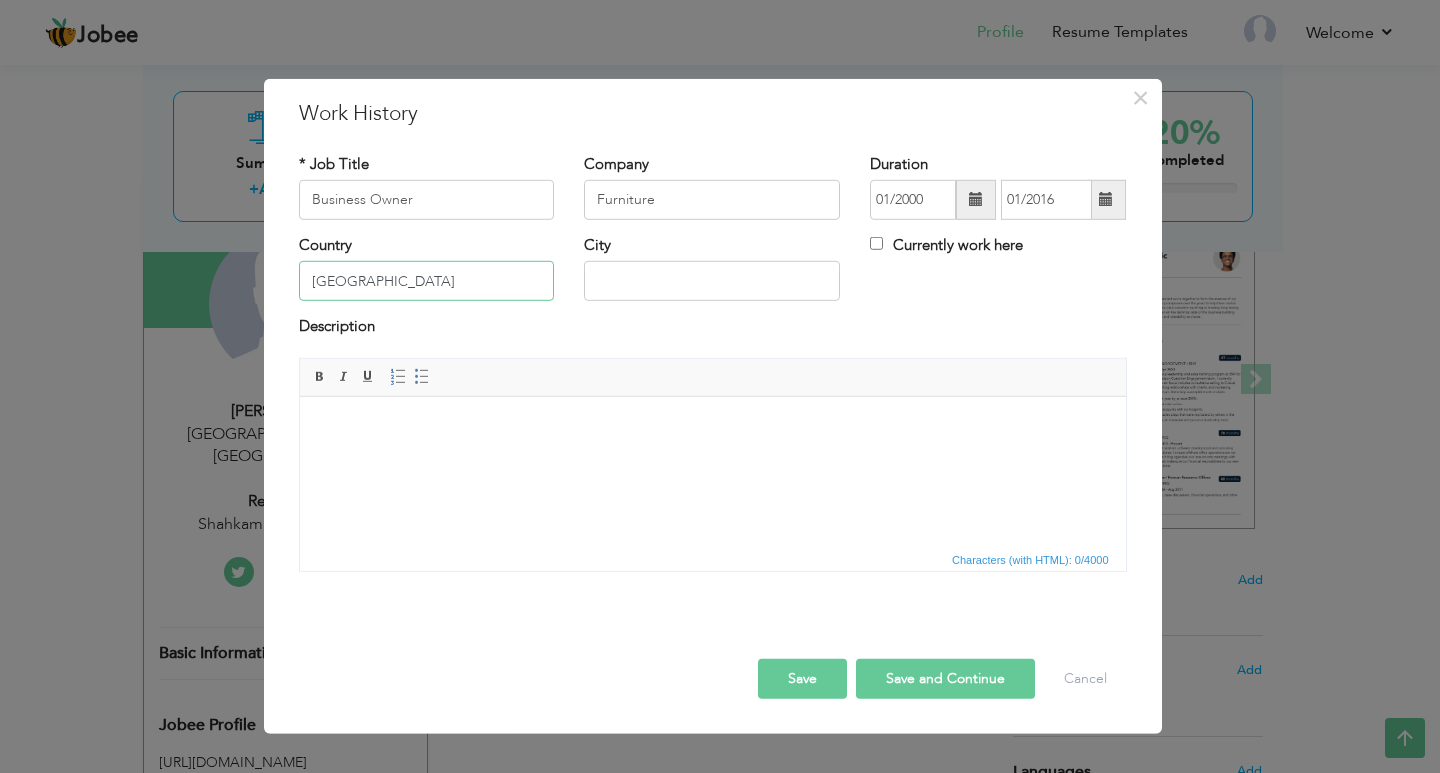 type on "[GEOGRAPHIC_DATA]" 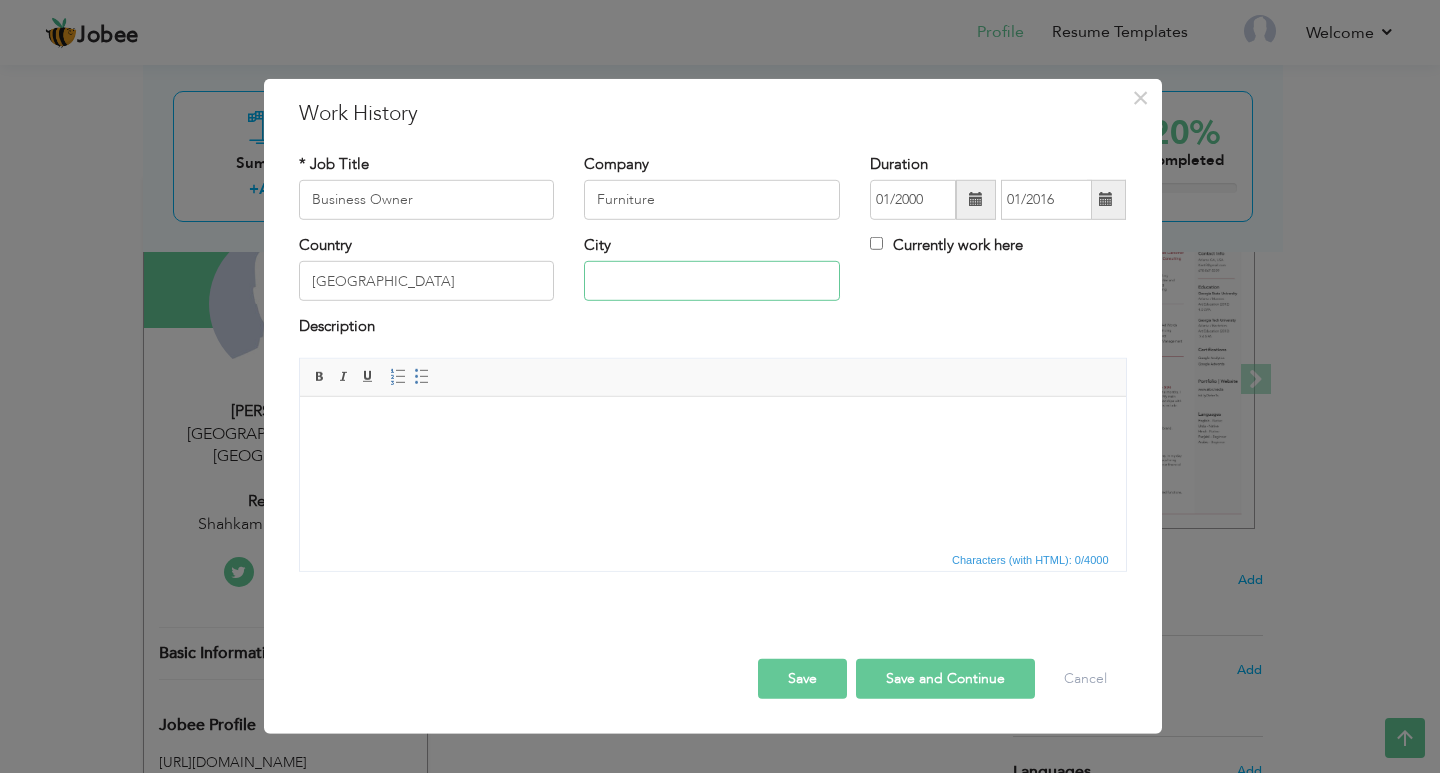 type on "C" 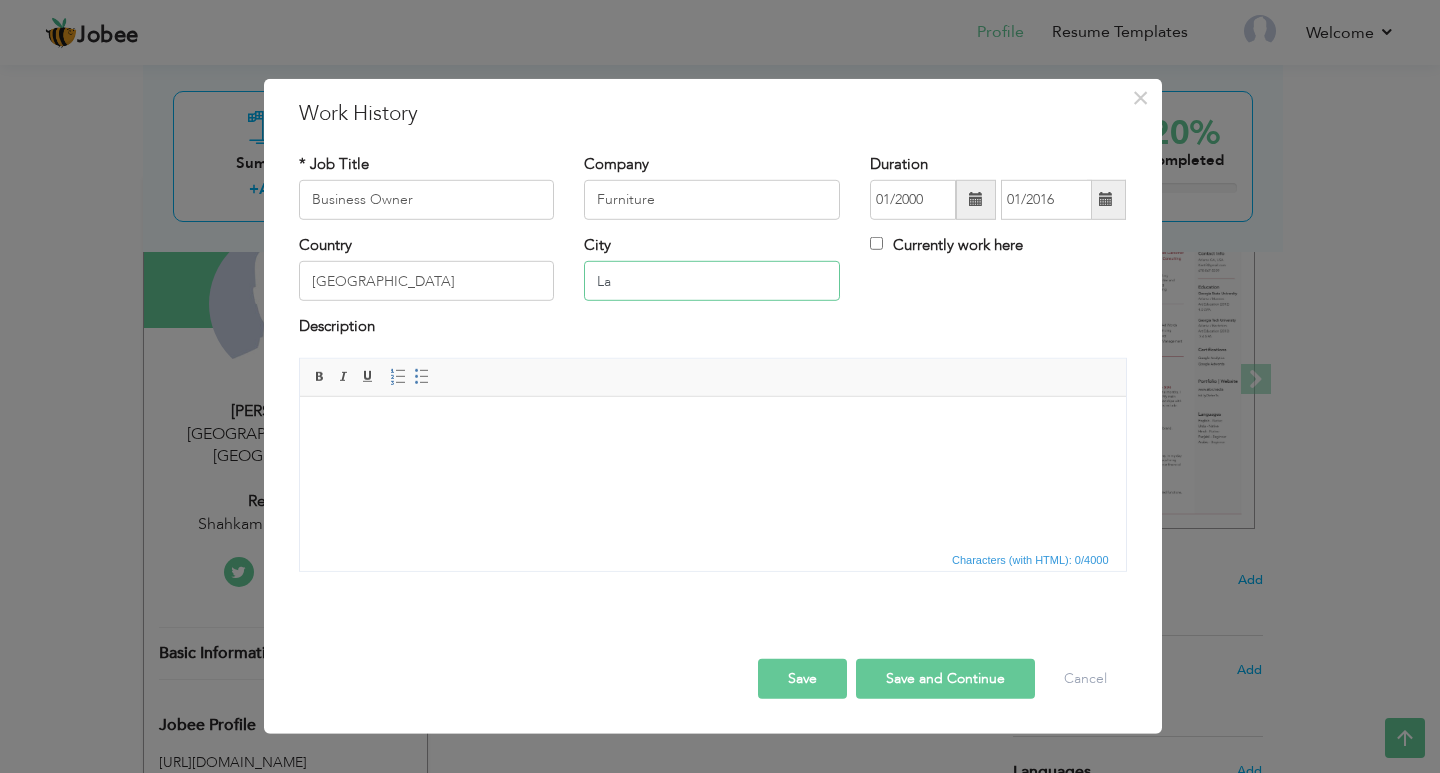 type on "L" 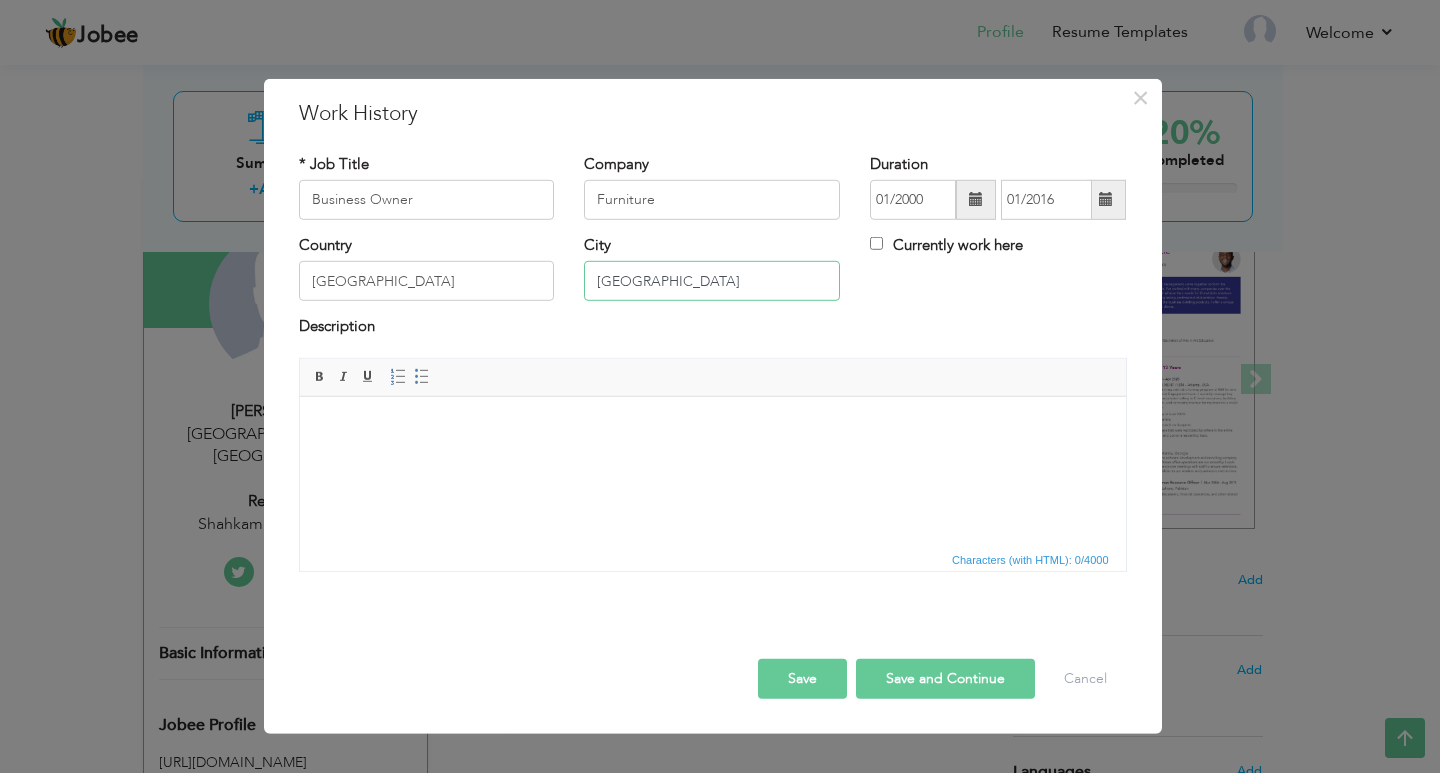 type on "[GEOGRAPHIC_DATA]" 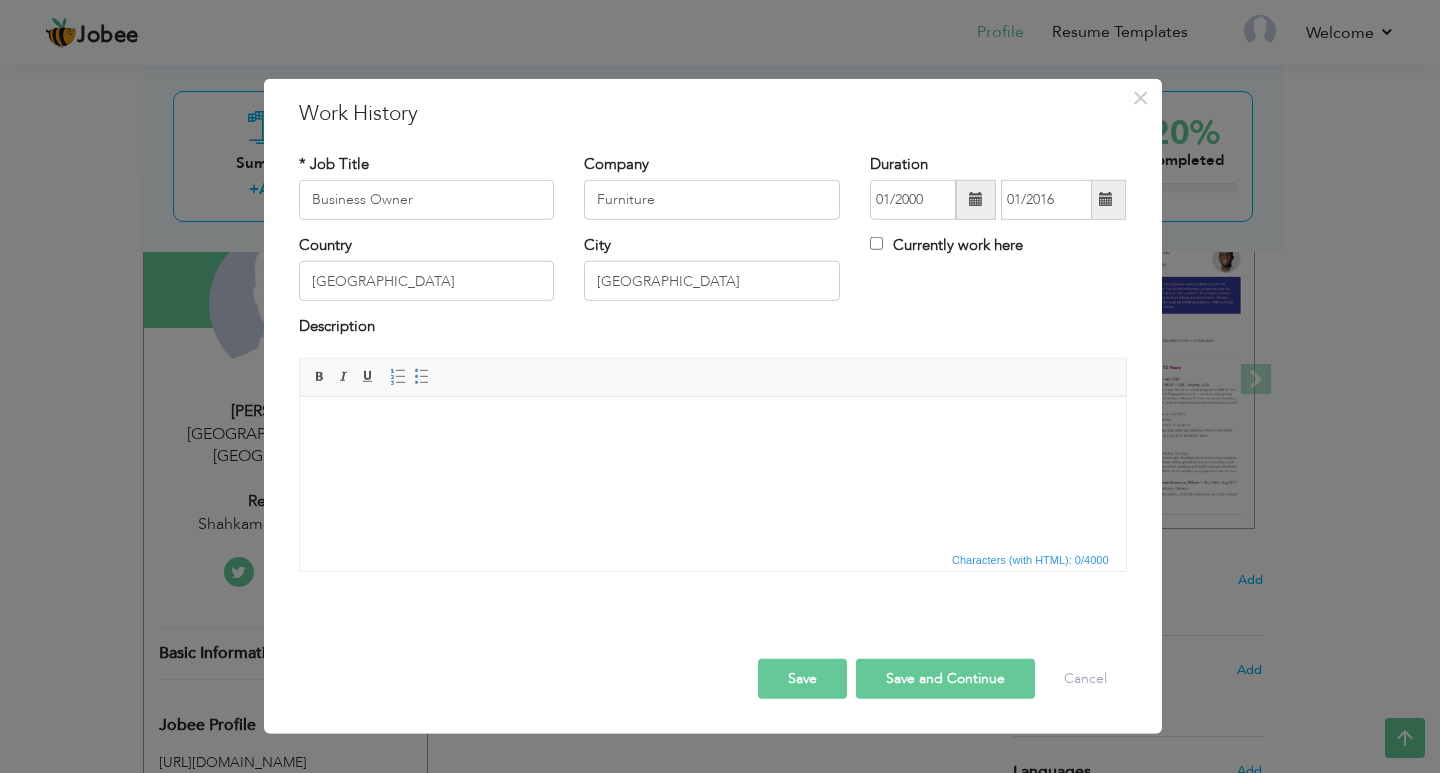 click at bounding box center (712, 426) 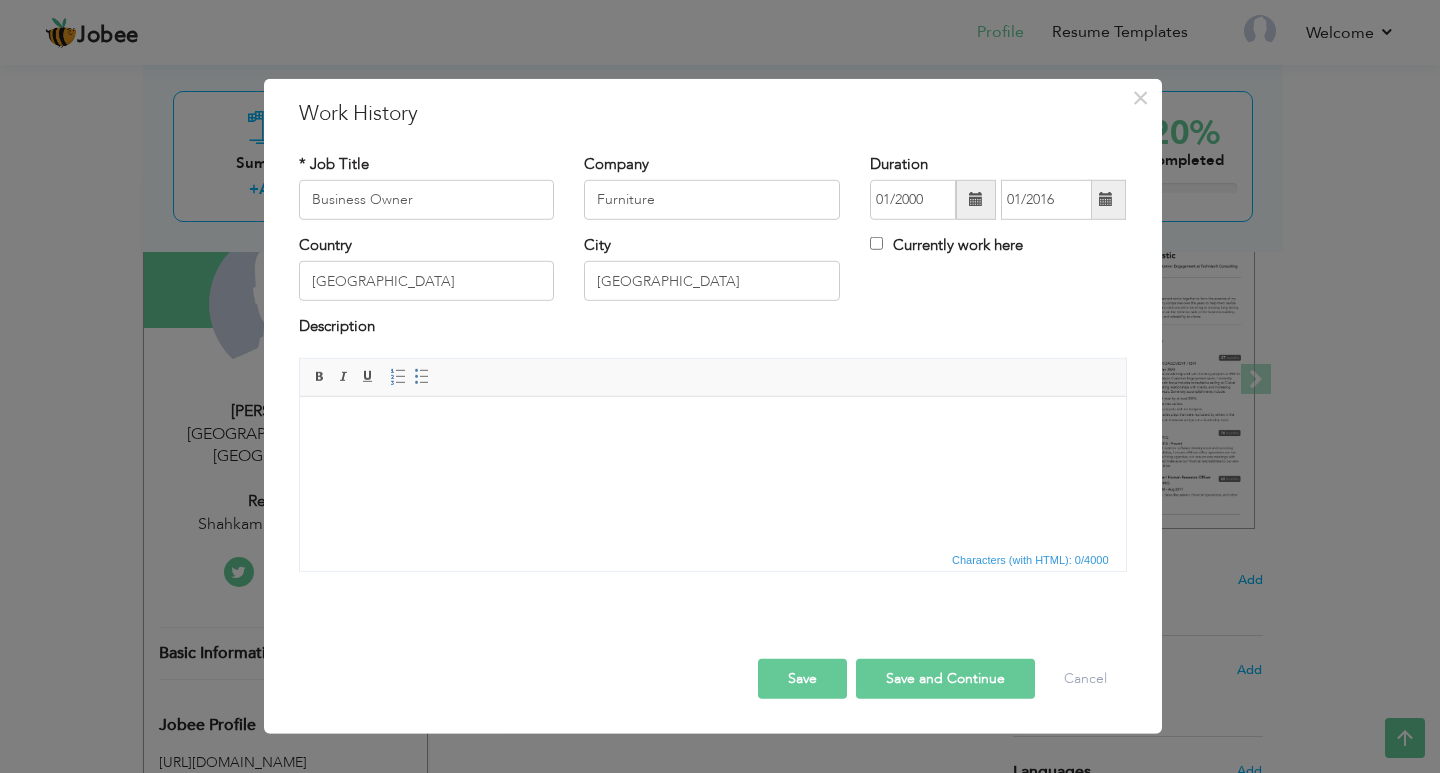 paste 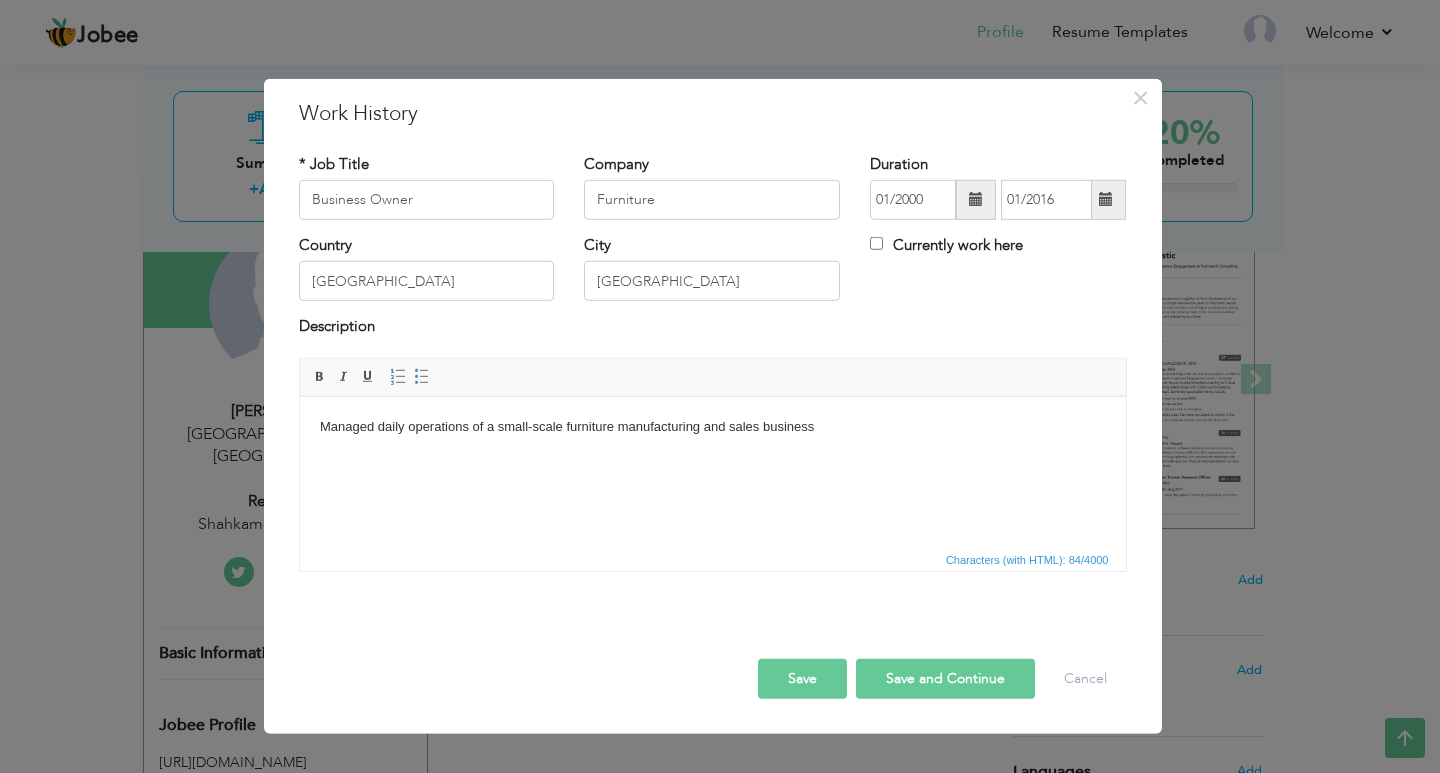 type 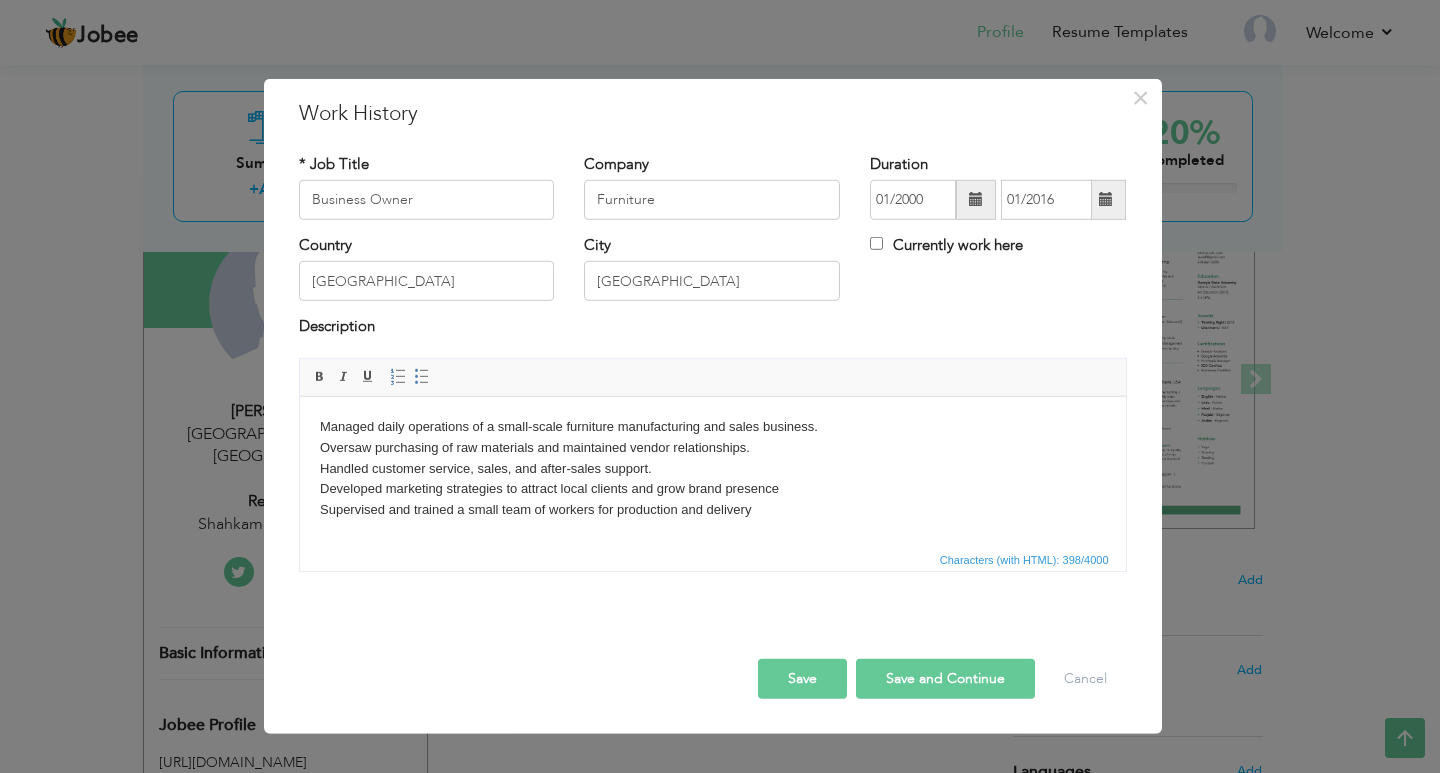 click on "Managed daily operations of a small-scale furniture manufacturing and sales business. Oversaw purchasing of raw materials and maintained vendor relationships. Handled customer service, sales, and after-sales support. Developed marketing strategies to attract local clients and grow brand presence ​​​​​​​ Supervised and trained a small team of workers for production and delivery" at bounding box center (712, 468) 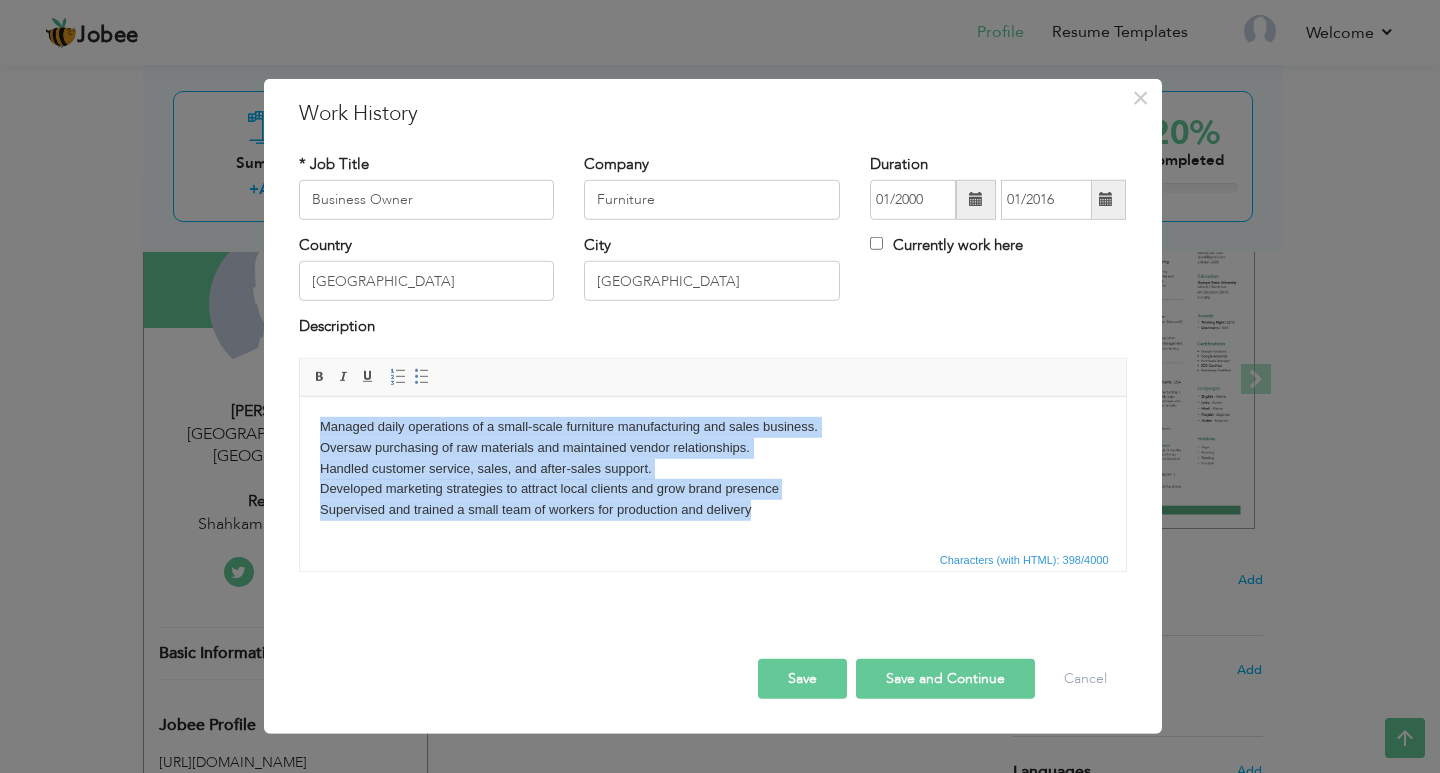 drag, startPoint x: 765, startPoint y: 513, endPoint x: 315, endPoint y: 400, distance: 463.97092 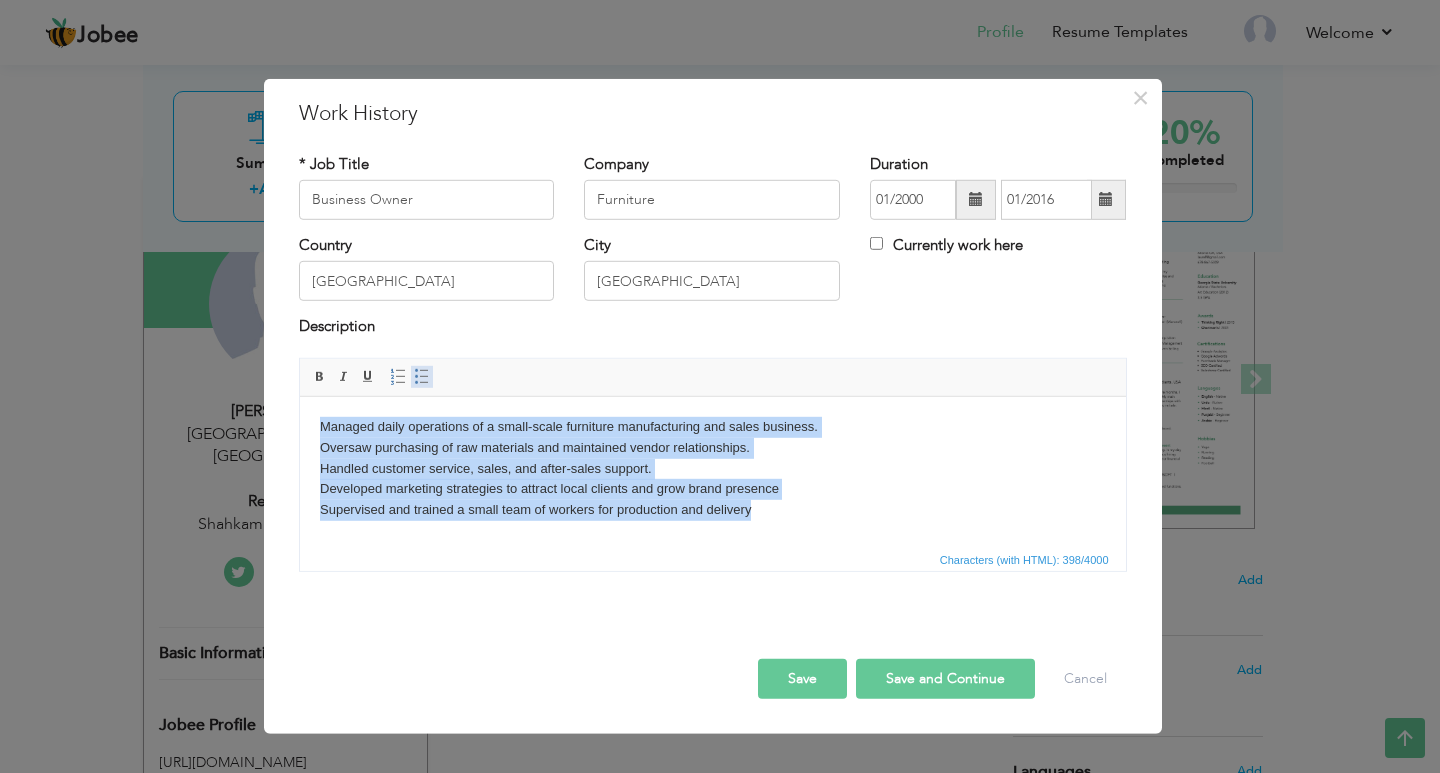 click at bounding box center [422, 377] 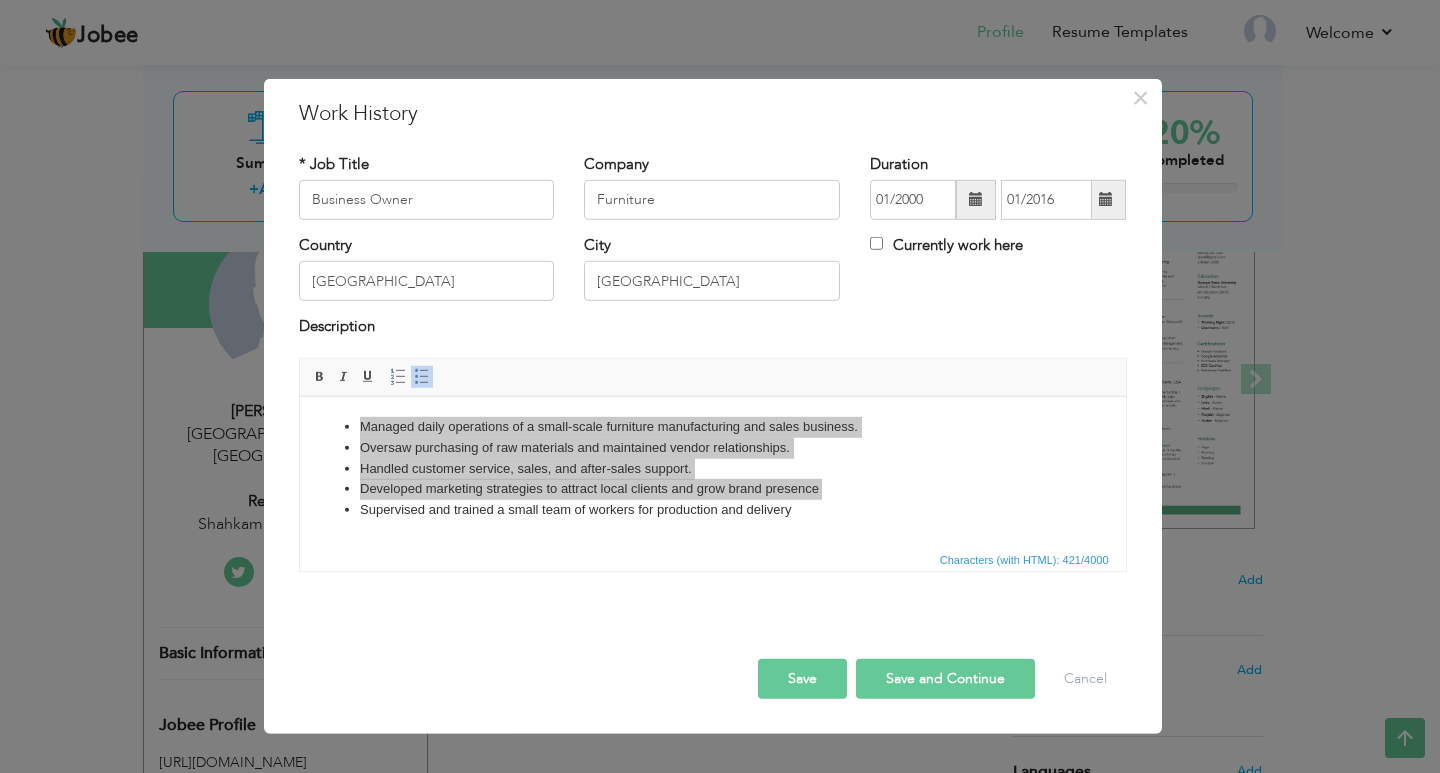 click on "Characters (with HTML): 421/4000" at bounding box center [713, 559] 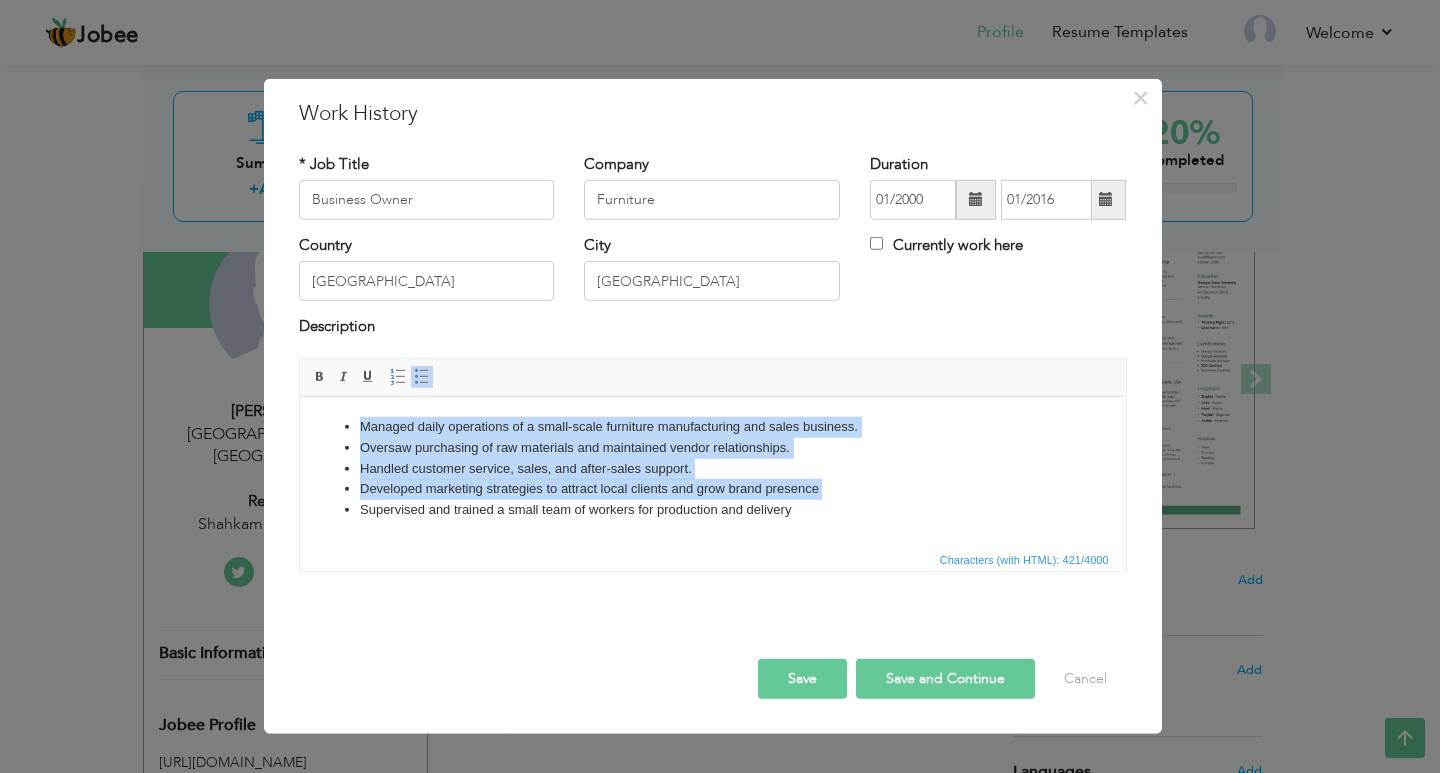 click on "Managed daily operations of a small-scale furniture manufacturing and sales business. Oversaw purchasing of raw materials and maintained vendor relationships. Handled customer service, sales, and after-sales support. Developed marketing strategies to attract local clients and grow brand presence Supervised and trained a small team of workers for production and delivery" at bounding box center [712, 468] 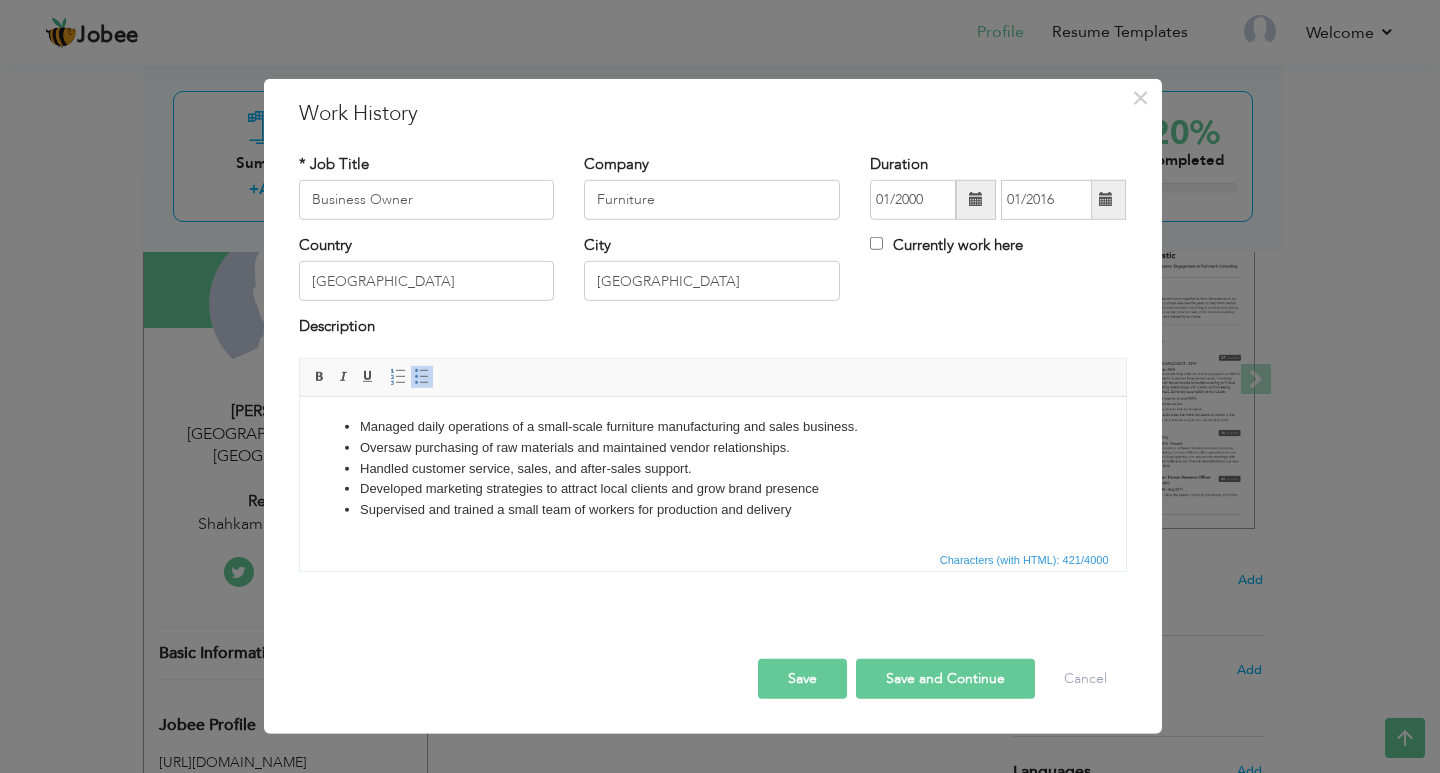 click on "Supervised and trained a small team of workers for production and delivery" at bounding box center (712, 509) 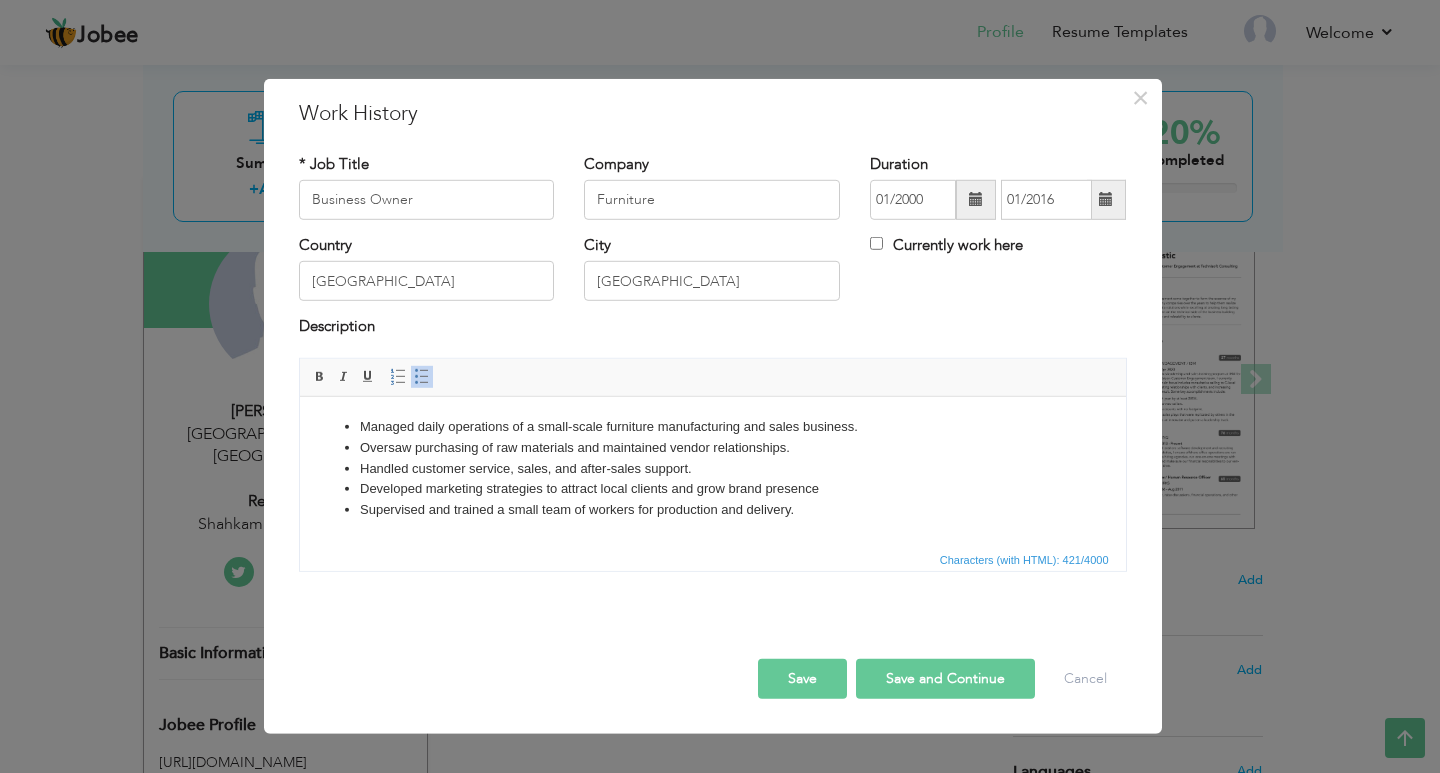 click on "Developed marketing strategies to attract local clients and grow brand presence" at bounding box center [712, 488] 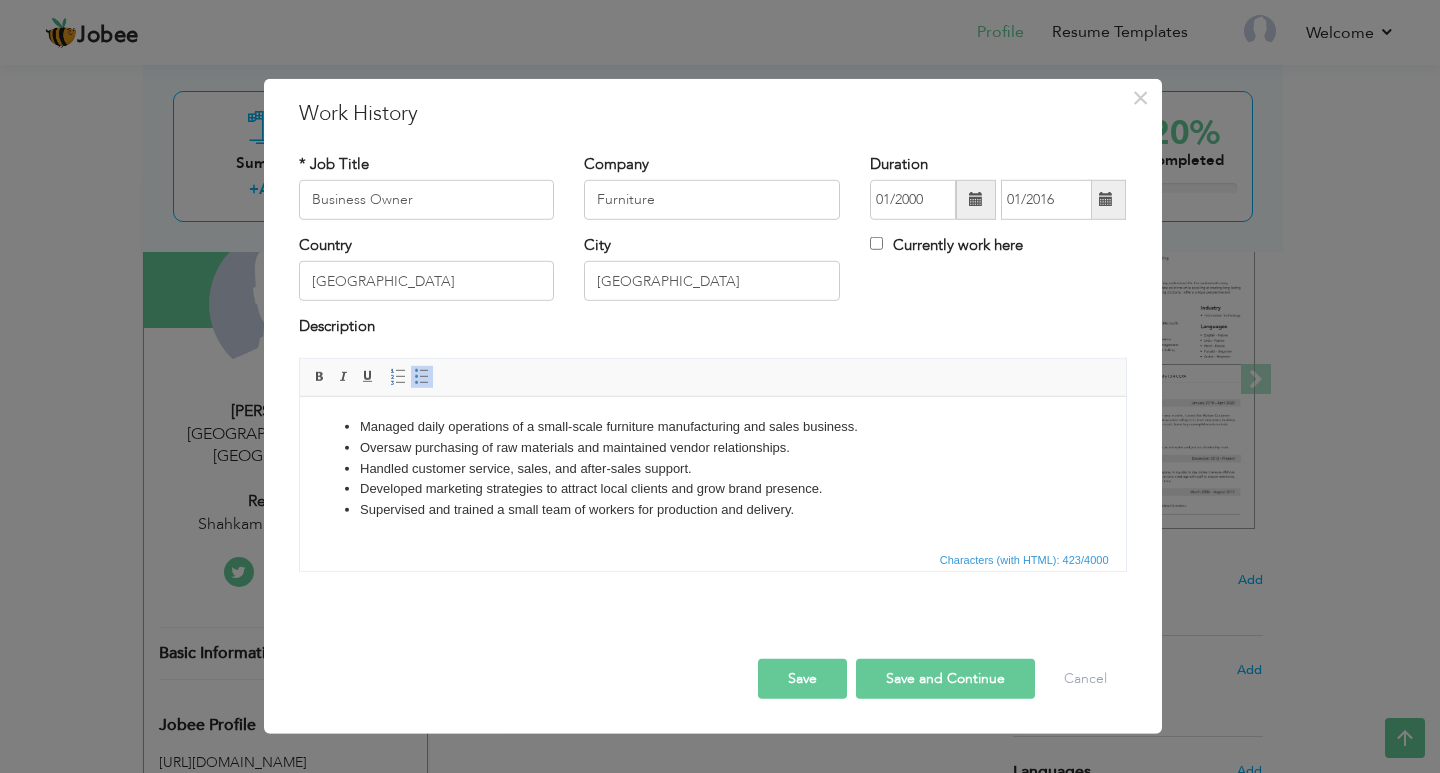 click on "Save and Continue" at bounding box center (945, 679) 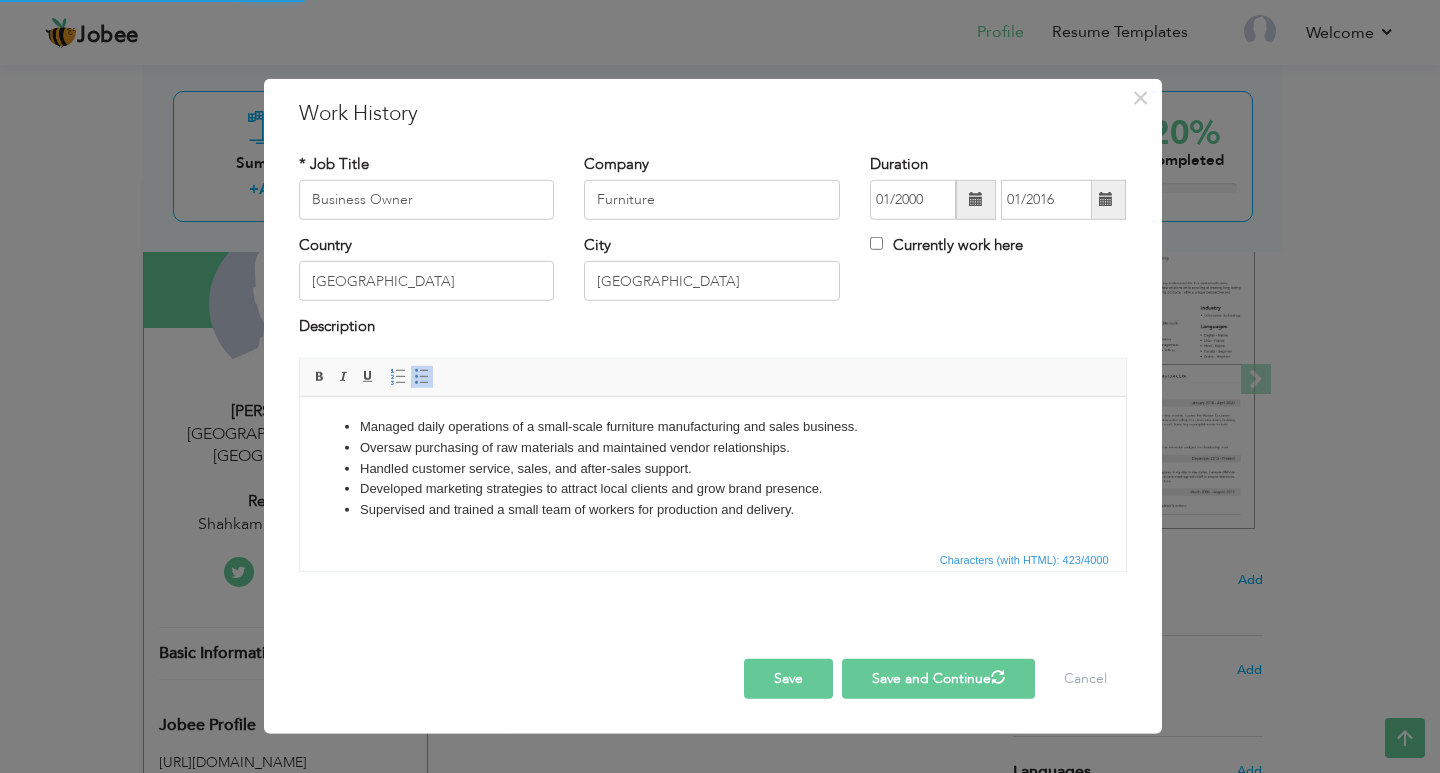 type 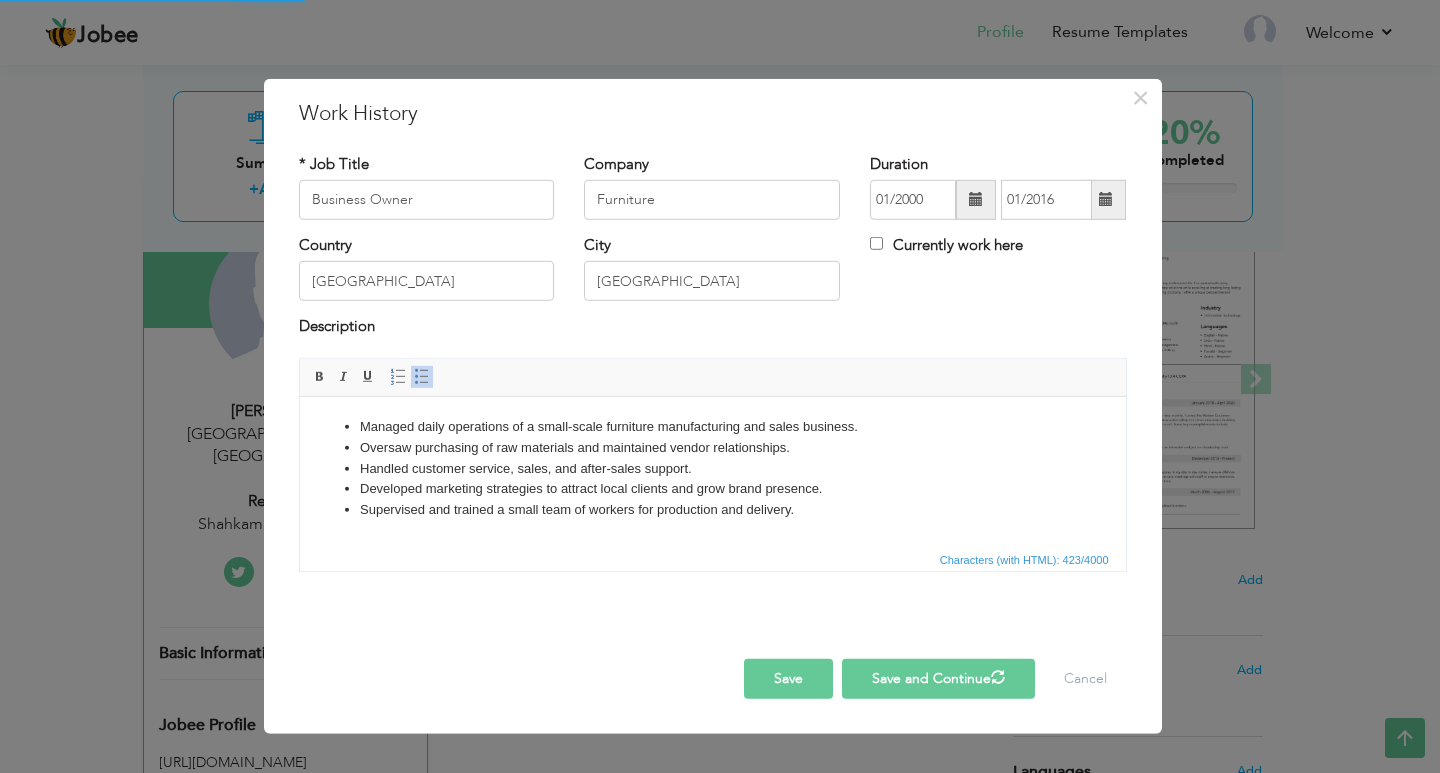 type 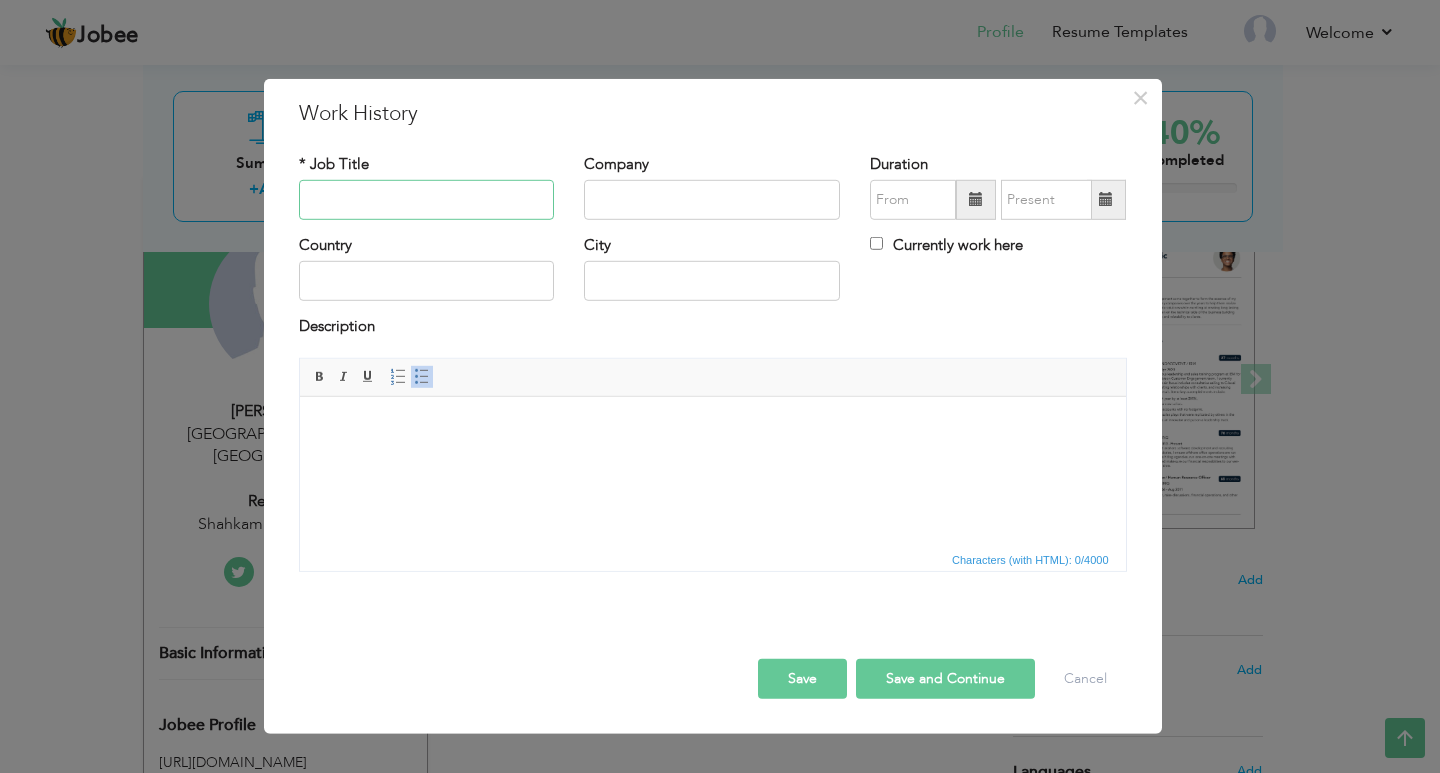 click at bounding box center (427, 200) 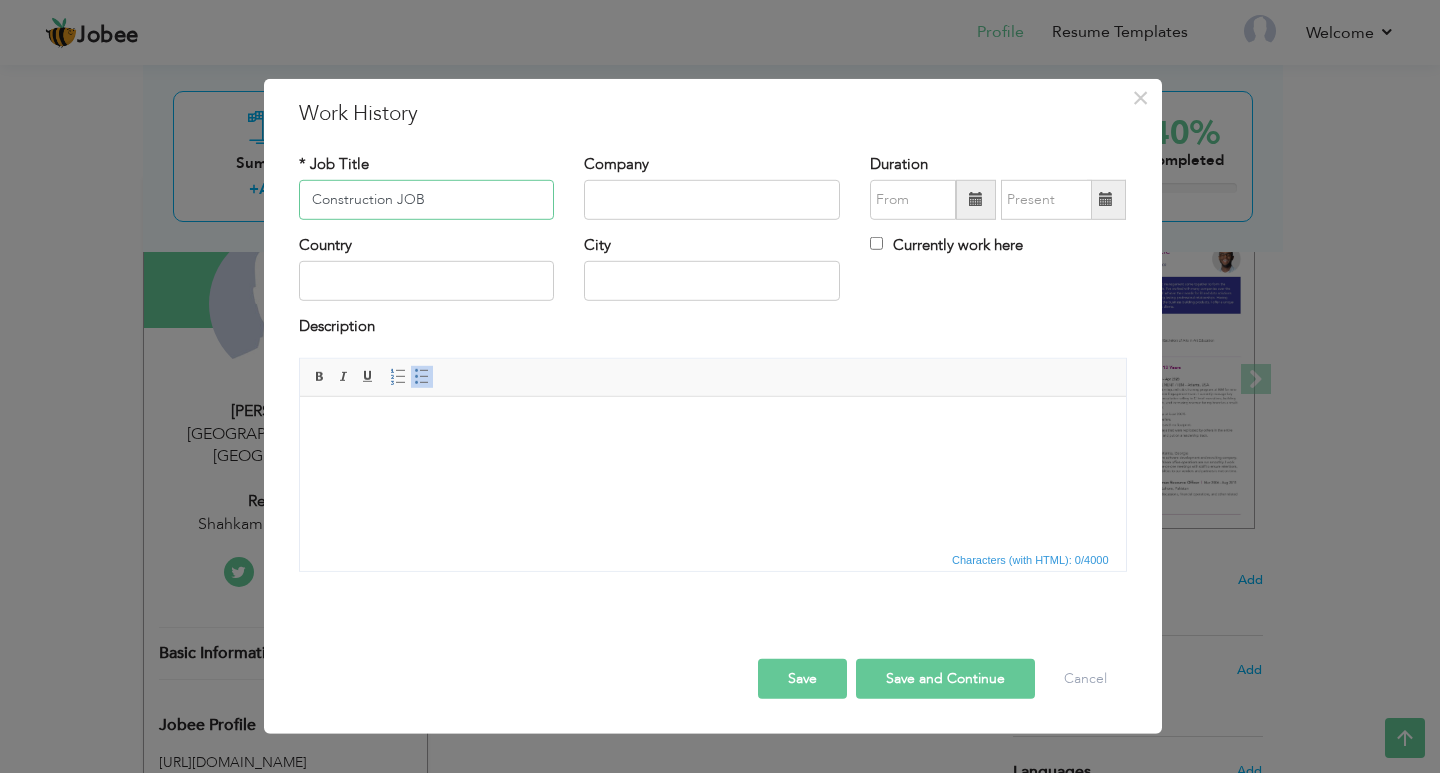 type on "Construction JOB" 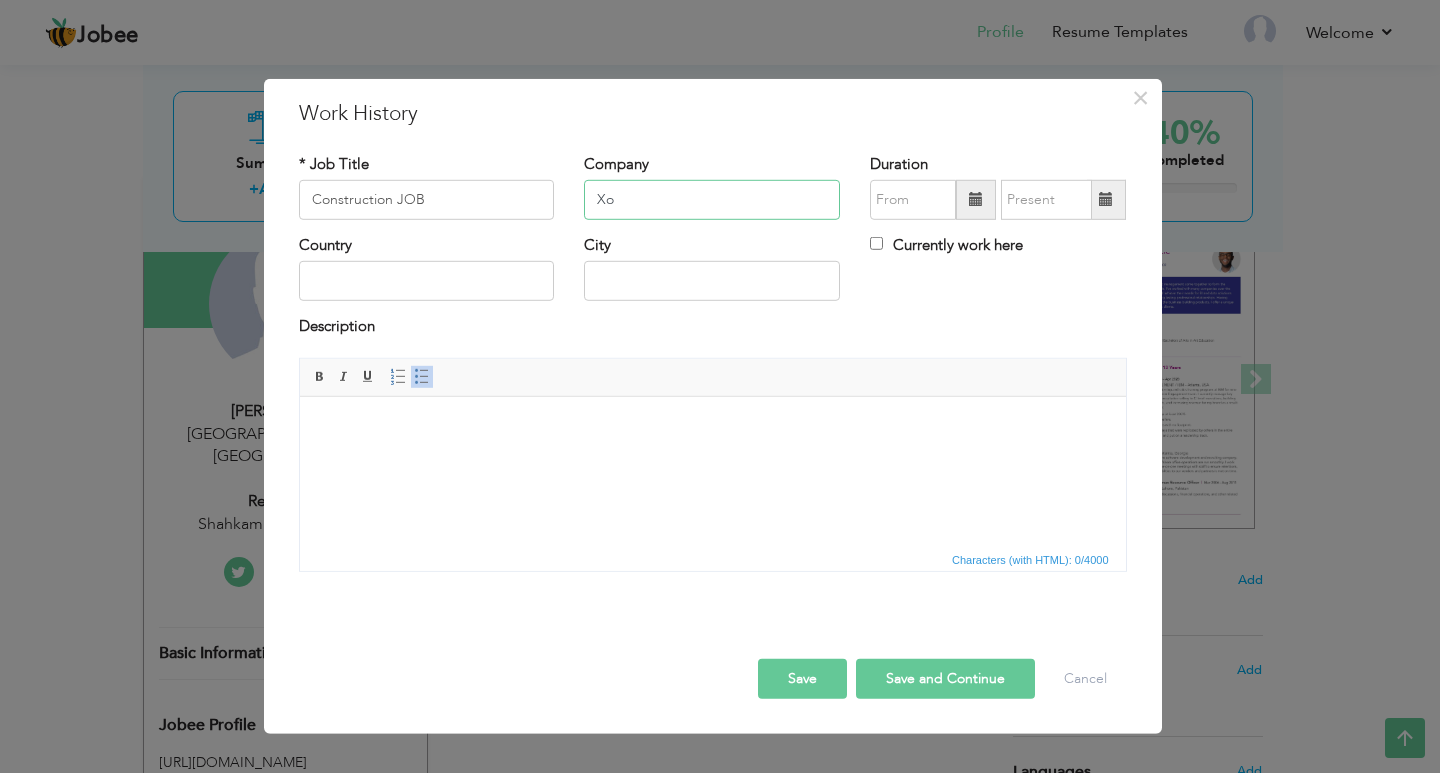 type on "X" 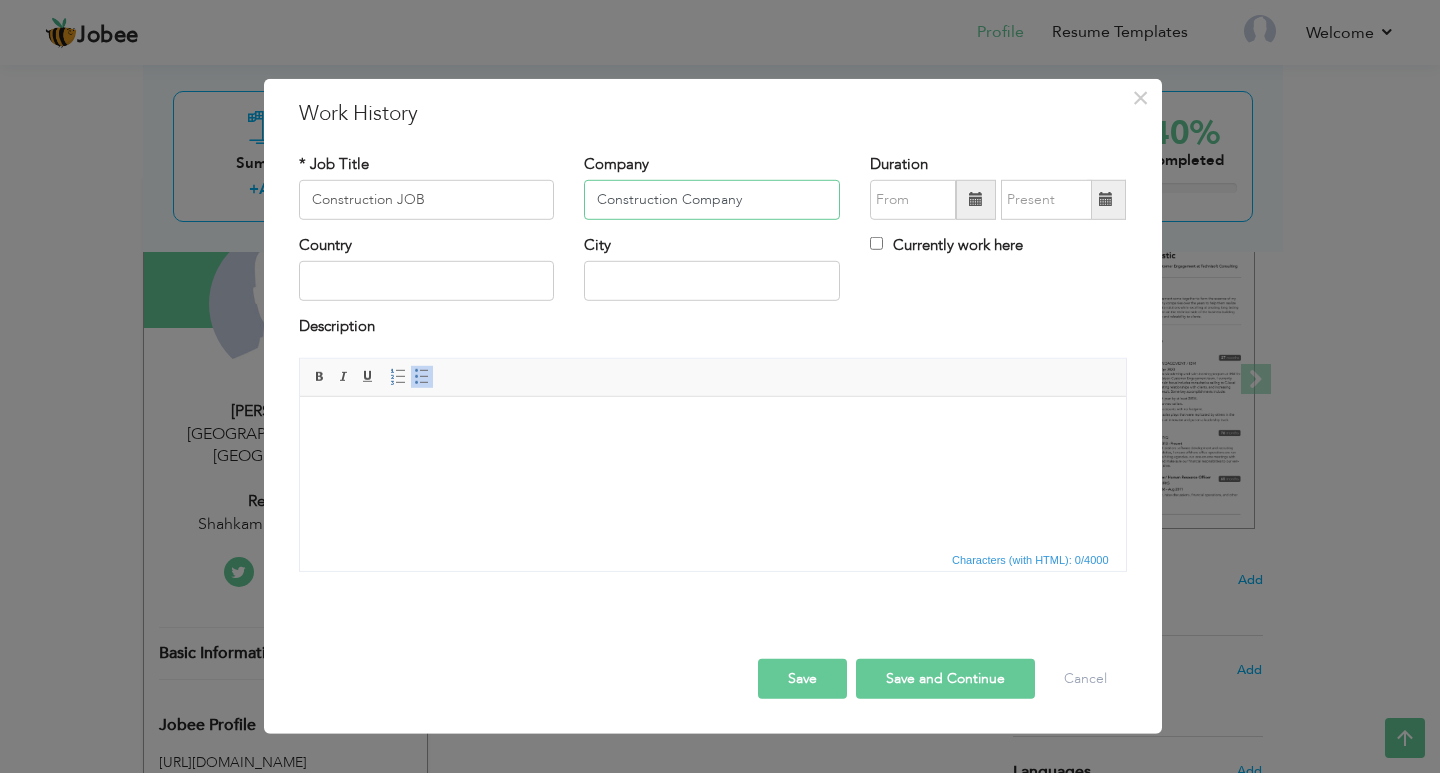 type on "Construction Company" 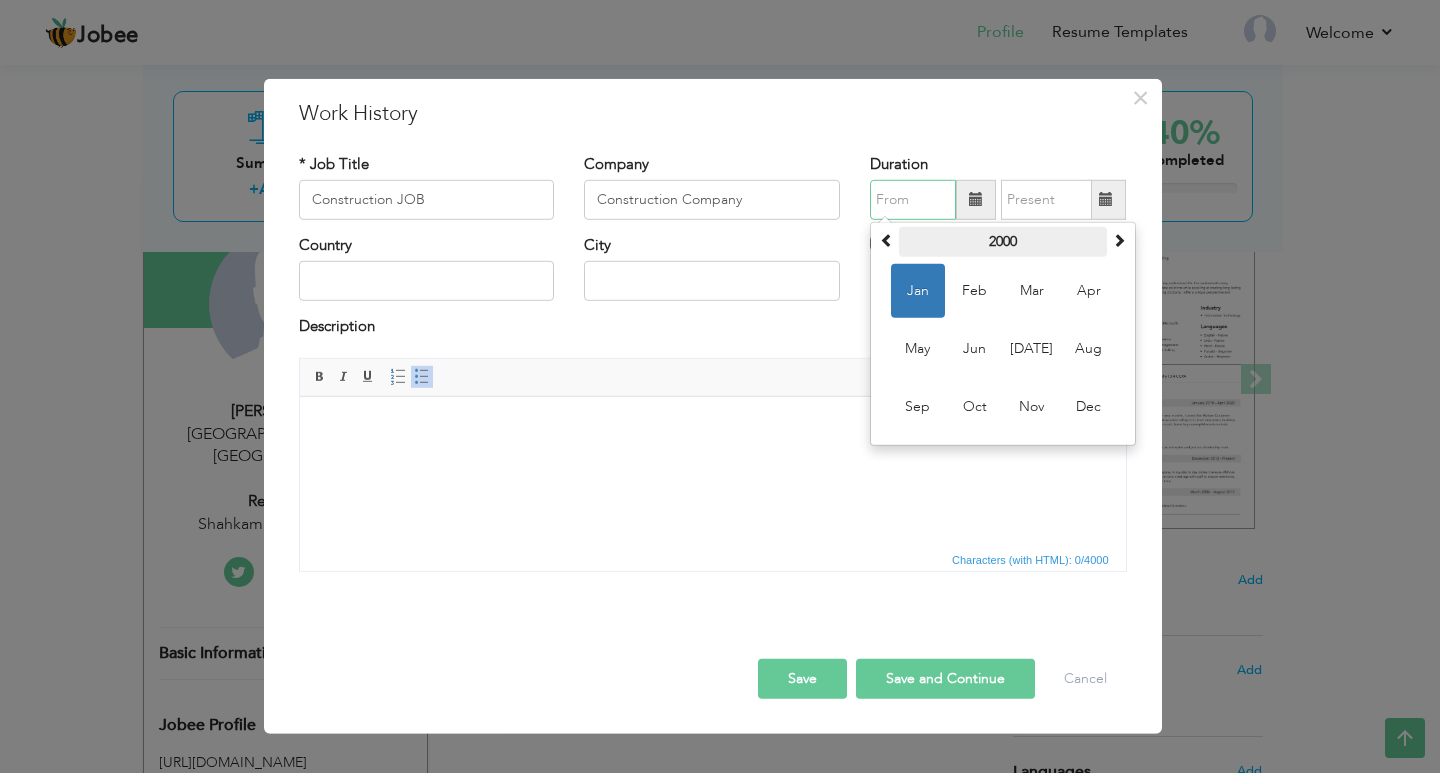 click on "2000" at bounding box center [1003, 242] 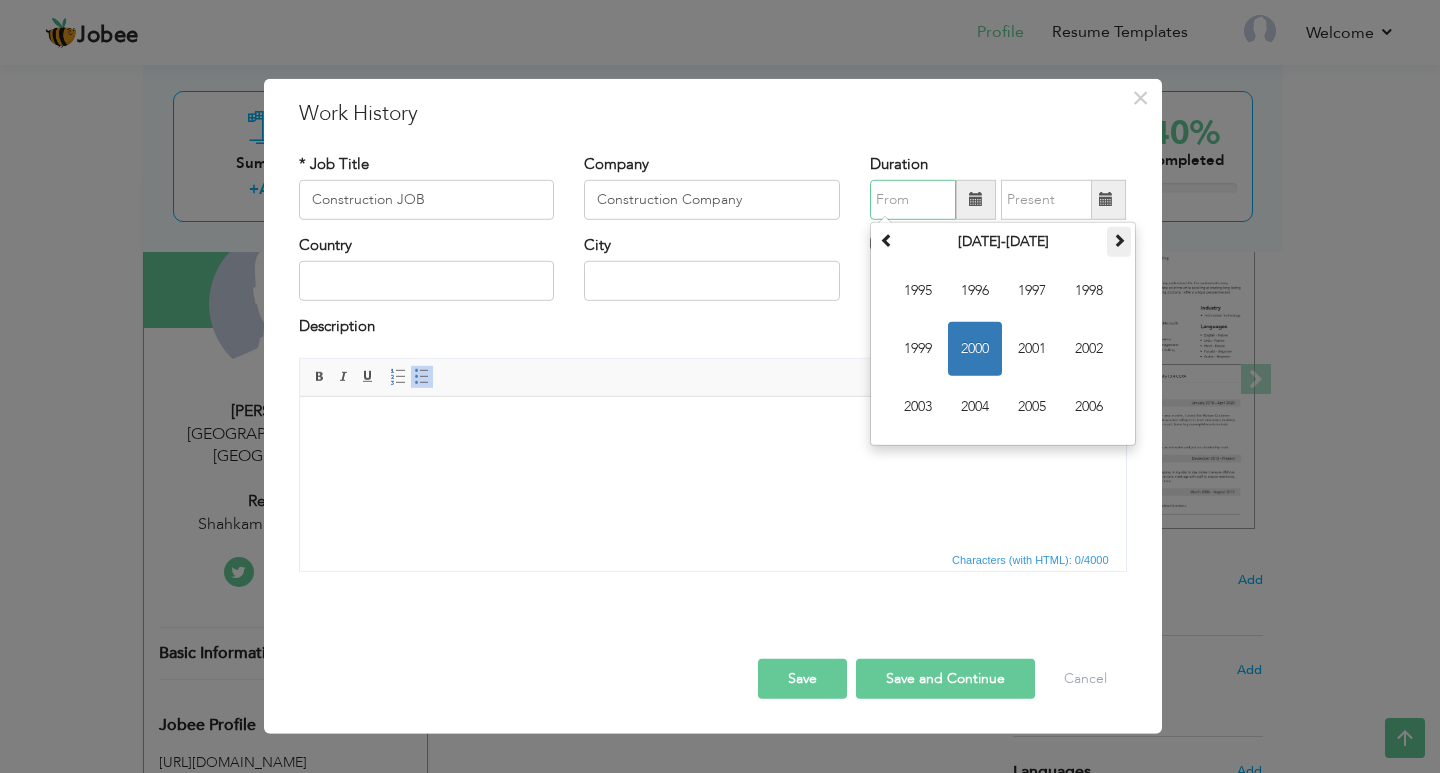 click at bounding box center [1119, 242] 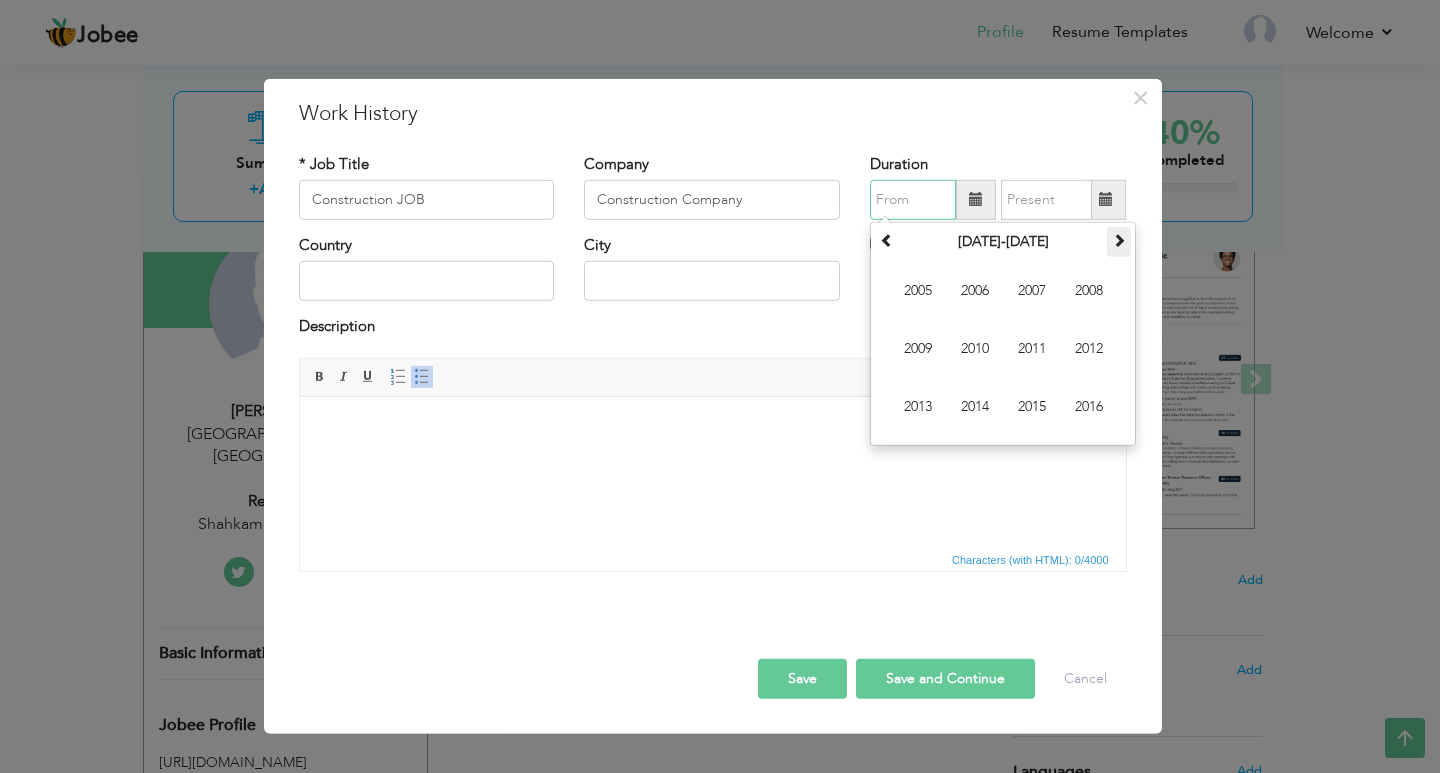 click at bounding box center [1119, 240] 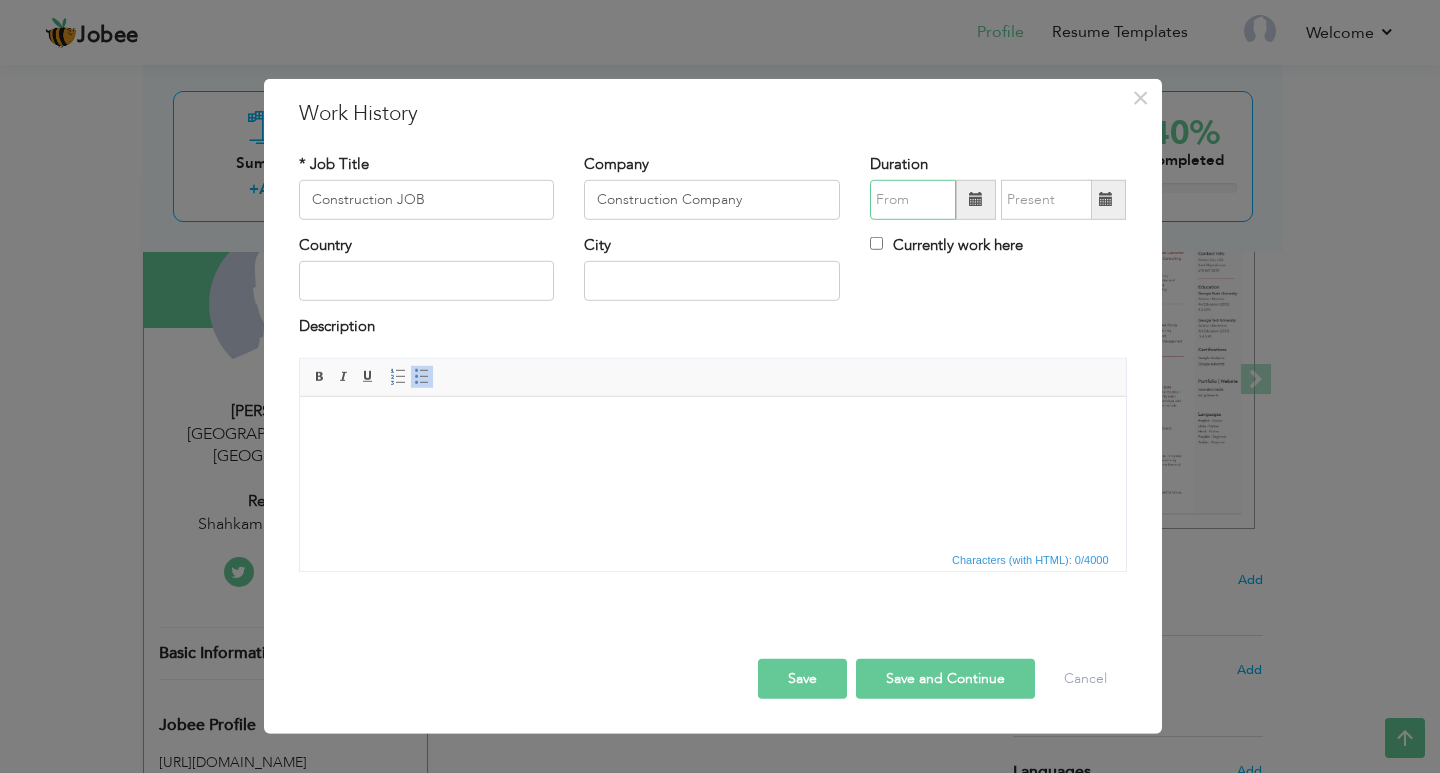 click at bounding box center (913, 200) 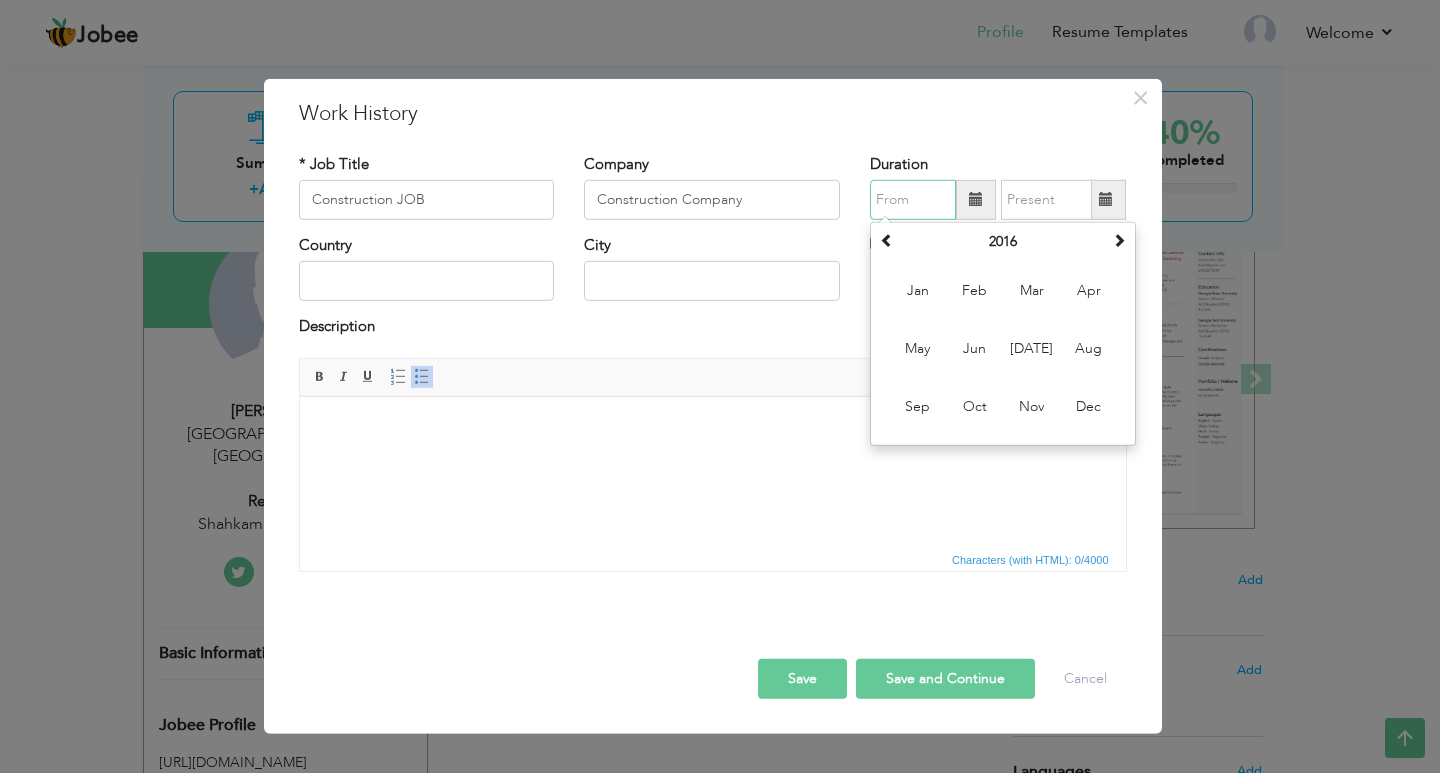 click on "2016" at bounding box center [1003, 242] 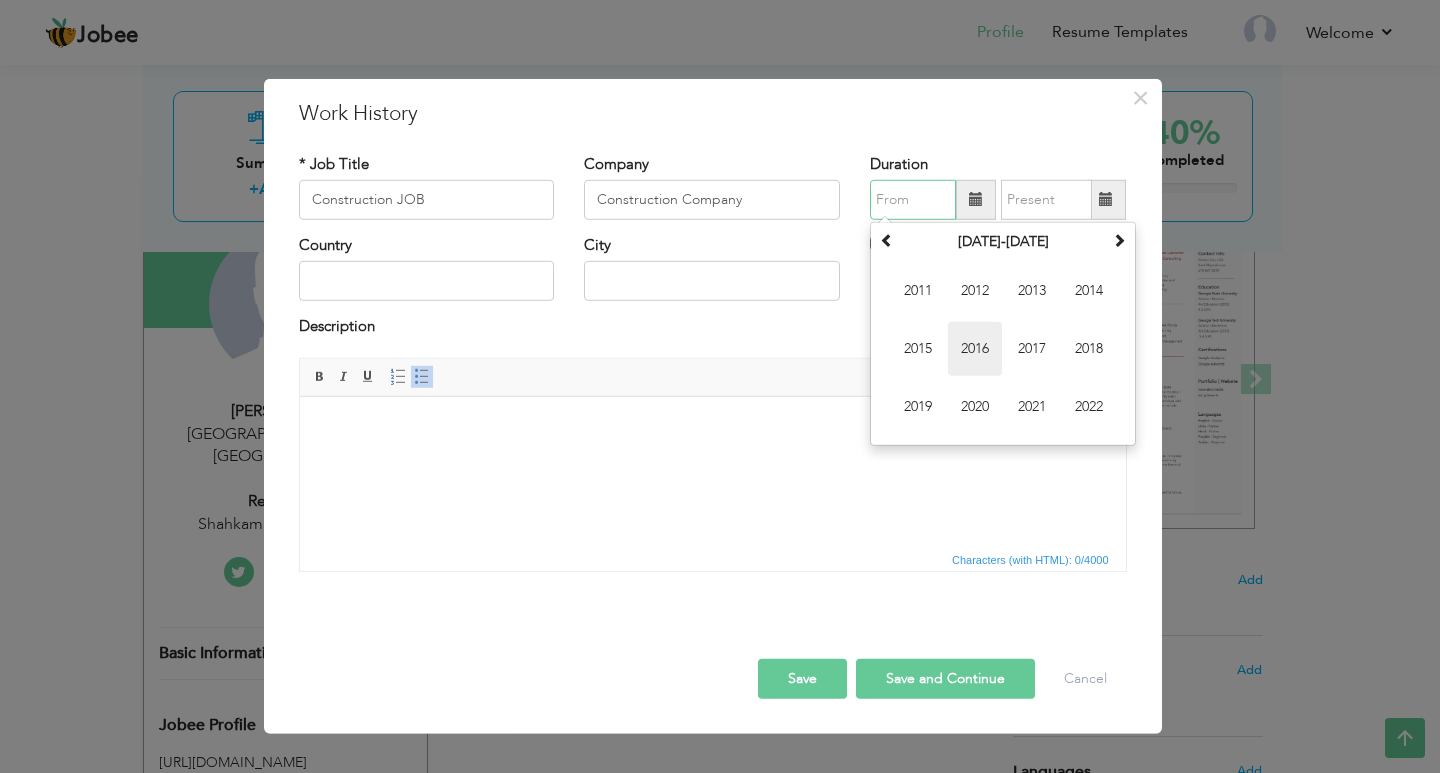 click on "2016" at bounding box center (975, 349) 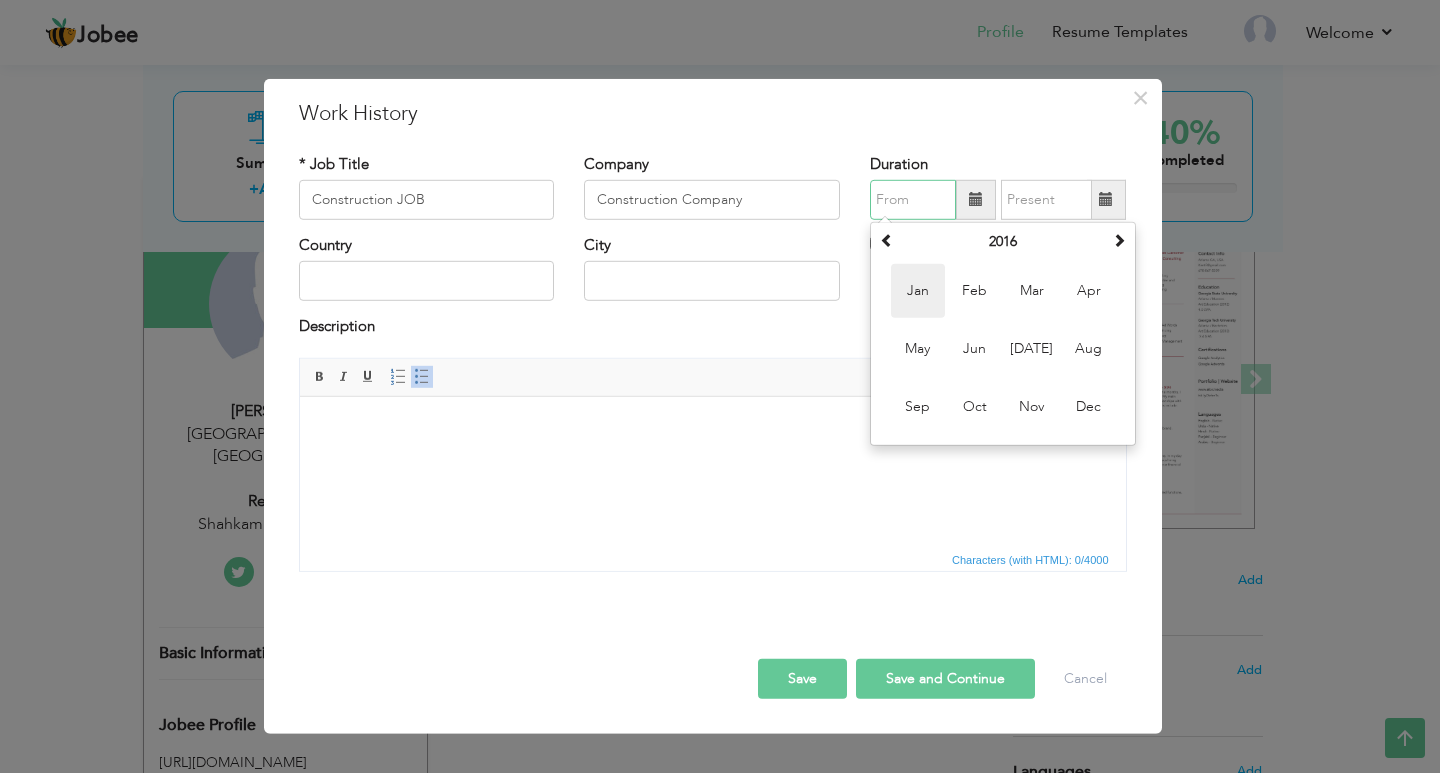 click on "Jan" at bounding box center (918, 291) 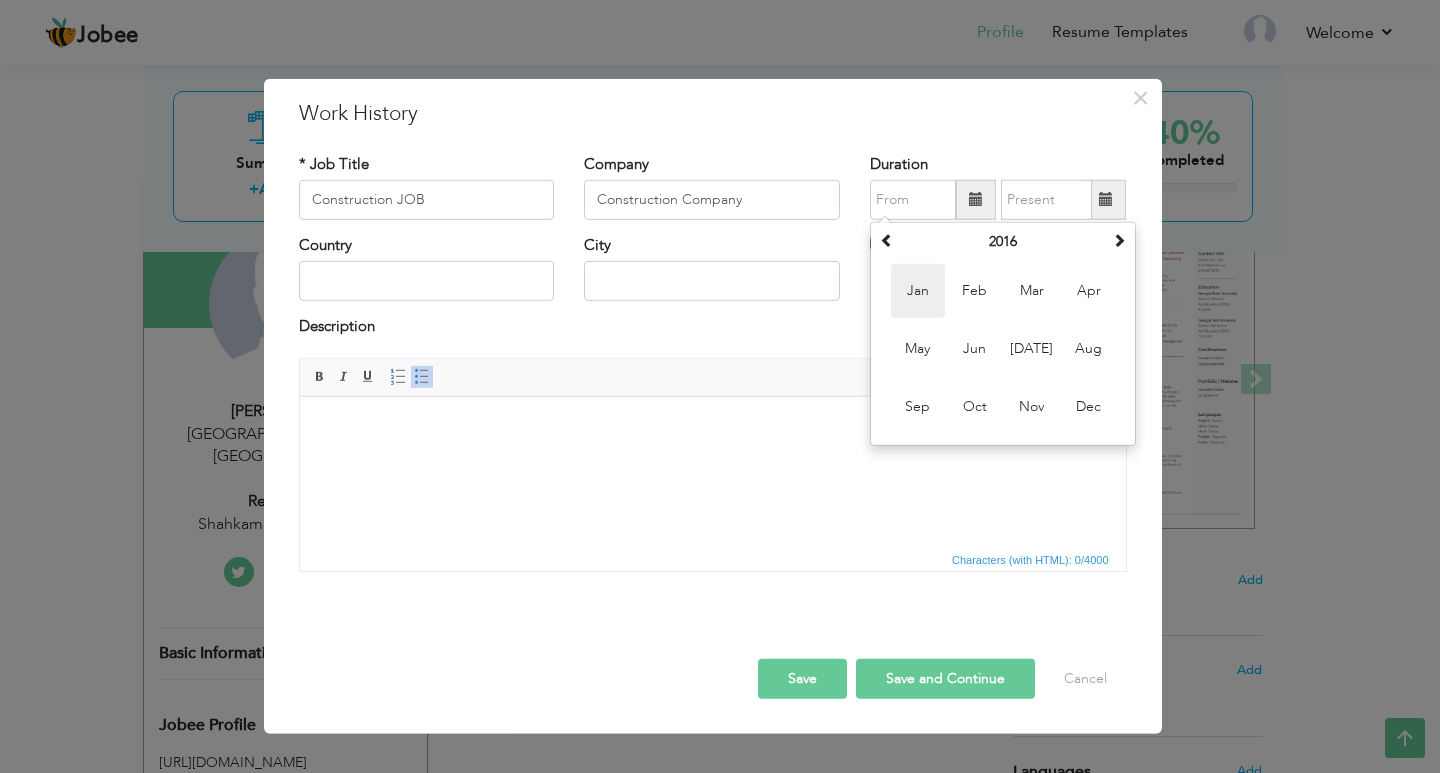 type on "01/2016" 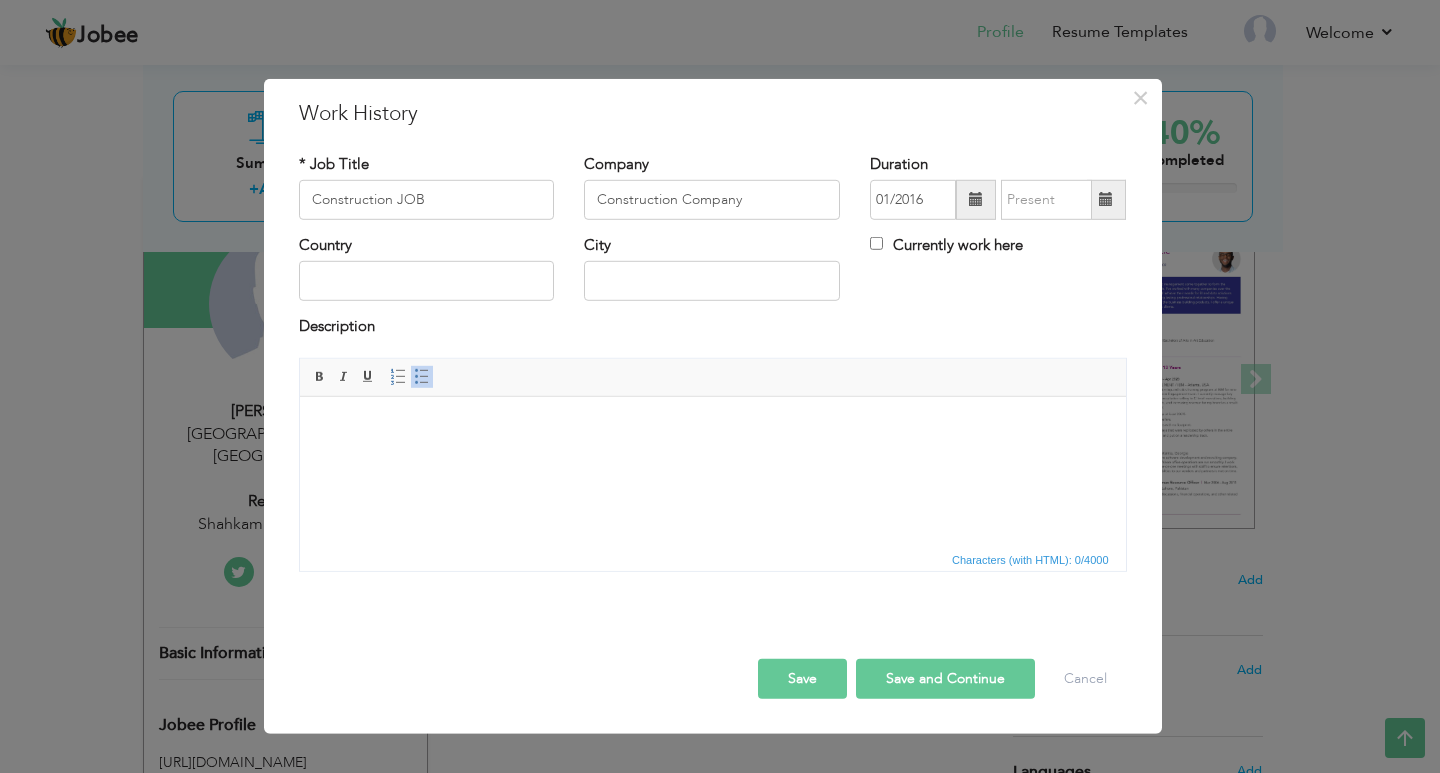 click at bounding box center (1106, 199) 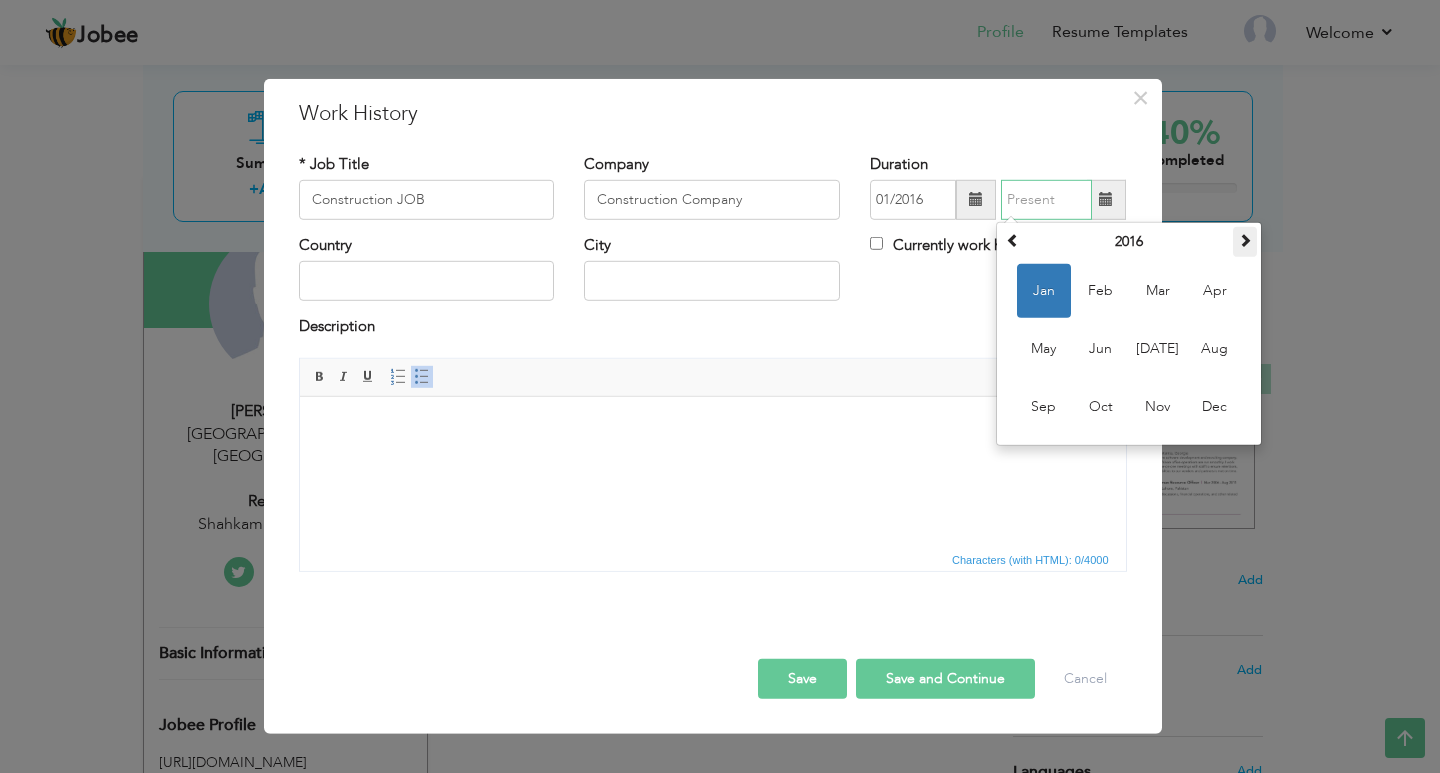 click at bounding box center [1245, 242] 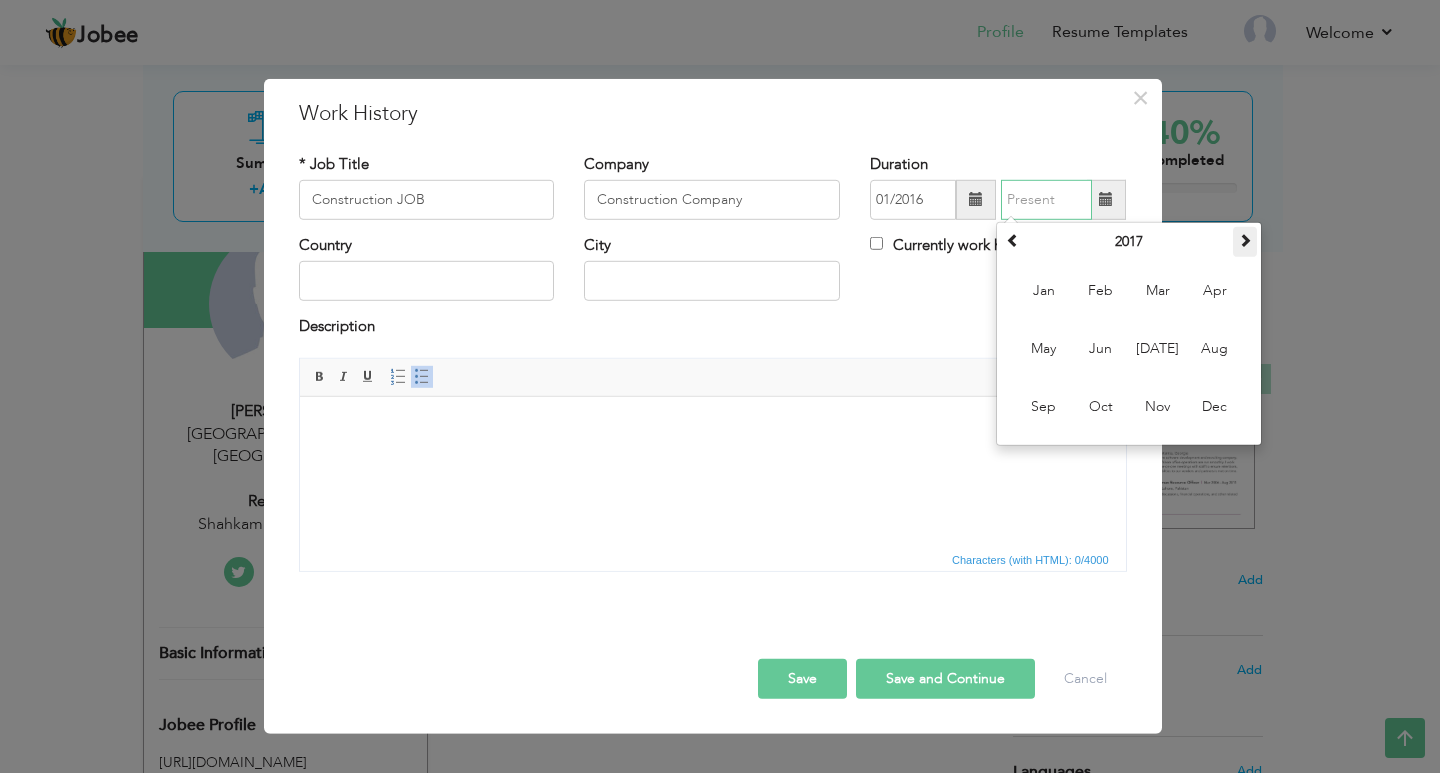click at bounding box center [1245, 242] 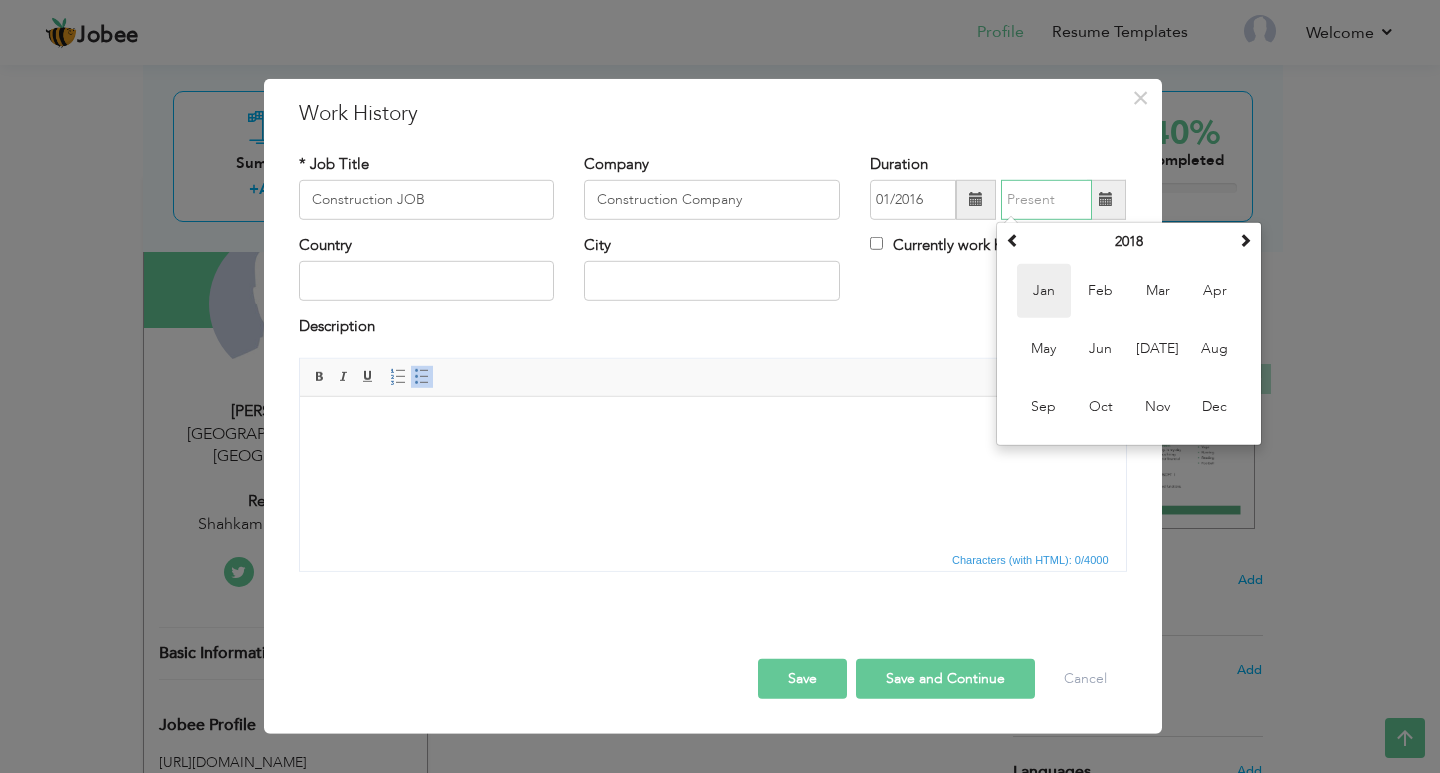 click on "Jan" at bounding box center (1044, 291) 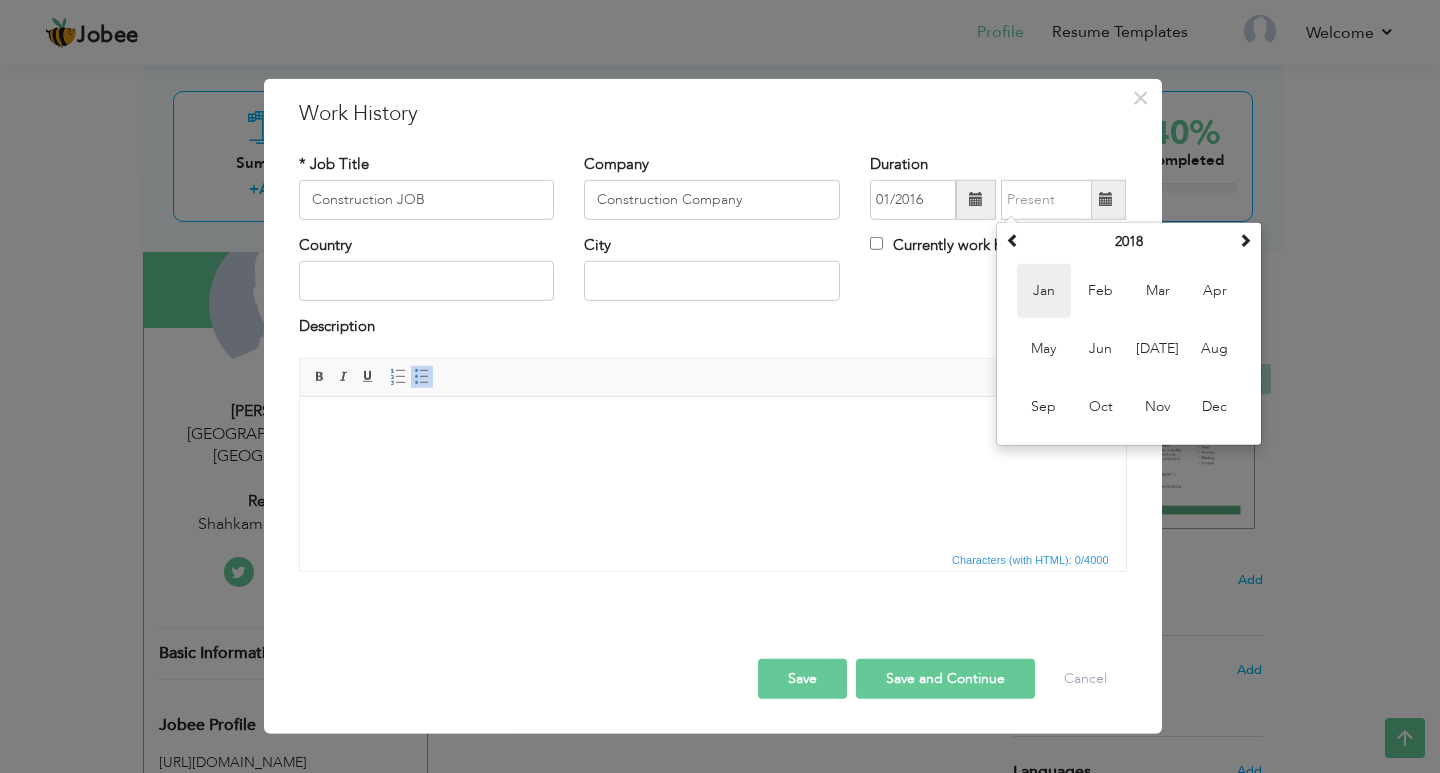 type on "01/2018" 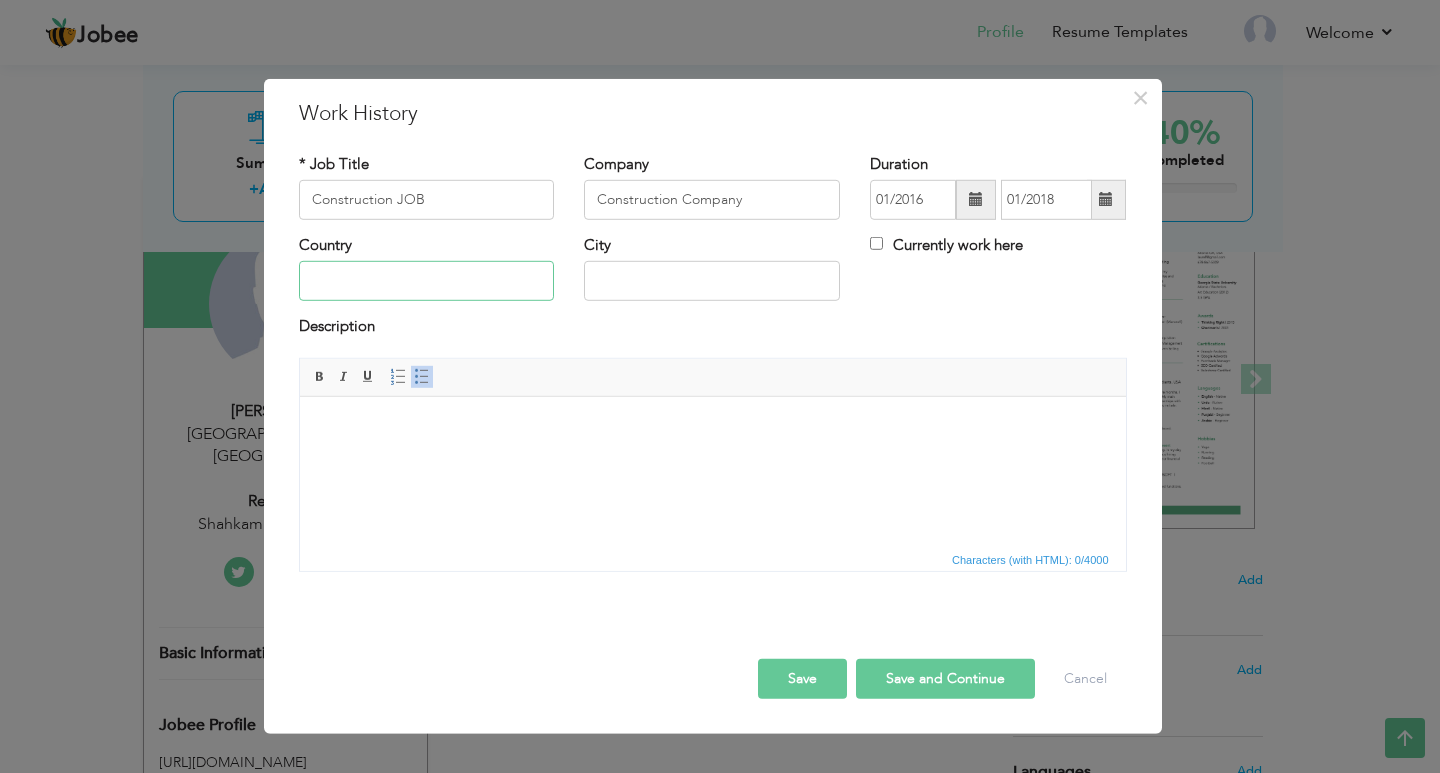 click at bounding box center [427, 281] 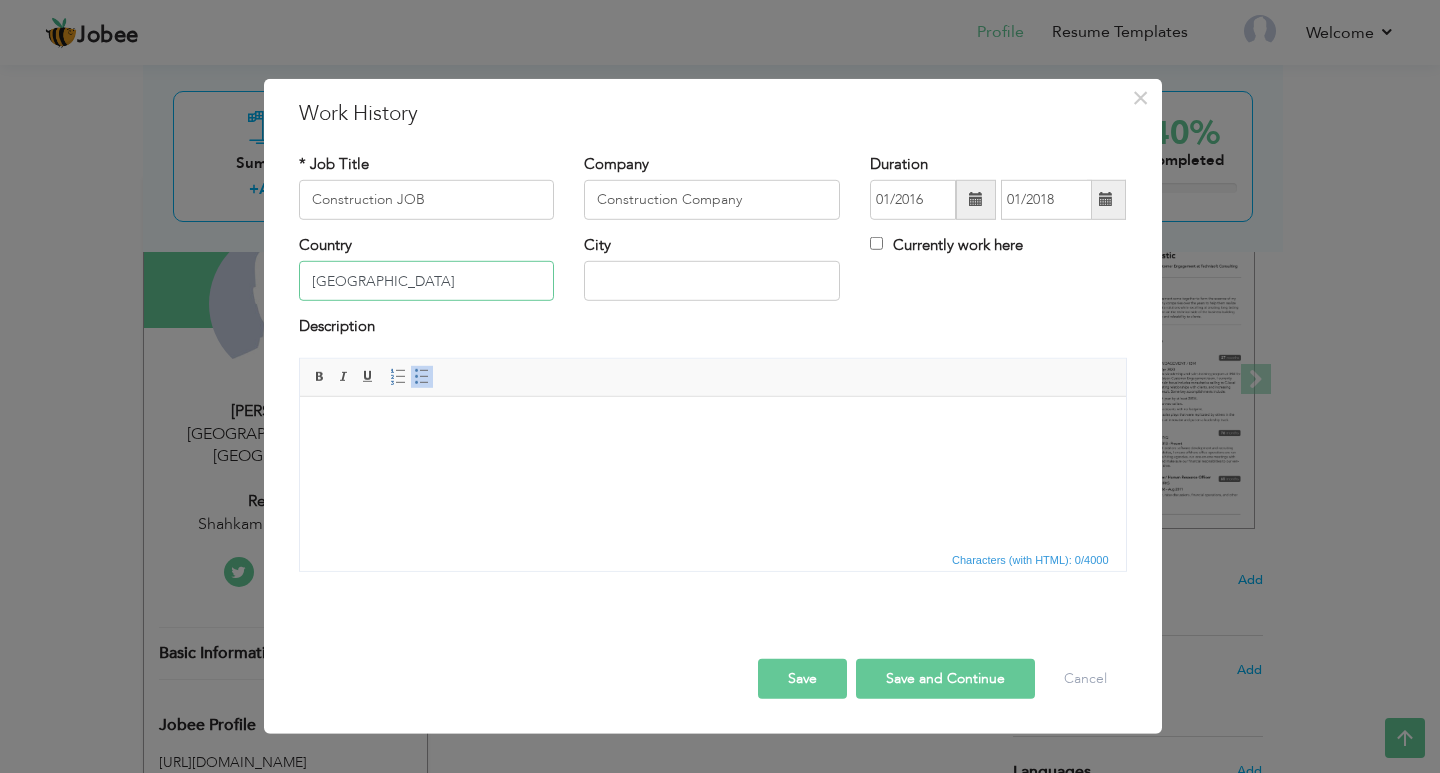 type on "[GEOGRAPHIC_DATA]" 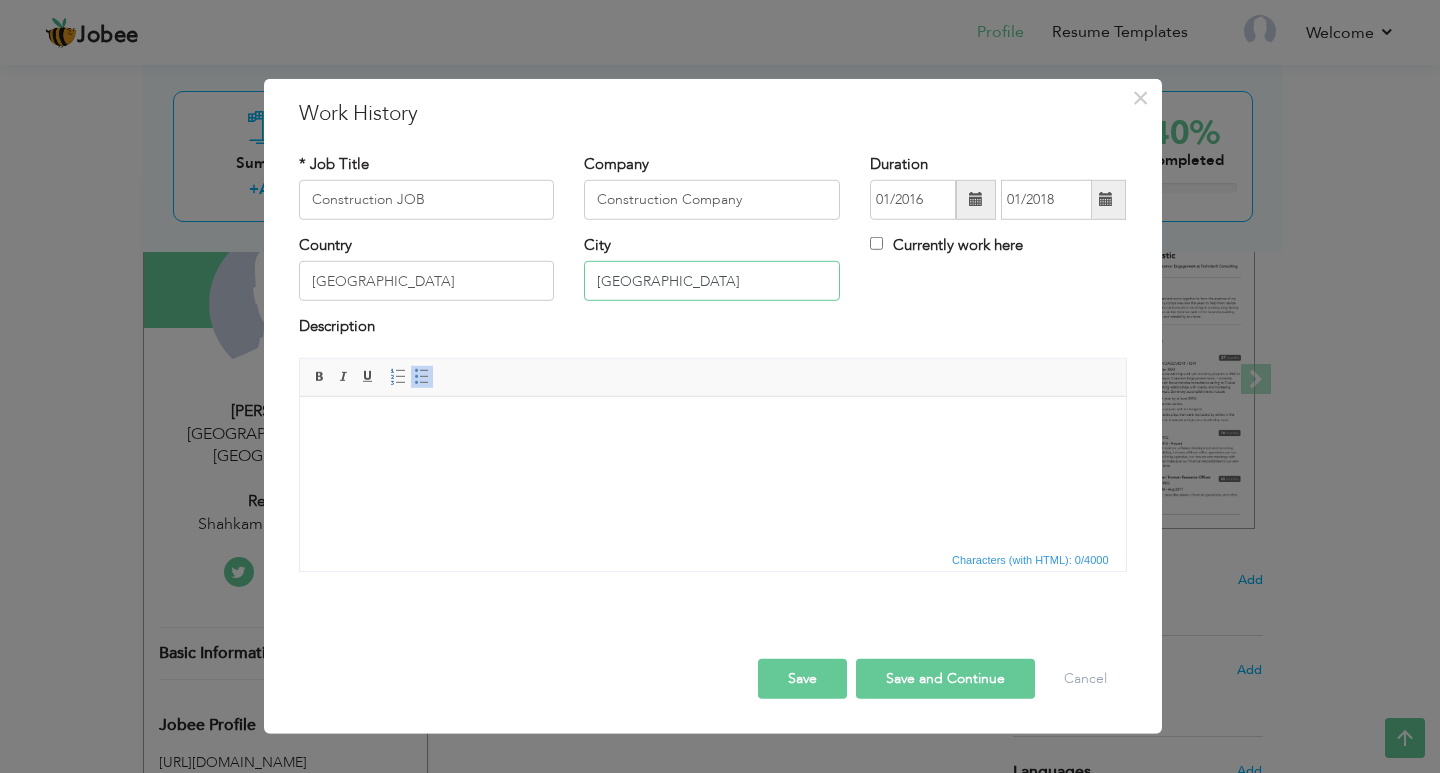 type on "[GEOGRAPHIC_DATA]" 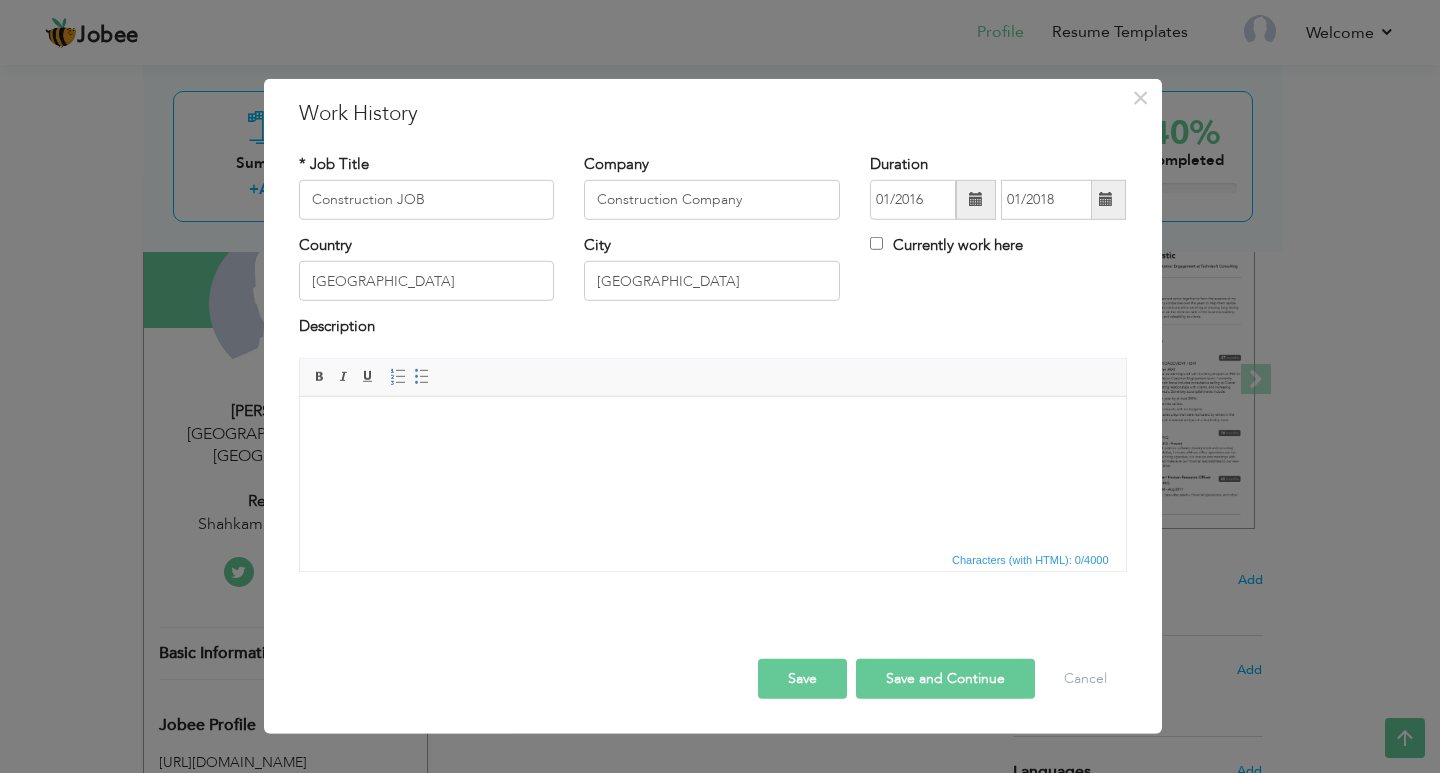 click at bounding box center [712, 426] 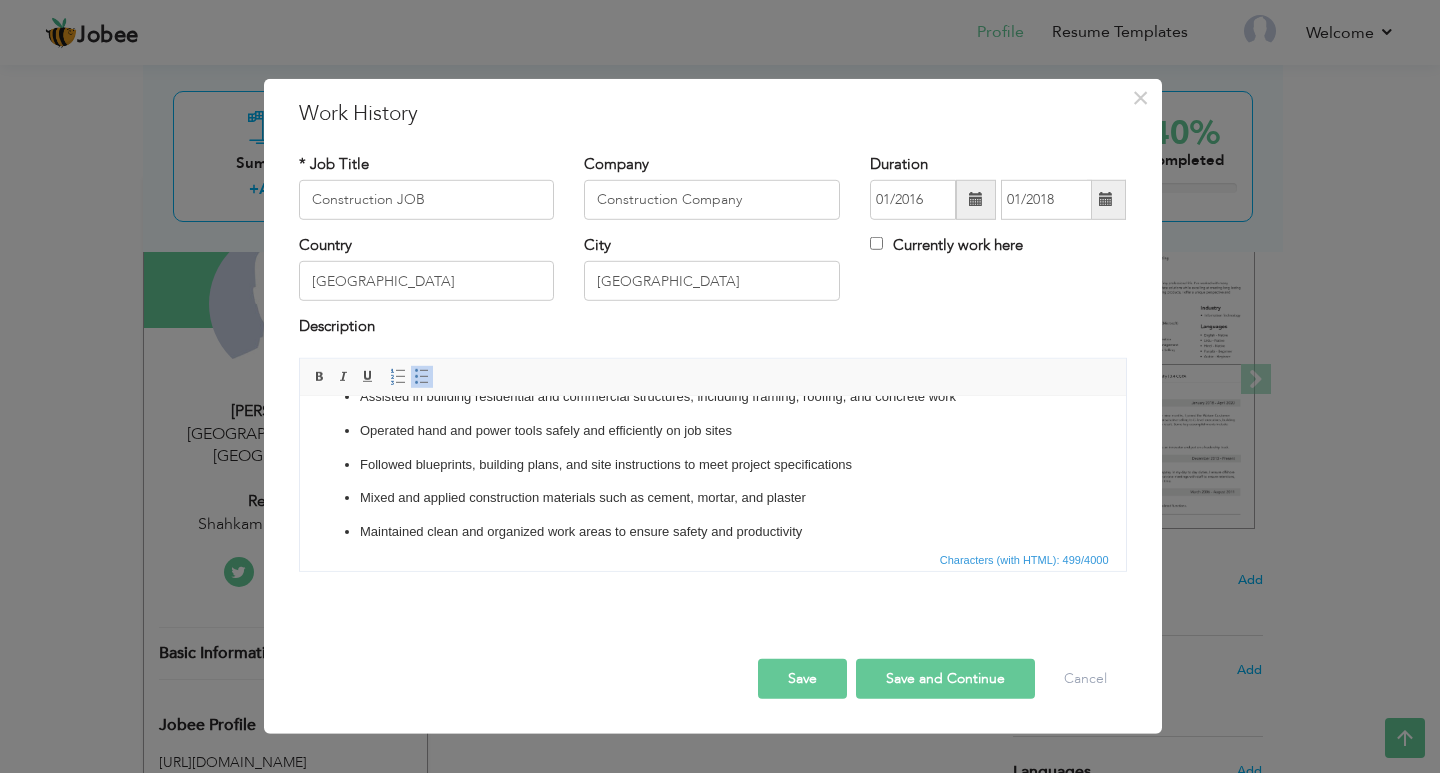 scroll, scrollTop: 46, scrollLeft: 0, axis: vertical 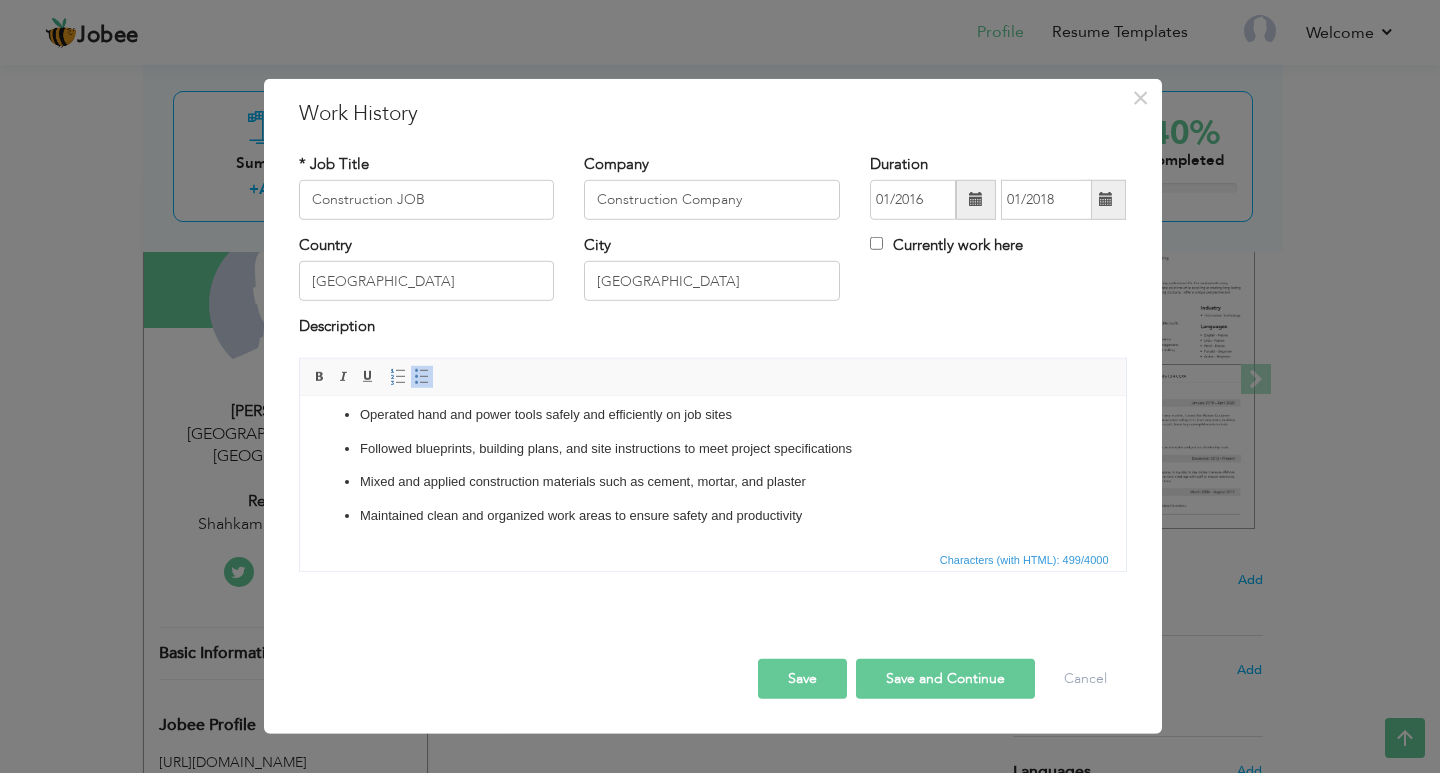 click on "Maintained clean and organized work areas to ensure safety and productivity" at bounding box center [712, 515] 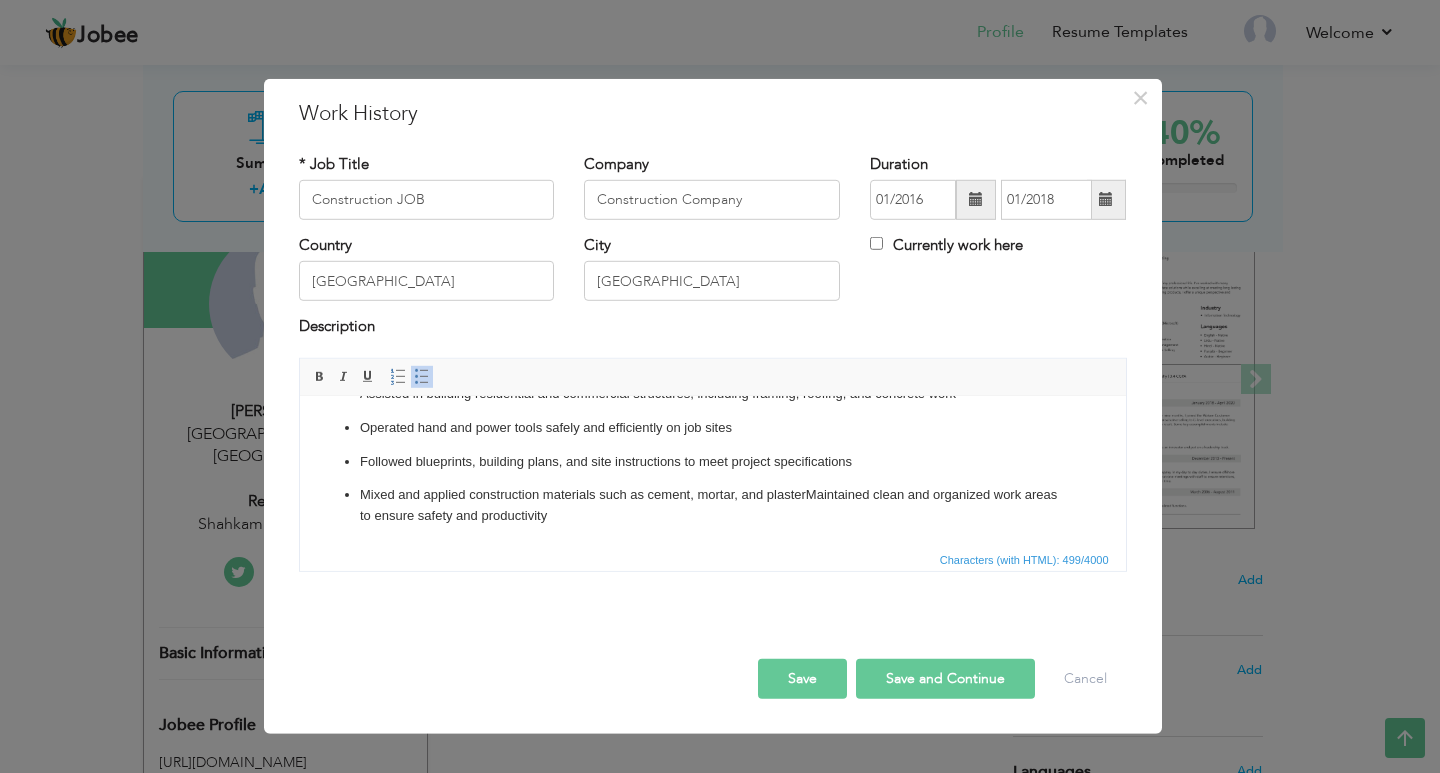 scroll, scrollTop: 33, scrollLeft: 0, axis: vertical 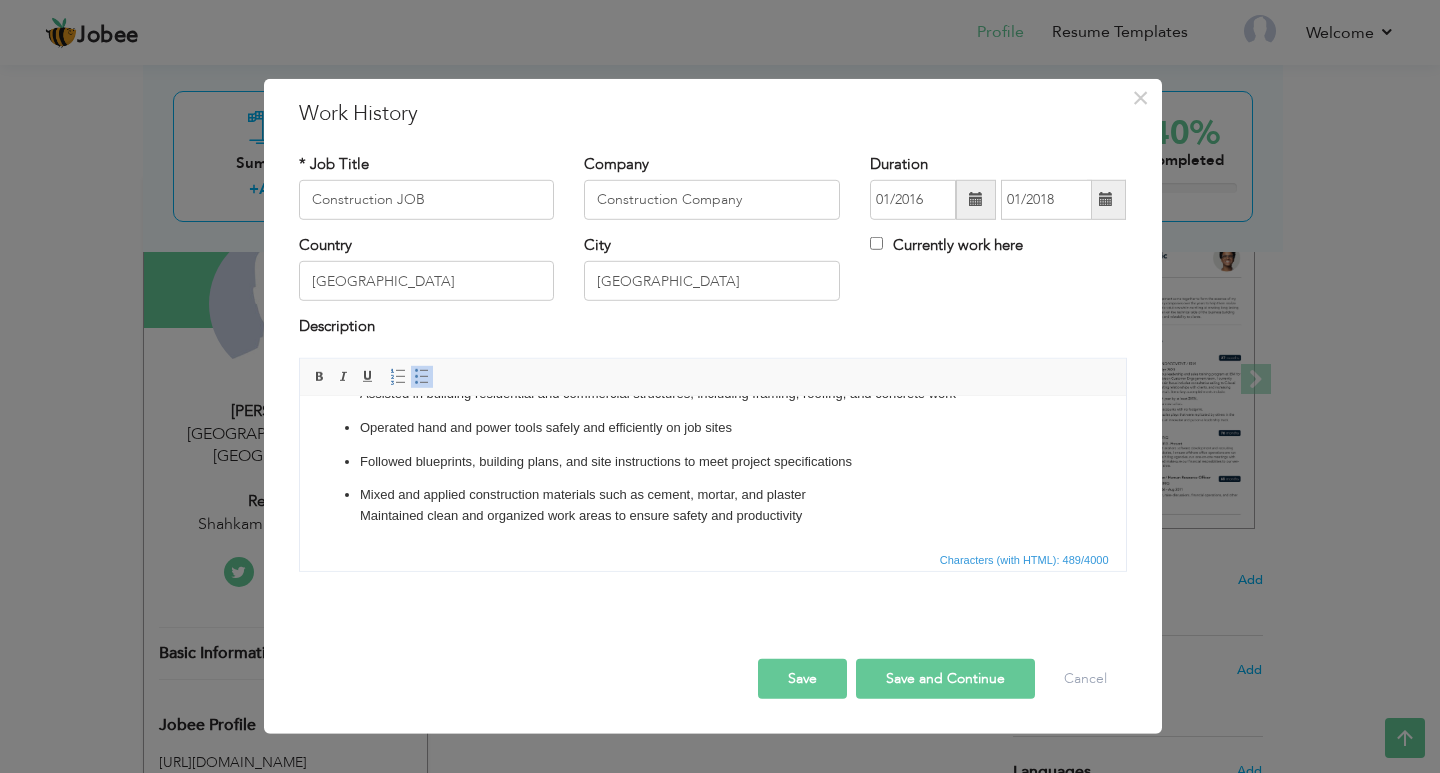 click on "Assisted in building residential and commercial structures, including framing, roofing, and concrete work Operated hand and power tools safely and efficiently on job sites Followed blueprints, building plans, and site instructions to meet project specifications Mixed and applied construction materials such as cement, mortar, and plaster ​​​​​​​ Maintained clean and organized work areas to ensure safety and productivity" at bounding box center (712, 454) 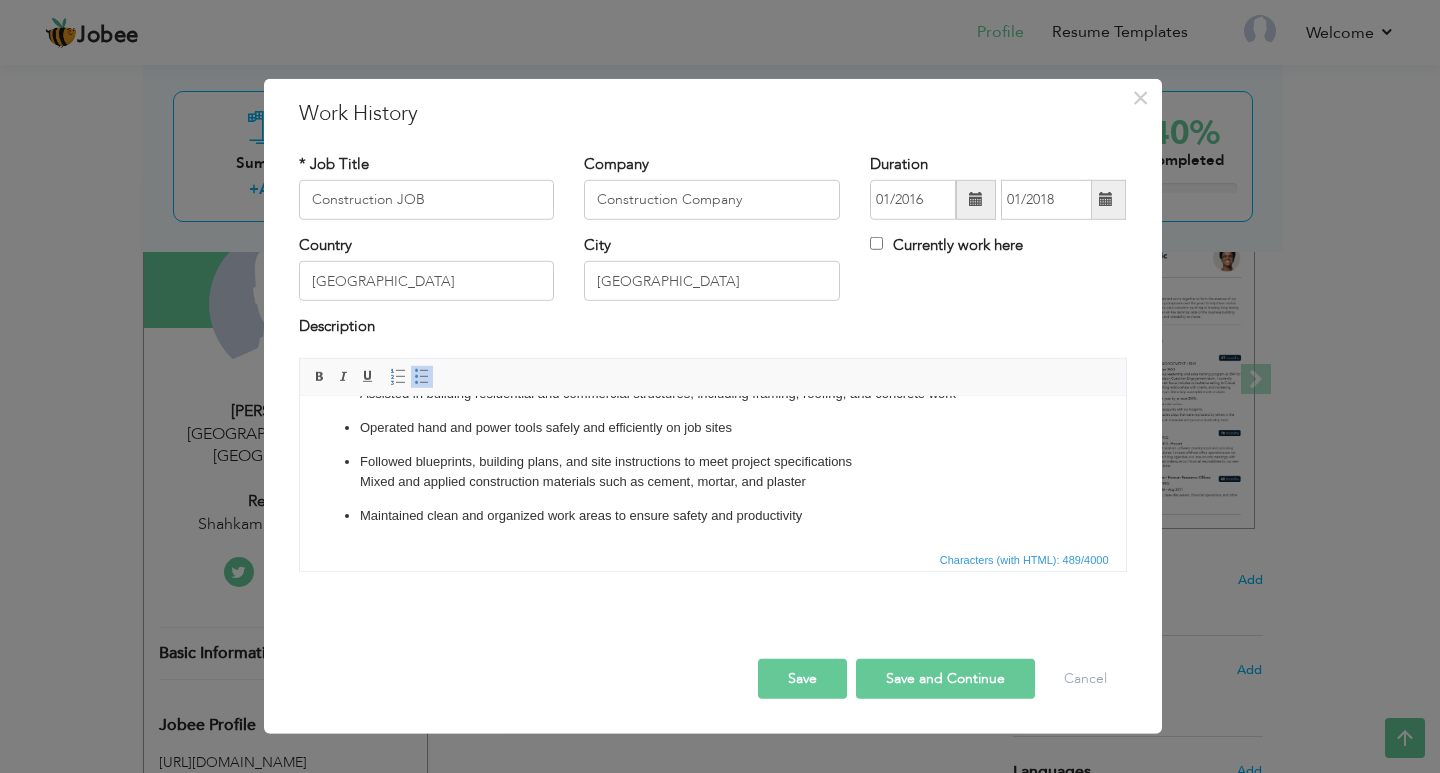 click on "Followed blueprints, building plans, and site instructions to meet project specifications ​​​​​​​ Mixed and applied construction materials such as cement, mortar, and plaster" at bounding box center [712, 472] 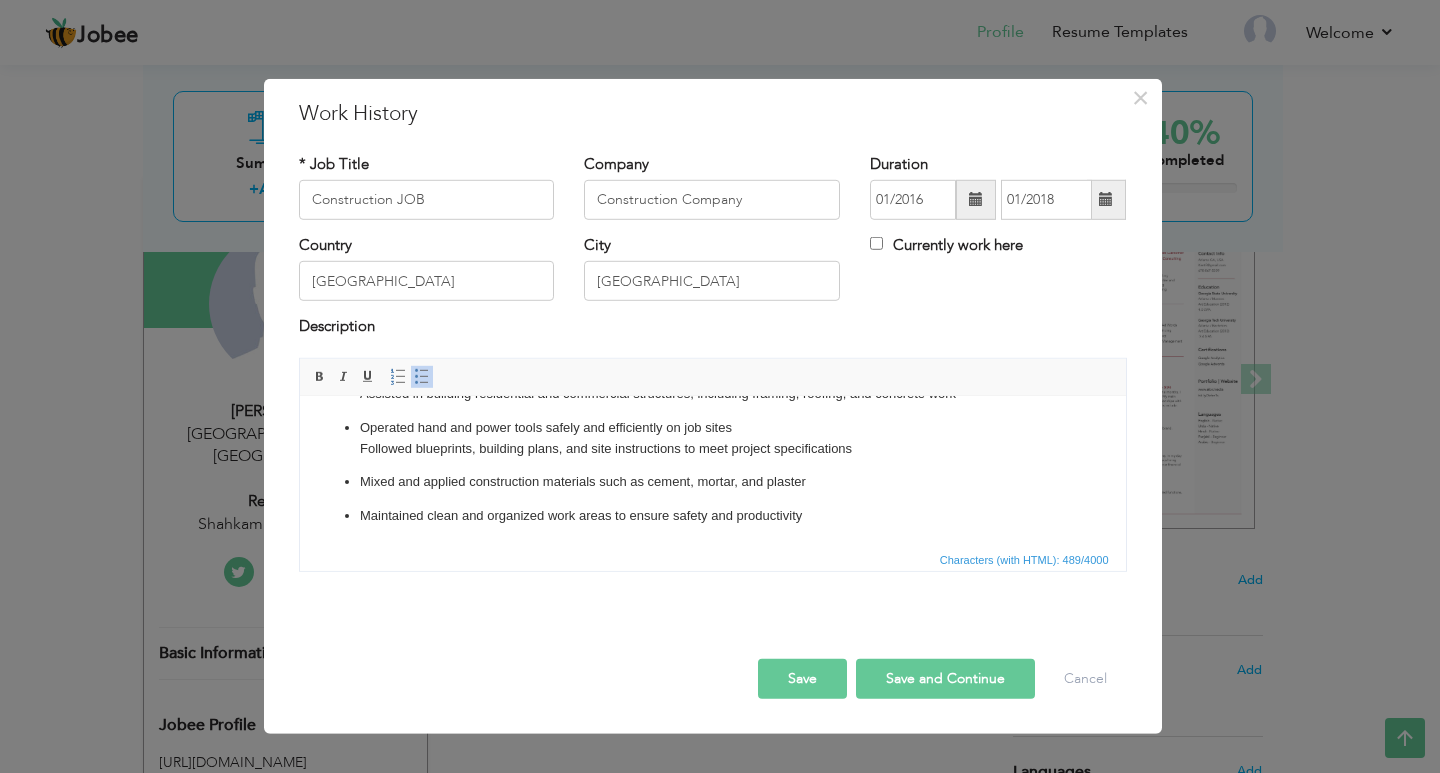 click on "Assisted in building residential and commercial structures, including framing, roofing, and concrete work Operated hand and power tools safely and efficiently on job sites ​​​​​​​ Followed blueprints, building plans, and site instructions to meet project specifications Mixed and applied construction materials such as cement, mortar, and plaster Maintained clean and organized work areas to ensure safety and productivity" at bounding box center [712, 454] 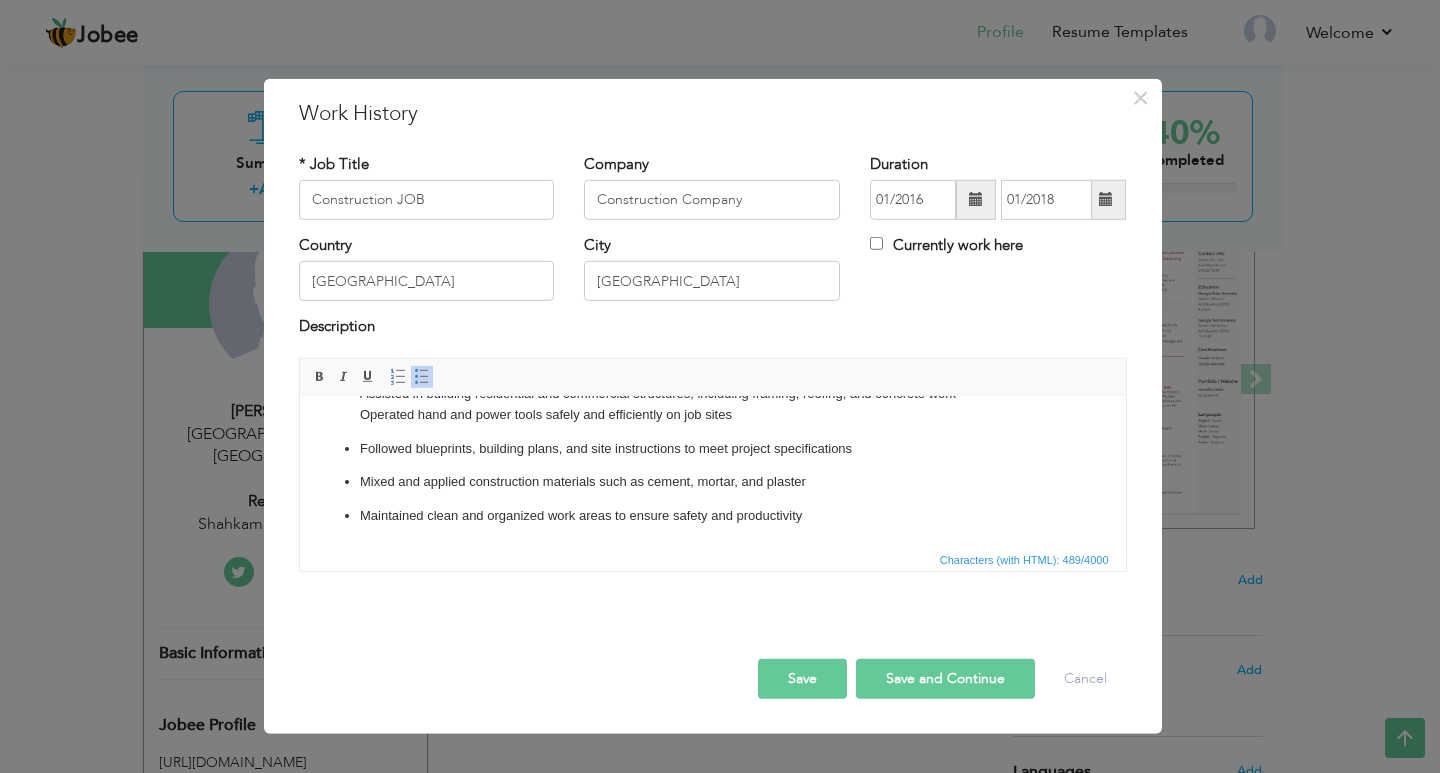 click on "Assisted in building residential and commercial structures, including framing, roofing, and concrete work ​​​​​​​ Operated hand and power tools safely and efficiently on job sites Followed blueprints, building plans, and site instructions to meet project specifications Mixed and applied construction materials such as cement, mortar, and plaster Maintained clean and organized work areas to ensure safety and productivity" at bounding box center (712, 454) 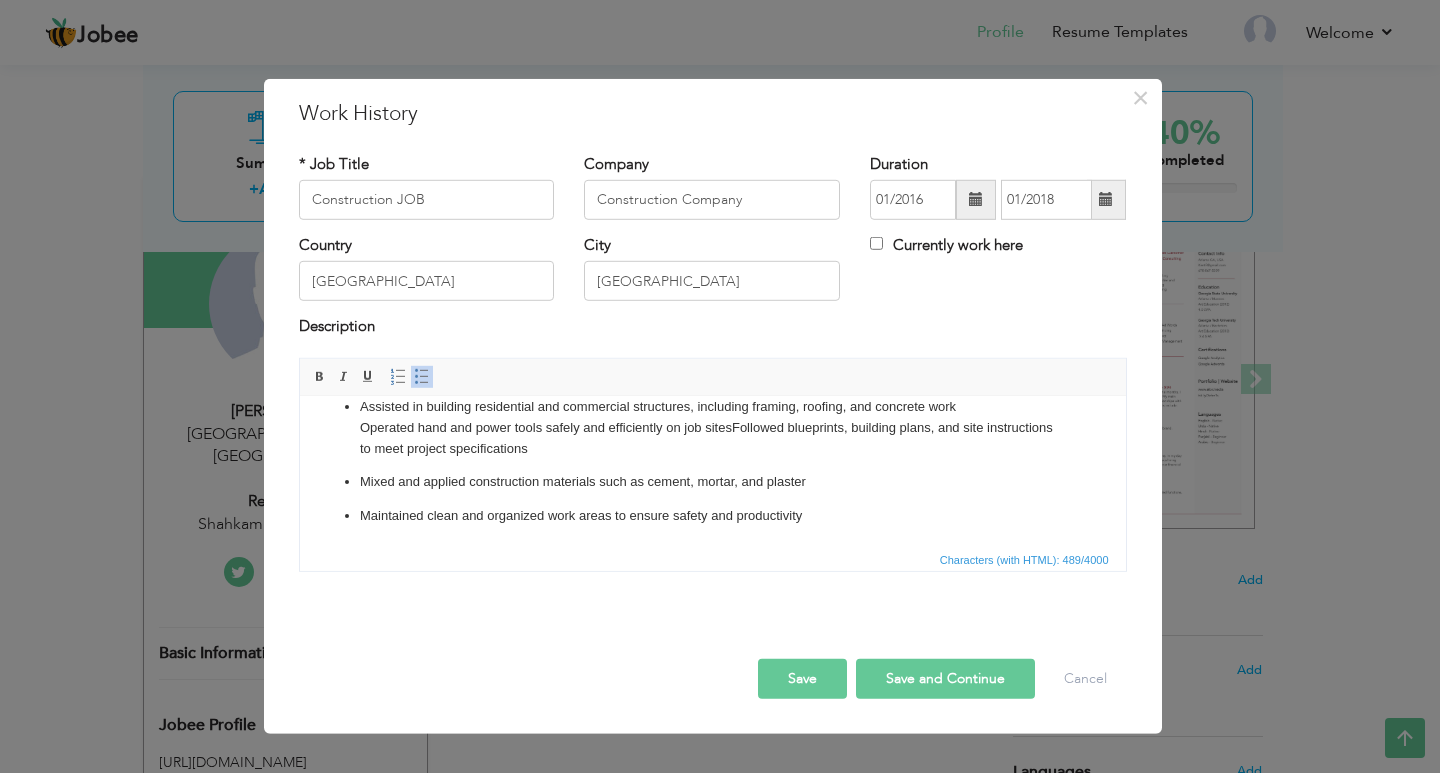 scroll, scrollTop: 20, scrollLeft: 0, axis: vertical 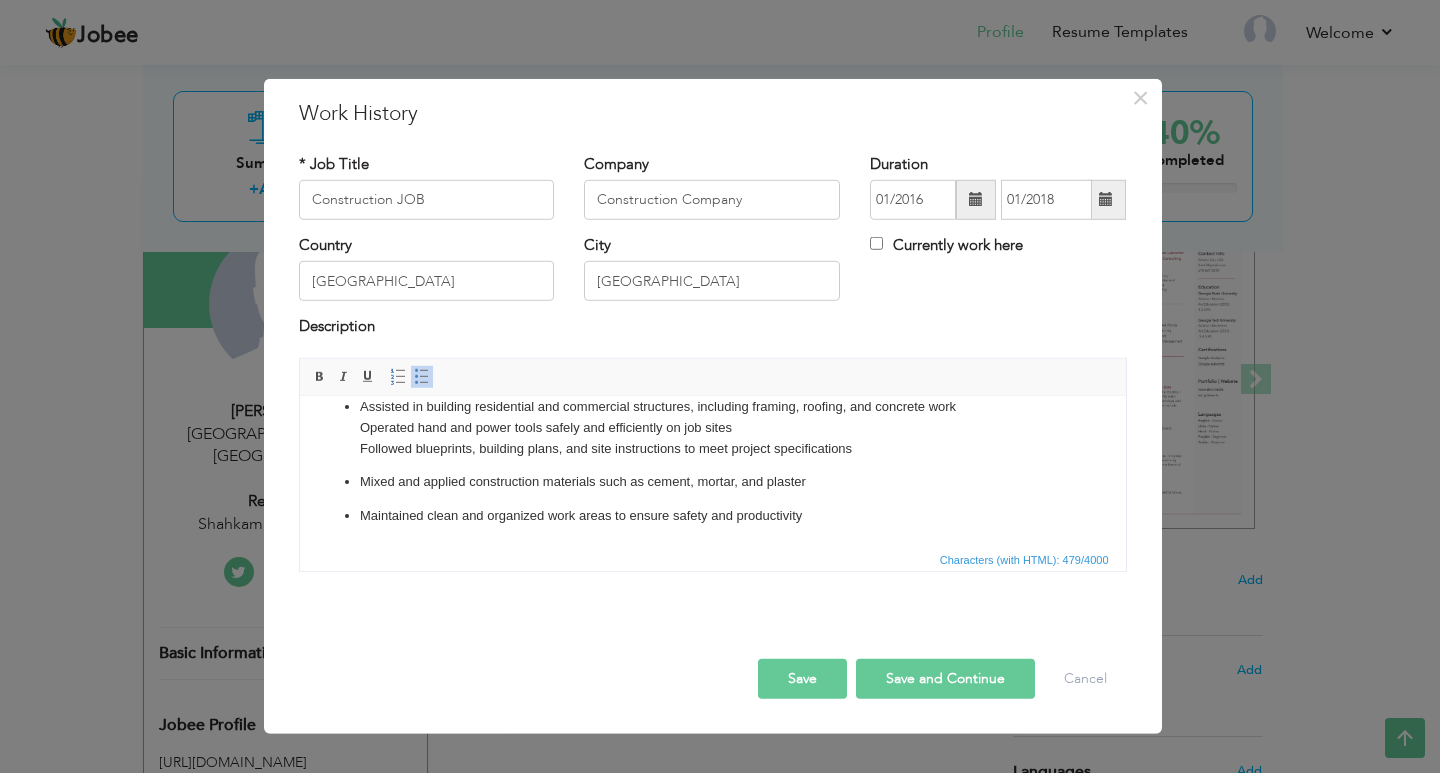 click on "Assisted in building residential and commercial structures, including framing, roofing, and concrete work Operated hand and power tools safely and efficiently on job sites ​​​​​​​ Followed blueprints, building plans, and site instructions to meet project specifications Mixed and applied construction materials such as cement, mortar, and plaster Maintained clean and organized work areas to ensure safety and productivity" at bounding box center (712, 461) 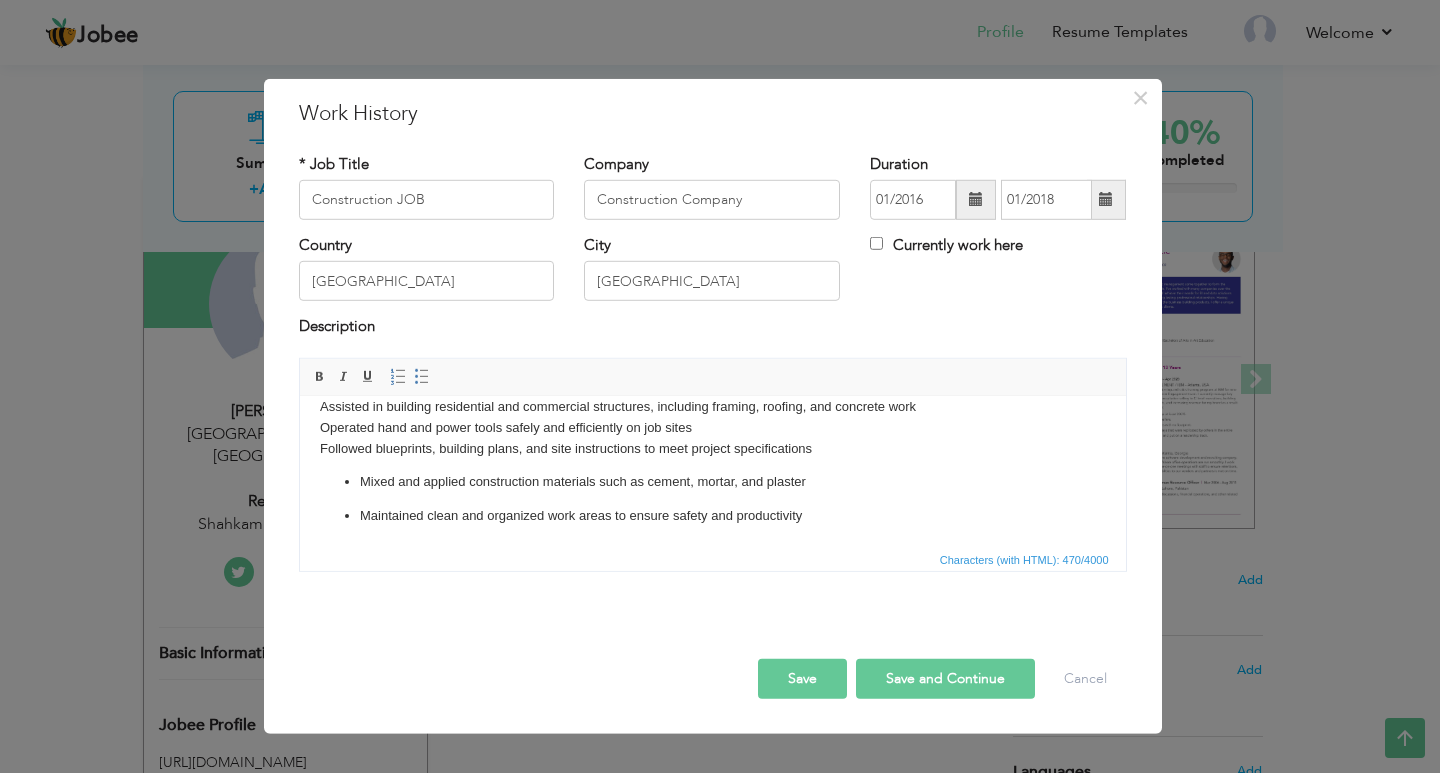 scroll, scrollTop: 41, scrollLeft: 0, axis: vertical 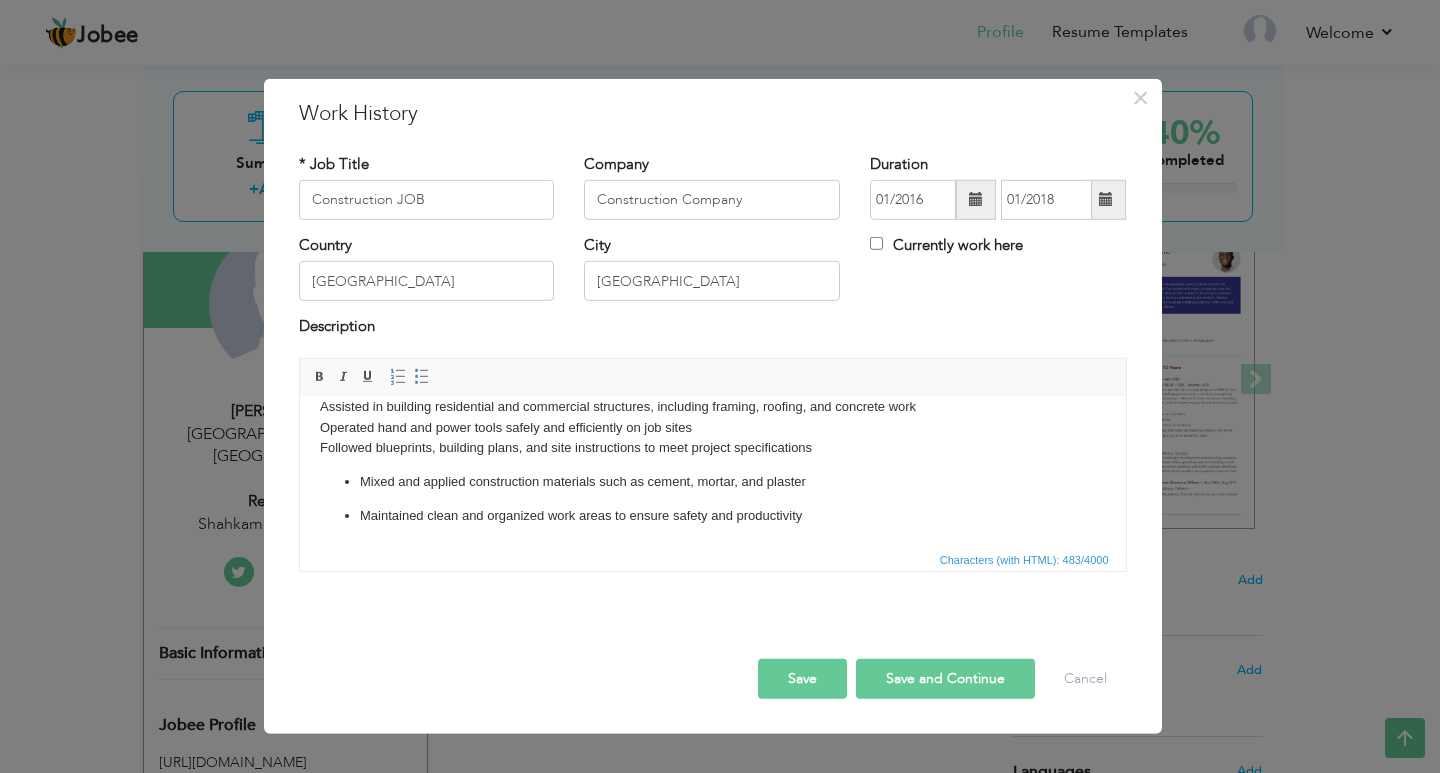 click on "Mixed and applied construction materials such as cement, mortar, and plaster Maintained clean and organized work areas to ensure safety and productivity" at bounding box center [712, 498] 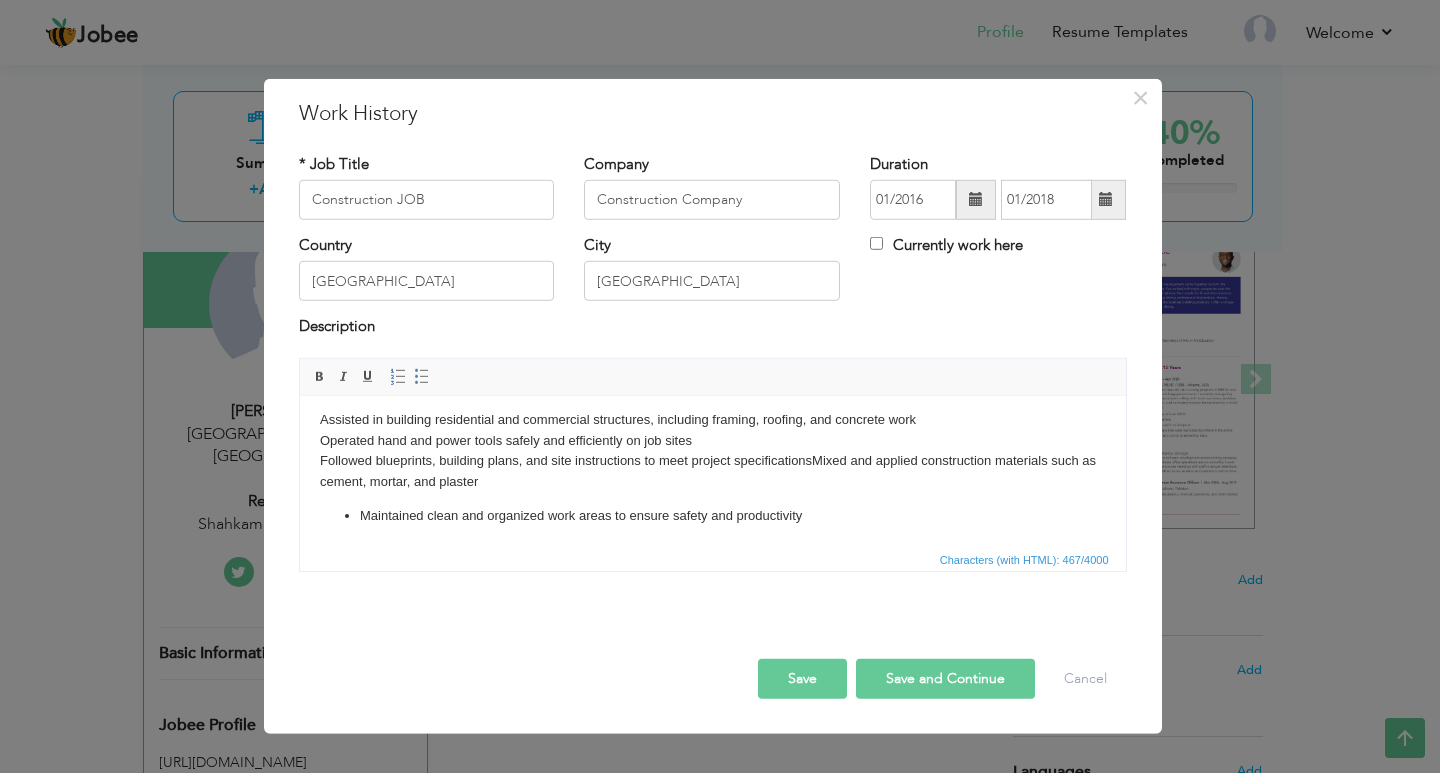 scroll, scrollTop: 28, scrollLeft: 0, axis: vertical 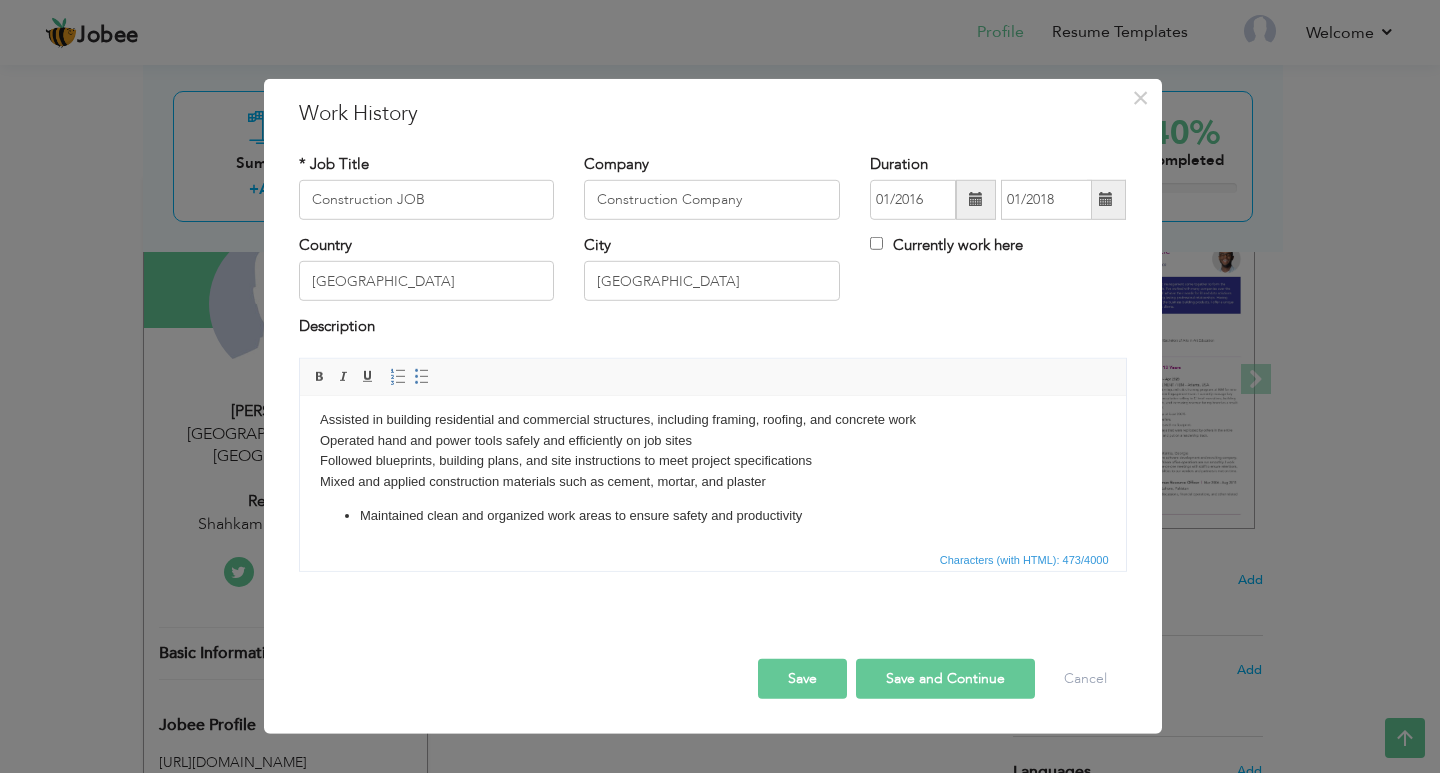 click on "Maintained clean and organized work areas to ensure safety and productivity" at bounding box center (712, 515) 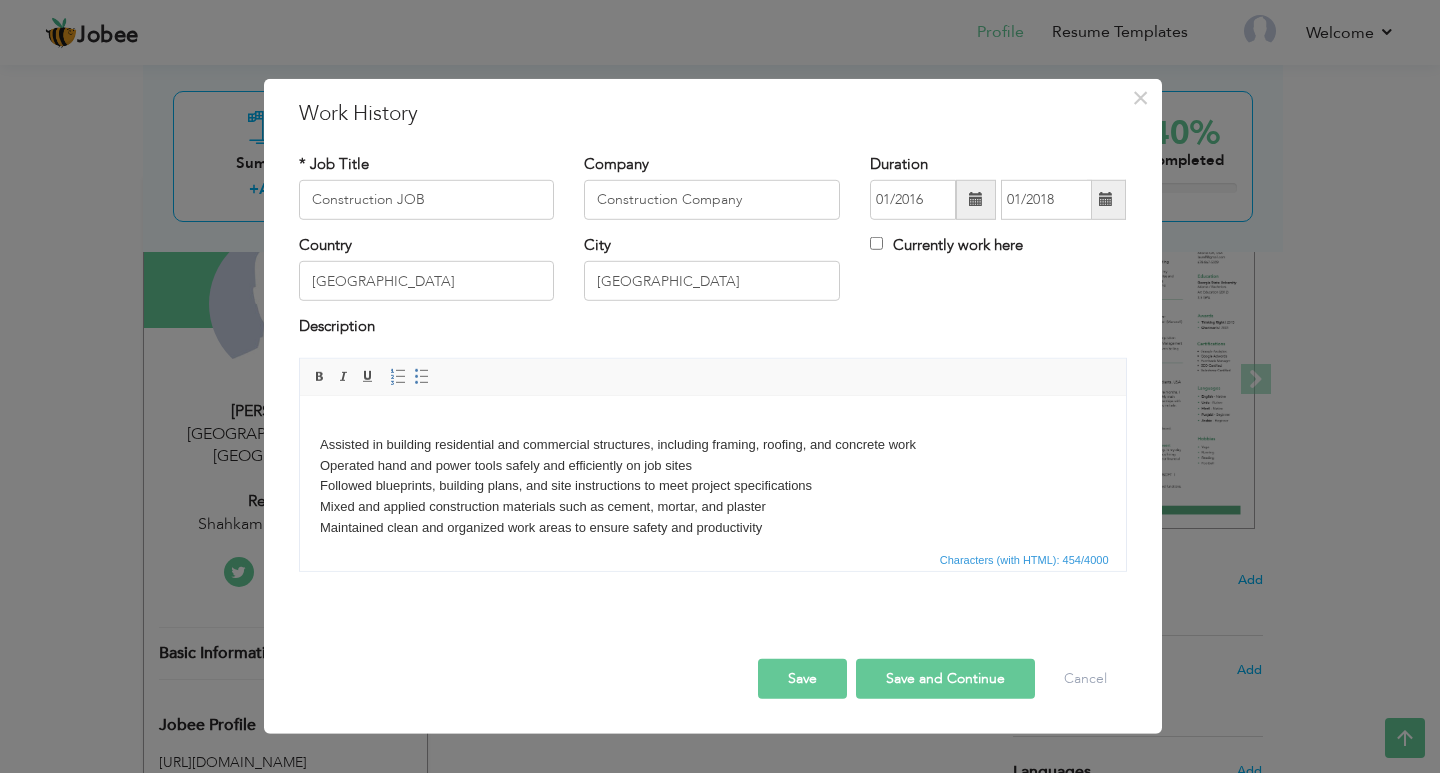 scroll, scrollTop: 0, scrollLeft: 0, axis: both 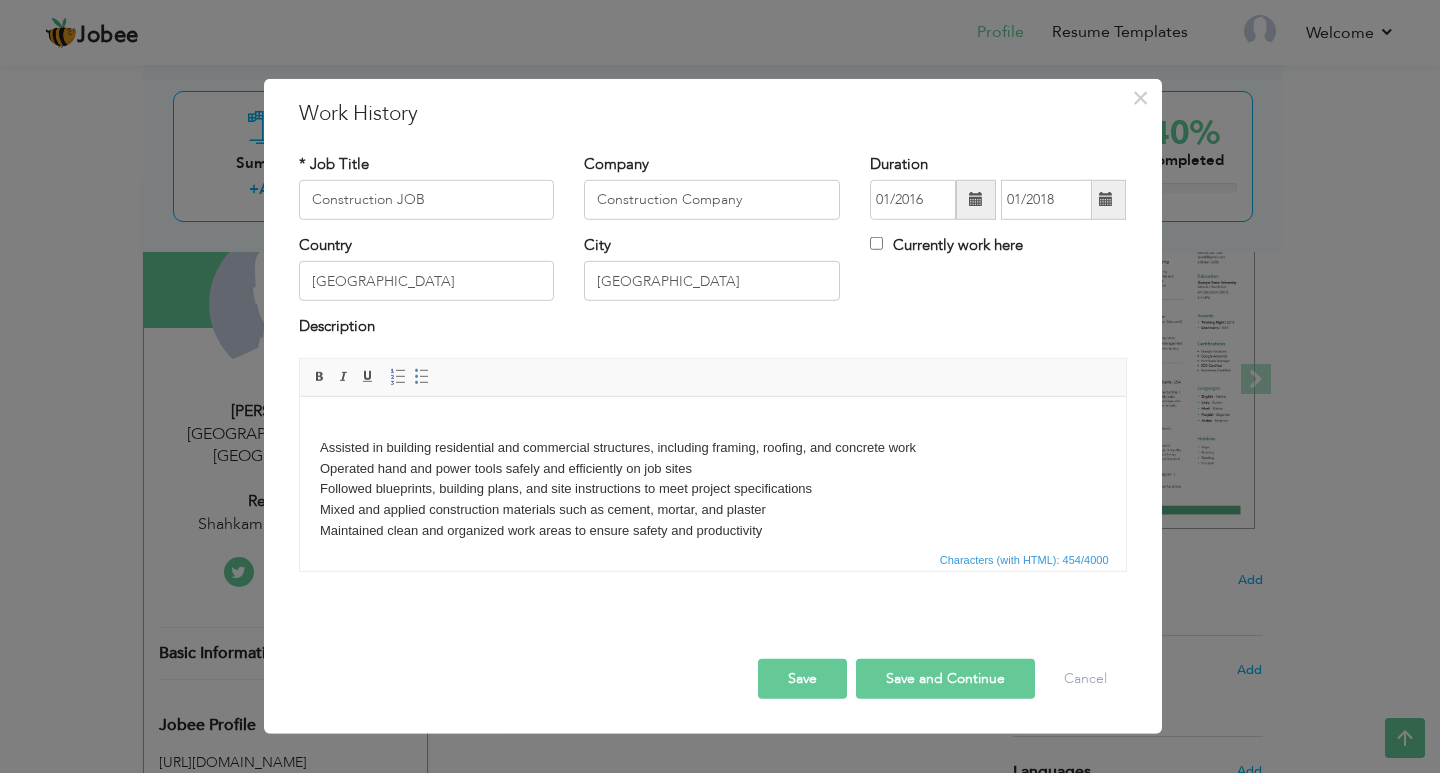 click on "Assisted in building residential and commercial structures, including framing, roofing, and concrete work Operated hand and power tools safely and efficiently on job sites ​​​​​​​ Followed blueprints, building plans, and site instructions to meet project specifications Mixed and applied construction materials such as cement, mortar, and plaster ​​​​​​​ Maintained clean and organized work areas to ensure safety and productivity" at bounding box center (712, 478) 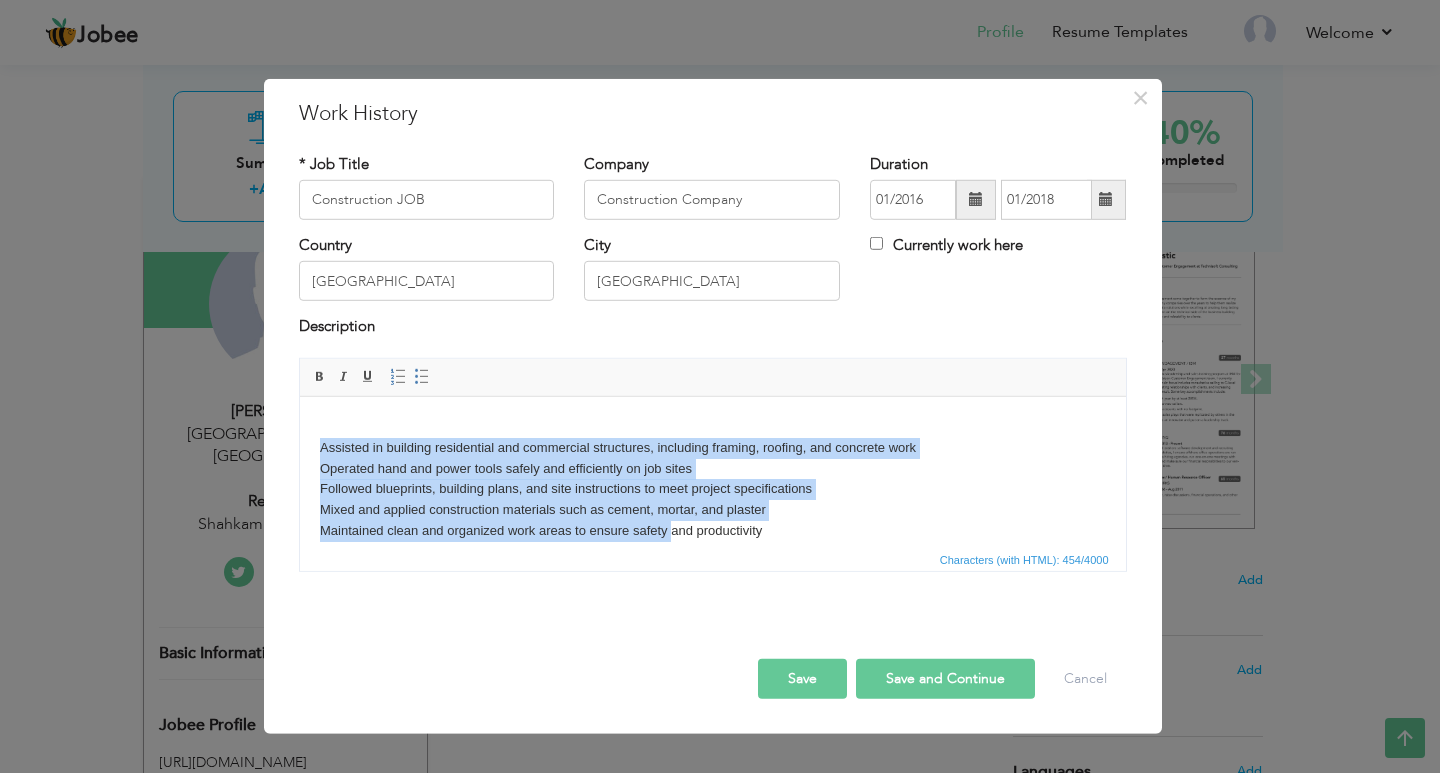 scroll, scrollTop: 15, scrollLeft: 0, axis: vertical 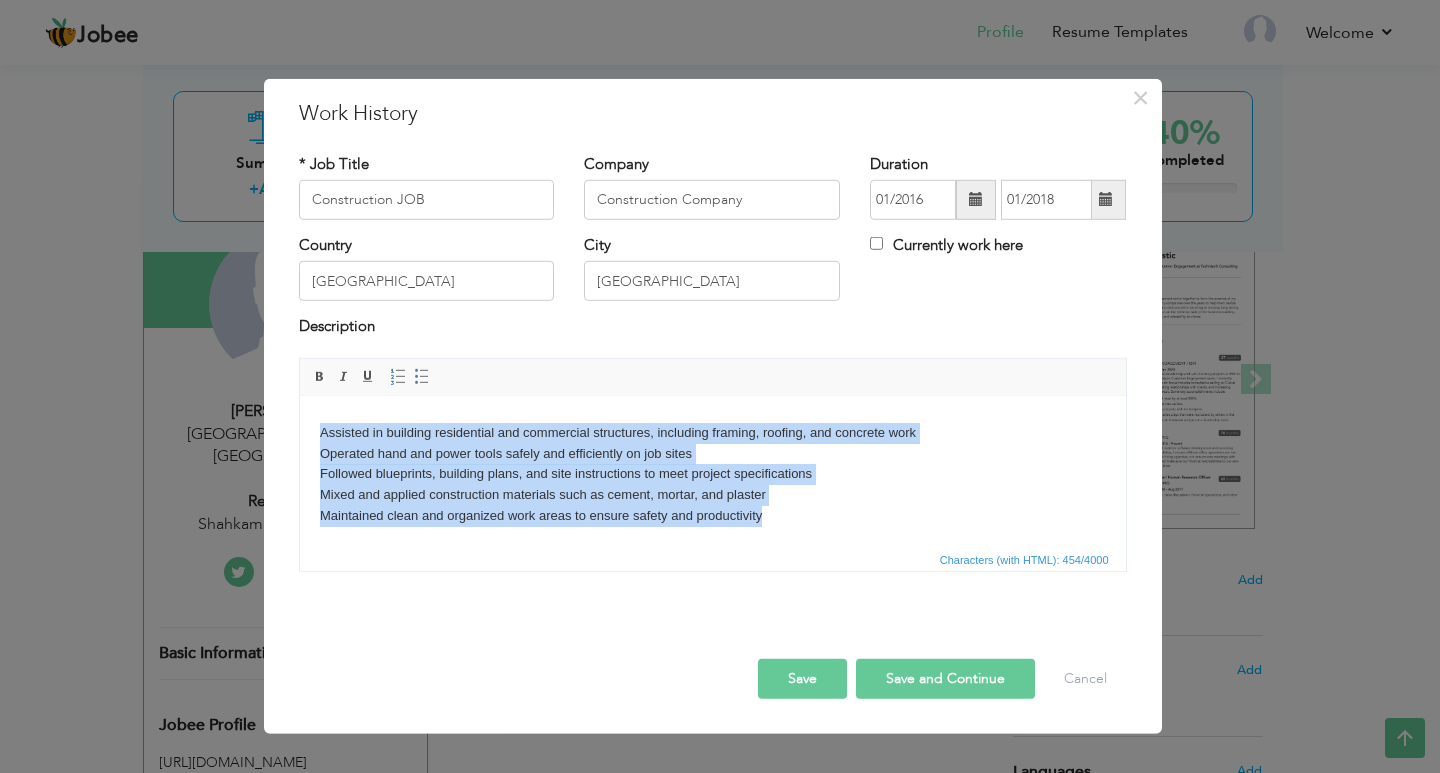 drag, startPoint x: 320, startPoint y: 444, endPoint x: 819, endPoint y: 555, distance: 511.19662 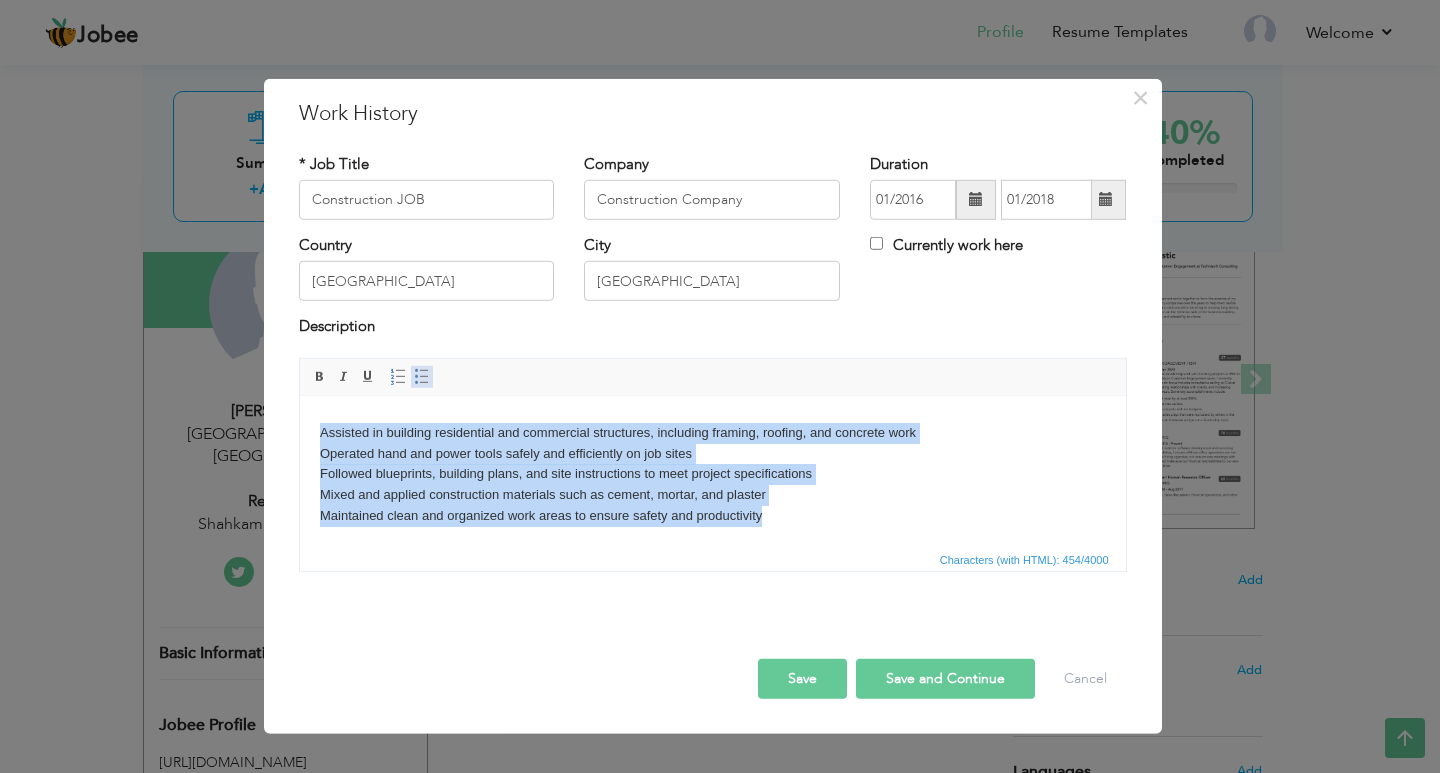 click at bounding box center (422, 377) 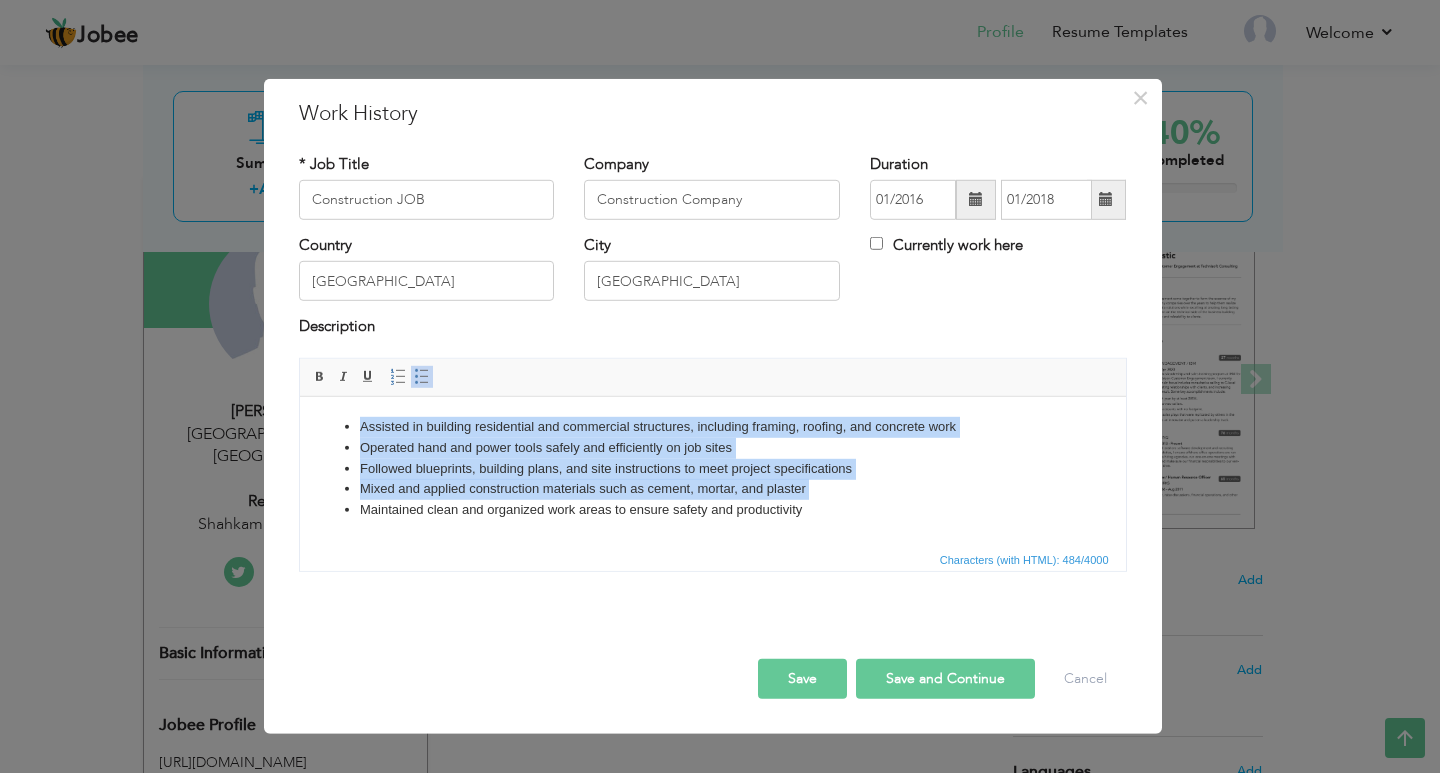 scroll, scrollTop: 0, scrollLeft: 0, axis: both 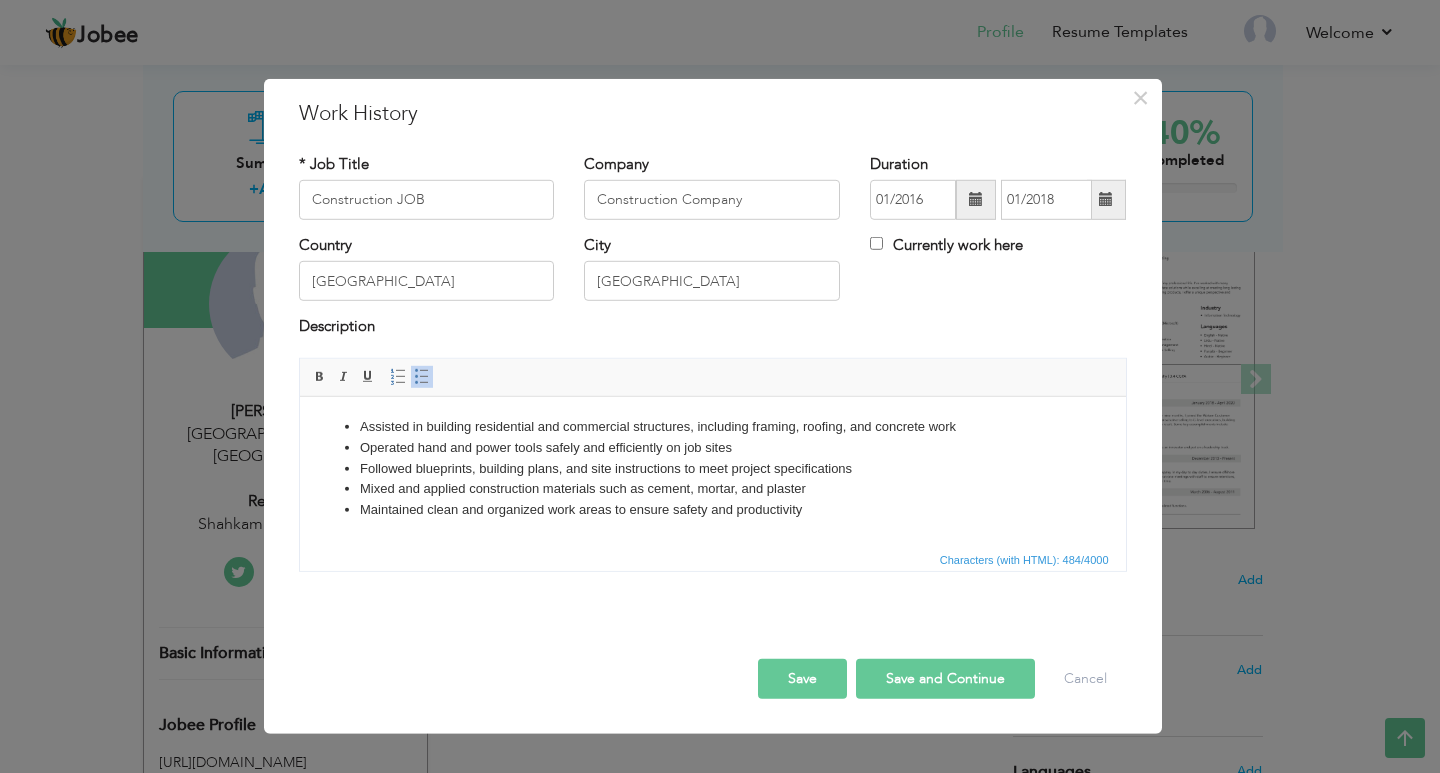 click on "Save and Continue" at bounding box center [945, 679] 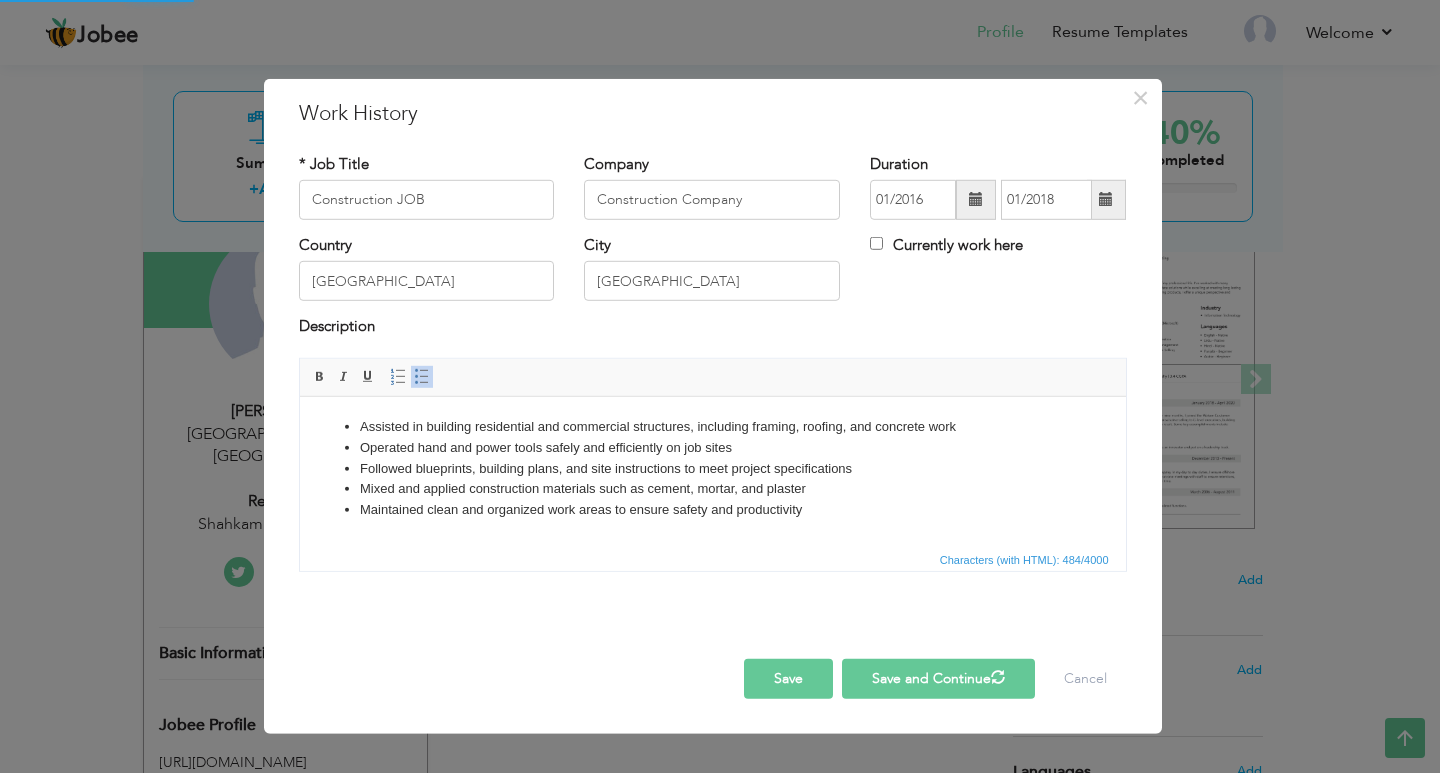 type 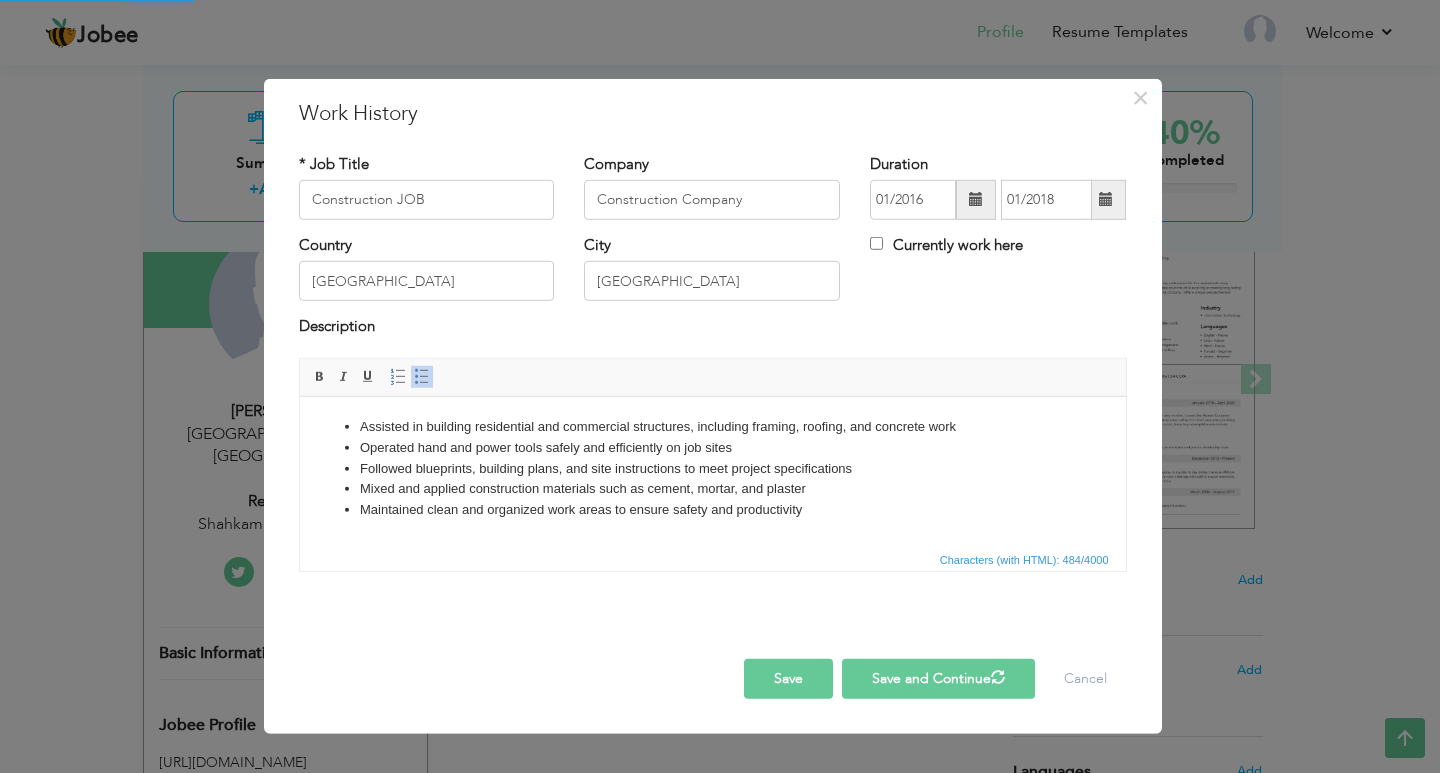 type 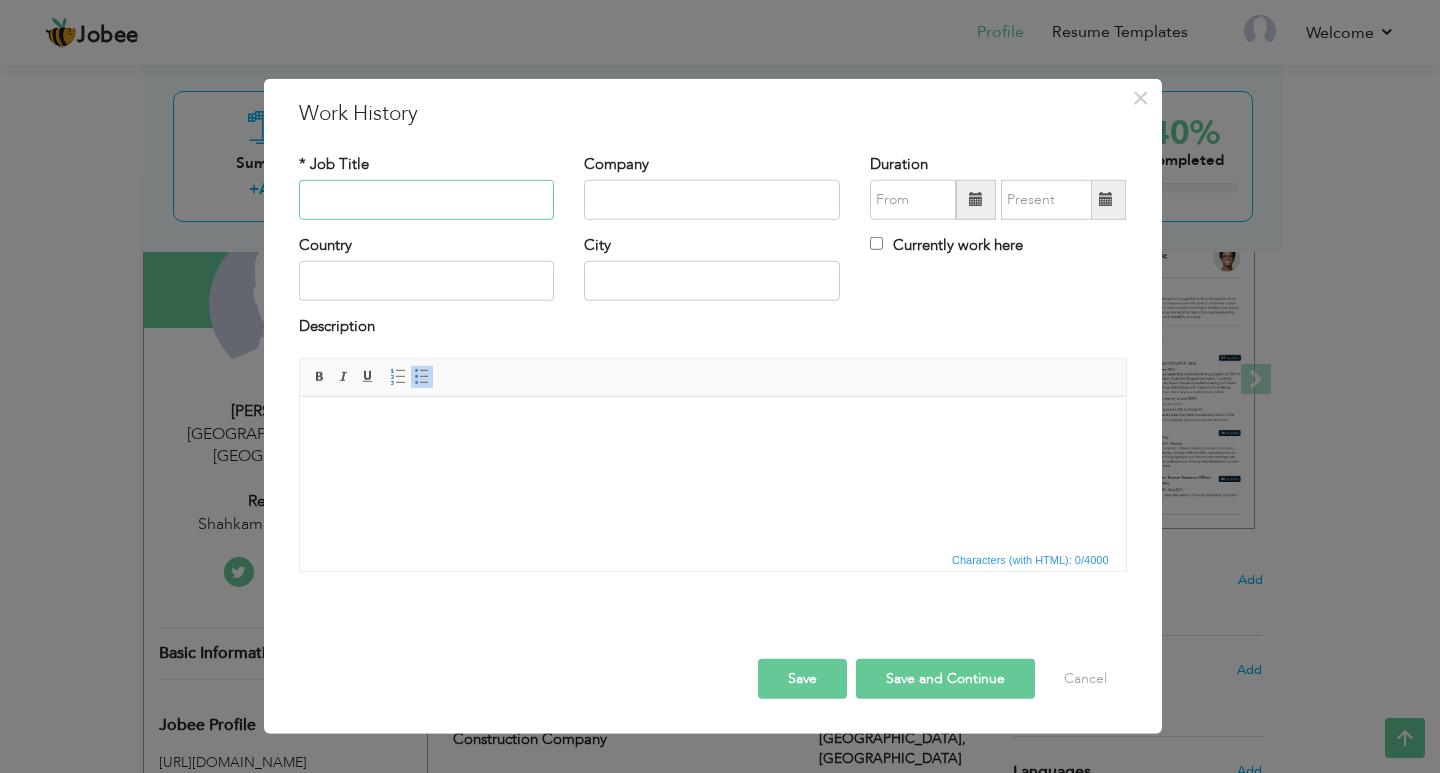 click at bounding box center [427, 200] 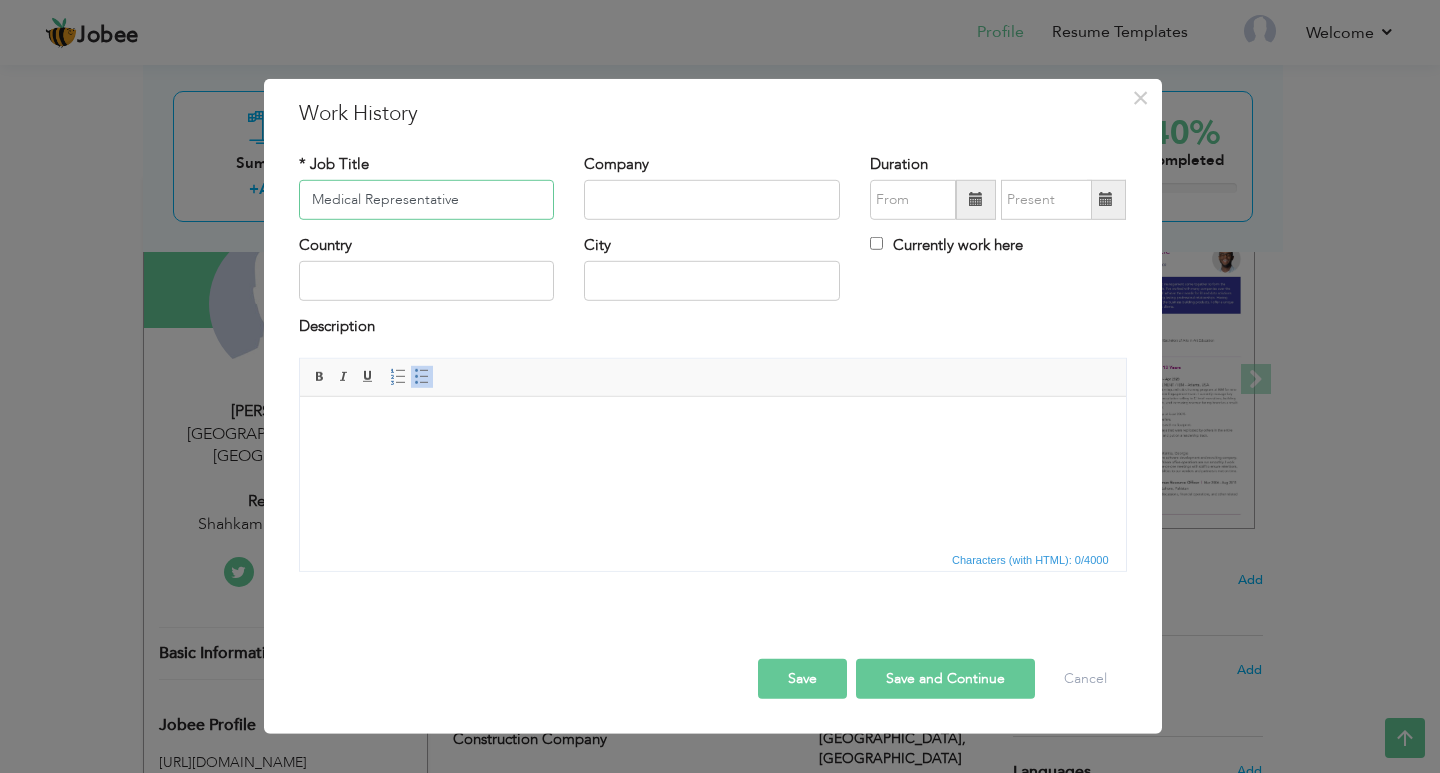 type on "Medical Representative" 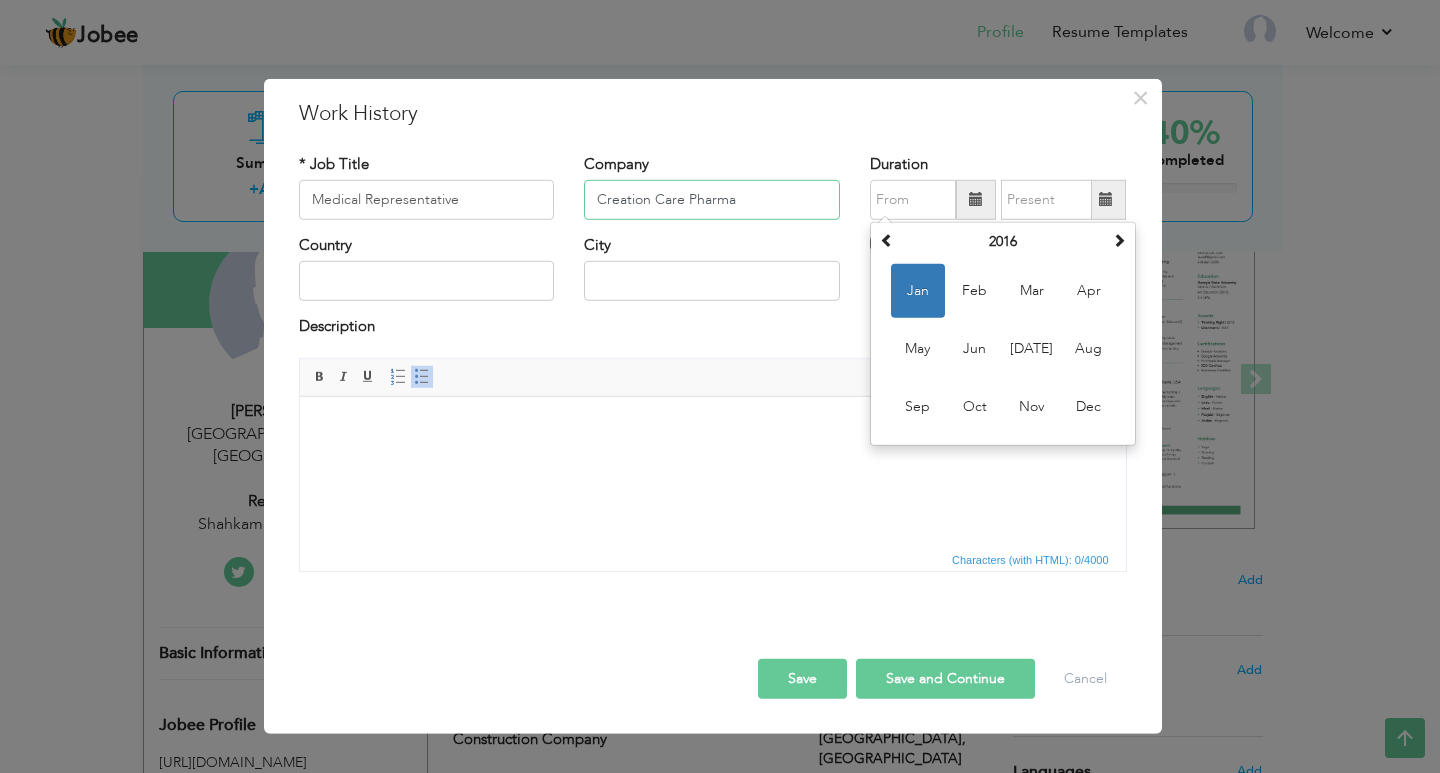 click on "Creation Care Pharma" at bounding box center (712, 200) 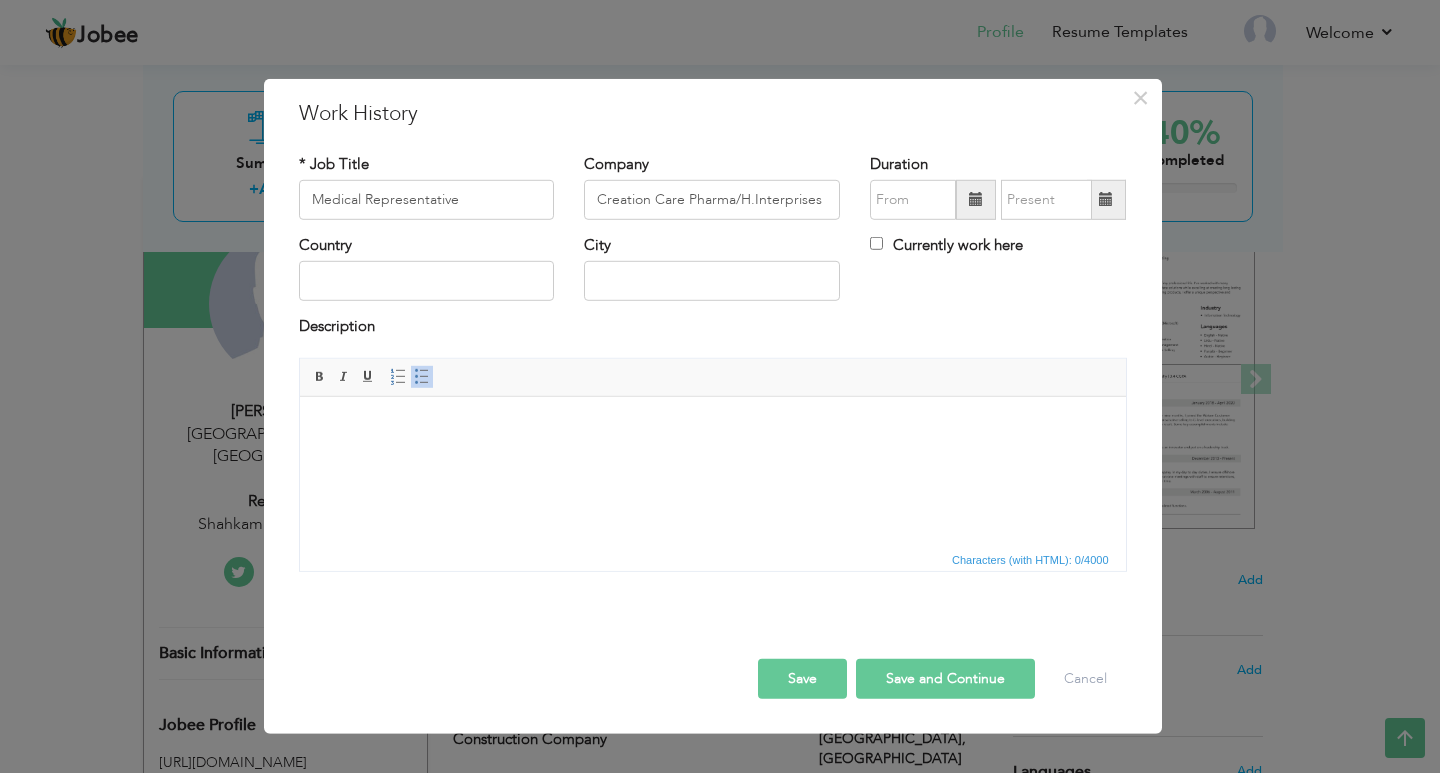 drag, startPoint x: 759, startPoint y: 199, endPoint x: 714, endPoint y: 247, distance: 65.795135 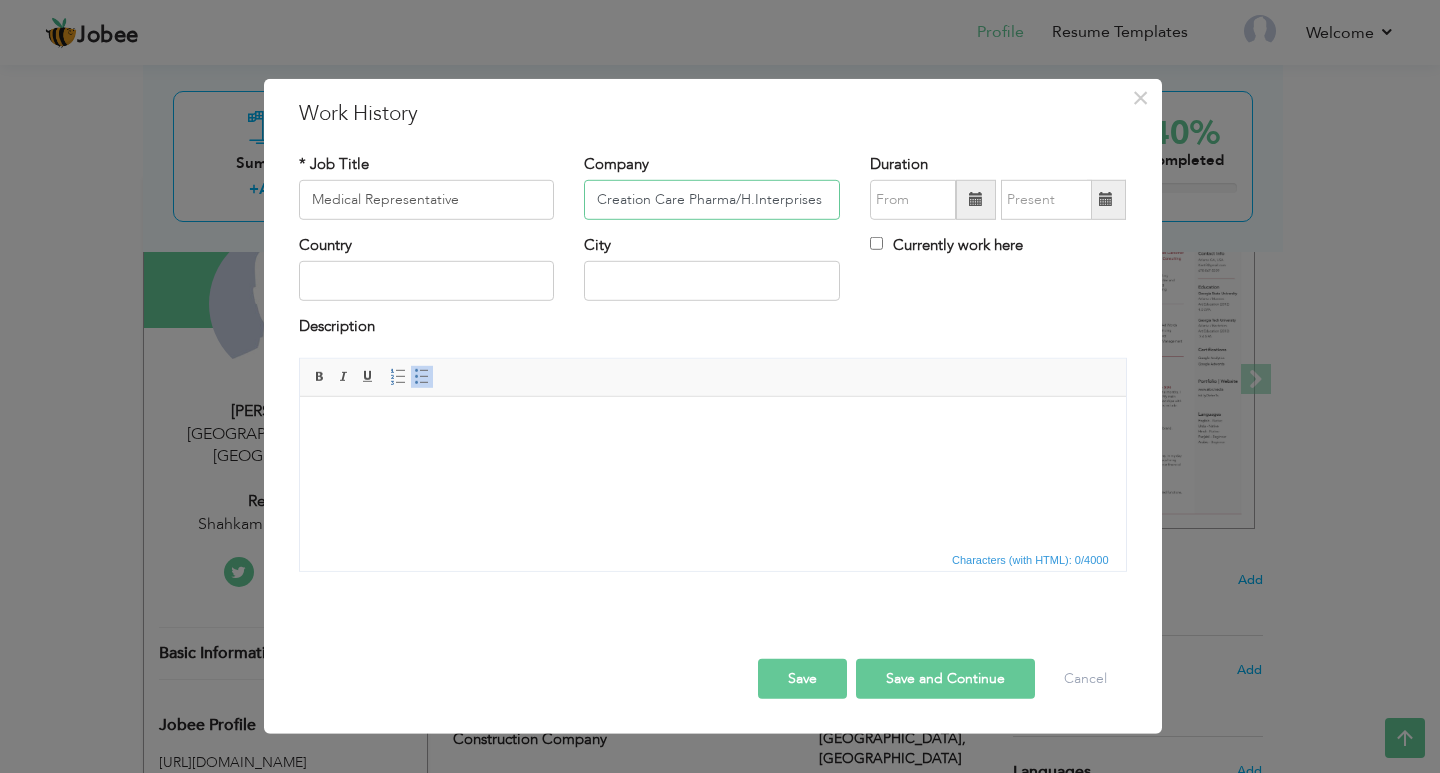 click on "Creation Care Pharma/H.Interprises" at bounding box center (712, 200) 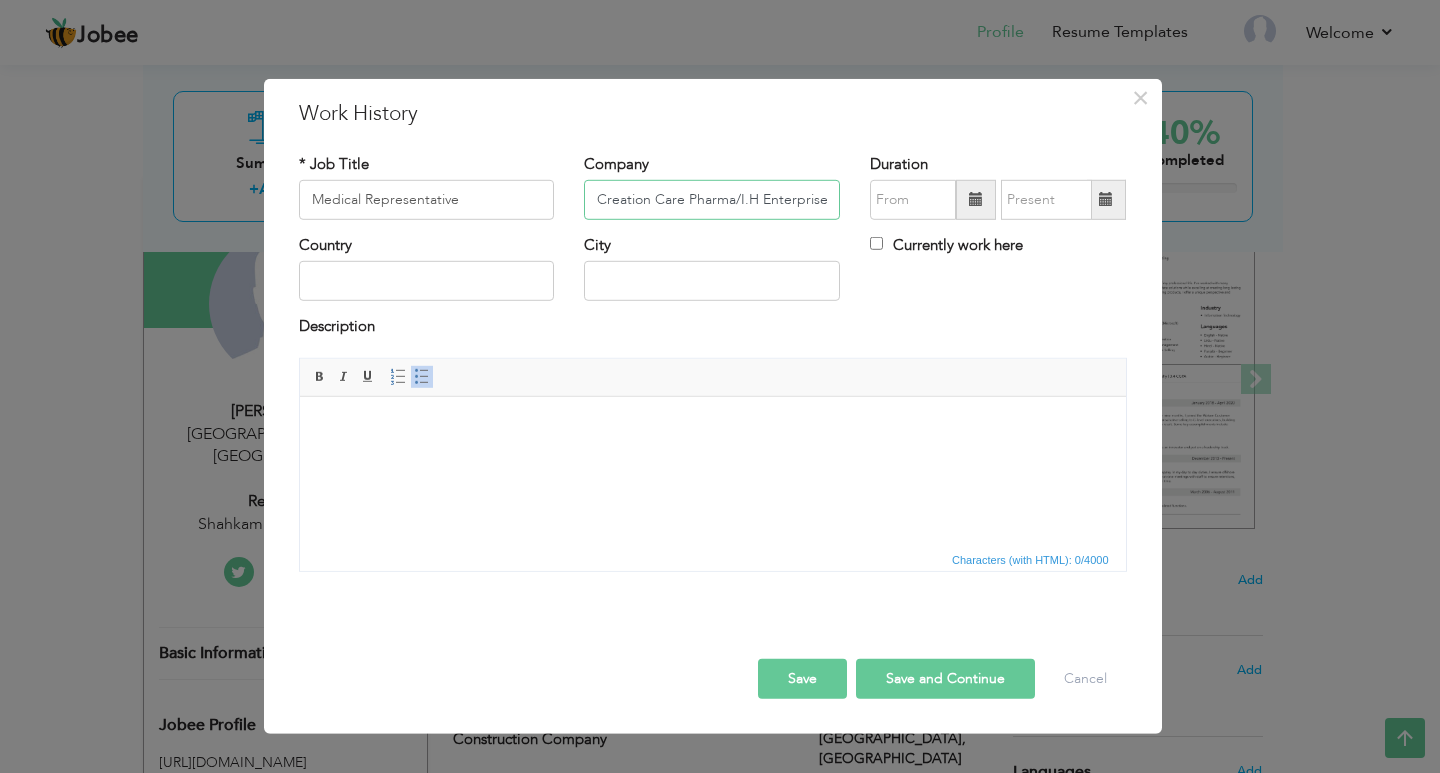type on "Creation Care Pharma/I.H Enterprises" 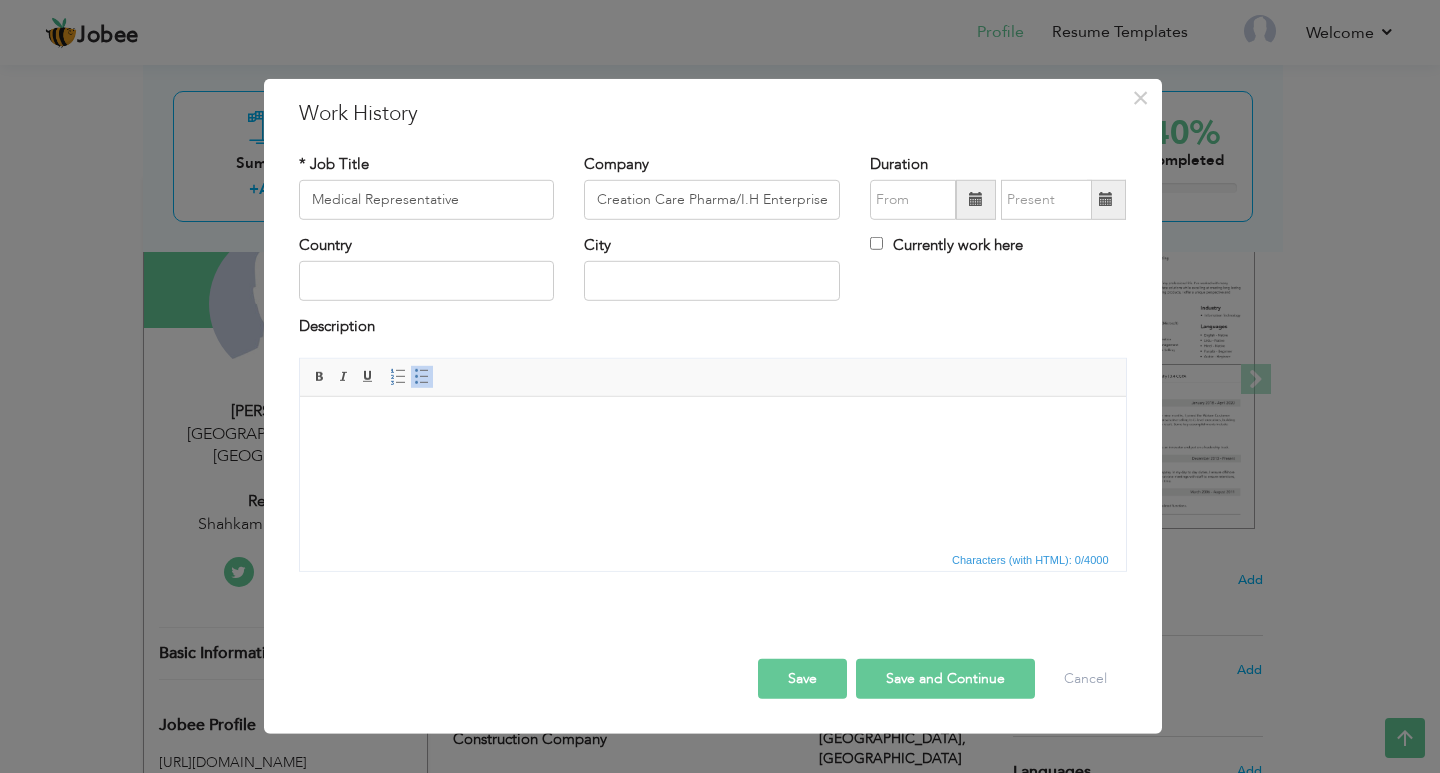 click at bounding box center [976, 199] 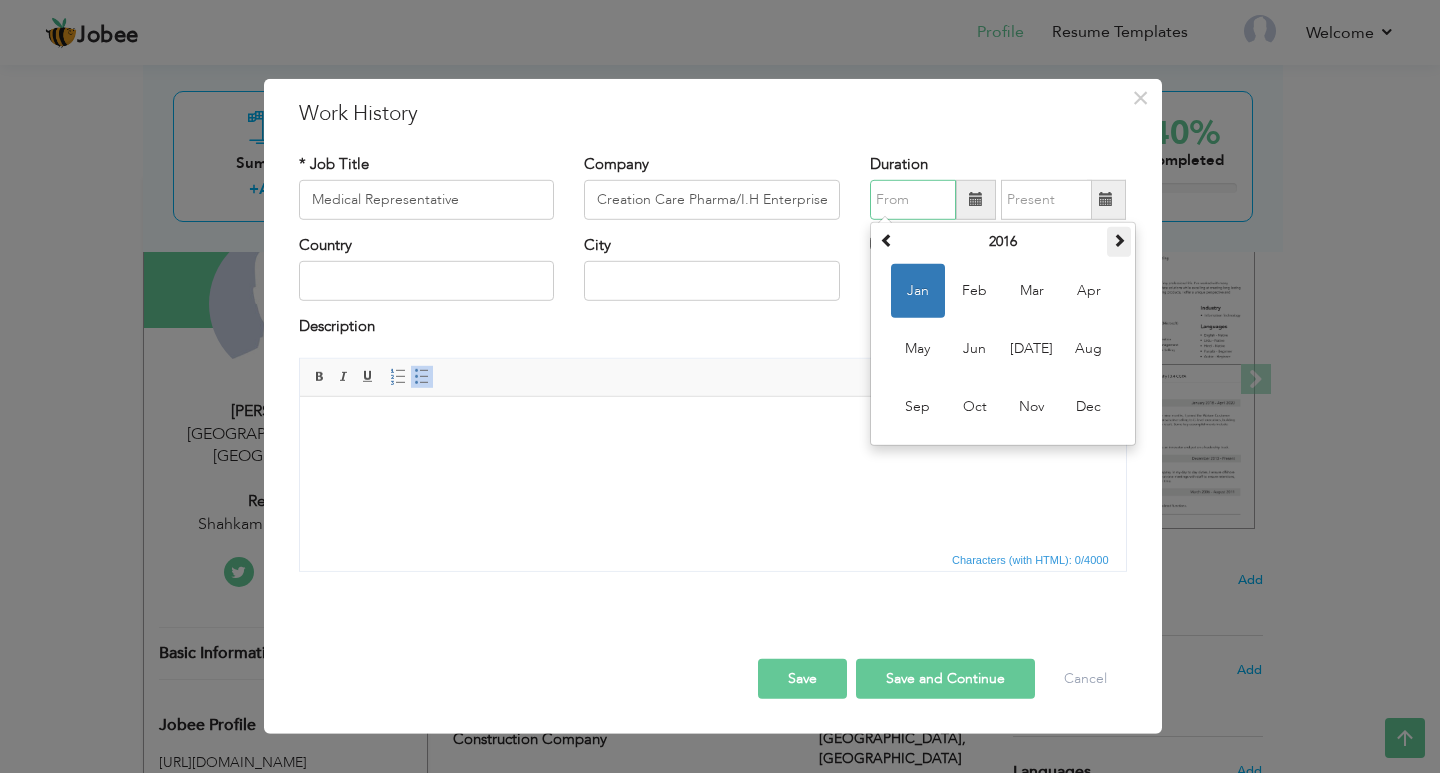click at bounding box center [1119, 240] 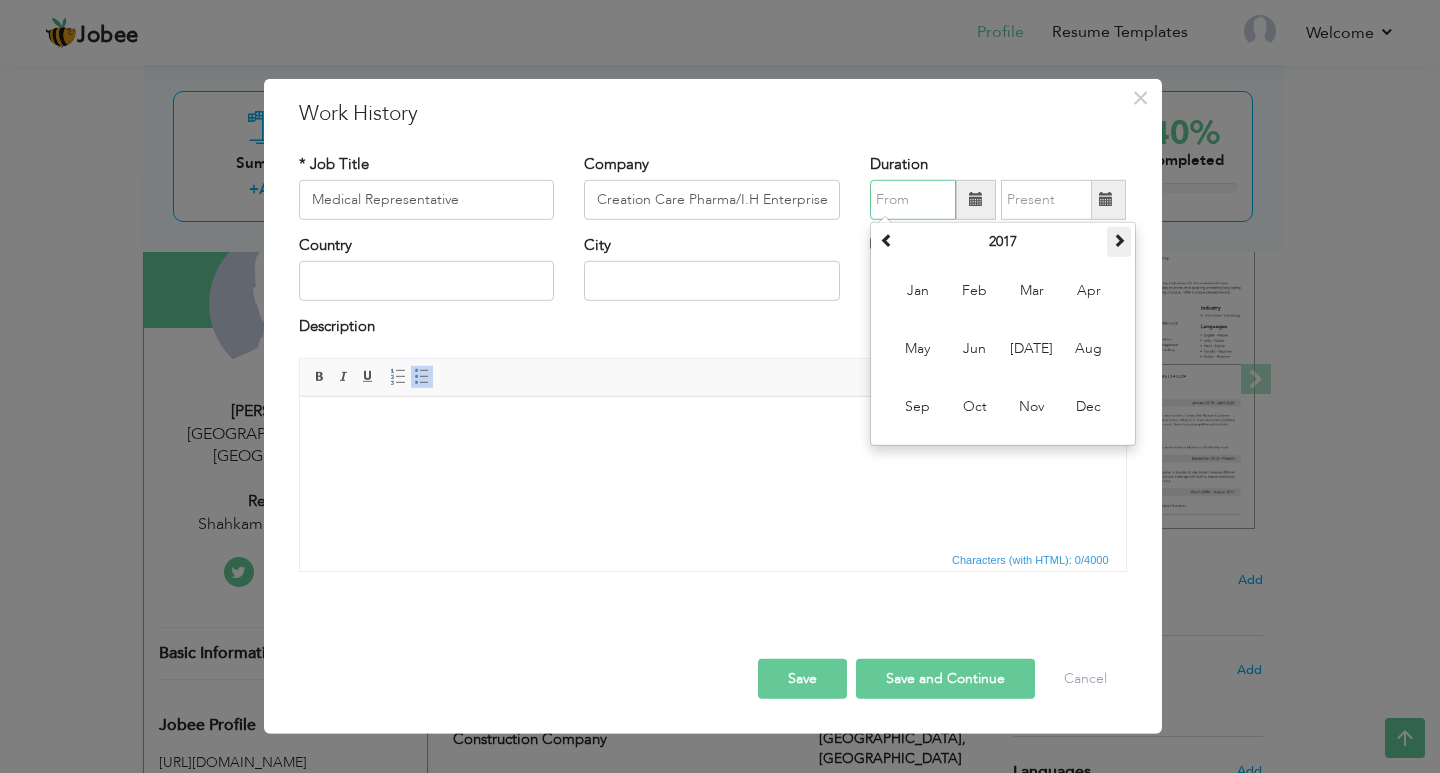 click at bounding box center [1119, 240] 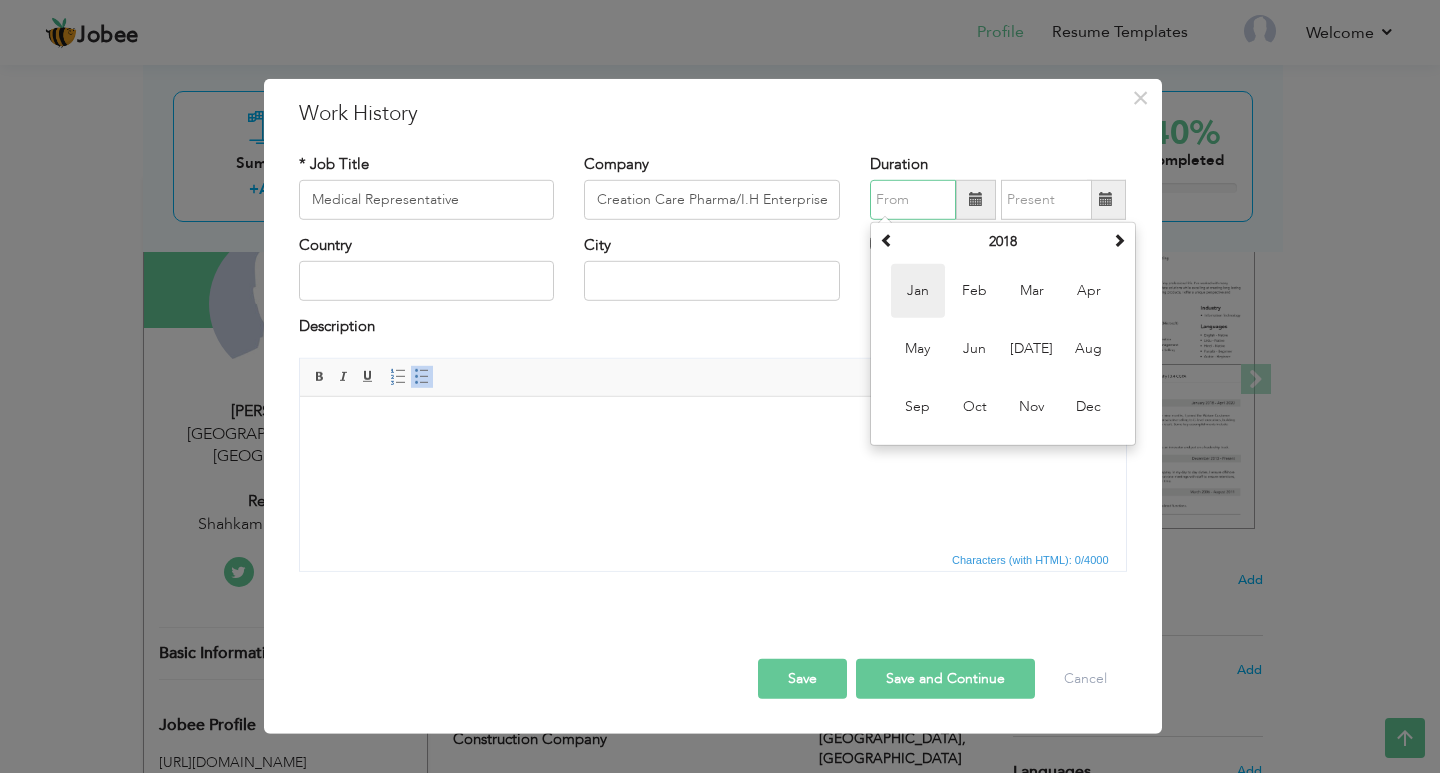 click on "Jan" at bounding box center (918, 291) 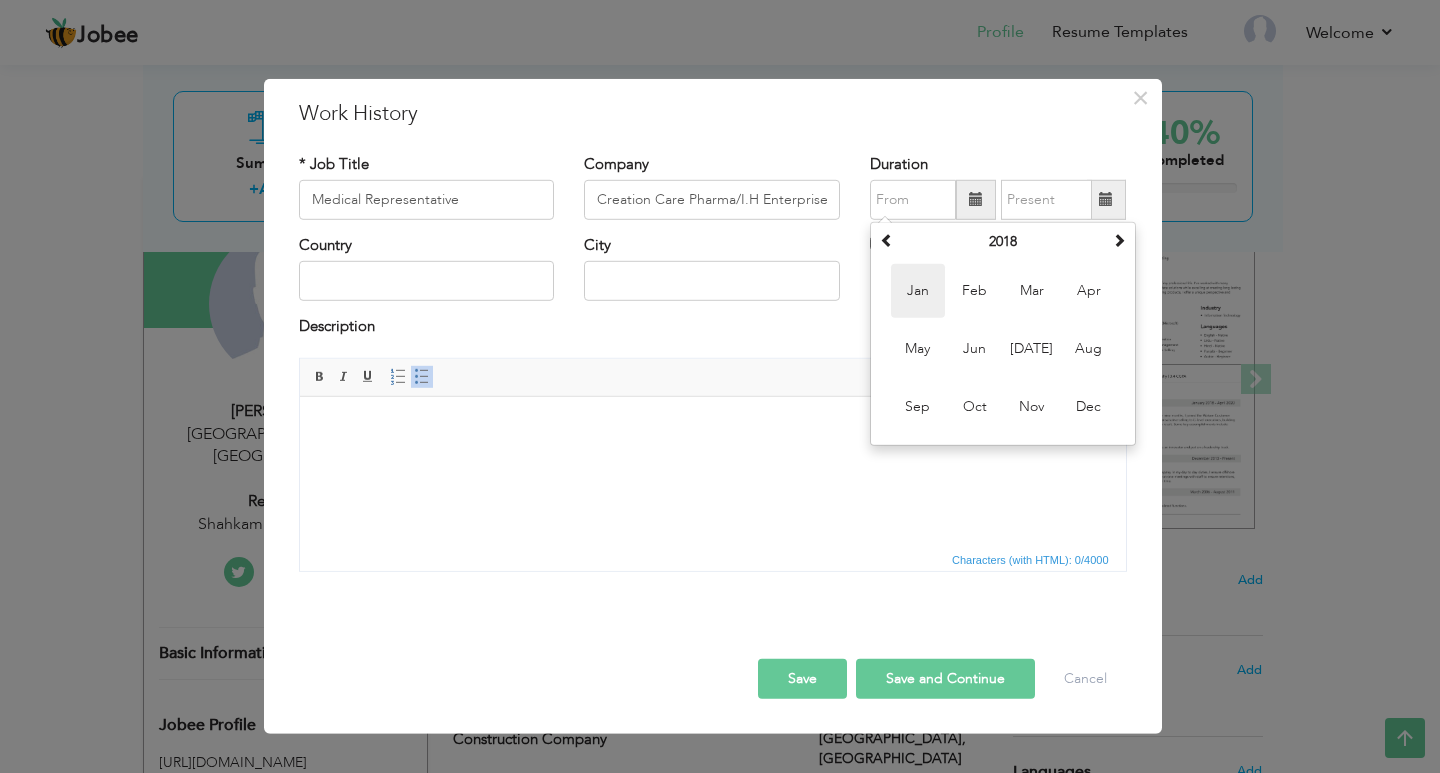 type on "01/2018" 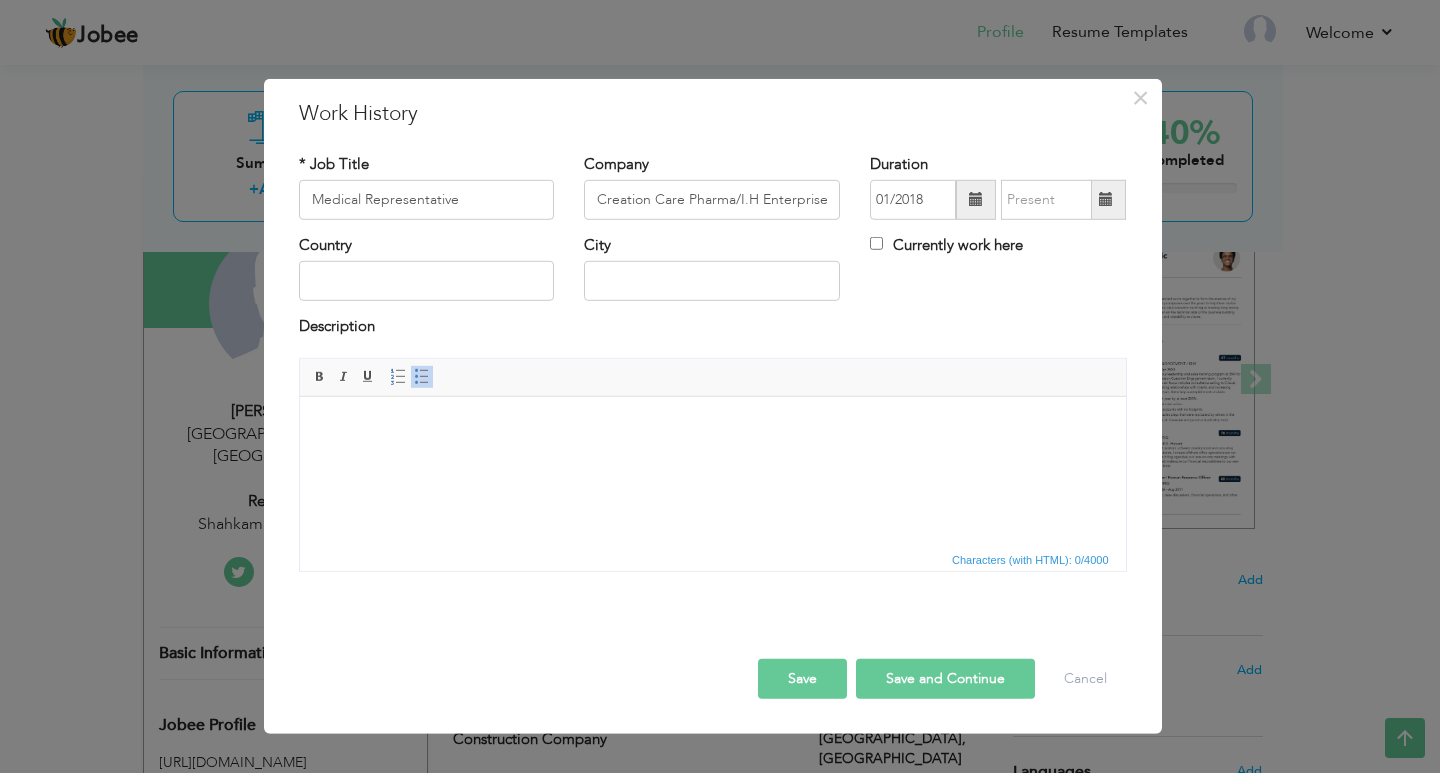 click at bounding box center (1106, 199) 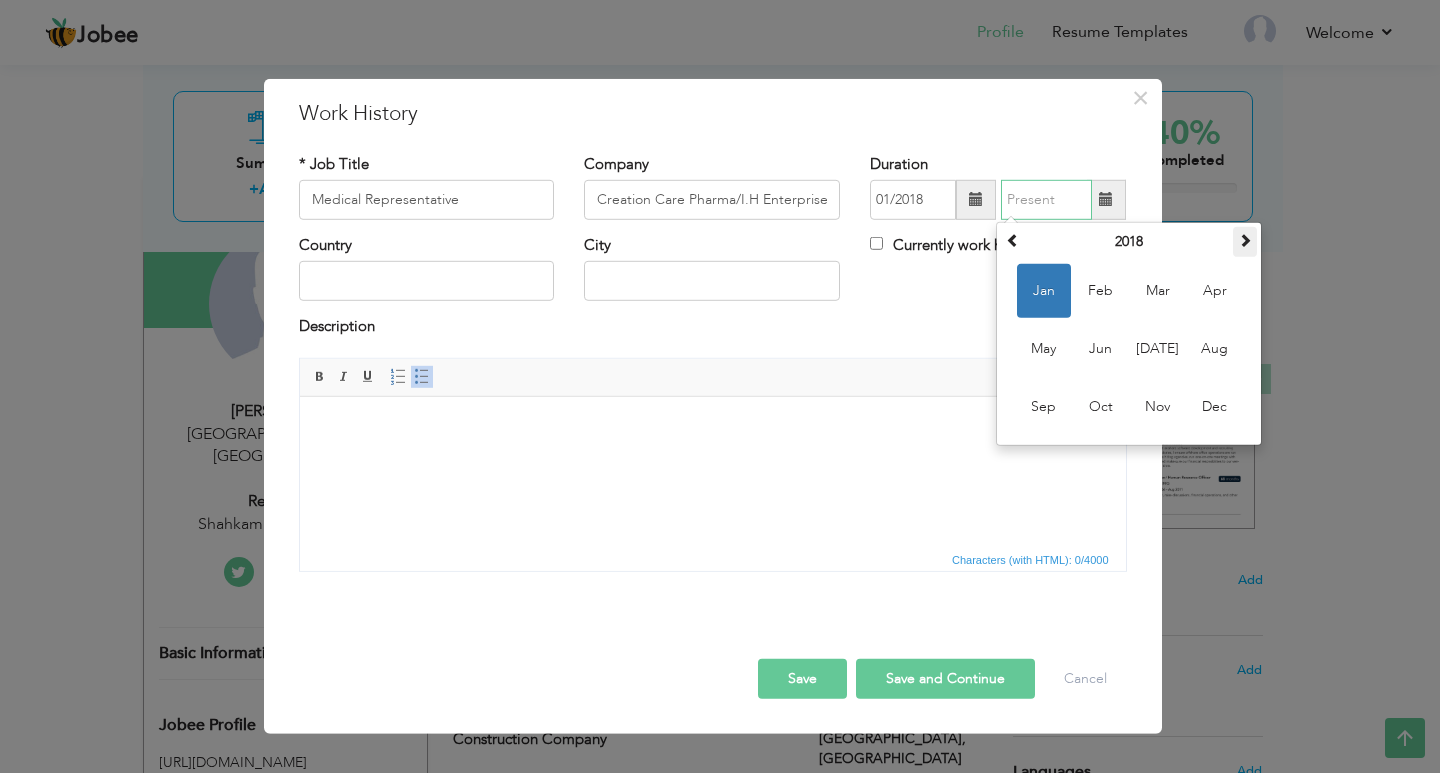 click at bounding box center (1245, 240) 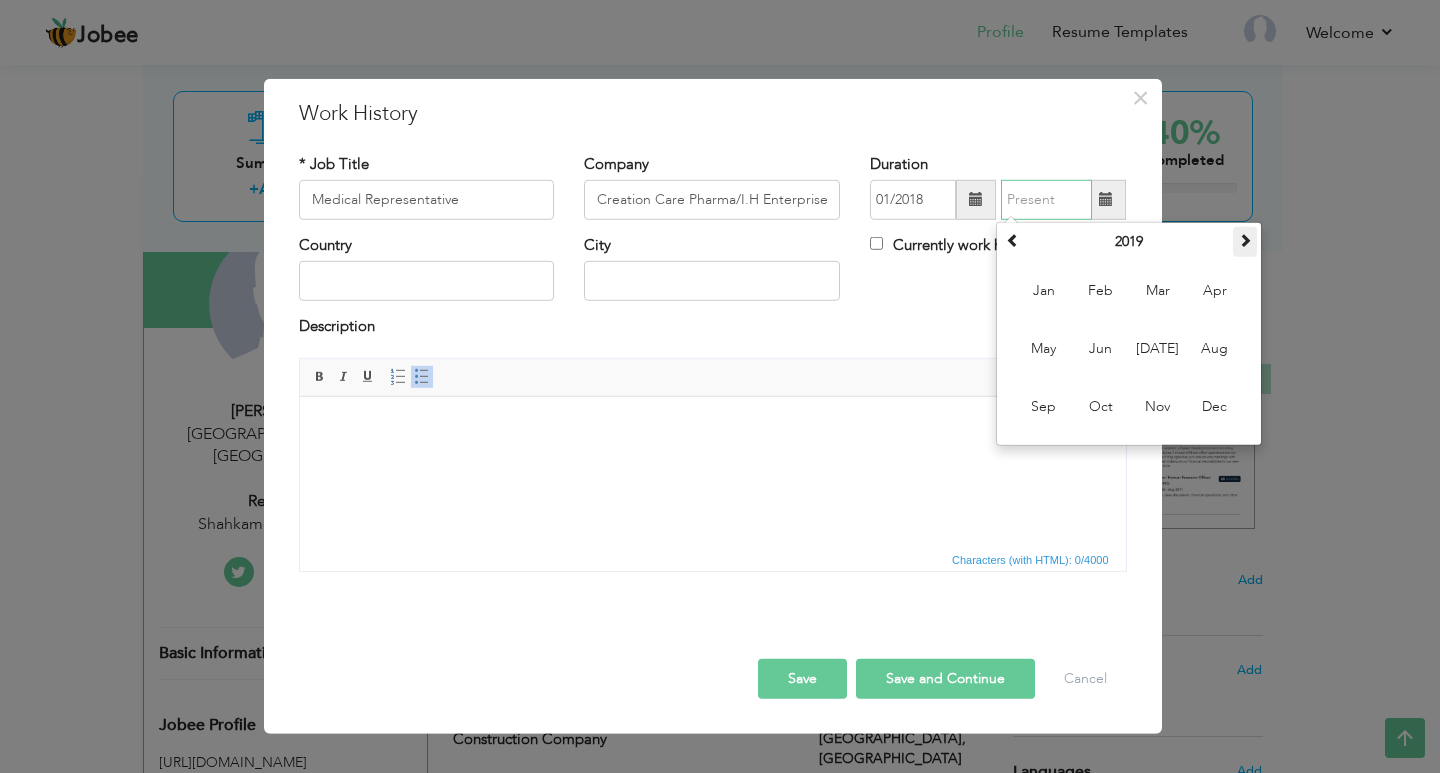 click at bounding box center (1245, 240) 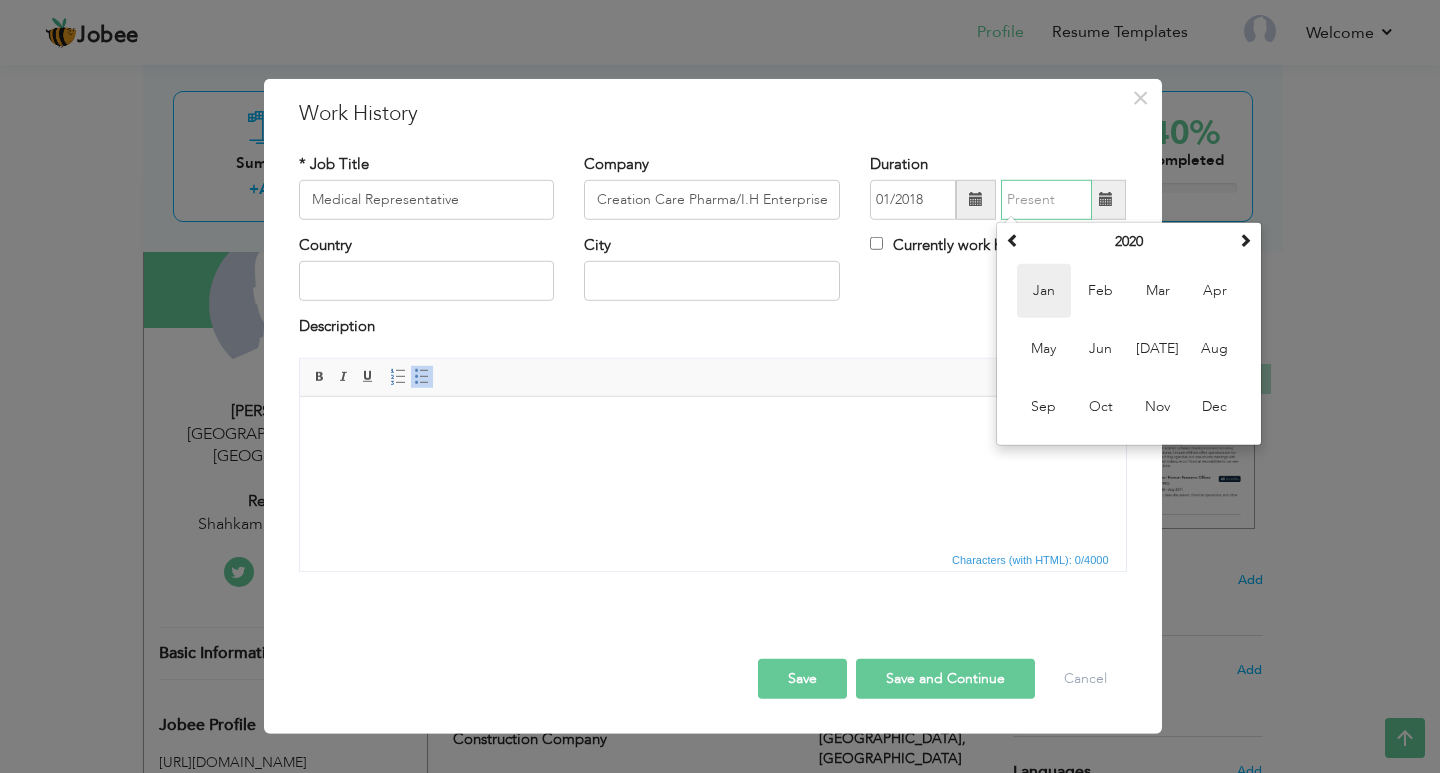 click on "Jan" at bounding box center [1044, 291] 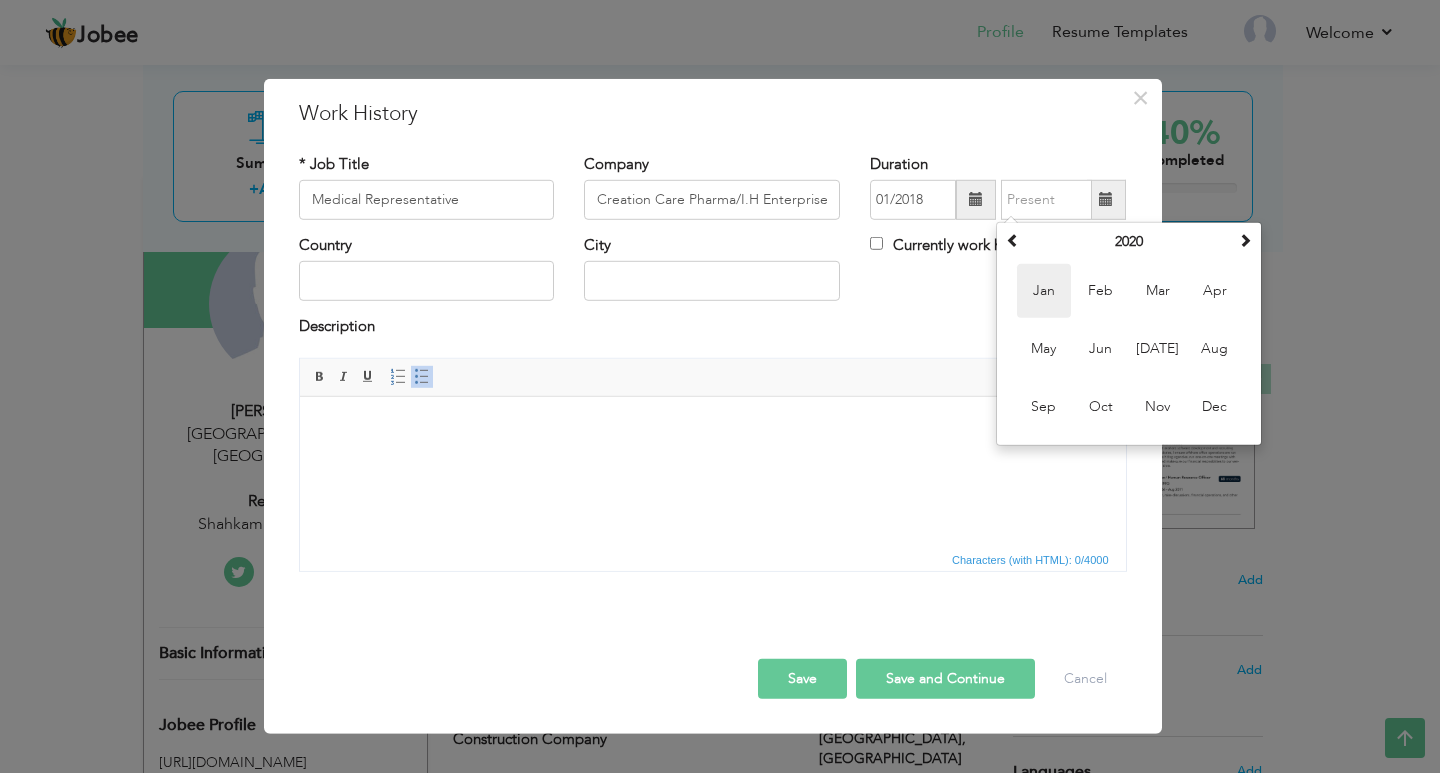 type on "01/2020" 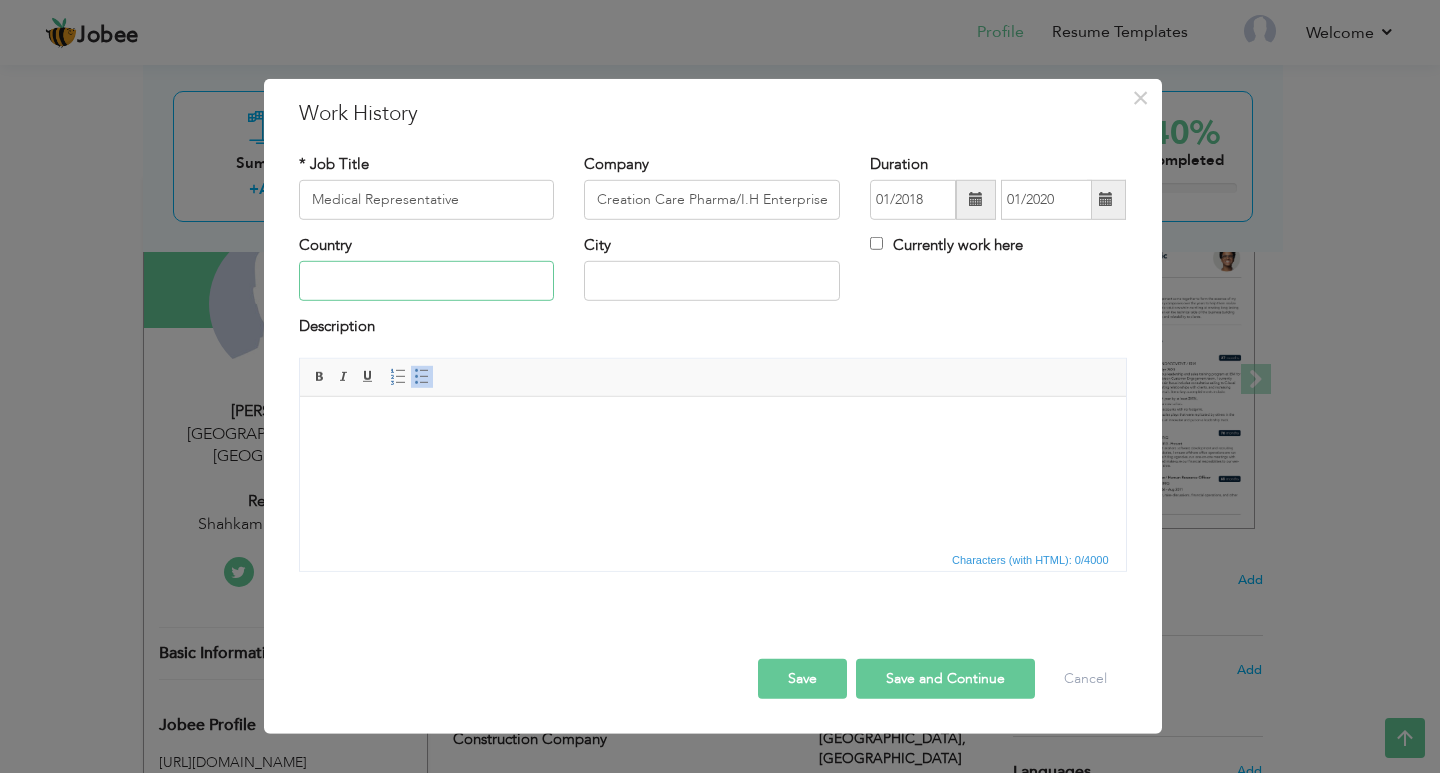 click at bounding box center (427, 281) 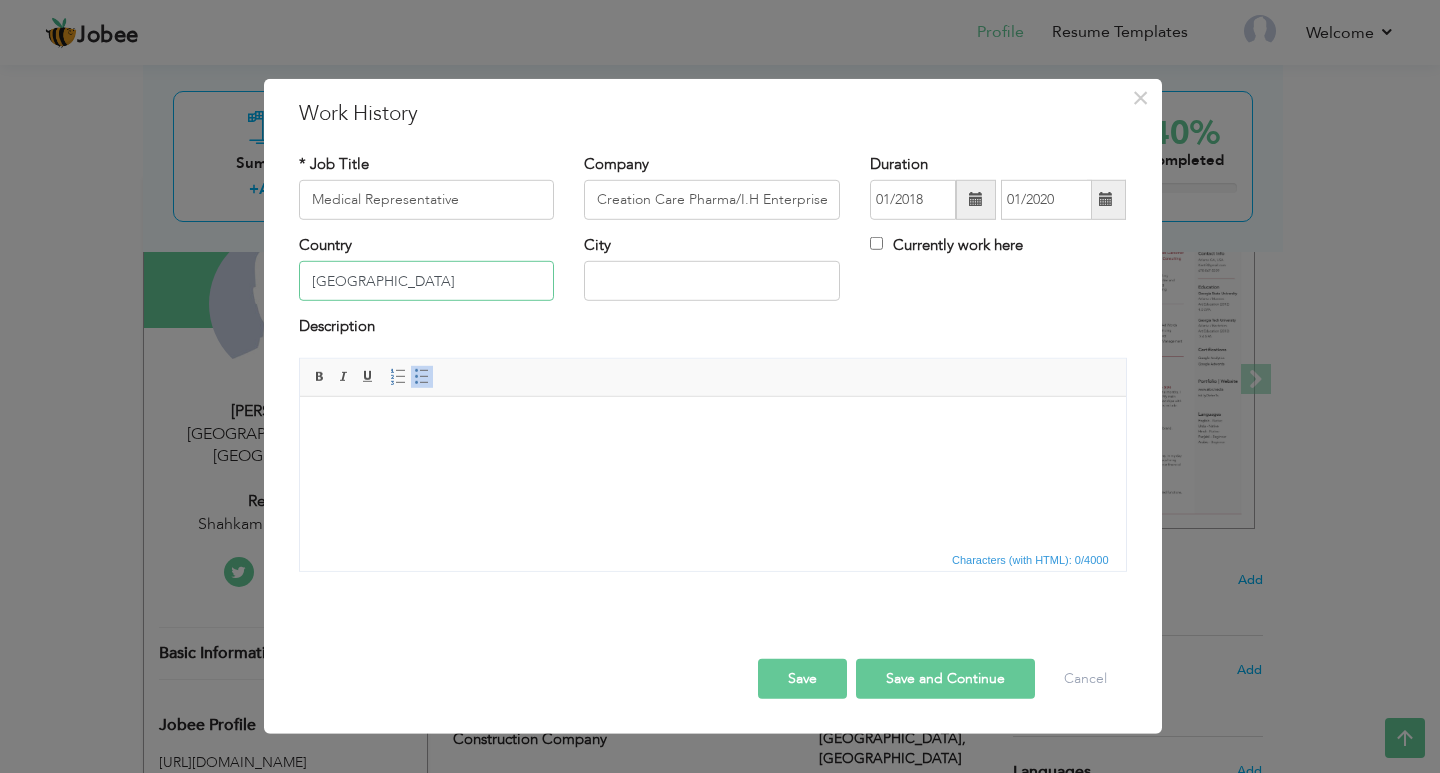 type on "[GEOGRAPHIC_DATA]" 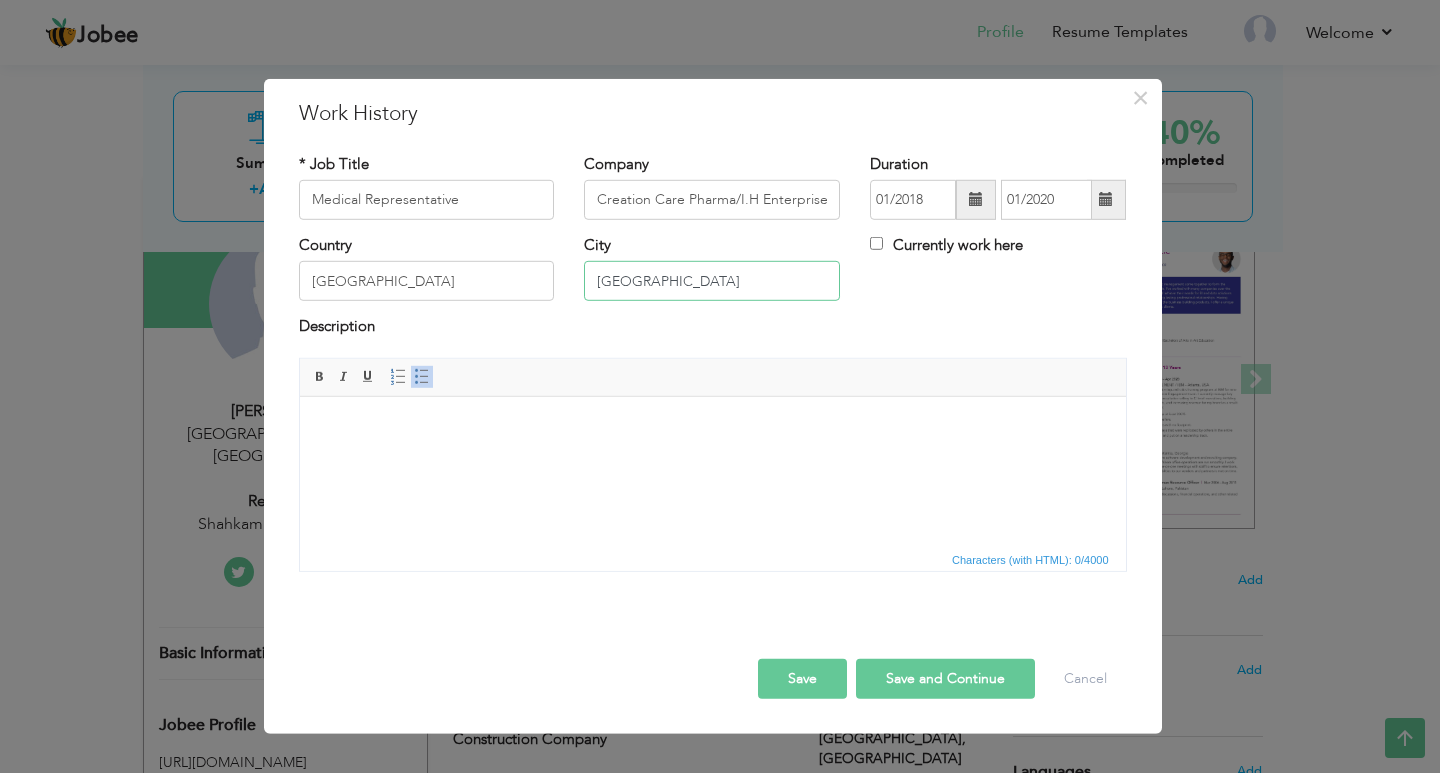 click at bounding box center (422, 377) 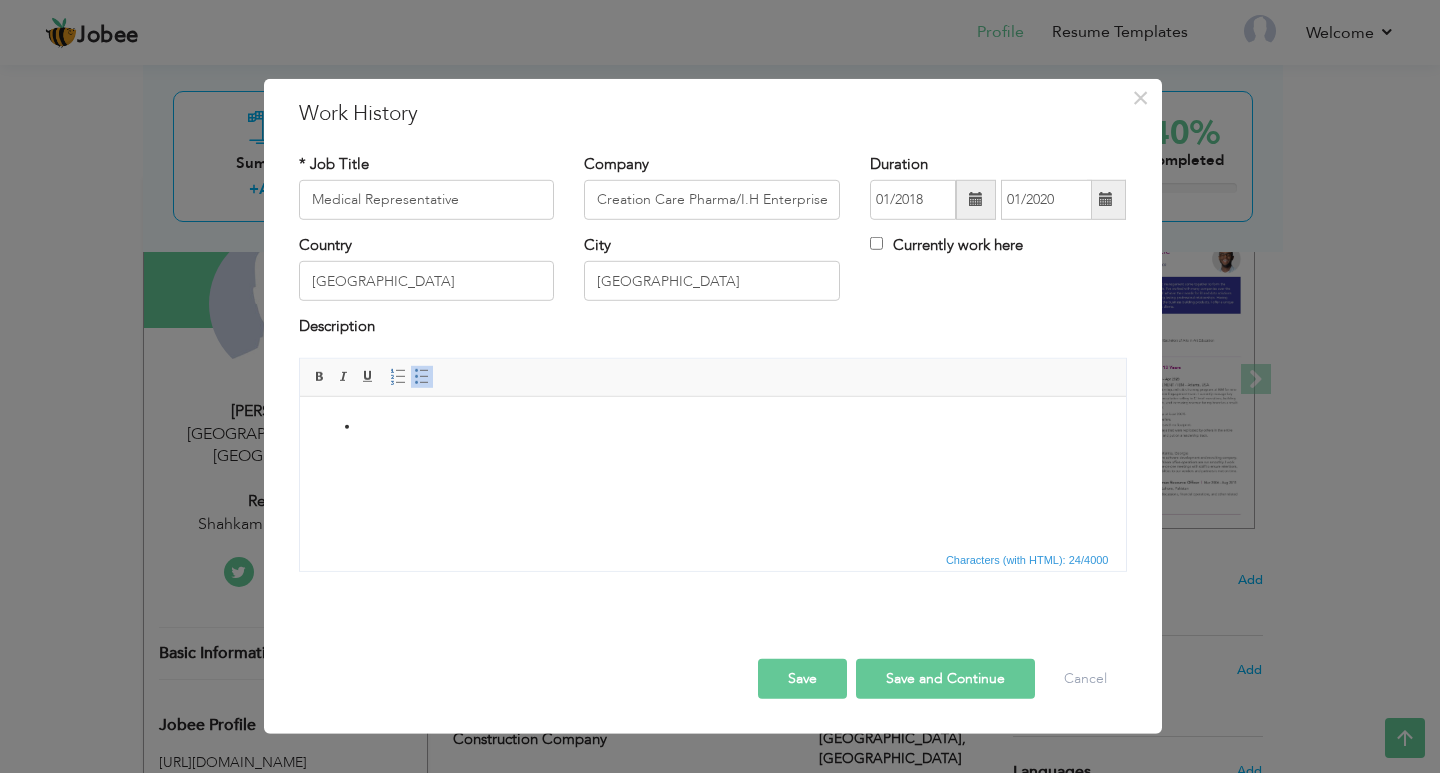 click at bounding box center (422, 377) 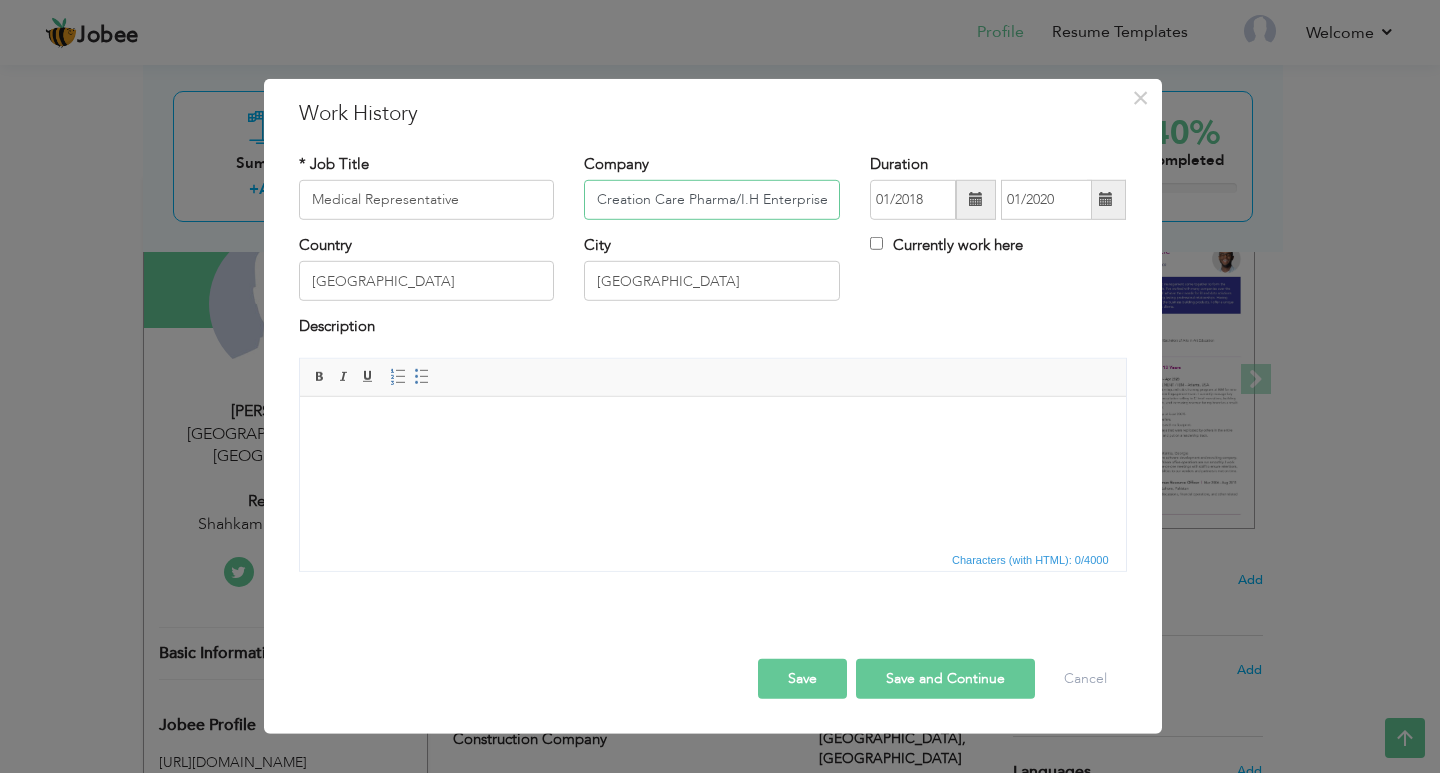 scroll, scrollTop: 0, scrollLeft: 6, axis: horizontal 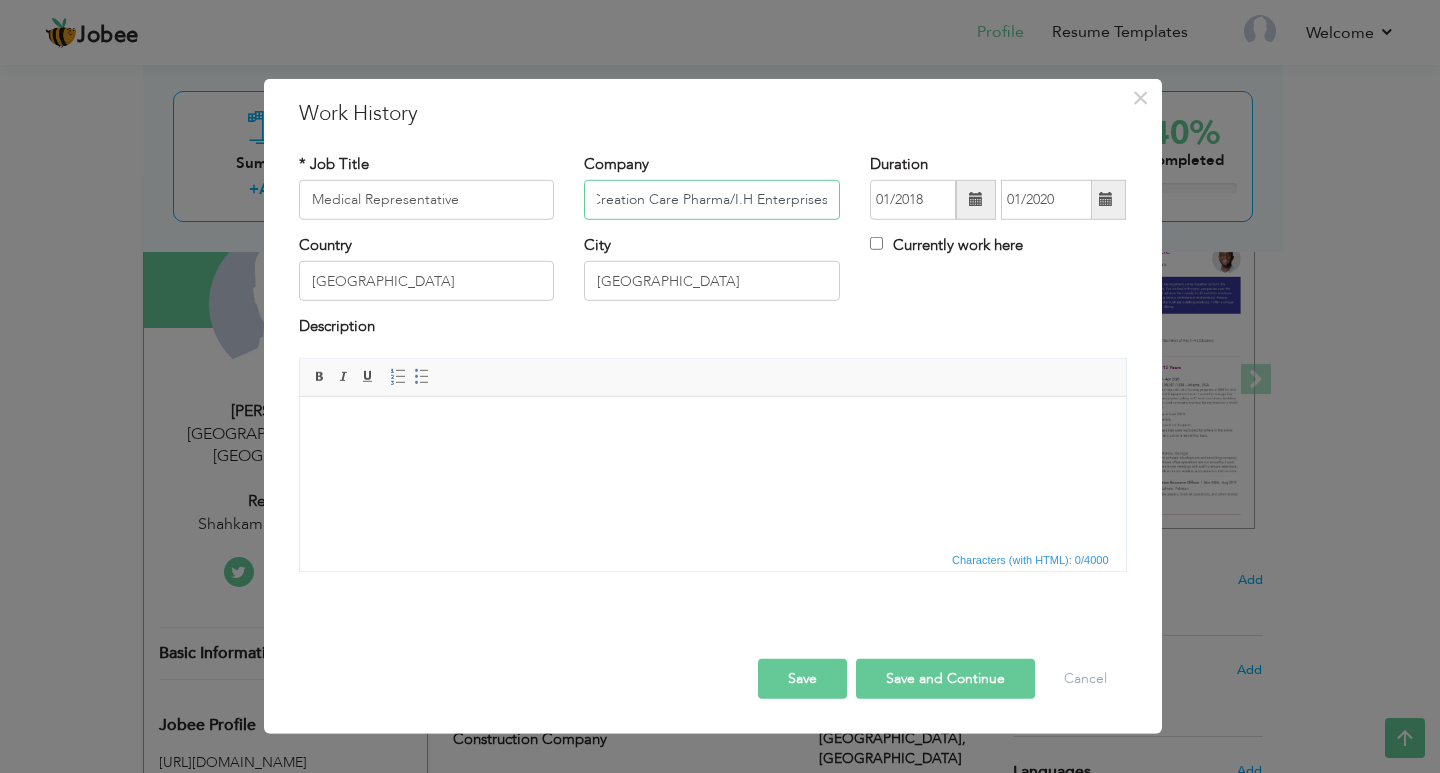 drag, startPoint x: 592, startPoint y: 201, endPoint x: 975, endPoint y: 203, distance: 383.00522 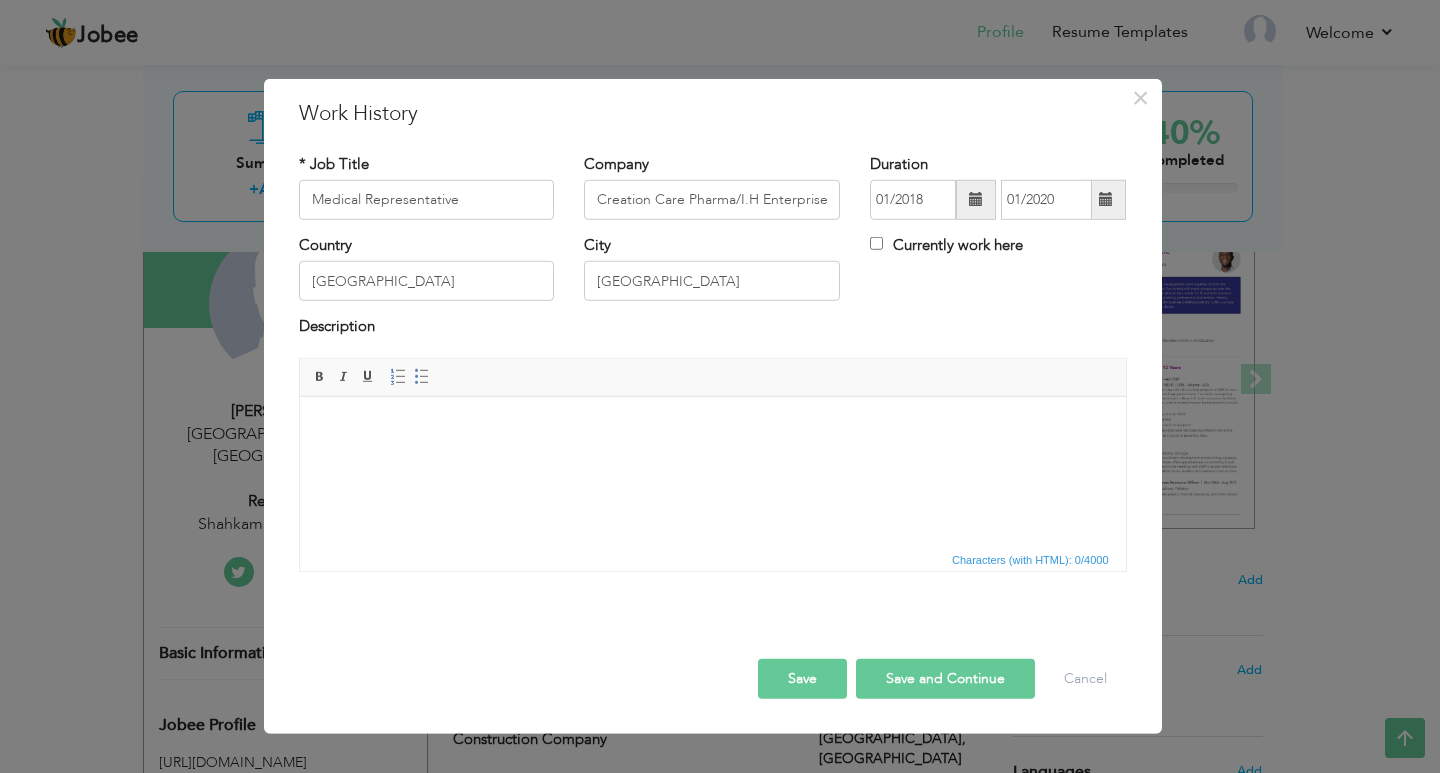 click at bounding box center (712, 426) 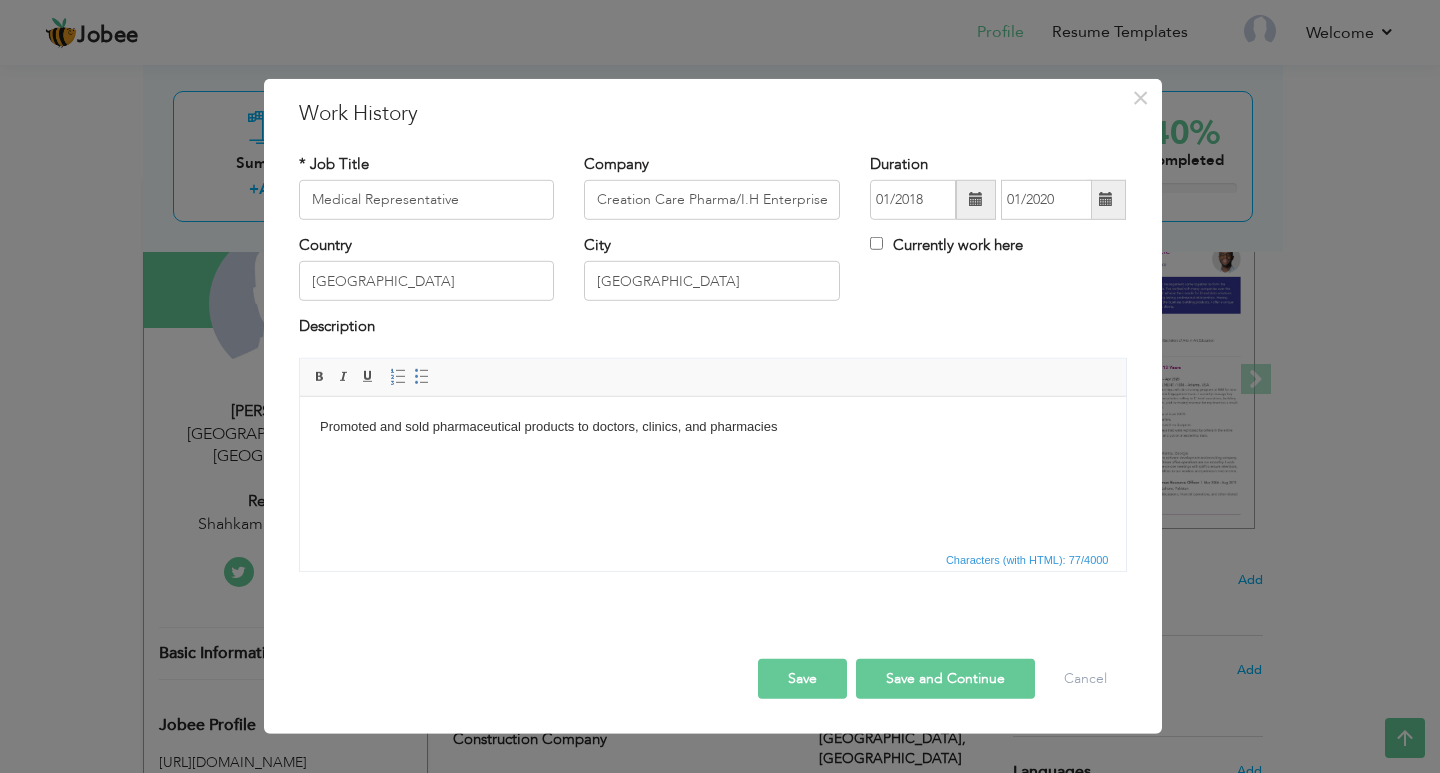 type 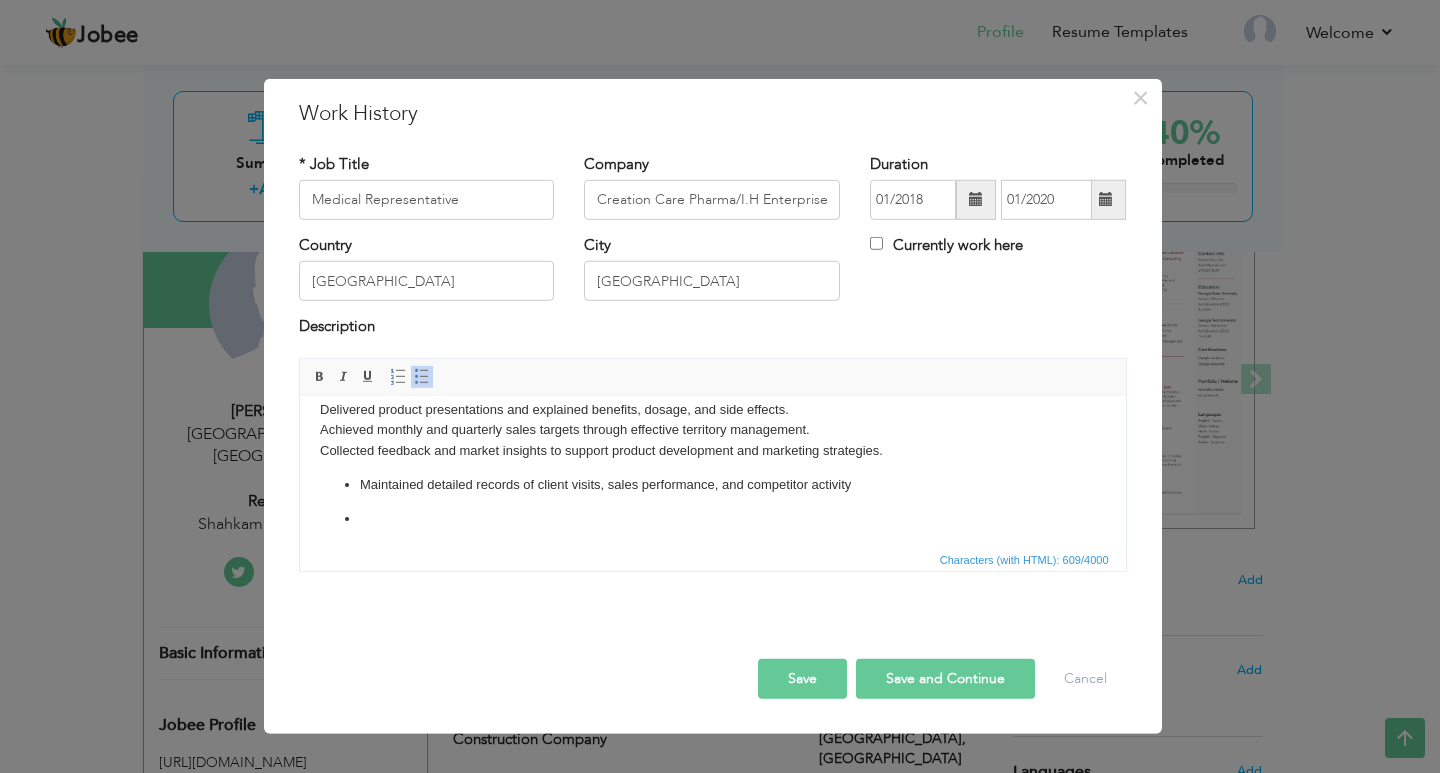 scroll, scrollTop: 15, scrollLeft: 0, axis: vertical 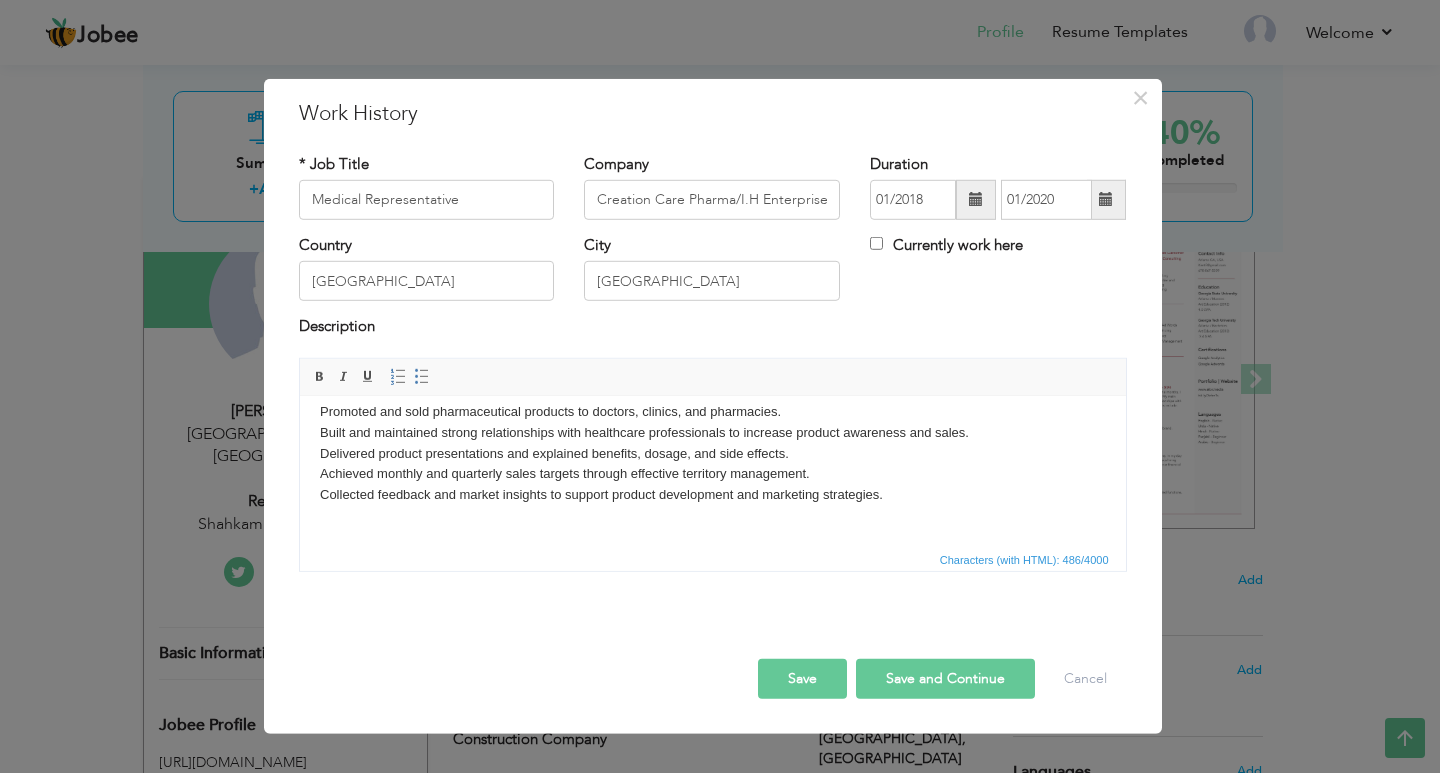 click on "Promoted and sold pharmaceutical products to doctors, clinics, and pharmacies. Built and maintained strong relationships with healthcare professionals to increase product awareness and sales. Delivered product presentations and explained benefits, dosage, and side effects. Achieved monthly and quarterly sales targets through effective territory management. Collected feedback and market insights to support product development and marketing strategies." at bounding box center [712, 463] 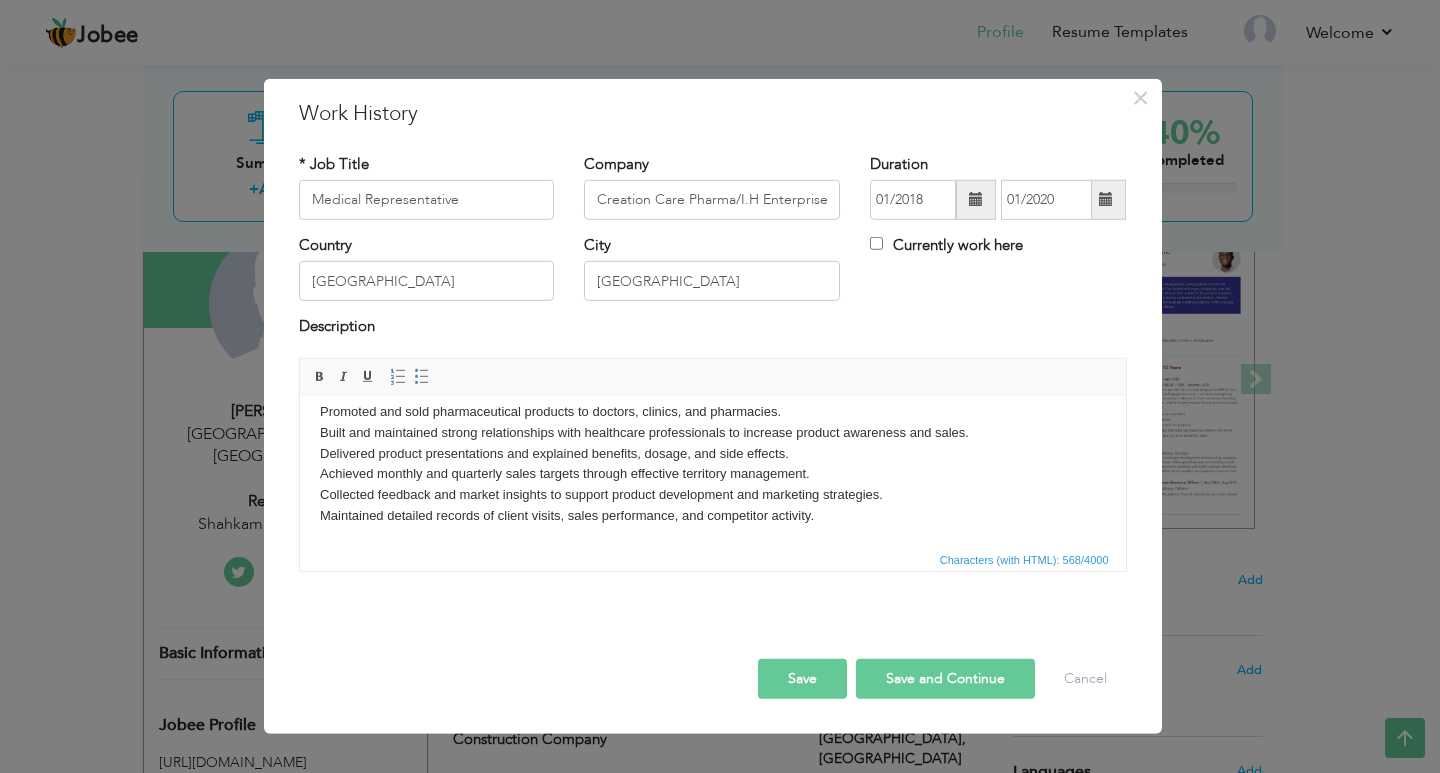 scroll, scrollTop: 36, scrollLeft: 0, axis: vertical 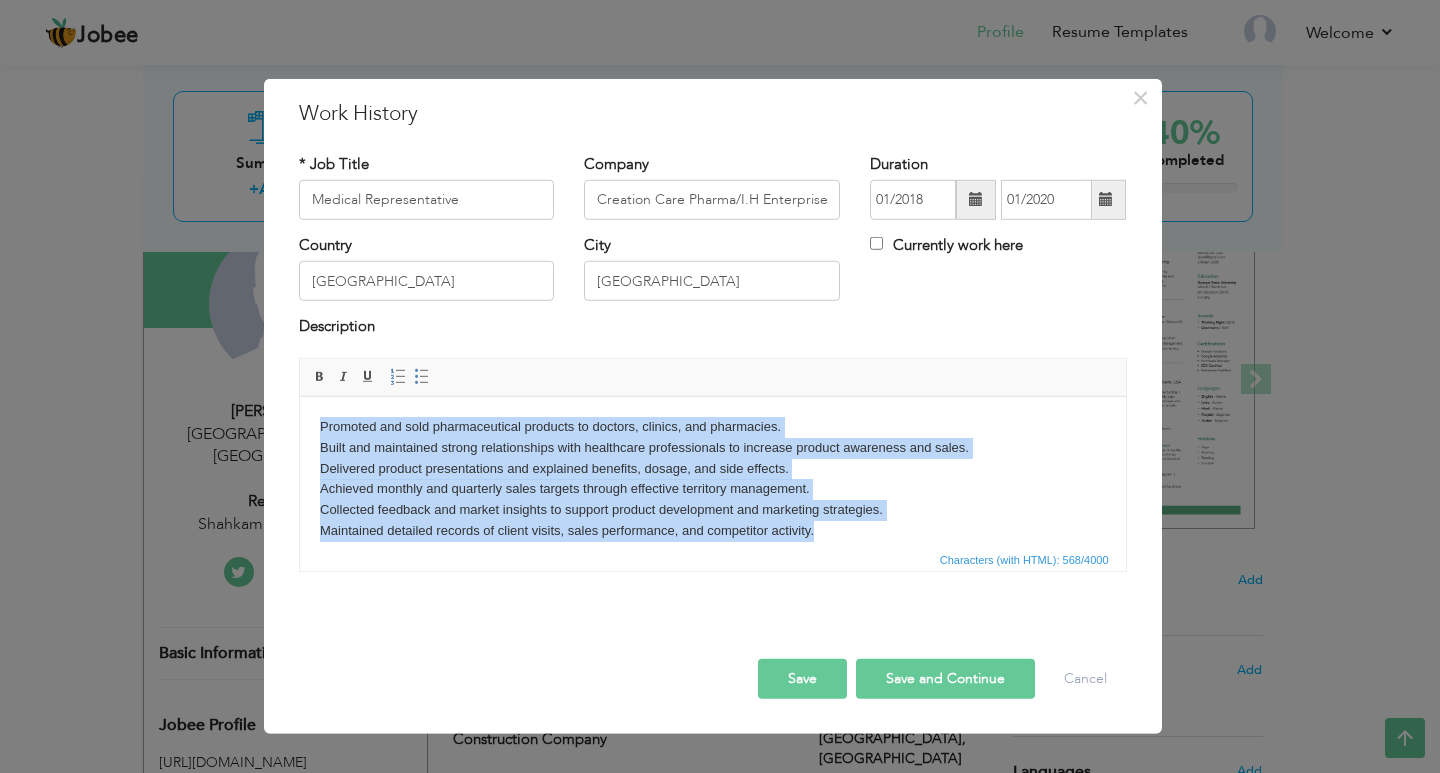 drag, startPoint x: 870, startPoint y: 504, endPoint x: -1, endPoint y: 293, distance: 896.19305 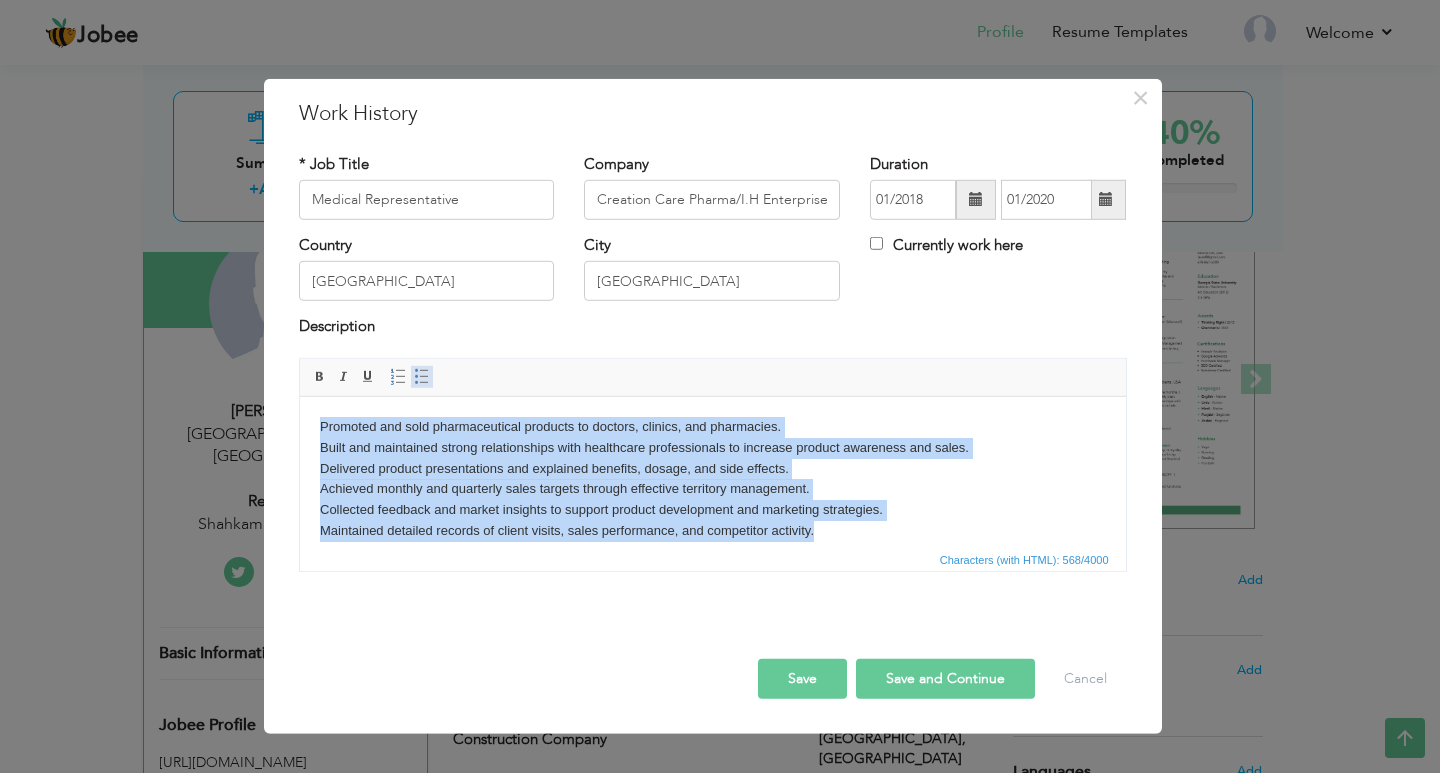 drag, startPoint x: 427, startPoint y: 371, endPoint x: 137, endPoint y: 13, distance: 460.72116 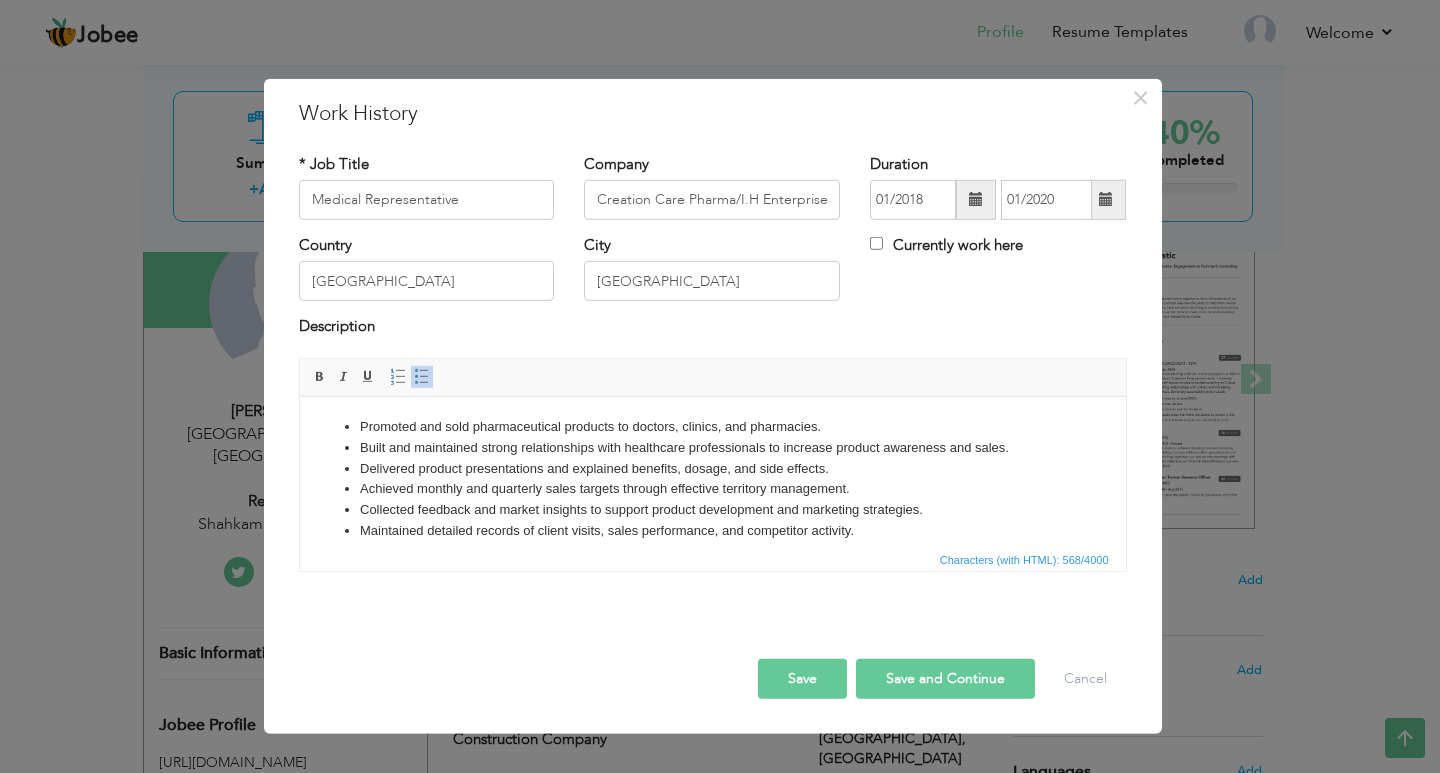 click on "Save and Continue" at bounding box center (945, 679) 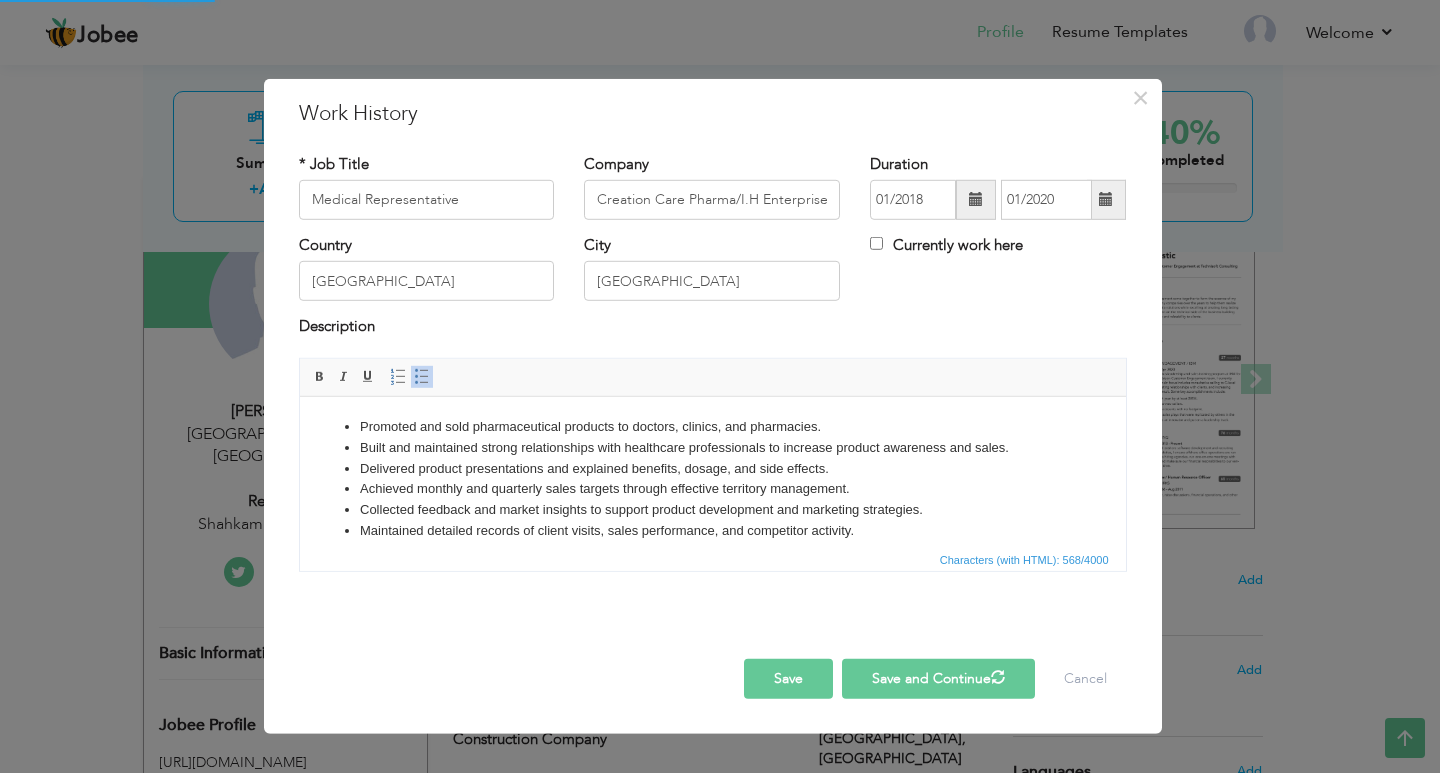 type 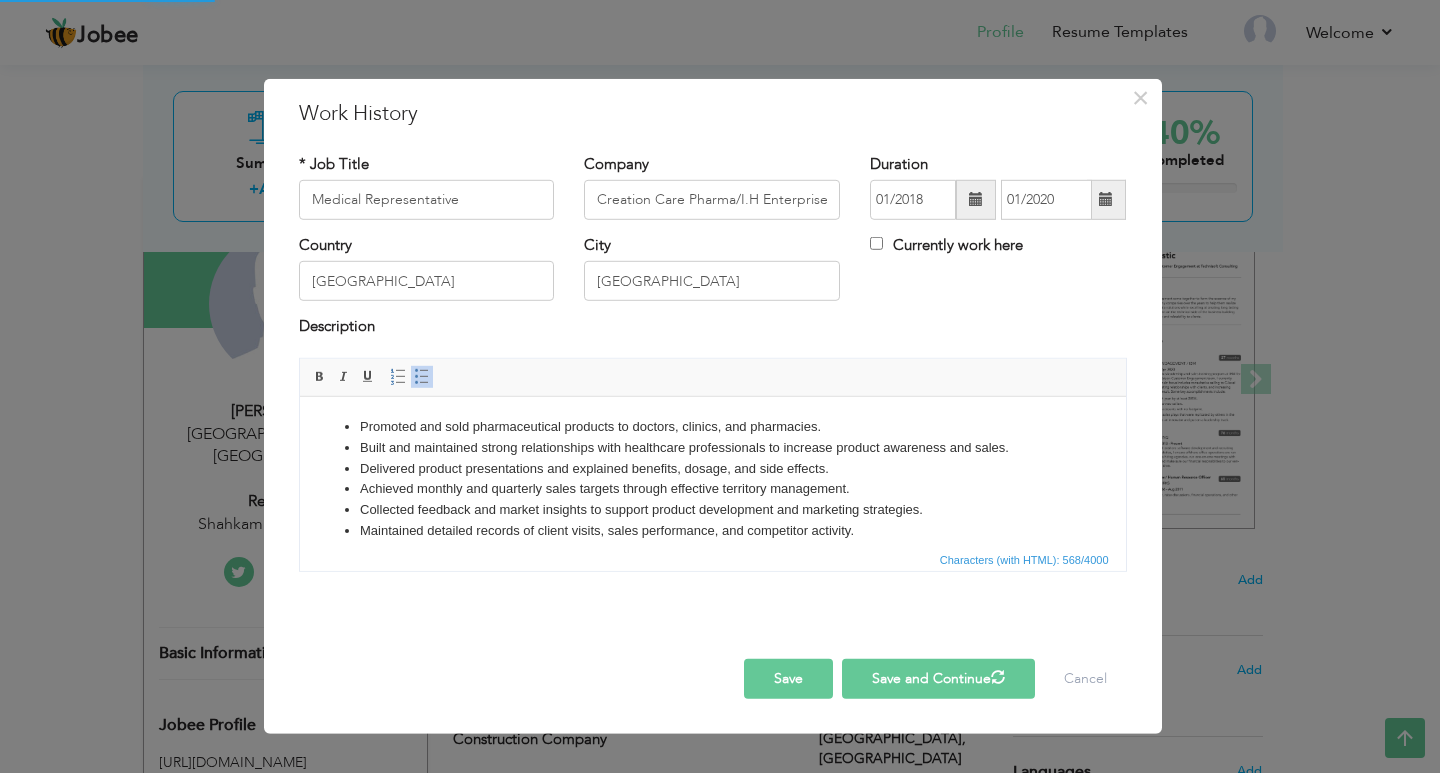 type 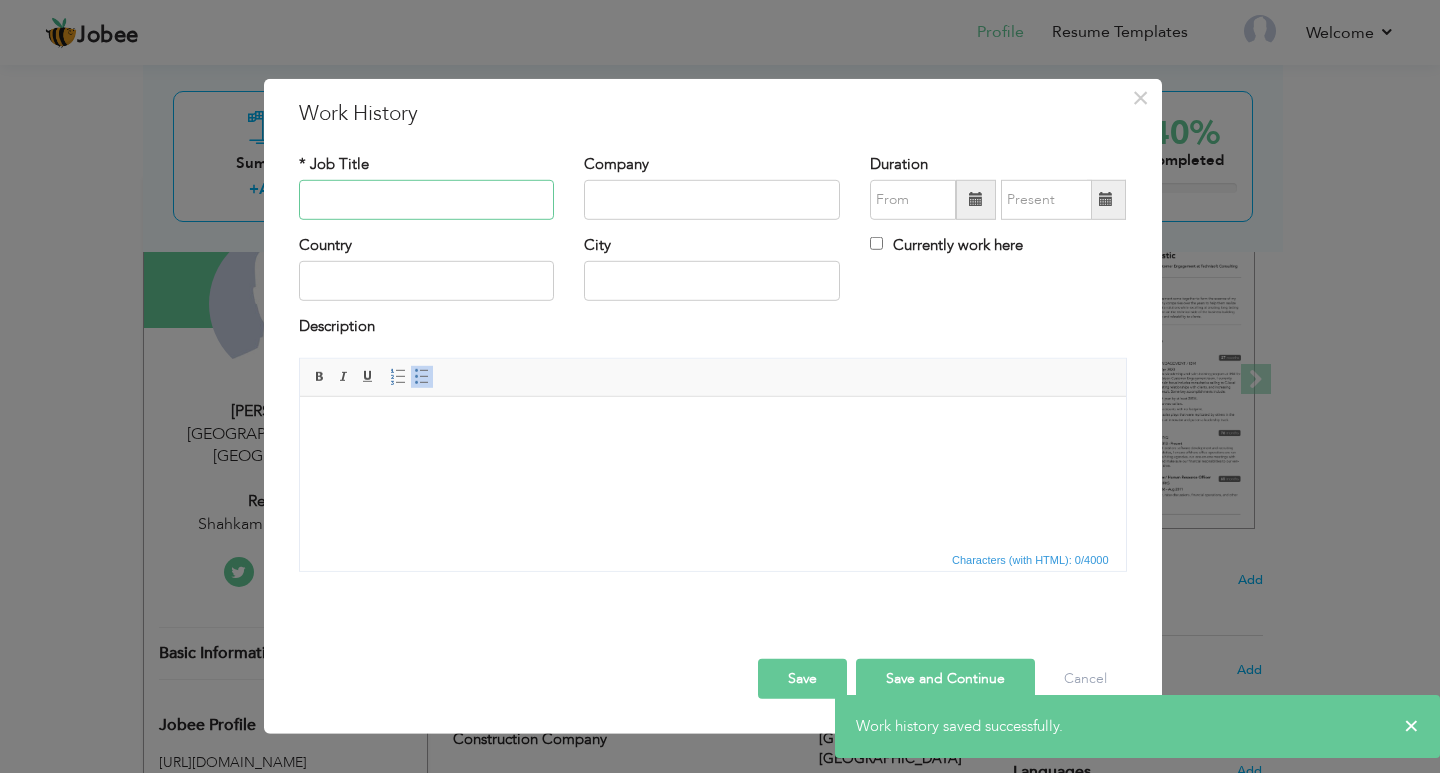 click at bounding box center [427, 200] 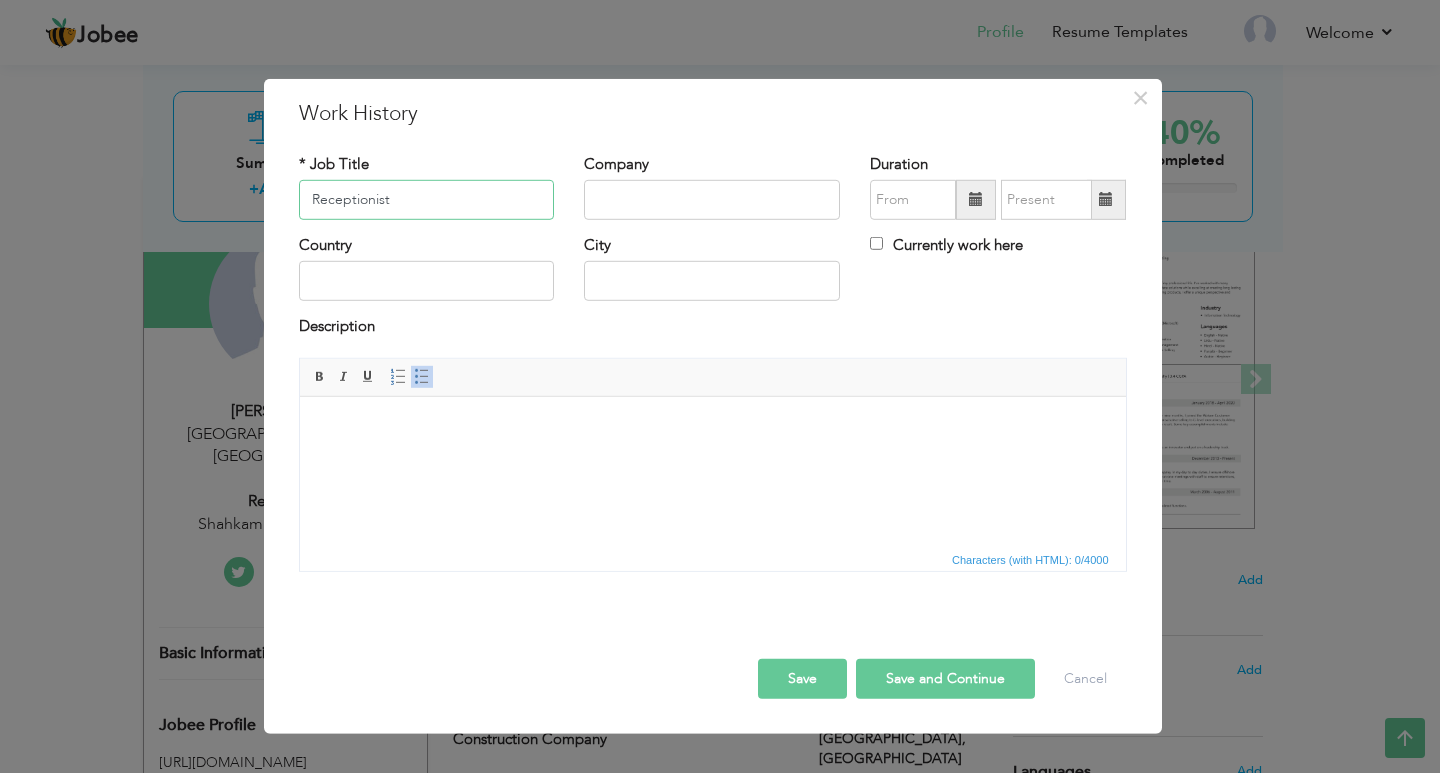 type on "Receptionist" 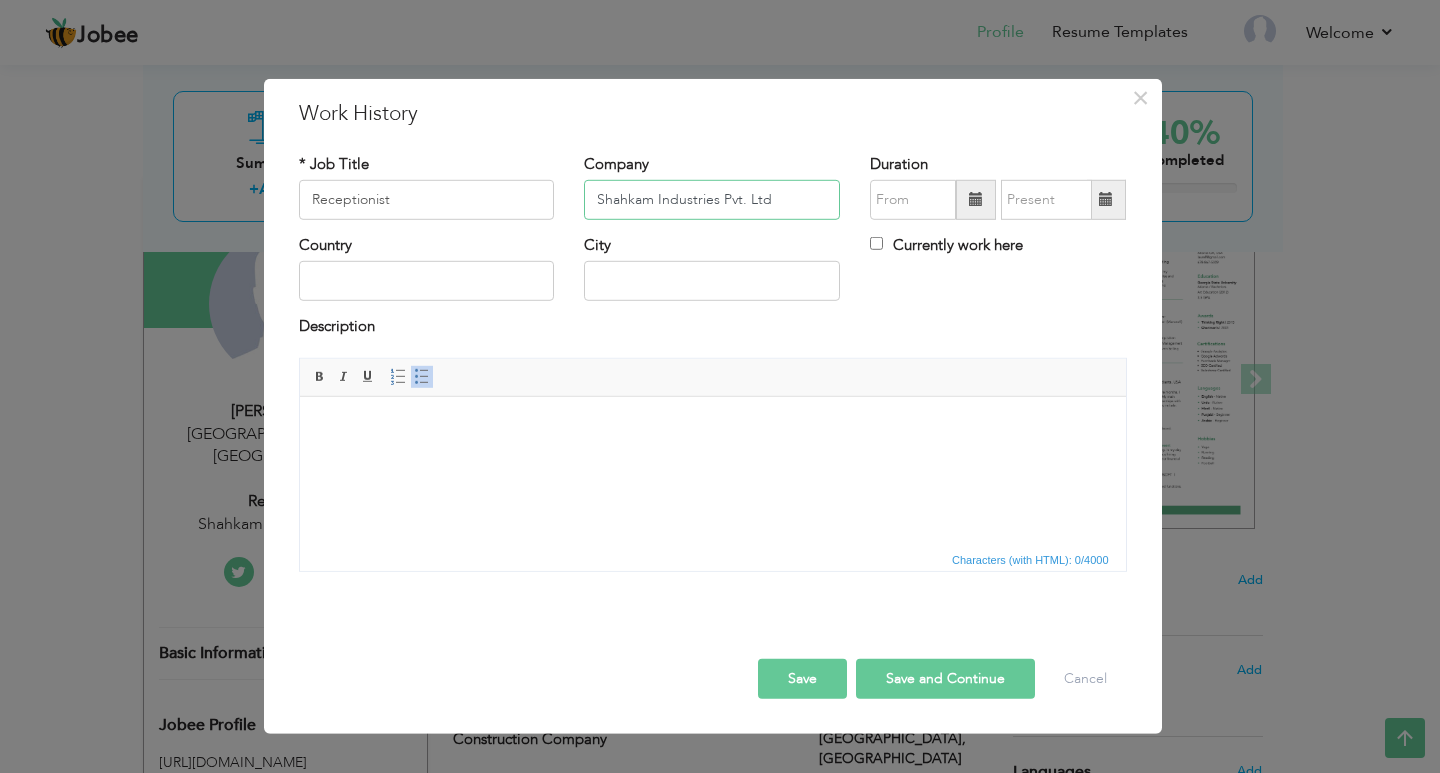 type on "Shahkam Industries Pvt. Ltd" 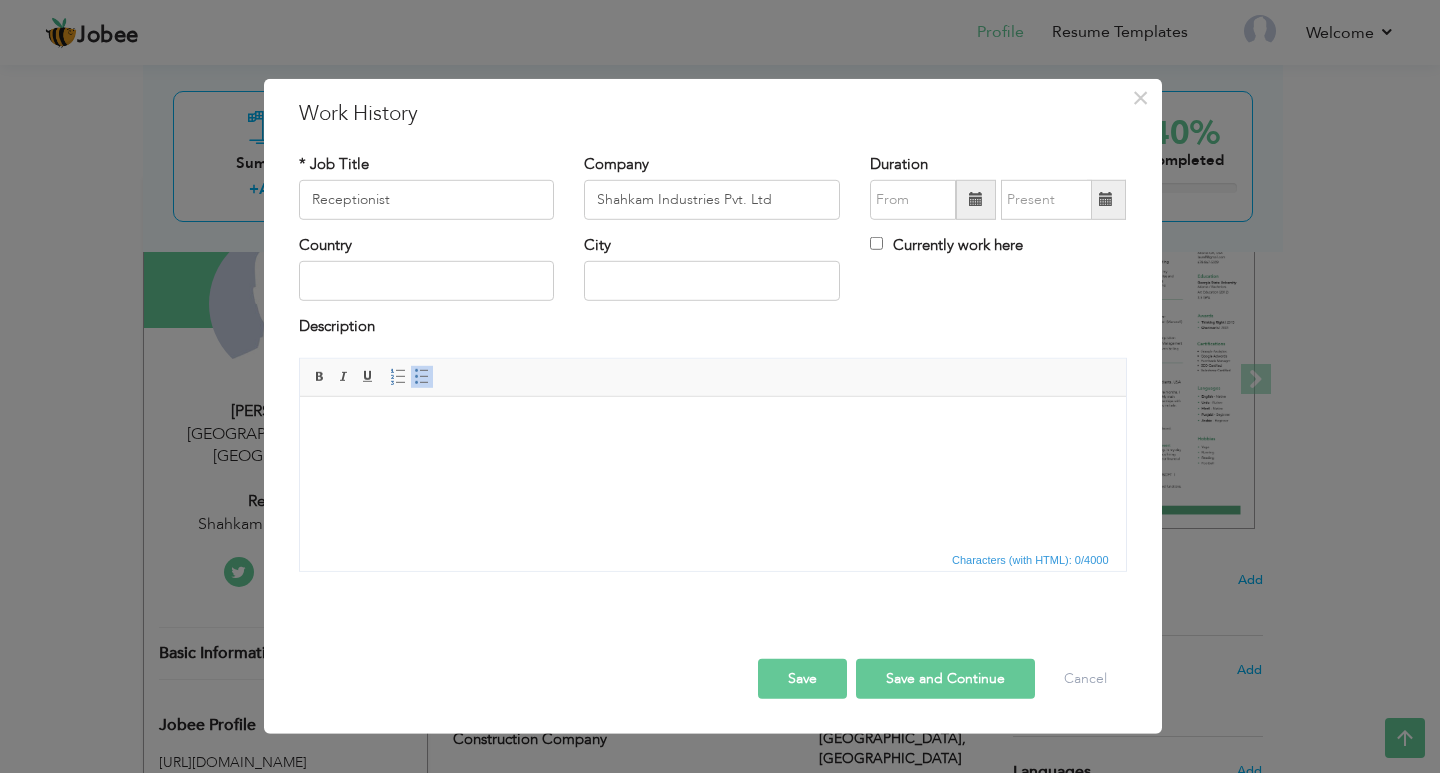 click at bounding box center [976, 200] 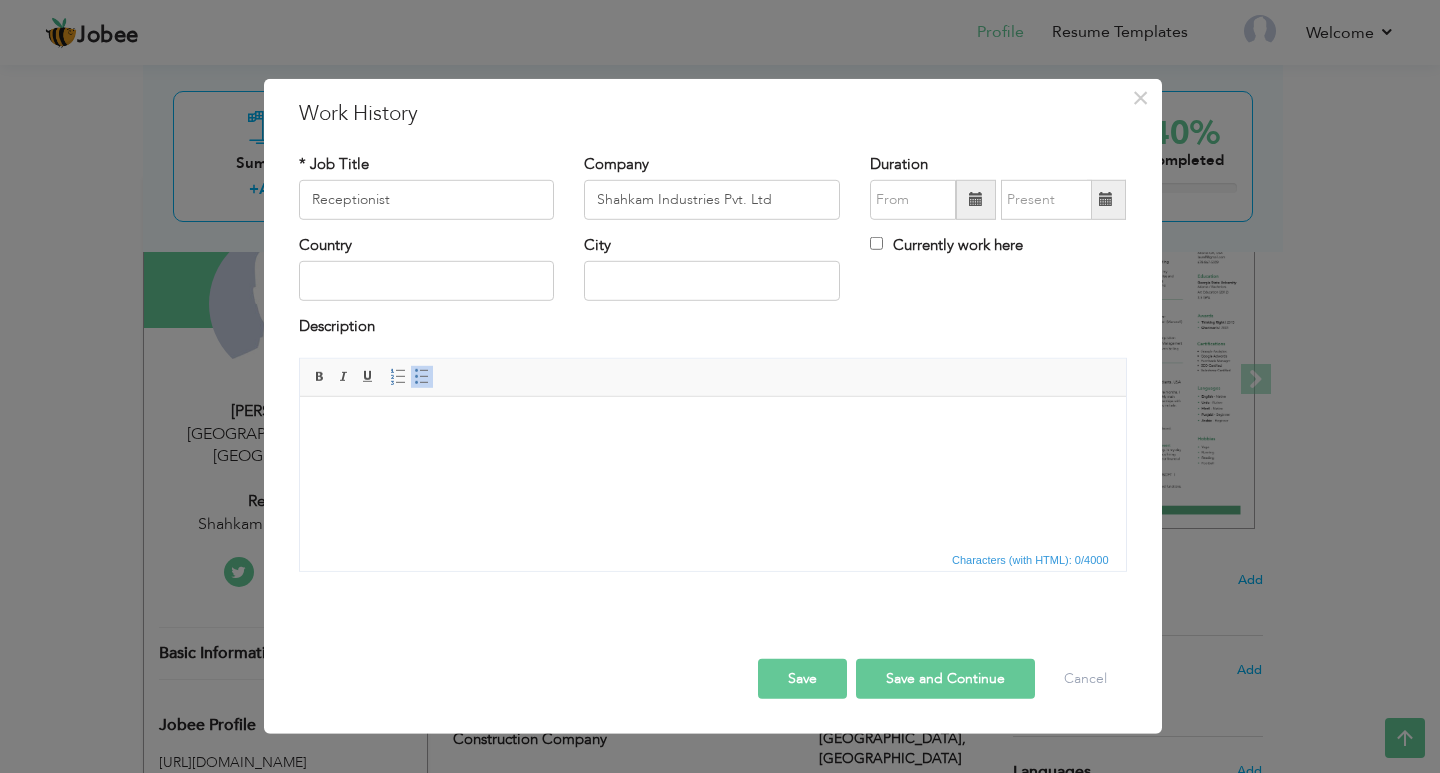 click at bounding box center (976, 199) 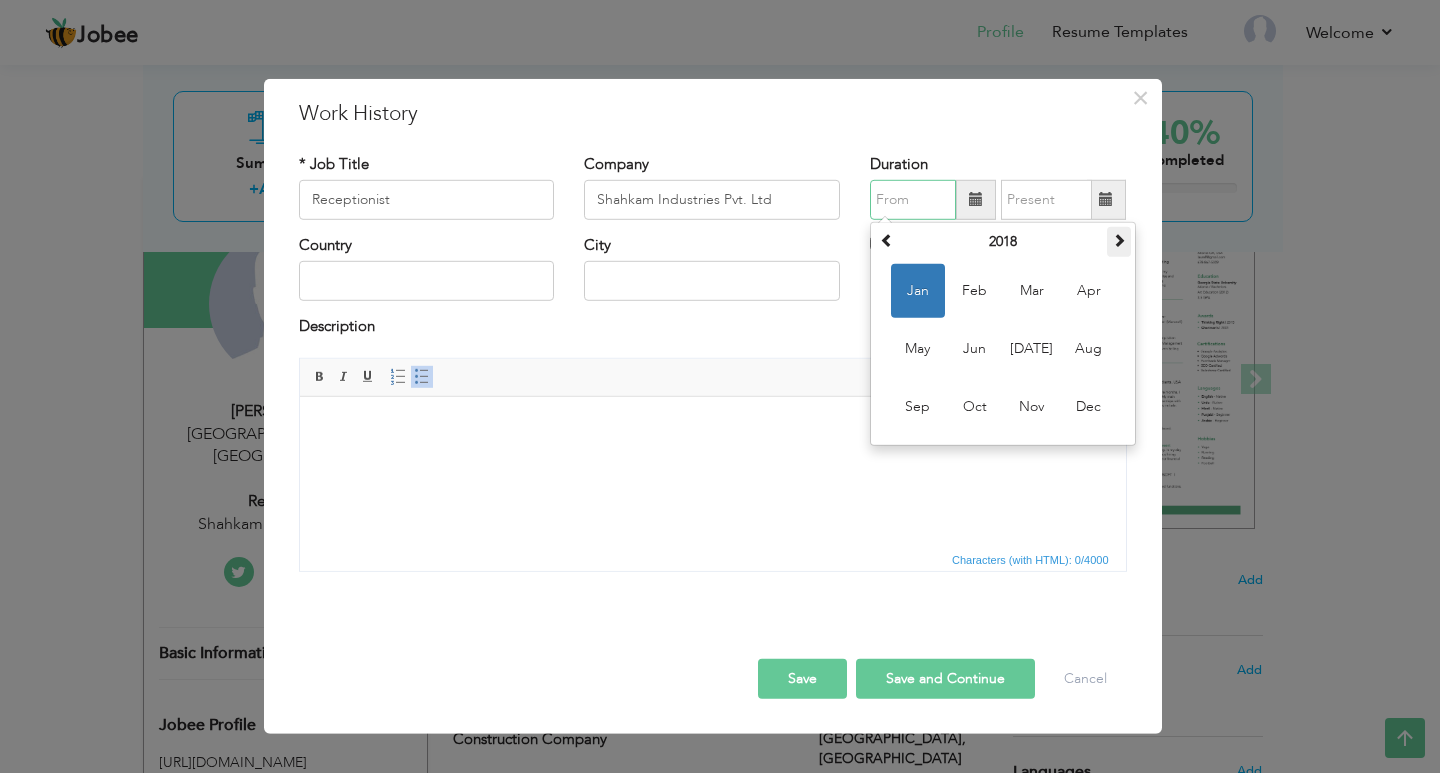 click at bounding box center (1119, 240) 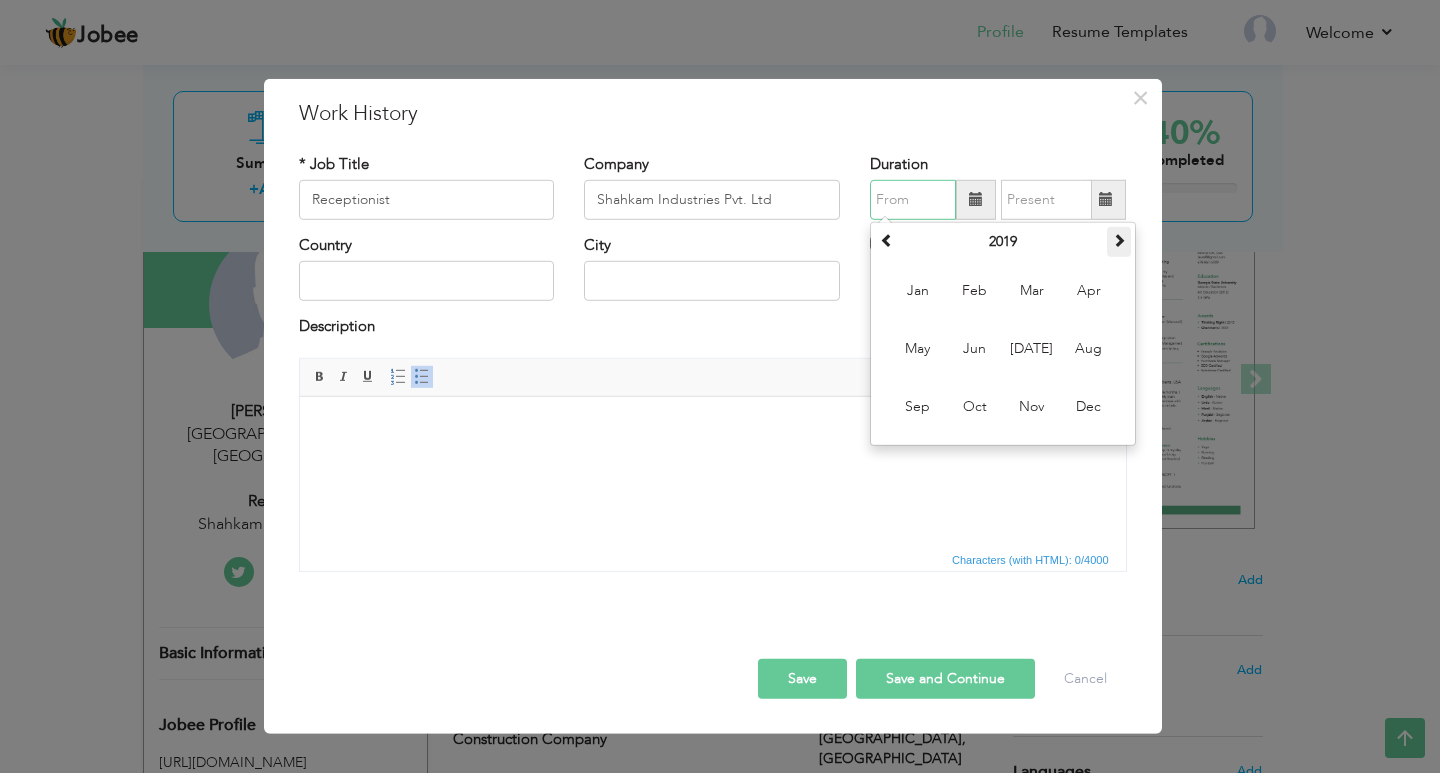 click at bounding box center [1119, 240] 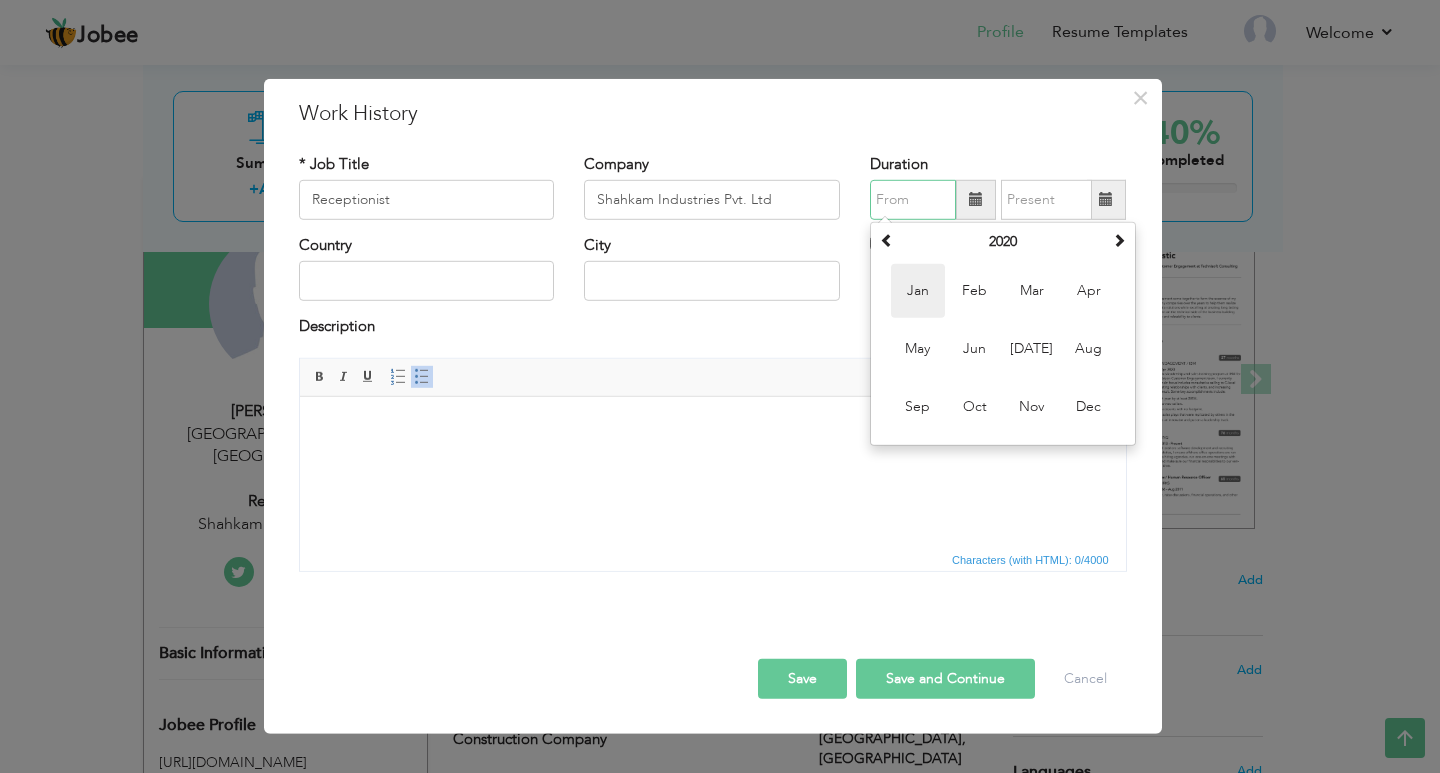 click on "Jan" at bounding box center (918, 291) 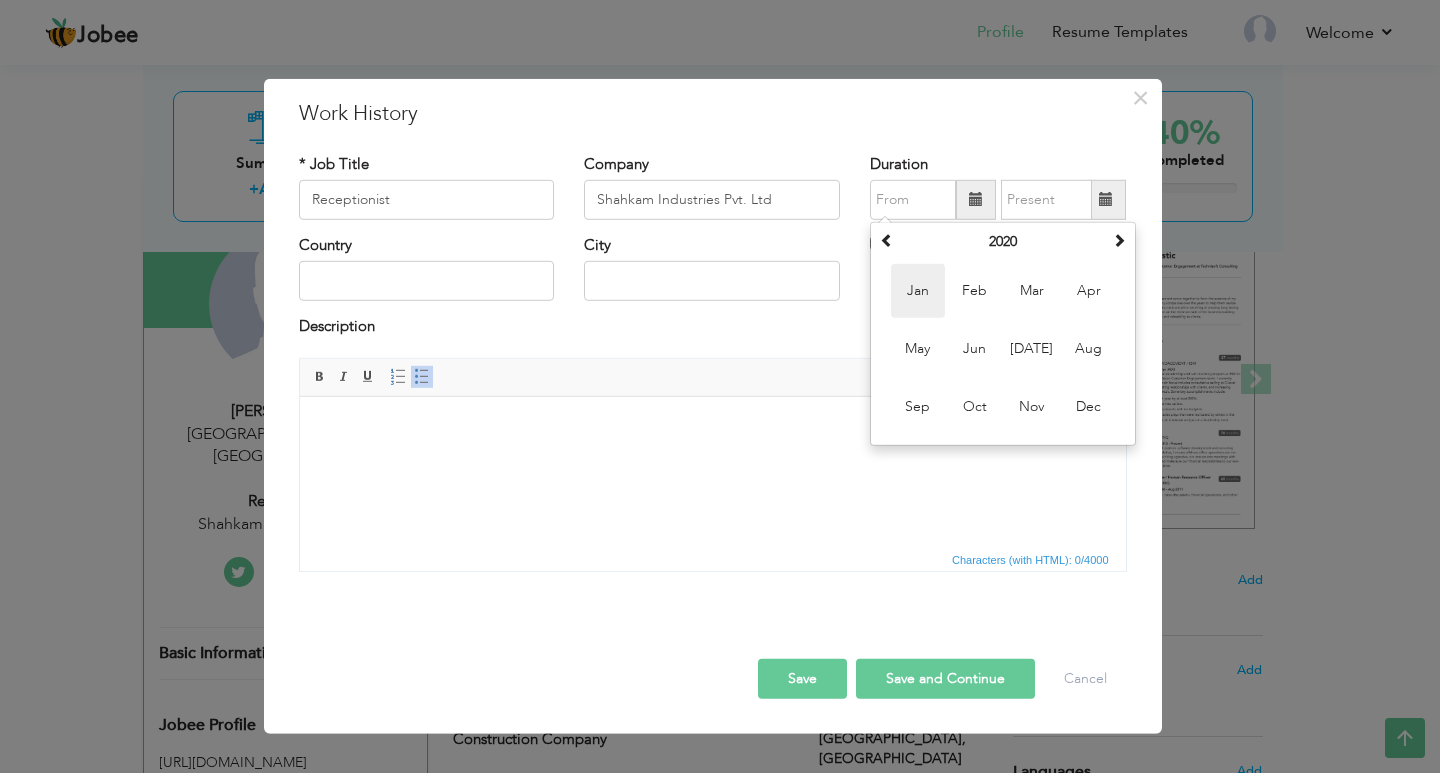 type on "01/2020" 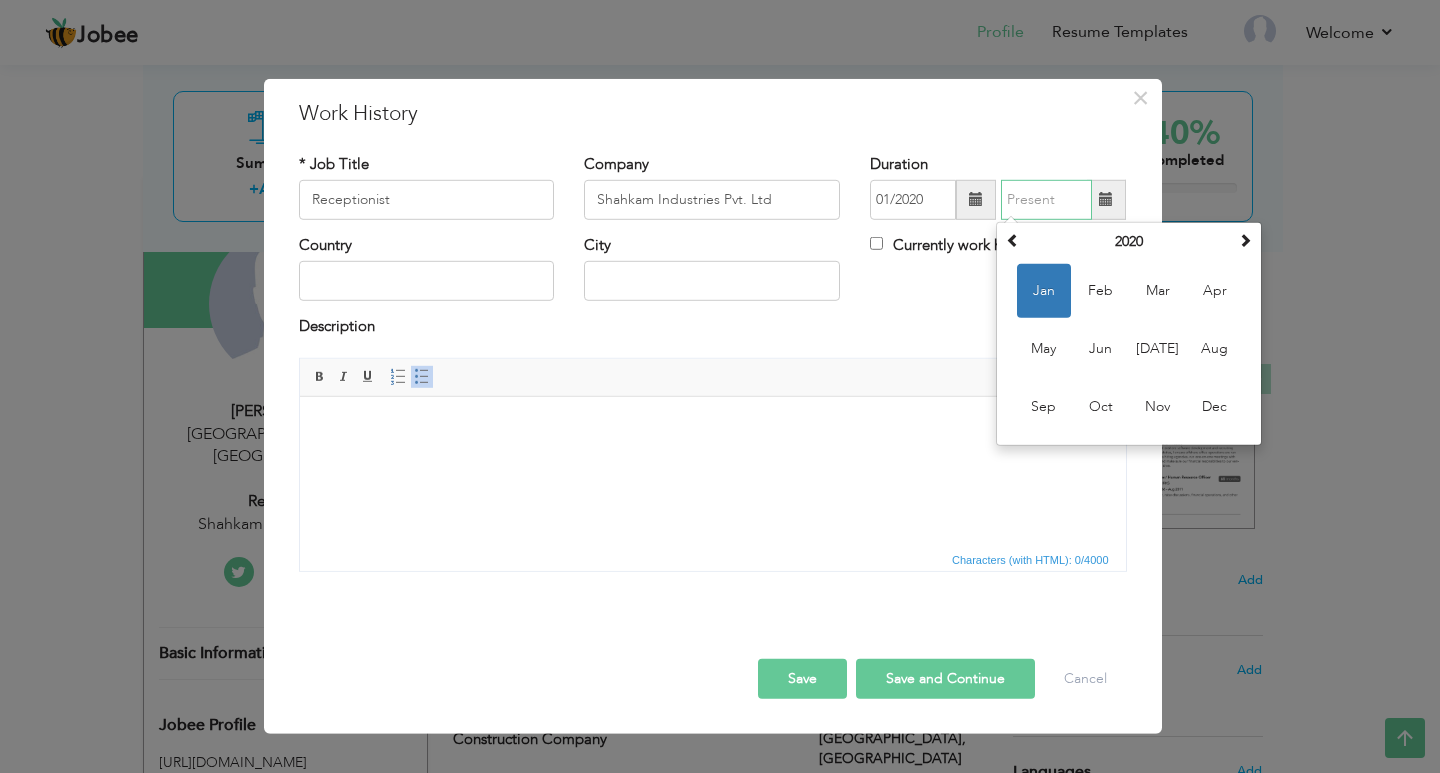 click at bounding box center [1046, 200] 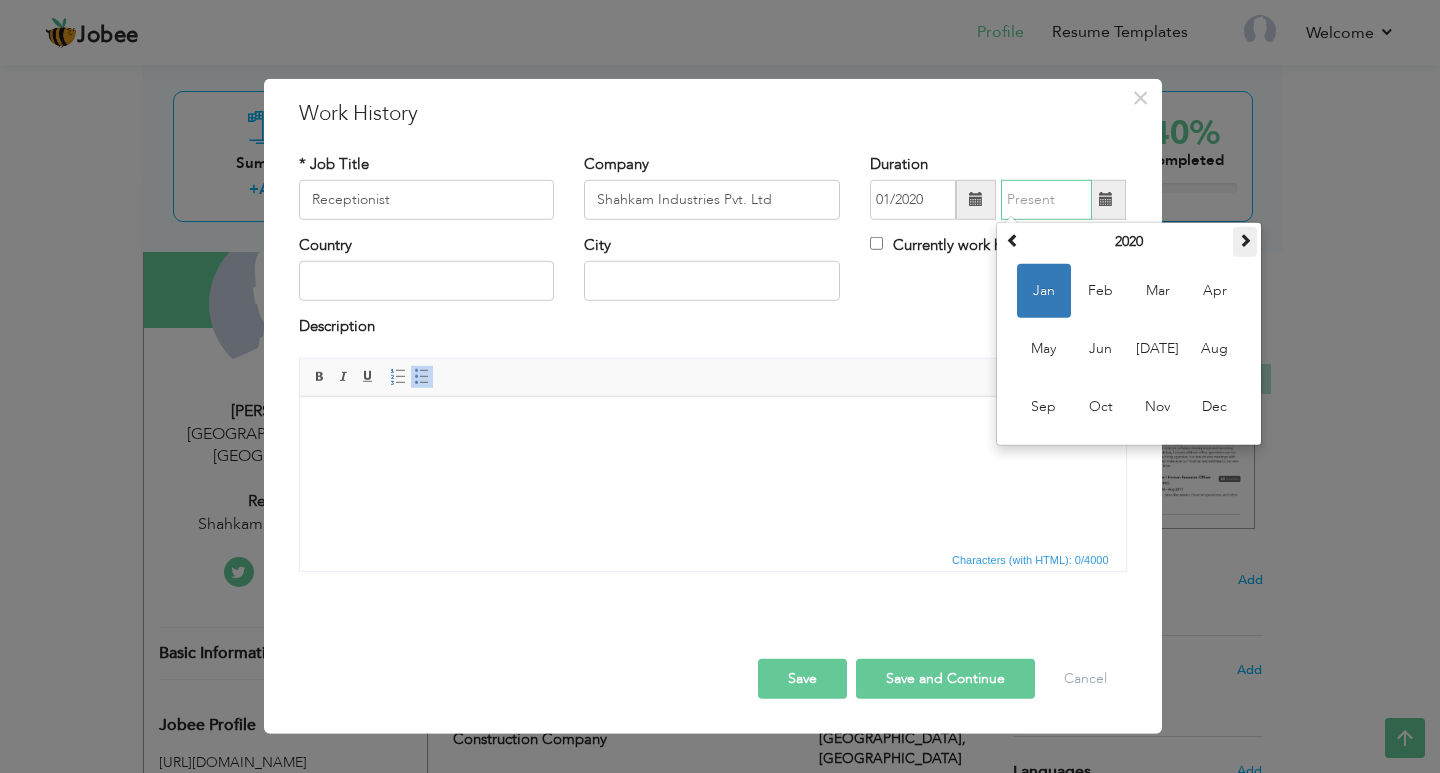 click at bounding box center [1245, 240] 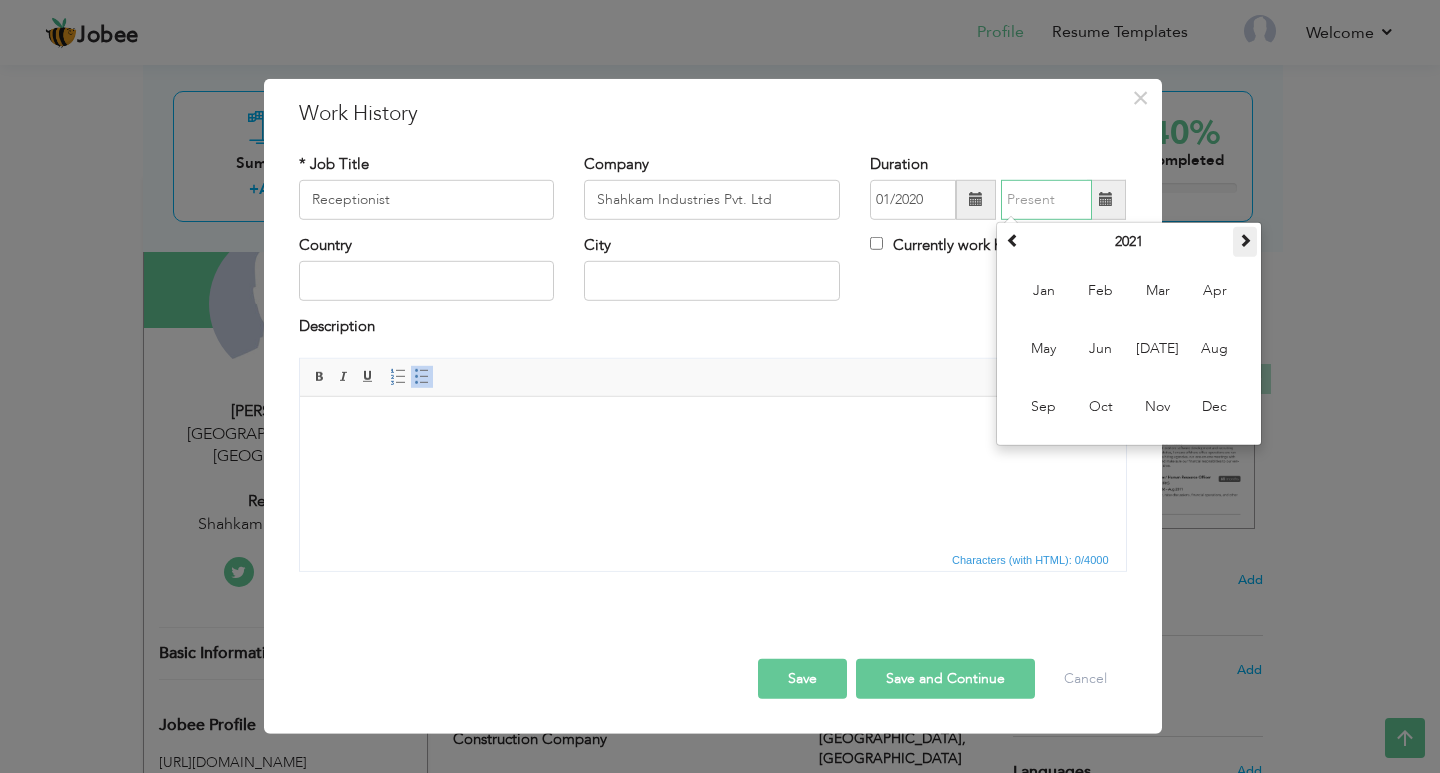 click at bounding box center (1245, 240) 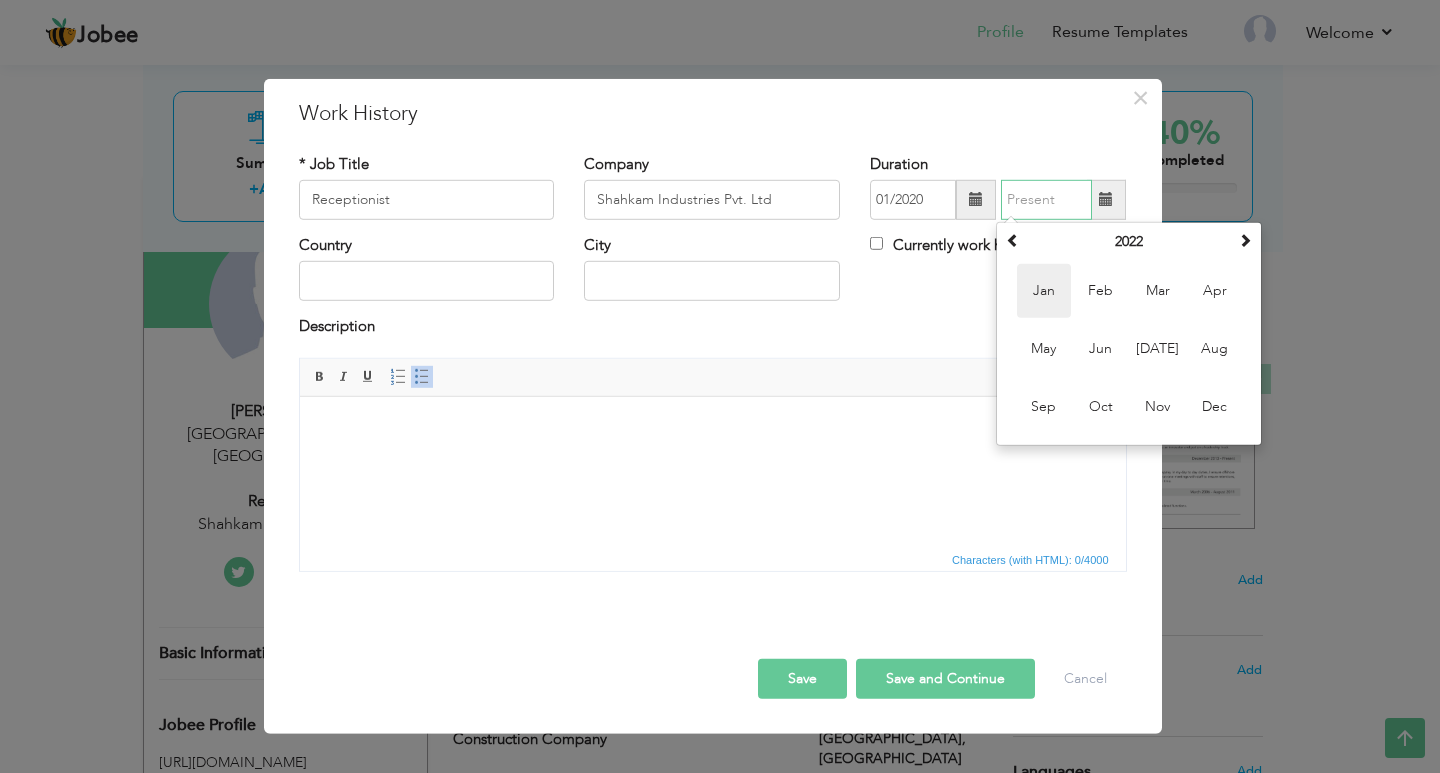 click on "Jan" at bounding box center [1044, 291] 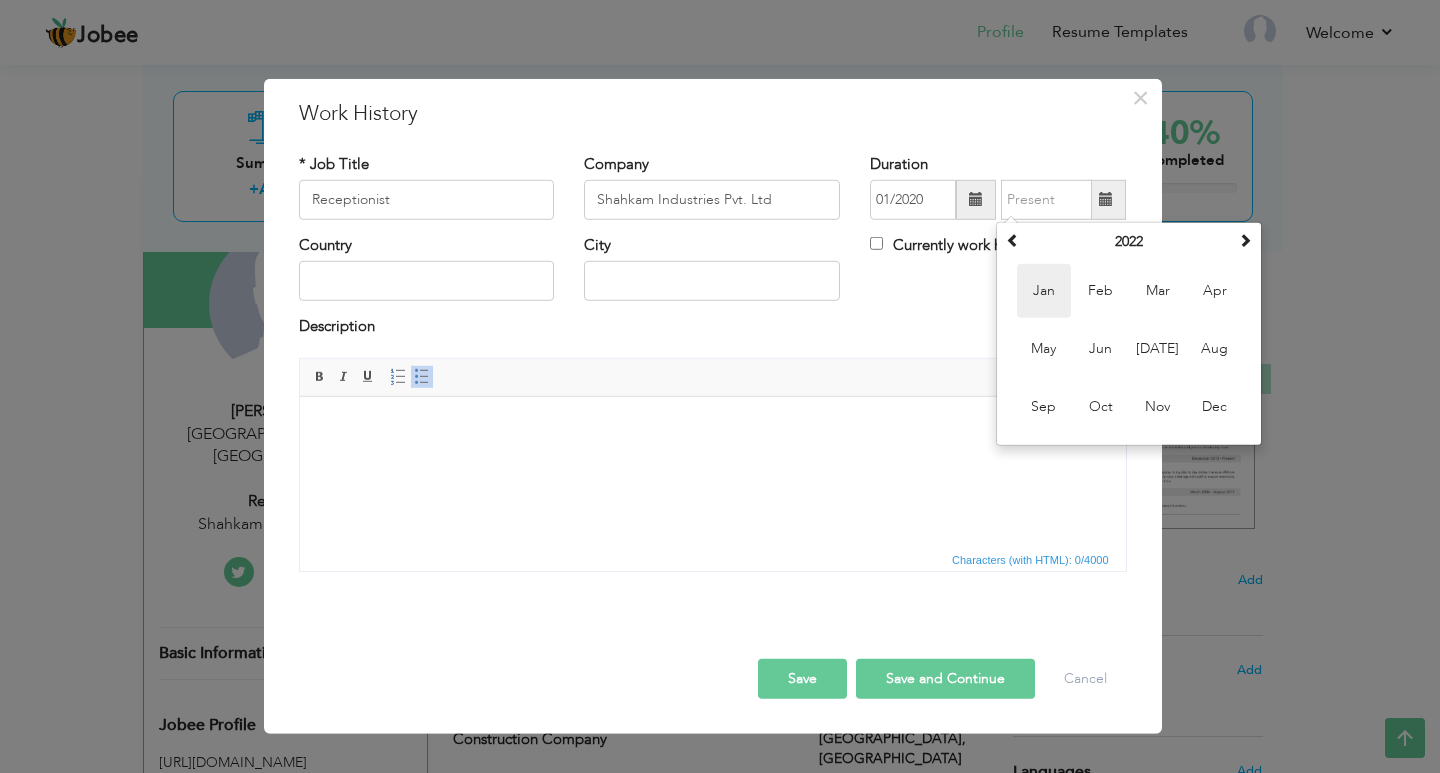 type on "01/2022" 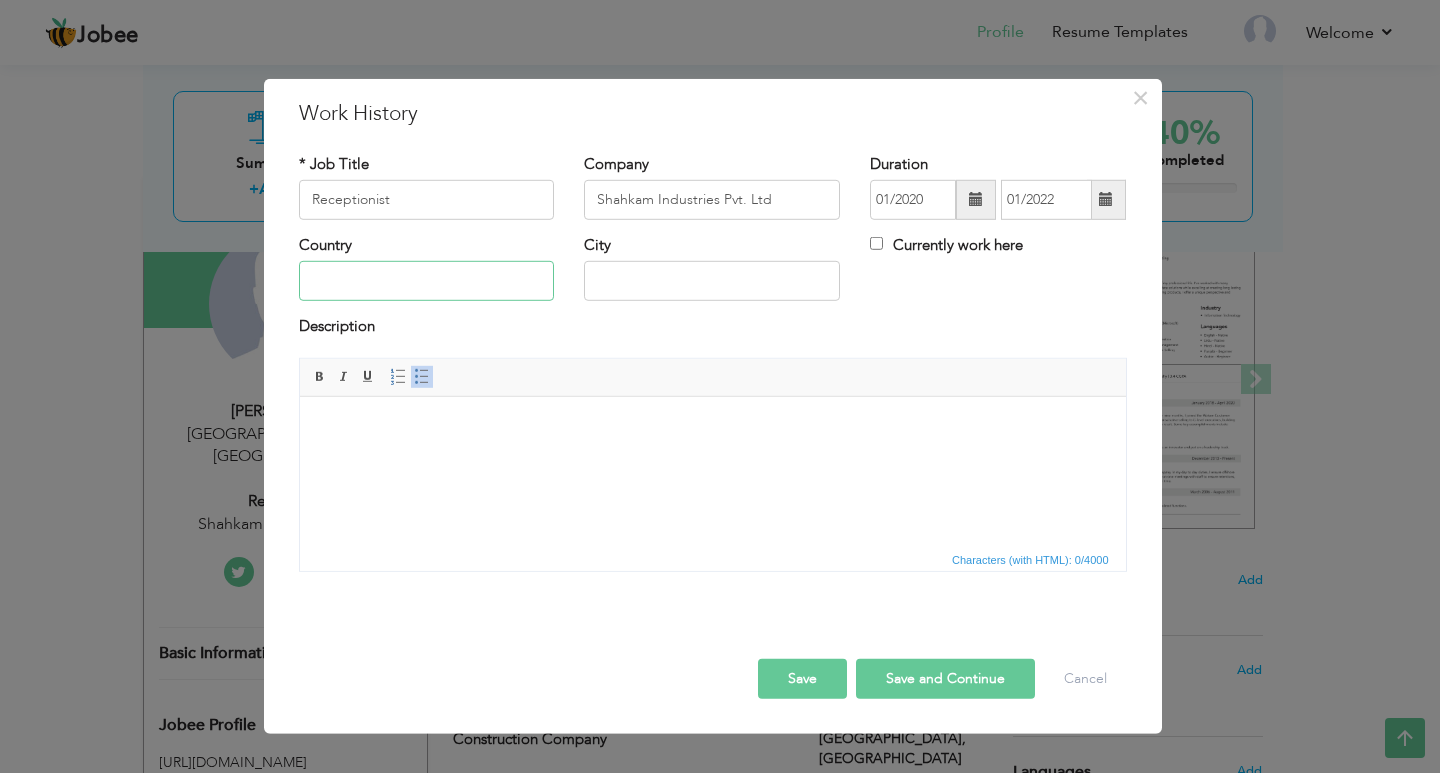 click at bounding box center (427, 281) 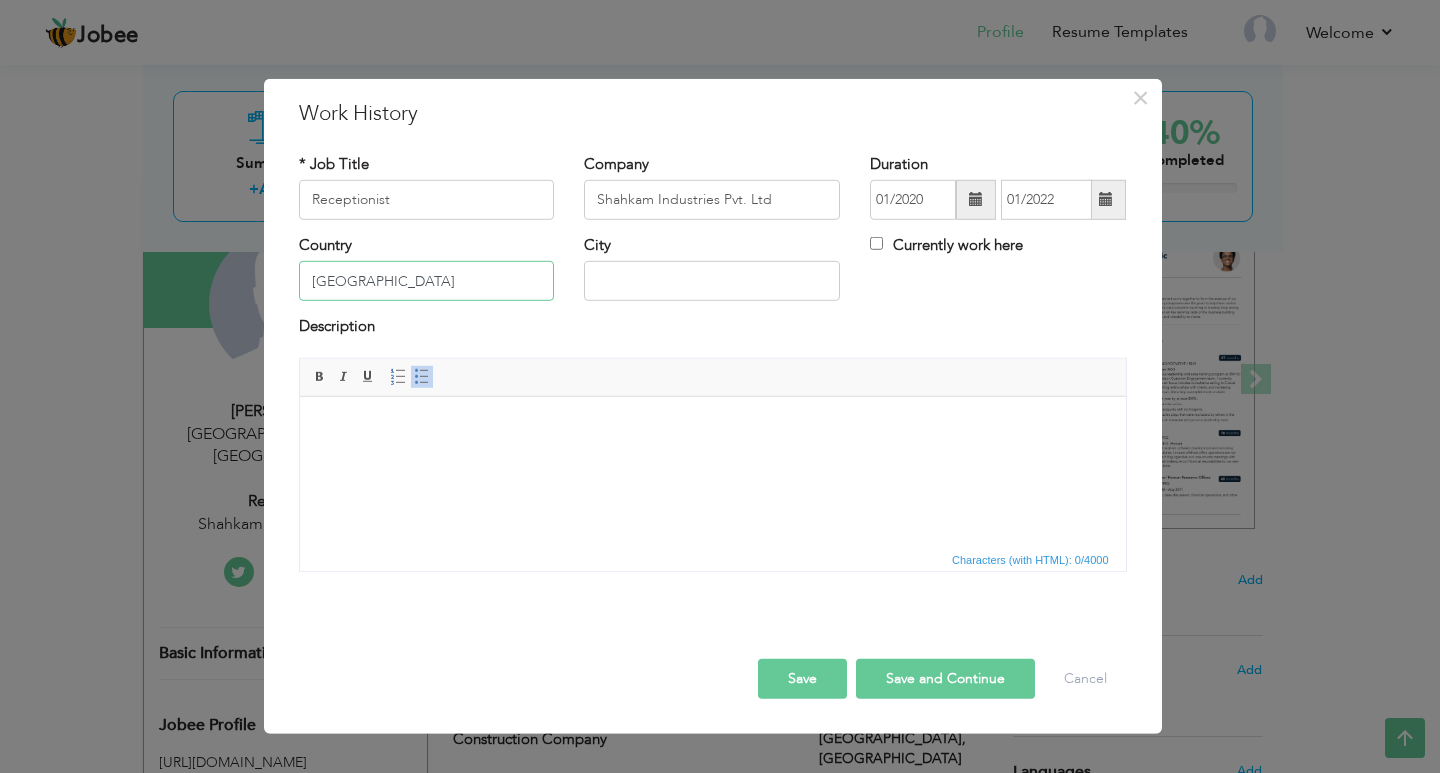 type on "[GEOGRAPHIC_DATA]" 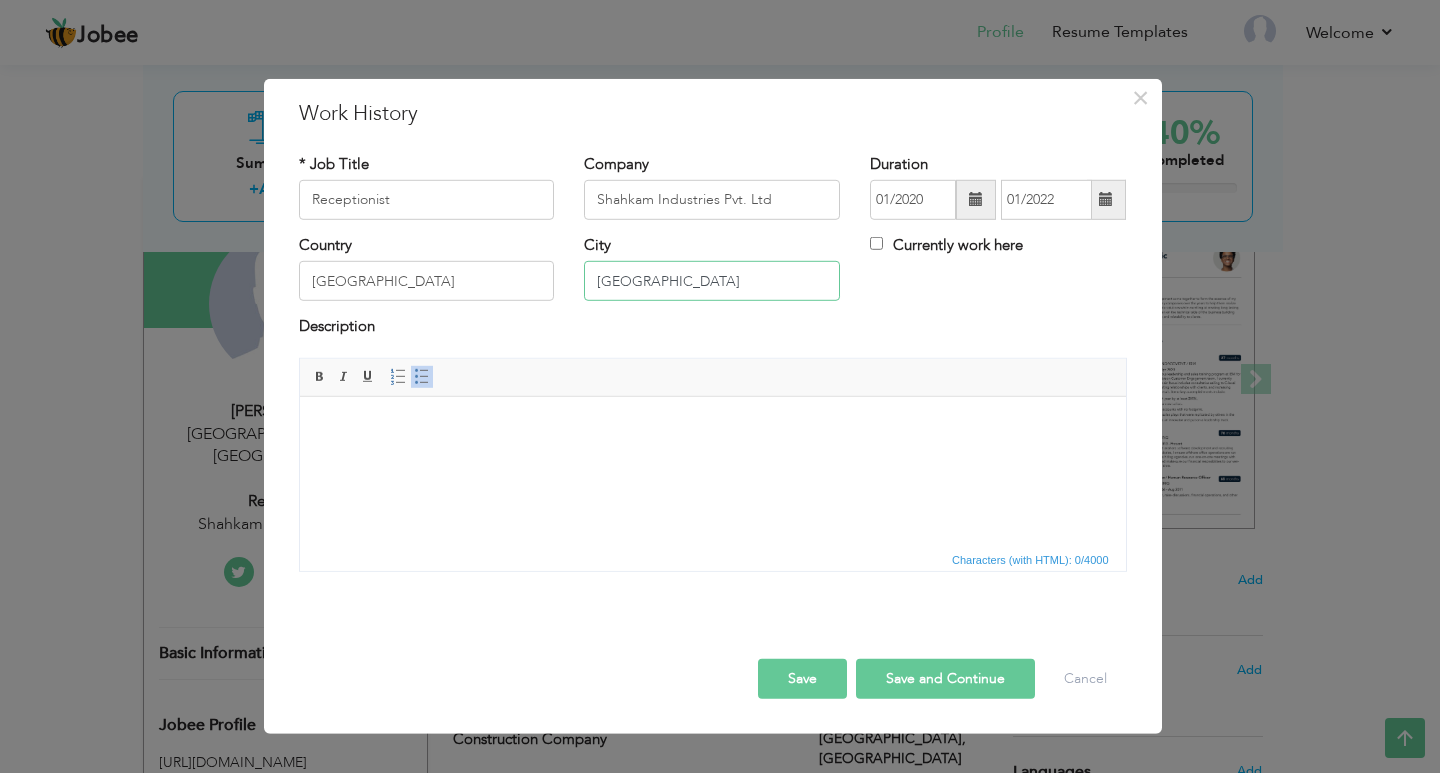 type on "[GEOGRAPHIC_DATA]" 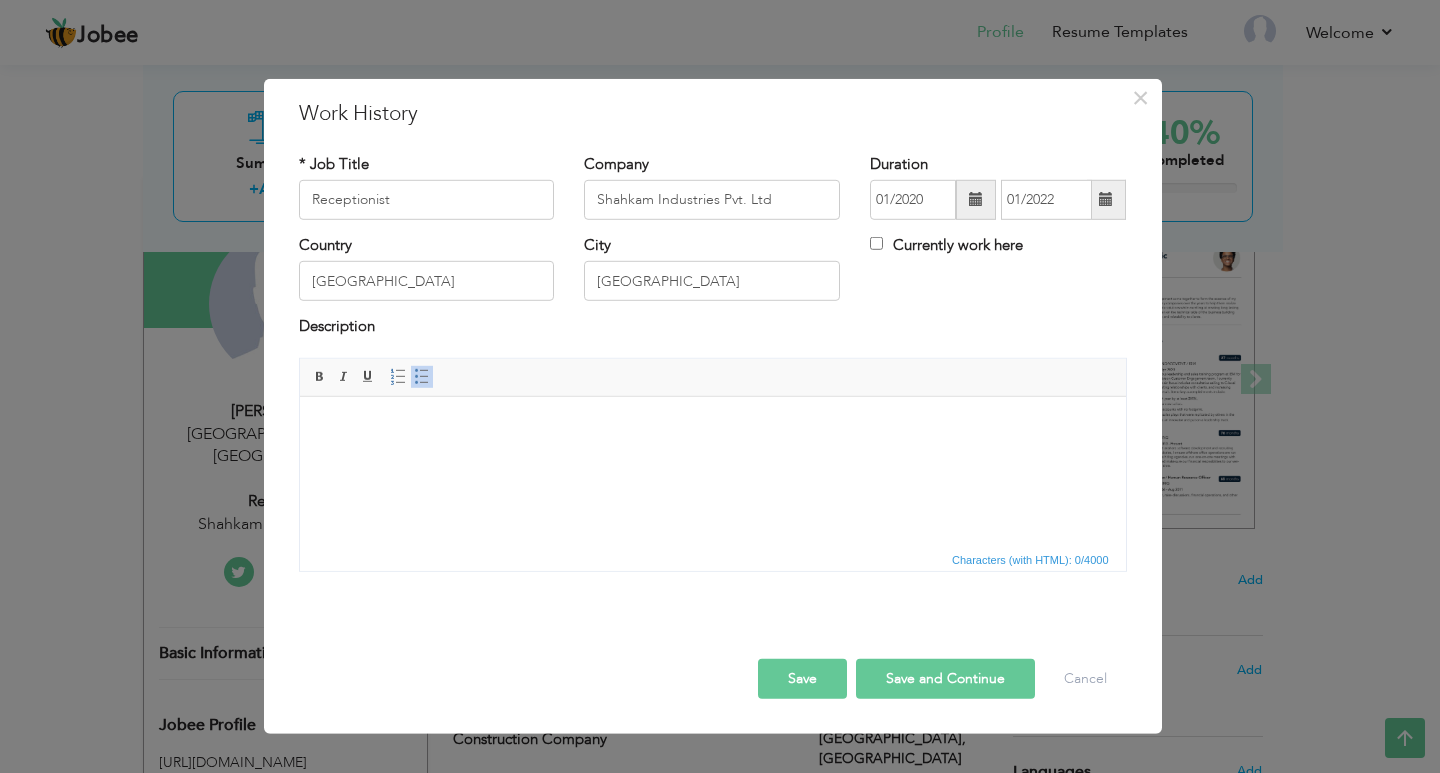 click at bounding box center [712, 426] 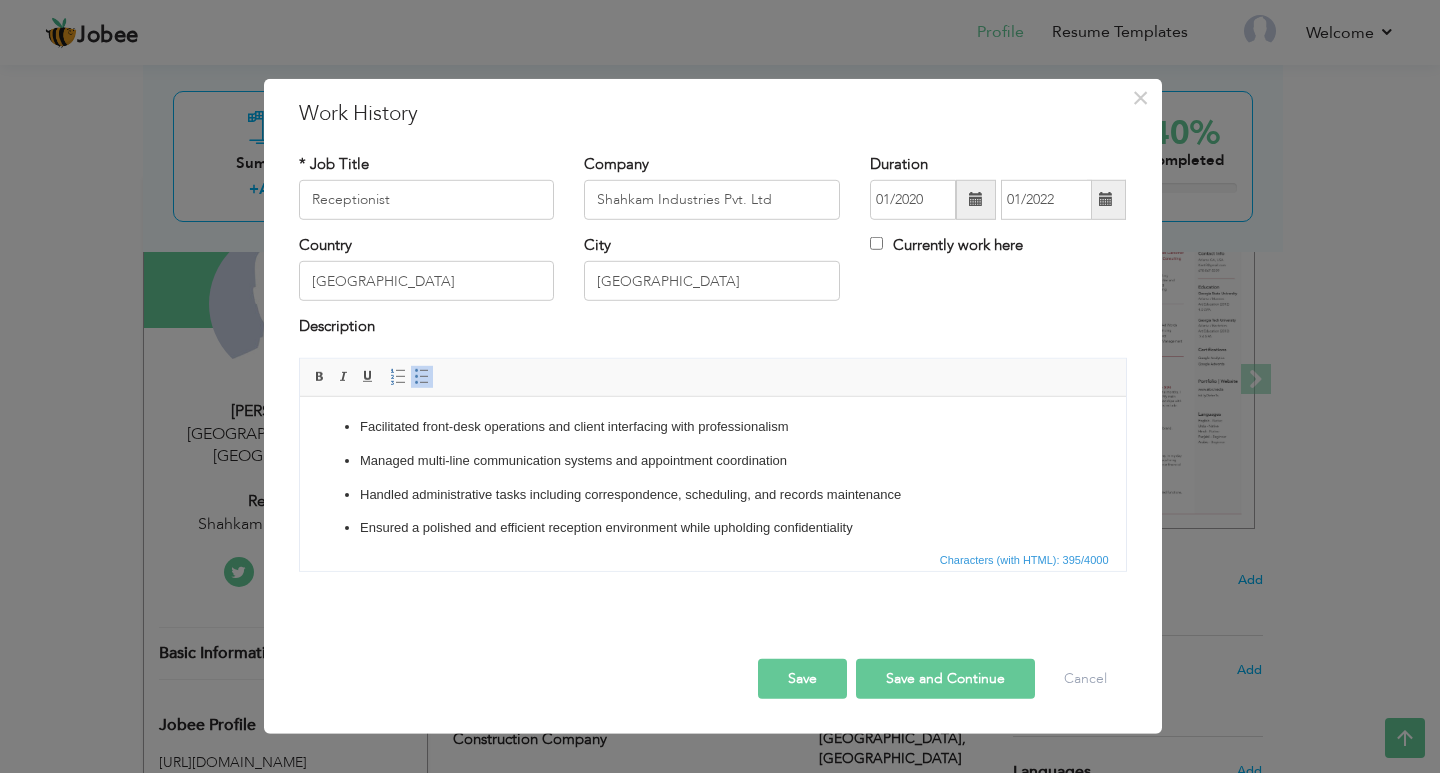 click at bounding box center (422, 377) 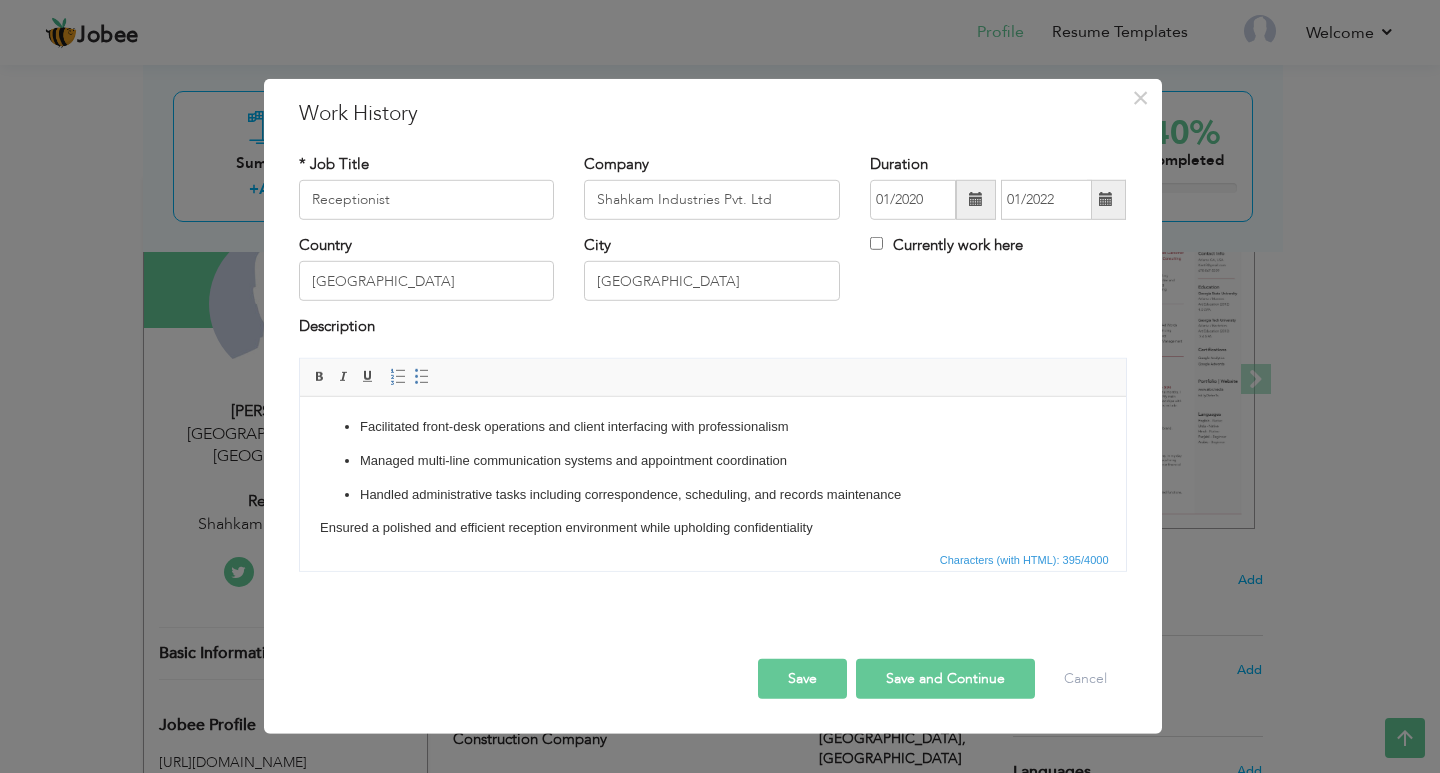 click on "Handled administrative tasks including correspondence, scheduling, and records maintenance" at bounding box center [712, 494] 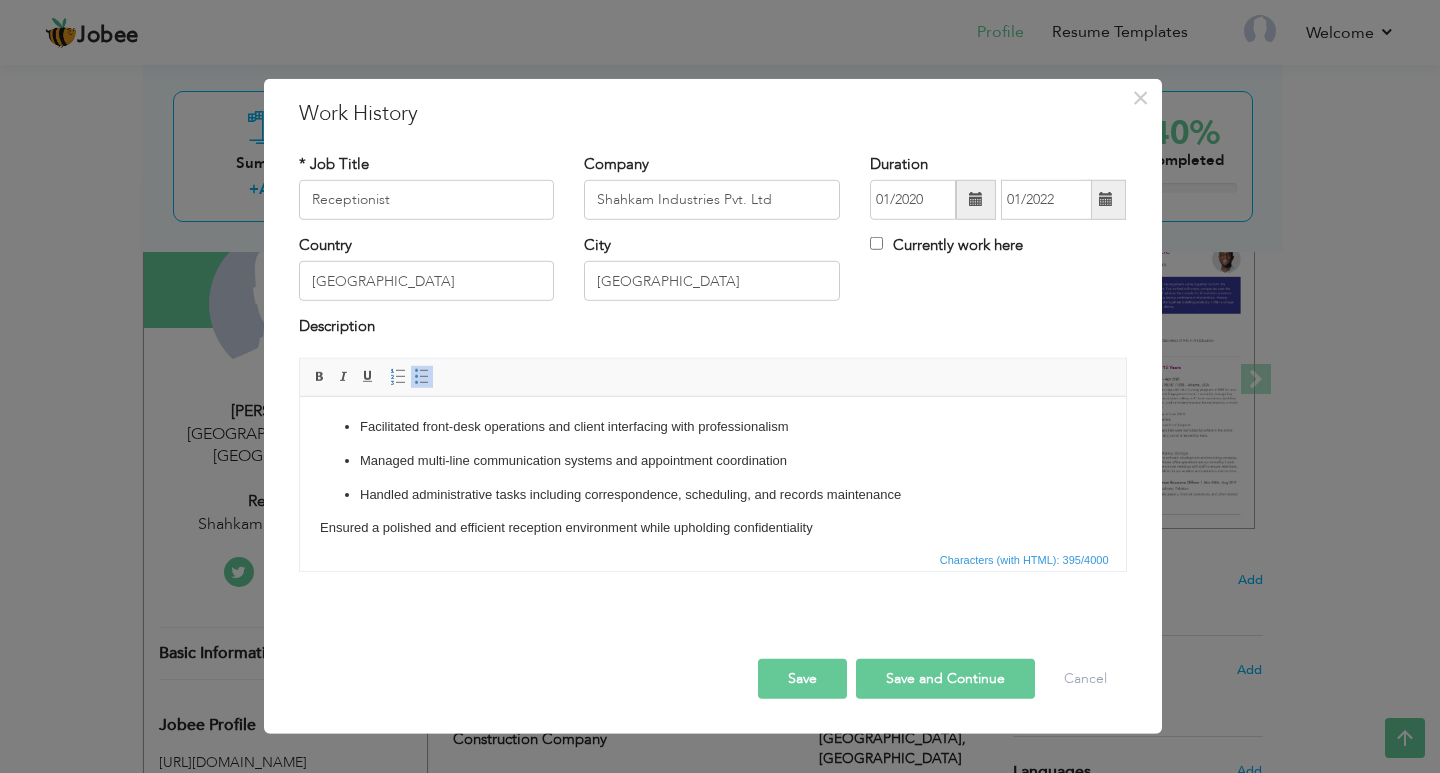 click at bounding box center [422, 377] 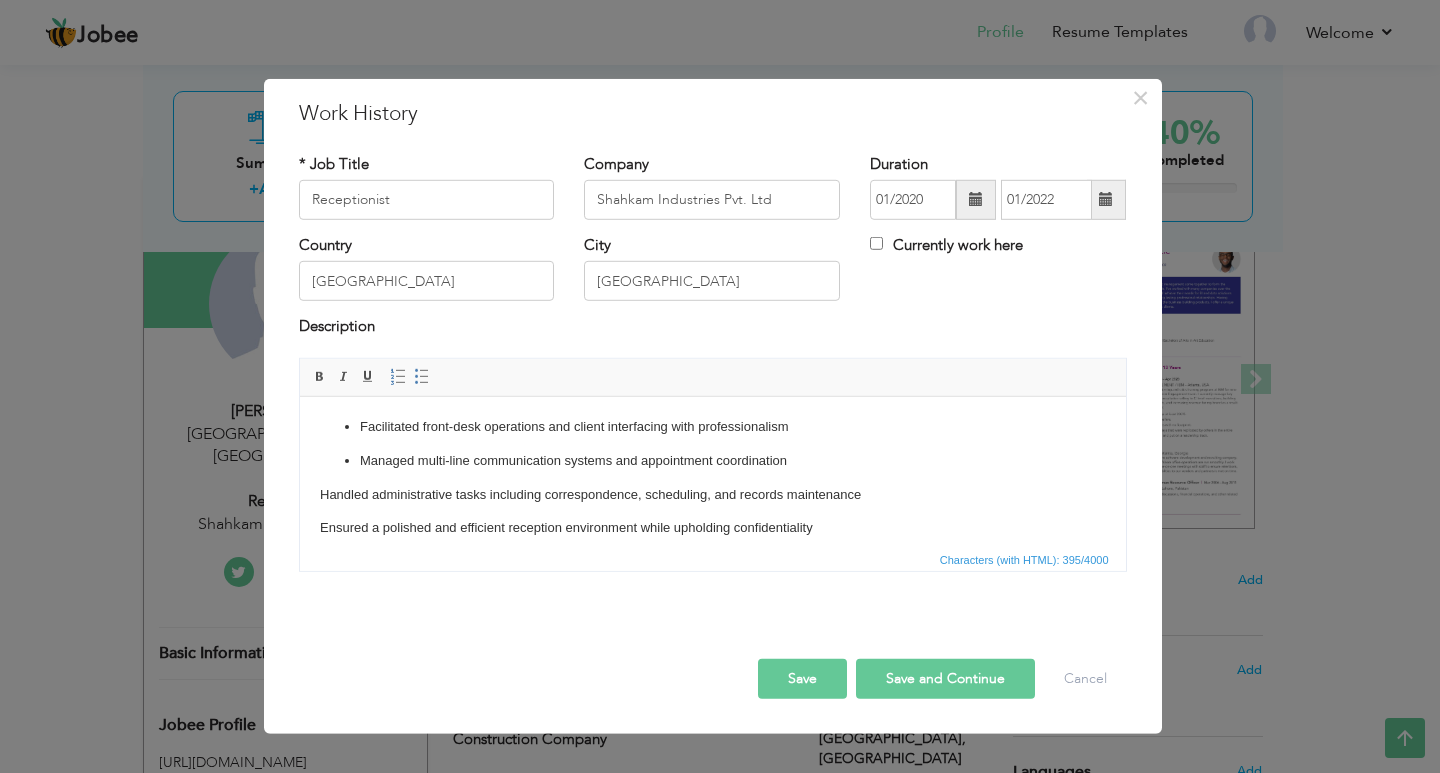 click on "Managed multi-line communication systems and appointment coordination" at bounding box center [712, 460] 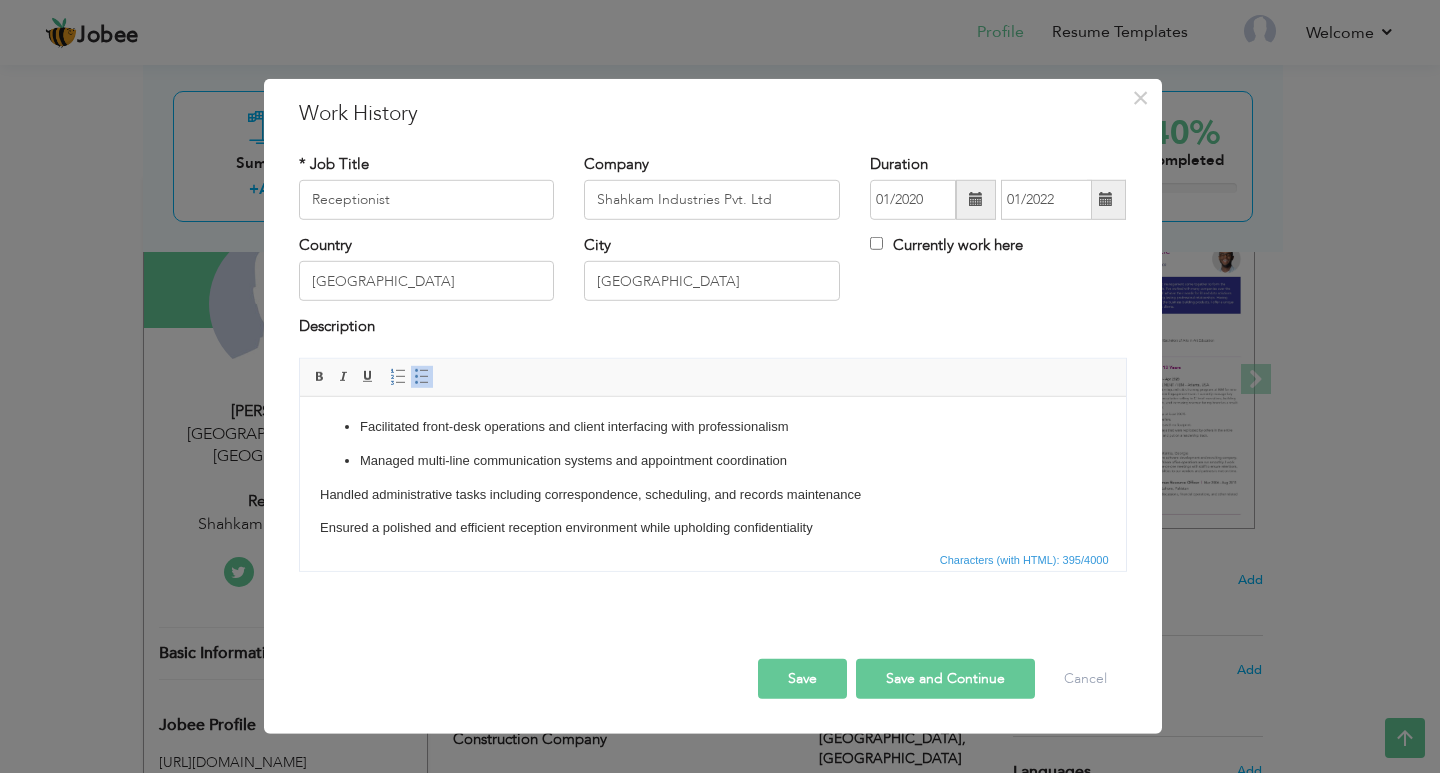 click at bounding box center (422, 377) 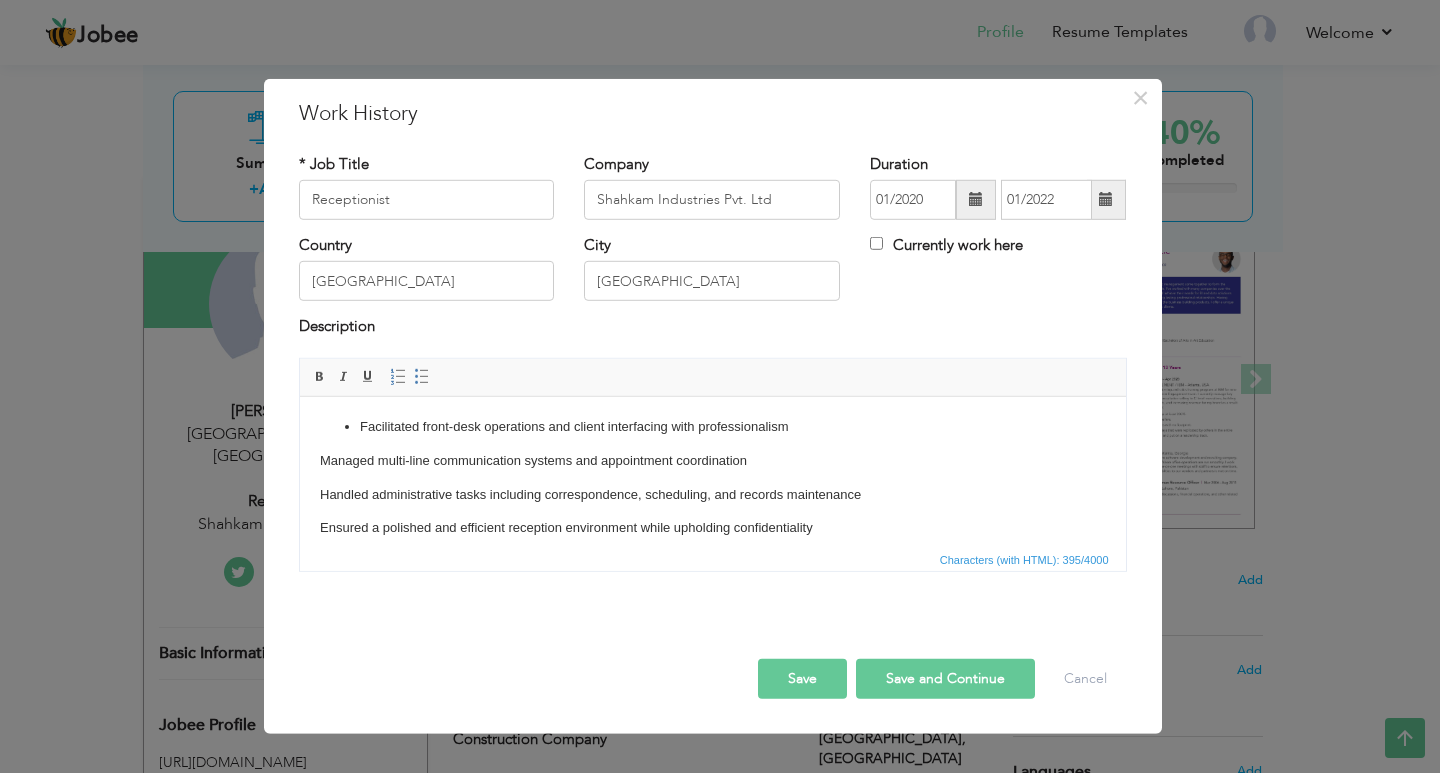 click on "Facilitated front-desk operations and client interfacing with professionalism" at bounding box center (712, 426) 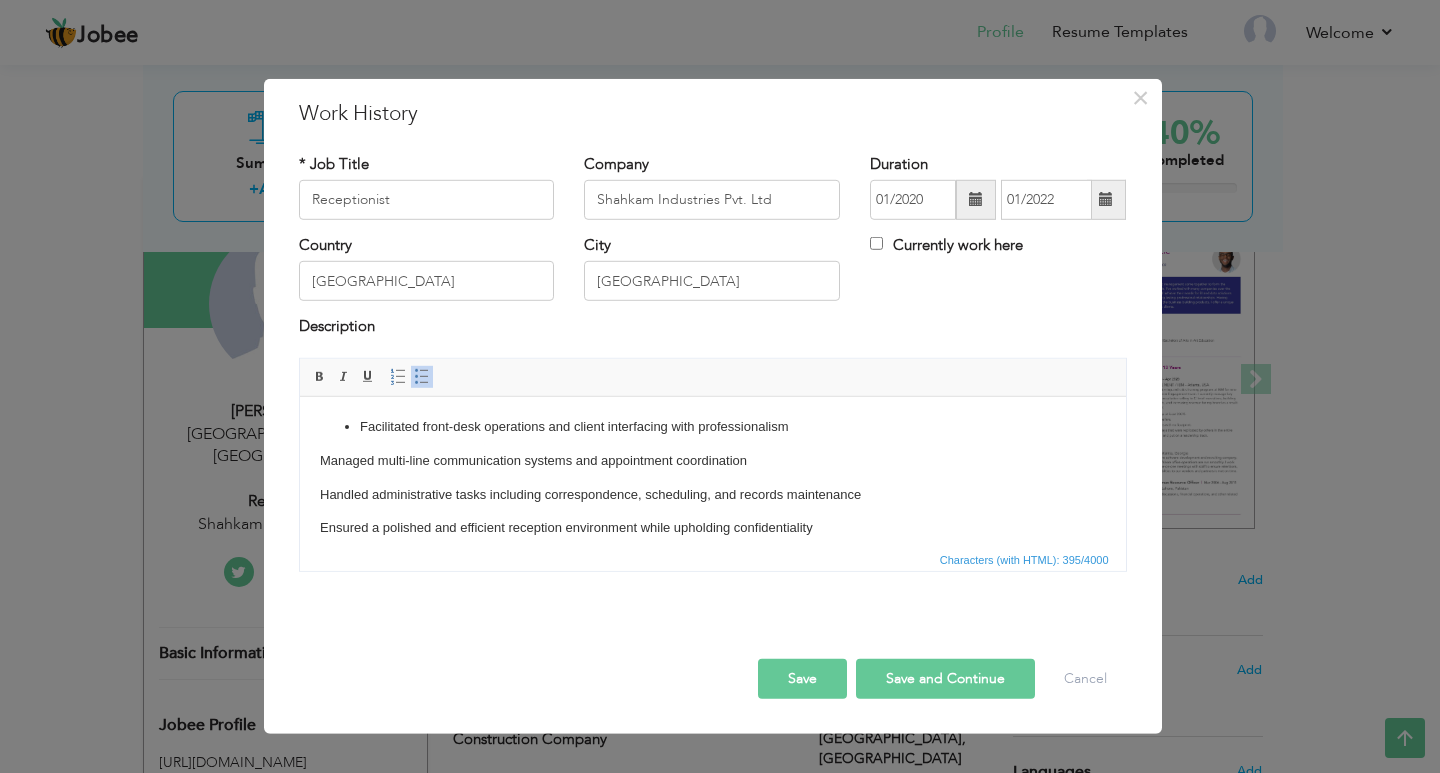 click at bounding box center (422, 377) 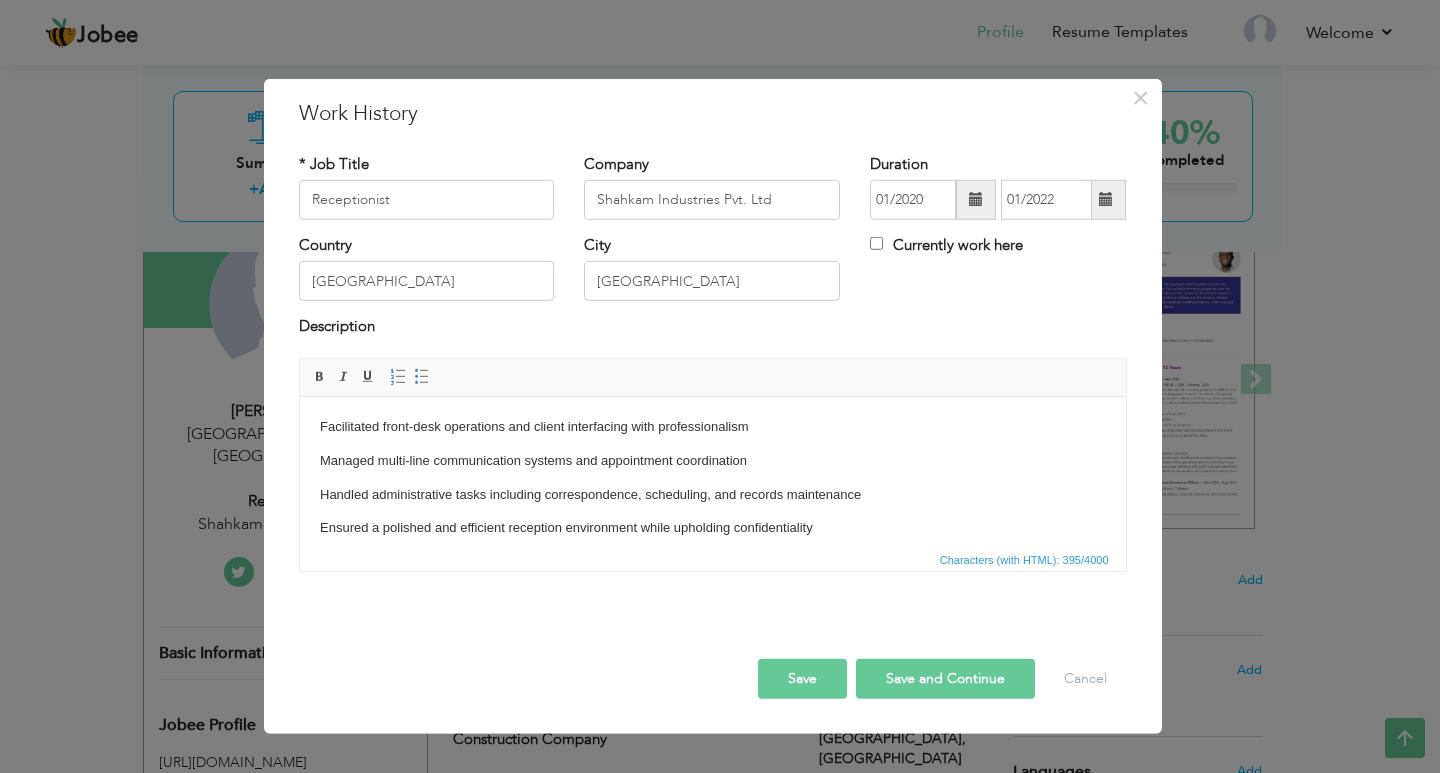 click on "Facilitated front-desk operations and client interfacing with professionalism Managed multi-line communication systems and appointment coordination Handled administrative tasks including correspondence, scheduling, and records maintenance Ensured a polished and efficient reception environment while upholding confidentiality" at bounding box center (712, 477) 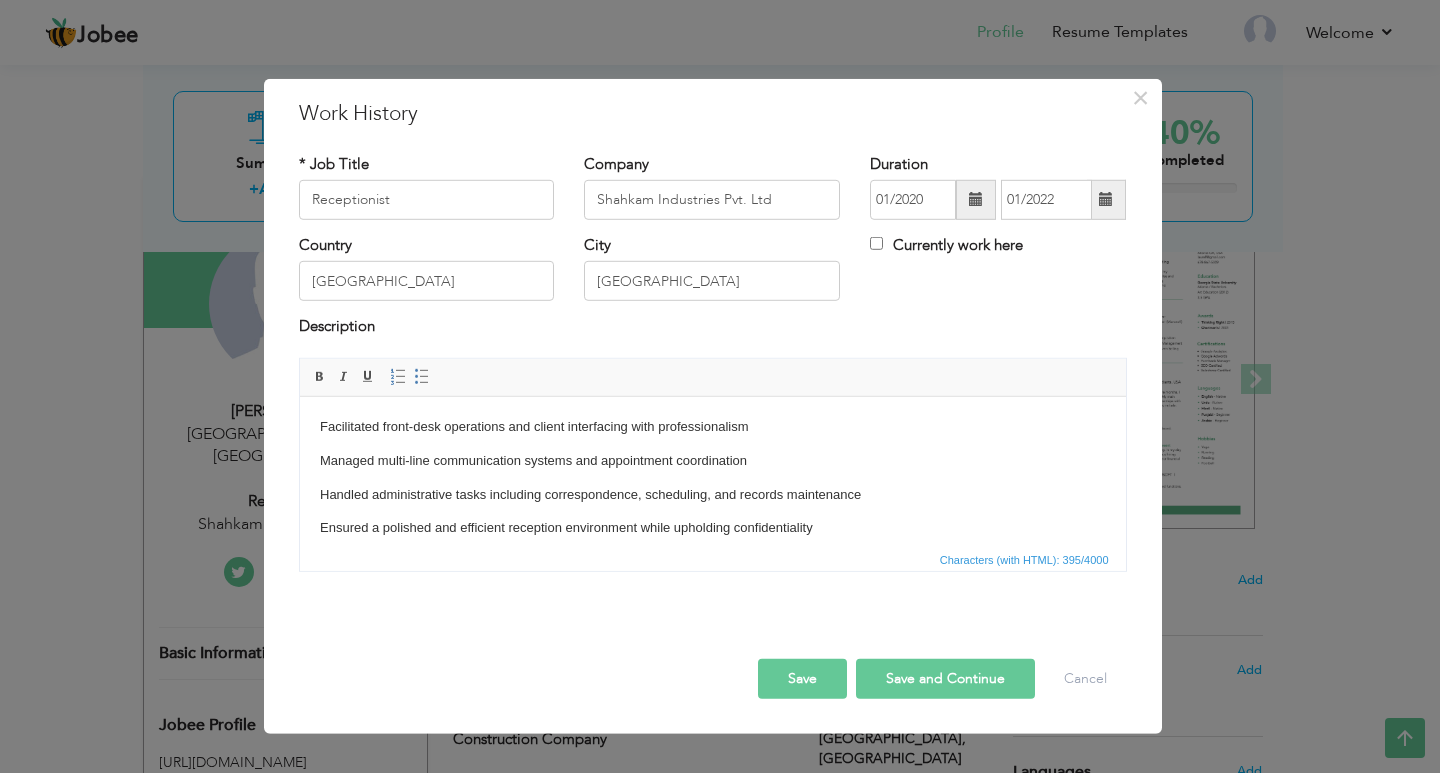 click on "Facilitated front-desk operations and client interfacing with professionalism Managed multi-line communication systems and appointment coordination Handled administrative tasks including correspondence, scheduling, and records maintenance Ensured a polished and efficient reception environment while upholding confidentiality" at bounding box center [712, 477] 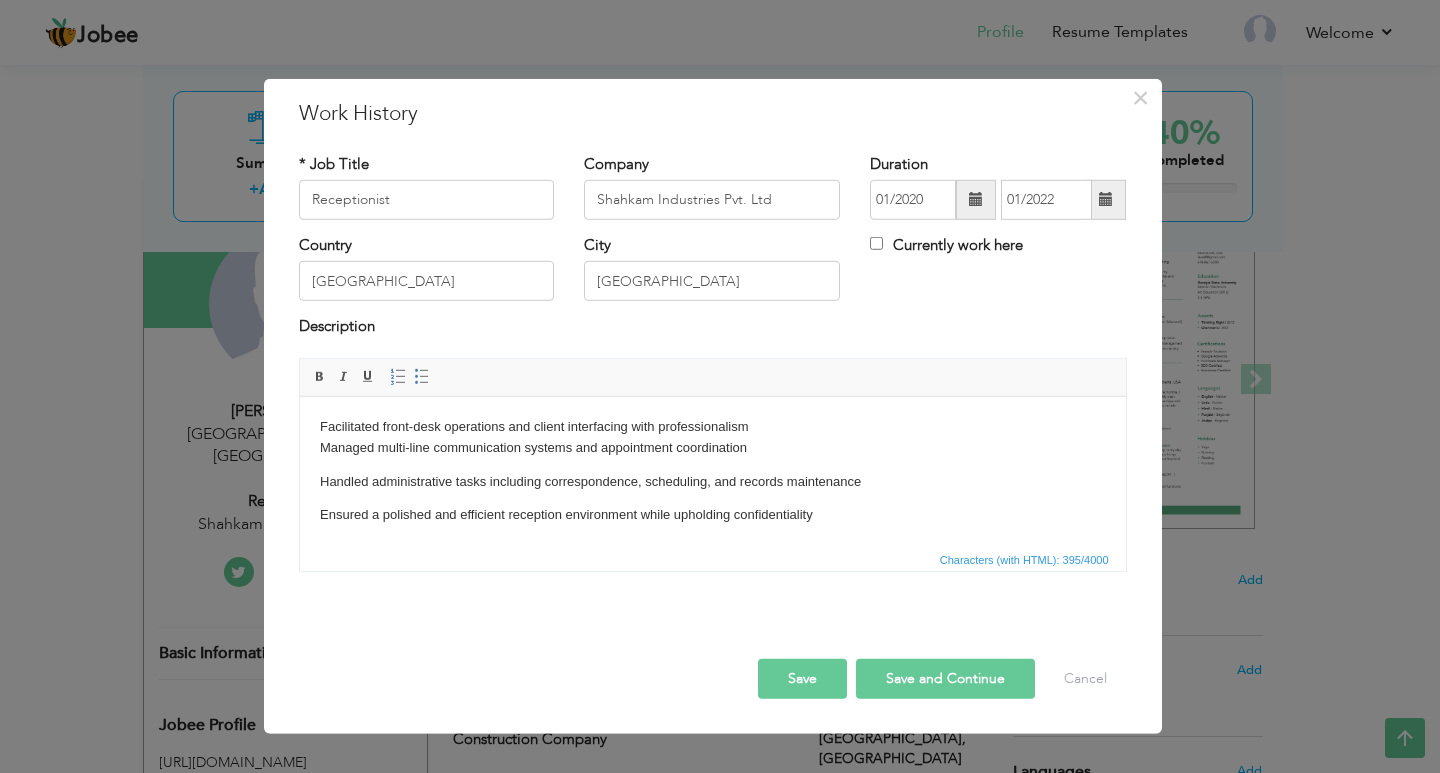 click on "Facilitated front-desk operations and client interfacing with professionalism ​​​​​​​ Managed multi-line communication systems and appointment coordination Handled administrative tasks including correspondence, scheduling, and records maintenance Ensured a polished and efficient reception environment while upholding confidentiality" at bounding box center (712, 470) 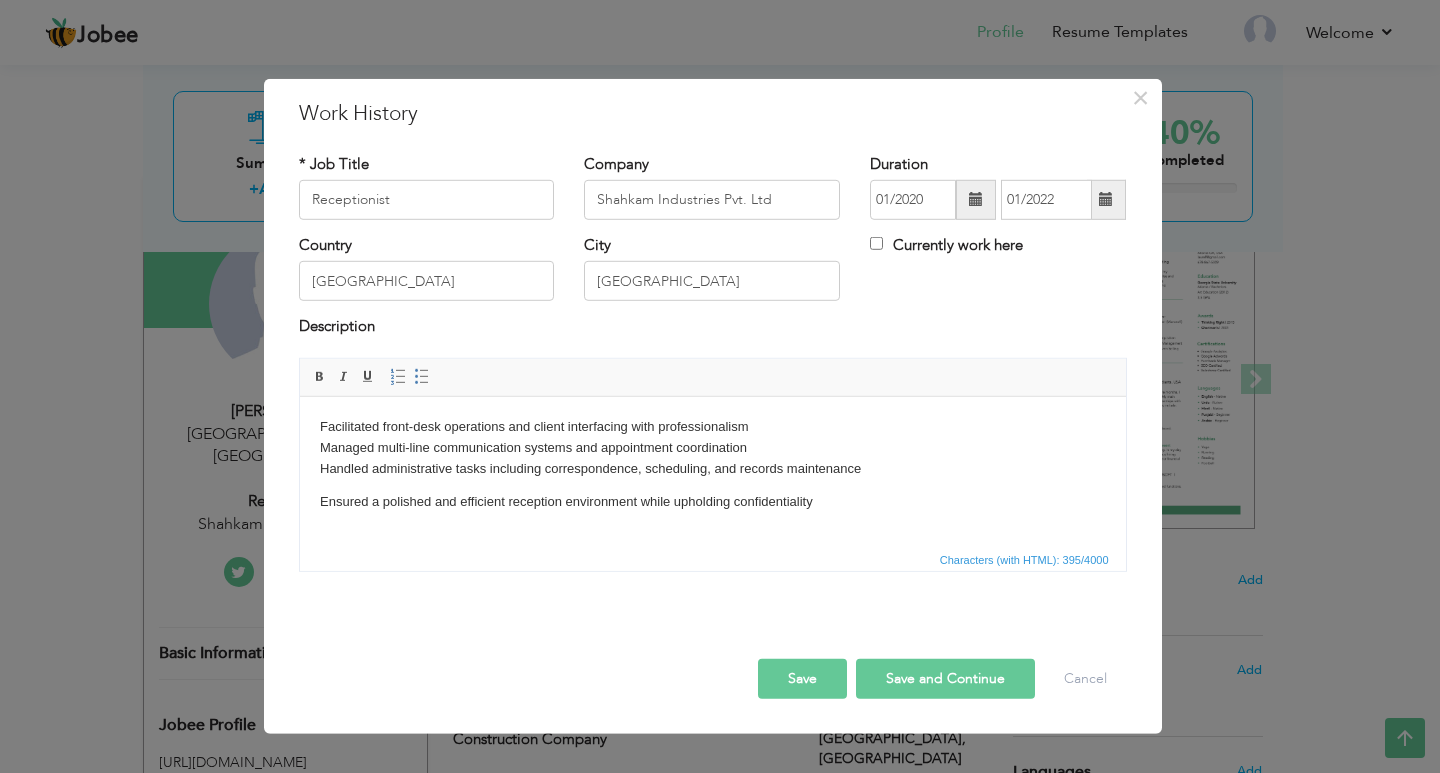 click on "Ensured a polished and efficient reception environment while upholding confidentiality" at bounding box center (712, 501) 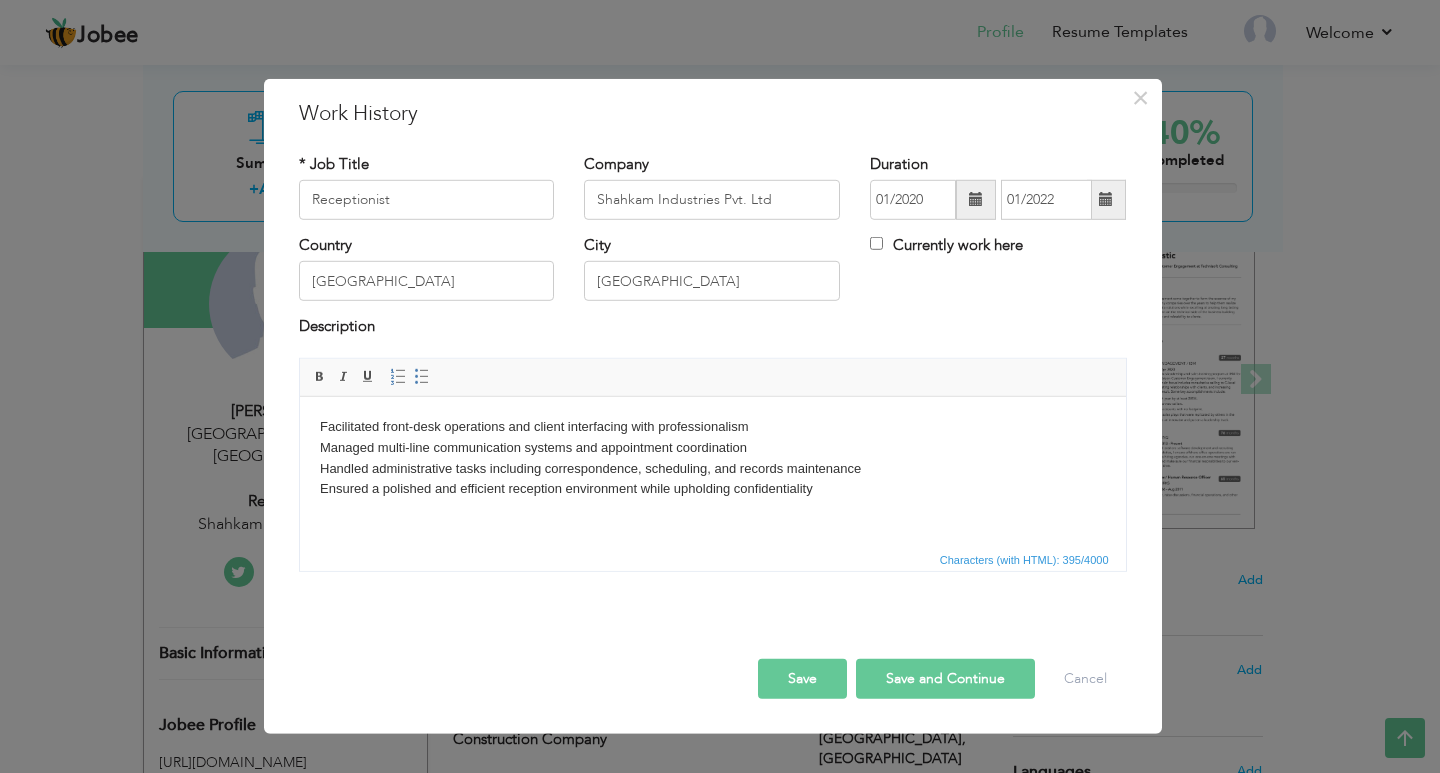 click on "Facilitated front-desk operations and client interfacing with professionalism Managed multi-line communication systems and appointment coordination Handled administrative tasks including correspondence, scheduling, and records maintenance ​​​​​​​ Ensured a polished and efficient reception environment while upholding confidentiality" at bounding box center [712, 457] 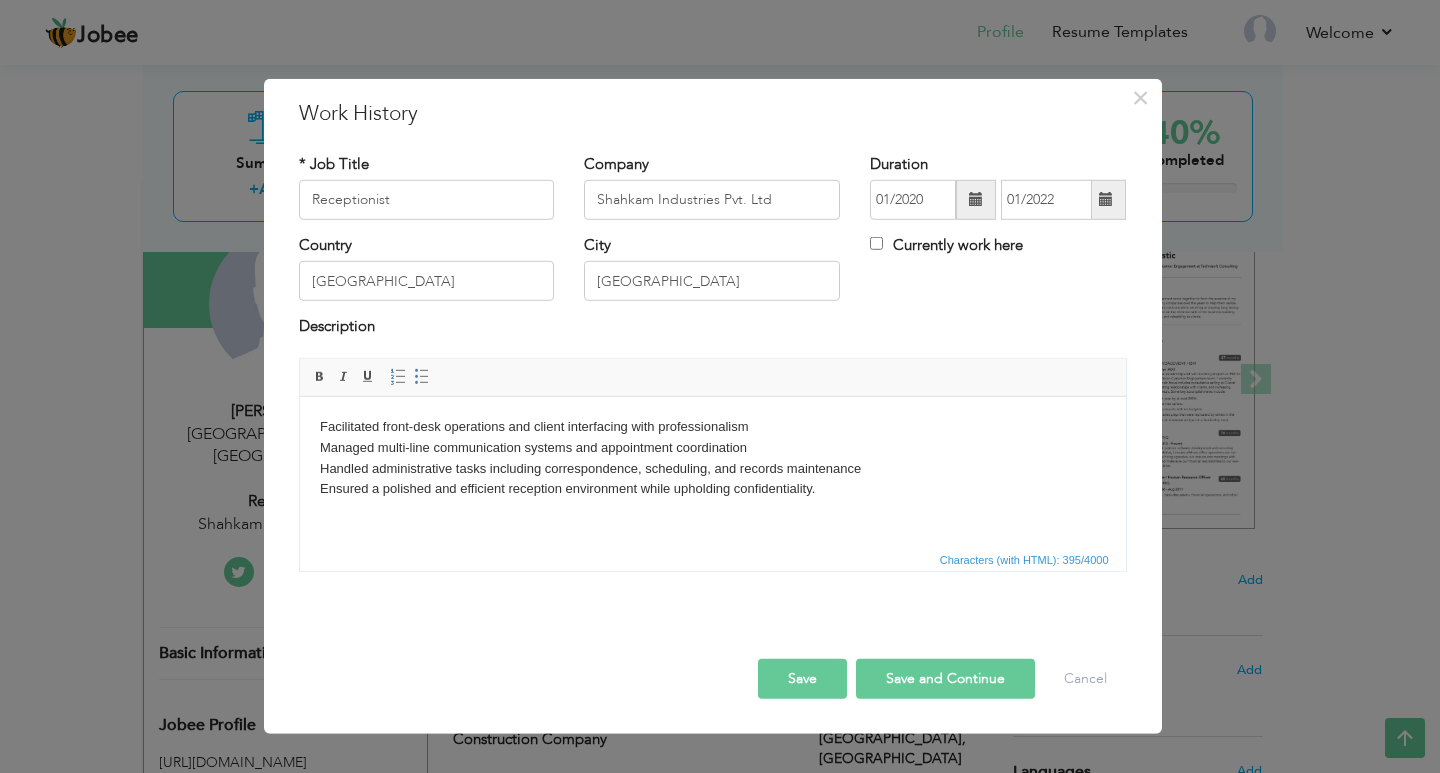click on "Facilitated front-desk operations and client interfacing with professionalism Managed multi-line communication systems and appointment coordination Handled administrative tasks including correspondence, scheduling, and records maintenance ​​​​​​​ Ensured a polished and efficient reception environment while upholding confidentiality." at bounding box center [712, 457] 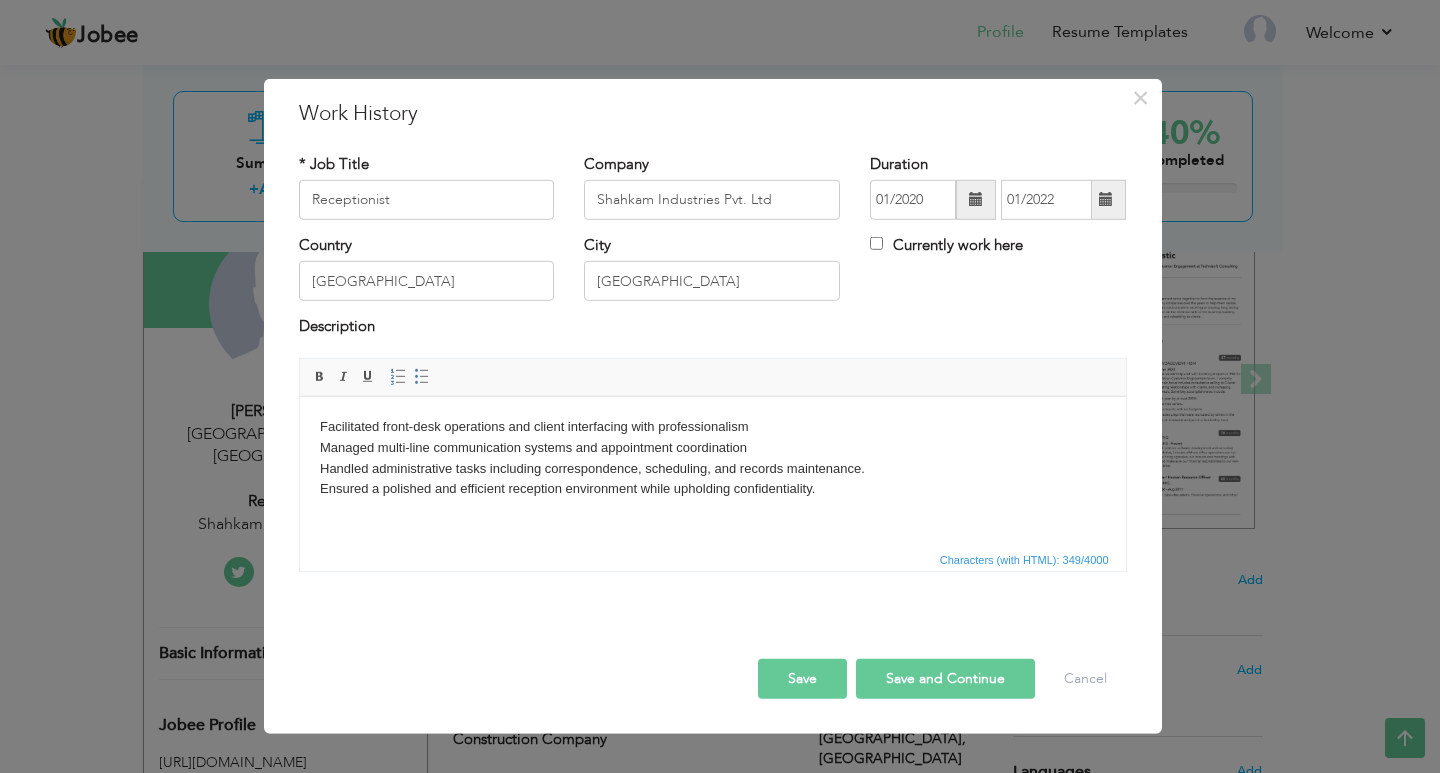 click on "Facilitated front-desk operations and client interfacing with professionalism Managed multi-line communication systems and appointment coordination Handled administrative tasks including correspondence, scheduling, and records maintenance. ​​​​​​​ Ensured a polished and efficient reception environment while upholding confidentiality." at bounding box center [712, 457] 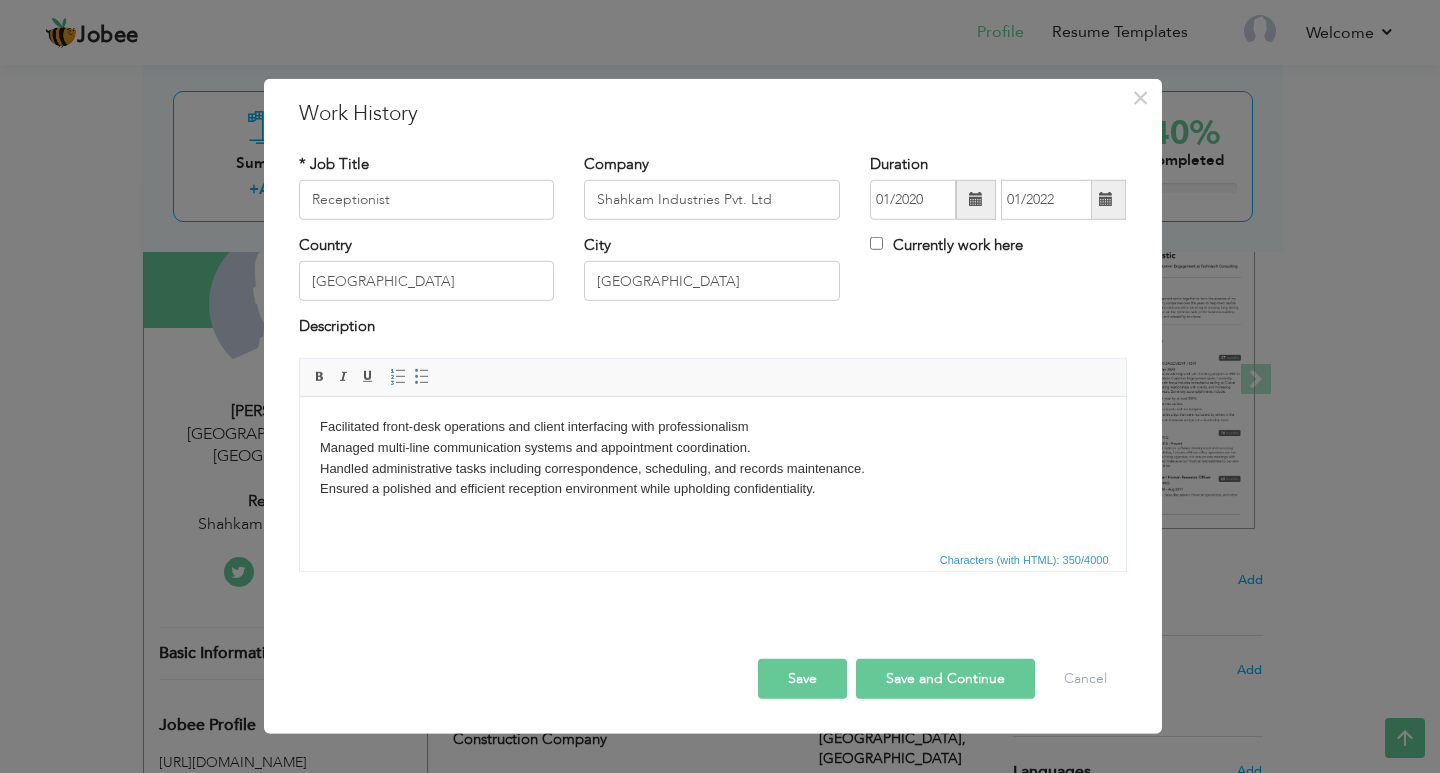 click on "Facilitated front-desk operations and client interfacing with professionalism Managed multi-line communication systems and appointment coordination. Handled administrative tasks including correspondence, scheduling, and records maintenance. ​​​​​​​ Ensured a polished and efficient reception environment while upholding confidentiality." at bounding box center (712, 457) 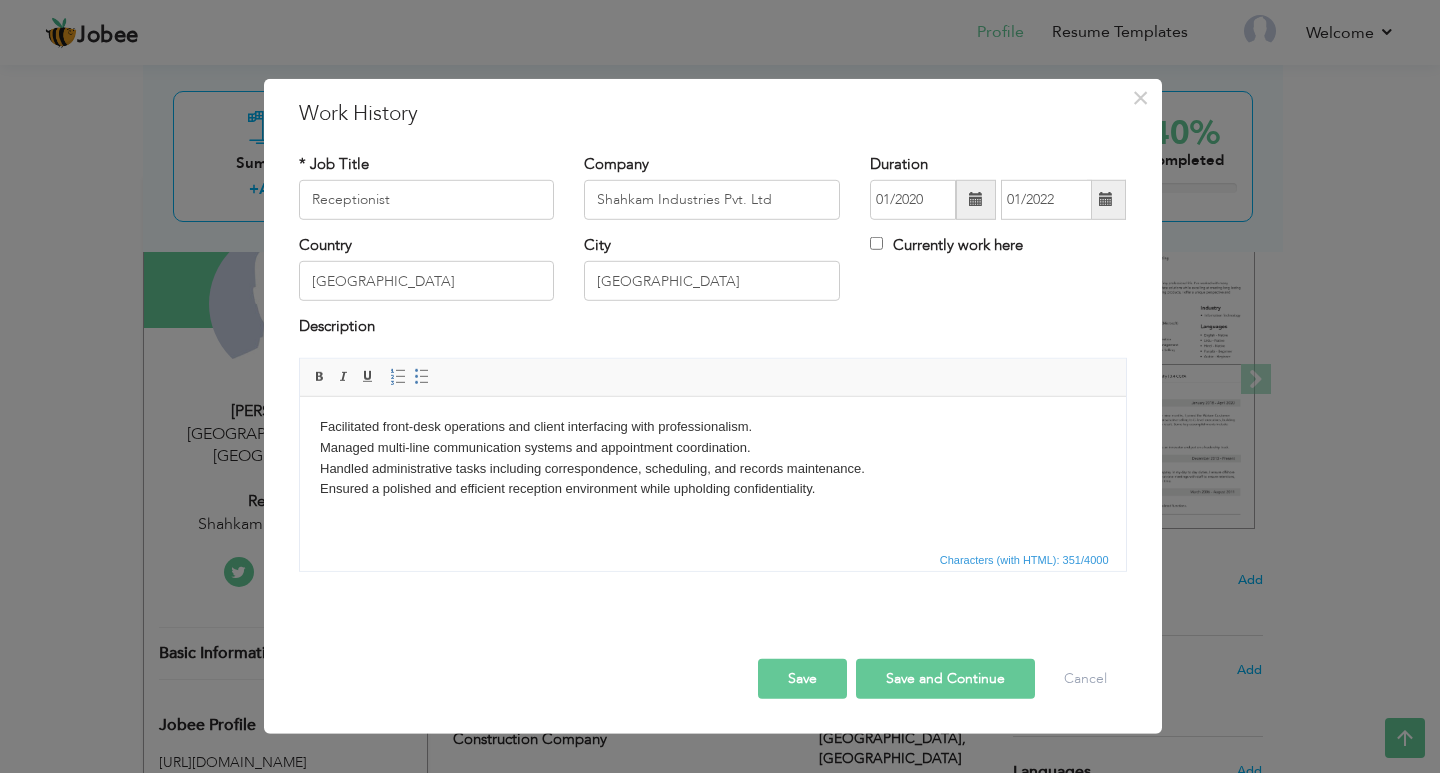 click on "Facilitated front-desk operations and client interfacing with professionalism. Managed multi-line communication systems and appointment coordination. Handled administrative tasks including correspondence, scheduling, and records maintenance. ​​​​​​​ Ensured a polished and efficient reception environment while upholding confidentiality." at bounding box center [712, 457] 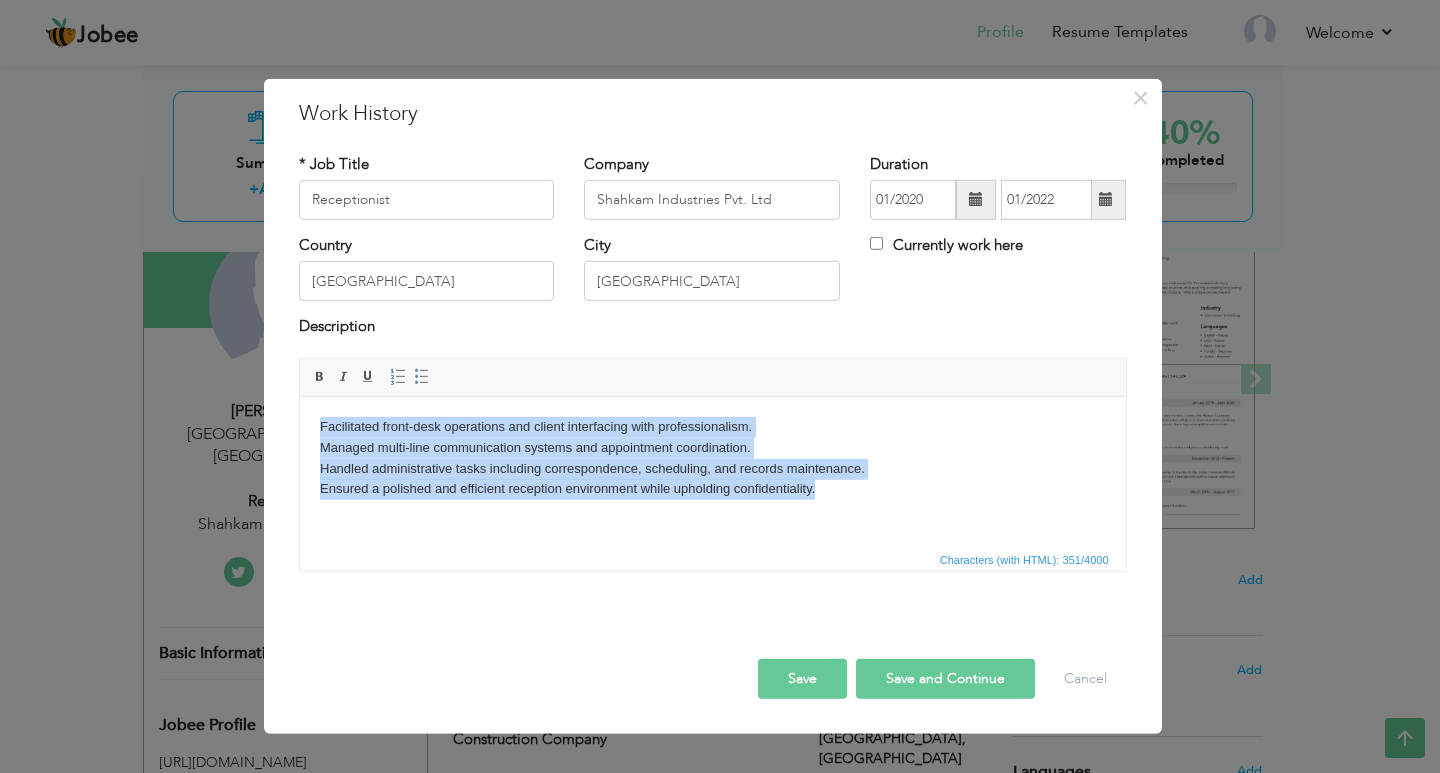 drag, startPoint x: 839, startPoint y: 500, endPoint x: 258, endPoint y: 396, distance: 590.2347 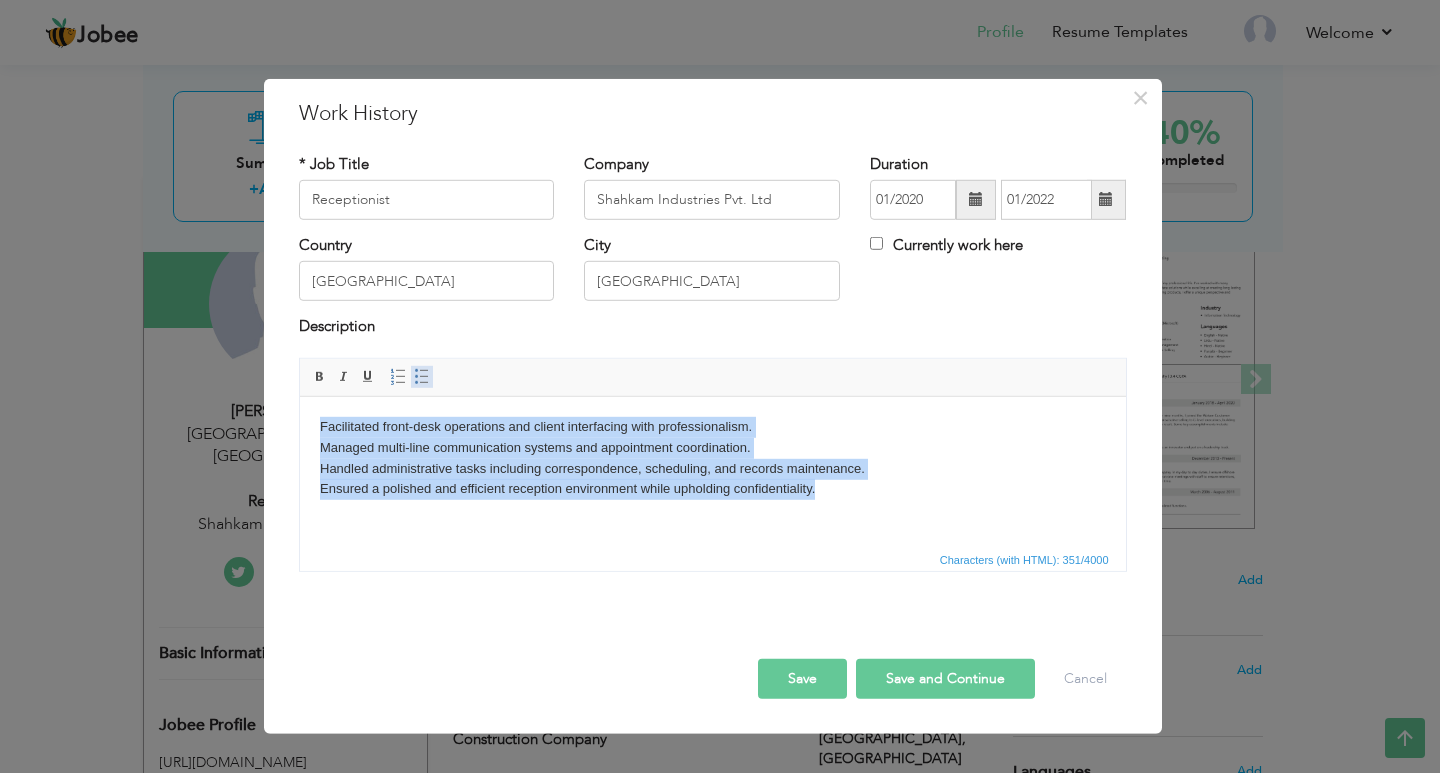 click at bounding box center (422, 377) 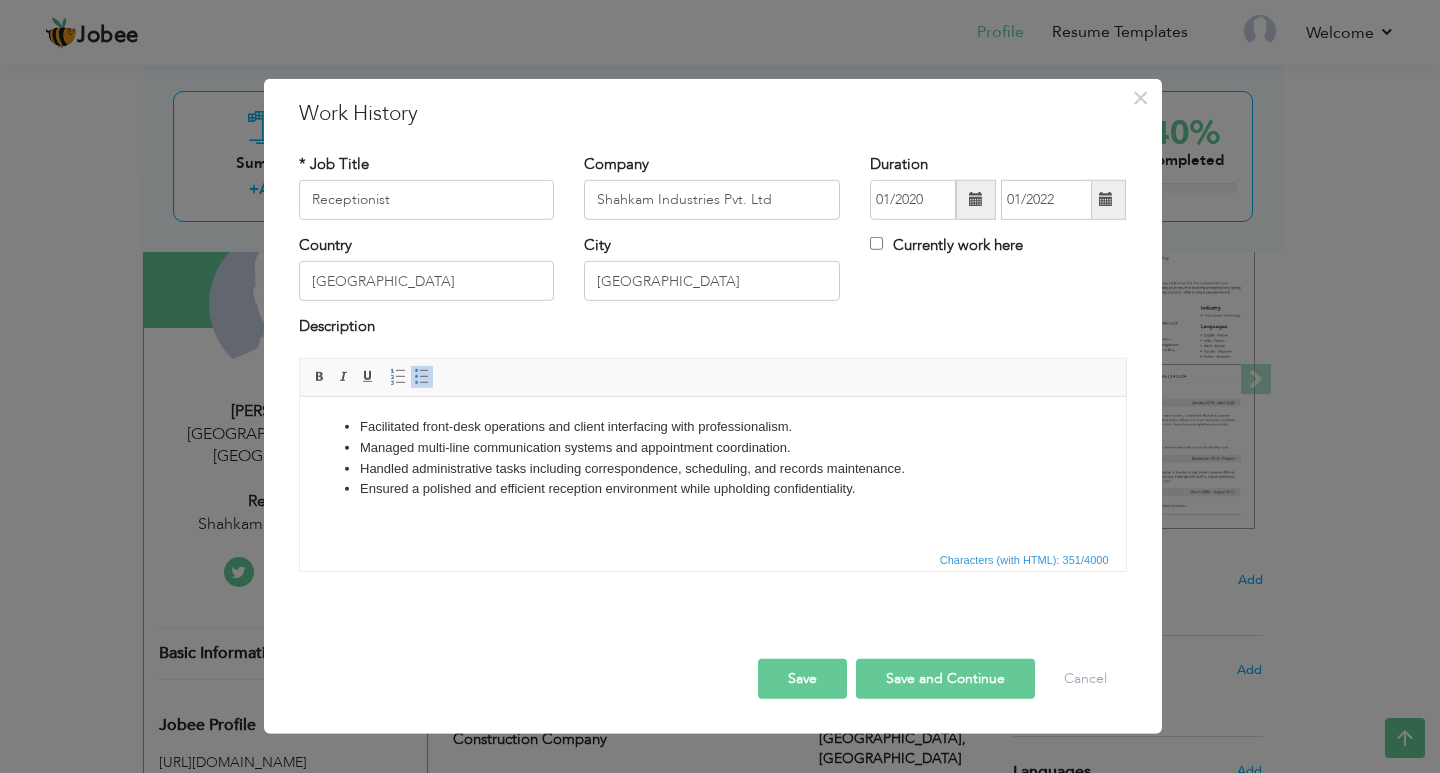 click on "Save and Continue" at bounding box center (945, 679) 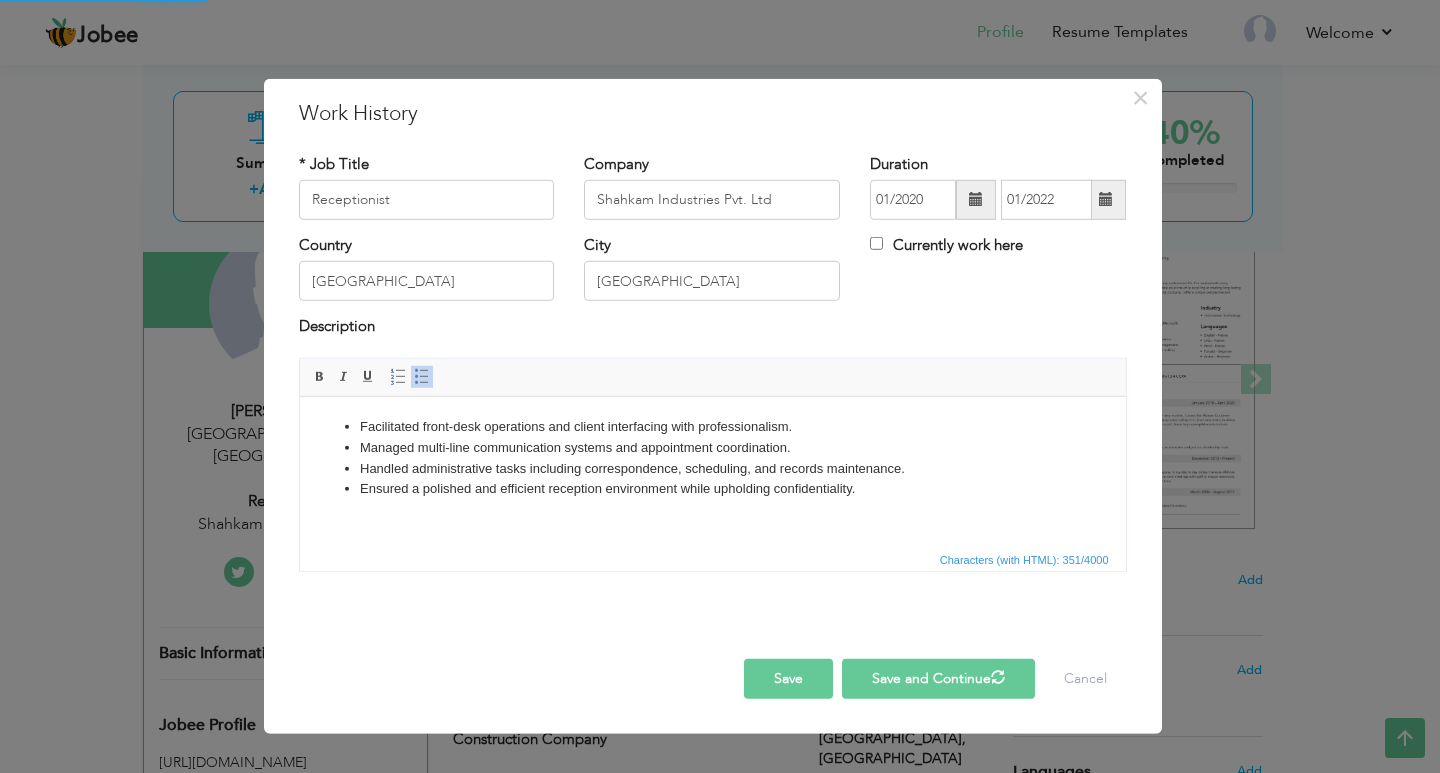 type 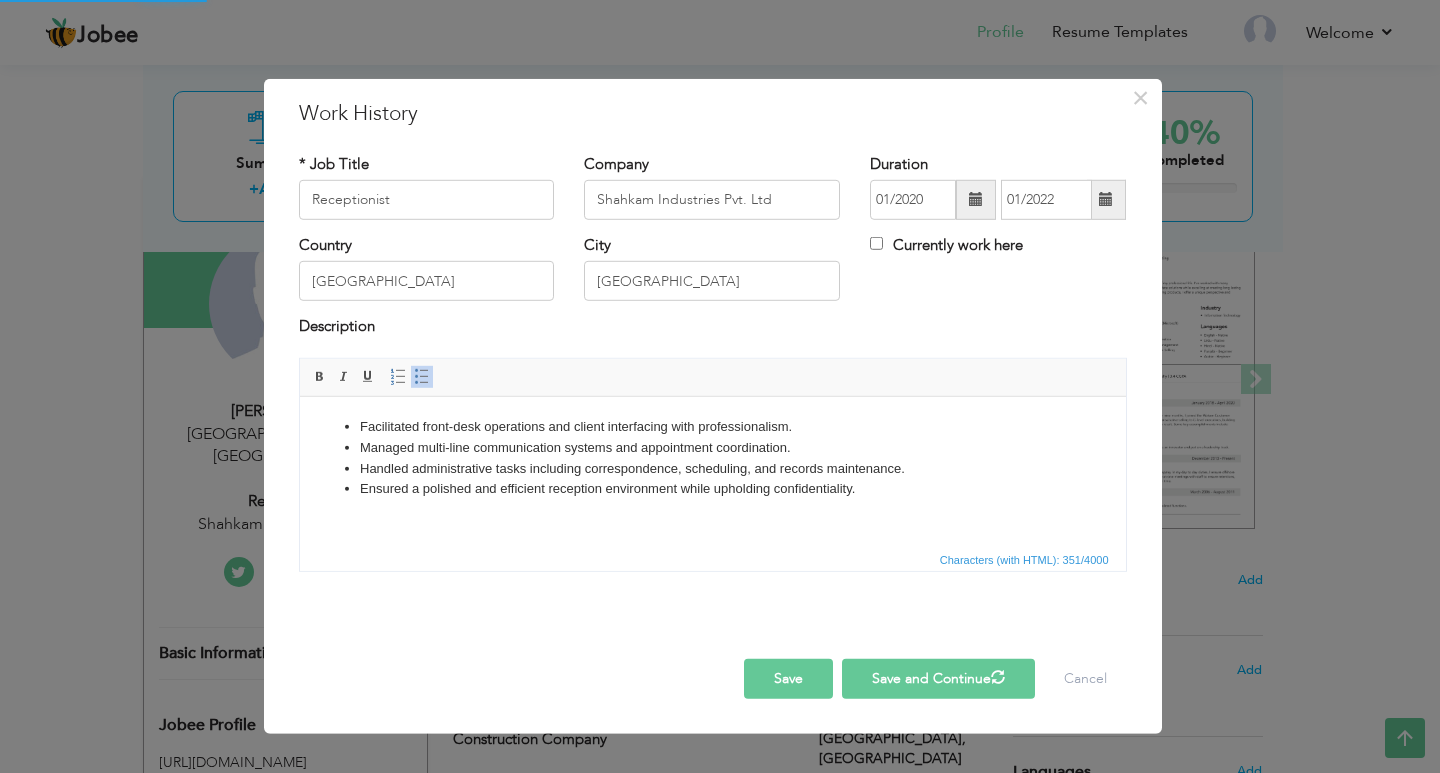type 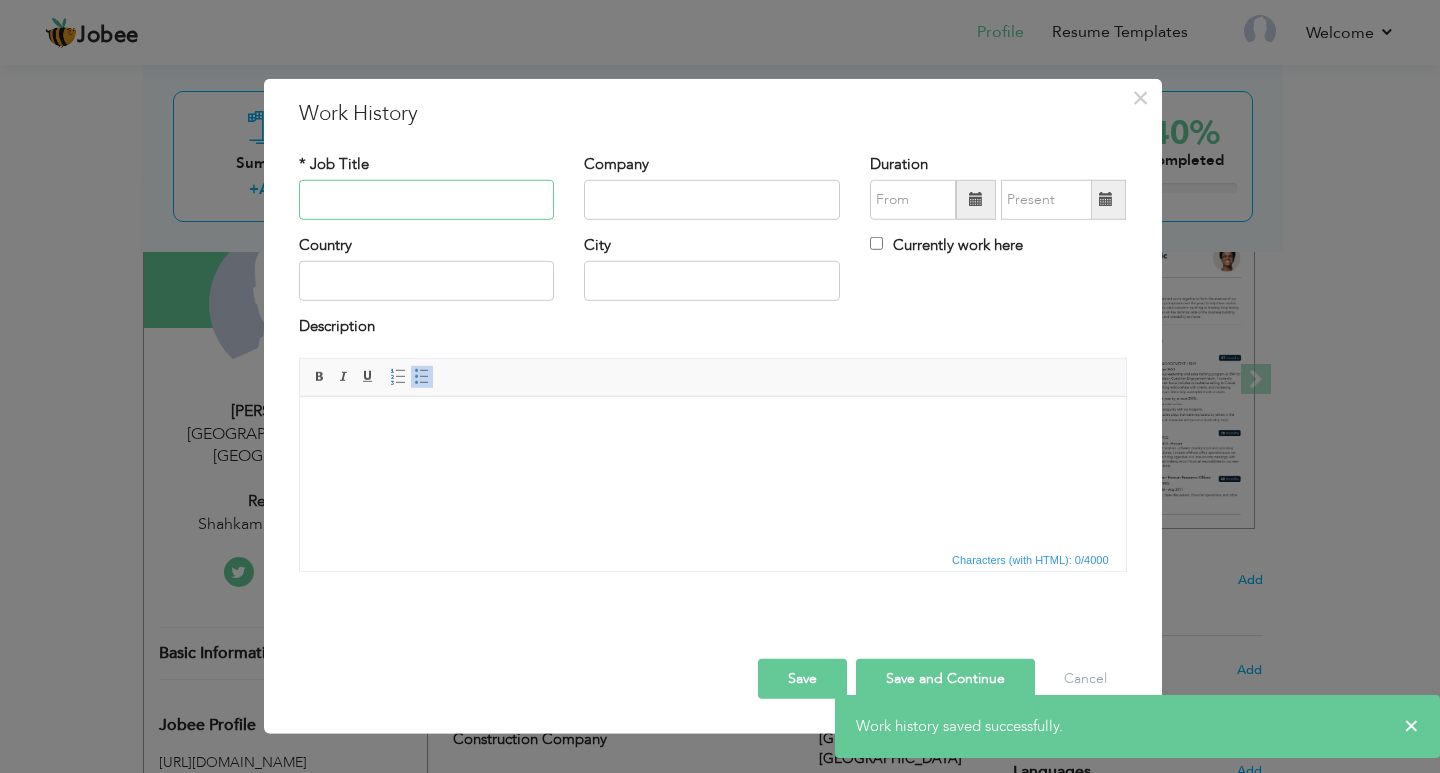click at bounding box center (427, 200) 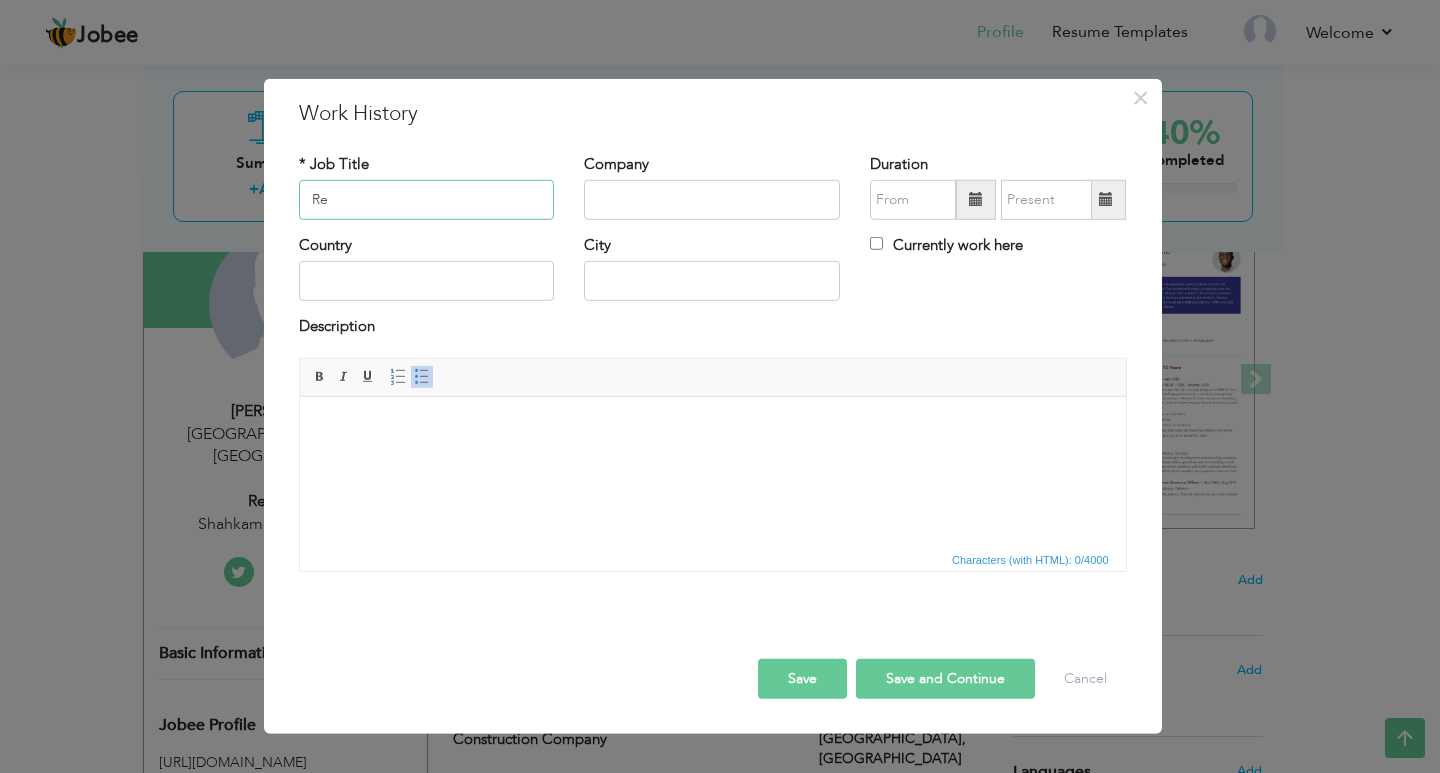 type on "R" 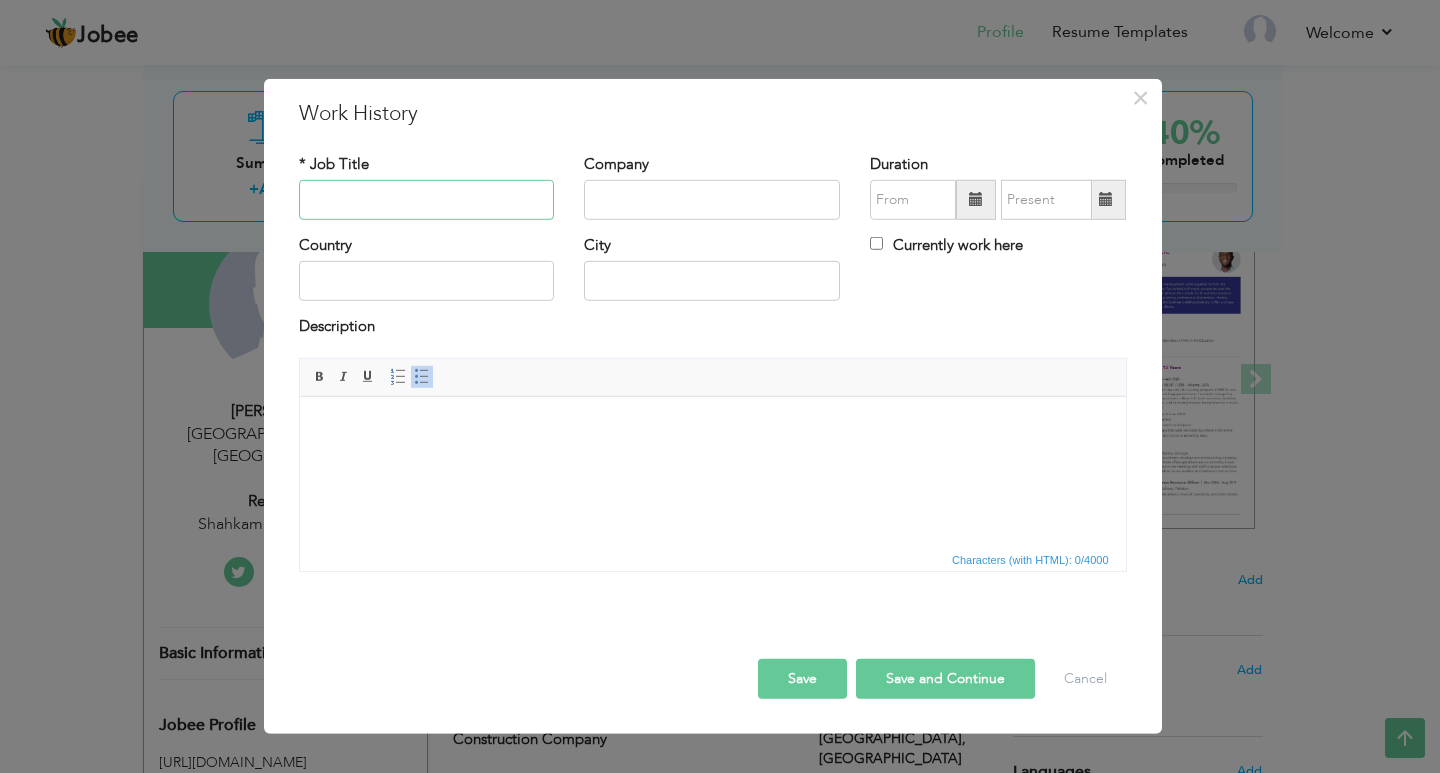 type on "S" 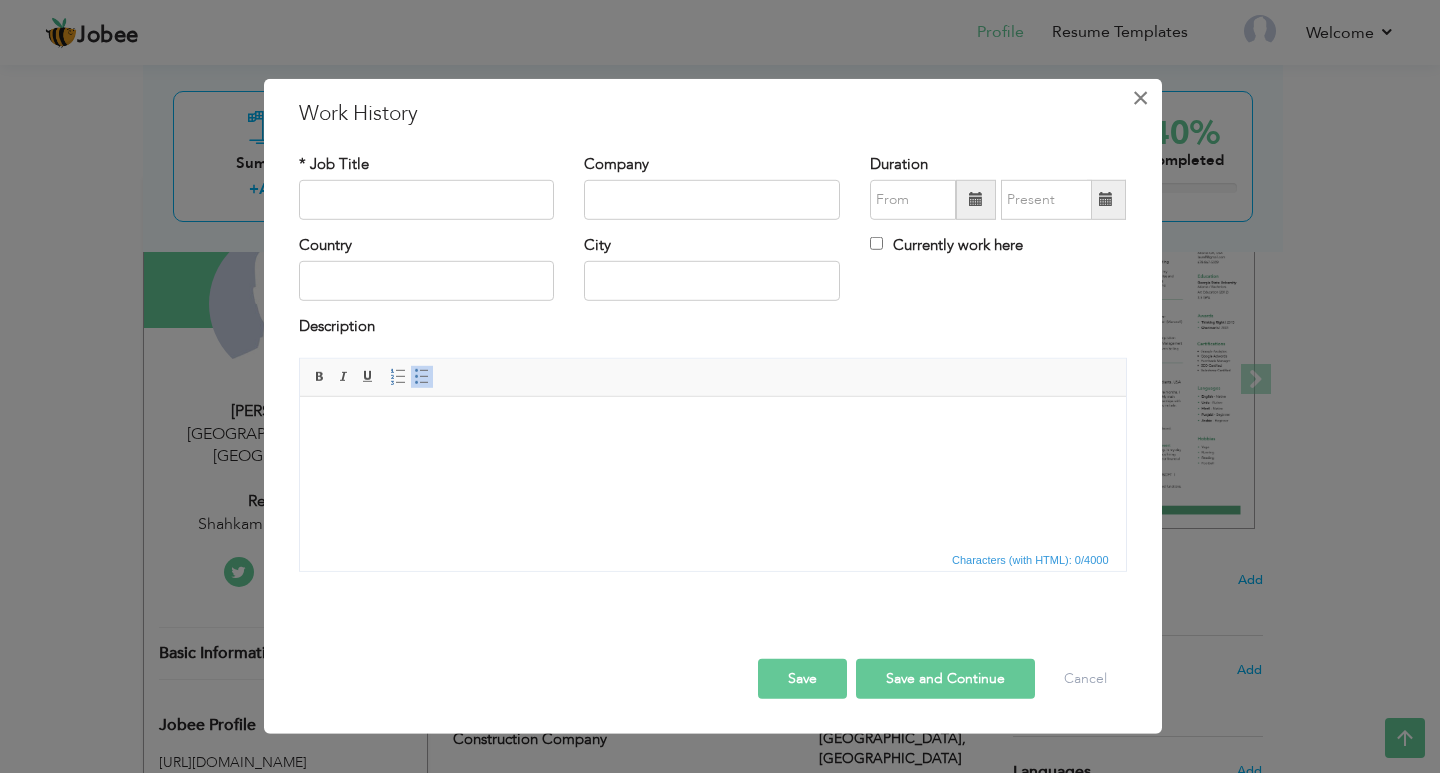 drag, startPoint x: 1143, startPoint y: 100, endPoint x: 1086, endPoint y: 171, distance: 91.04944 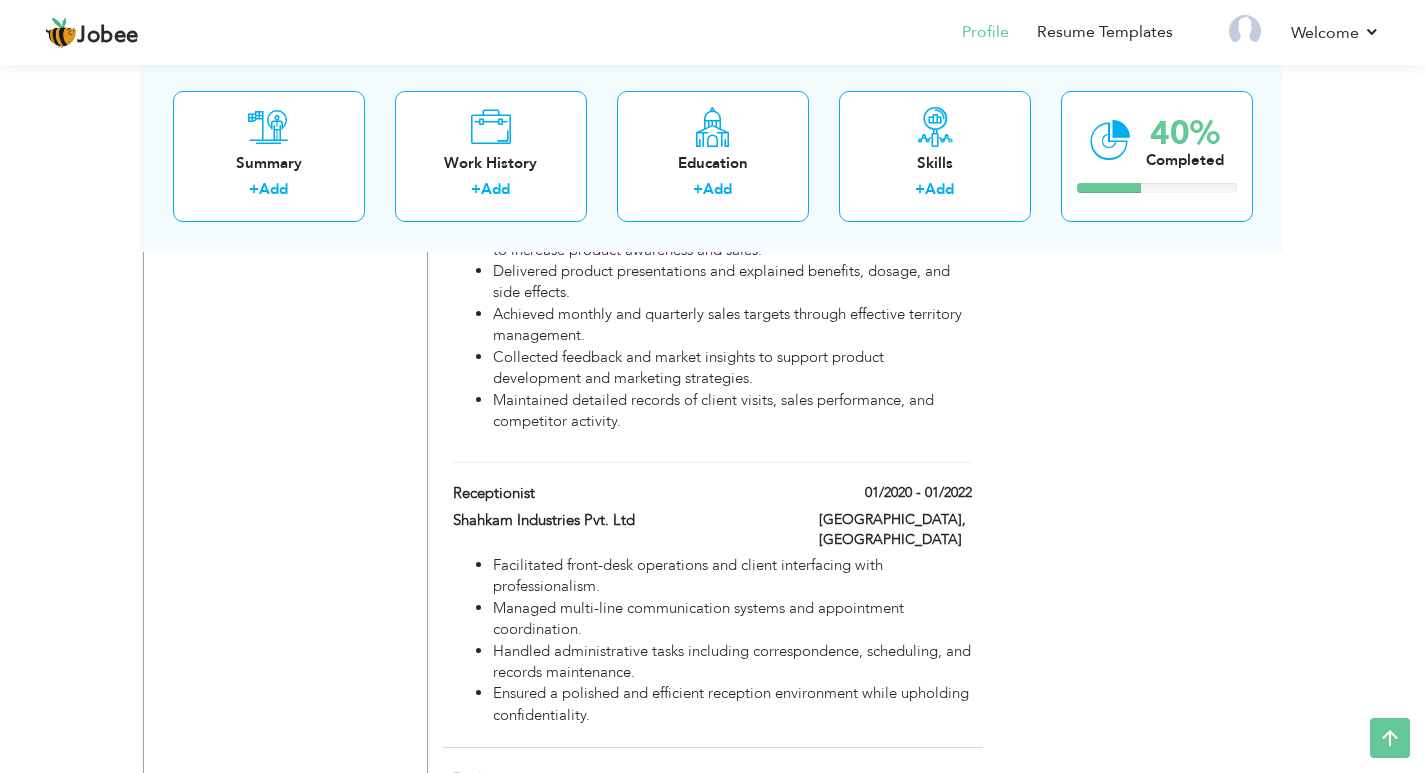 scroll, scrollTop: 1200, scrollLeft: 0, axis: vertical 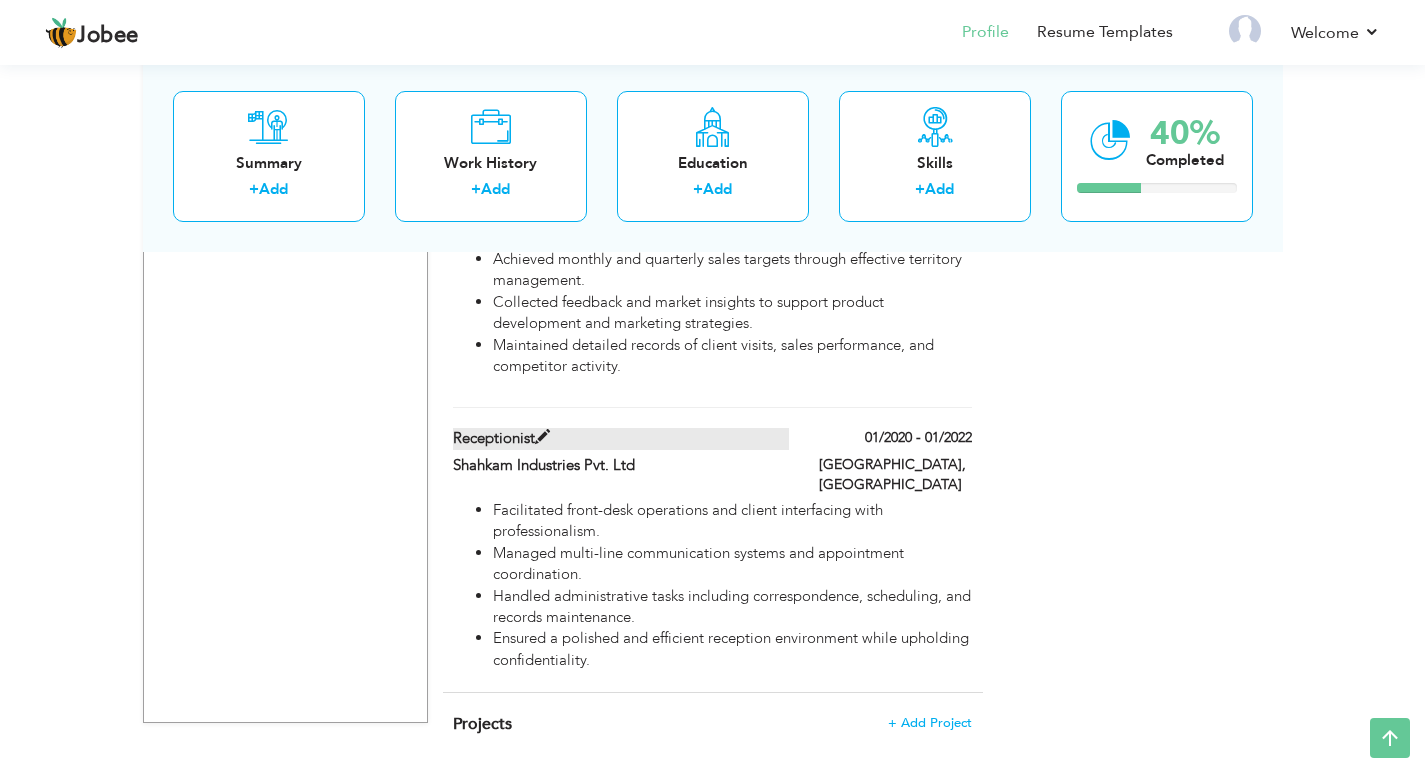 click at bounding box center [542, 437] 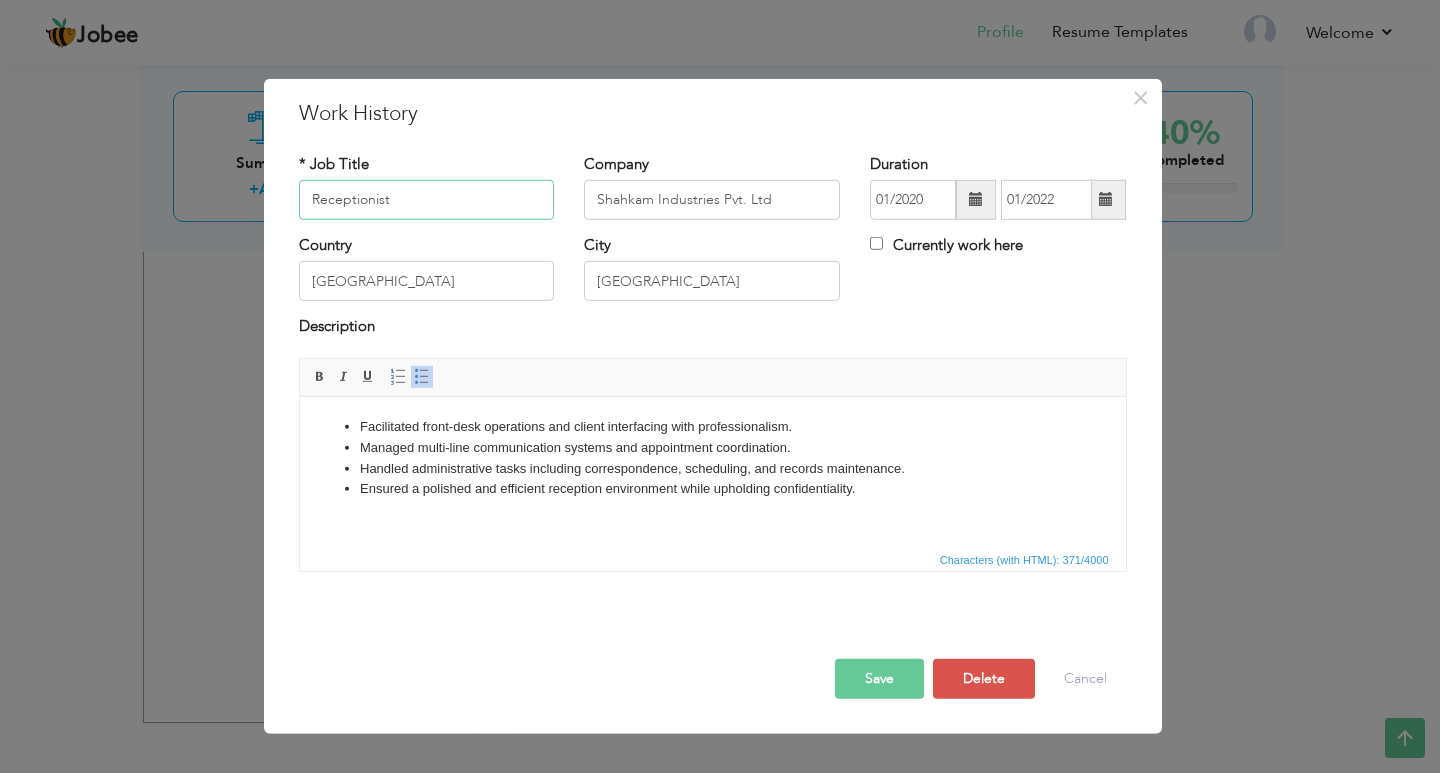 drag, startPoint x: 49, startPoint y: 205, endPoint x: 13, endPoint y: 198, distance: 36.67424 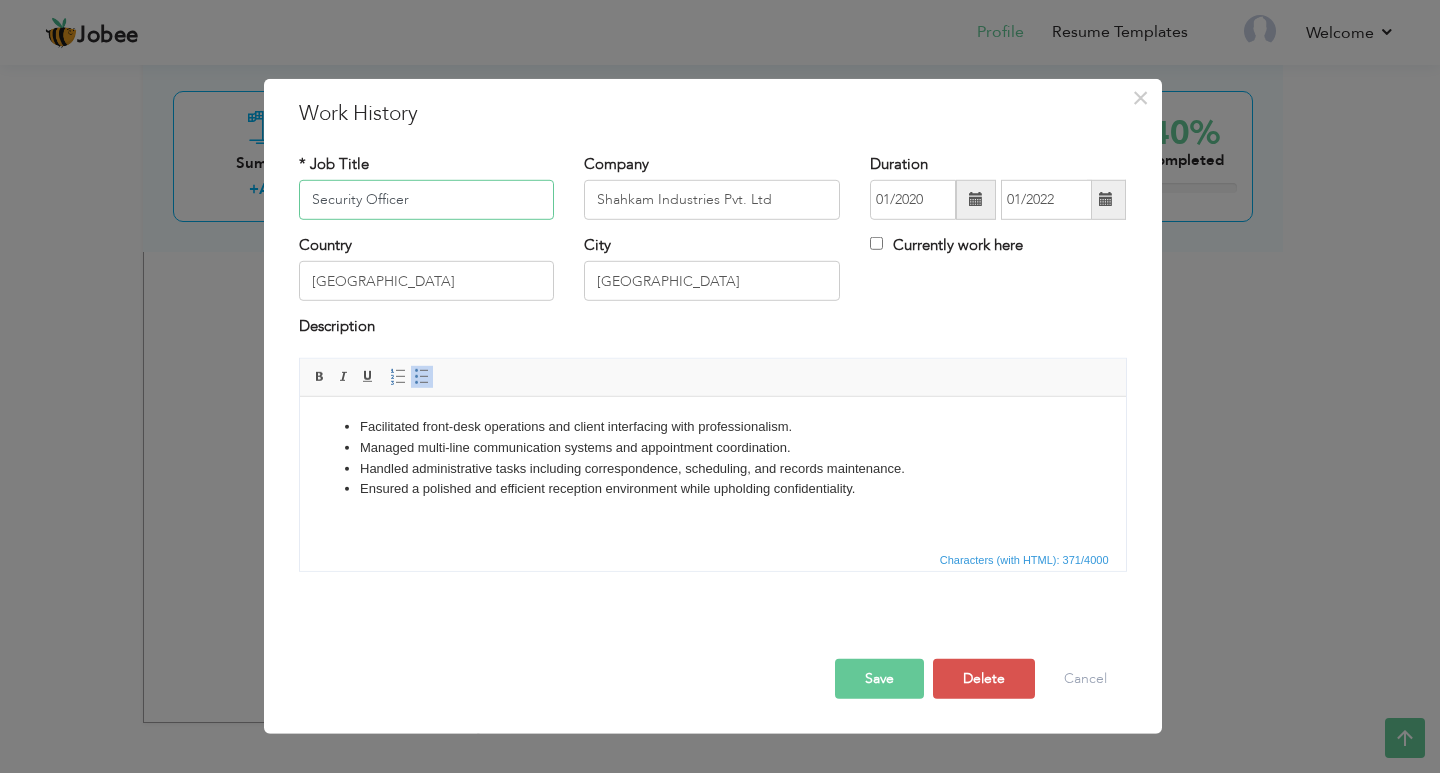drag, startPoint x: 420, startPoint y: 202, endPoint x: 29, endPoint y: 134, distance: 396.869 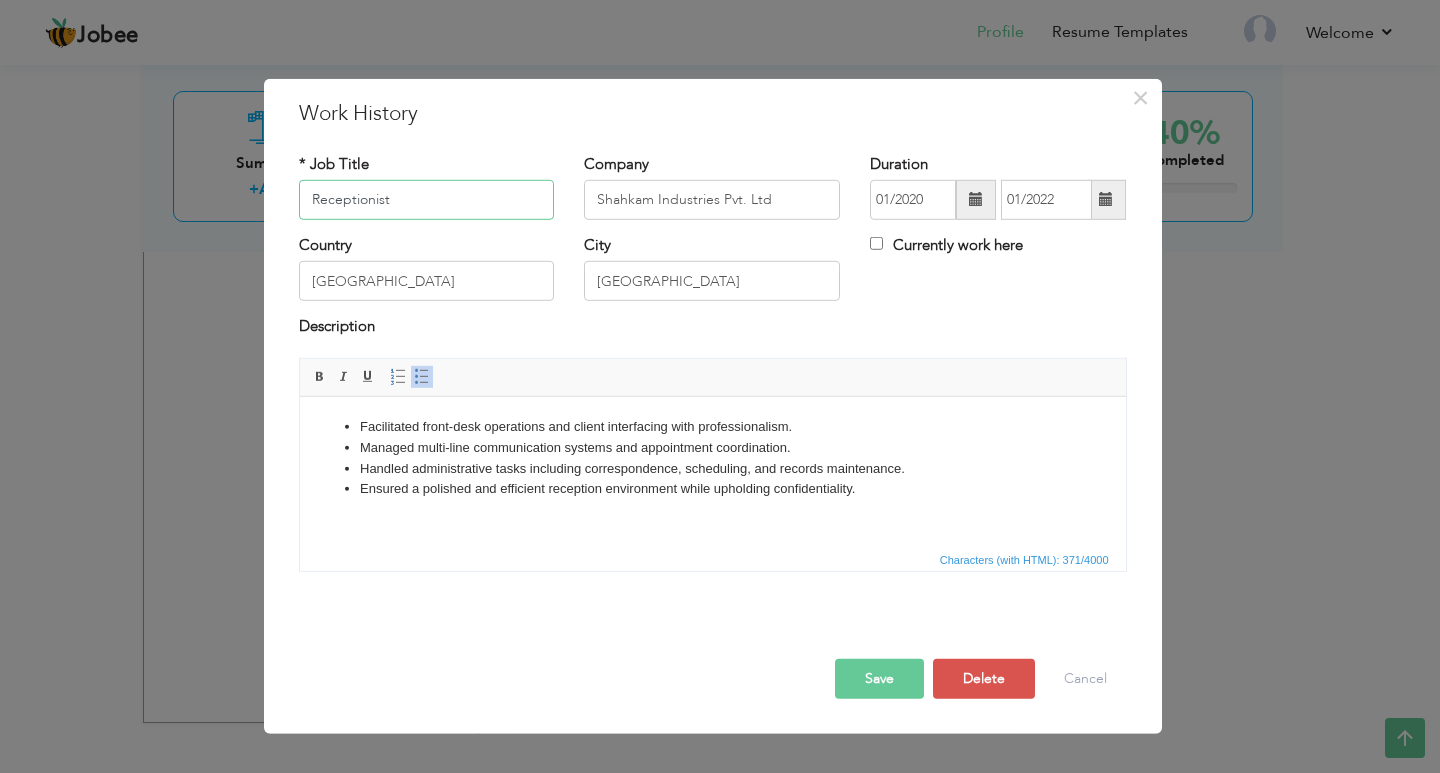 type on "Receptionist" 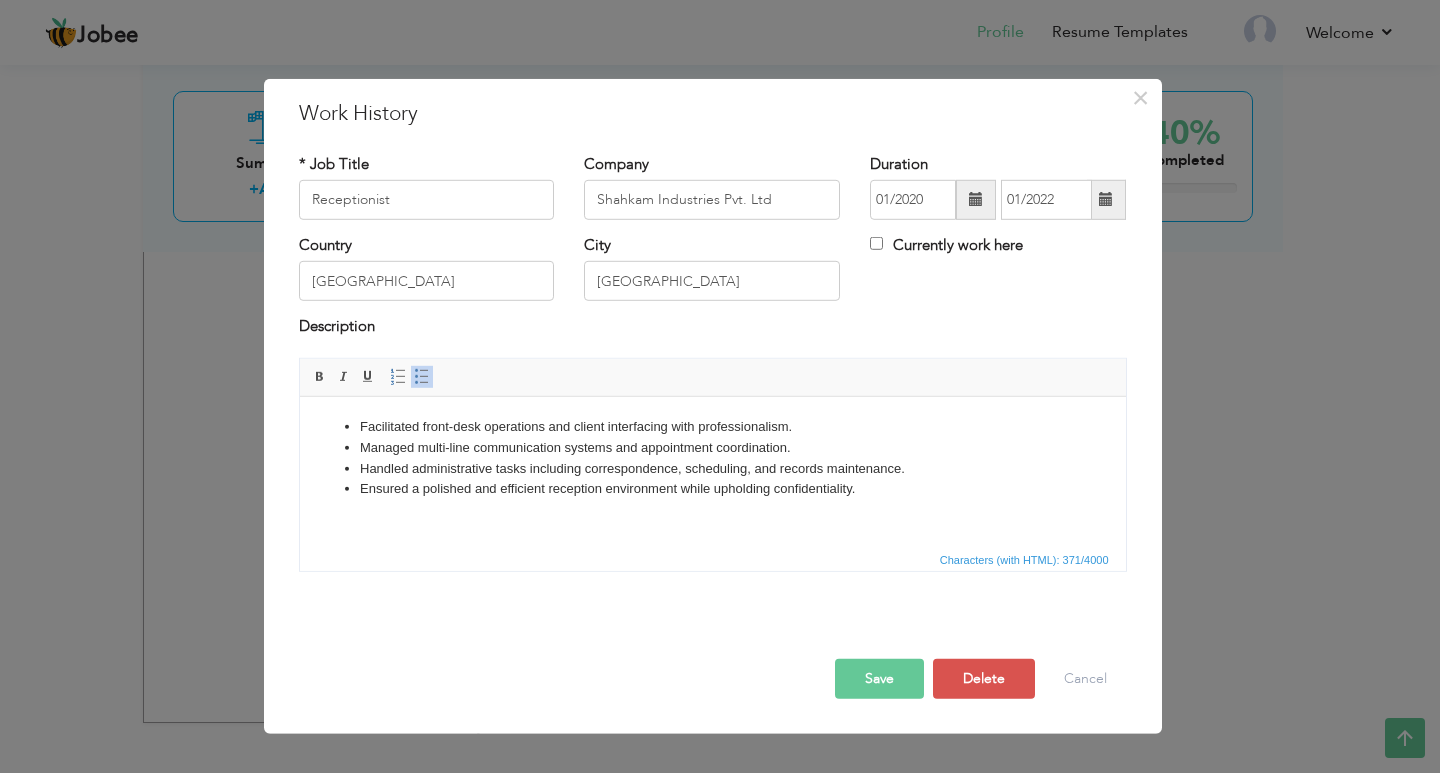 click on "Country
Pakistan
City
Lahore
Currently work here" at bounding box center (713, 275) 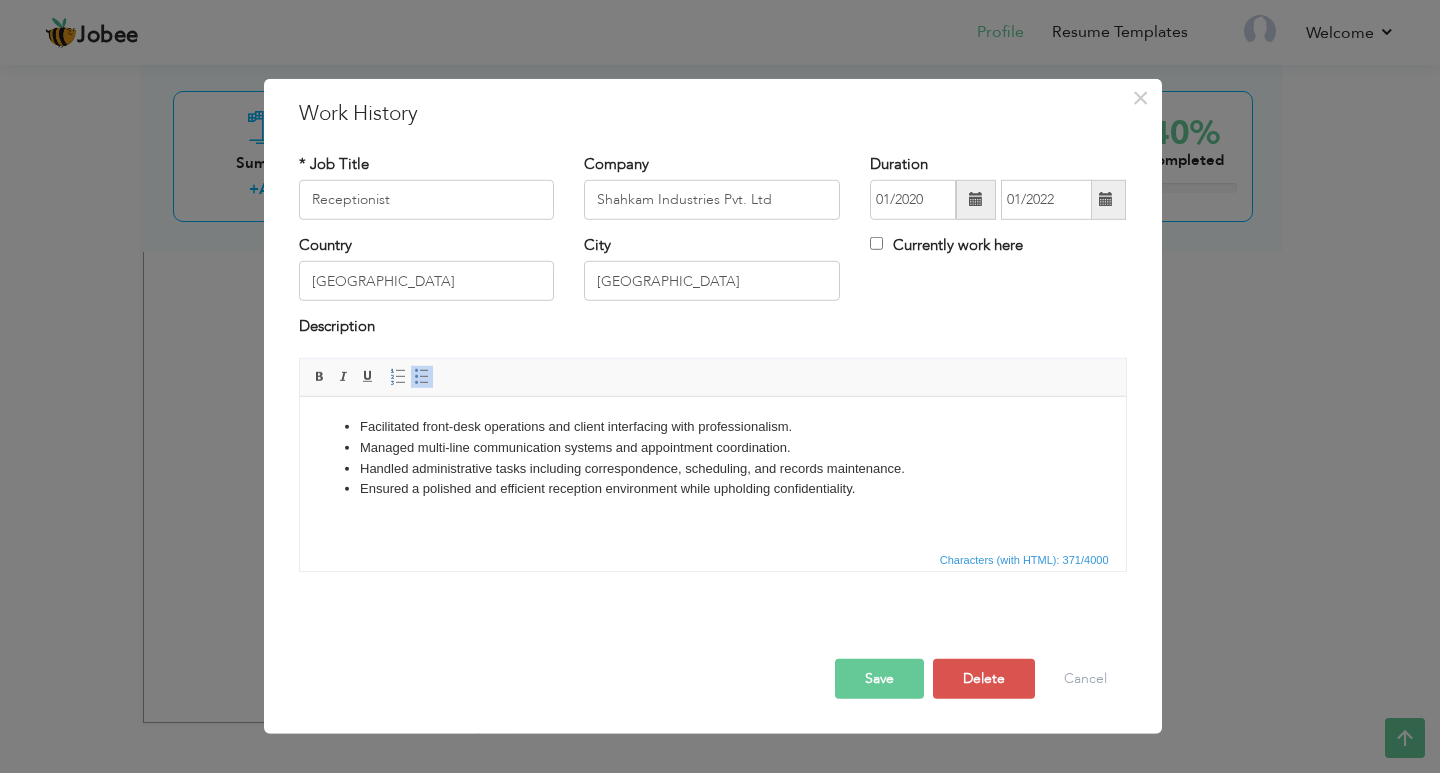 click on "Save" at bounding box center [879, 679] 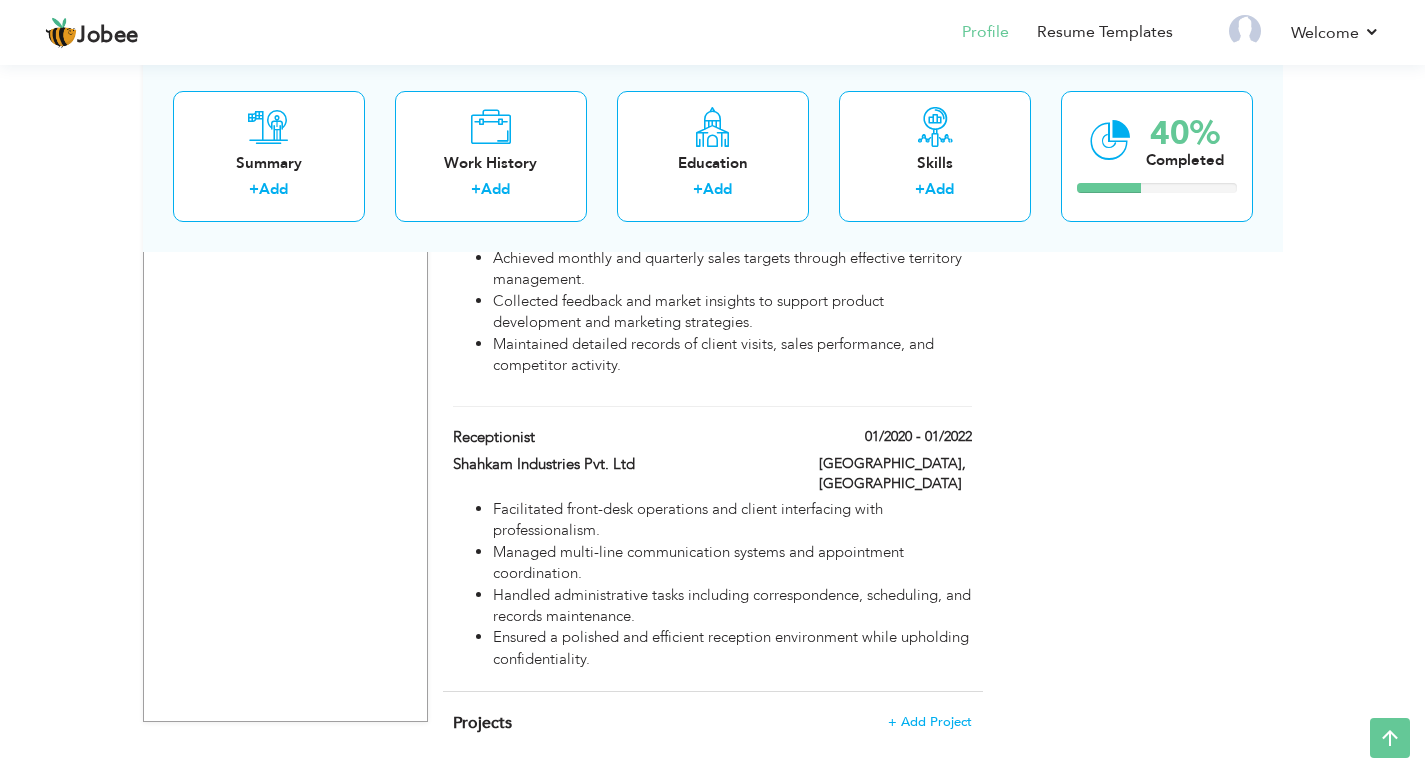 scroll, scrollTop: 1205, scrollLeft: 0, axis: vertical 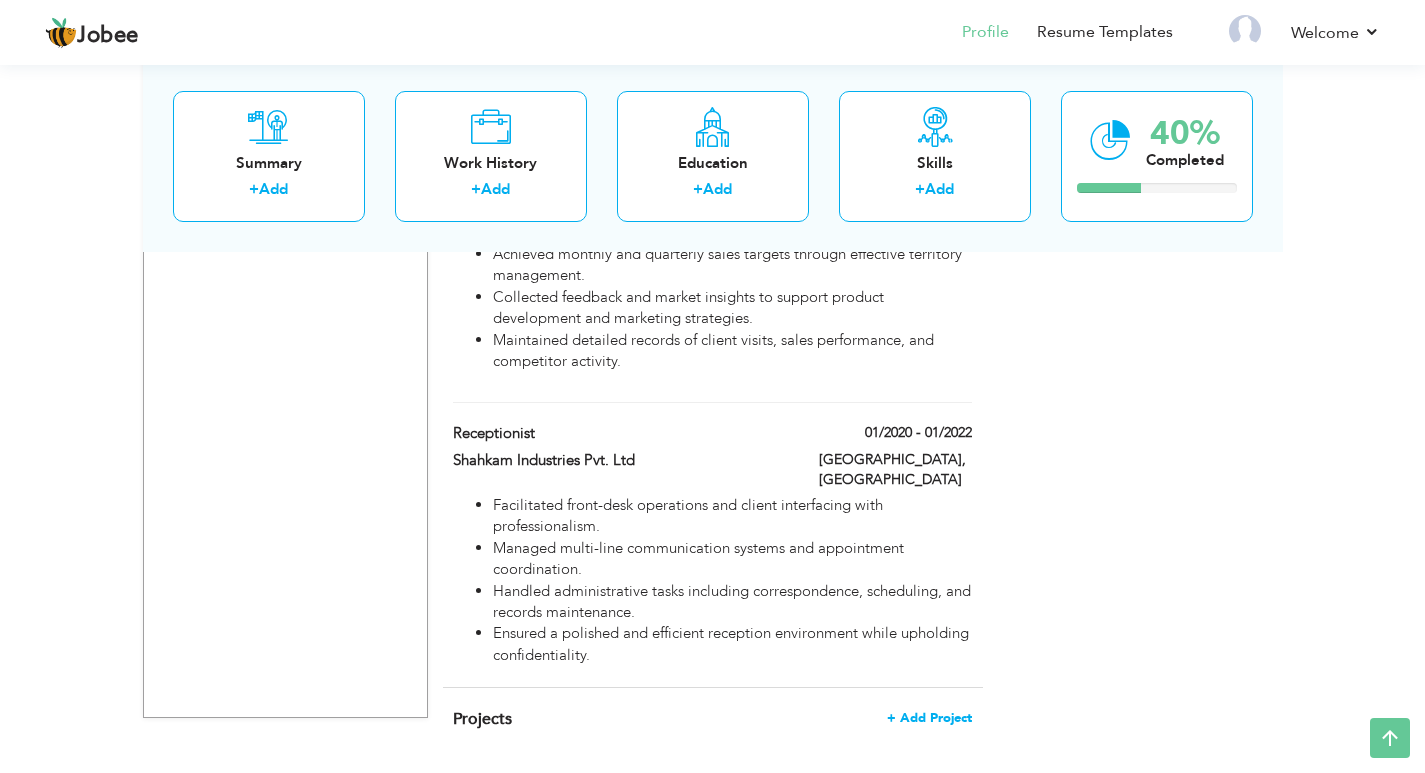 click on "+ Add Project" at bounding box center (929, 718) 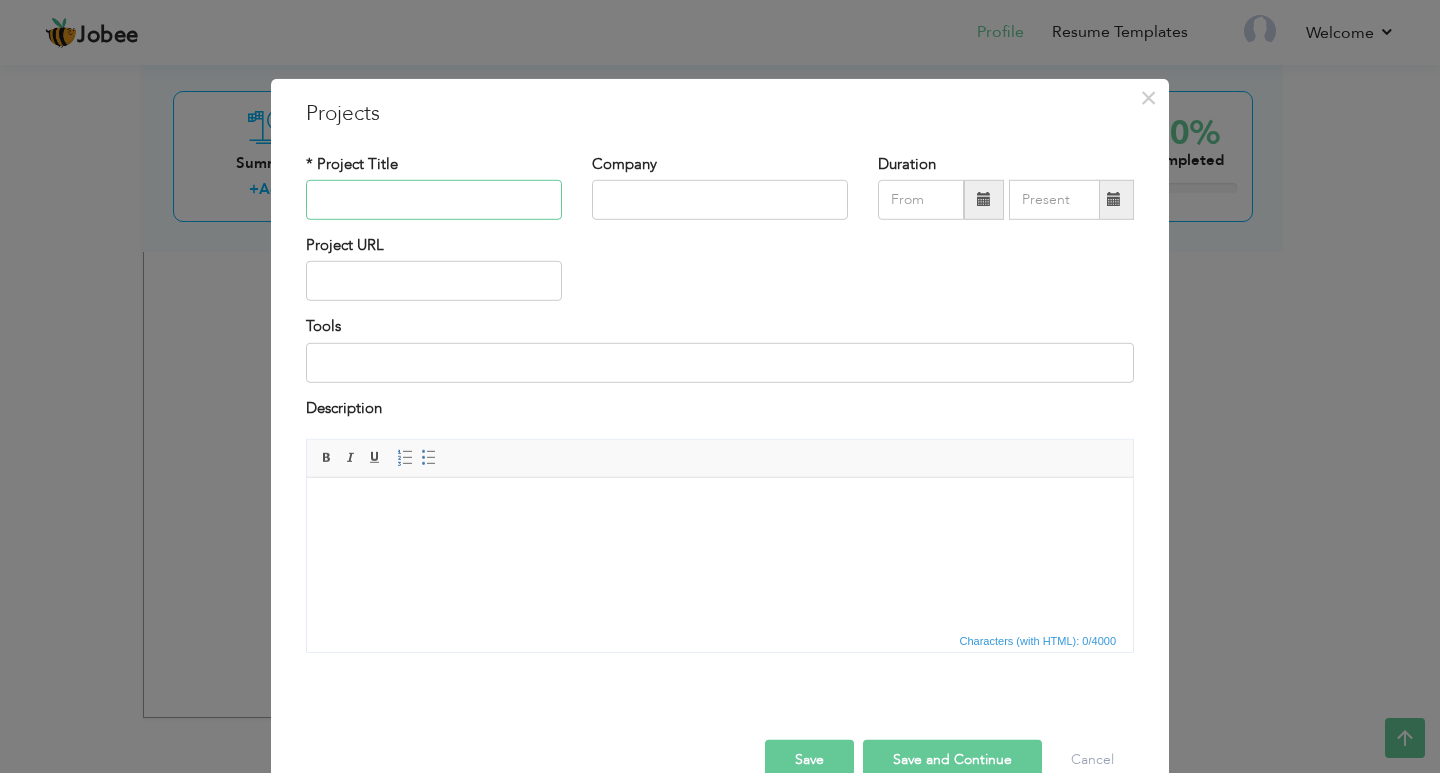 click at bounding box center [434, 200] 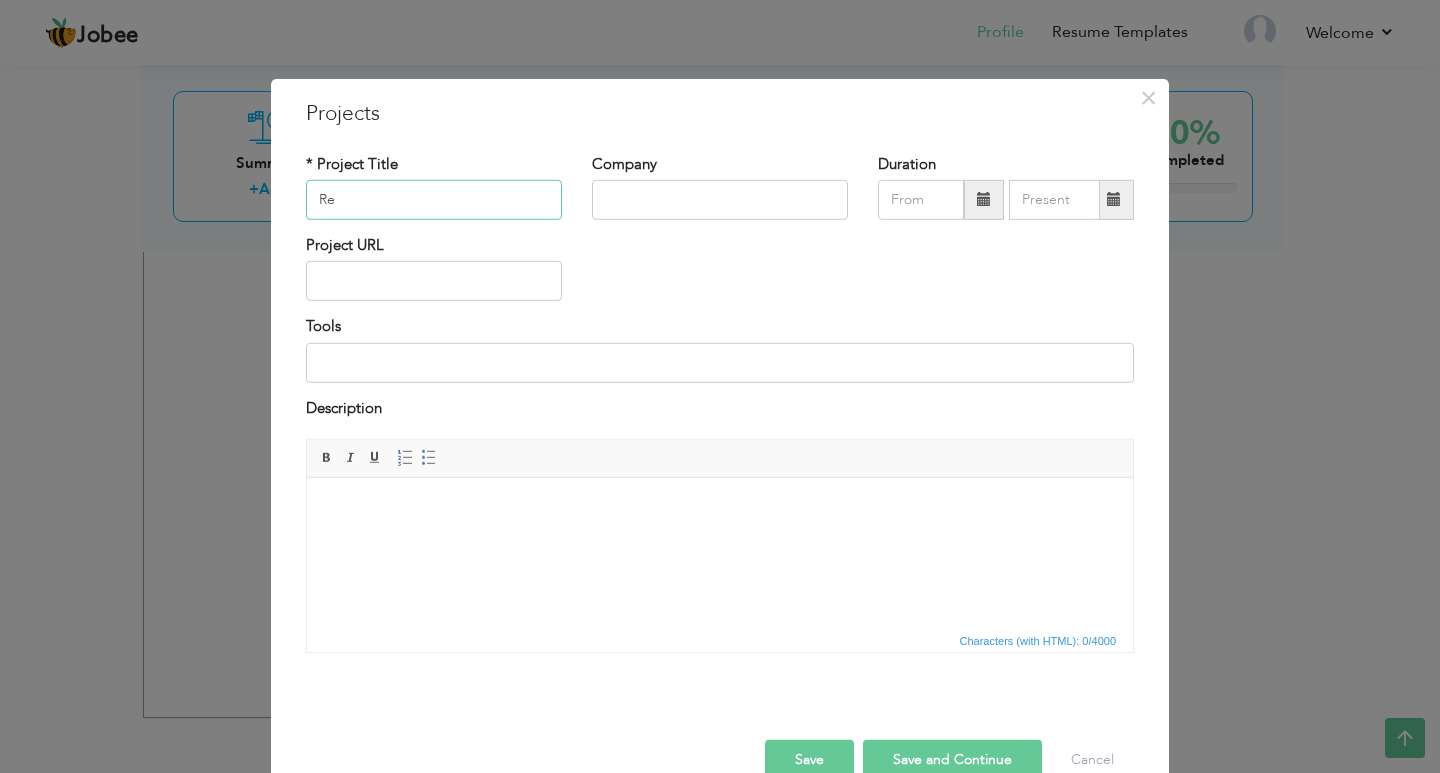 type on "R" 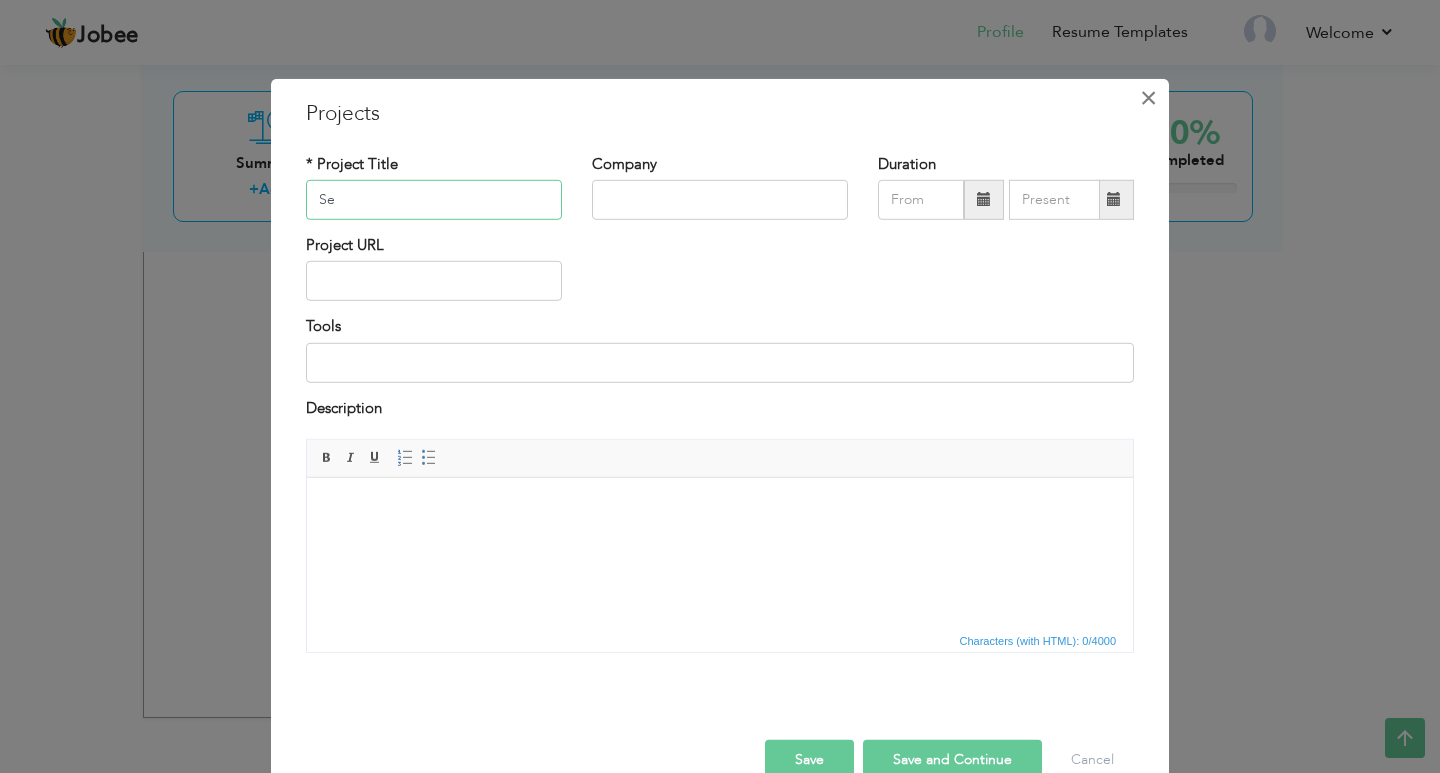 type on "S" 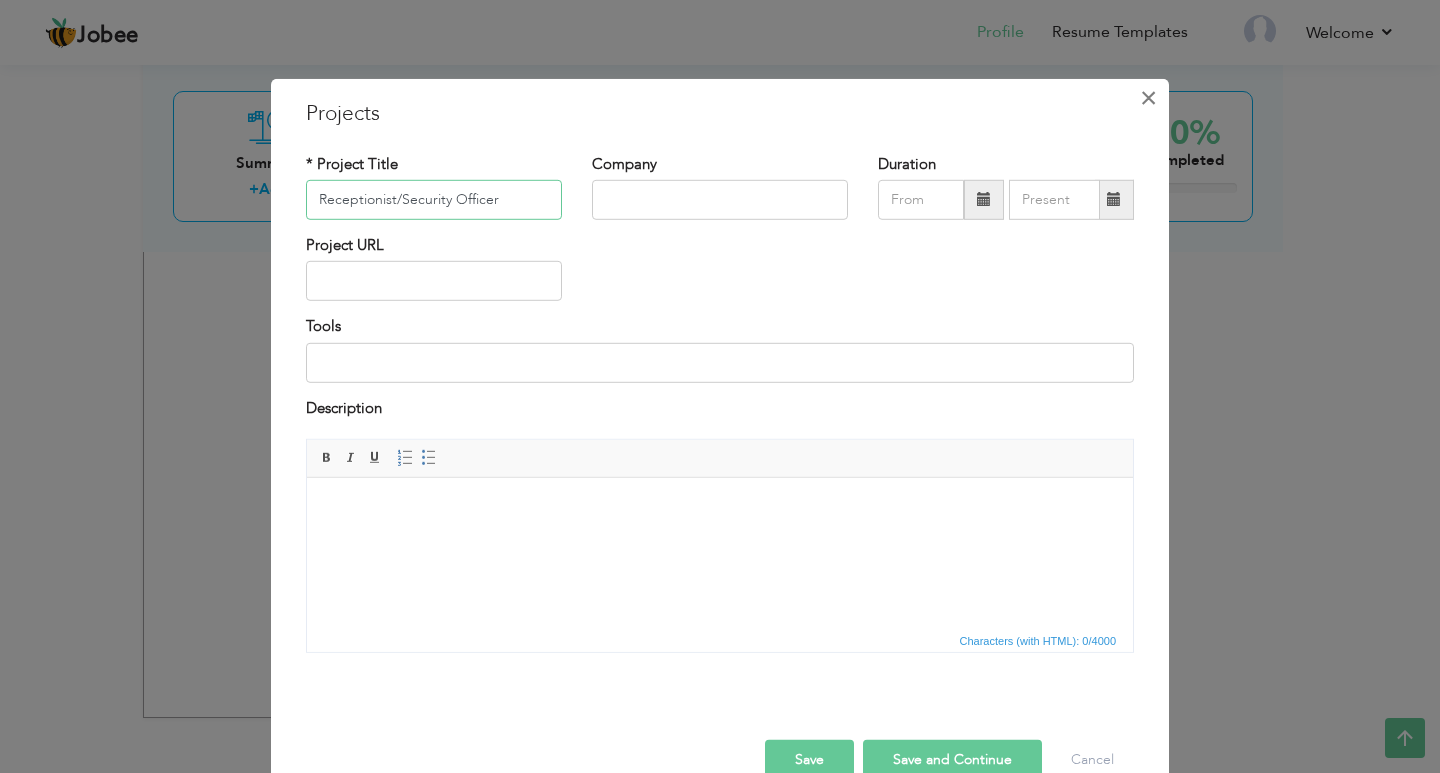 type on "Receptionist/Security Officer" 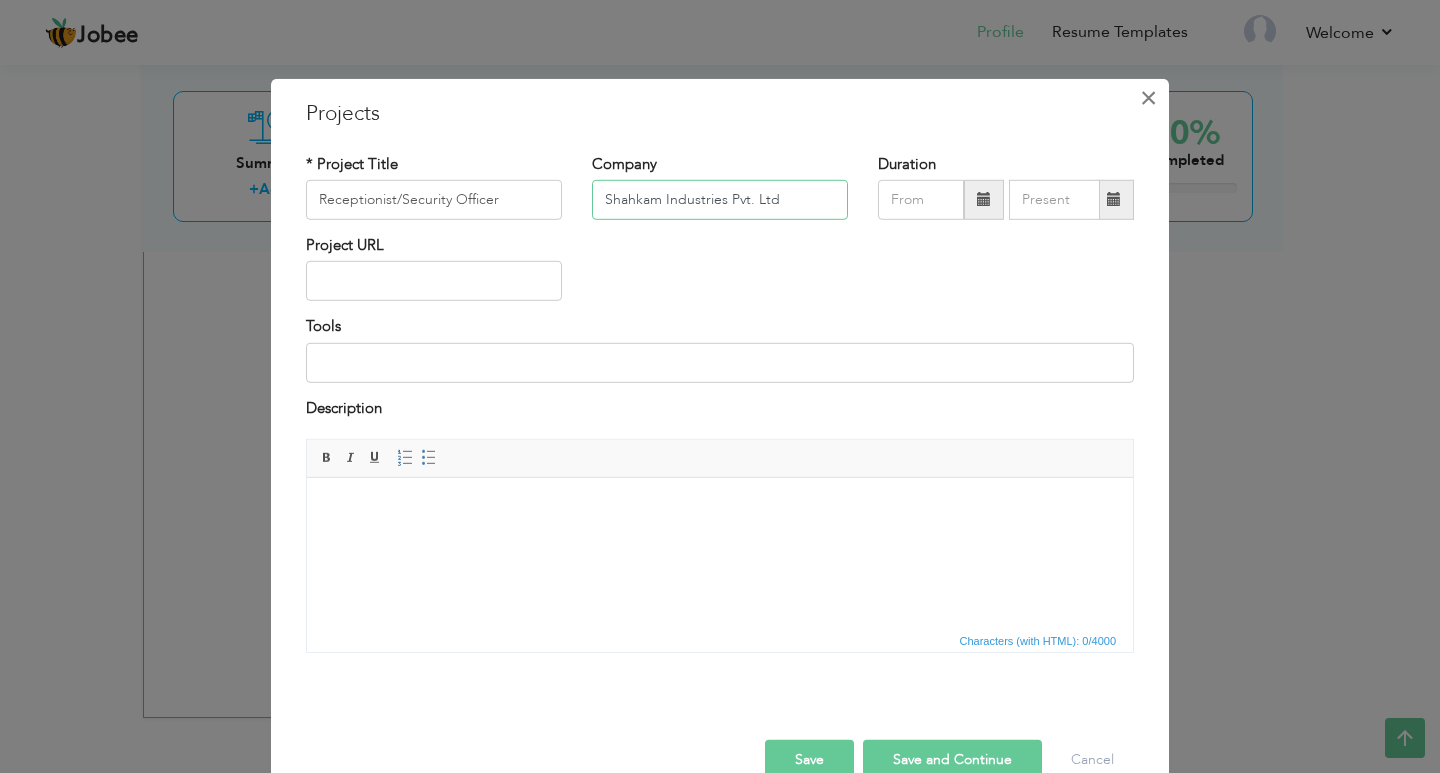 type on "Shahkam Industries Pvt. Ltd" 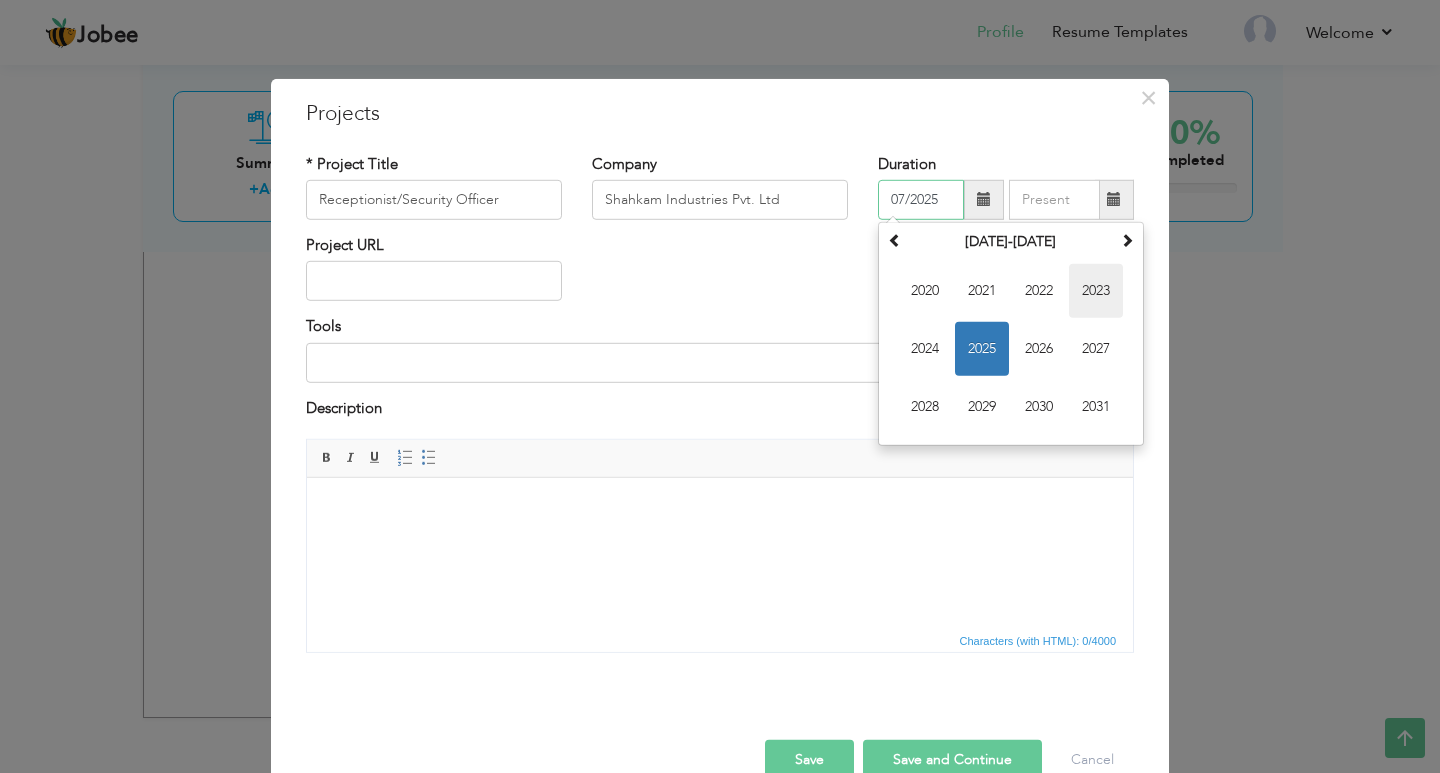 click on "2023" at bounding box center [1096, 291] 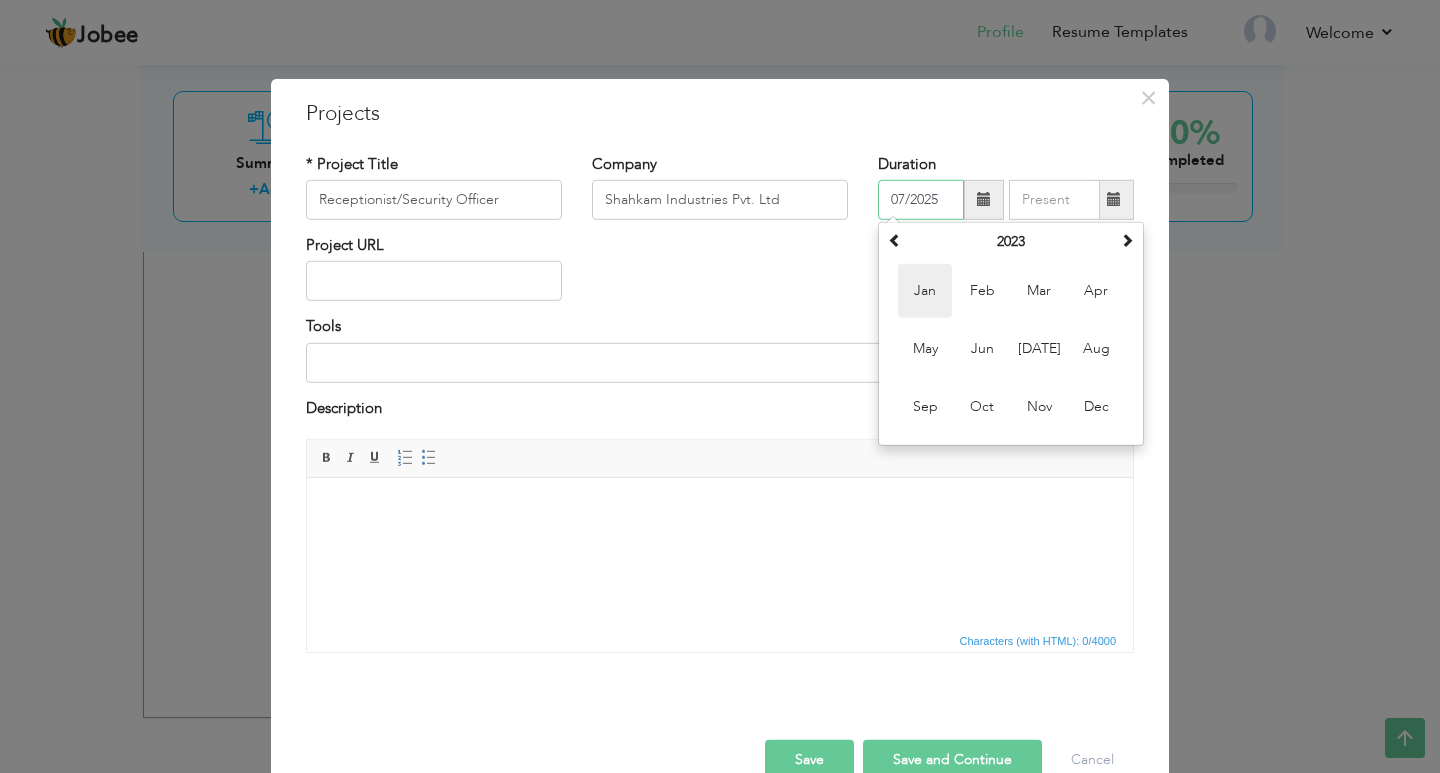 click on "Jan" at bounding box center (925, 291) 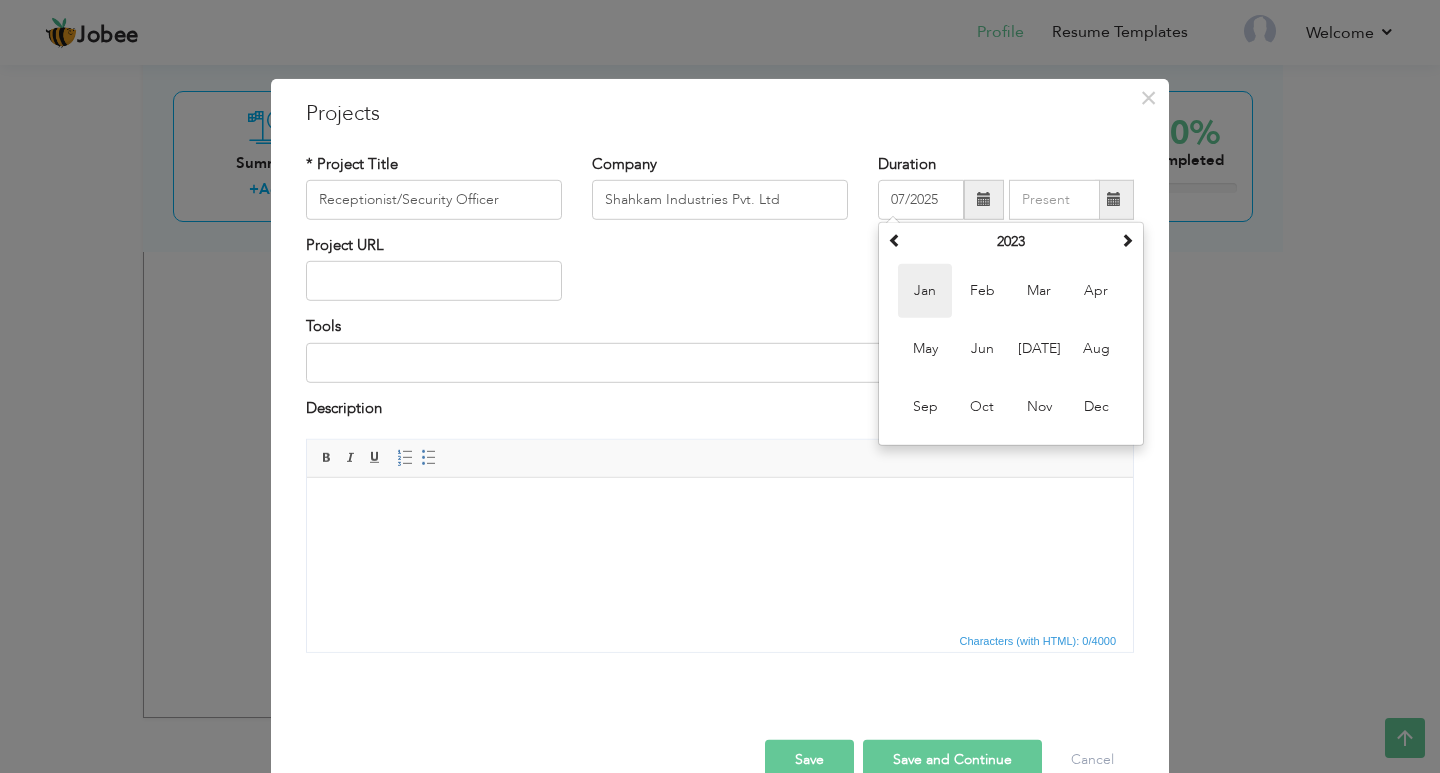 type on "01/2023" 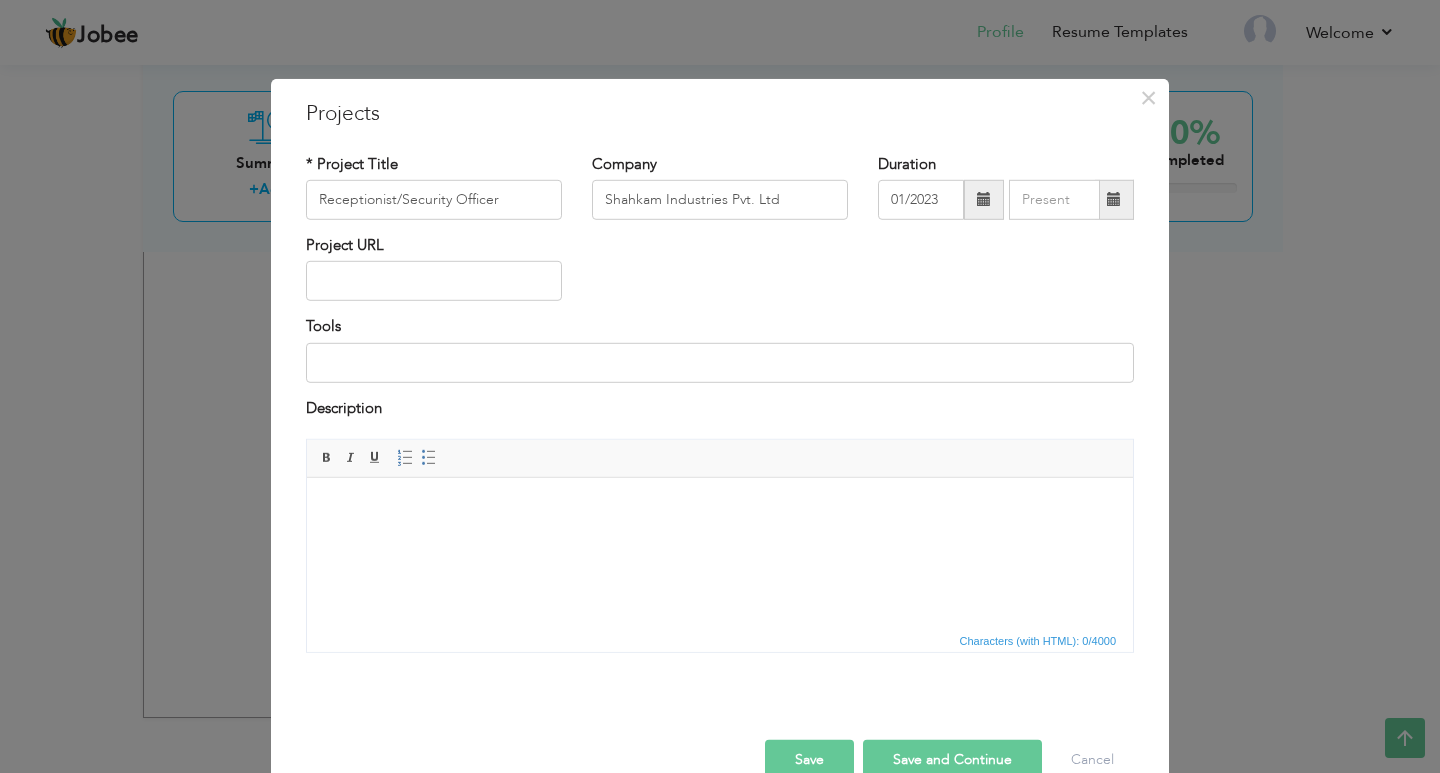 click at bounding box center (1114, 199) 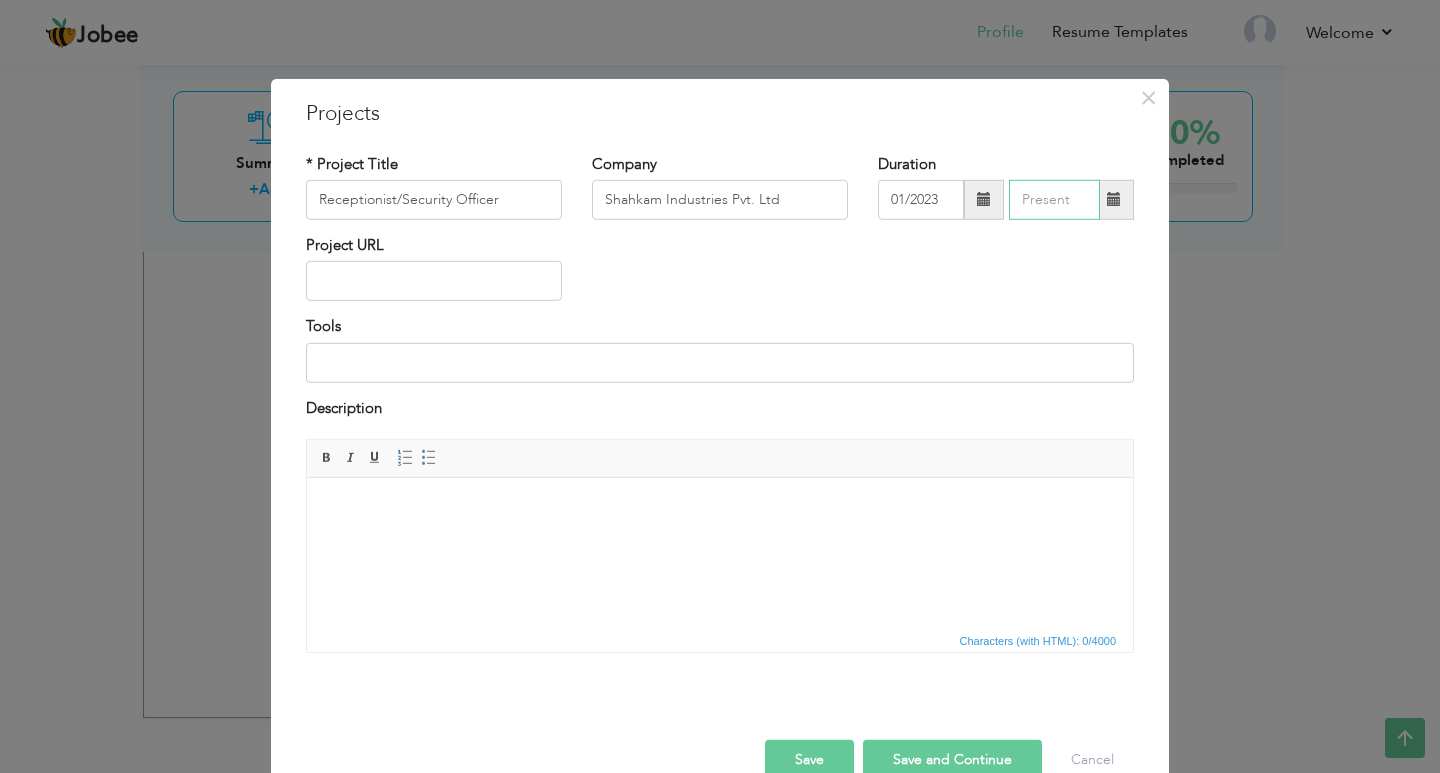 type on "07/2025" 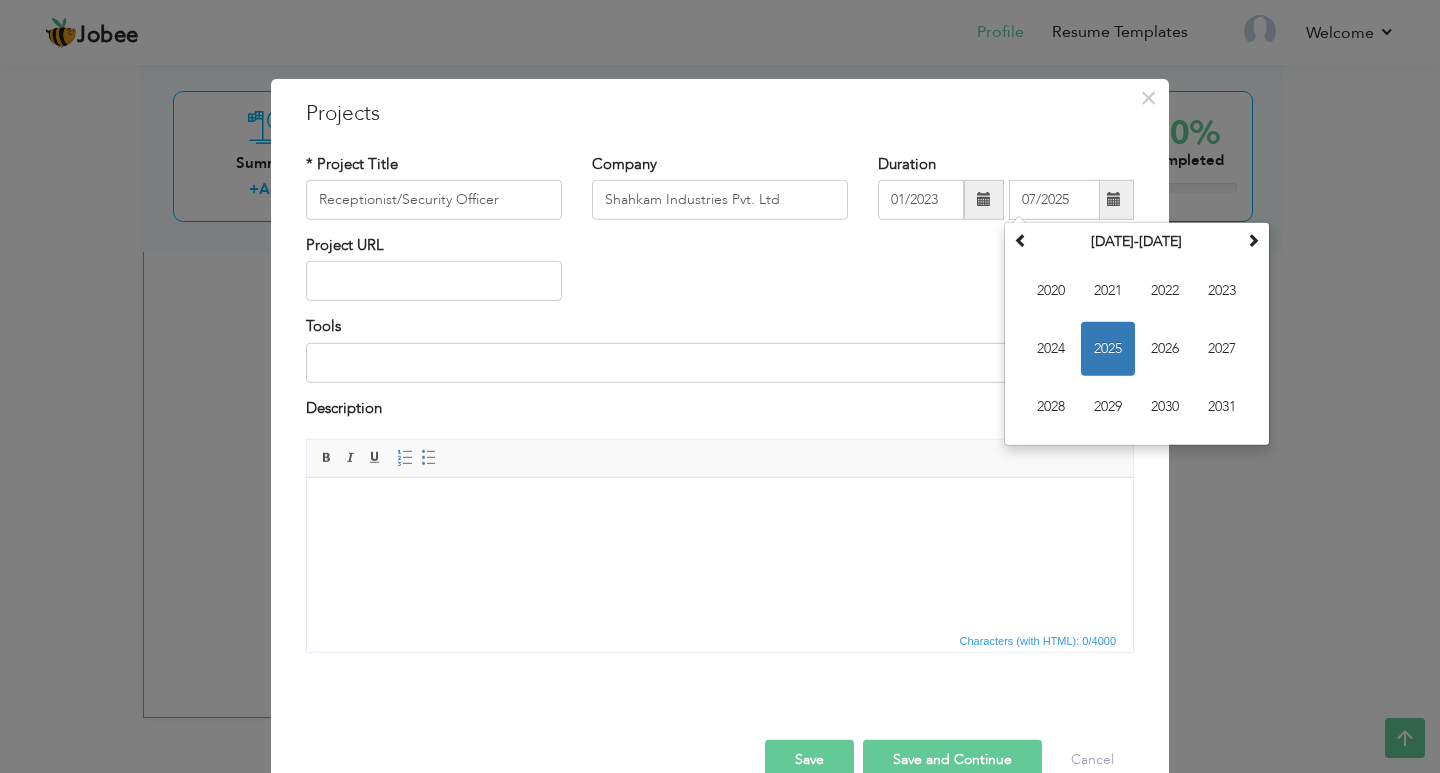 click on "Project URL" at bounding box center [720, 275] 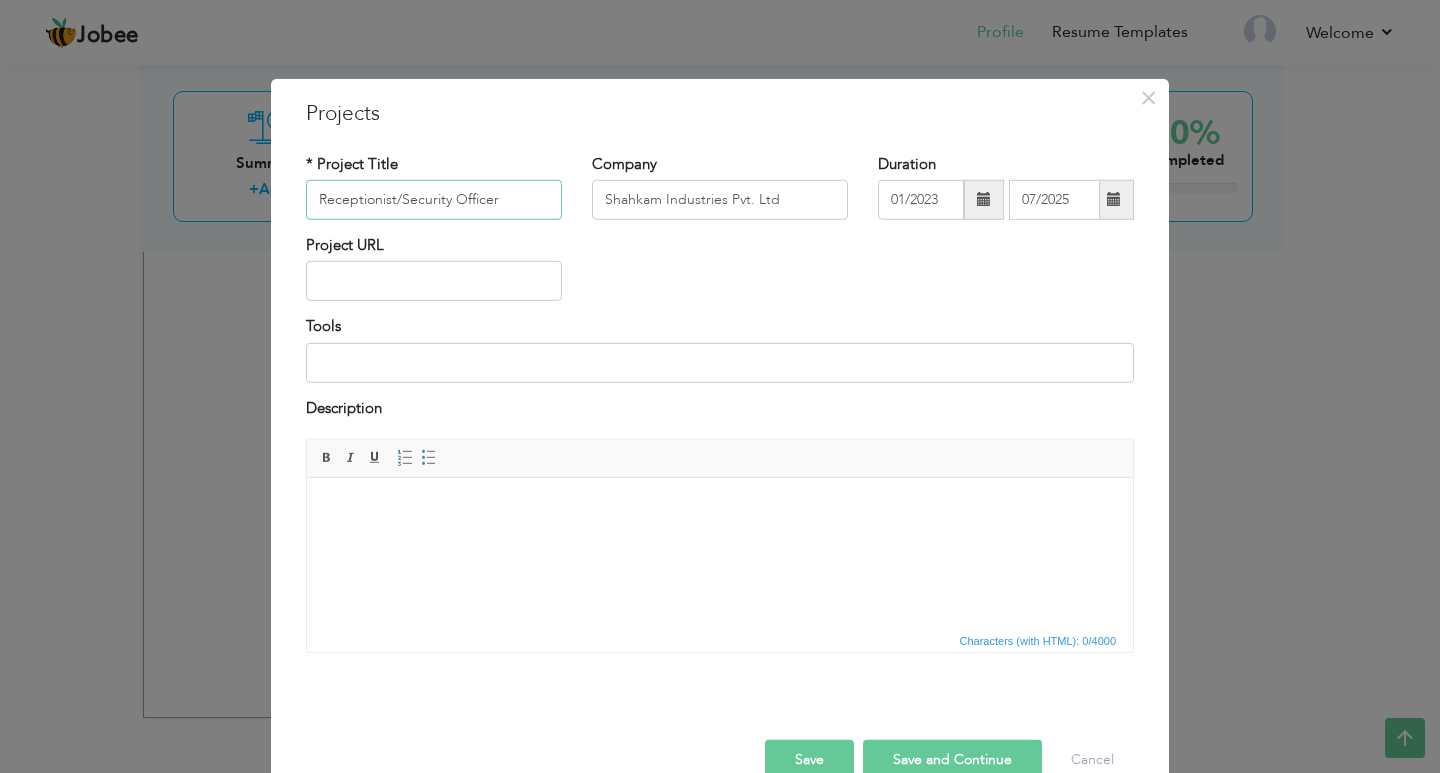 drag, startPoint x: 32, startPoint y: 205, endPoint x: 39, endPoint y: 184, distance: 22.135944 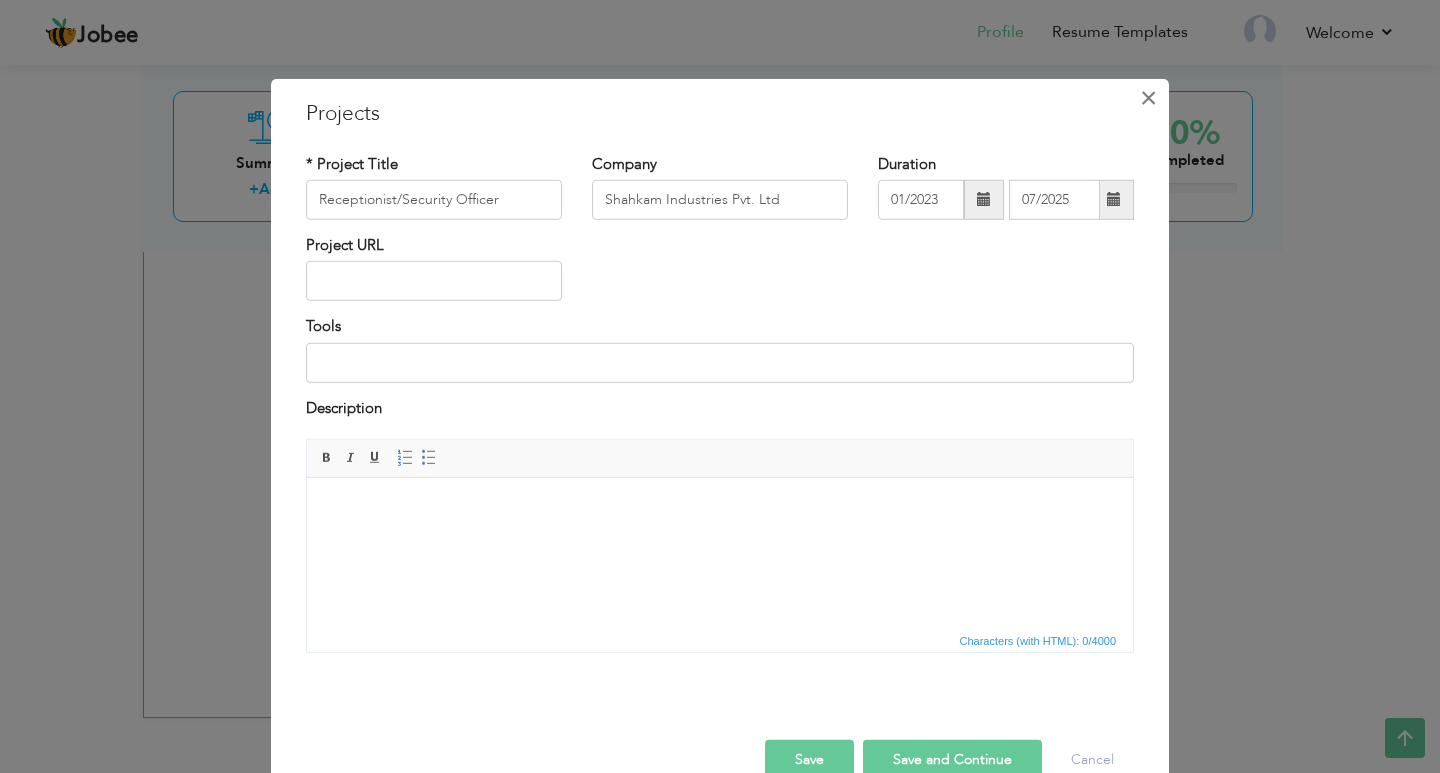 click on "×" at bounding box center [1148, 97] 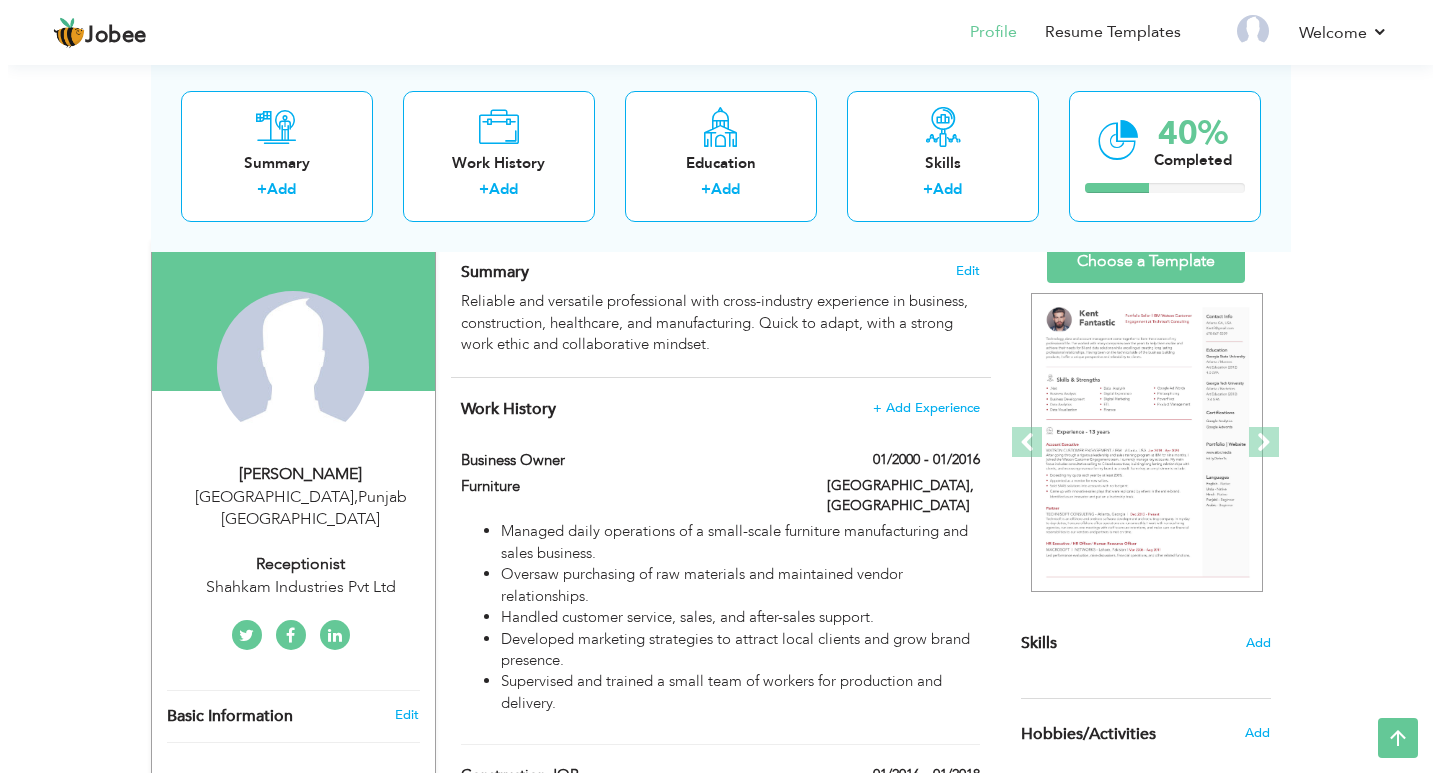 scroll, scrollTop: 105, scrollLeft: 0, axis: vertical 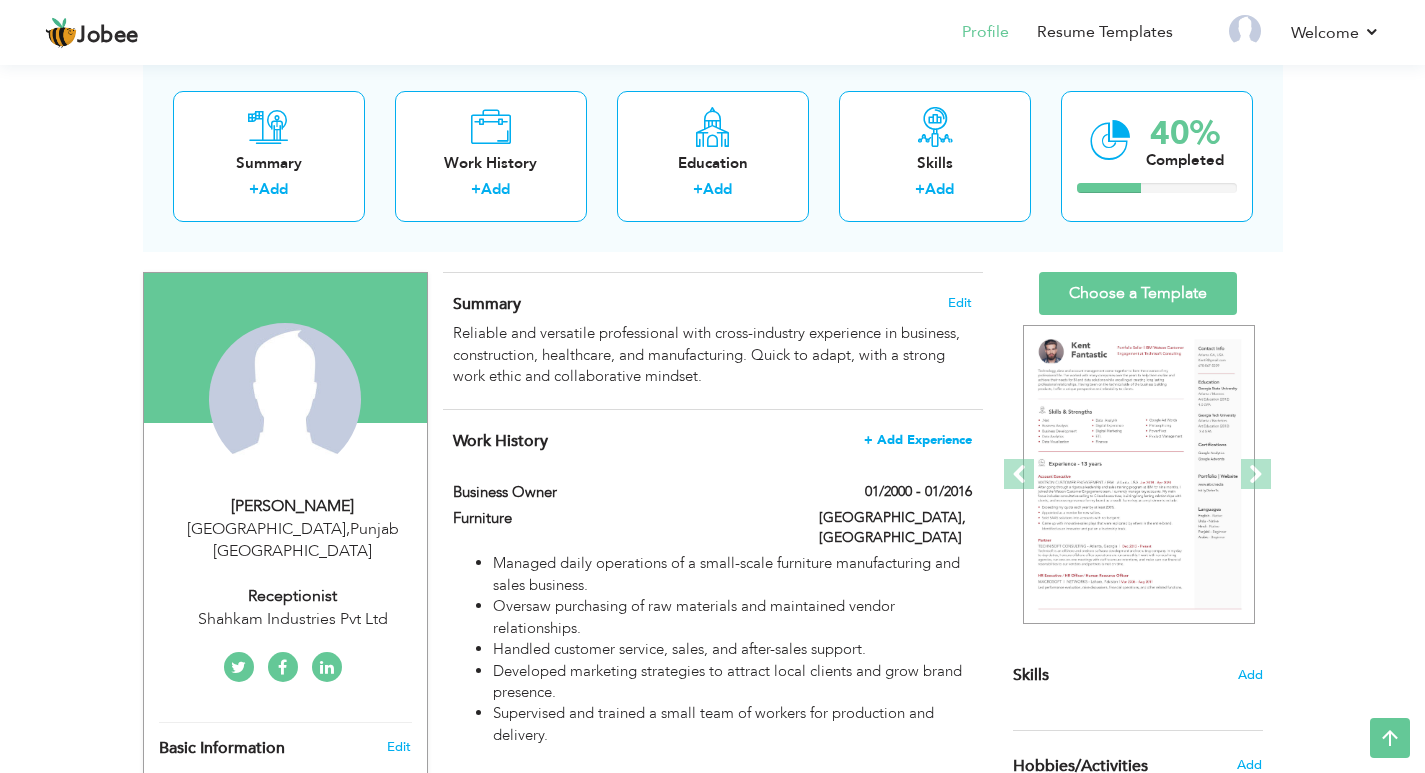 click on "+ Add Experience" at bounding box center [918, 440] 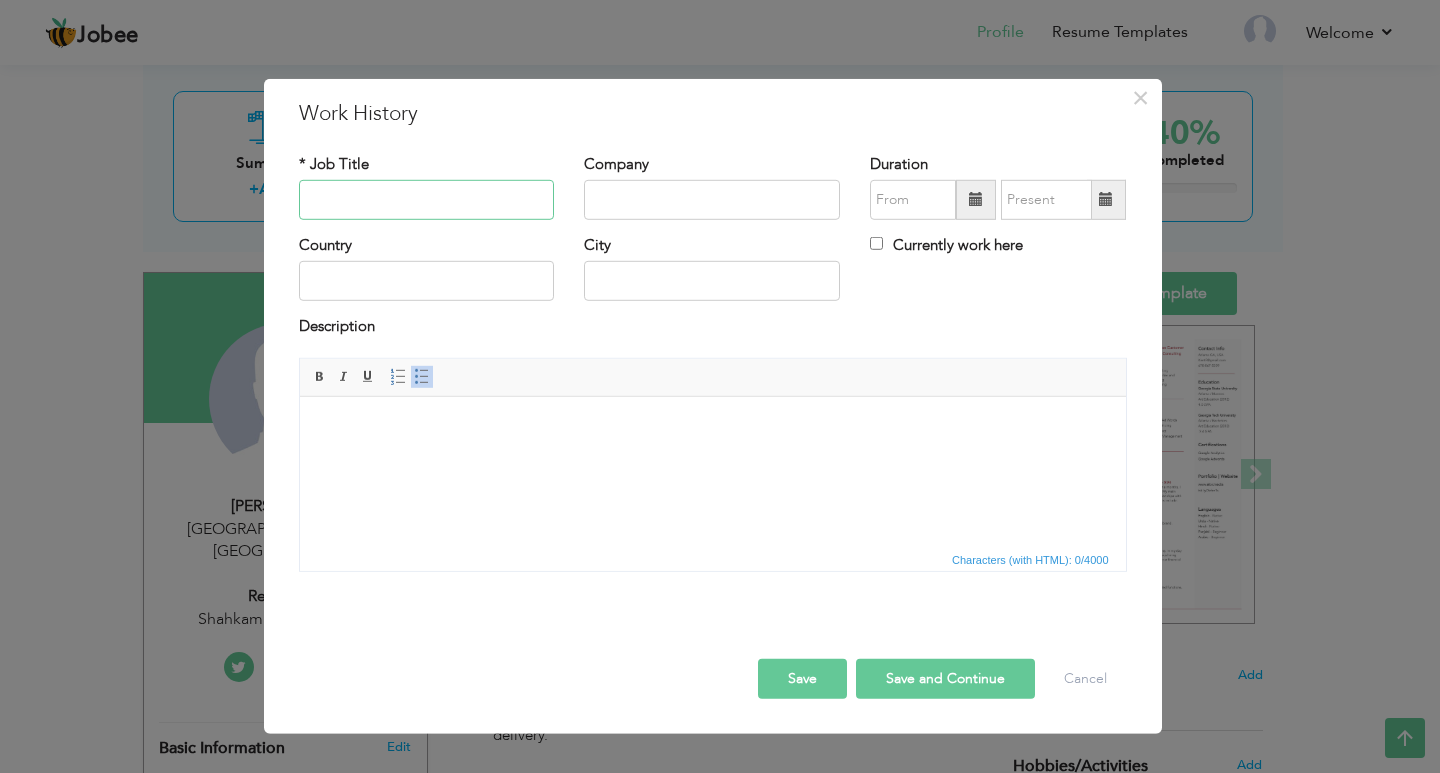 paste on "Receptionist/Security Officer" 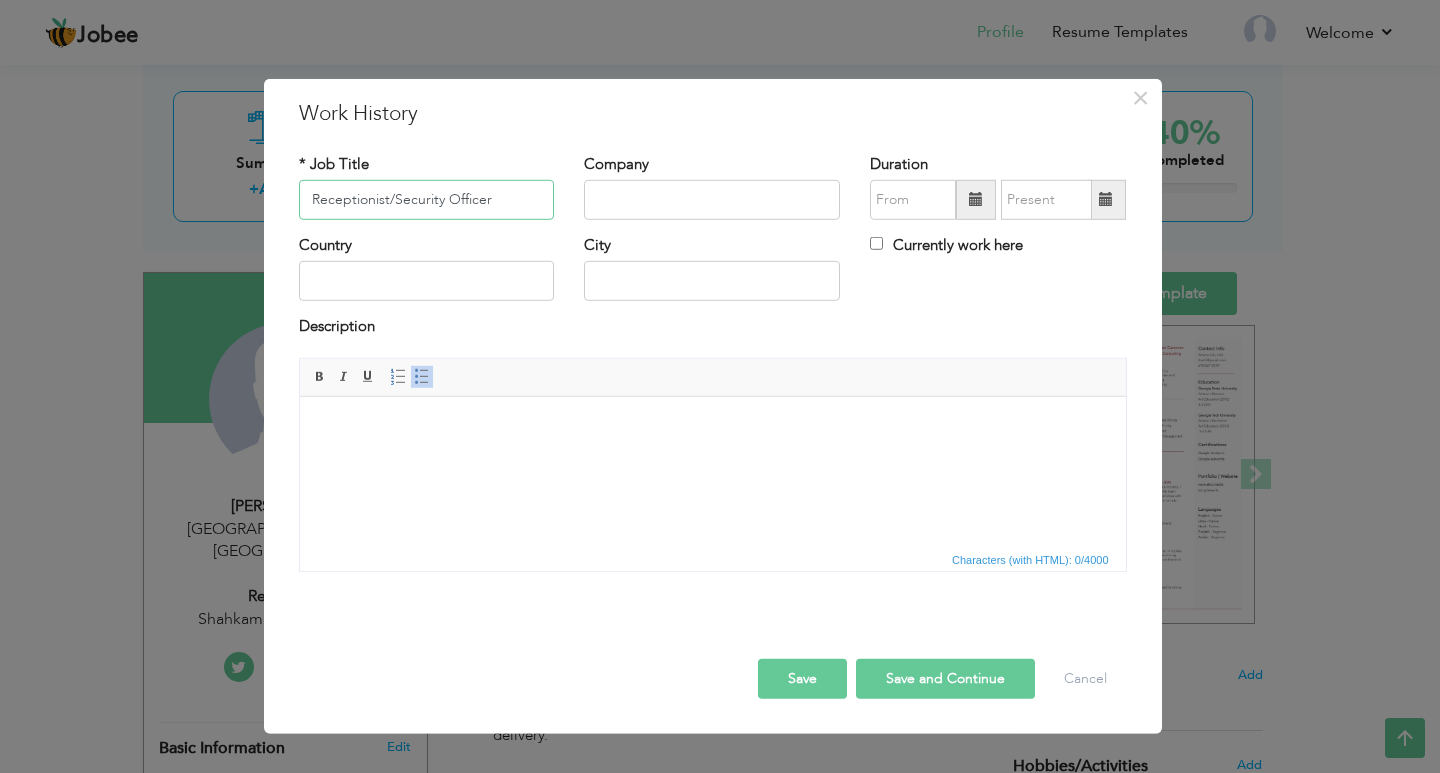 type on "Receptionist/Security Officer" 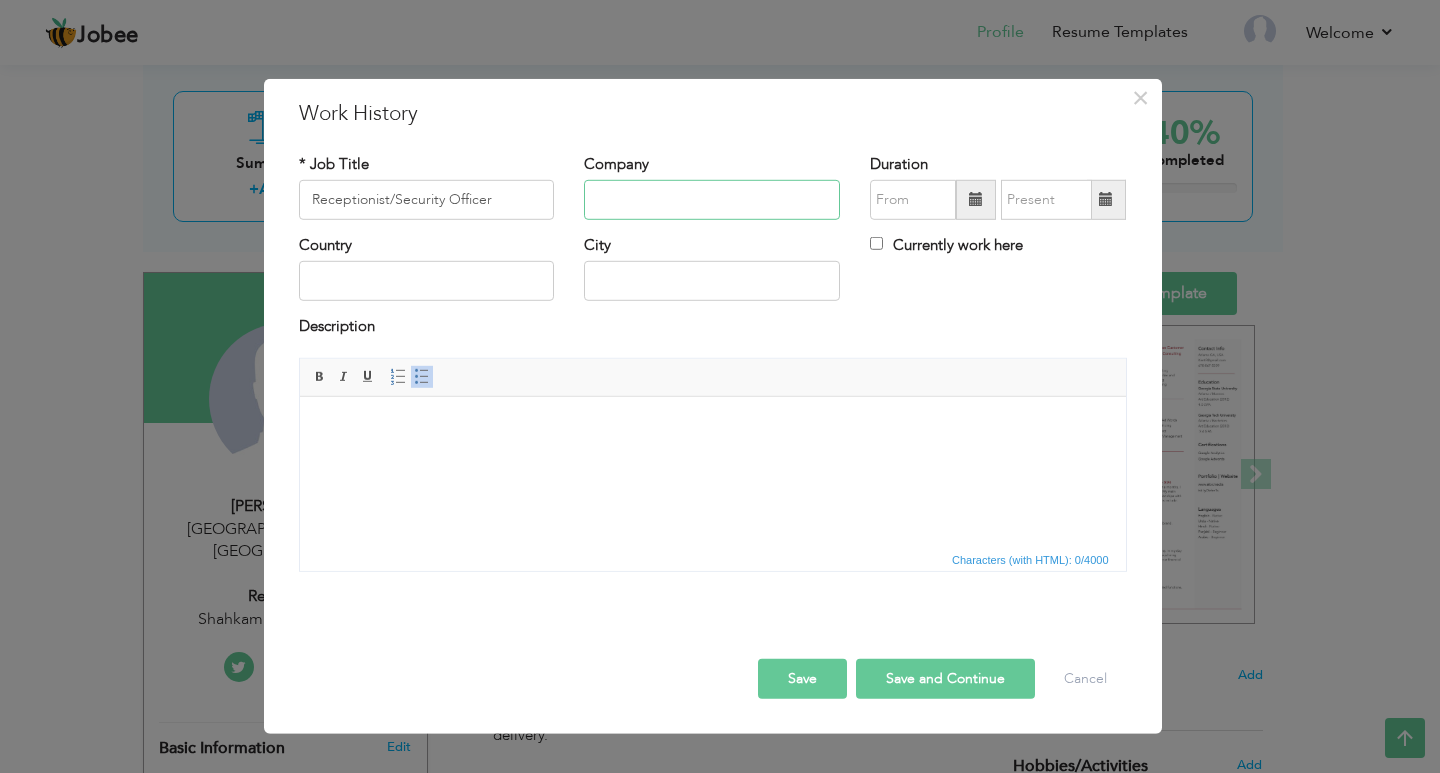 click at bounding box center [712, 200] 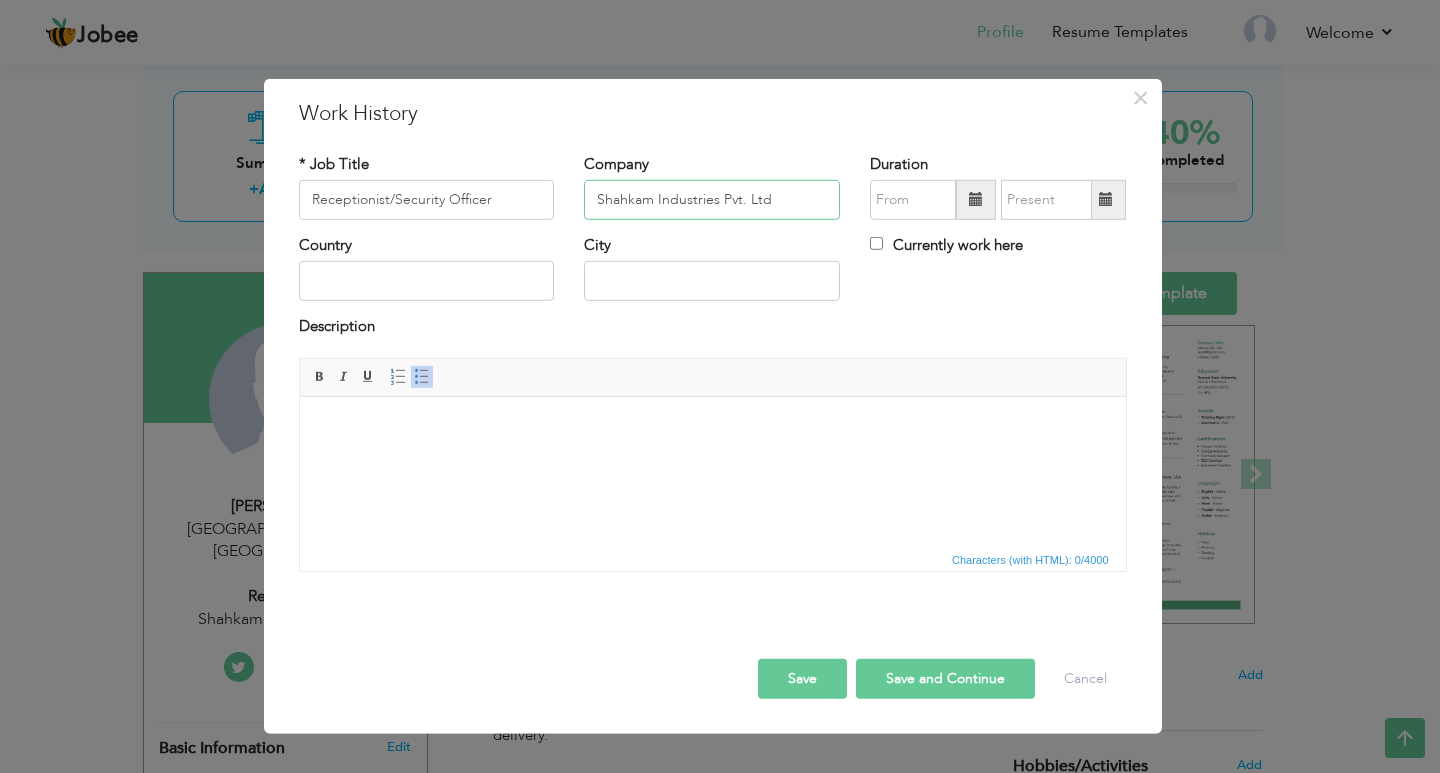 type on "Shahkam Industries Pvt. Ltd" 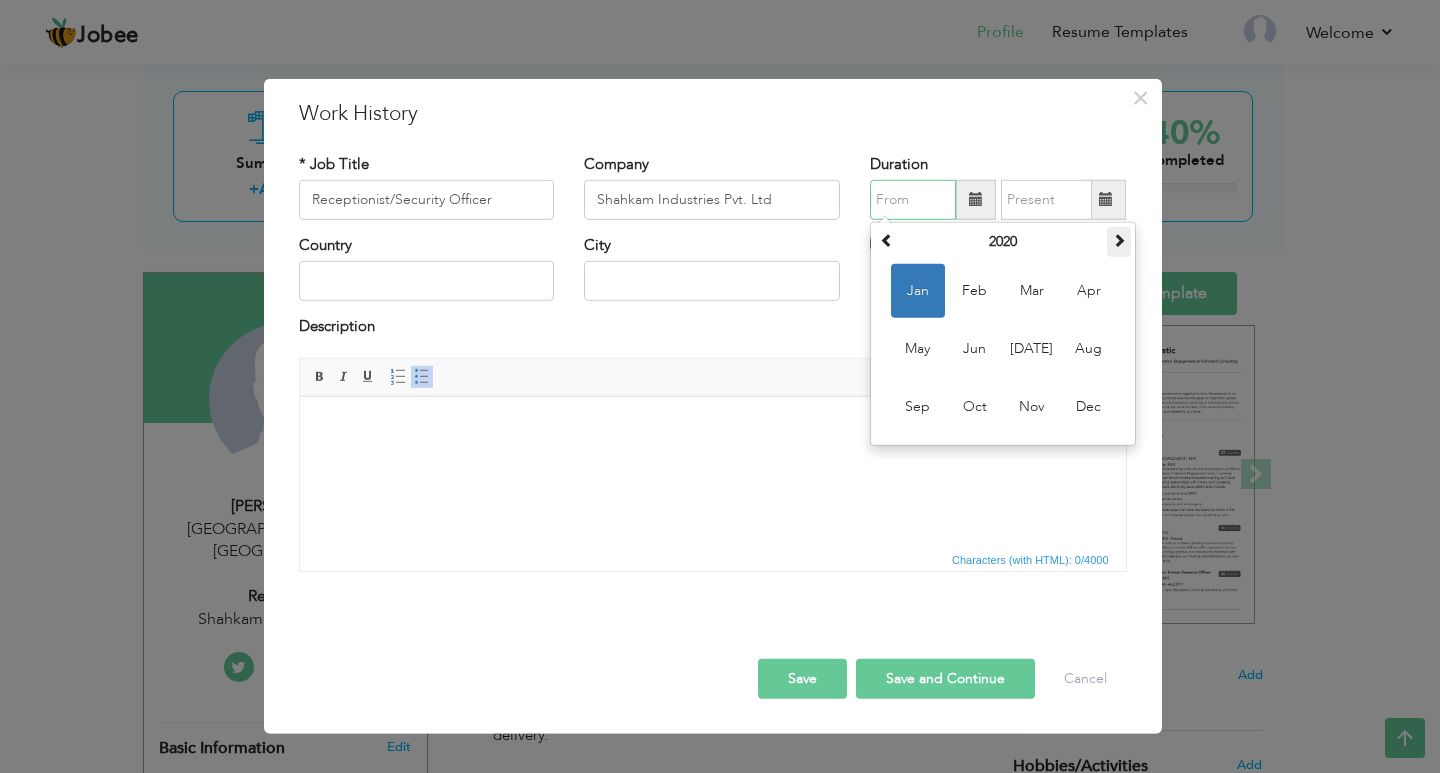 click at bounding box center (1119, 240) 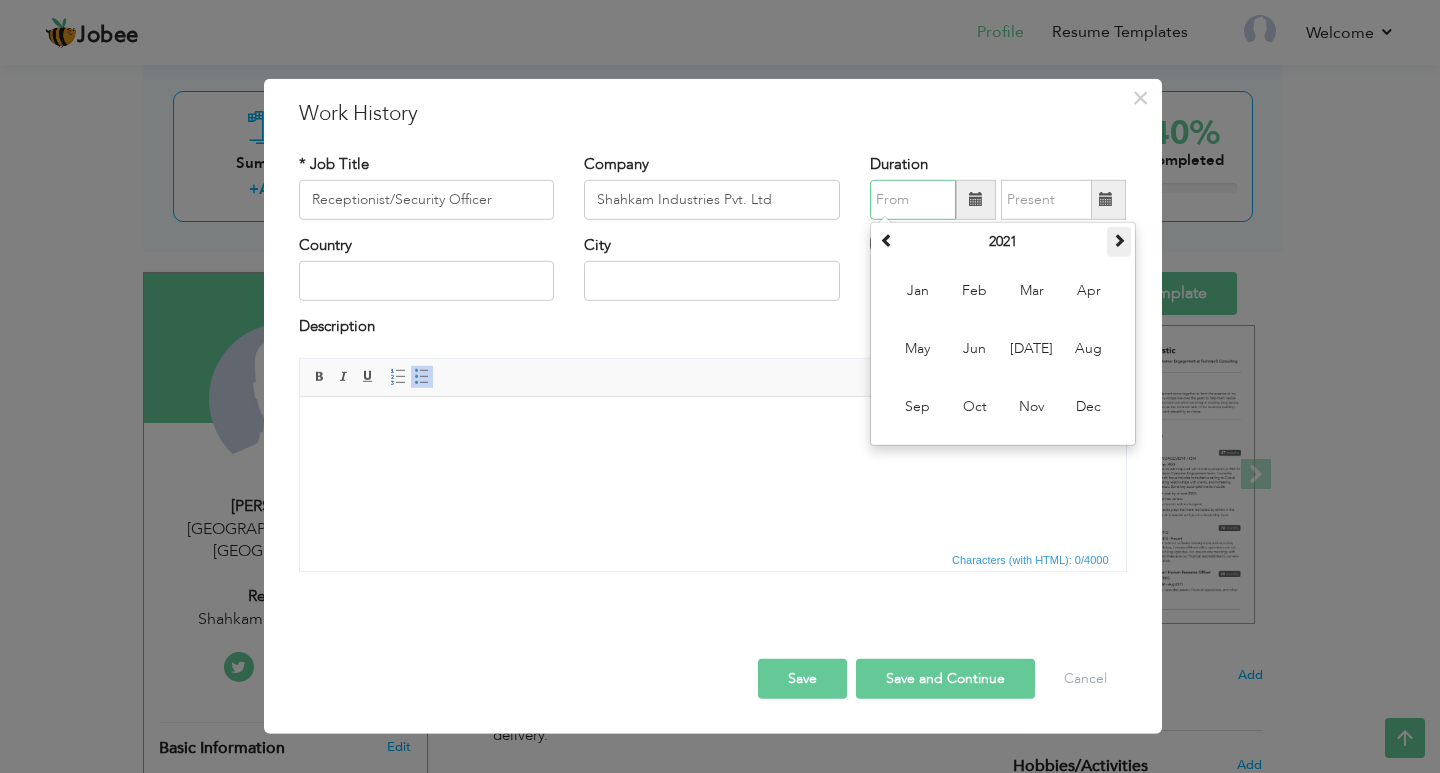 click at bounding box center [1119, 240] 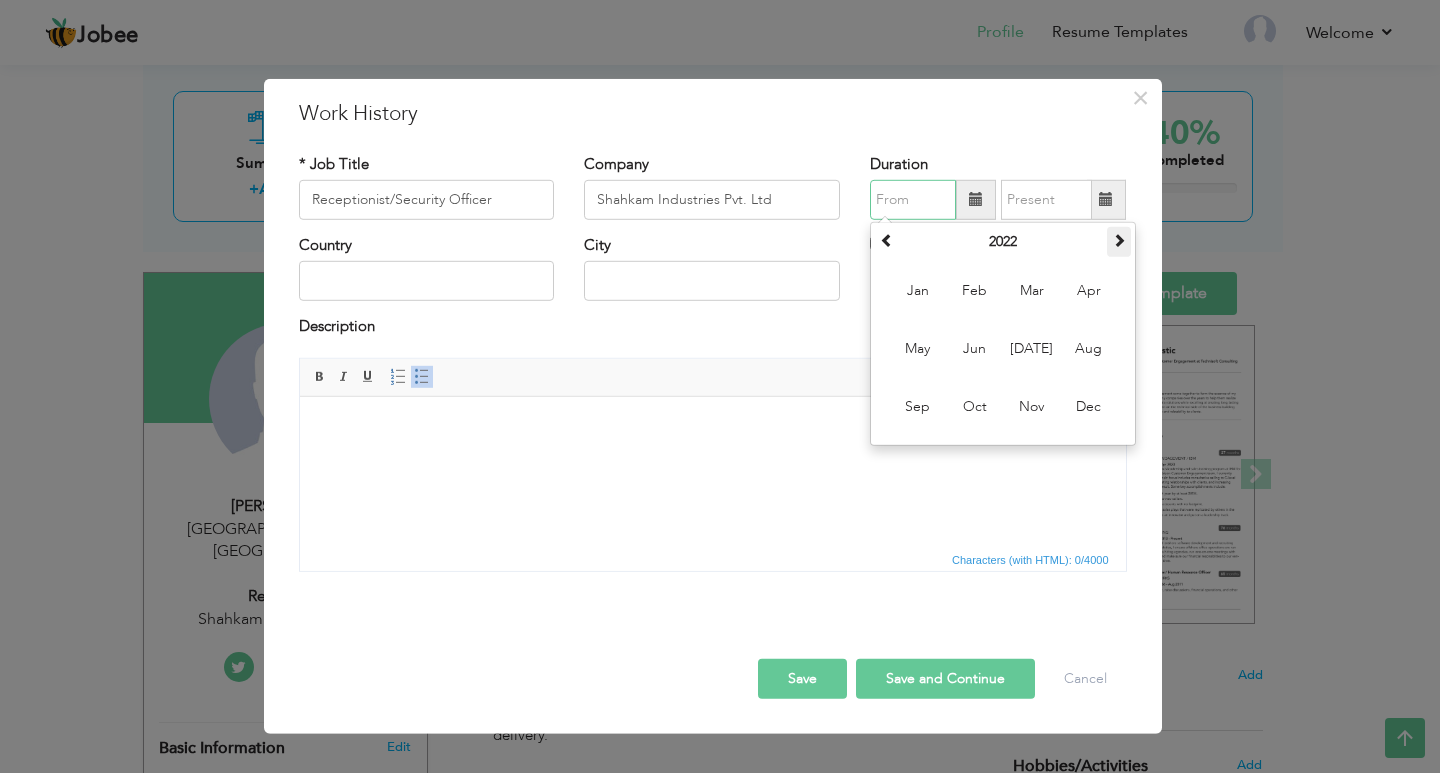 click at bounding box center (1119, 240) 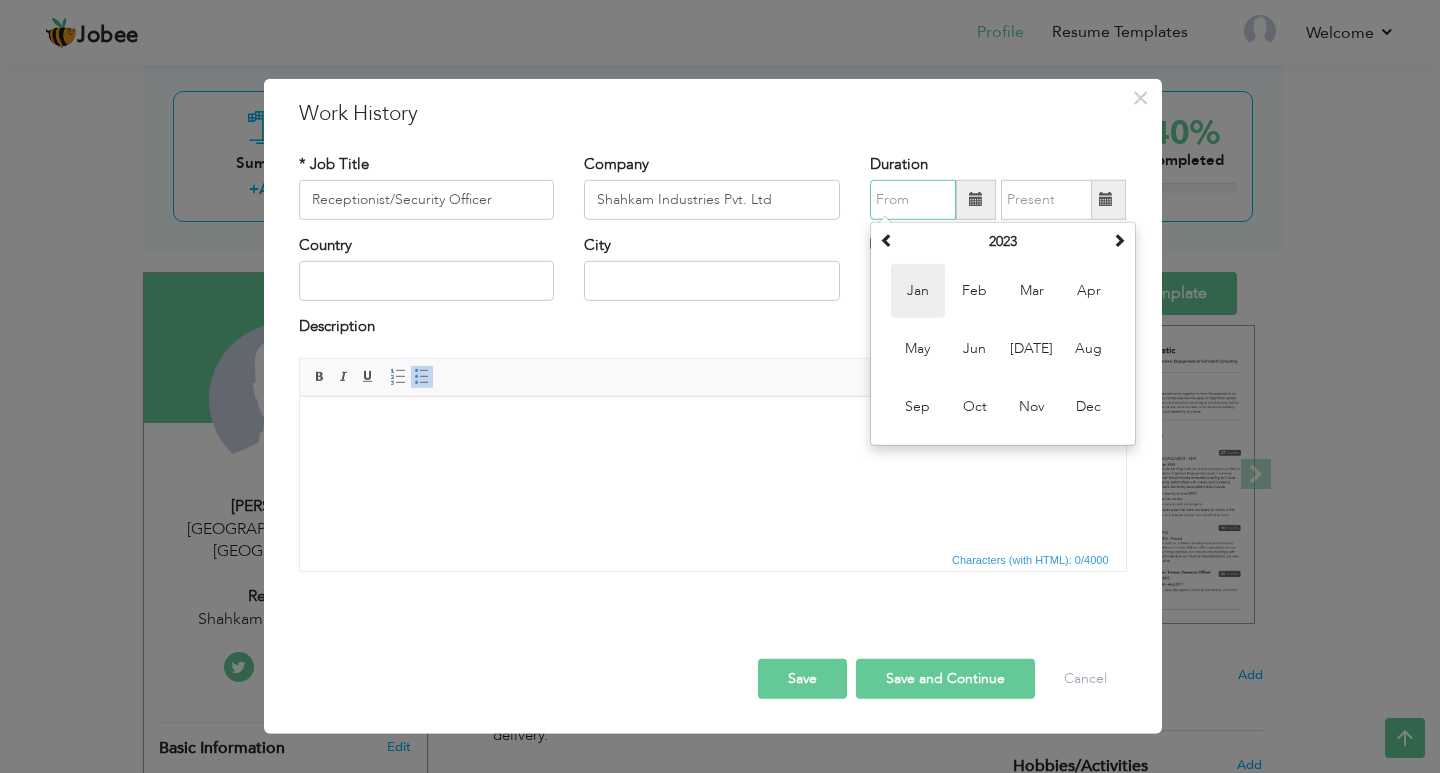 click on "Jan" at bounding box center [918, 291] 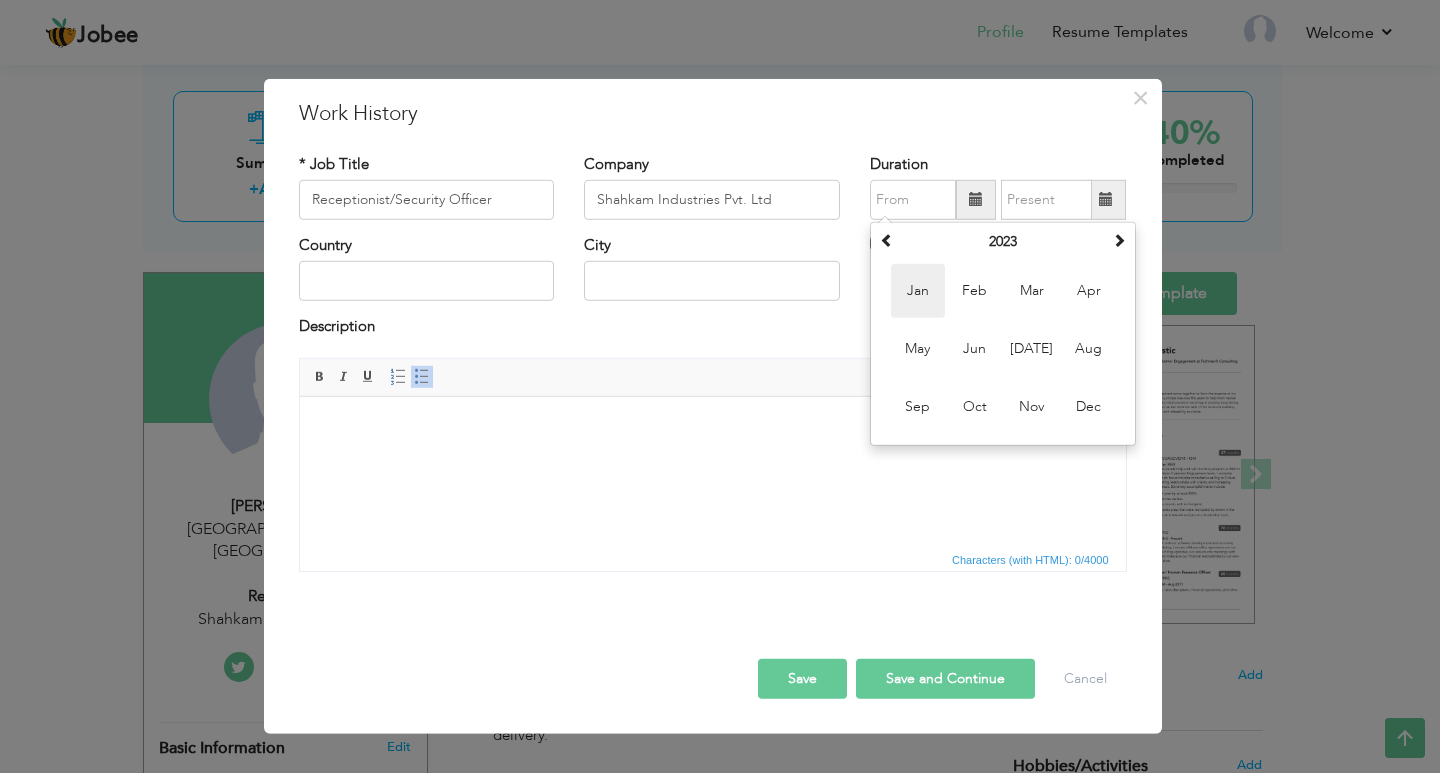 type on "01/2023" 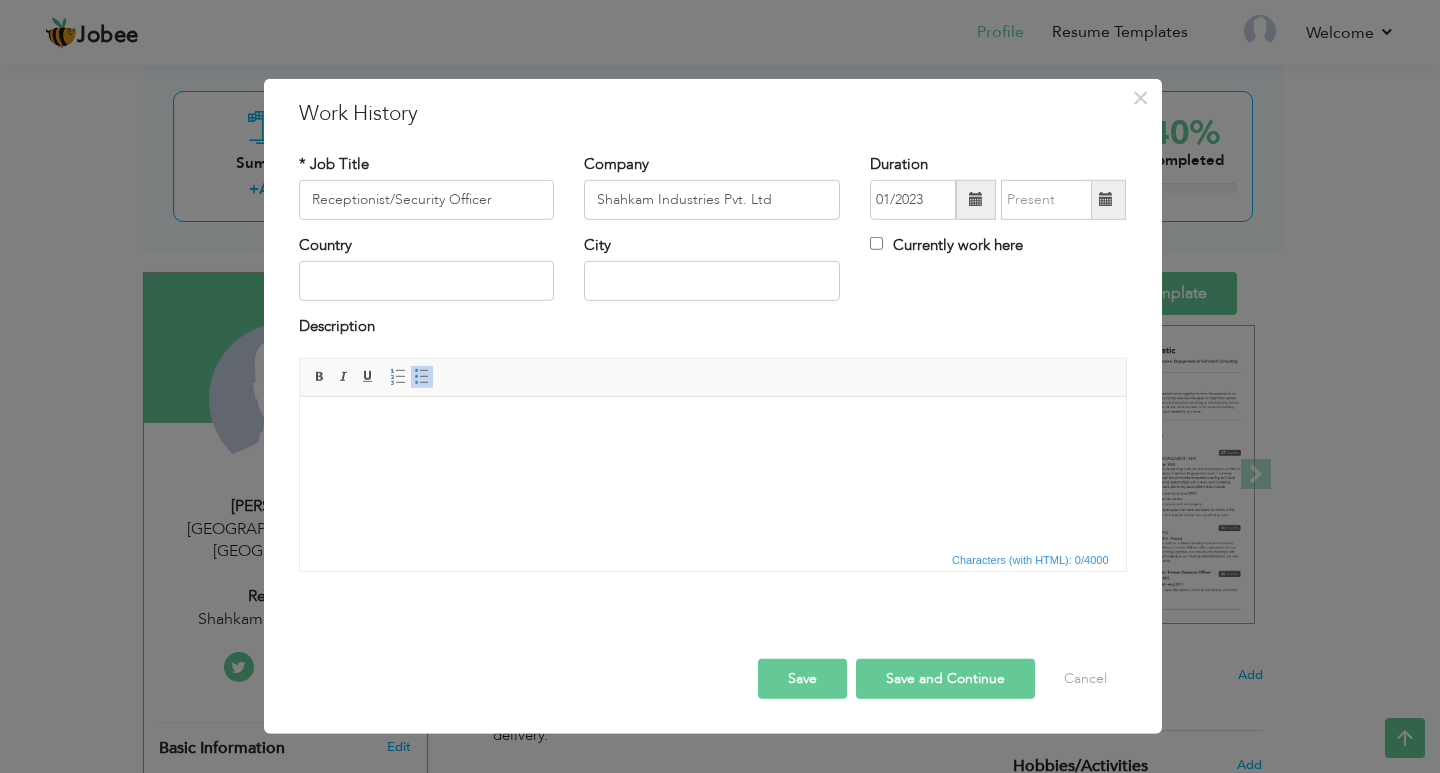 click at bounding box center (1106, 200) 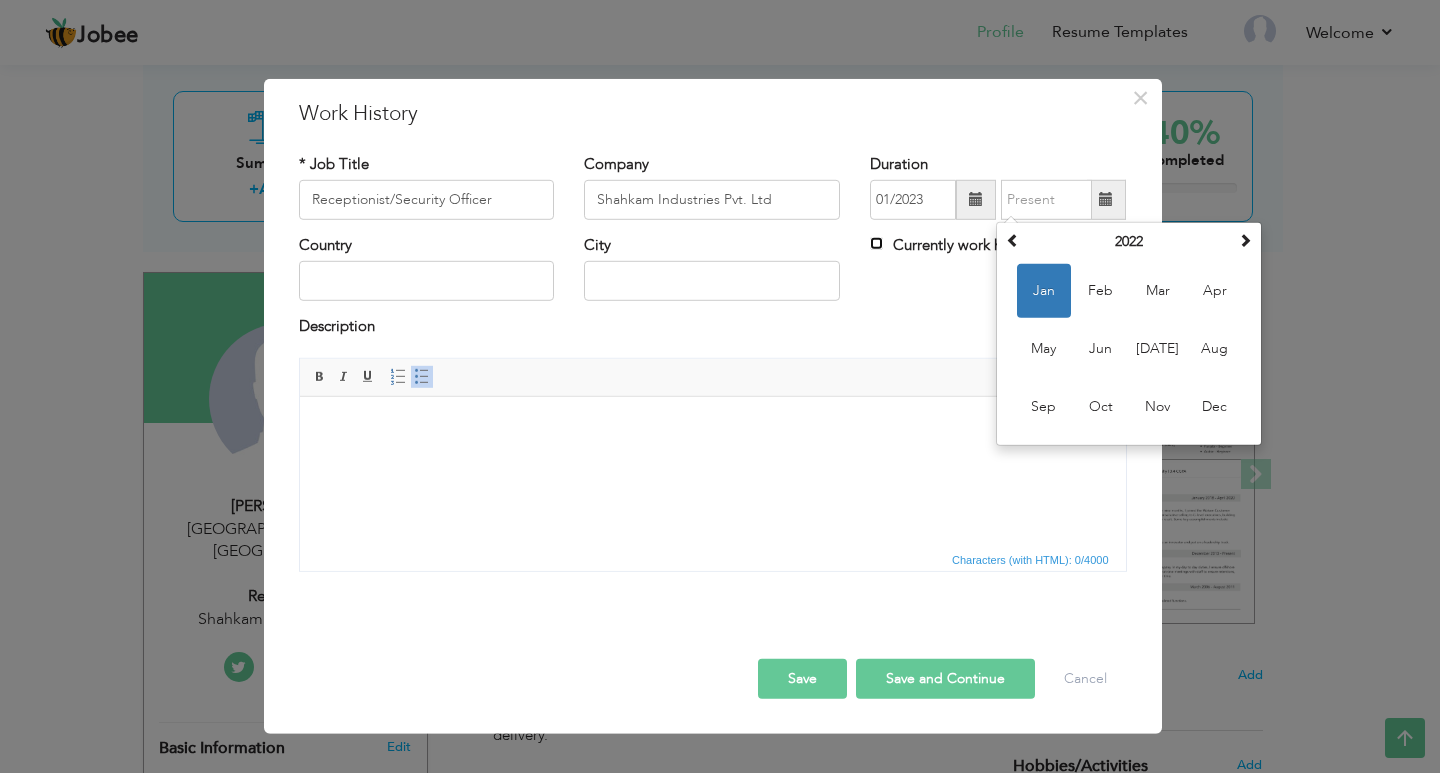 click on "Currently work here" at bounding box center (876, 243) 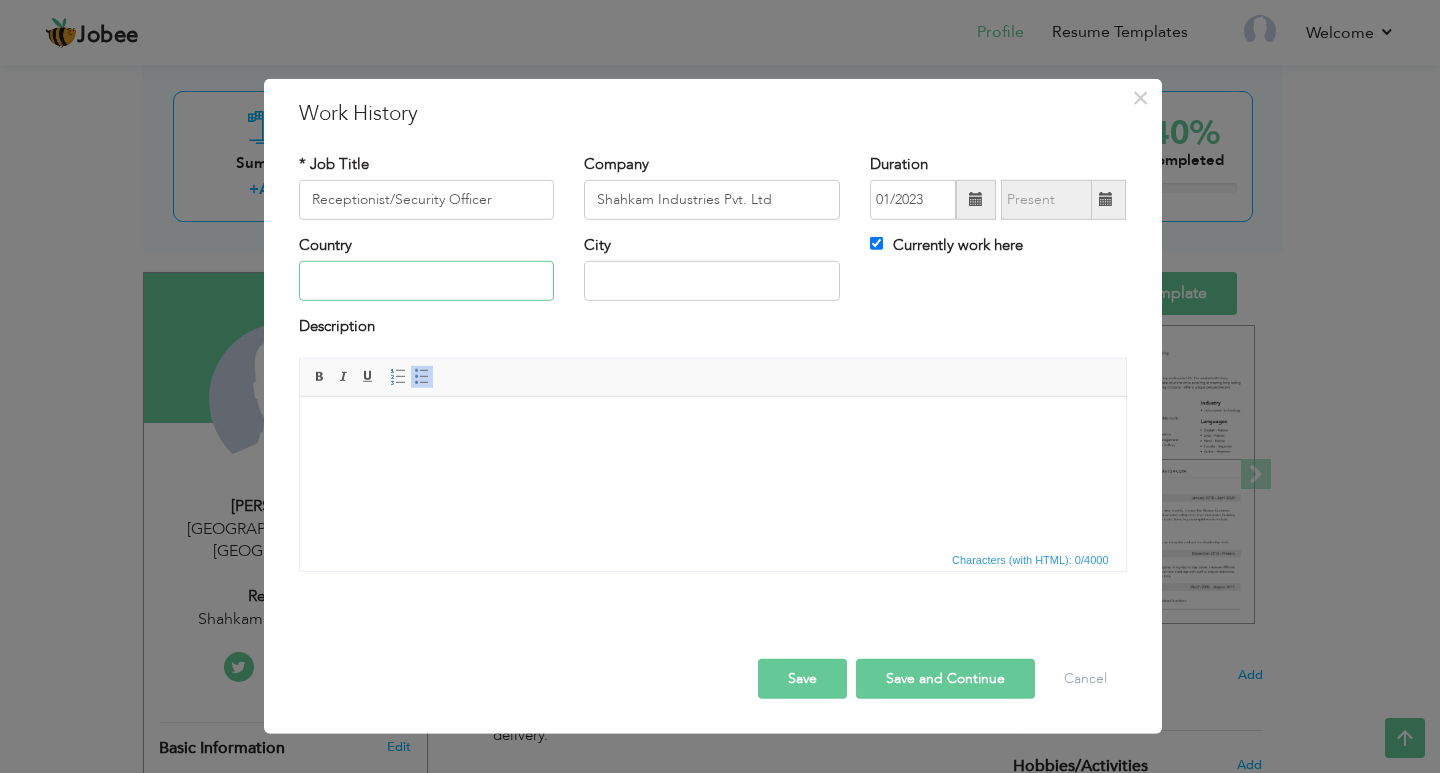 click at bounding box center (427, 281) 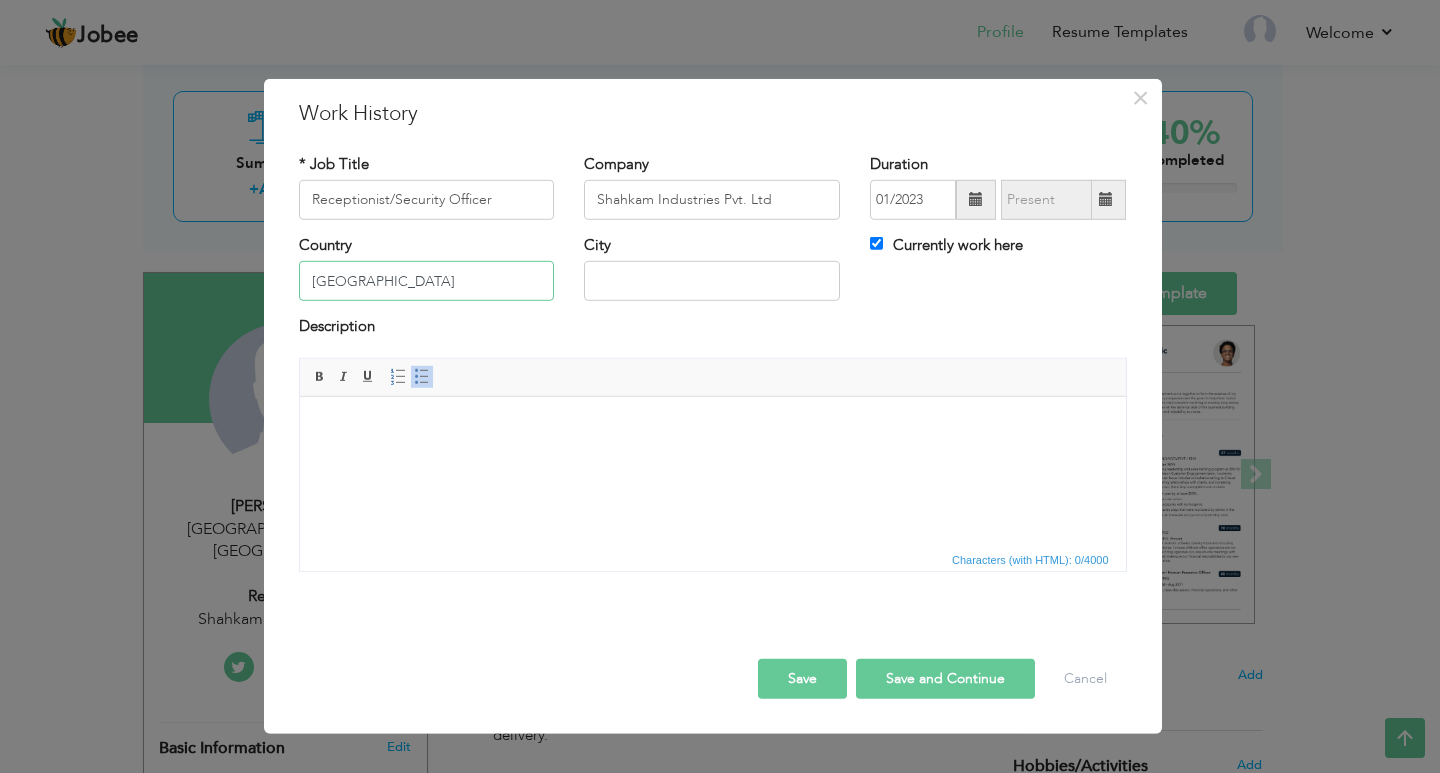 type on "[GEOGRAPHIC_DATA]" 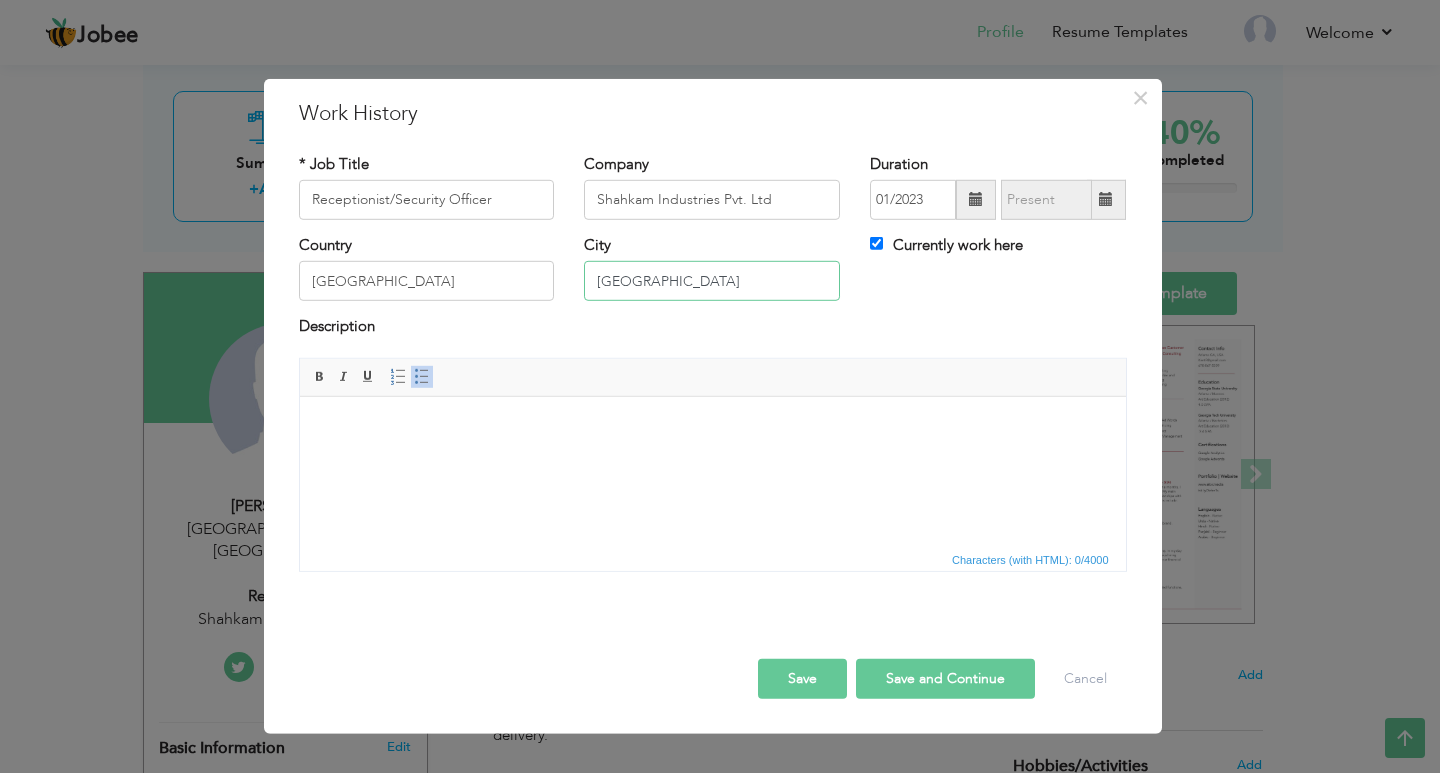 type on "[GEOGRAPHIC_DATA]" 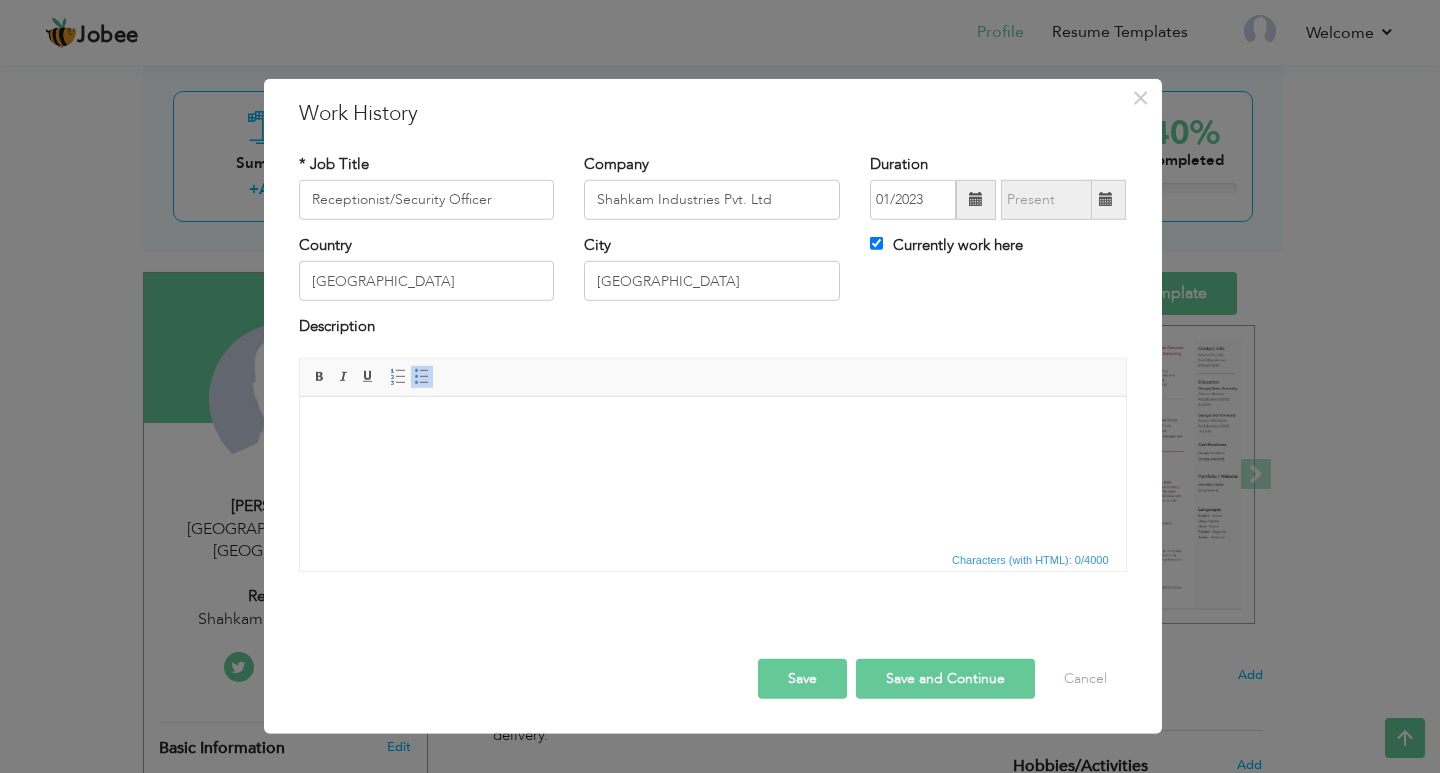 click at bounding box center (712, 426) 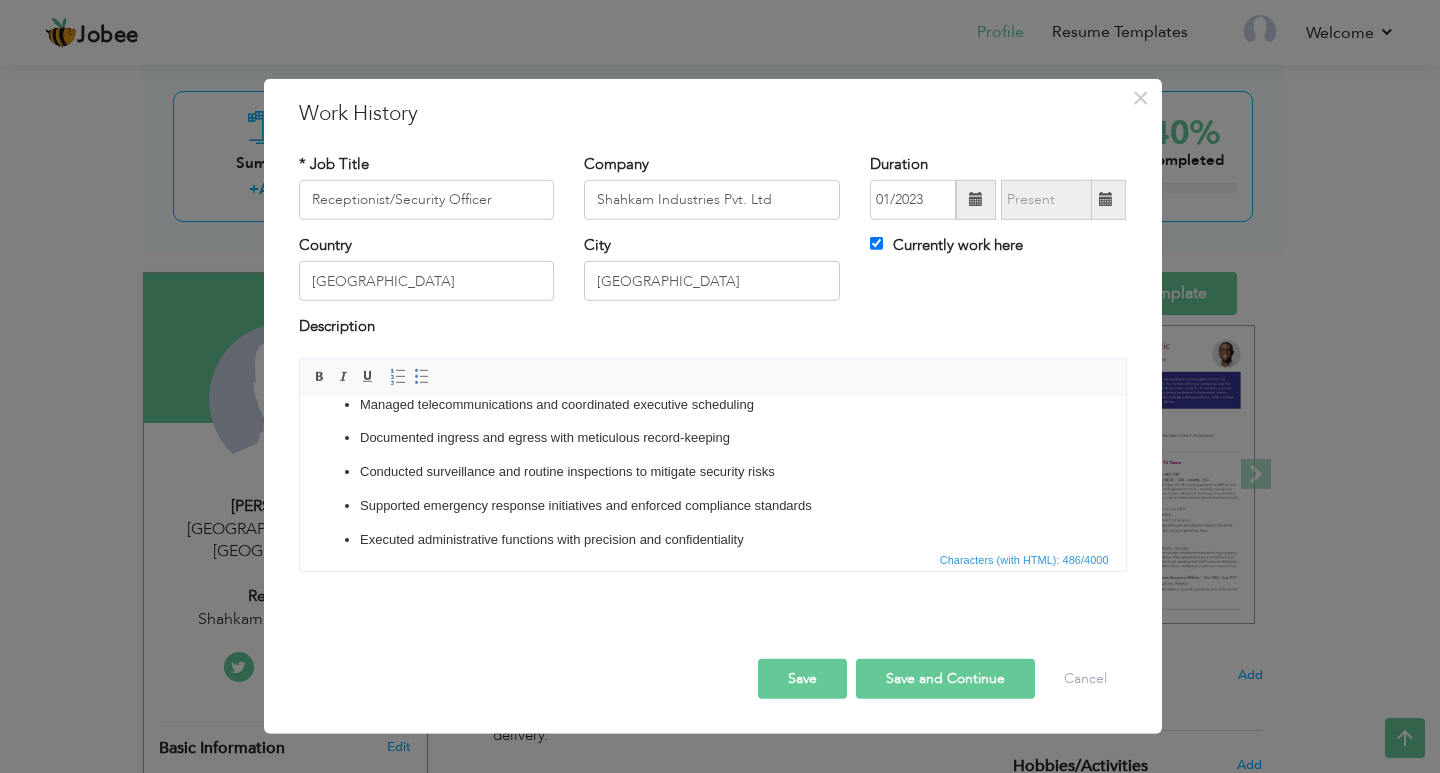 scroll, scrollTop: 15, scrollLeft: 0, axis: vertical 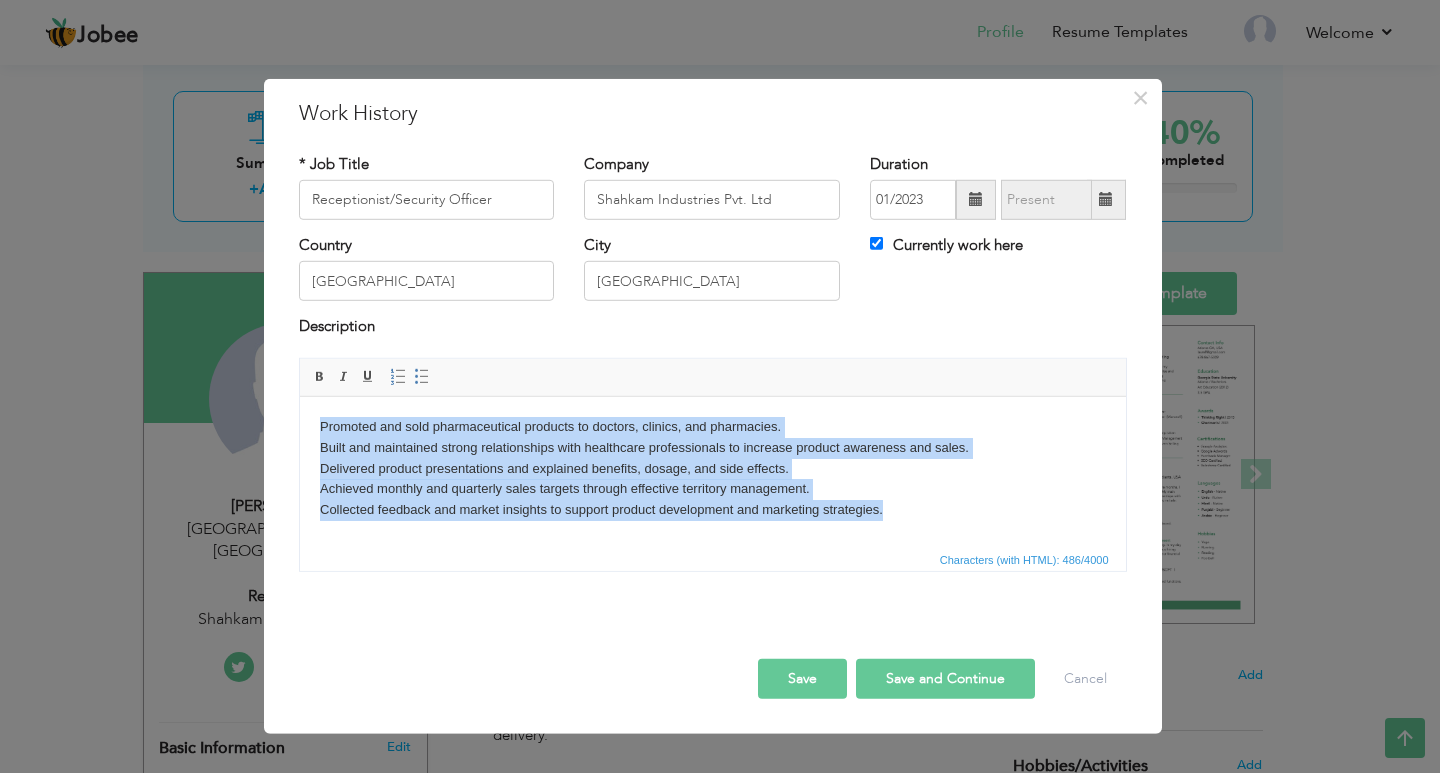 drag, startPoint x: 929, startPoint y: 495, endPoint x: 5, endPoint y: 344, distance: 936.2569 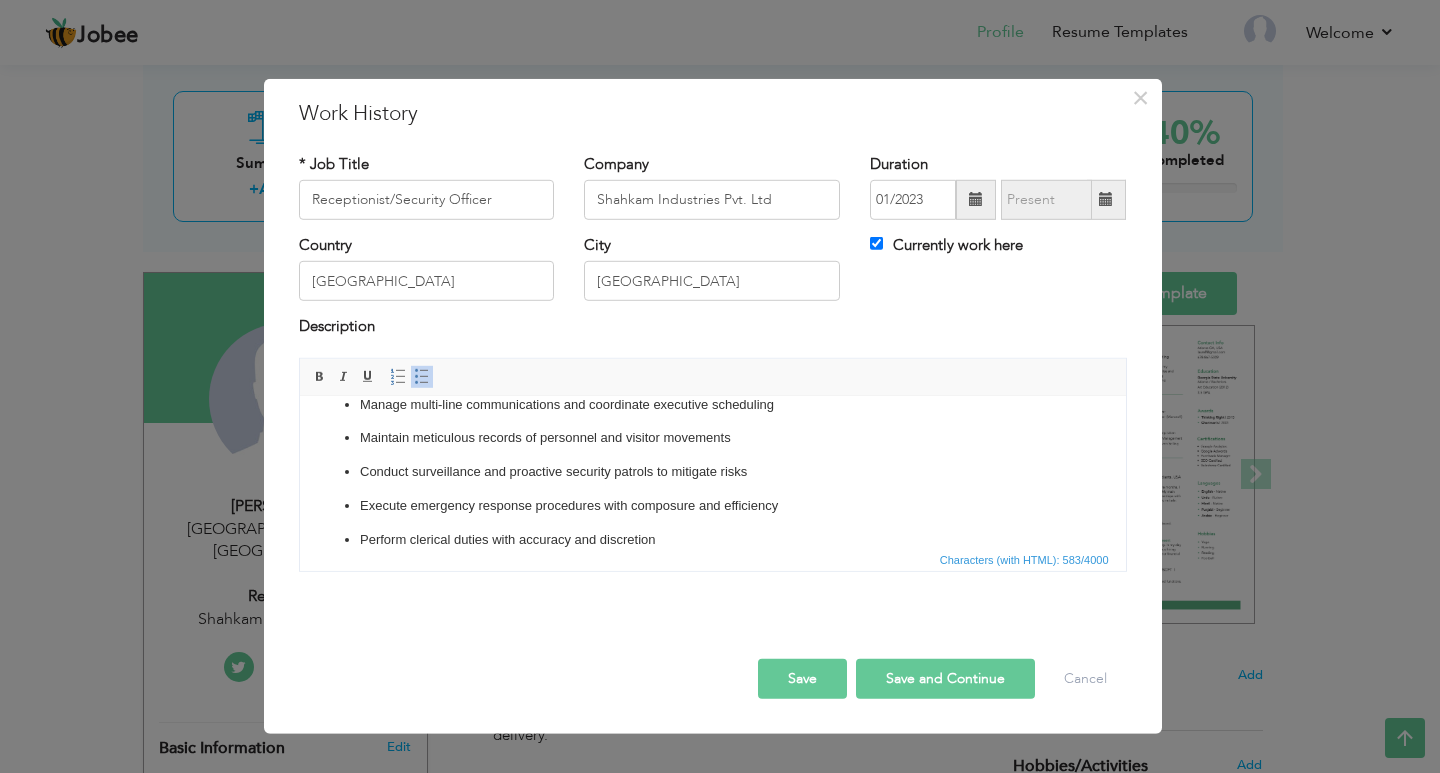 click at bounding box center (422, 377) 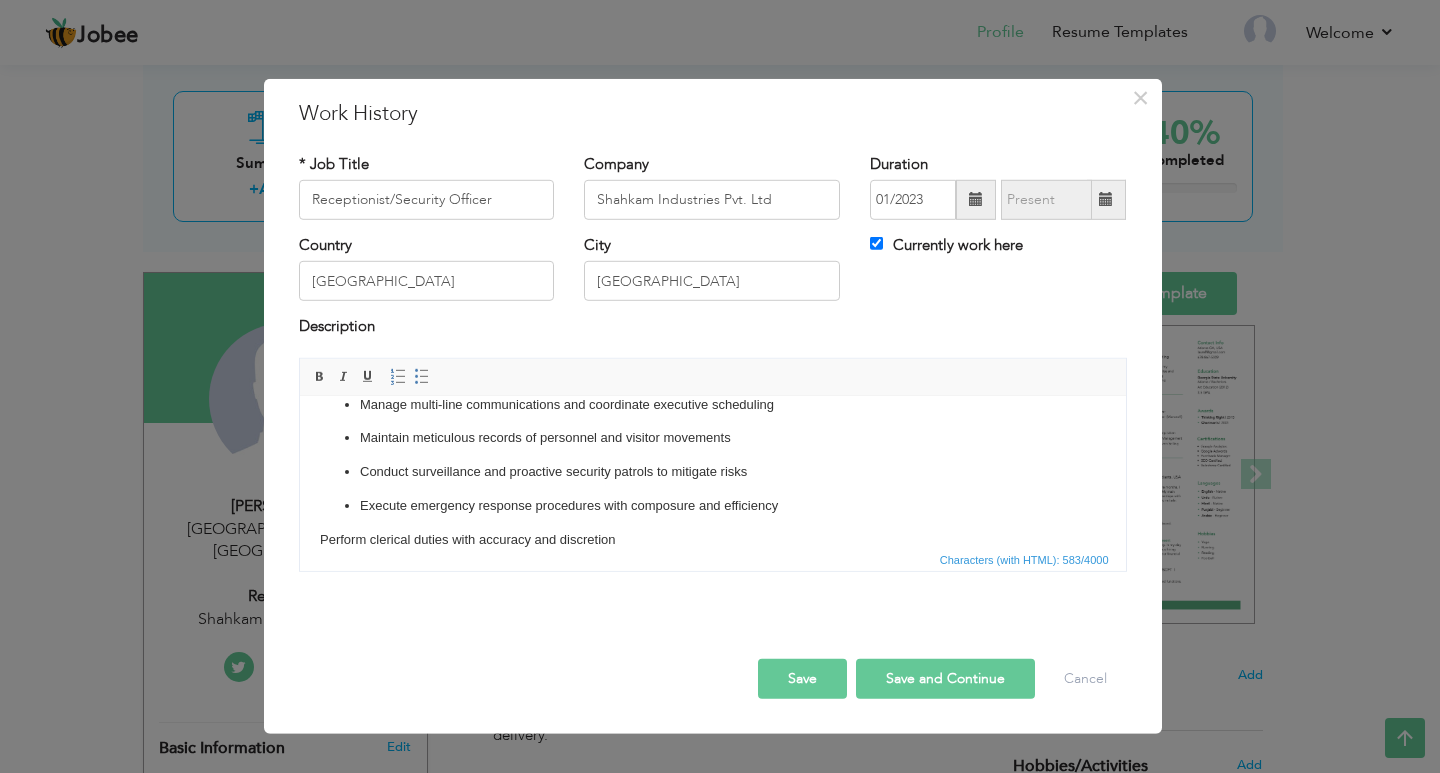 click on "Administer front-desk functions, facilitating professional visitor engagement Enforce stringent access control and security protocols Manage multi-line communications and coordinate executive scheduling Maintain meticulous records of personnel and visitor movements Conduct surveillance and proactive security patrols to mitigate risks Execute emergency response procedures with composure and efficiency" at bounding box center (712, 421) 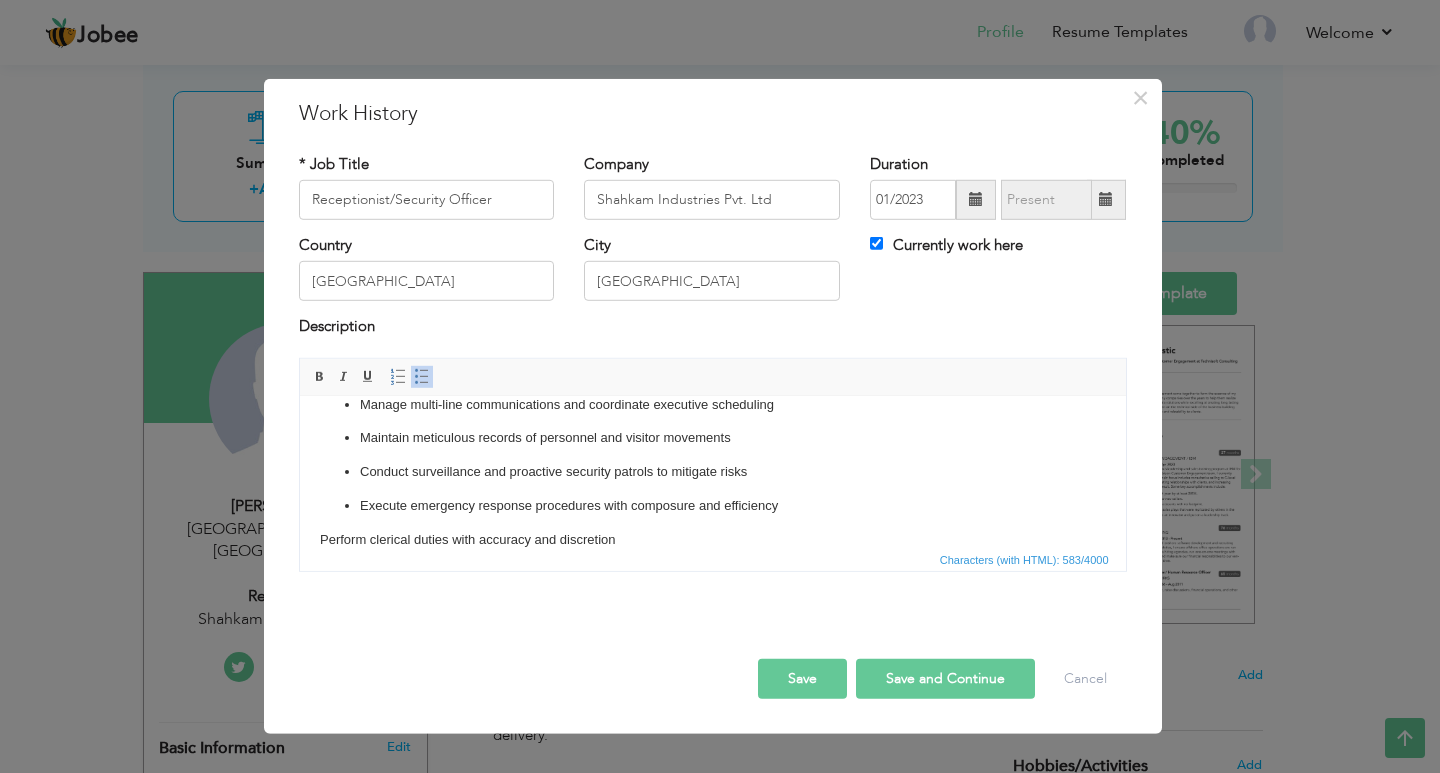 click at bounding box center [422, 377] 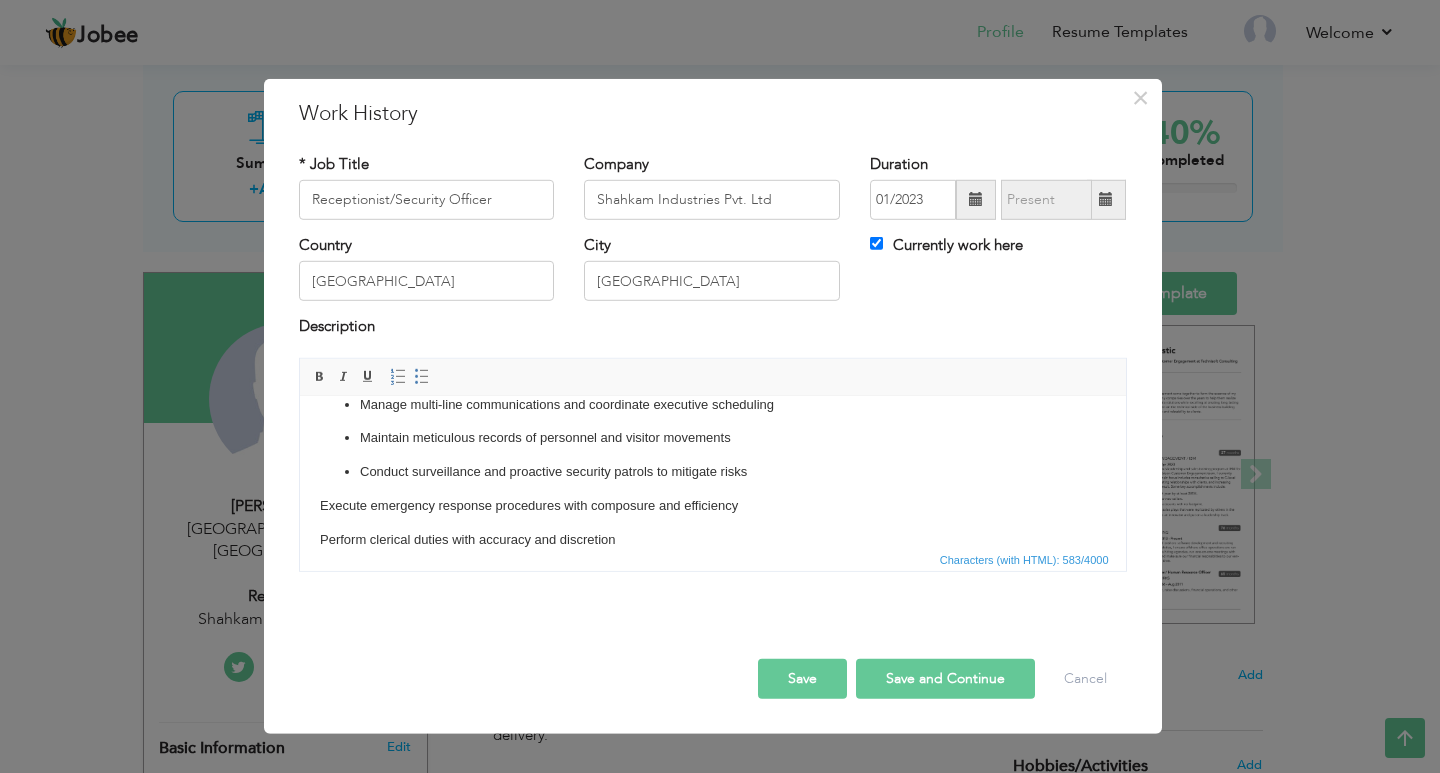 click on "Conduct surveillance and proactive security patrols to mitigate risks" at bounding box center (712, 471) 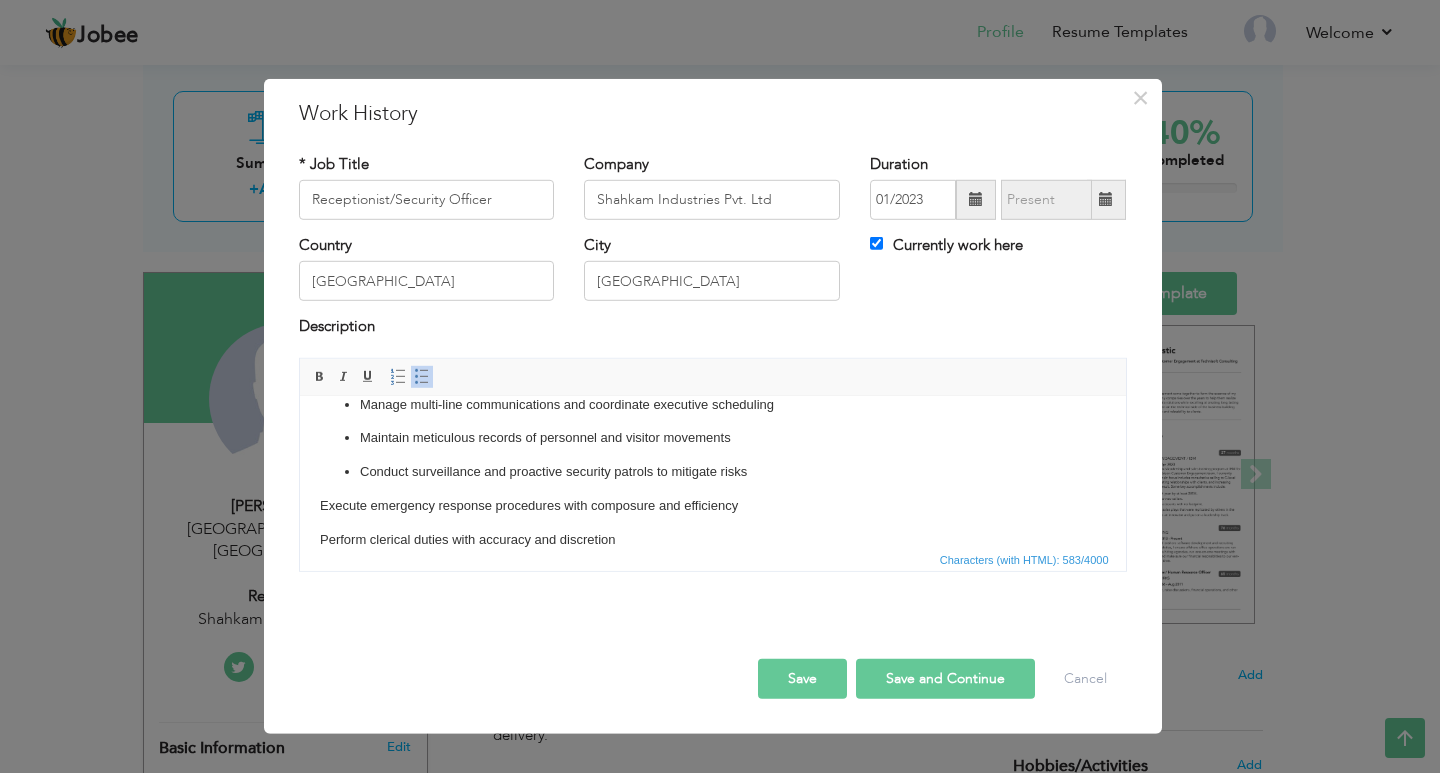 drag, startPoint x: 418, startPoint y: 373, endPoint x: 56, endPoint y: 53, distance: 483.16043 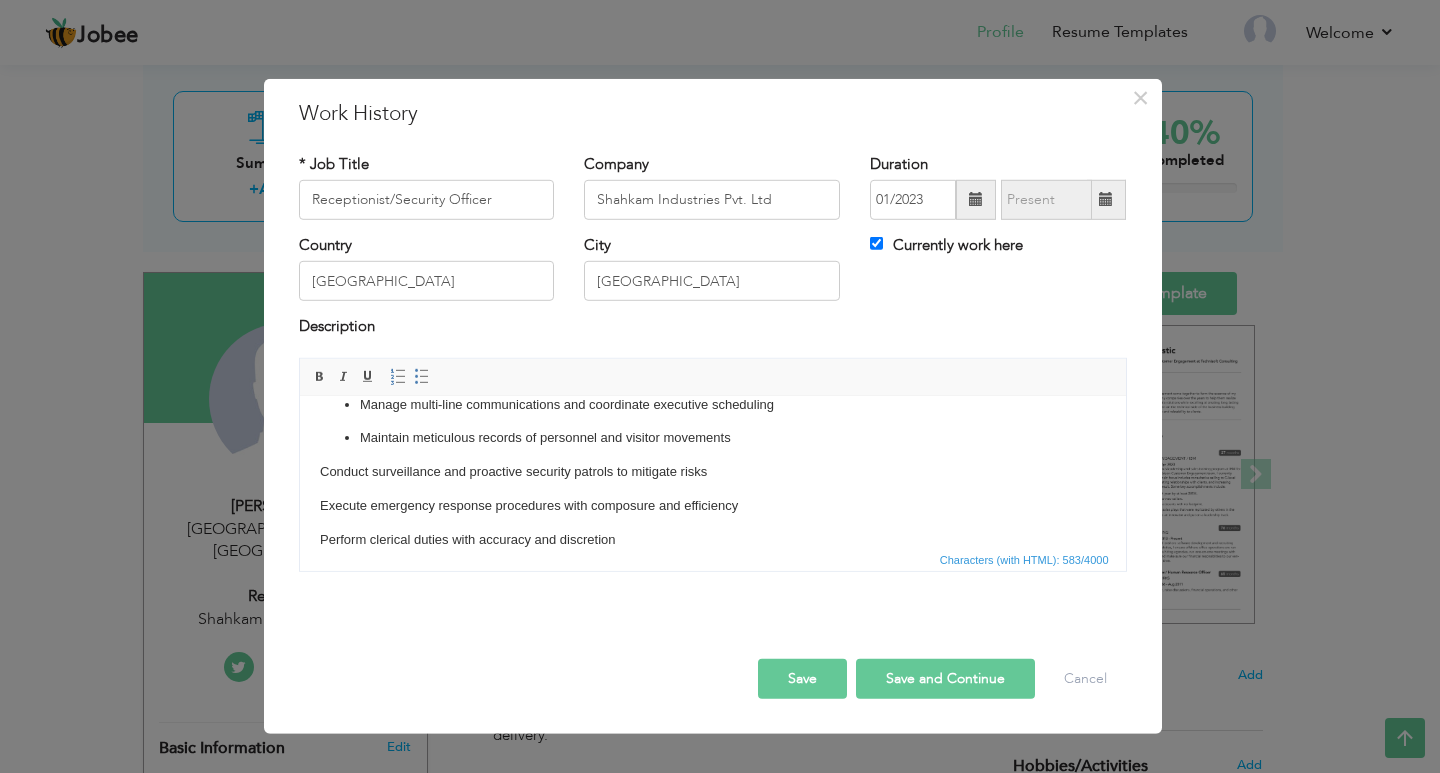 drag, startPoint x: 357, startPoint y: 441, endPoint x: 384, endPoint y: 406, distance: 44.20407 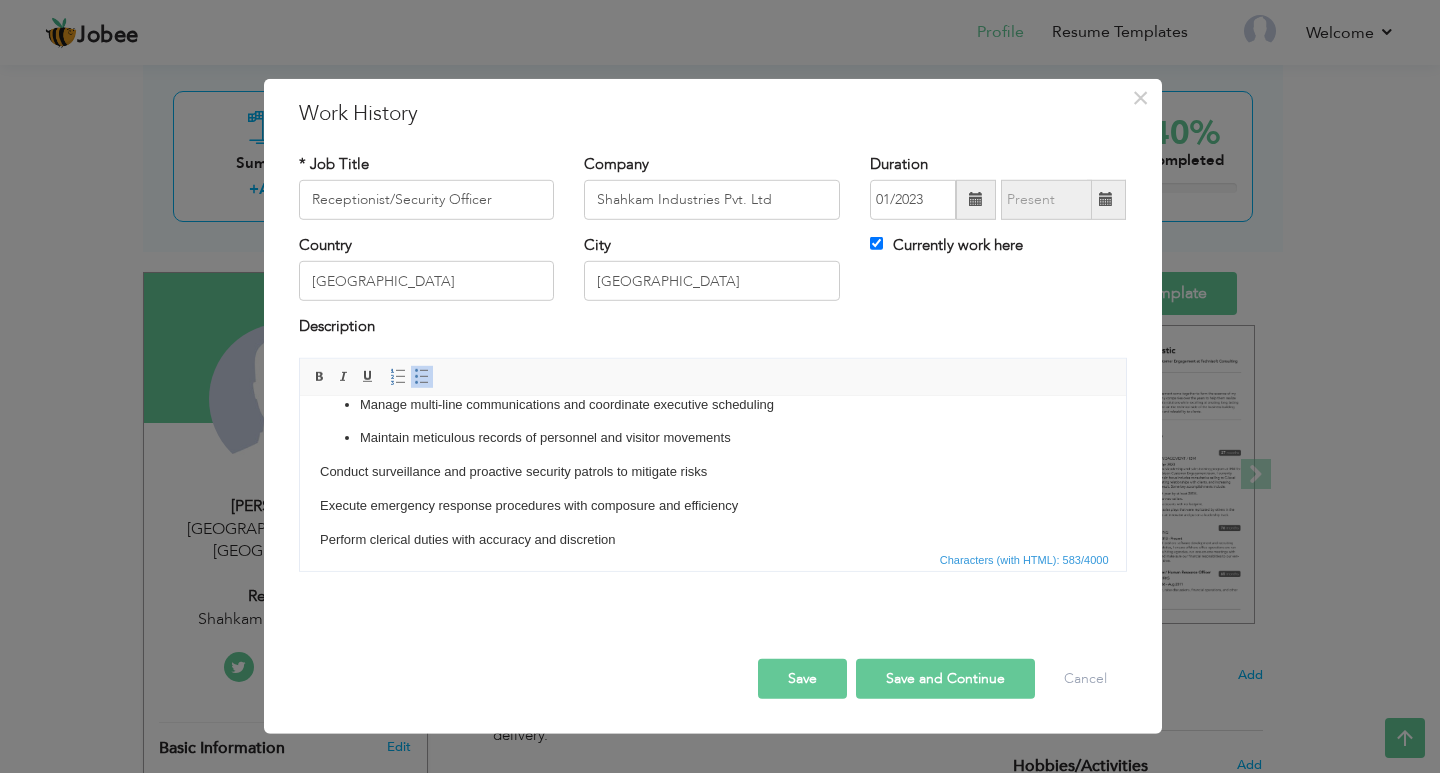 drag, startPoint x: 413, startPoint y: 372, endPoint x: 365, endPoint y: 395, distance: 53.225933 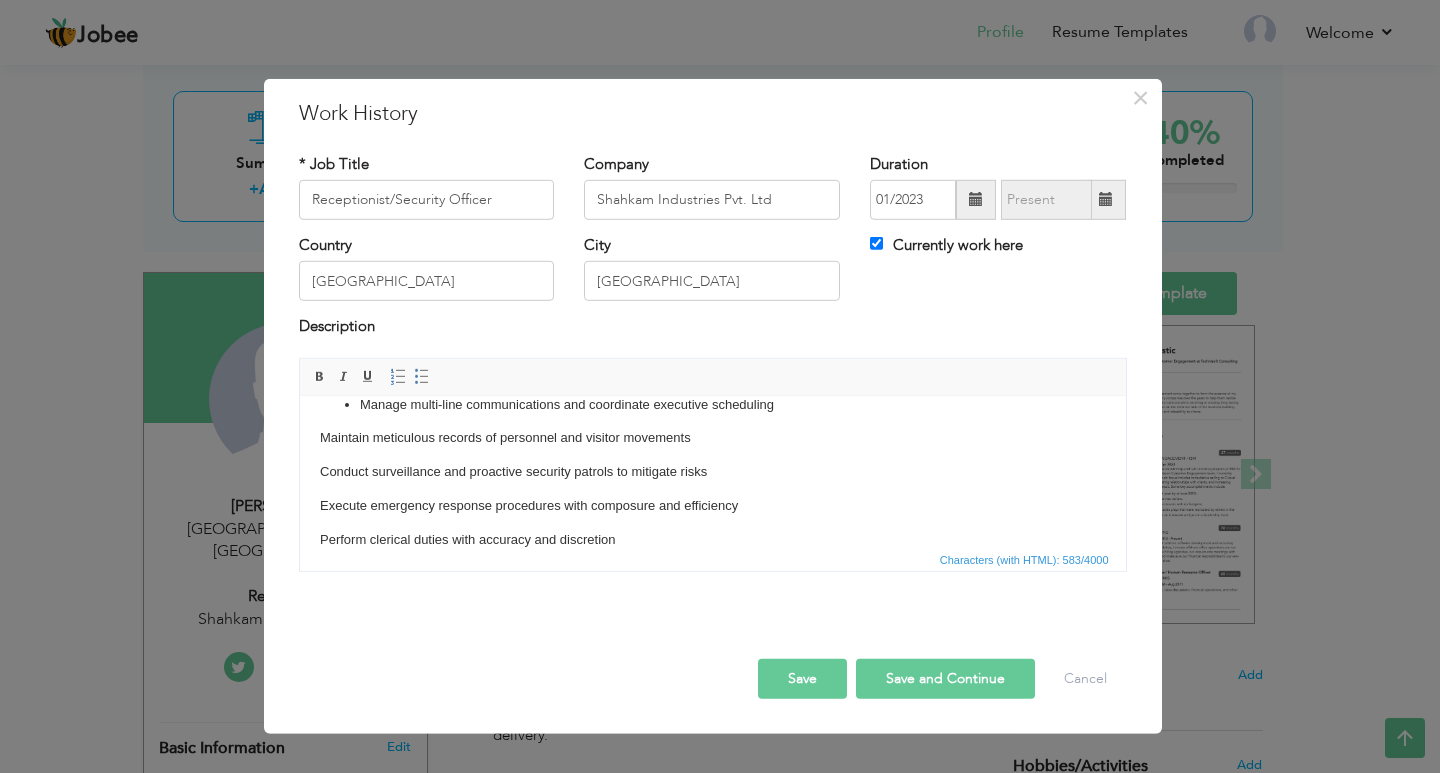 drag, startPoint x: 358, startPoint y: 403, endPoint x: 370, endPoint y: 396, distance: 13.892444 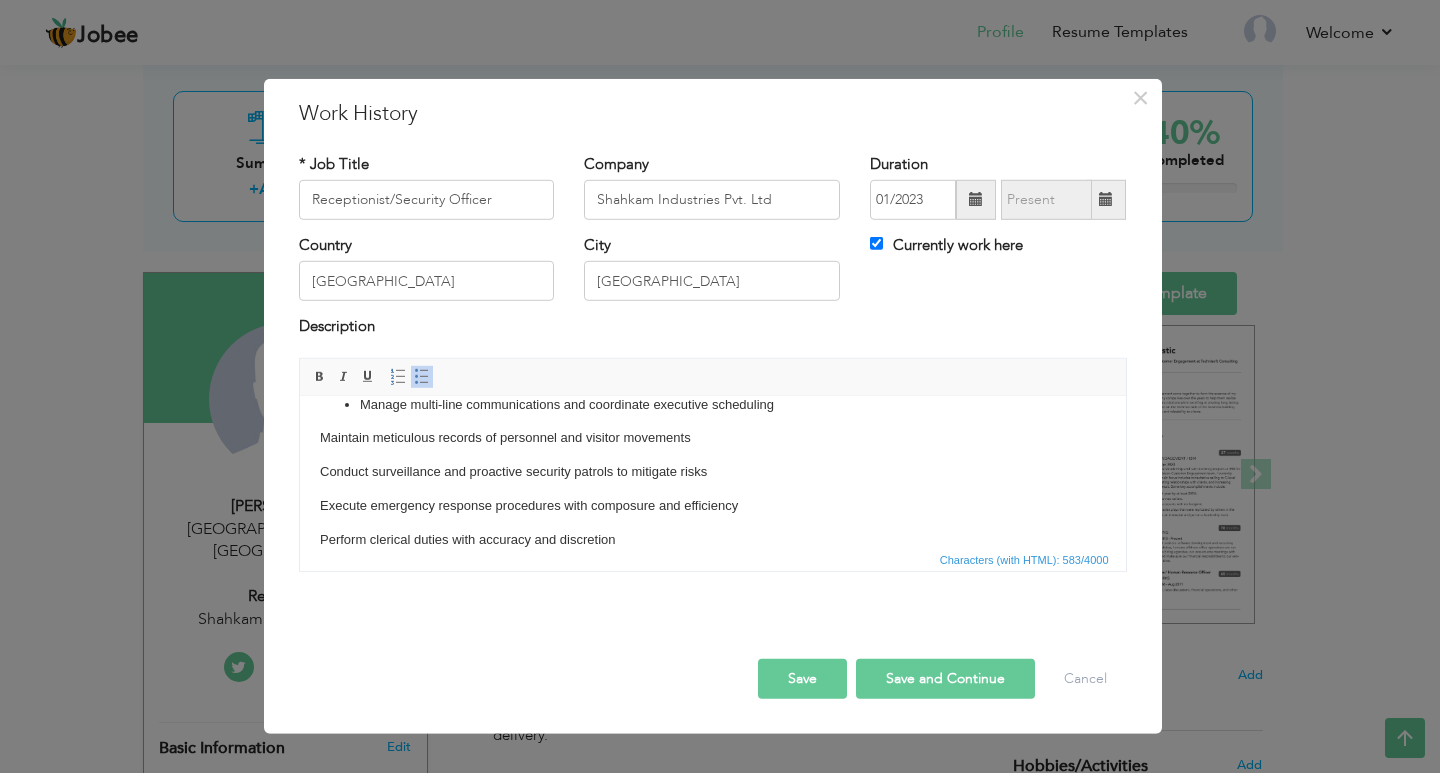 click at bounding box center [422, 377] 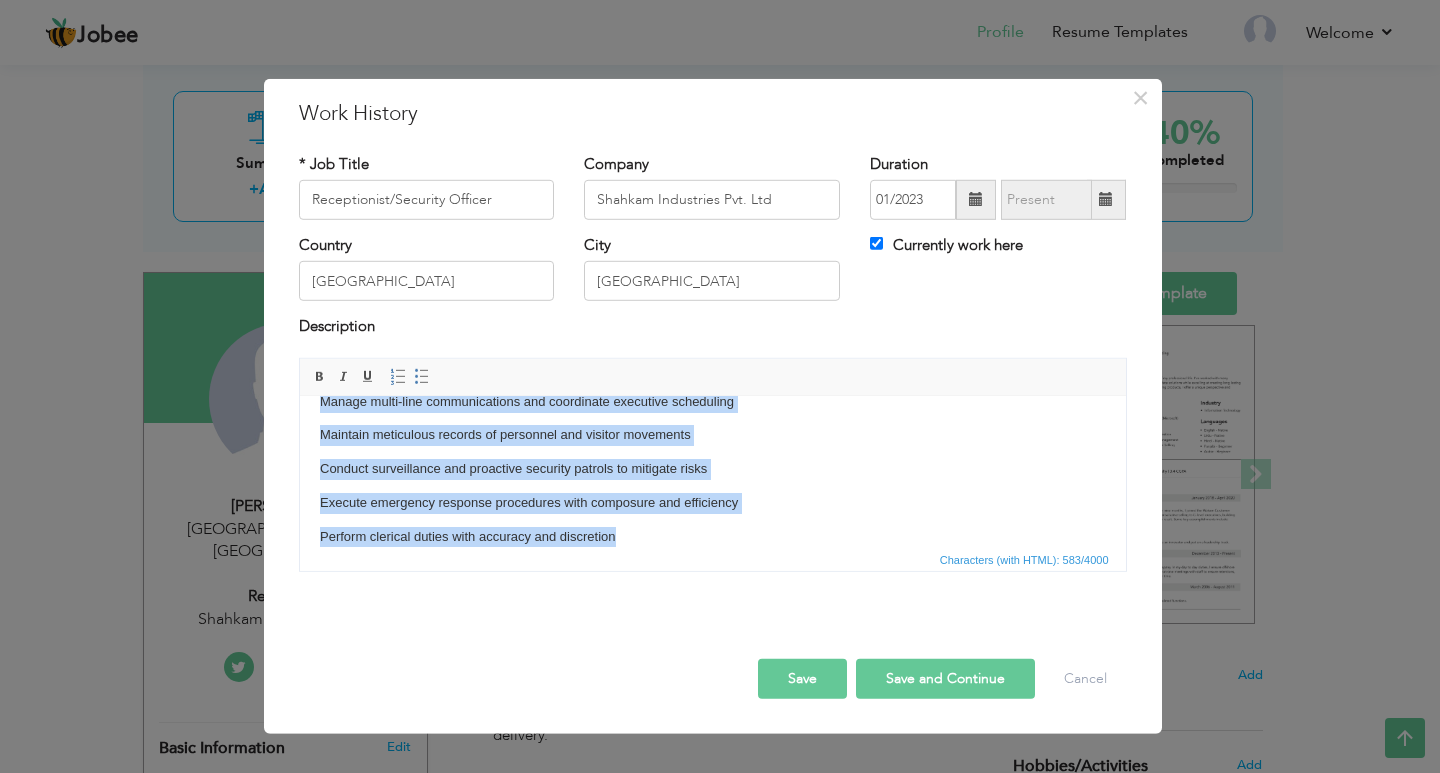 scroll, scrollTop: 0, scrollLeft: 0, axis: both 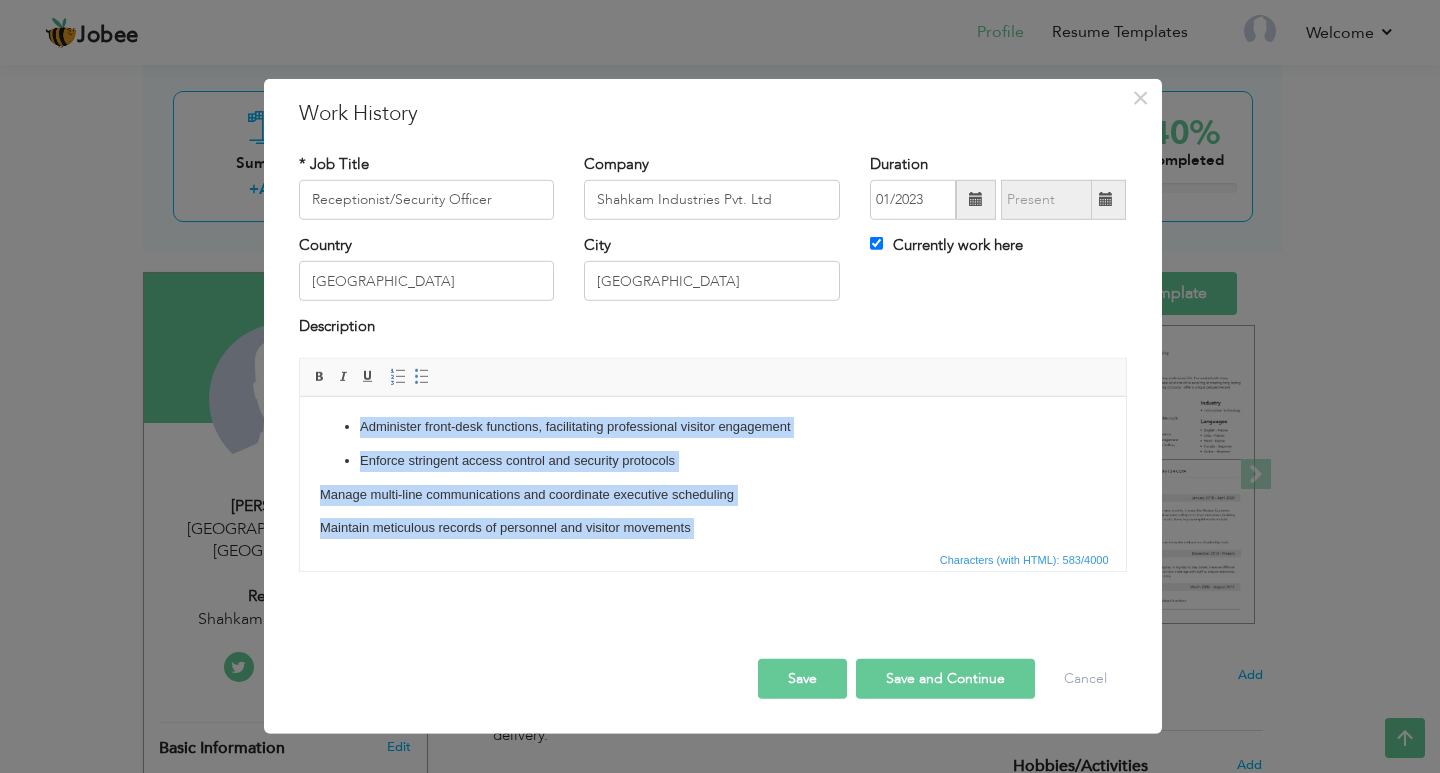 drag, startPoint x: 634, startPoint y: 541, endPoint x: 606, endPoint y: 787, distance: 247.58836 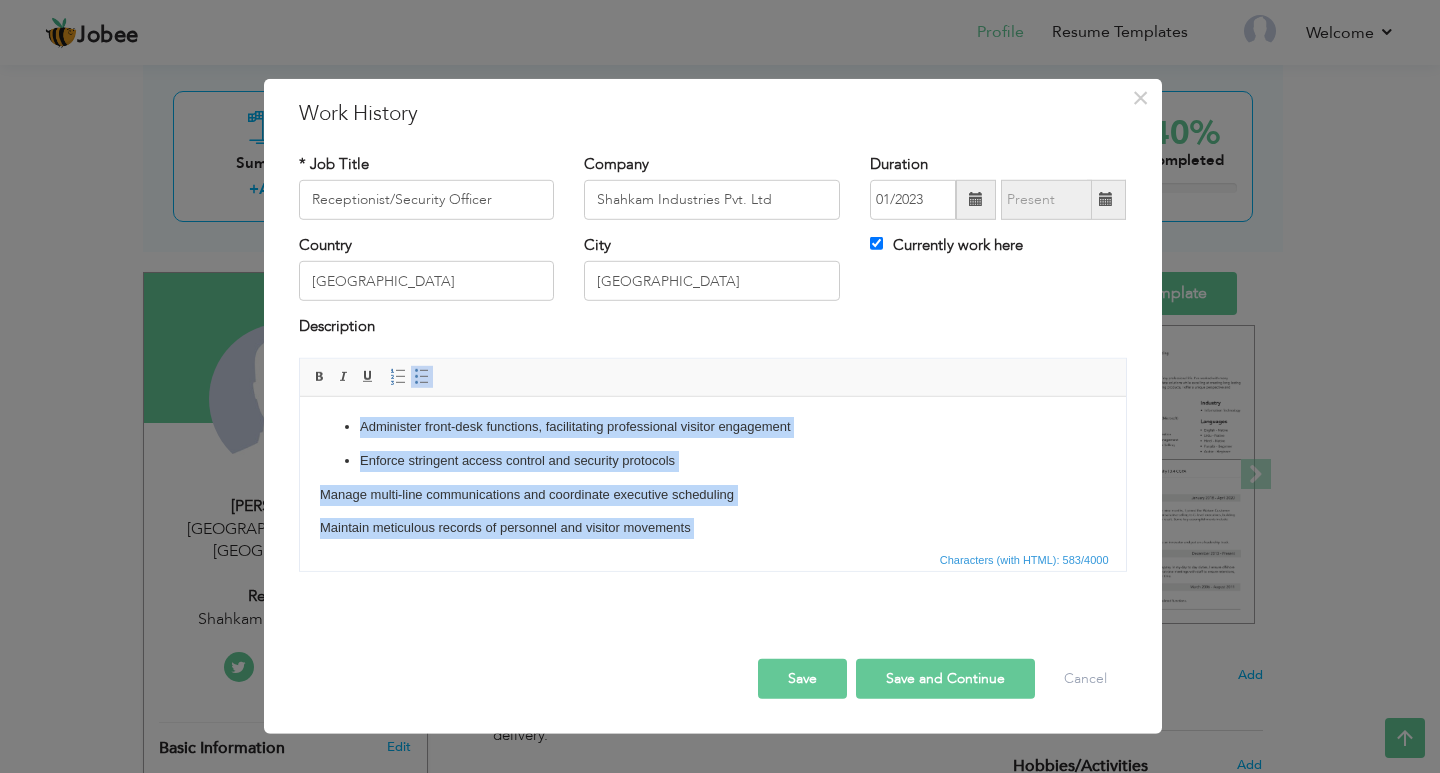 click on "Enforce stringent access control and security protocols" at bounding box center [712, 460] 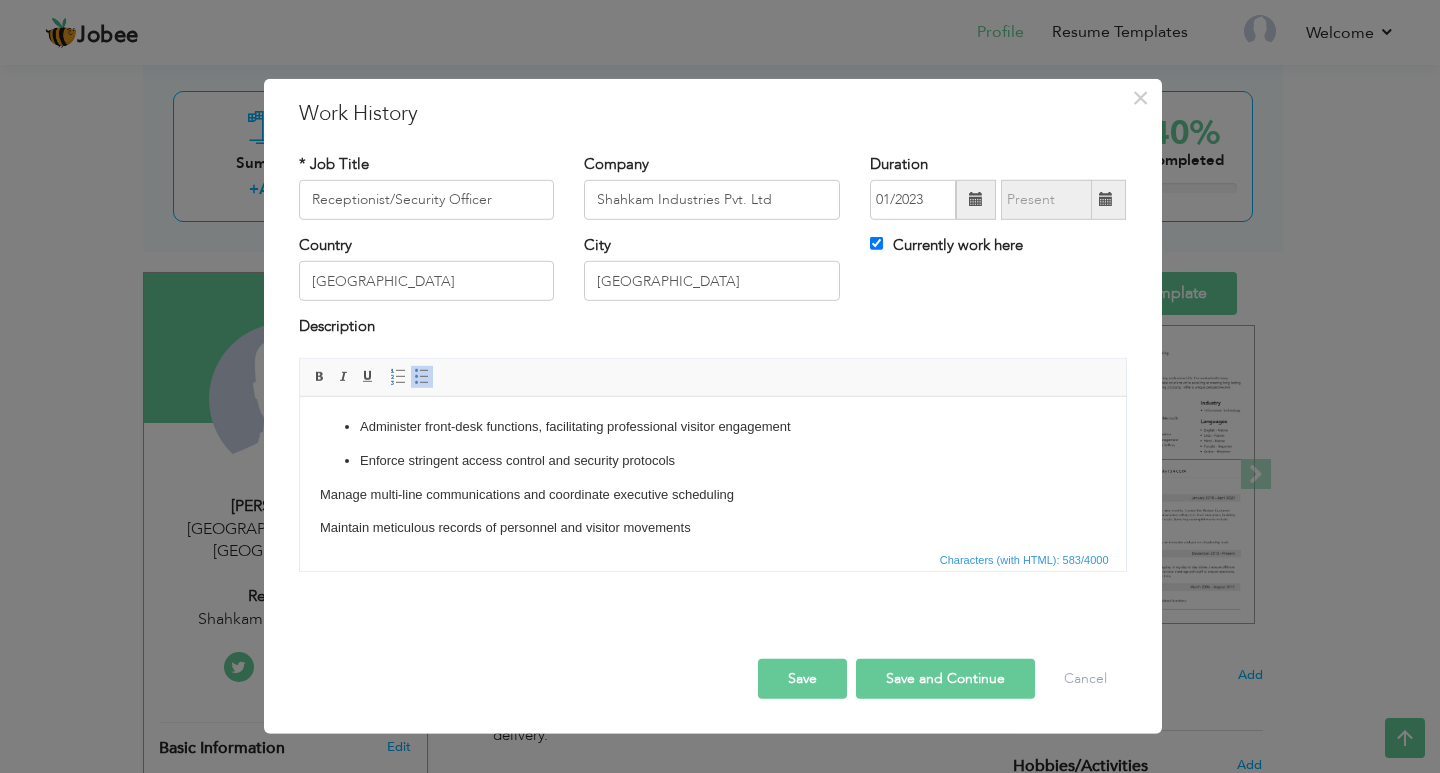 click at bounding box center (422, 377) 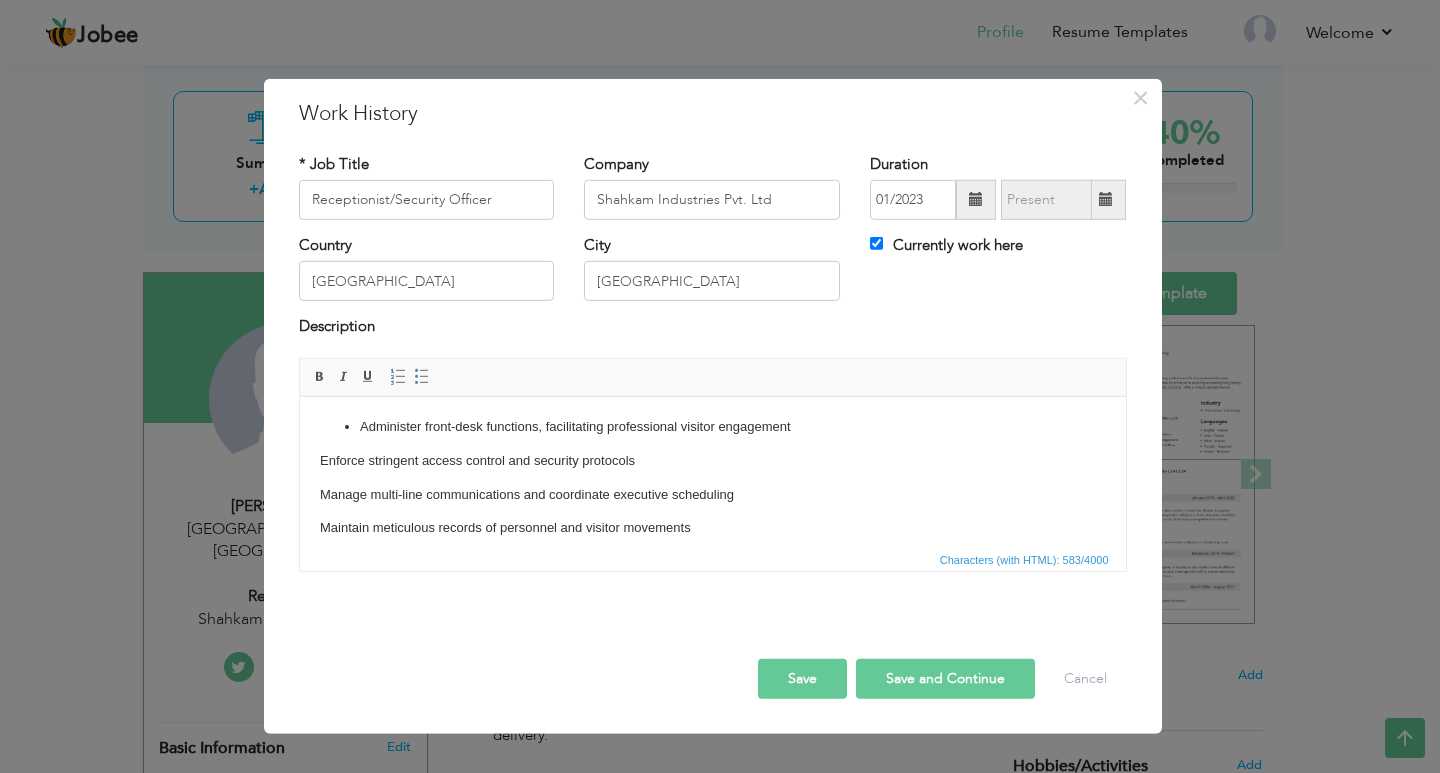 click on "Administer front-desk functions, facilitating professional visitor engagement" at bounding box center (712, 426) 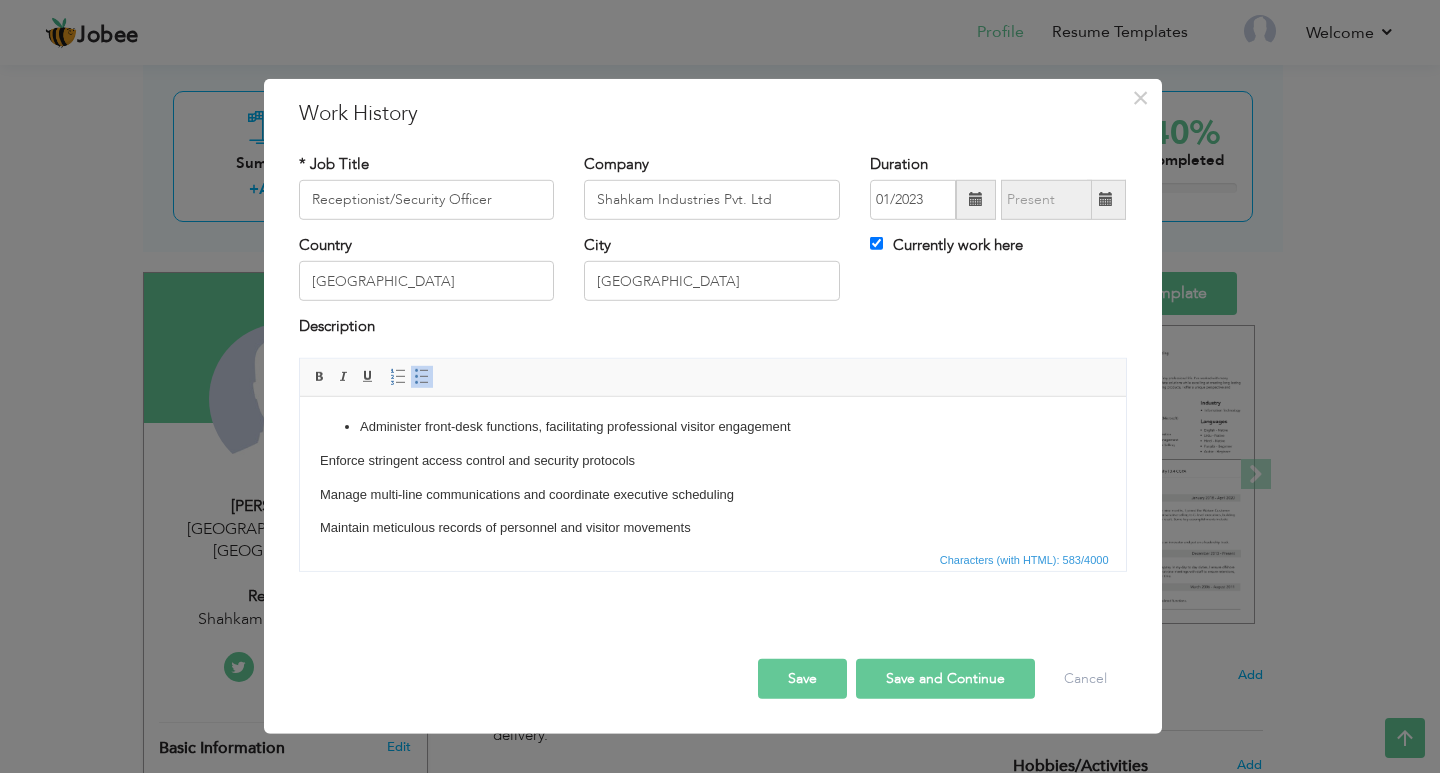 click on "Insert/Remove Bulleted List" at bounding box center [422, 377] 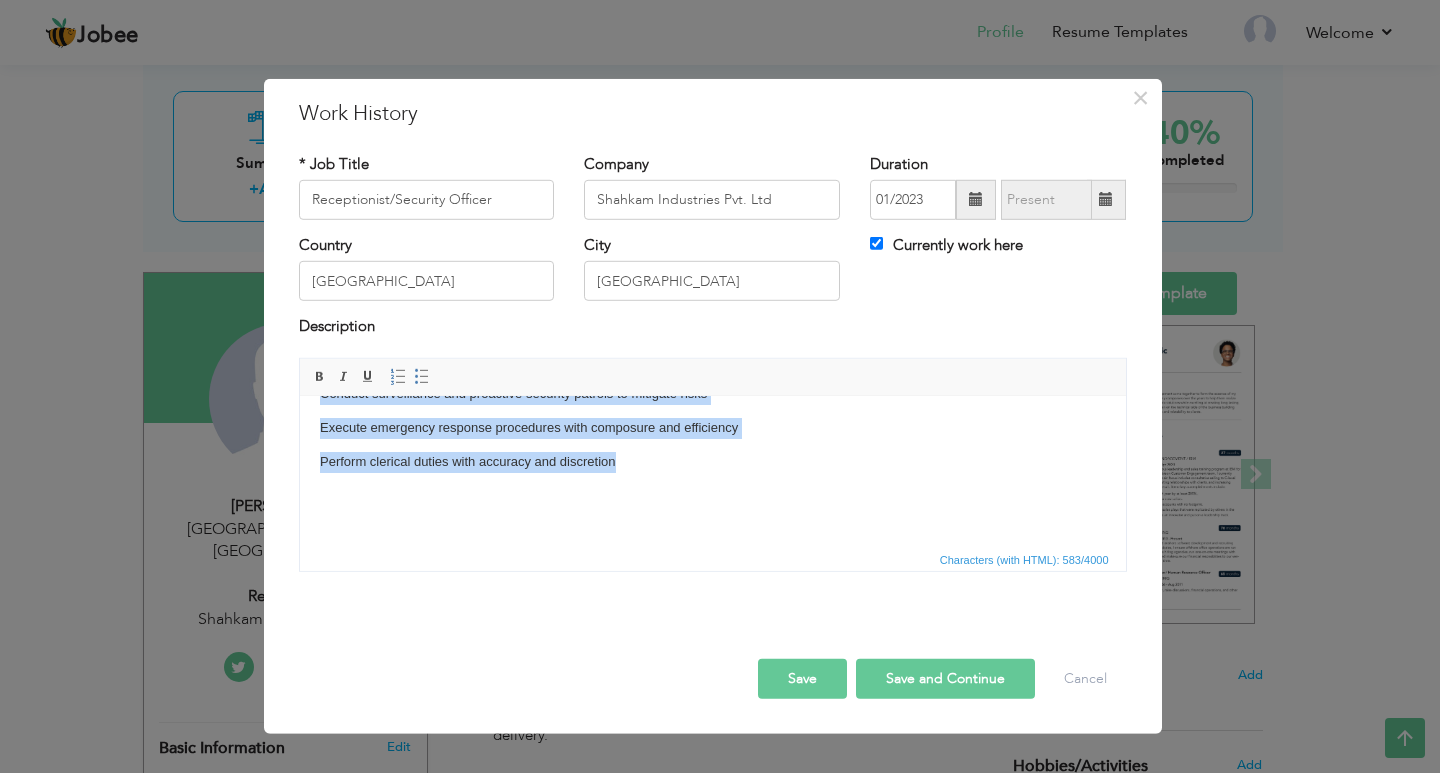 scroll, scrollTop: 0, scrollLeft: 0, axis: both 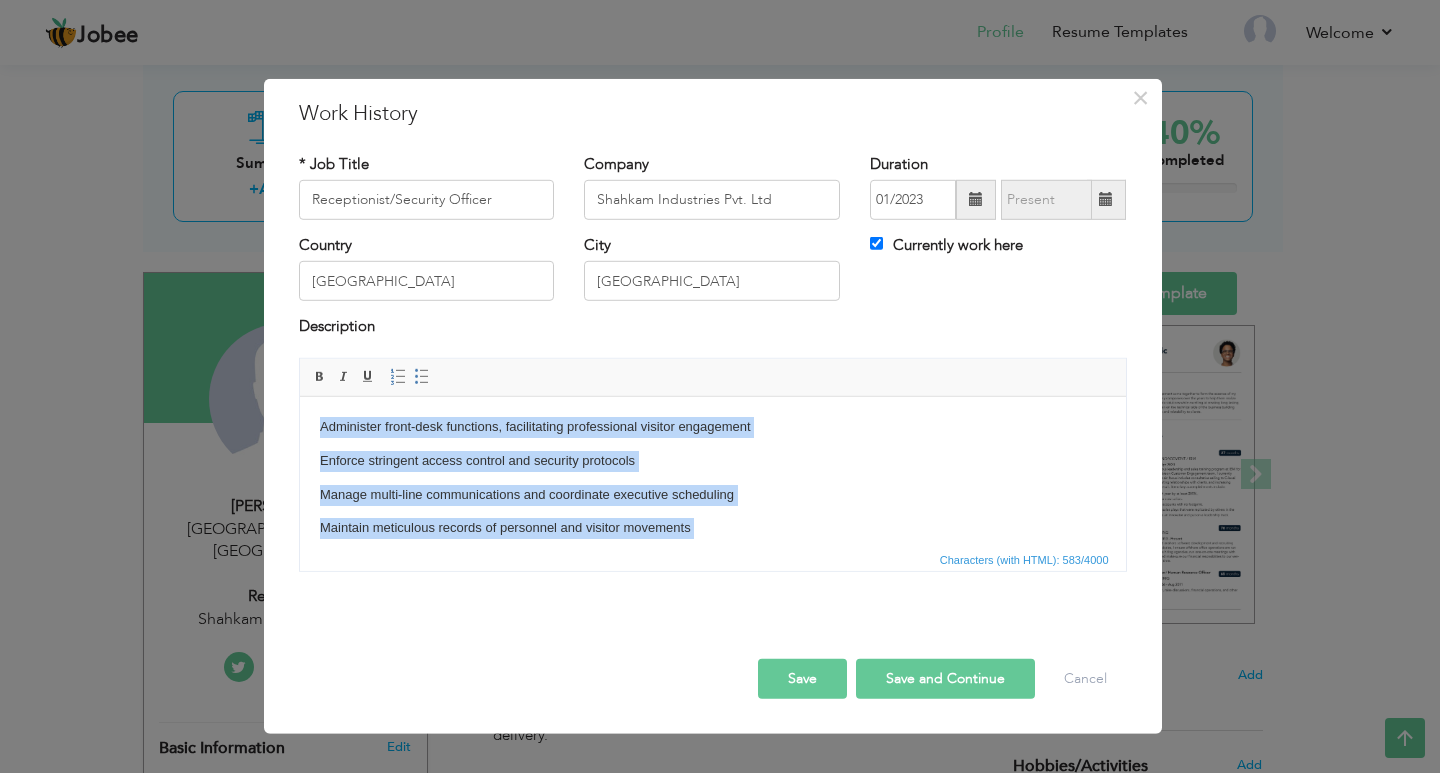 drag, startPoint x: 688, startPoint y: 484, endPoint x: 153, endPoint y: 293, distance: 568.0722 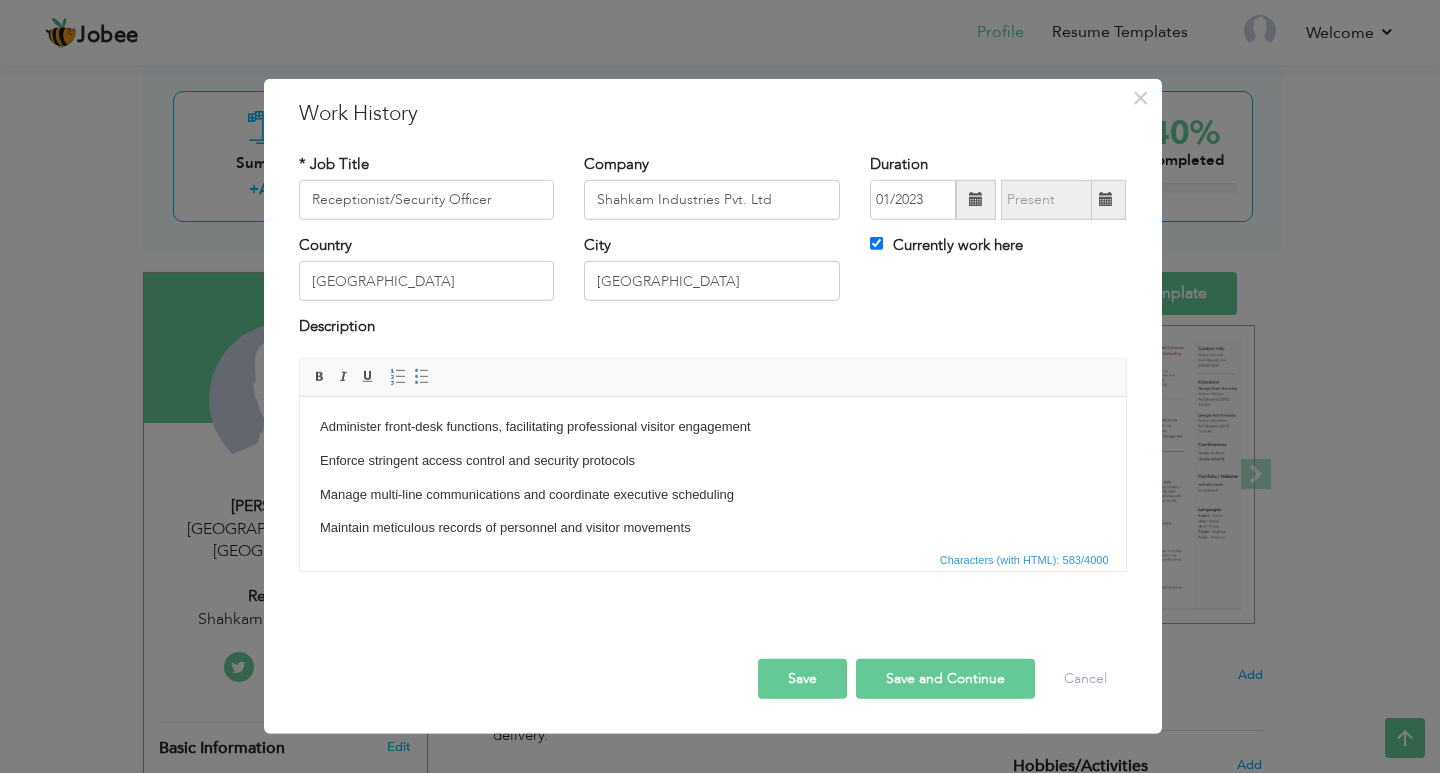 click on "Enforce stringent access control and security protocols" at bounding box center [712, 460] 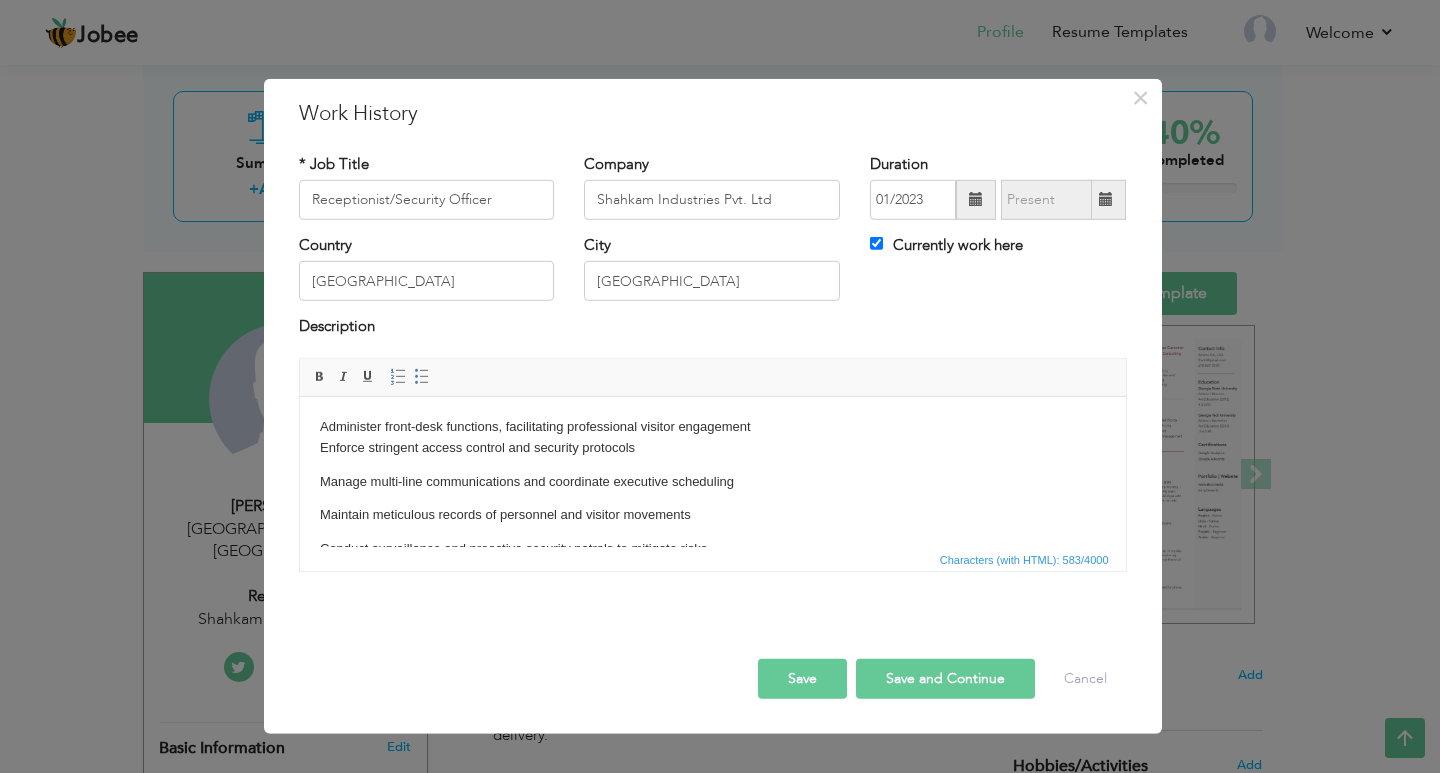click on "Administer front-desk functions, facilitating professional visitor engagement ​​​​​​​ Enforce stringent access control and security protocols Manage multi-line communications and coordinate executive scheduling Maintain meticulous records of personnel and visitor movements Conduct surveillance and proactive security patrols to mitigate risks Execute emergency response procedures with composure and efficiency Perform clerical duties with accuracy and discretion" at bounding box center (712, 548) 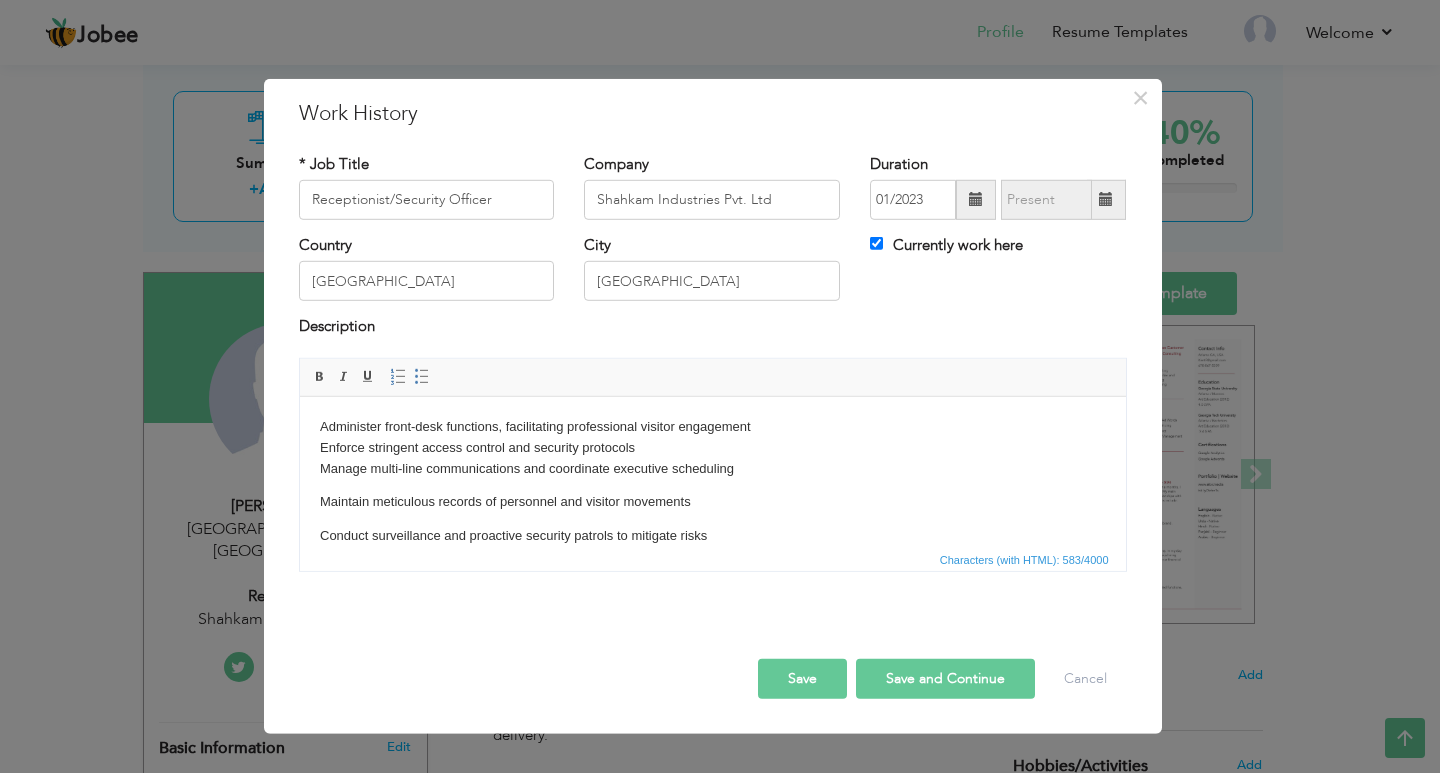 click on "Maintain meticulous records of personnel and visitor movements" at bounding box center [712, 501] 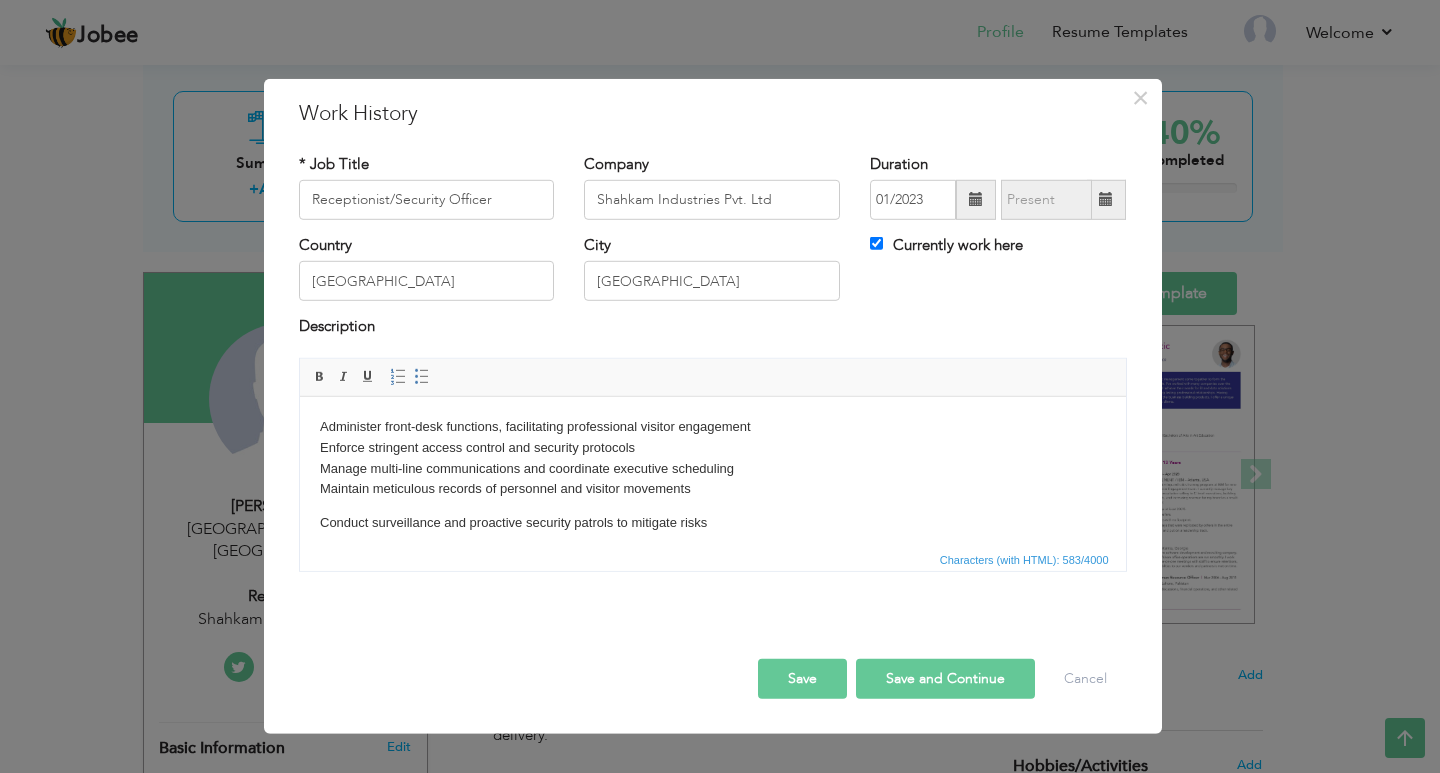 click on "Administer front-desk functions, facilitating professional visitor engagement Enforce stringent access control and security protocols Manage multi-line communications and coordinate executive scheduling ​​​​​​​ Maintain meticulous records of personnel and visitor movements Conduct surveillance and proactive security patrols to mitigate risks Execute emergency response procedures with composure and efficiency Perform clerical duties with accuracy and discretion" at bounding box center [712, 535] 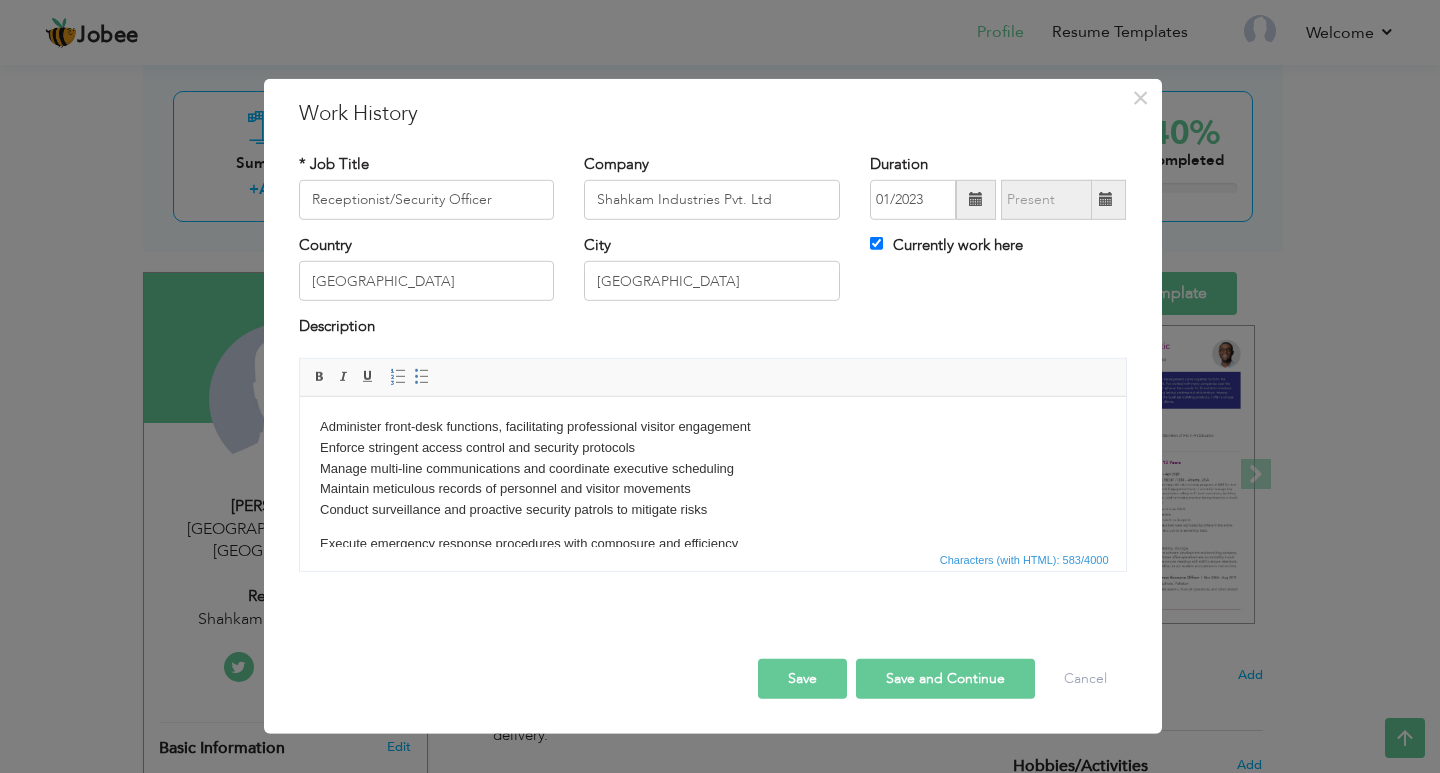 click on "Administer front-desk functions, facilitating professional visitor engagement Enforce stringent access control and security protocols Manage multi-line communications and coordinate executive scheduling Maintain meticulous records of personnel and visitor movements ​​​​​​​ Conduct surveillance and proactive security patrols to mitigate risks Execute emergency response procedures with composure and efficiency Perform clerical duties with accuracy and discretion" at bounding box center [712, 529] 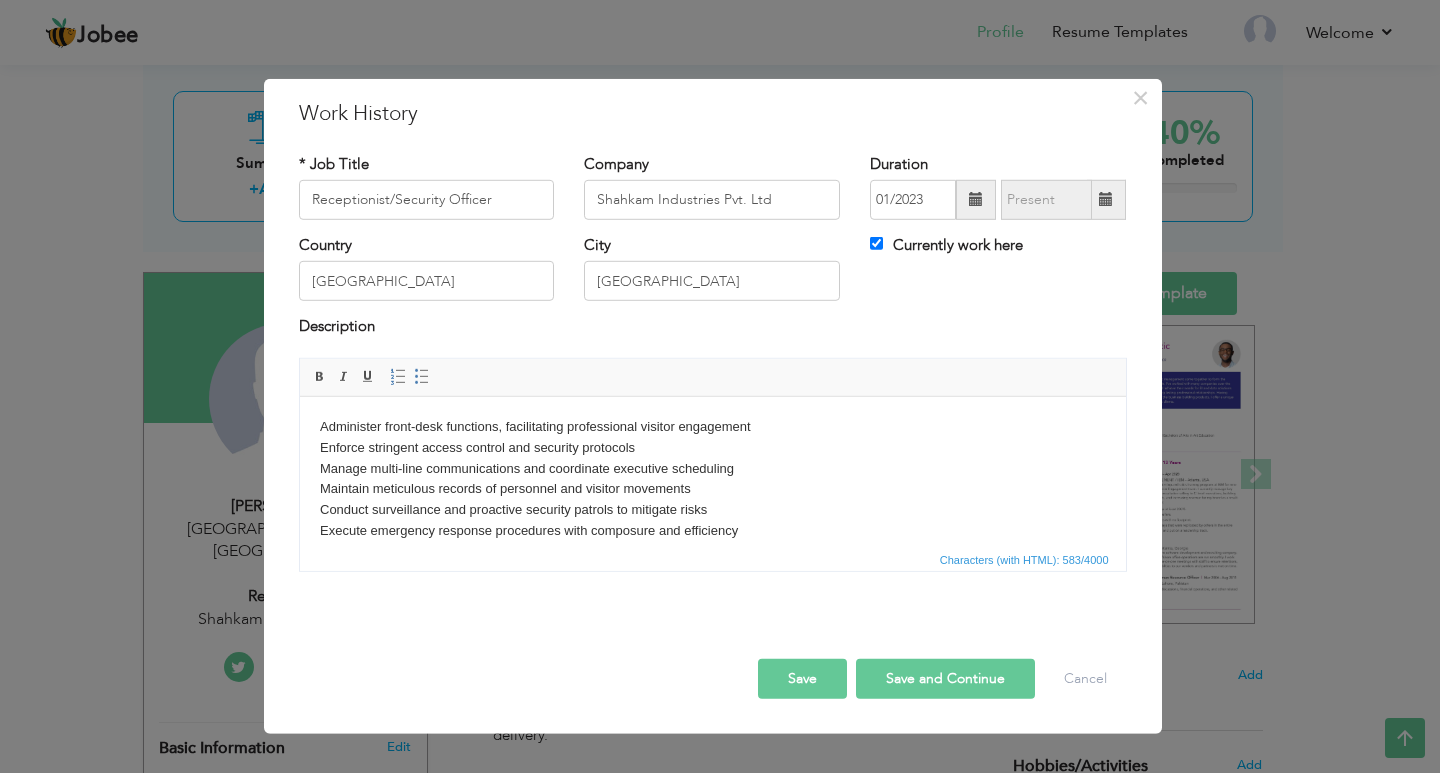 scroll, scrollTop: 103, scrollLeft: 0, axis: vertical 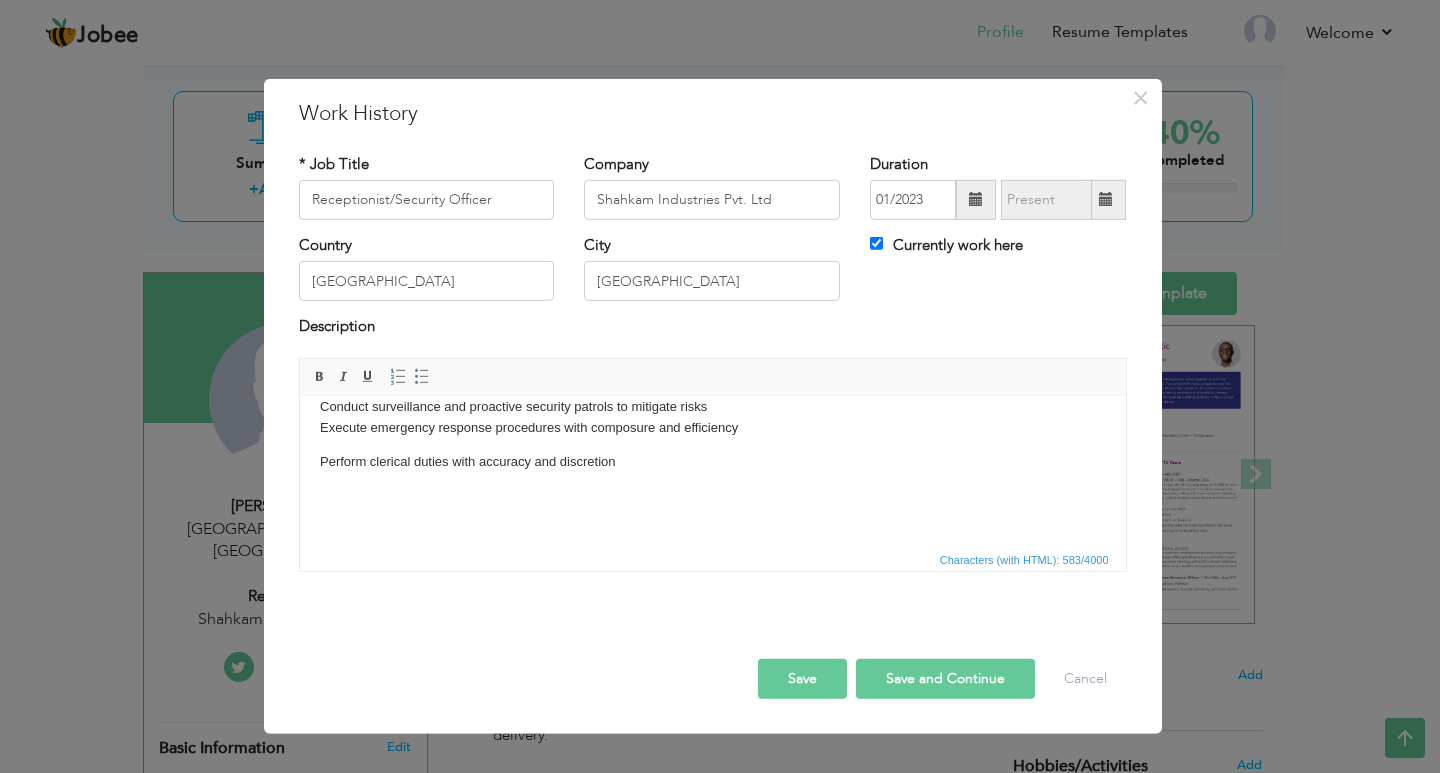 click on "Administer front-desk functions, facilitating professional visitor engagement Enforce stringent access control and security protocols Manage multi-line communications and coordinate executive scheduling Maintain meticulous records of personnel and visitor movements Conduct surveillance and proactive security patrols to mitigate risks ​​​​​​​ Execute emergency response procedures with composure and efficiency Perform clerical duties with accuracy and discretion" at bounding box center [712, 419] 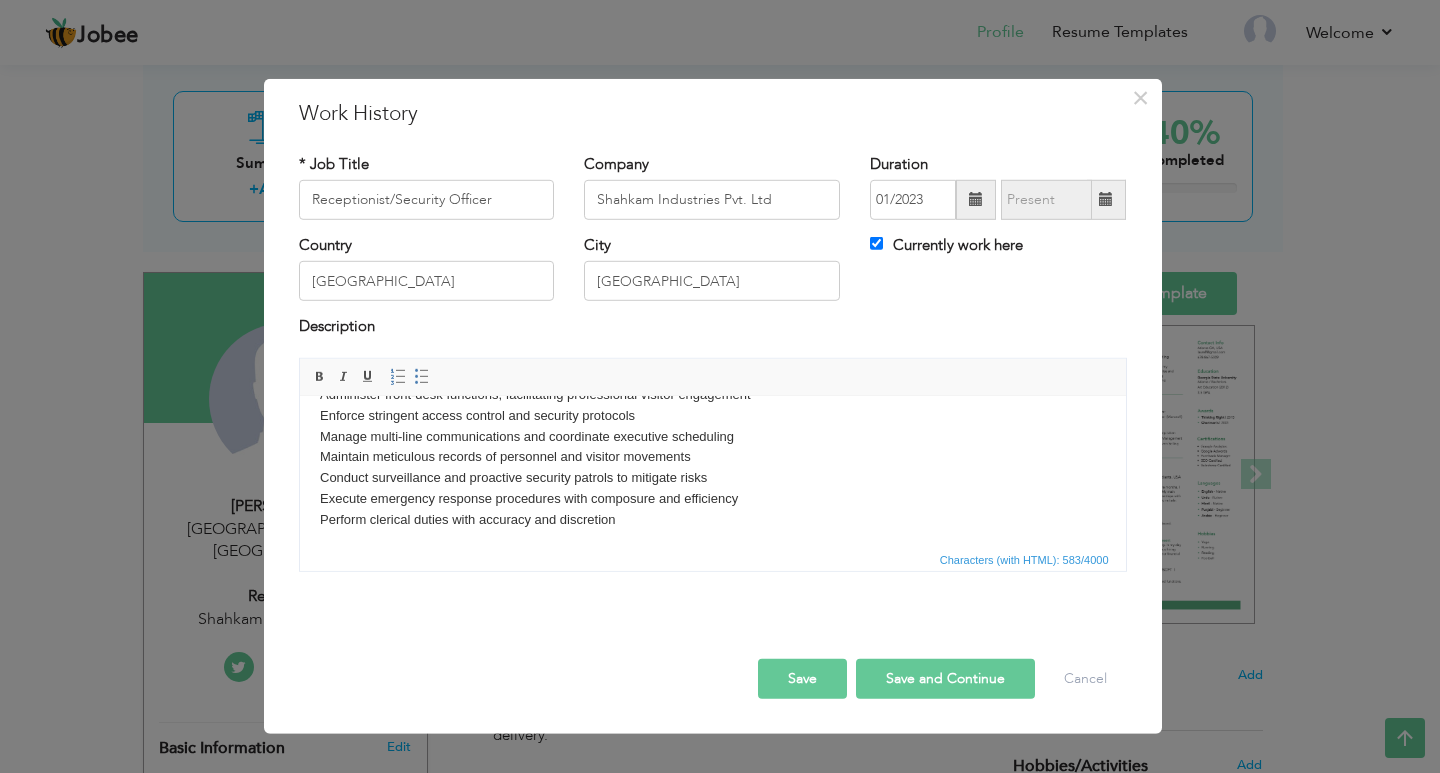 scroll, scrollTop: 0, scrollLeft: 0, axis: both 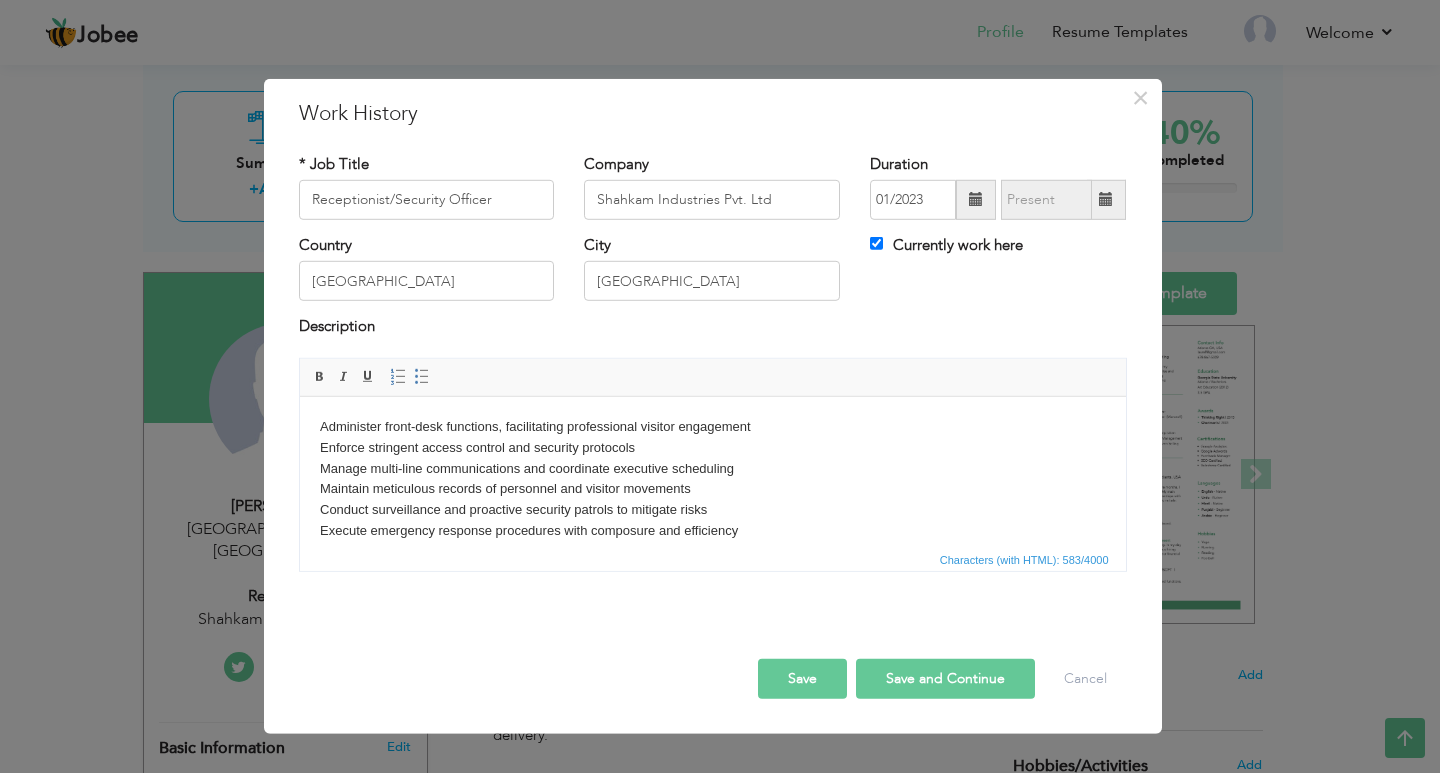 click on "Administer front-desk functions, facilitating professional visitor engagement Enforce stringent access control and security protocols Manage multi-line communications and coordinate executive scheduling Maintain meticulous records of personnel and visitor movements Conduct surveillance and proactive security patrols to mitigate risks Execute emergency response procedures with composure and efficiency ​​​​​​​ Perform clerical duties with accuracy and discretion" at bounding box center [712, 489] 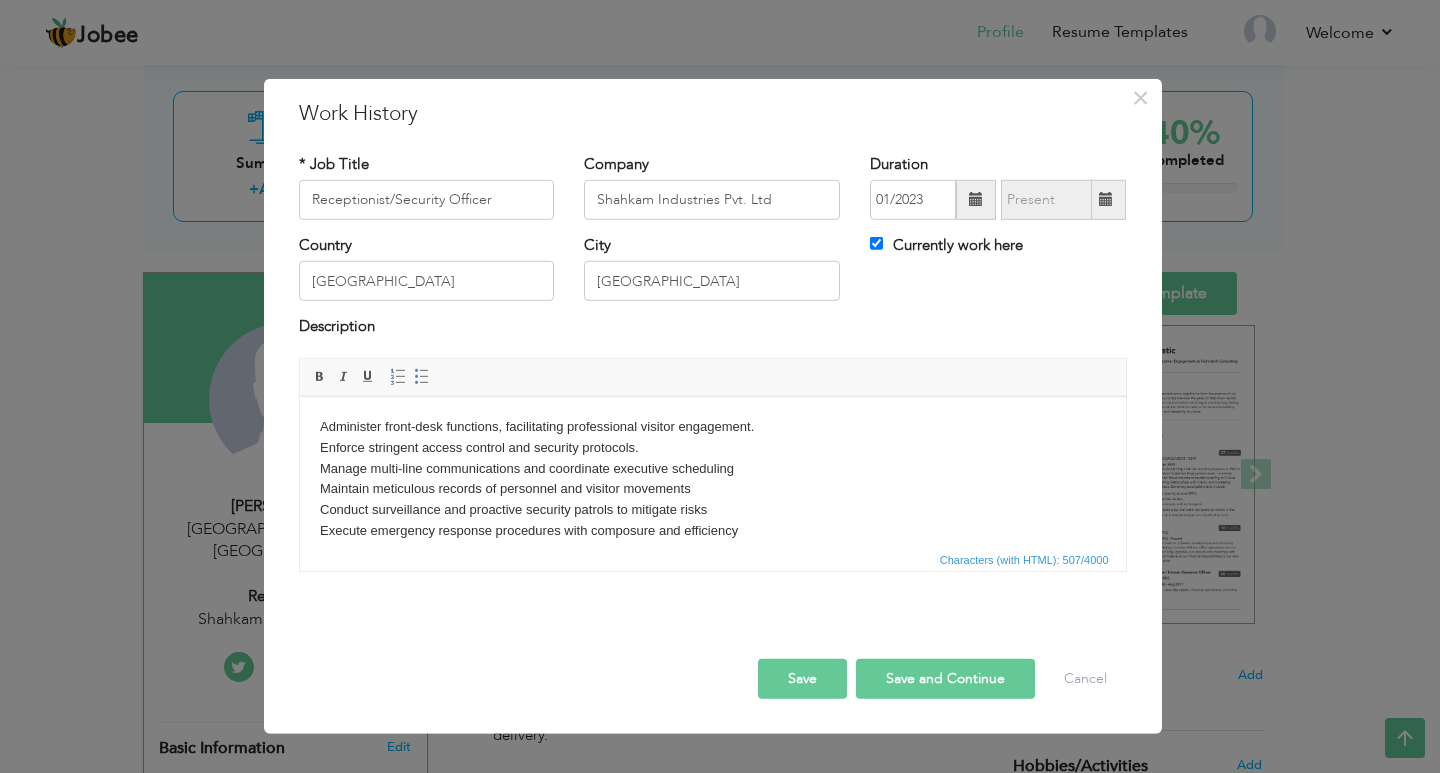 click on "Administer front-desk functions, facilitating professional visitor engagement. Enforce stringent access control and security protocols. Manage multi-line communications and coordinate executive scheduling Maintain meticulous records of personnel and visitor movements Conduct surveillance and proactive security patrols to mitigate risks Execute emergency response procedures with composure and efficiency Perform clerical duties with accuracy and discretion" at bounding box center (712, 489) 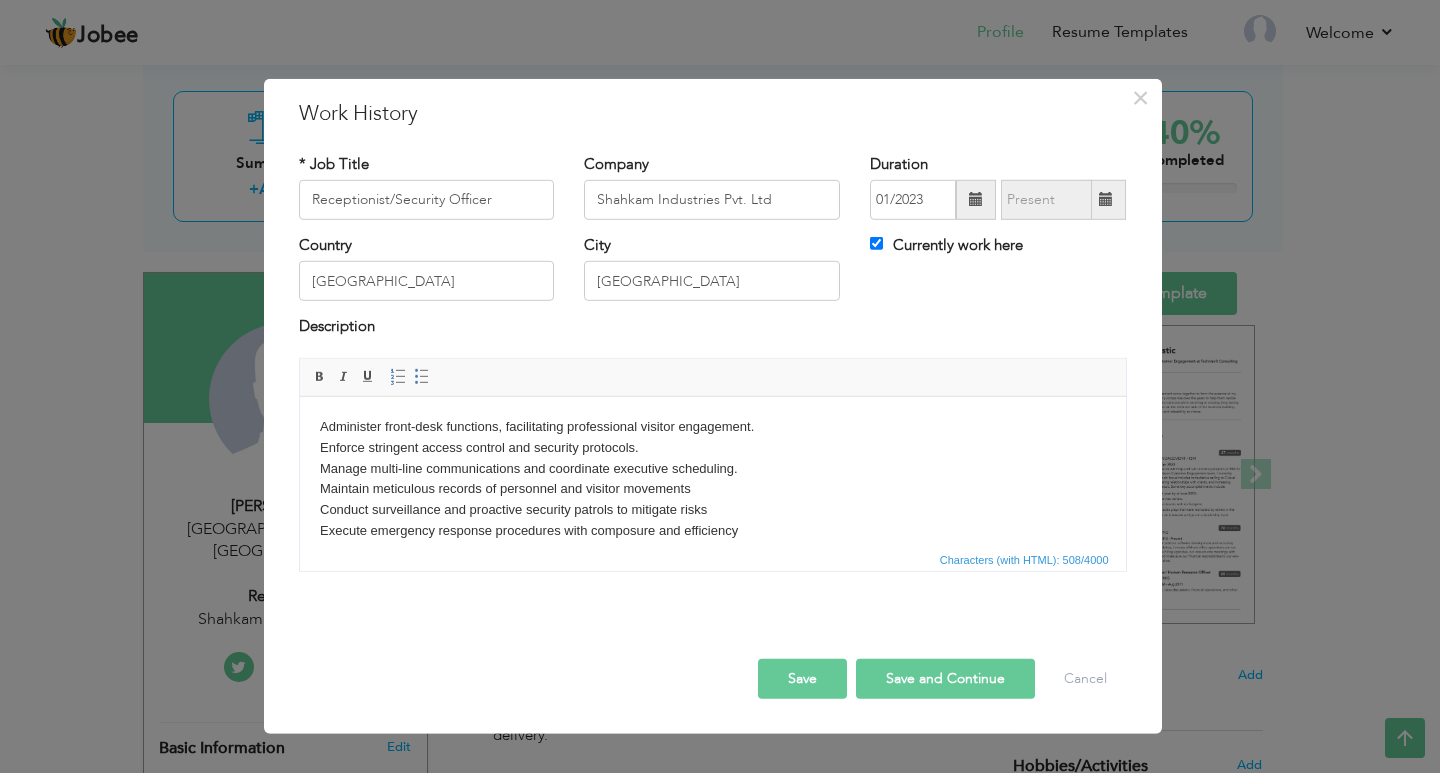 click on "Administer front-desk functions, facilitating professional visitor engagement. Enforce stringent access control and security protocols. Manage multi-line communications and coordinate executive scheduling. Maintain meticulous records of personnel and visitor movements Conduct surveillance and proactive security patrols to mitigate risks Execute emergency response procedures with composure and efficiency Perform clerical duties with accuracy and discretion" at bounding box center (712, 489) 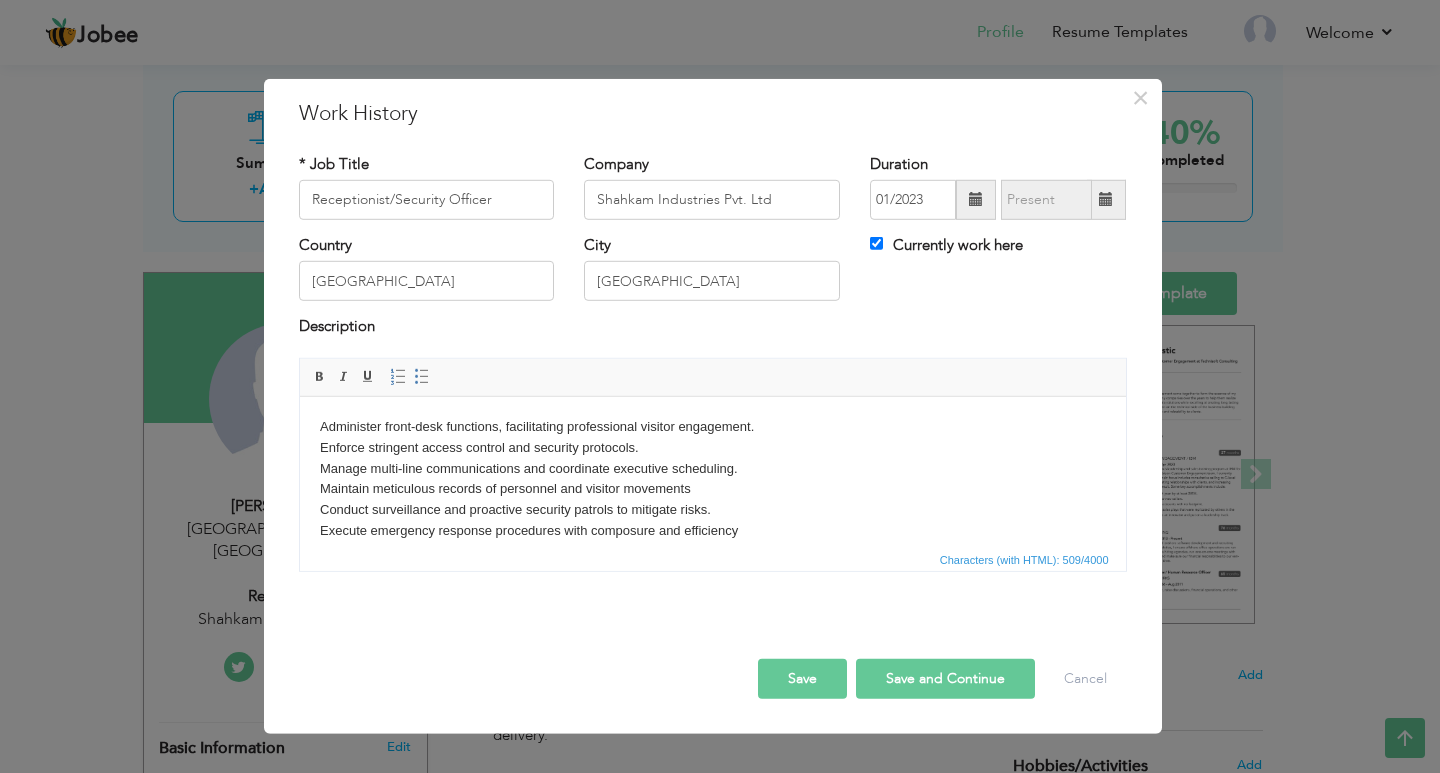 click on "Administer front-desk functions, facilitating professional visitor engagement. Enforce stringent access control and security protocols. Manage multi-line communications and coordinate executive scheduling. Maintain meticulous records of personnel and visitor movements Conduct surveillance and proactive security patrols to mitigate risks. Execute emergency response procedures with composure and efficiency Perform clerical duties with accuracy and discretion" at bounding box center [712, 489] 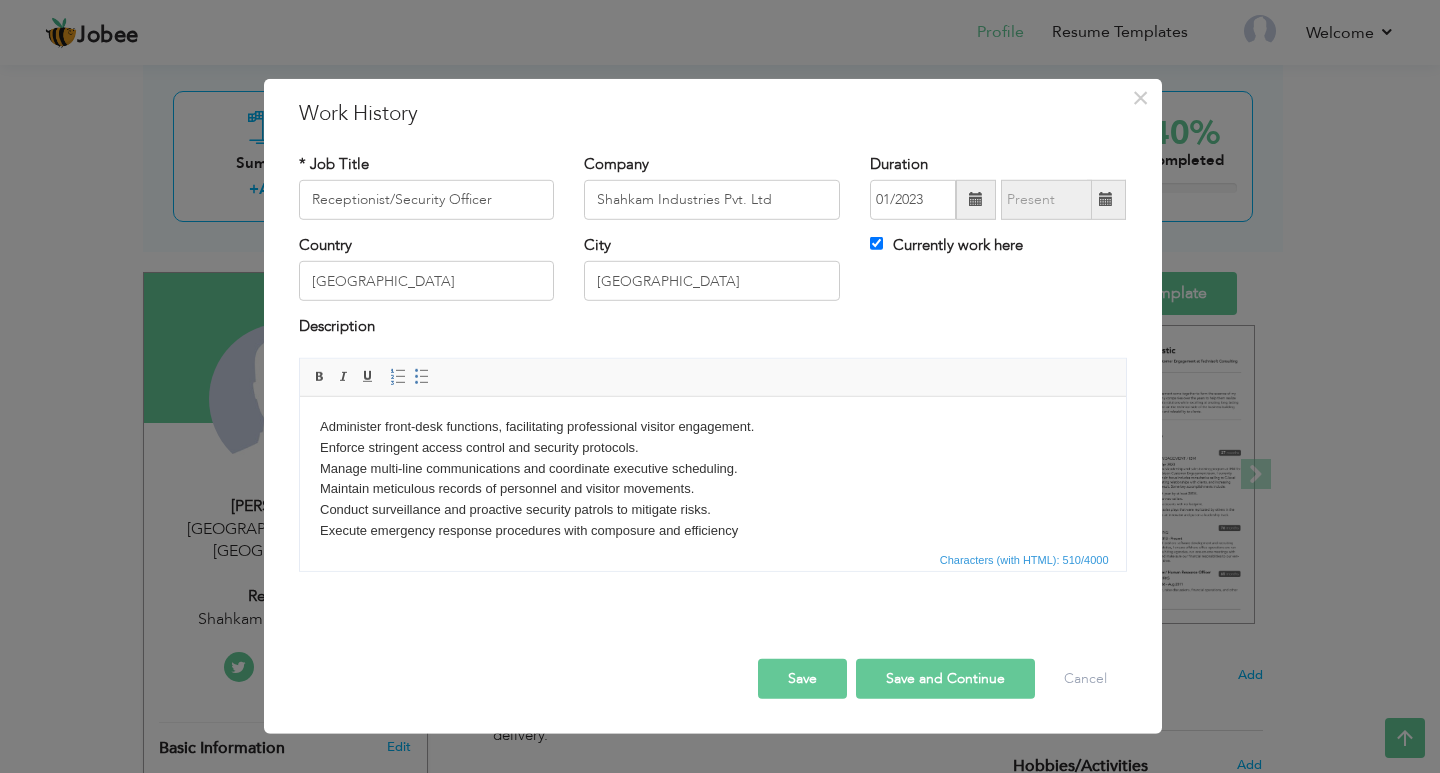 click on "Administer front-desk functions, facilitating professional visitor engagement. Enforce stringent access control and security protocols. Manage multi-line communications and coordinate executive scheduling. Maintain meticulous records of personnel and visitor movements. Conduct surveillance and proactive security patrols to mitigate risks. Execute emergency response procedures with composure and efficiency Perform clerical duties with accuracy and discretion" at bounding box center [712, 489] 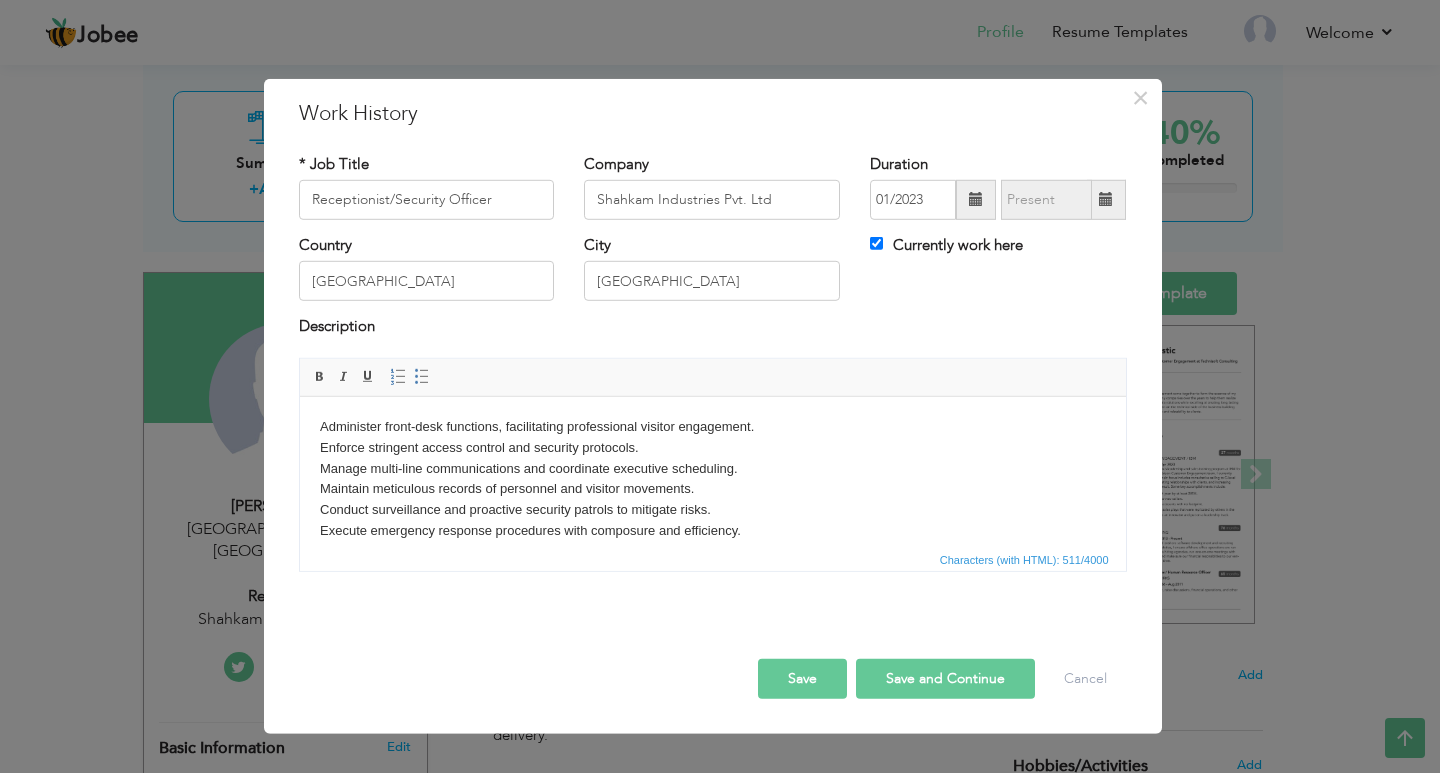 scroll, scrollTop: 90, scrollLeft: 0, axis: vertical 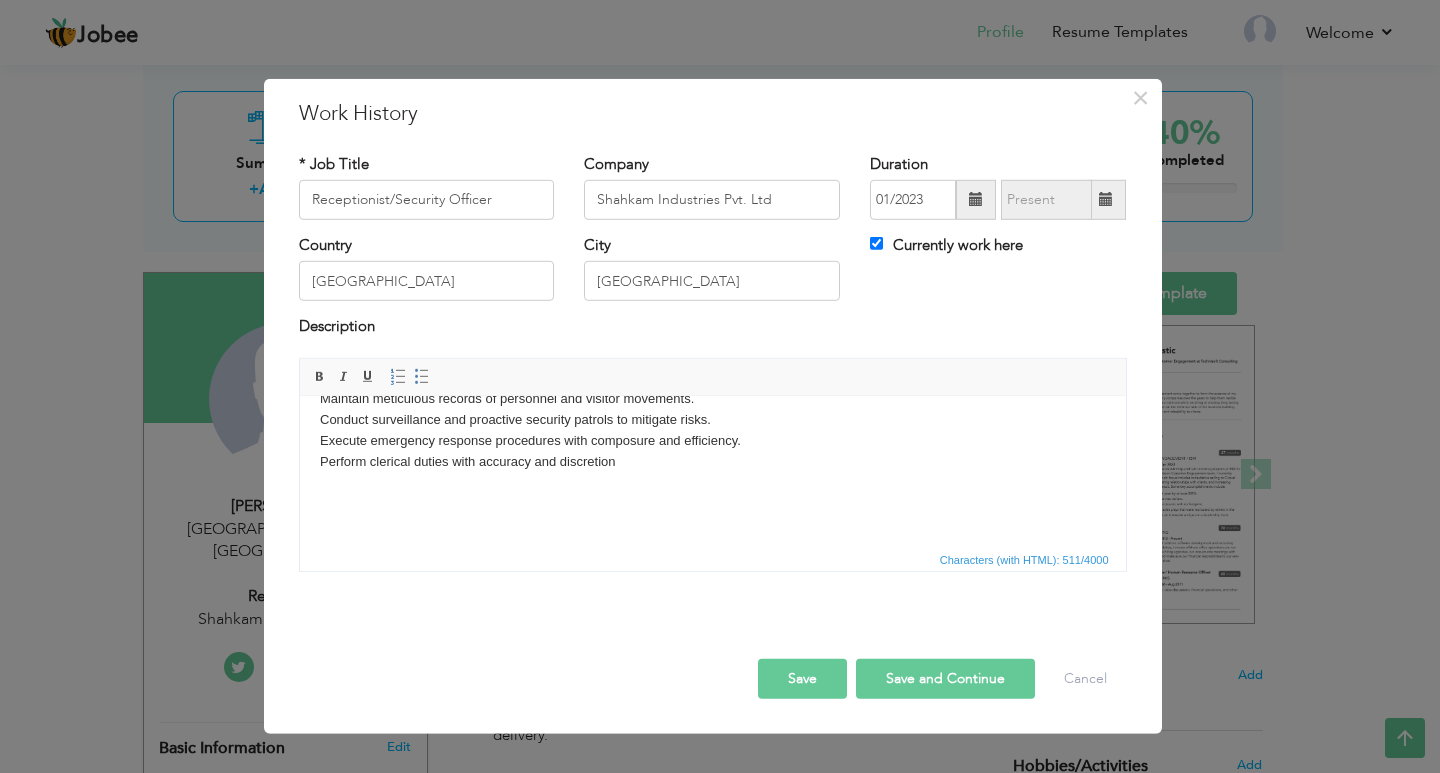 click on "Administer front-desk functions, facilitating professional visitor engagement. Enforce stringent access control and security protocols. Manage multi-line communications and coordinate executive scheduling. Maintain meticulous records of personnel and visitor movements. Conduct surveillance and proactive security patrols to mitigate risks. Execute emergency response procedures with composure and efficiency. Perform clerical duties with accuracy and discretion" at bounding box center [712, 399] 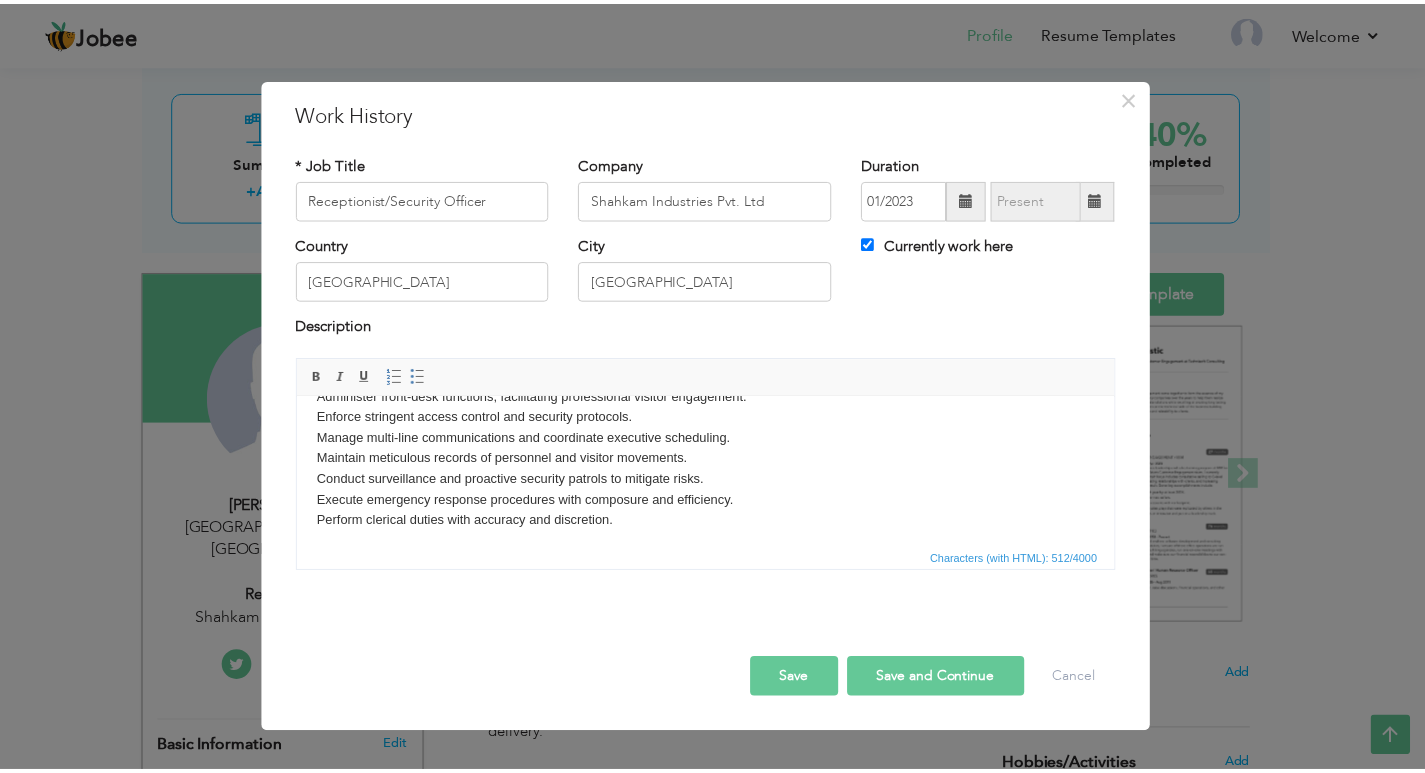 scroll, scrollTop: 0, scrollLeft: 0, axis: both 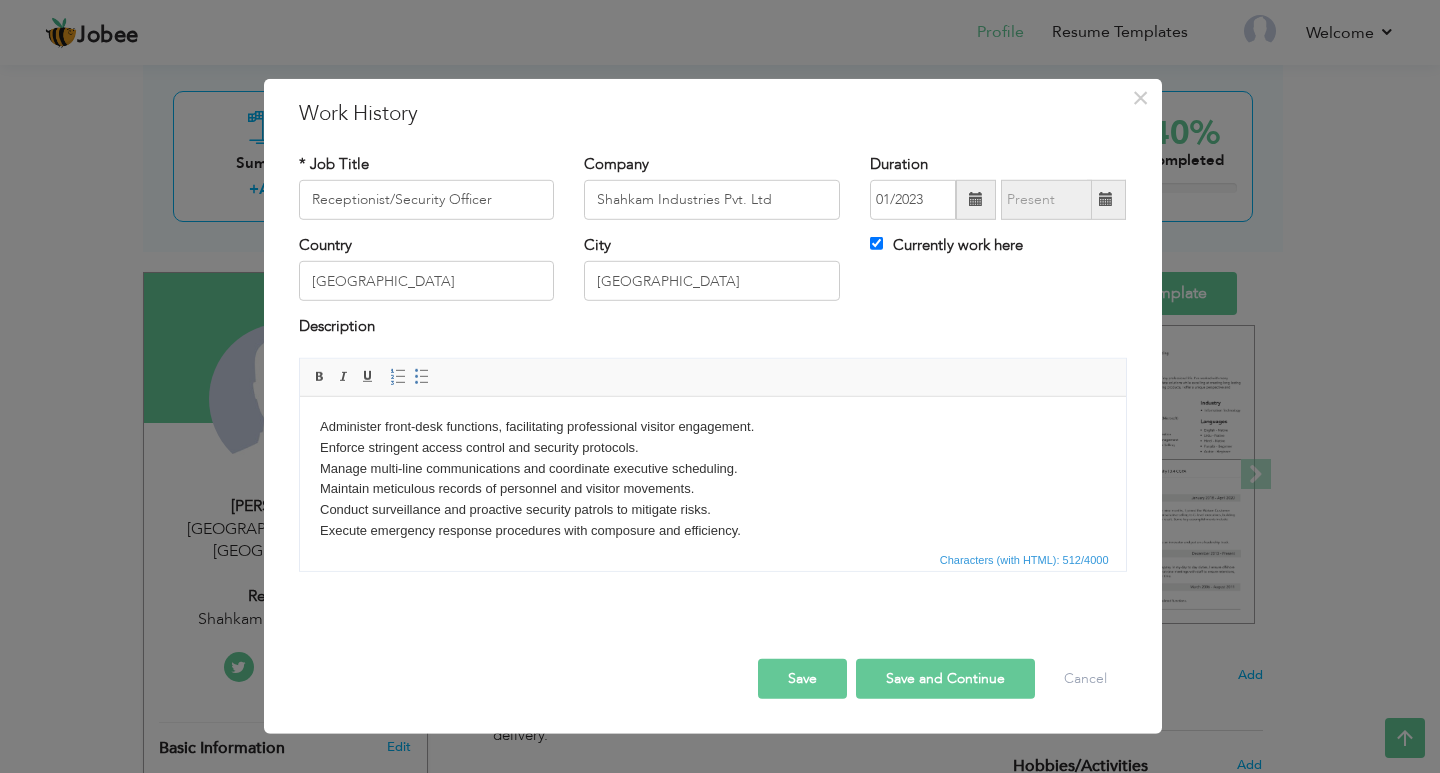 click on "Save and Continue" at bounding box center (945, 679) 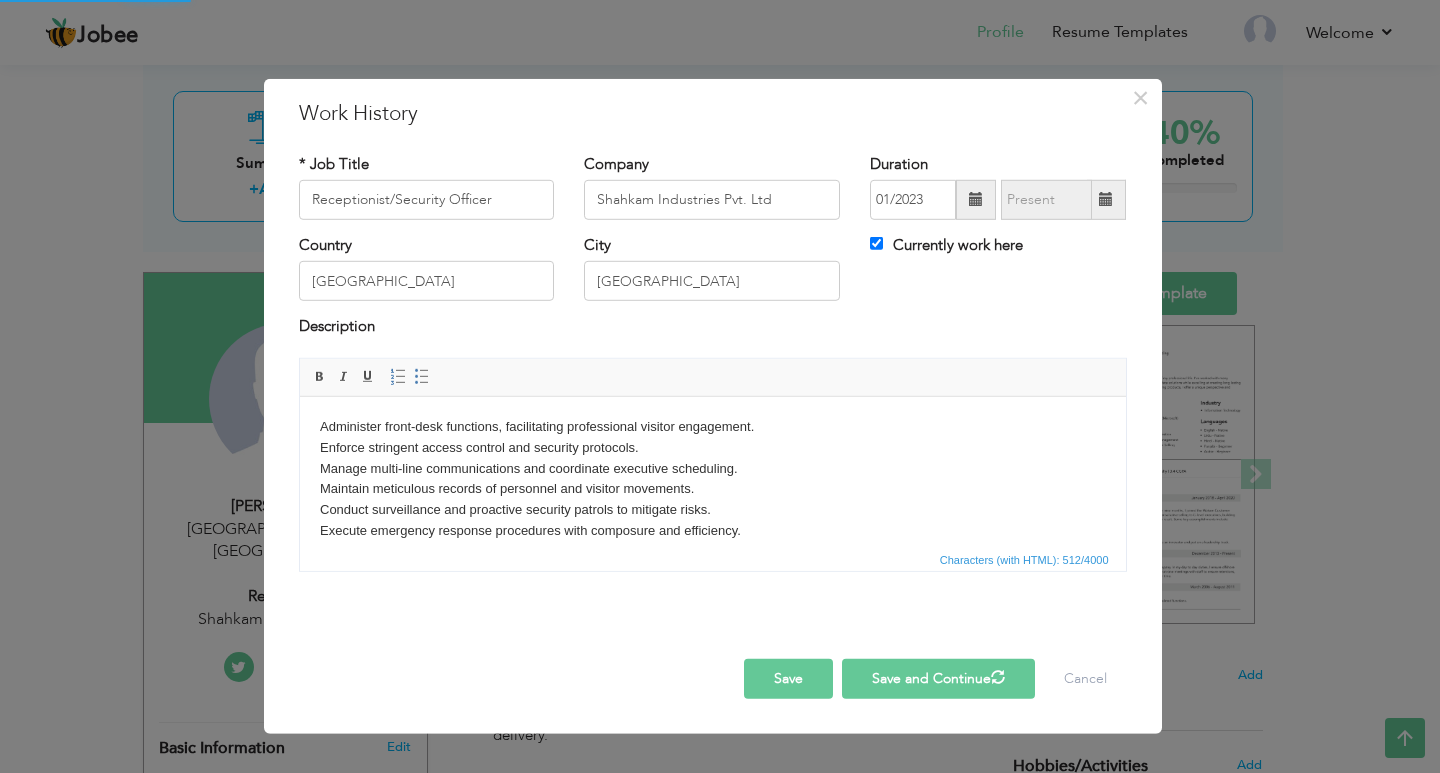 type 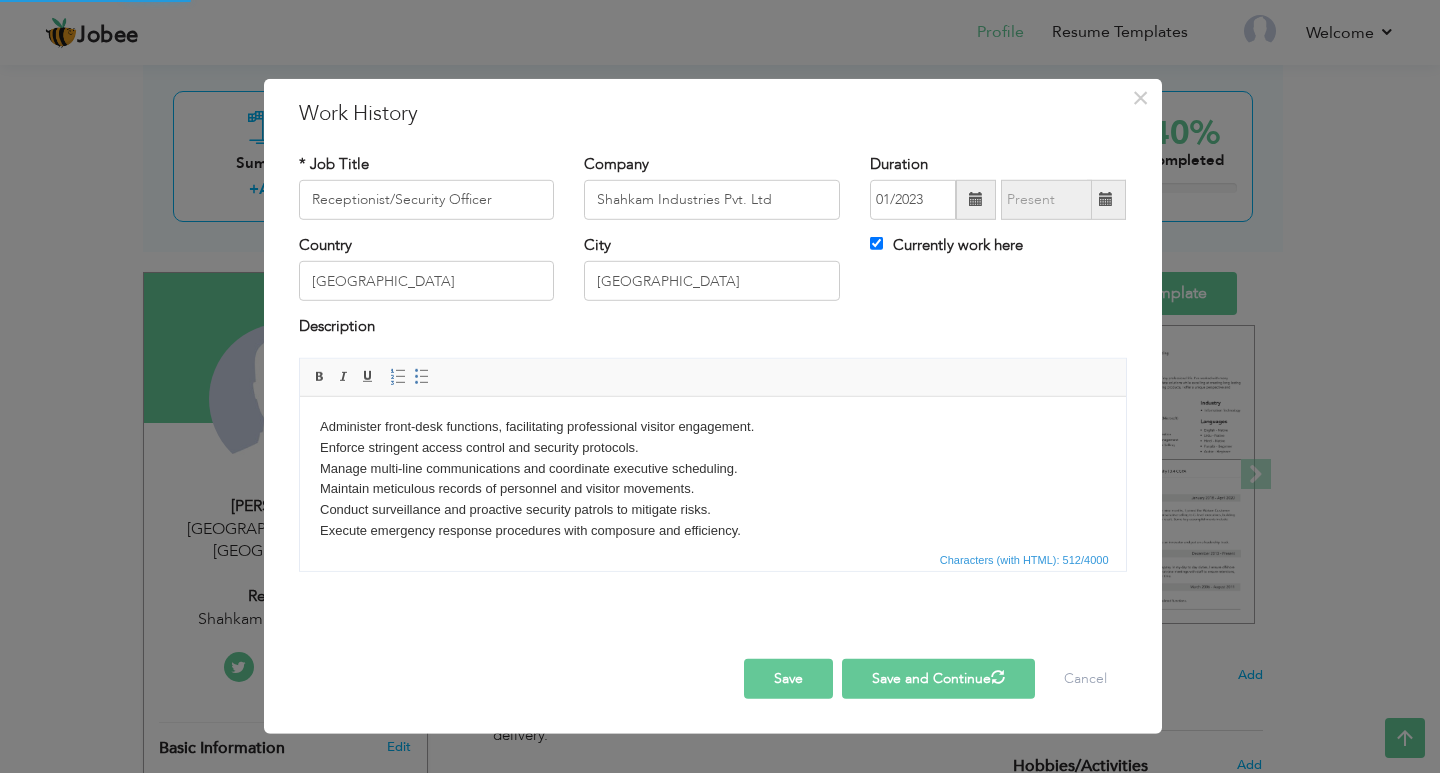 type 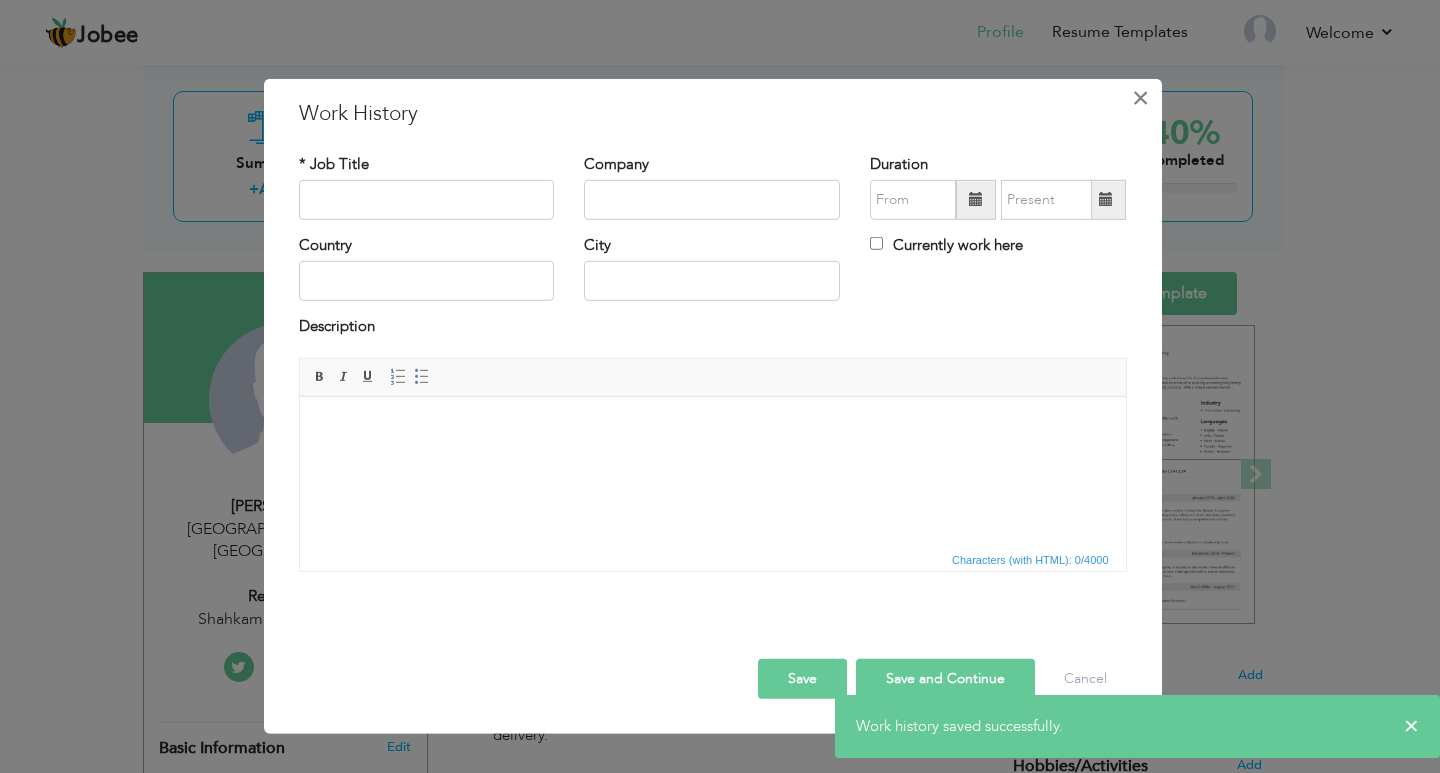 click on "×" at bounding box center (1140, 97) 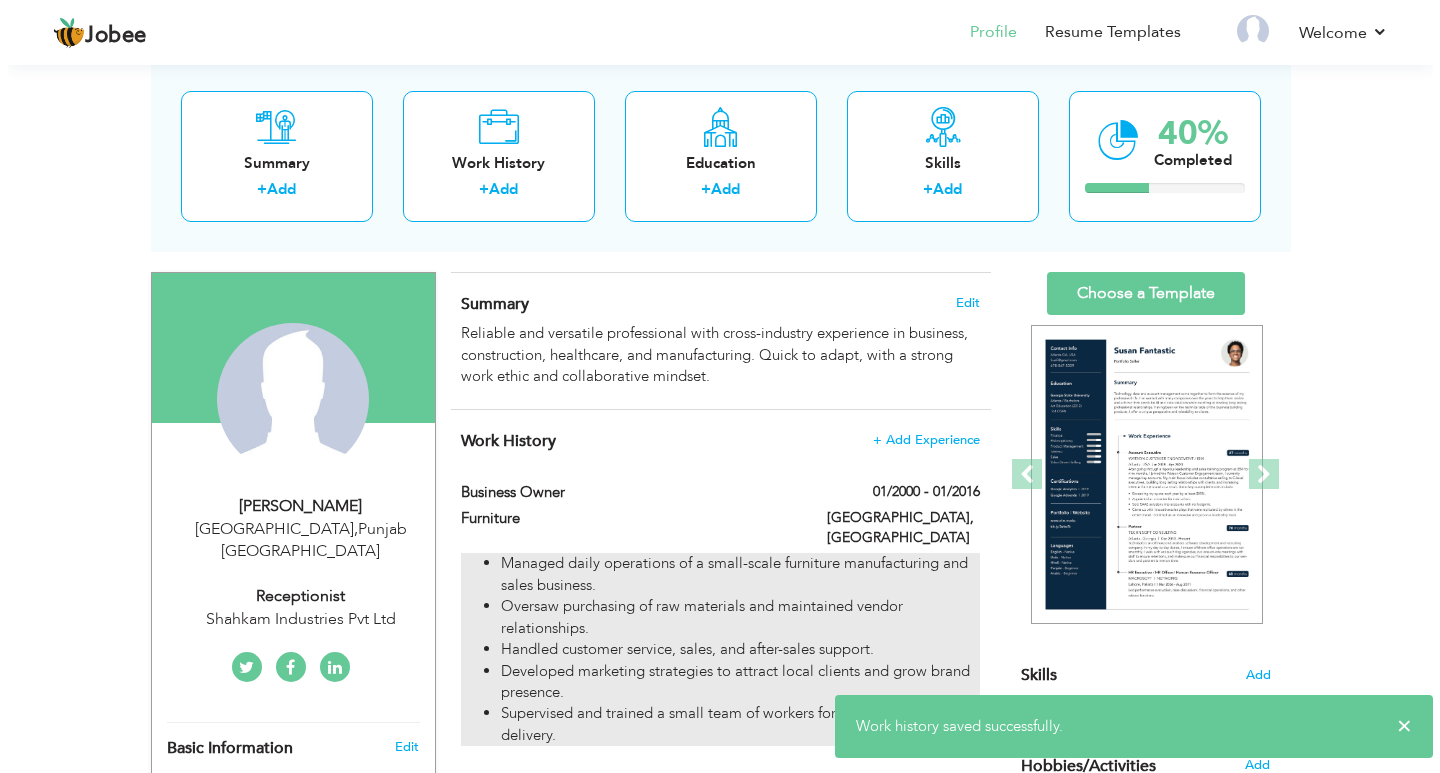 scroll, scrollTop: 405, scrollLeft: 0, axis: vertical 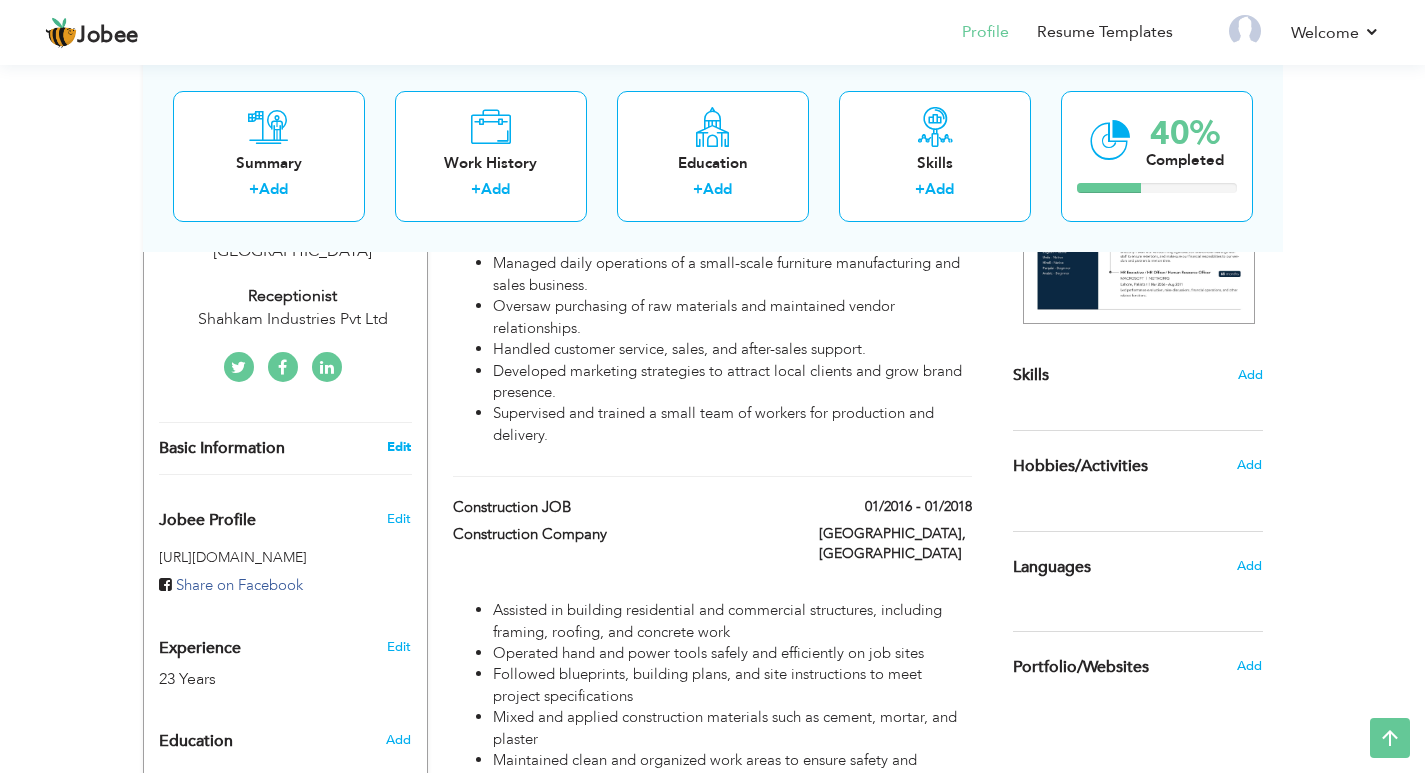 click on "Edit" at bounding box center (399, 447) 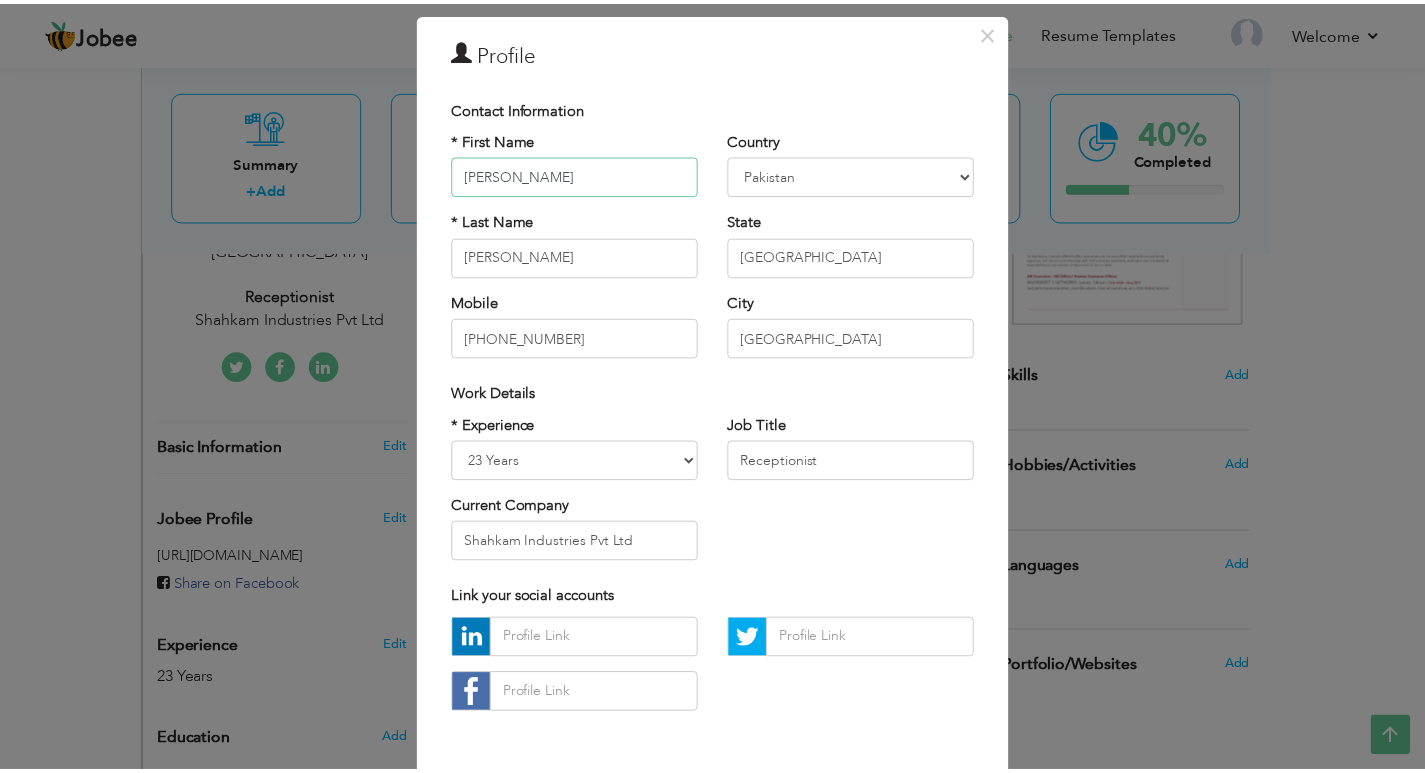 scroll, scrollTop: 143, scrollLeft: 0, axis: vertical 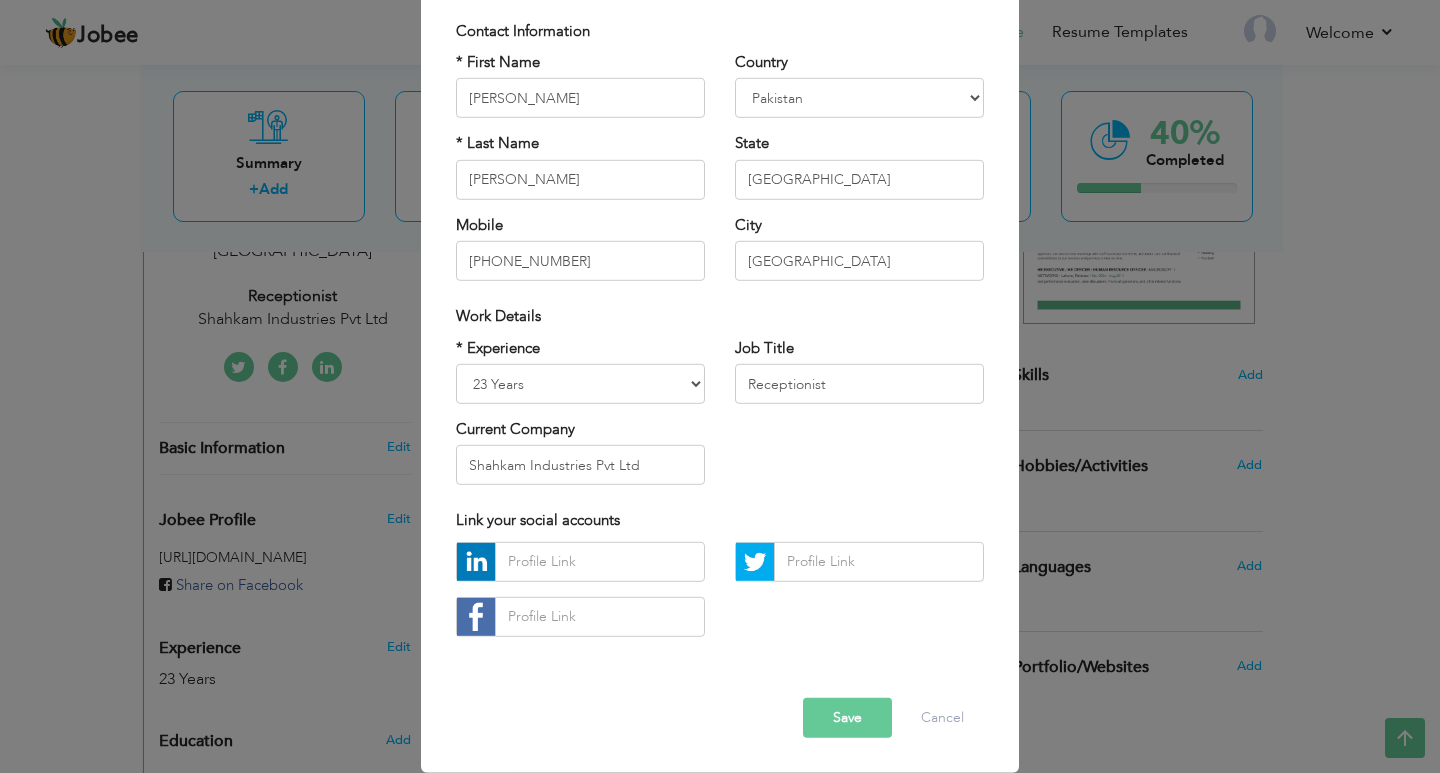 click on "Save" at bounding box center (847, 718) 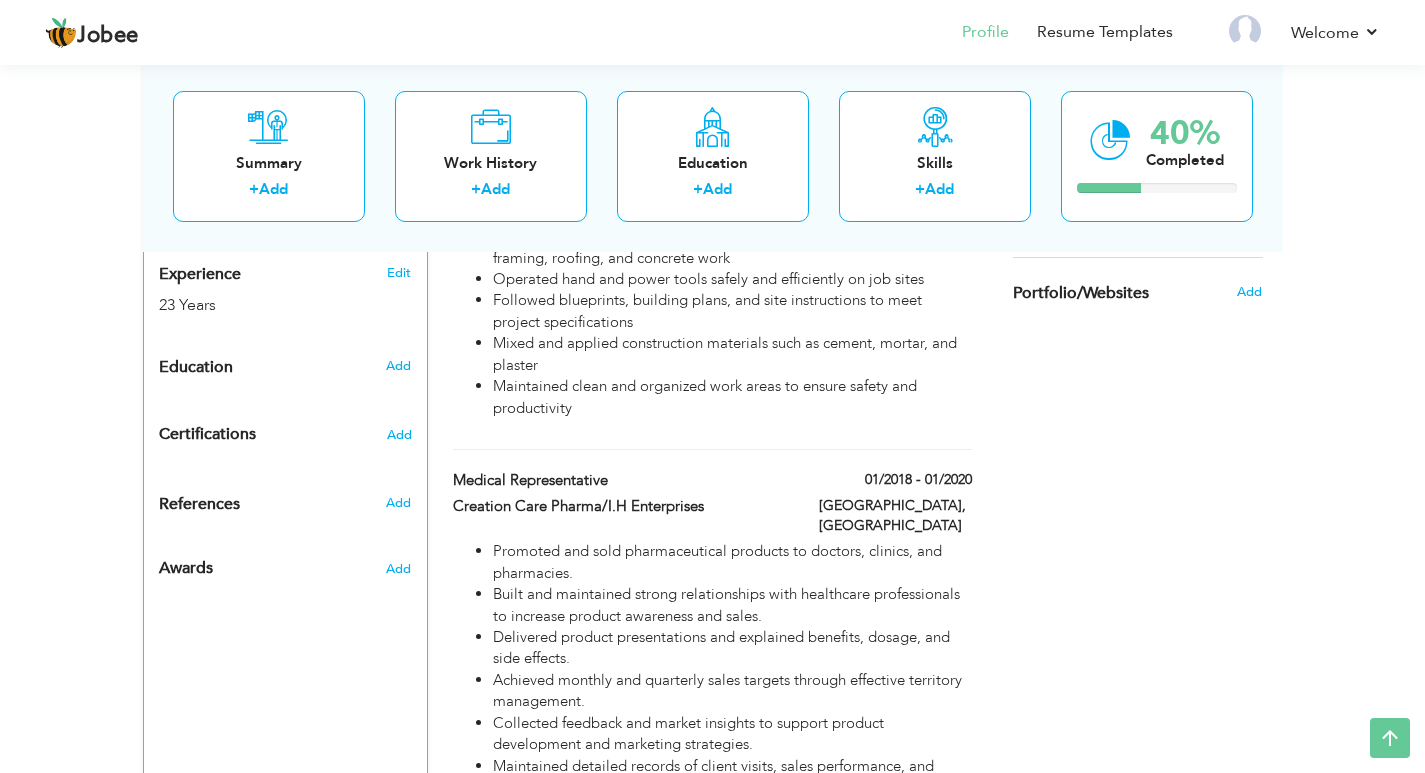 scroll, scrollTop: 805, scrollLeft: 0, axis: vertical 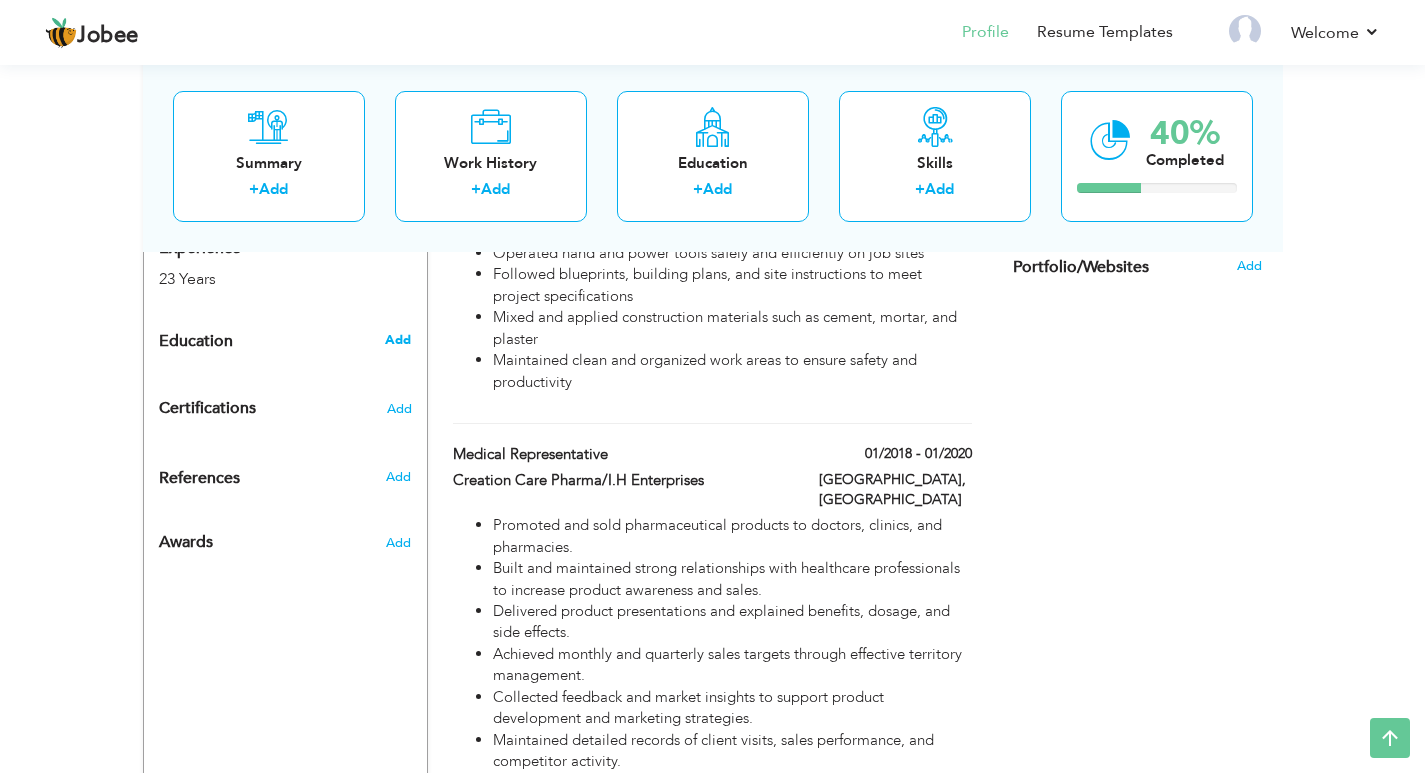 click on "Add" at bounding box center (398, 340) 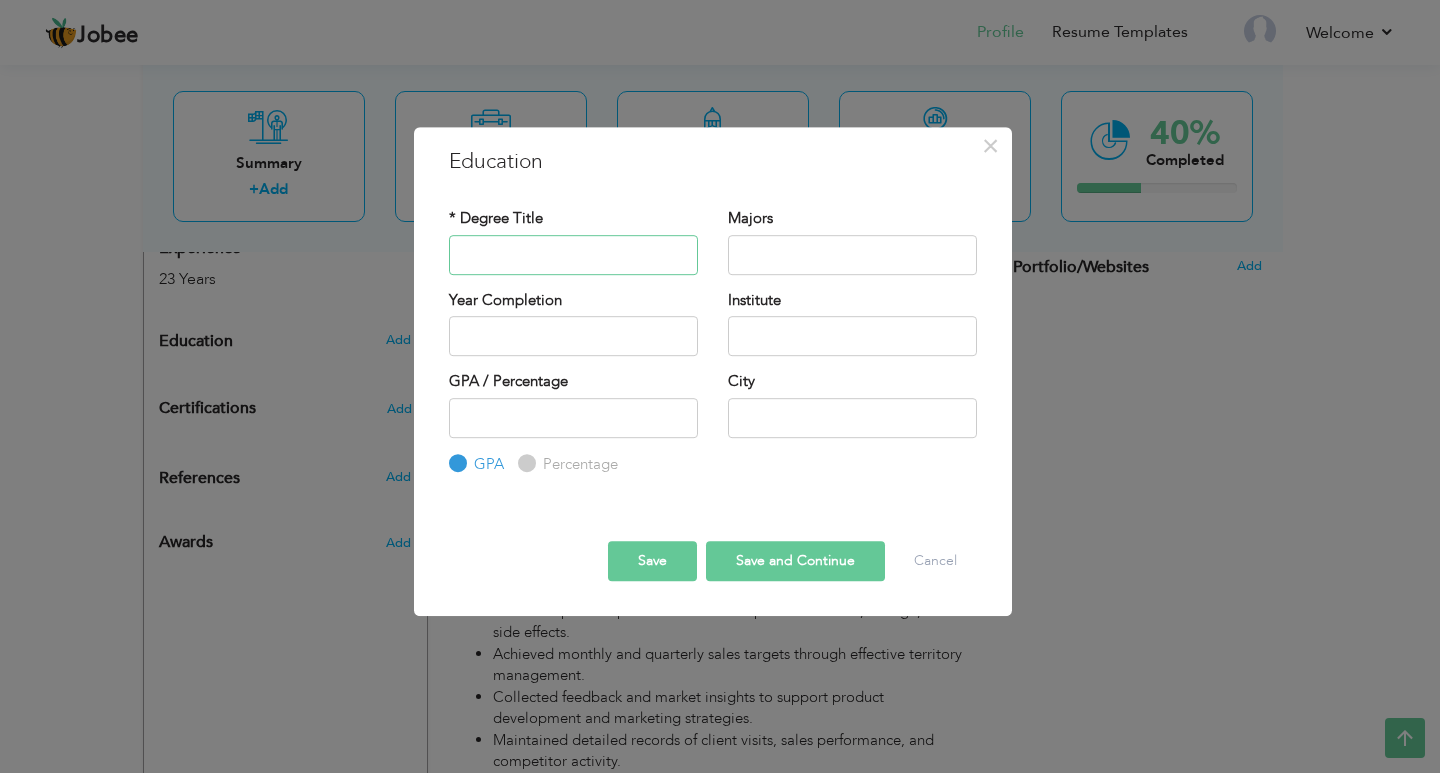 click at bounding box center (573, 255) 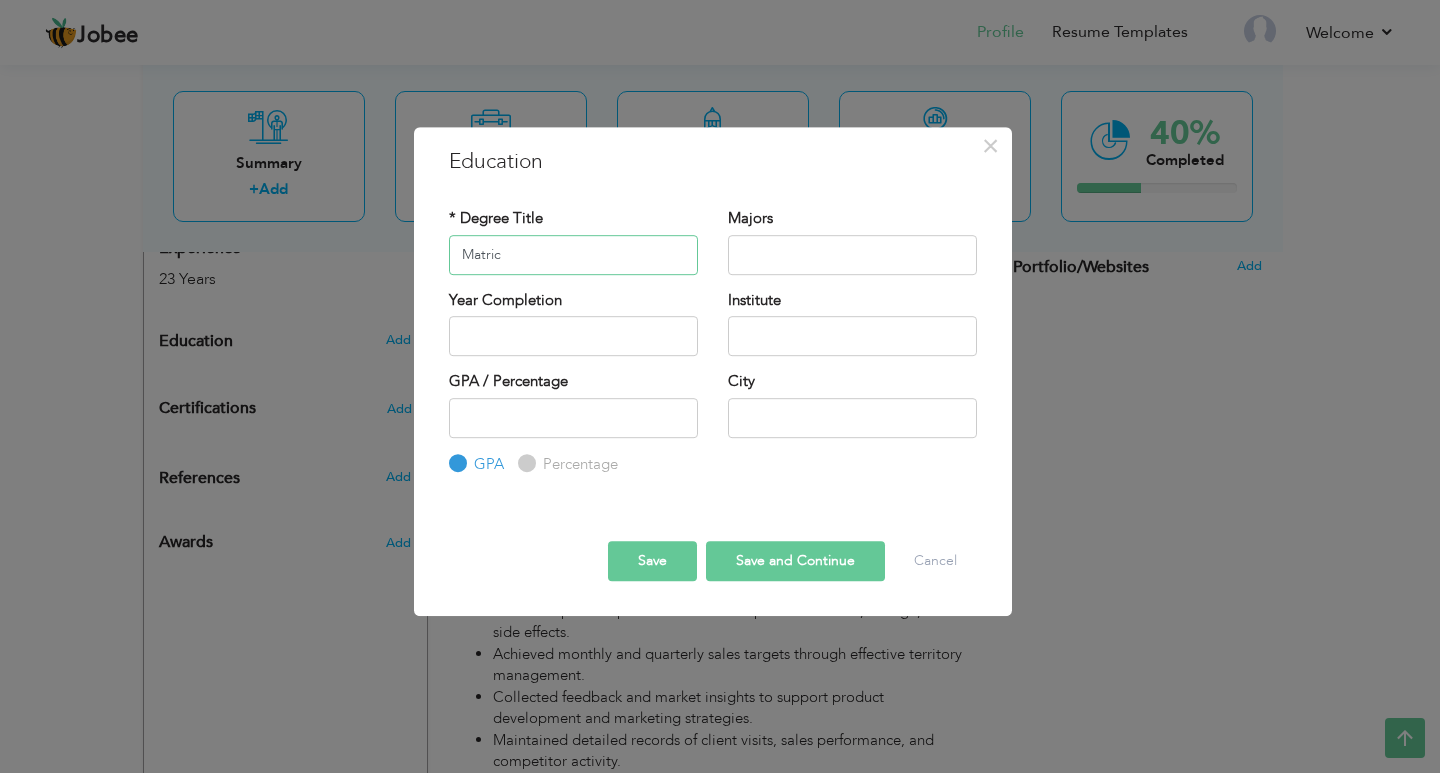 type on "Matric" 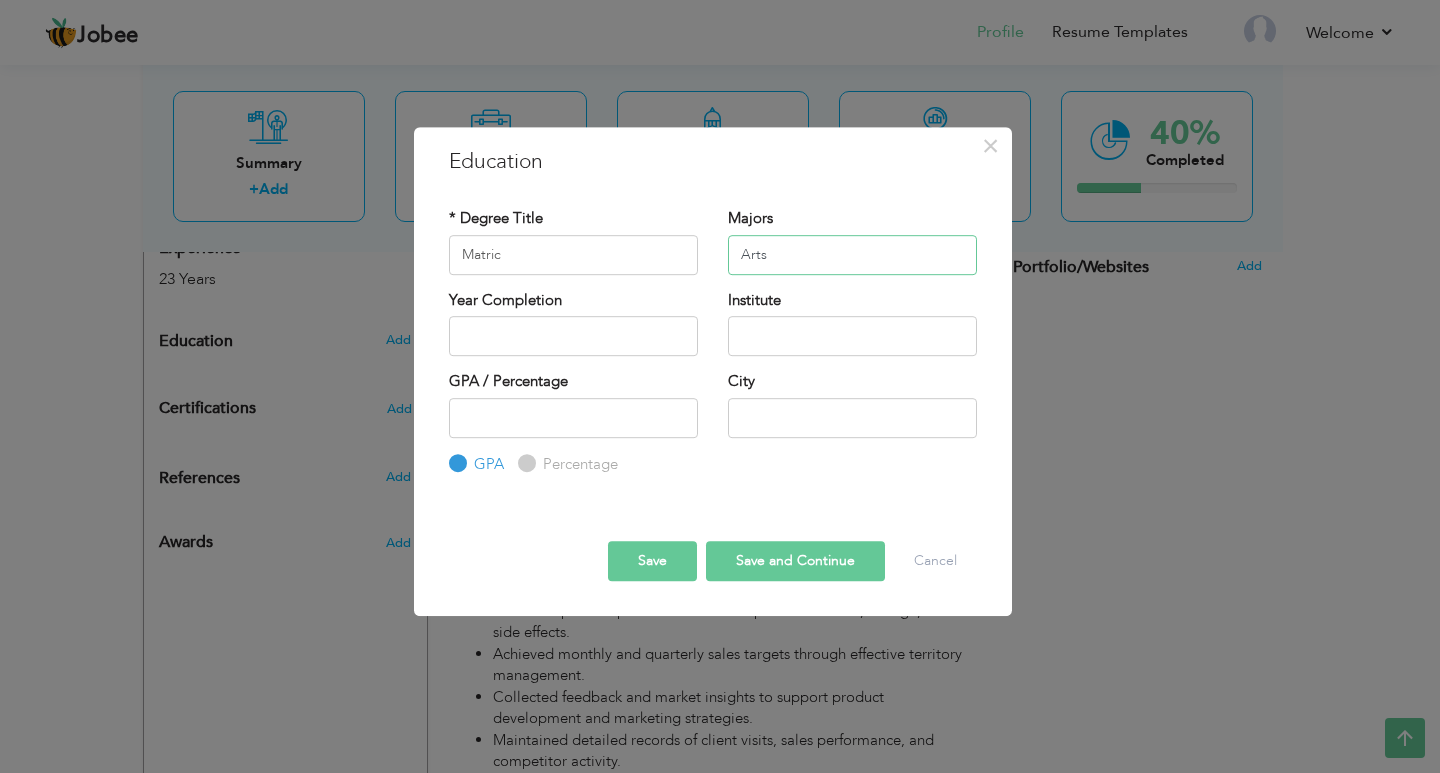 type on "Arts" 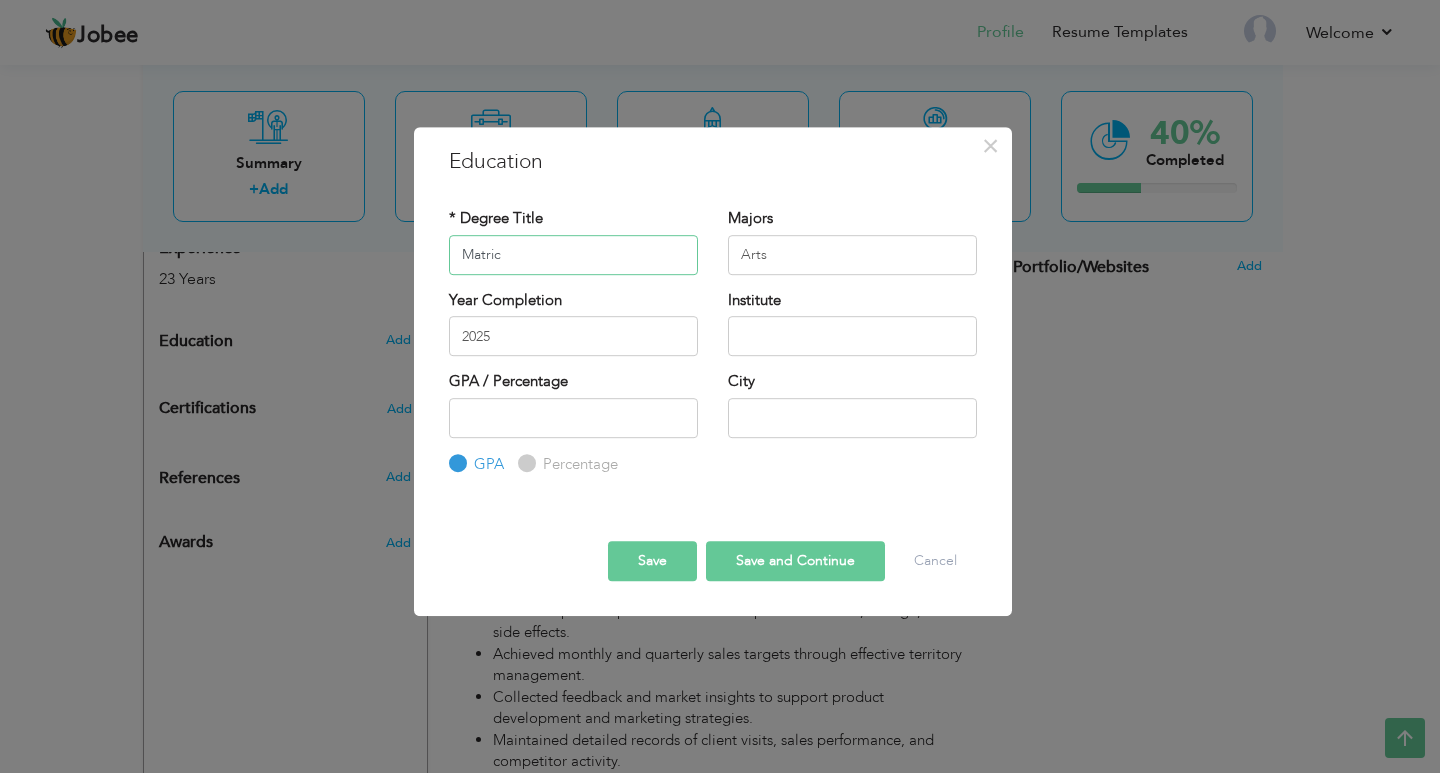 click on "Matric" at bounding box center (573, 255) 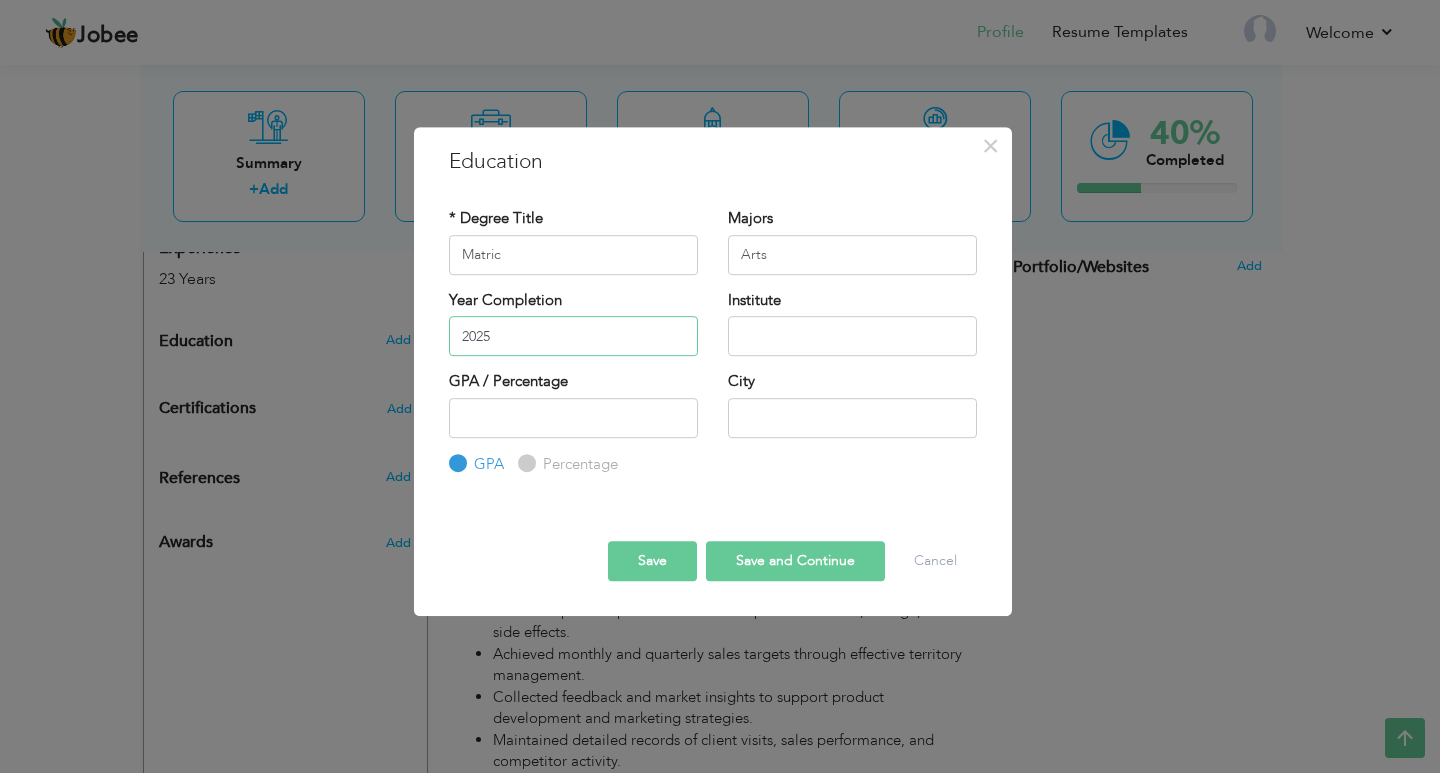 click on "2025" at bounding box center [573, 336] 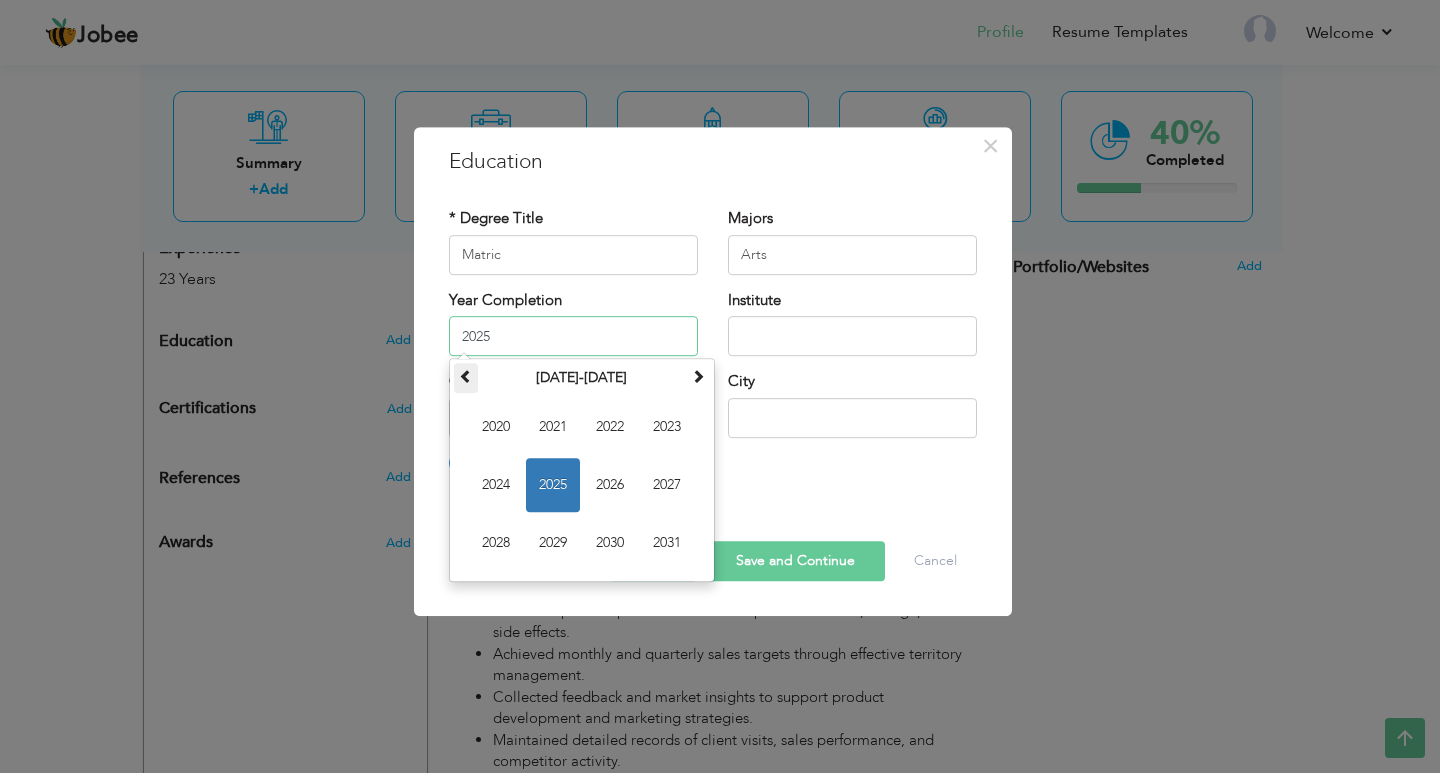 click at bounding box center [466, 376] 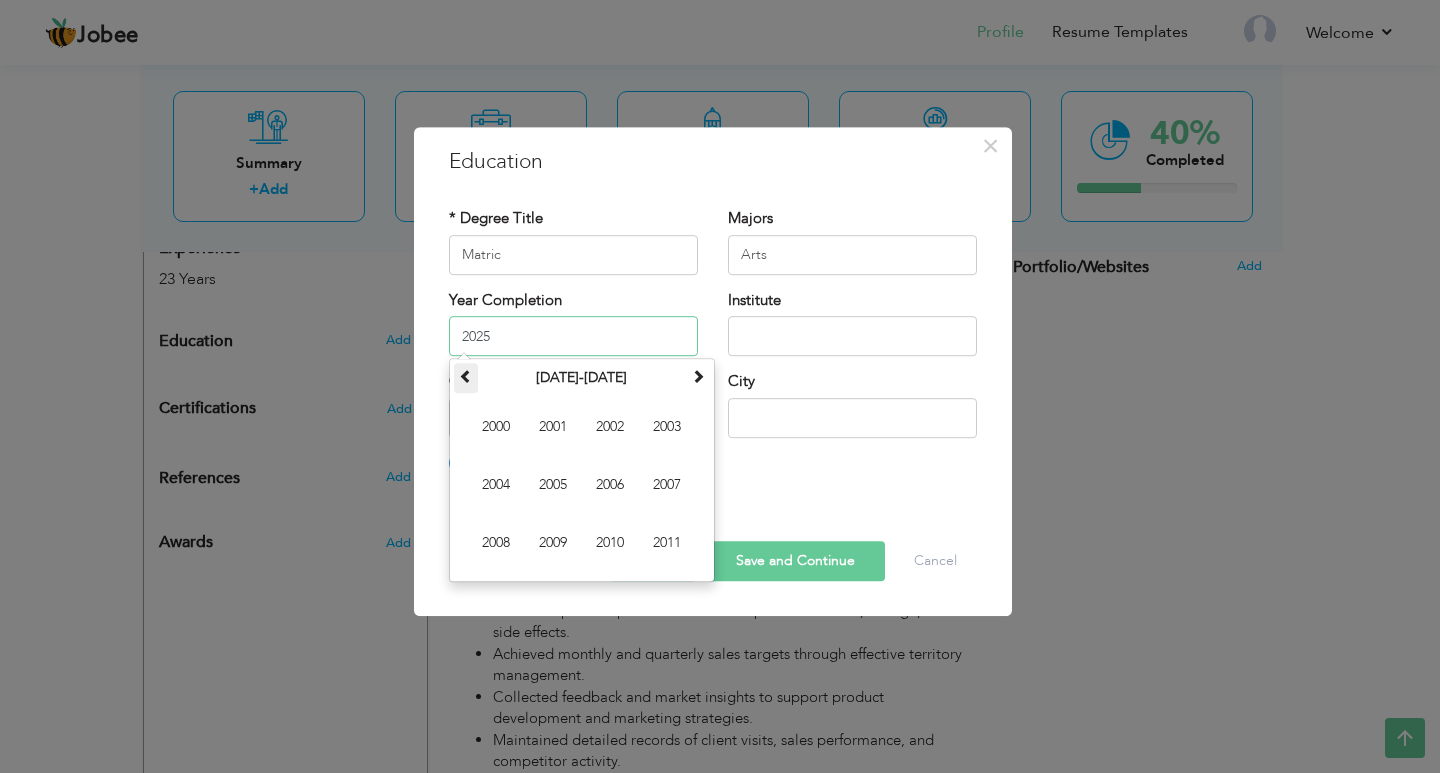 click at bounding box center (466, 376) 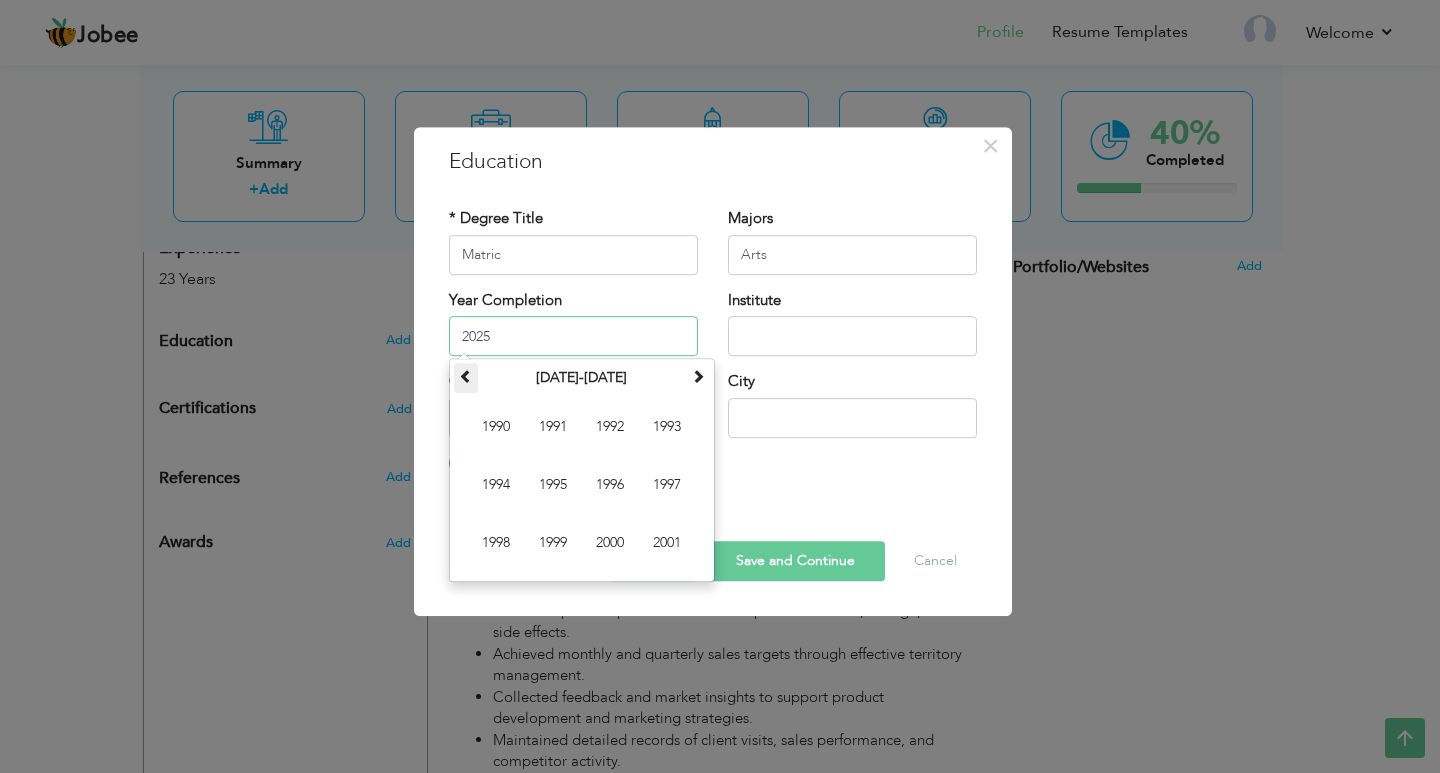 click at bounding box center [466, 376] 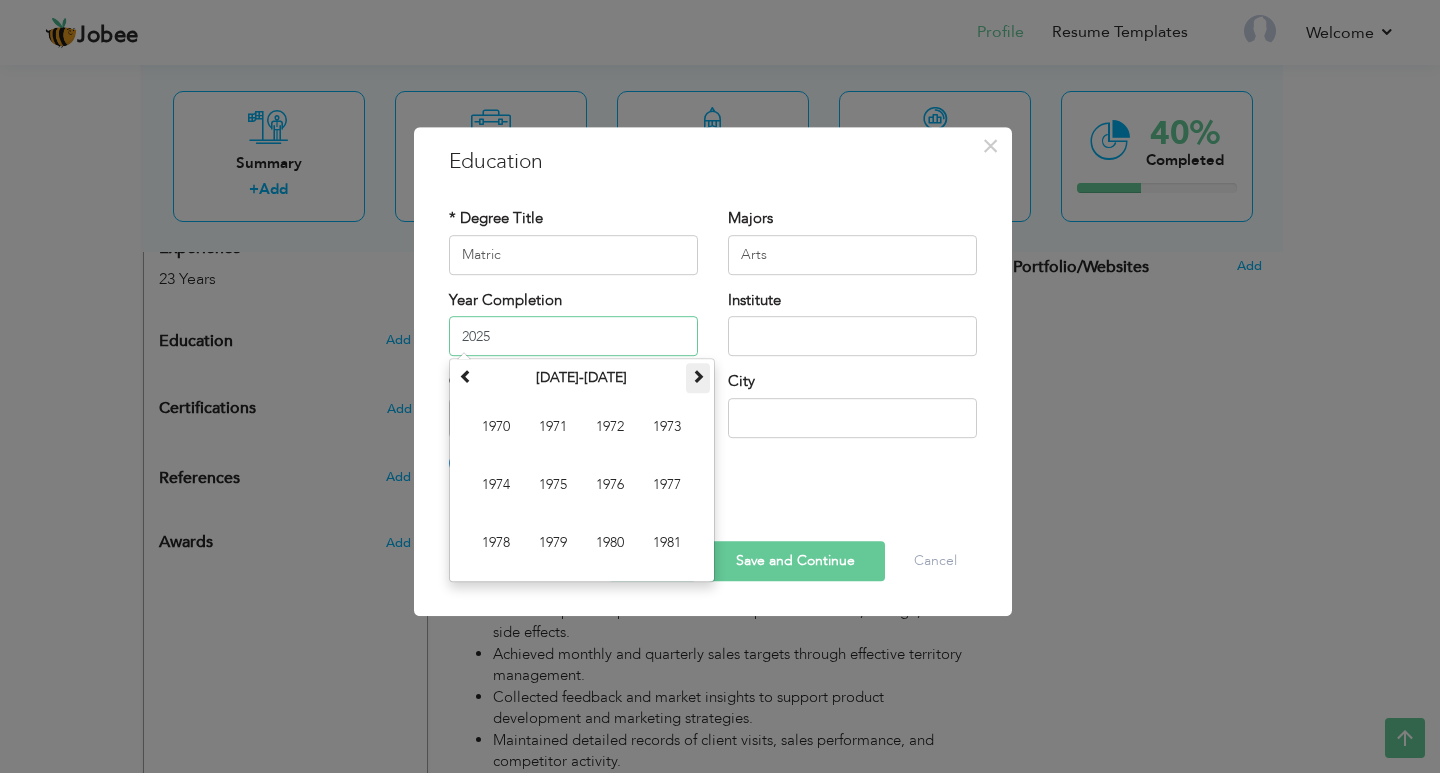 click at bounding box center (698, 378) 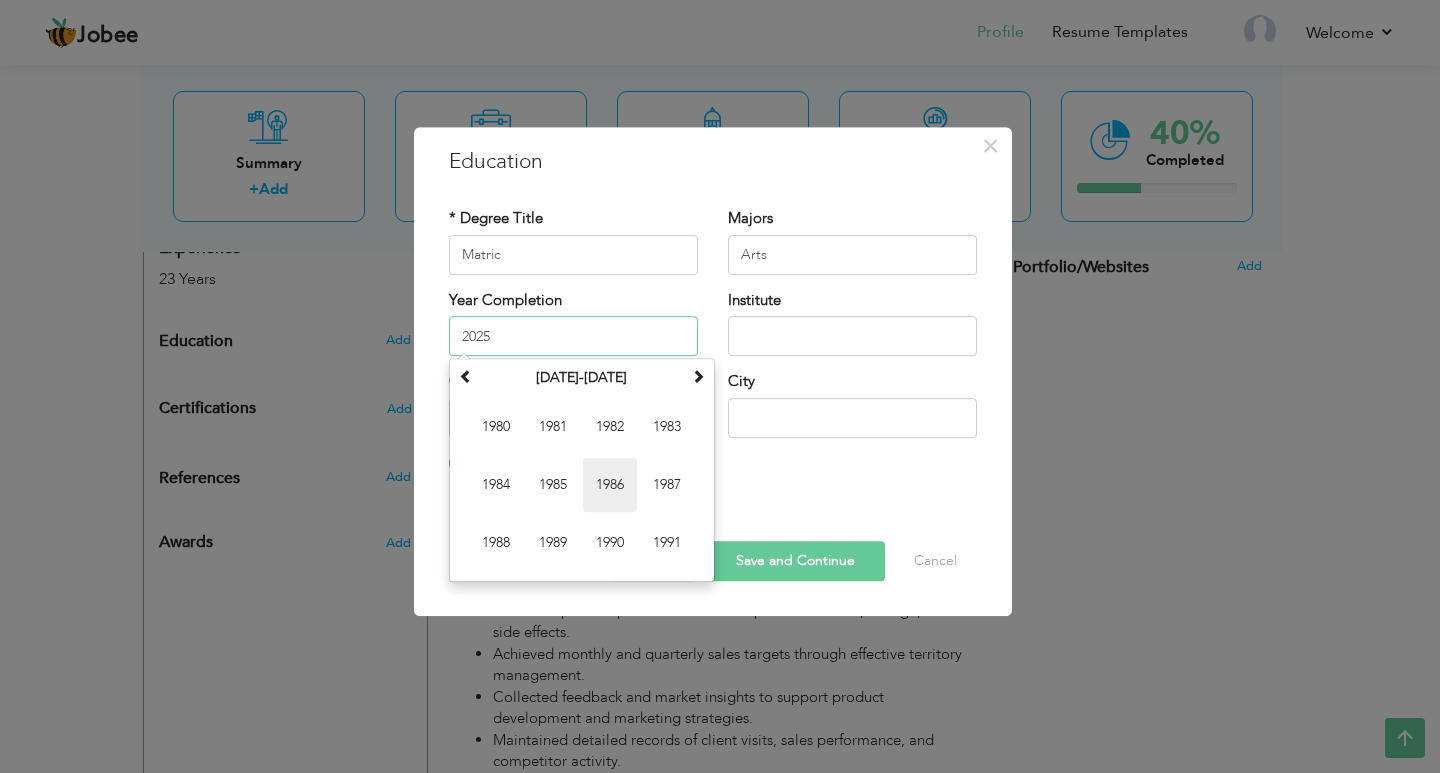 click on "1986" at bounding box center (610, 485) 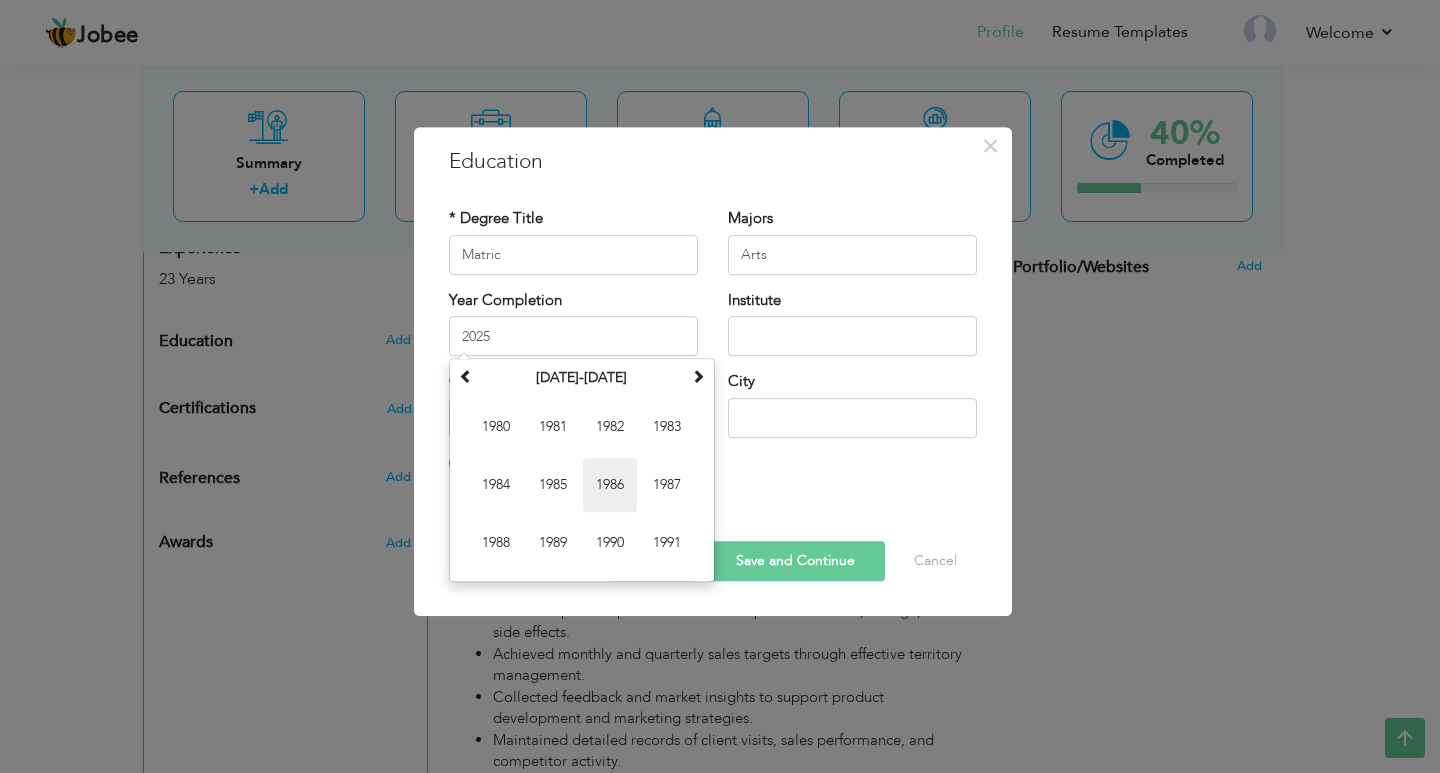 type on "1986" 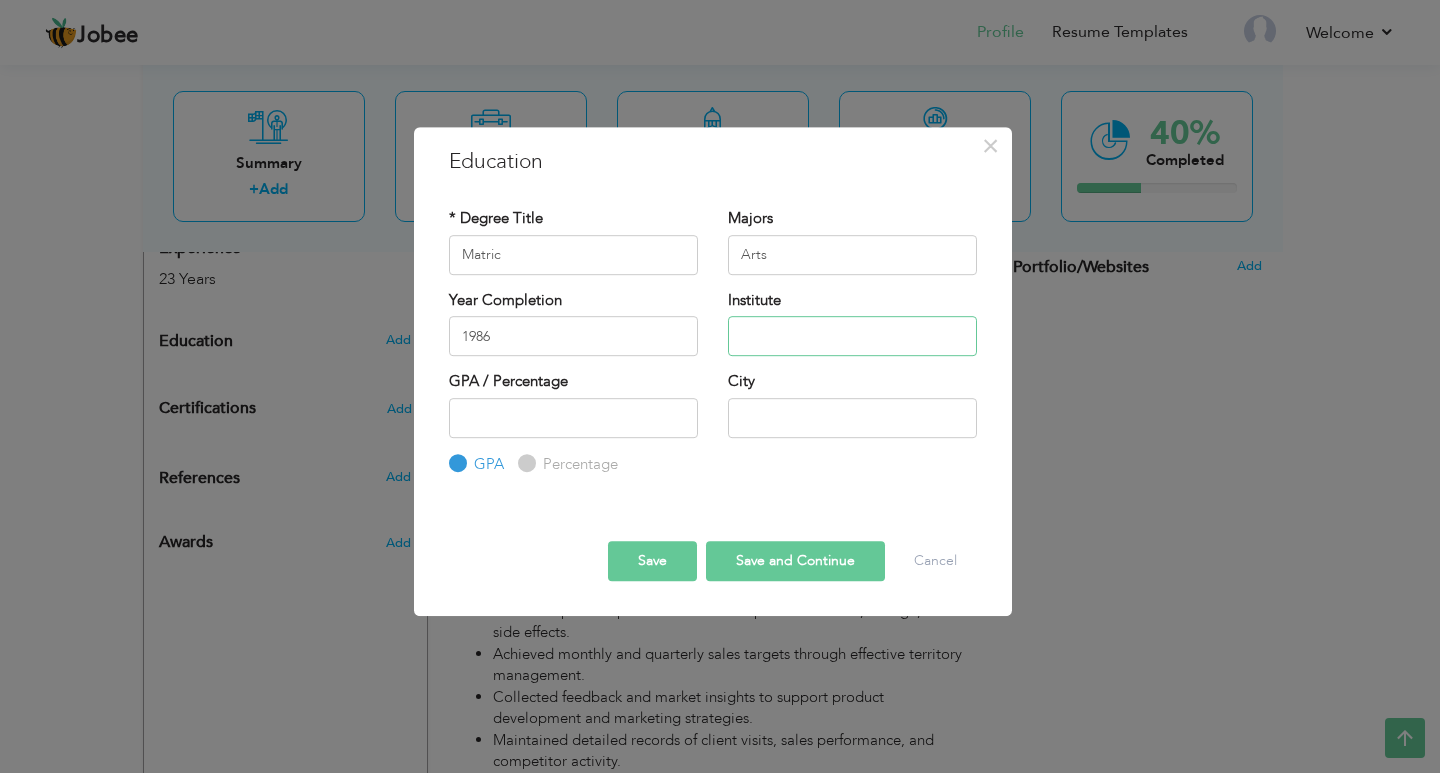 click at bounding box center [852, 336] 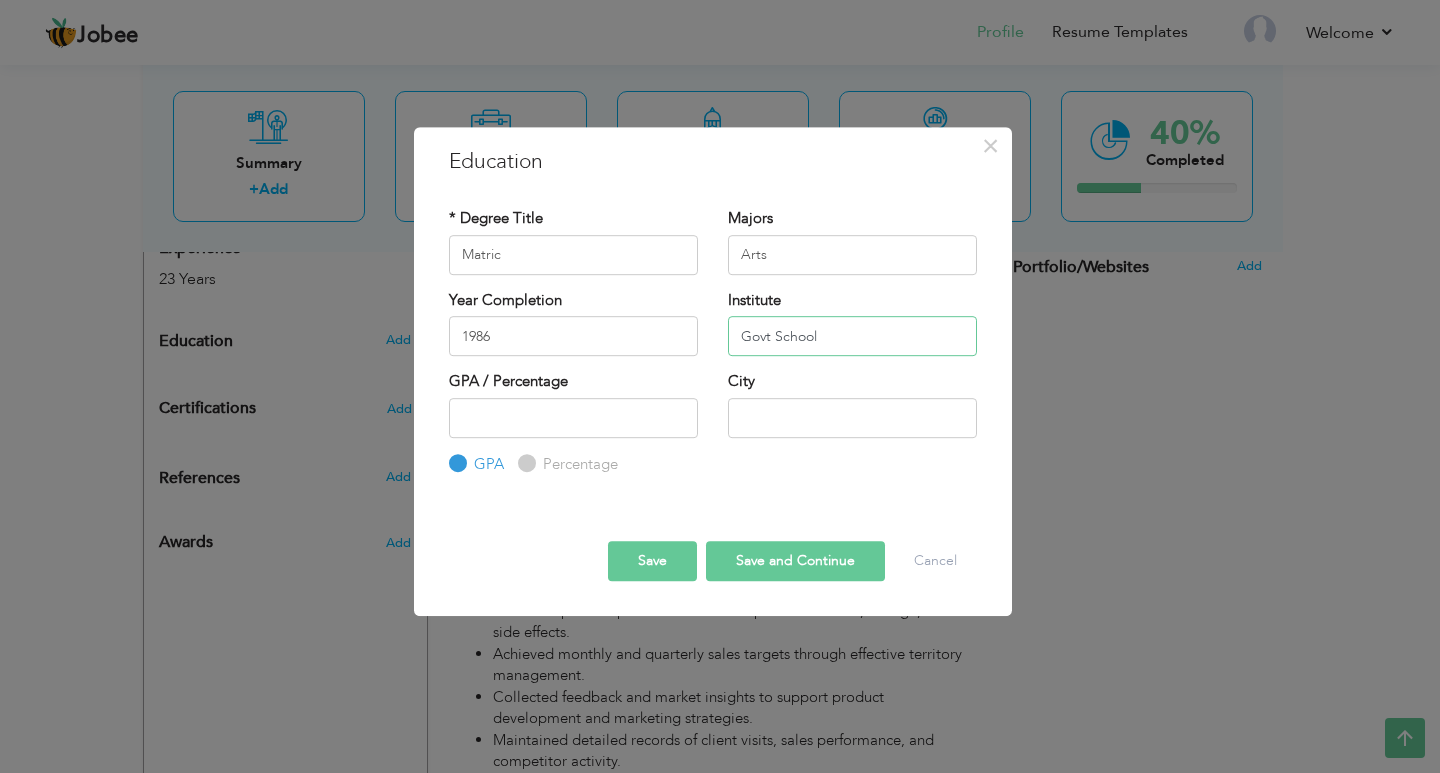 type on "Govt School" 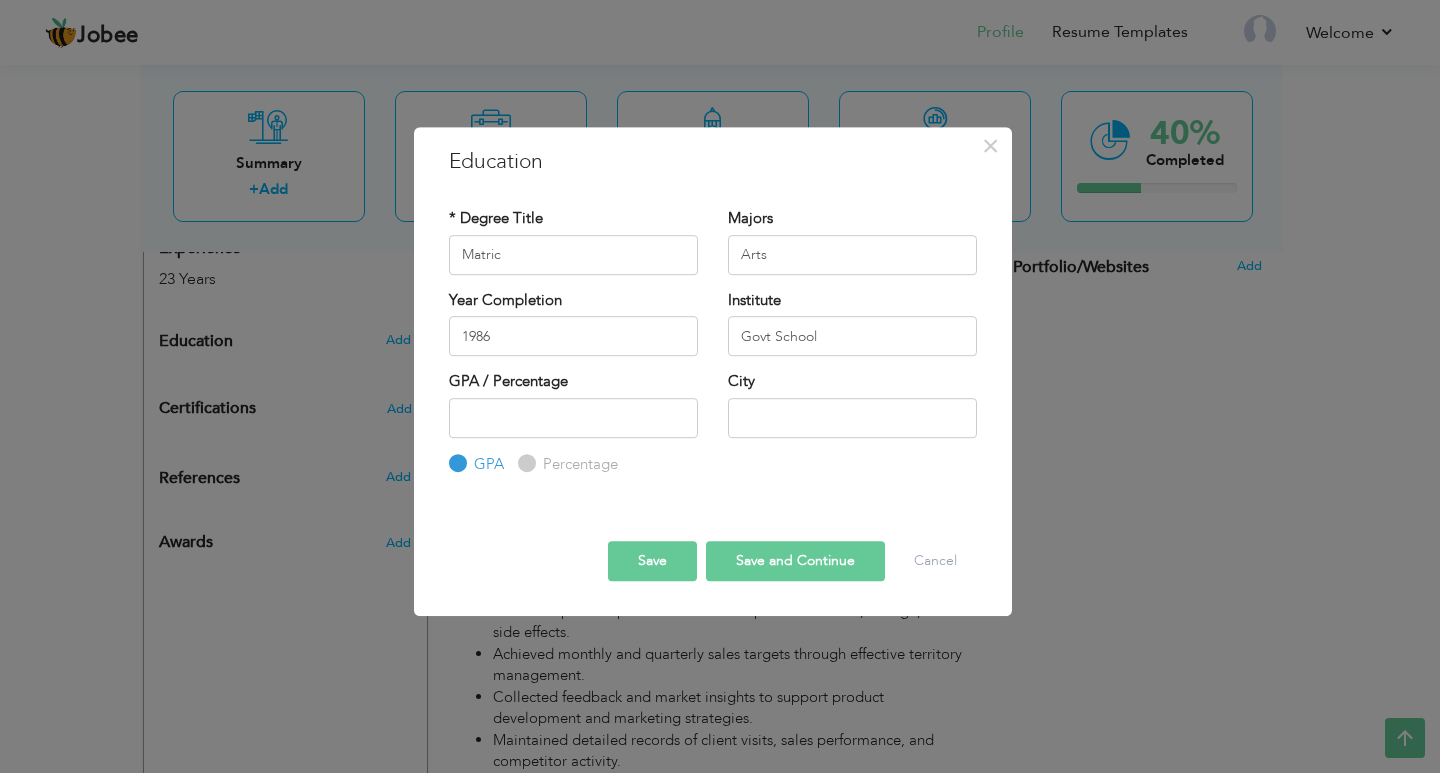 click on "Save and Continue" at bounding box center (795, 561) 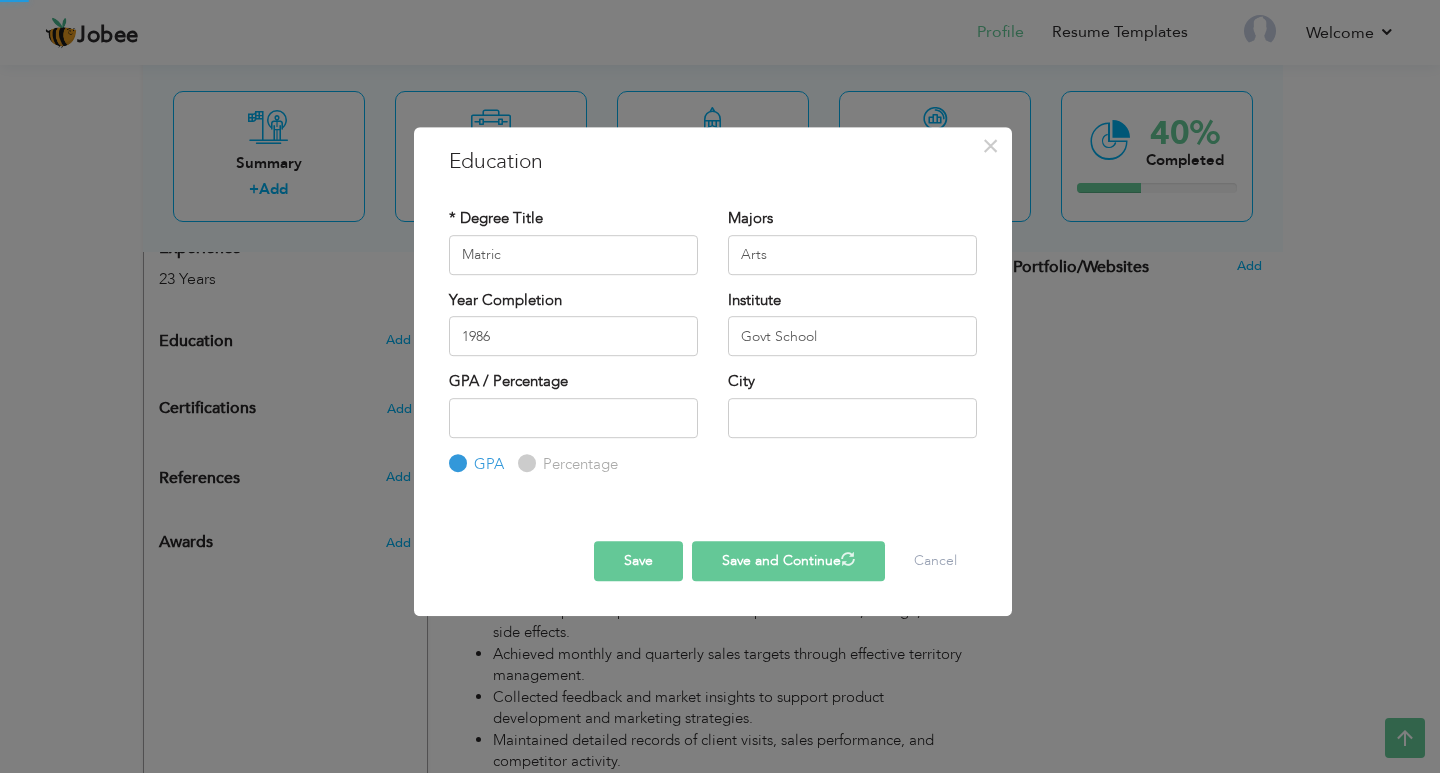 type 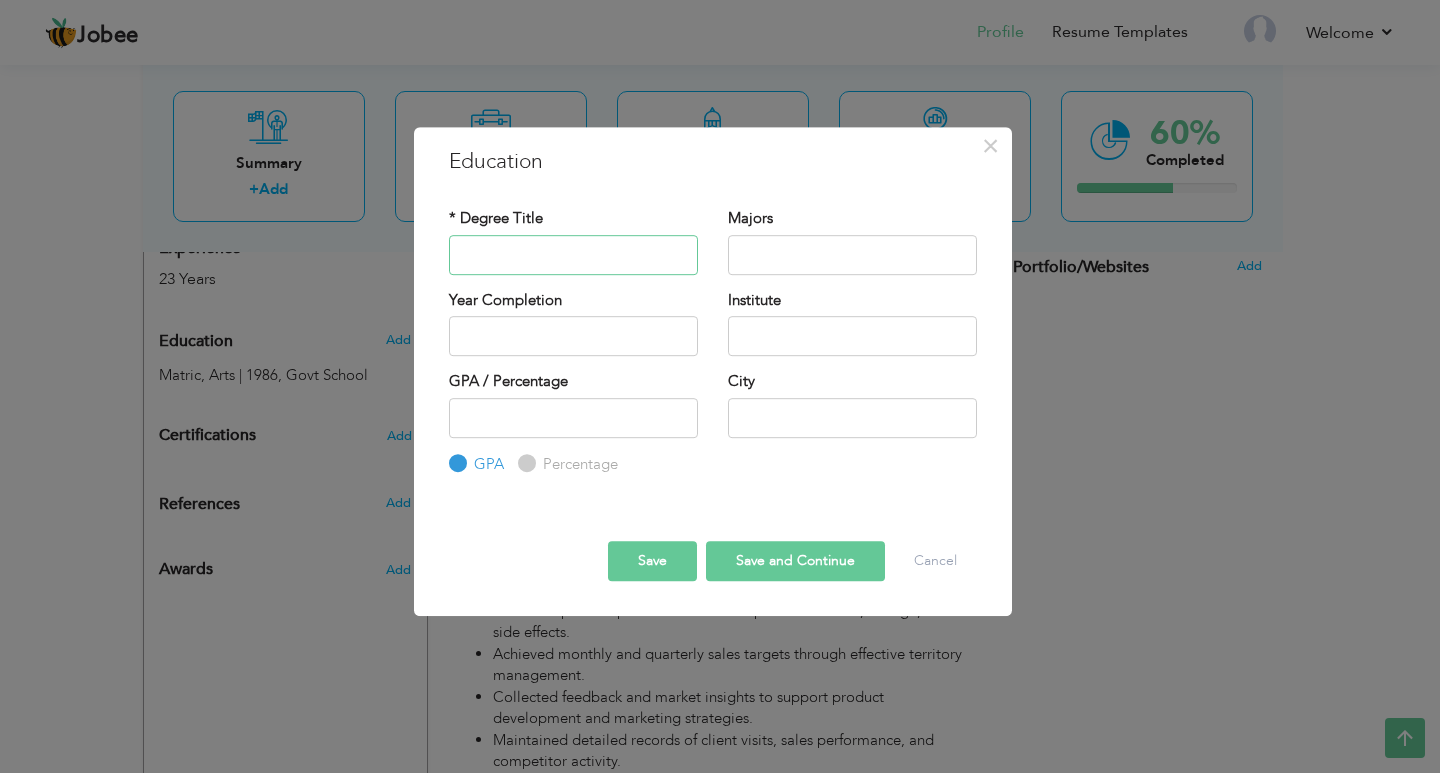 click at bounding box center (573, 255) 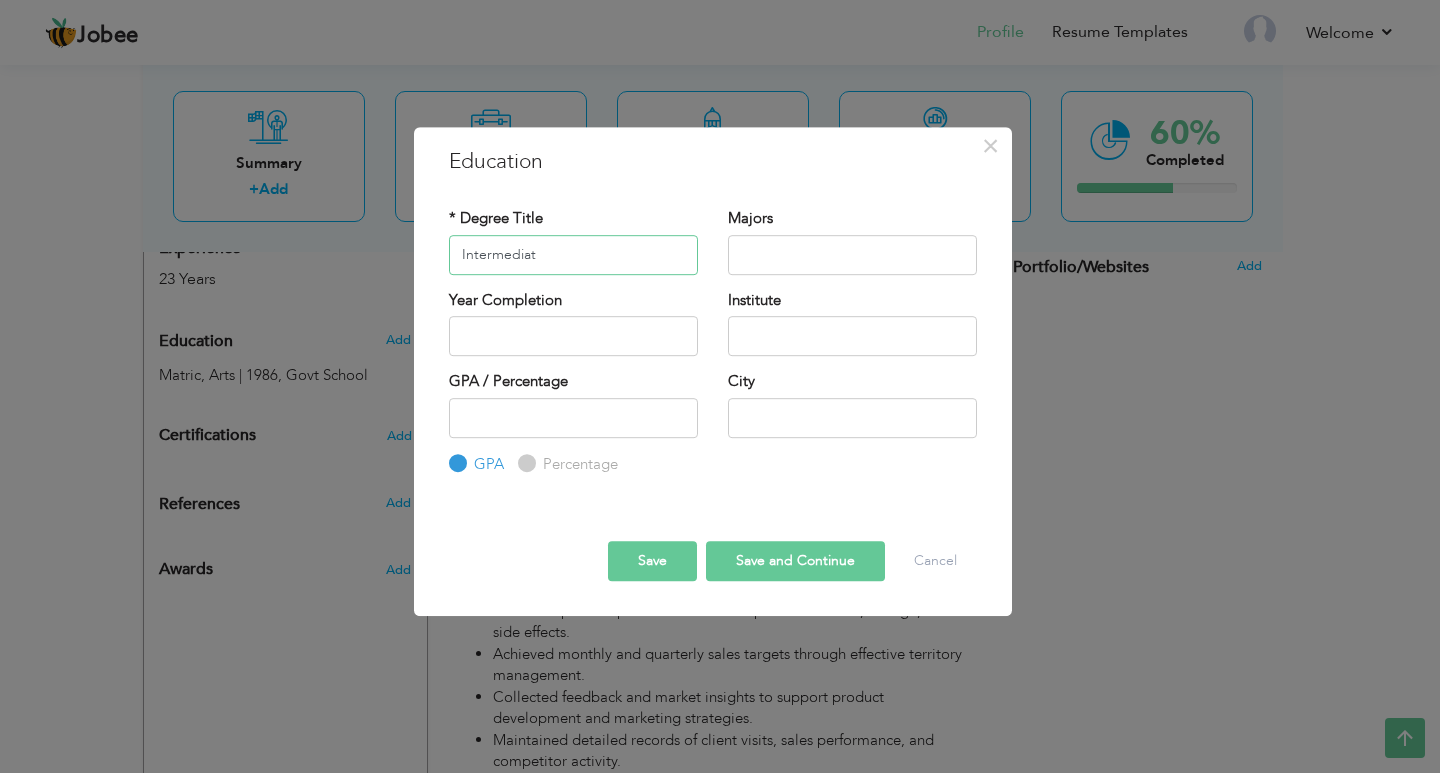 type on "Intermediat" 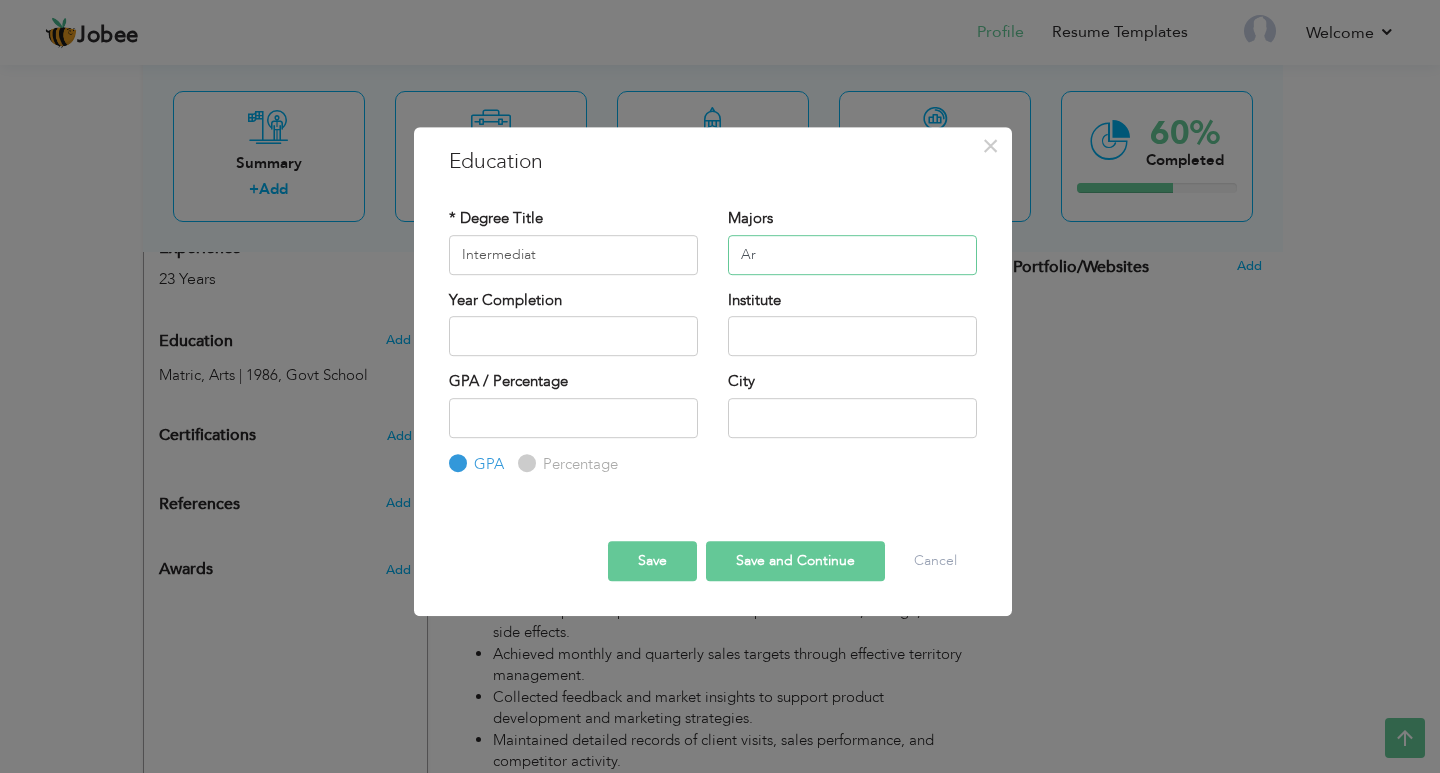type on "A" 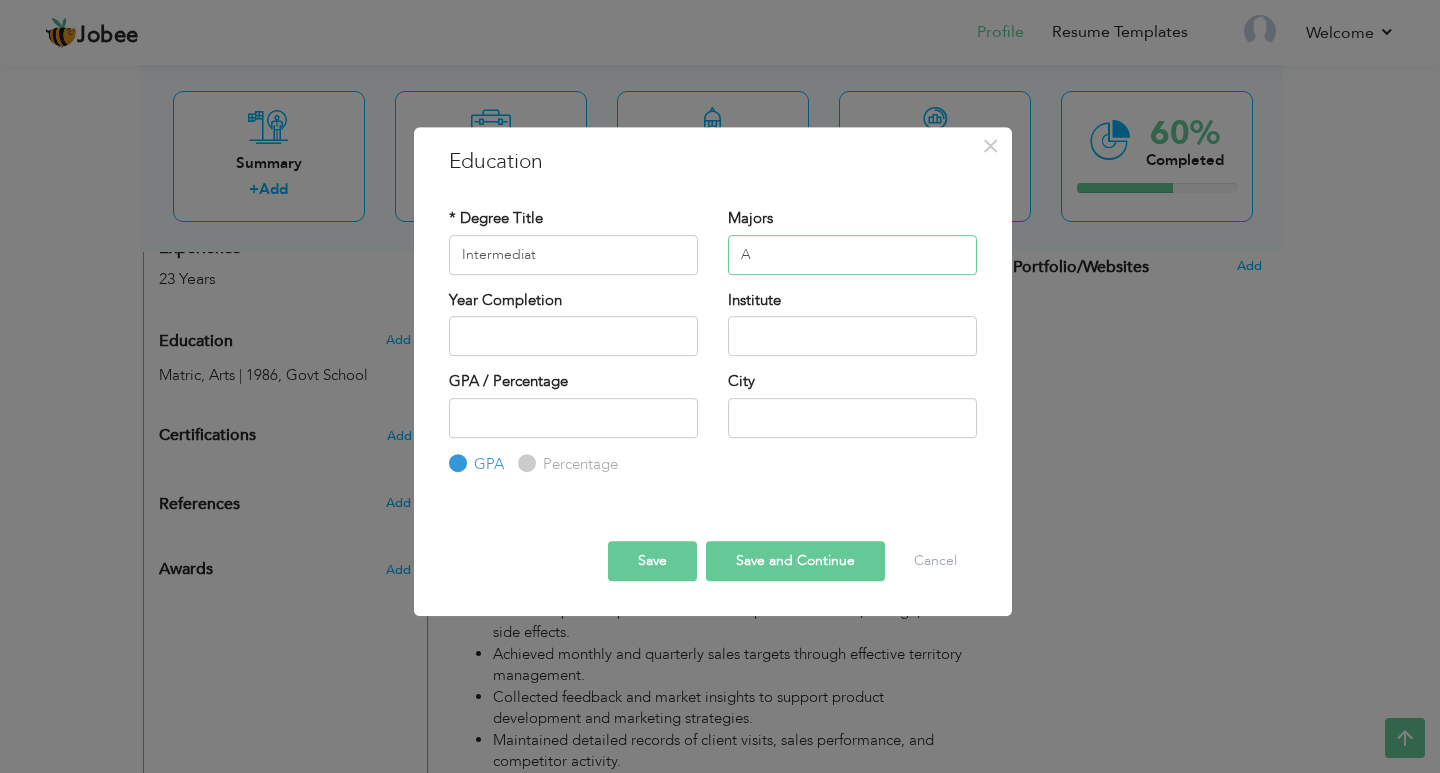 type 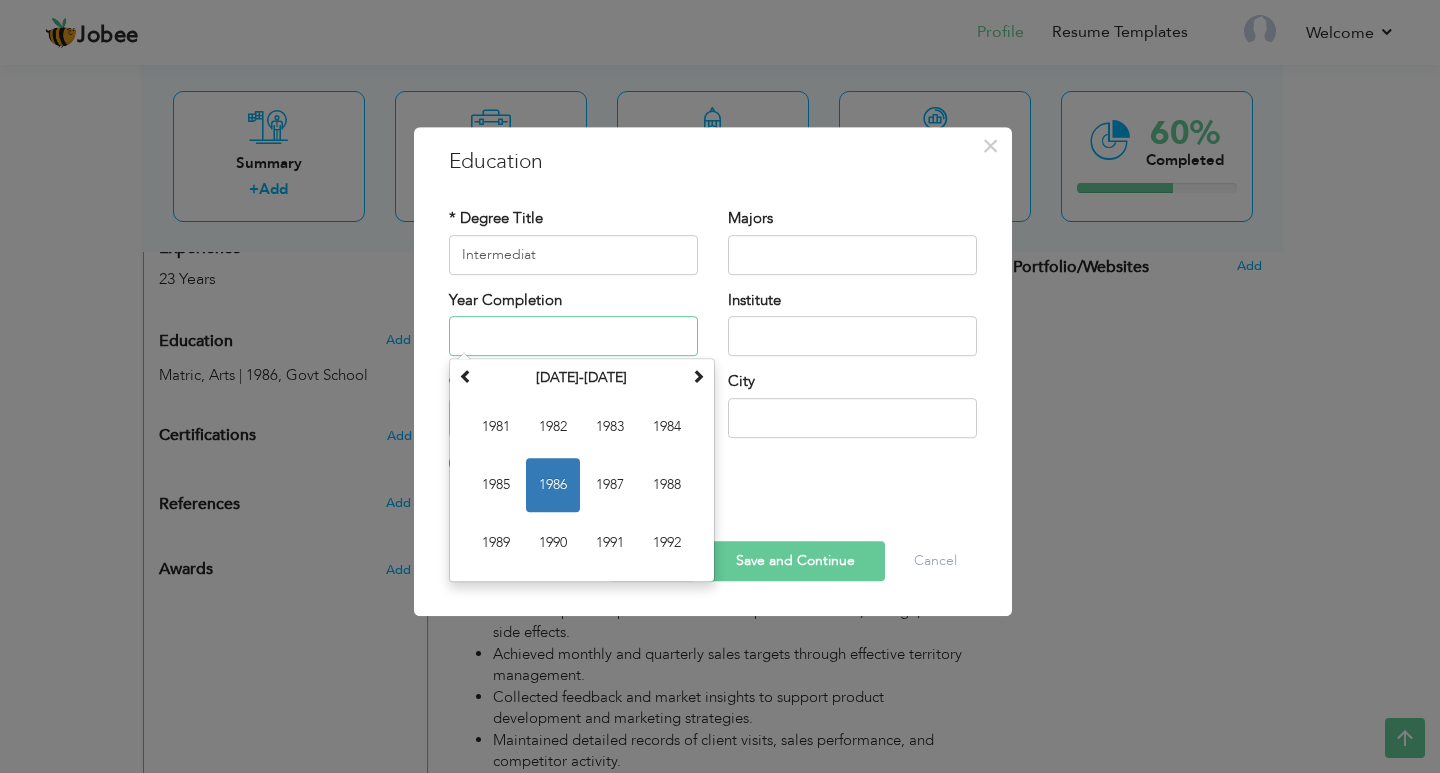 click at bounding box center [573, 336] 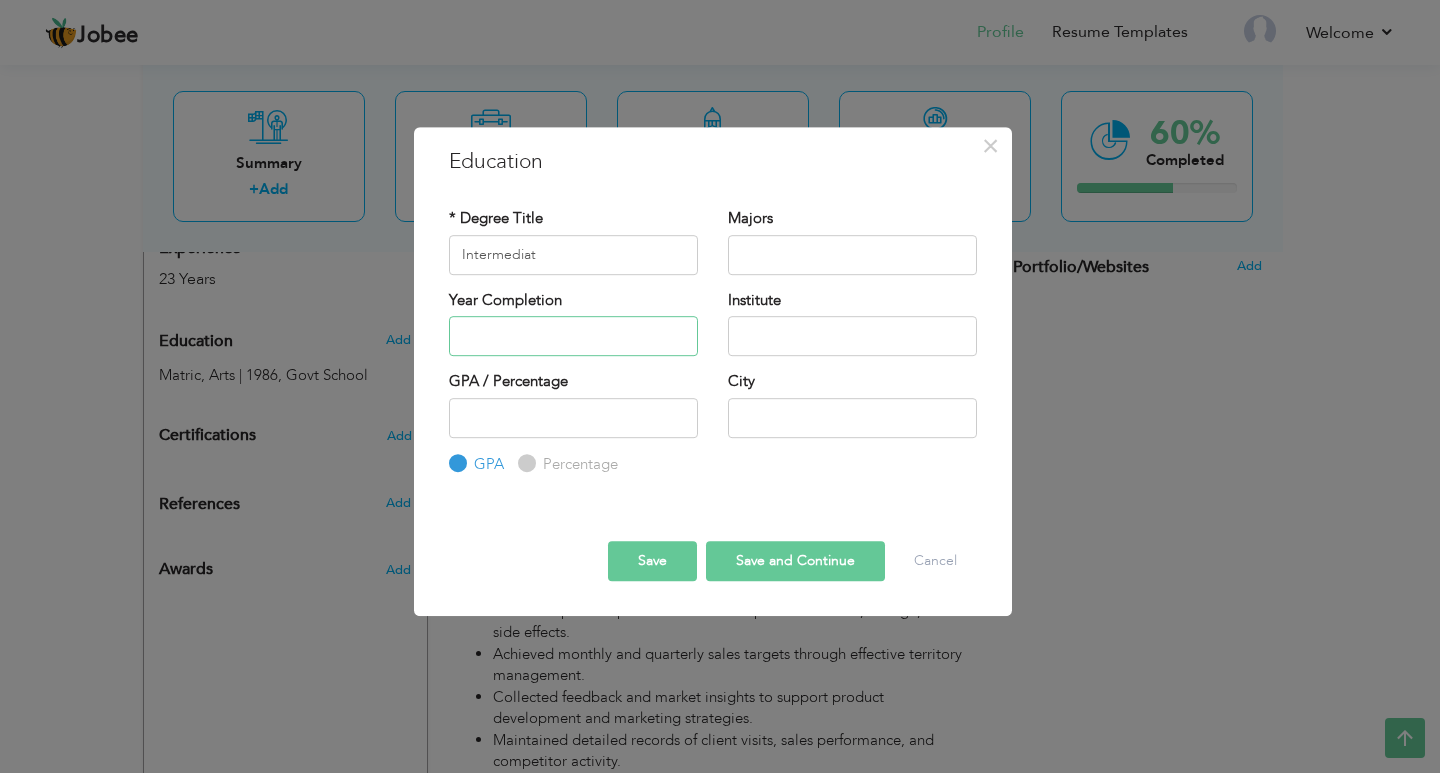 click at bounding box center (573, 336) 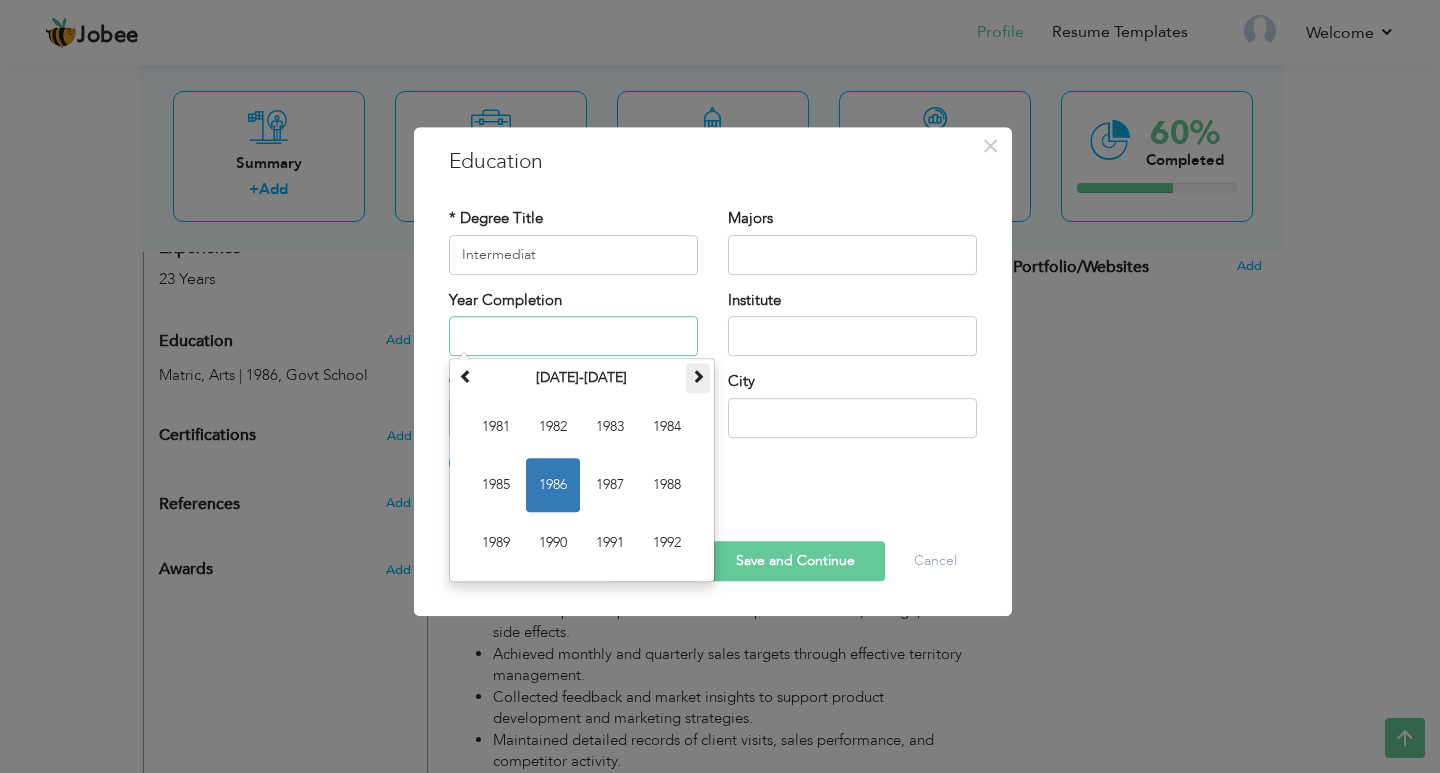 click at bounding box center [698, 376] 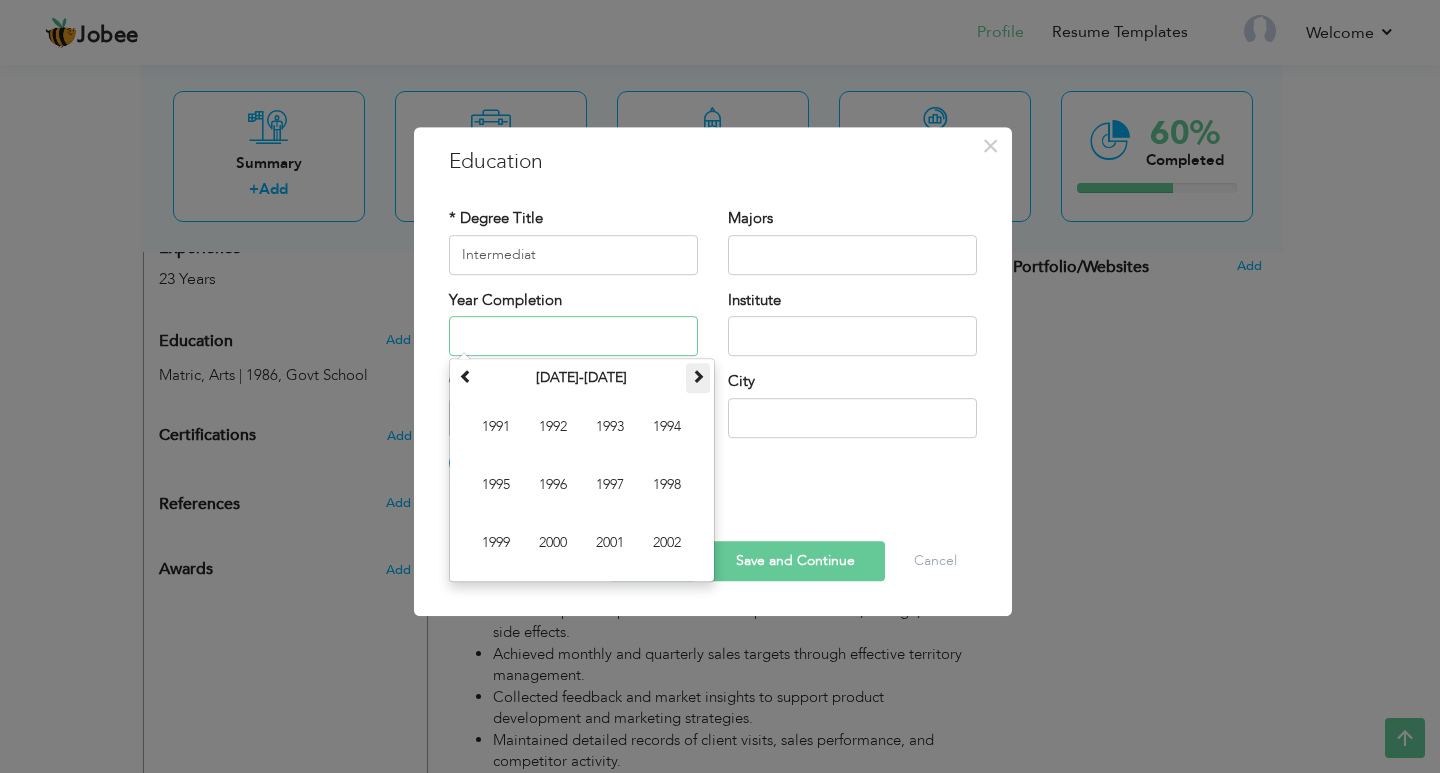 click at bounding box center (698, 376) 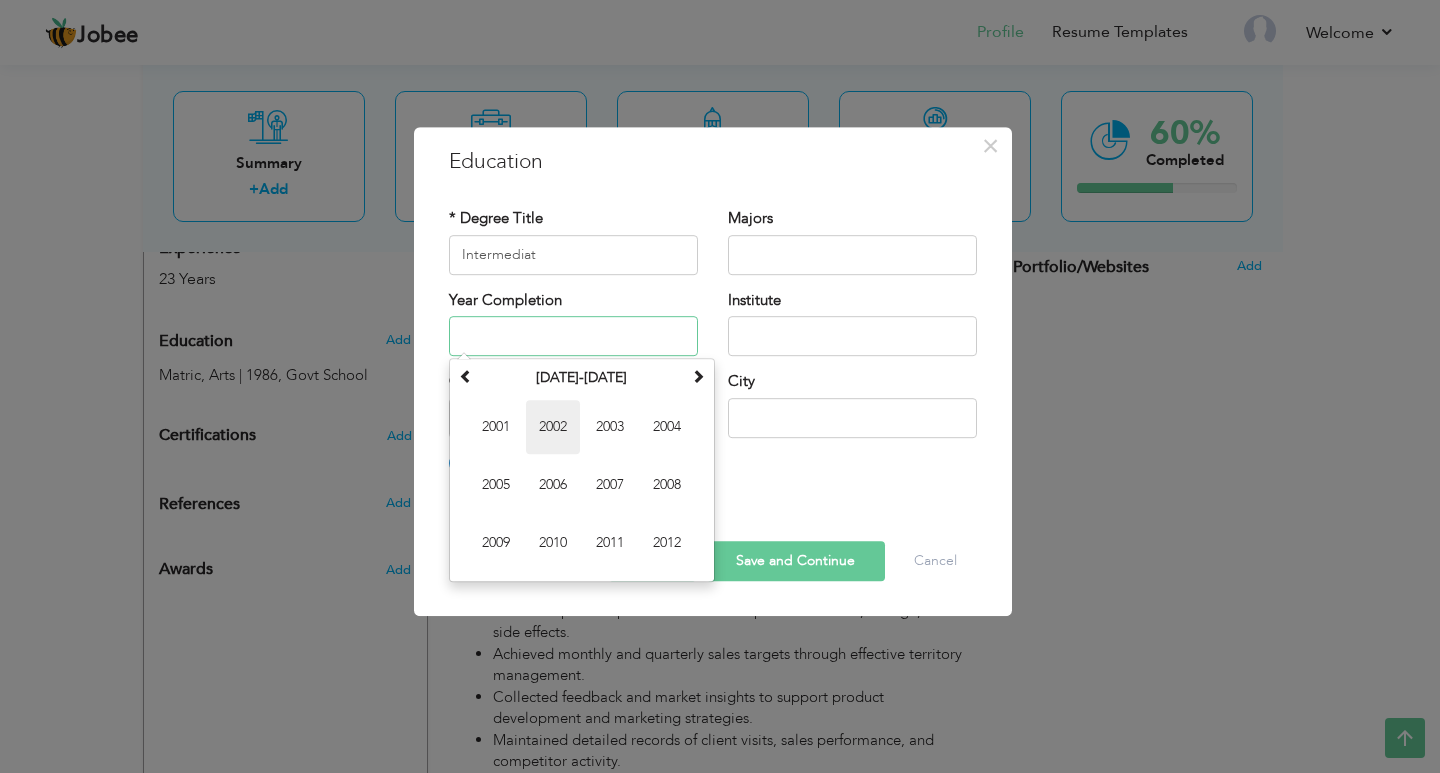 click on "2002" at bounding box center (553, 427) 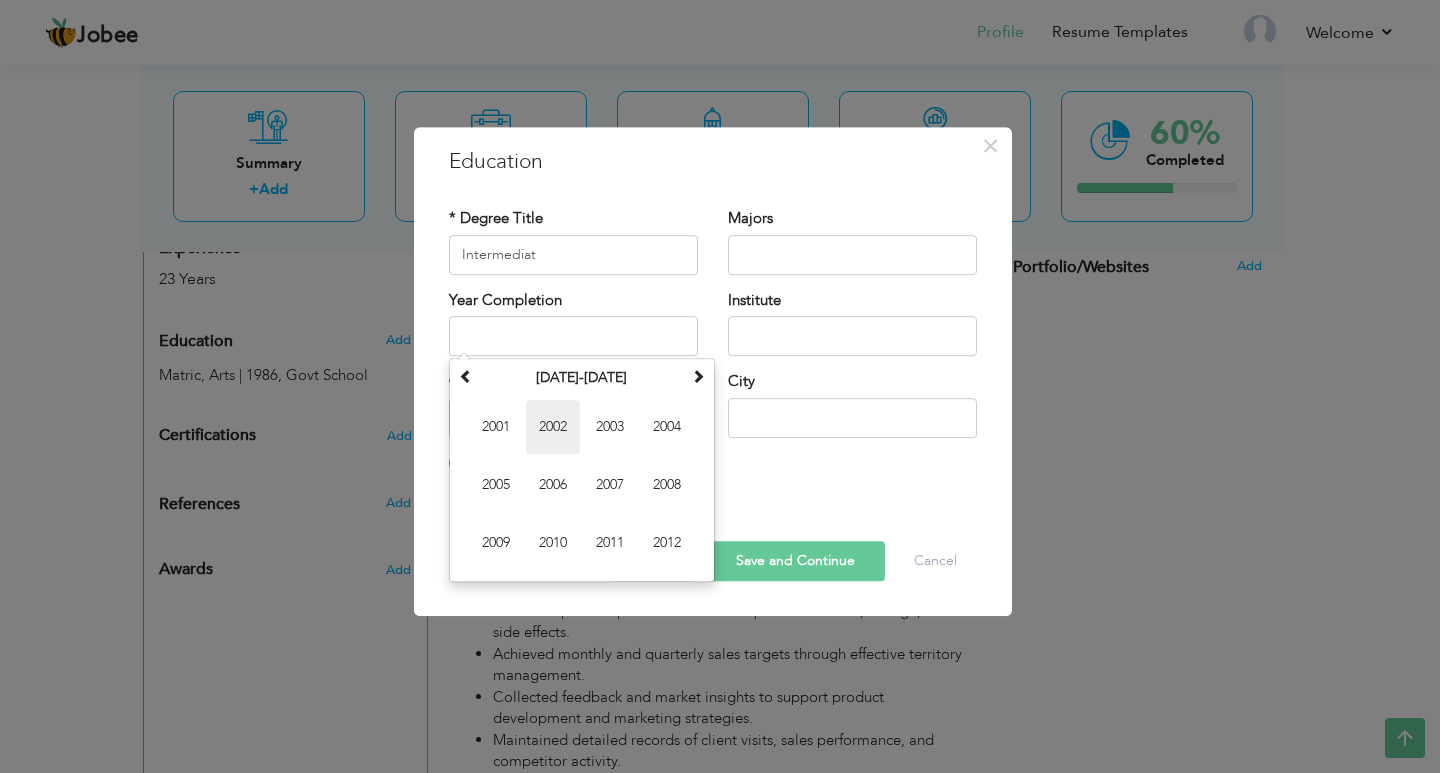 type on "2002" 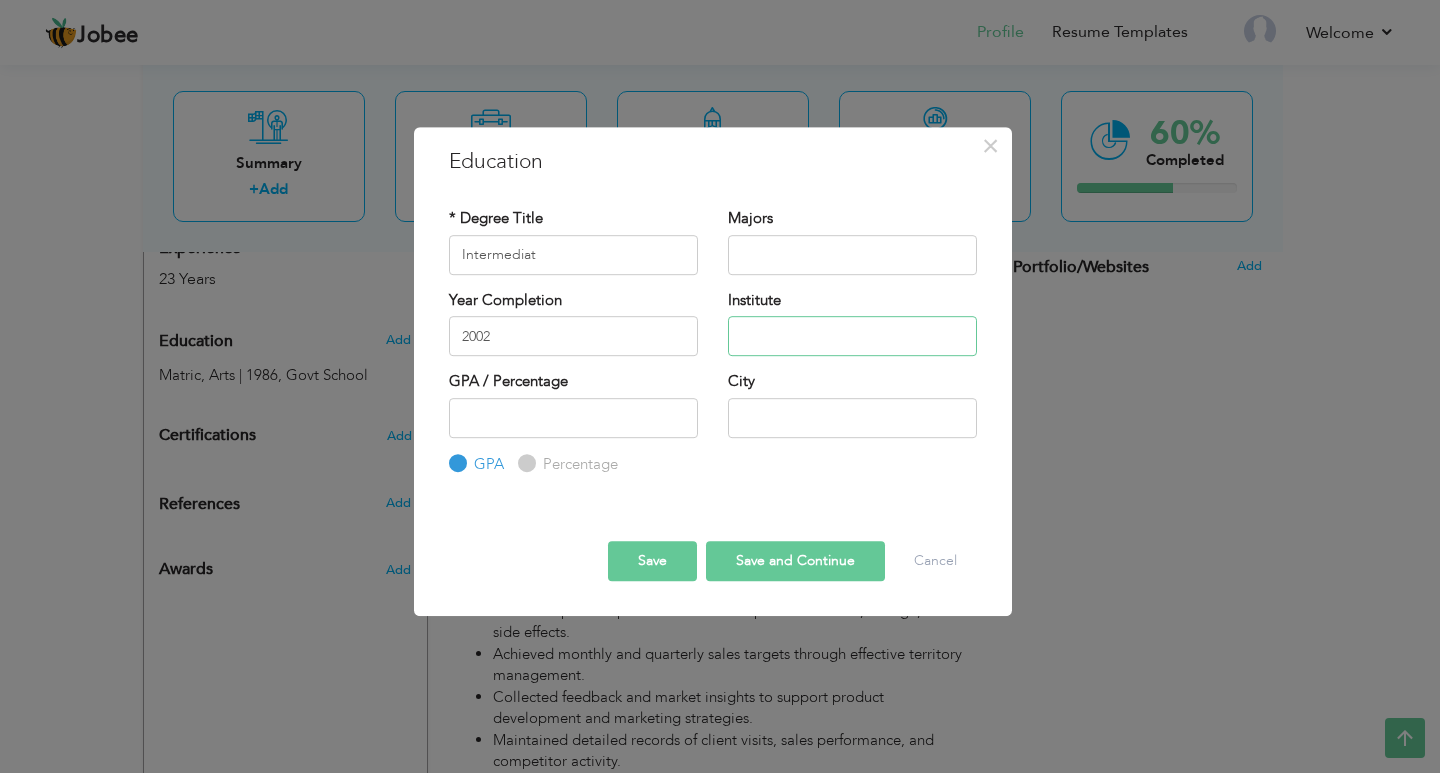 click at bounding box center [852, 336] 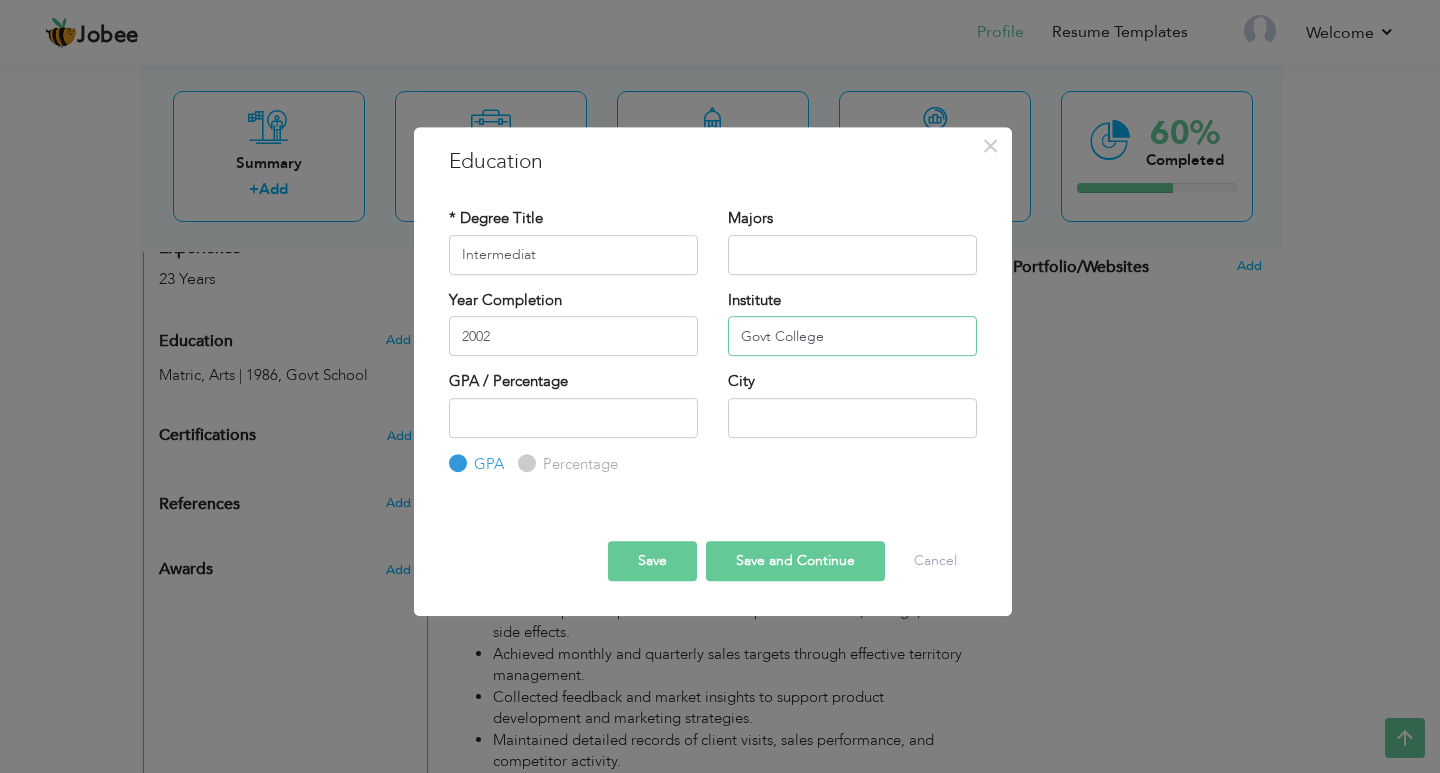 type on "Govt College" 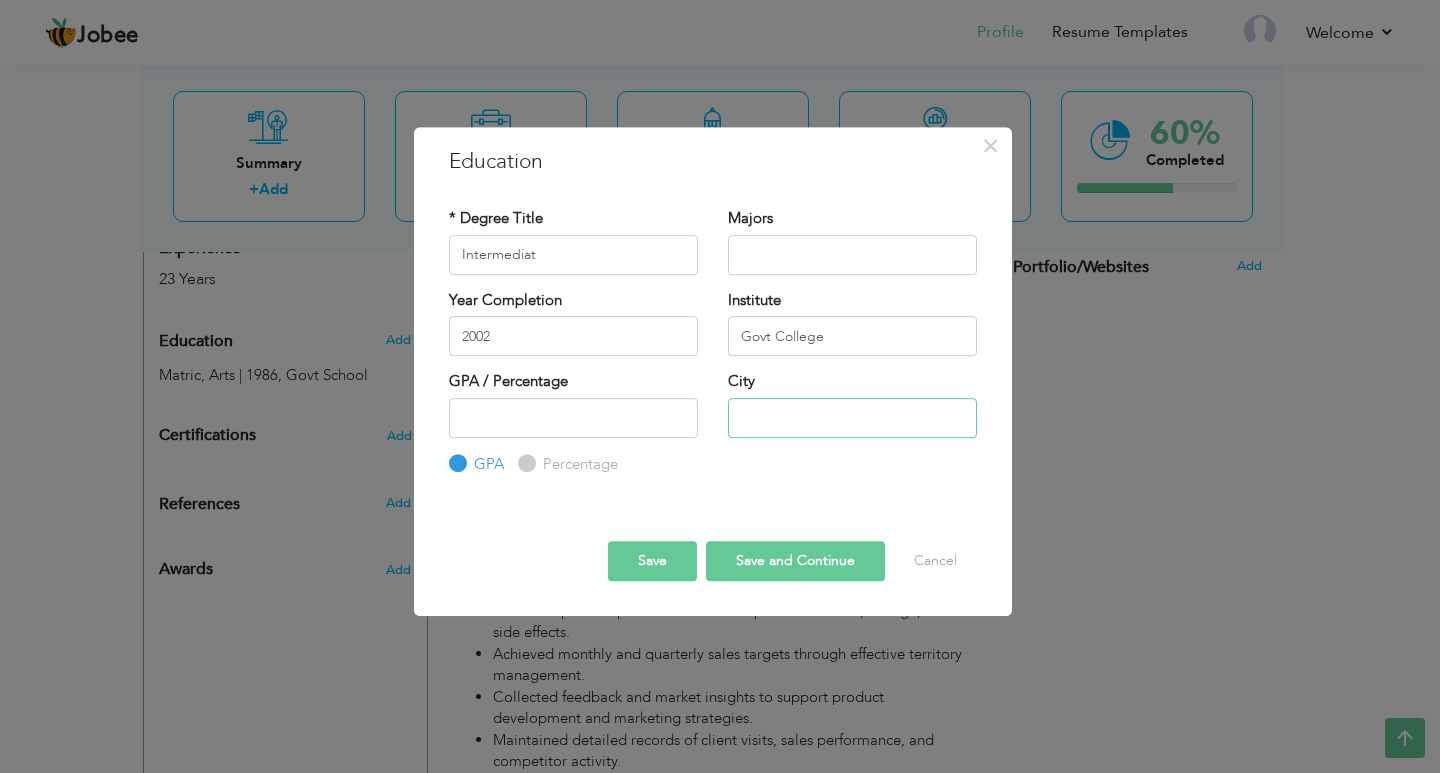 click at bounding box center [852, 418] 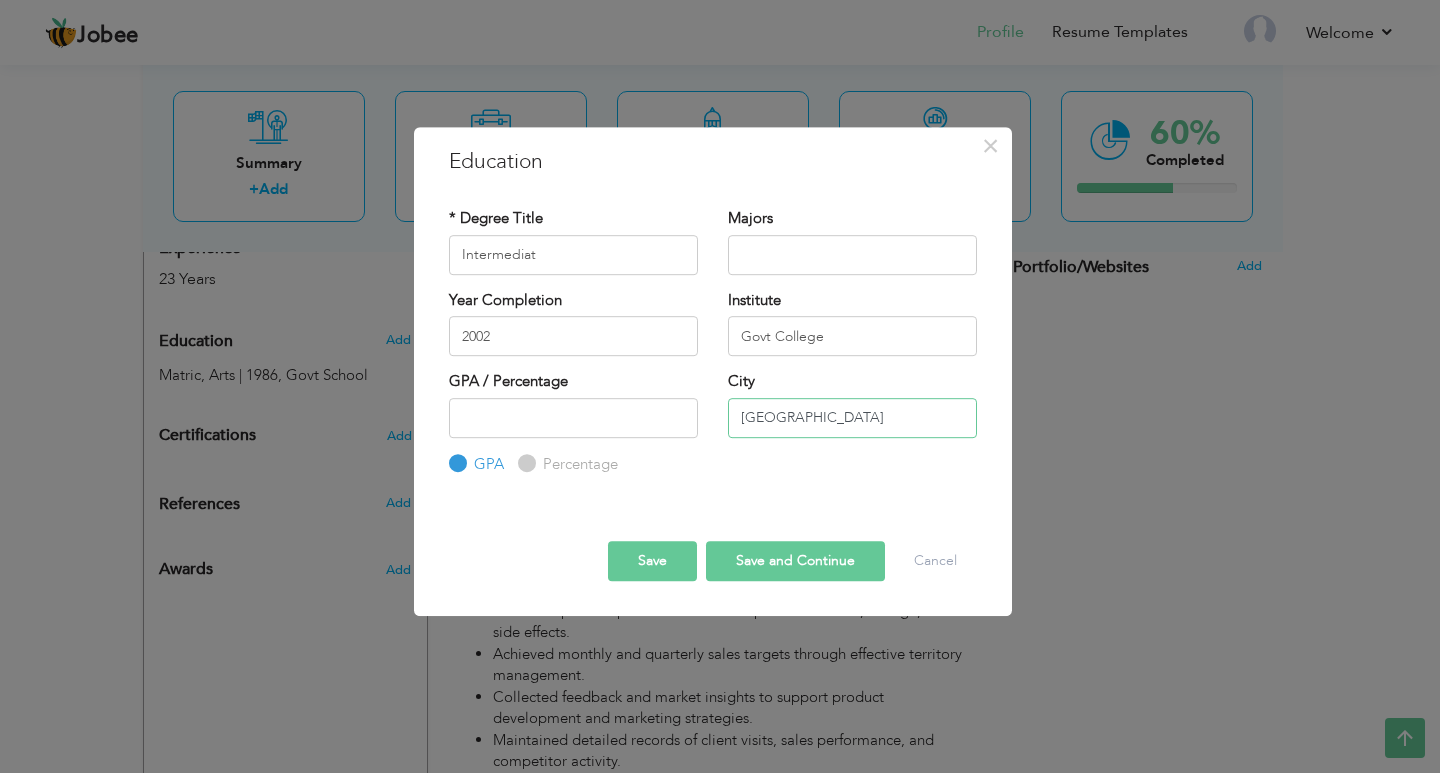 type on "[GEOGRAPHIC_DATA]" 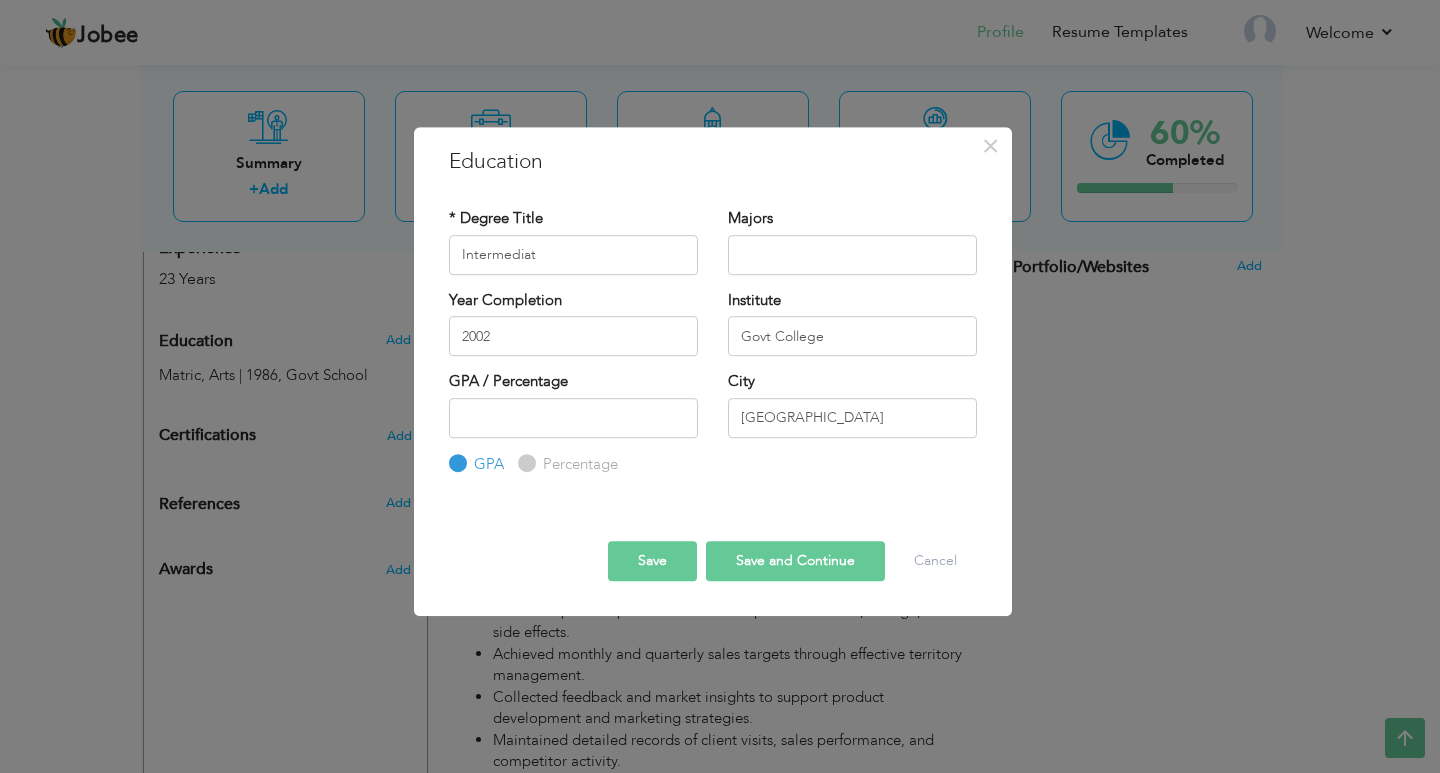 click on "Save and Continue" at bounding box center (795, 561) 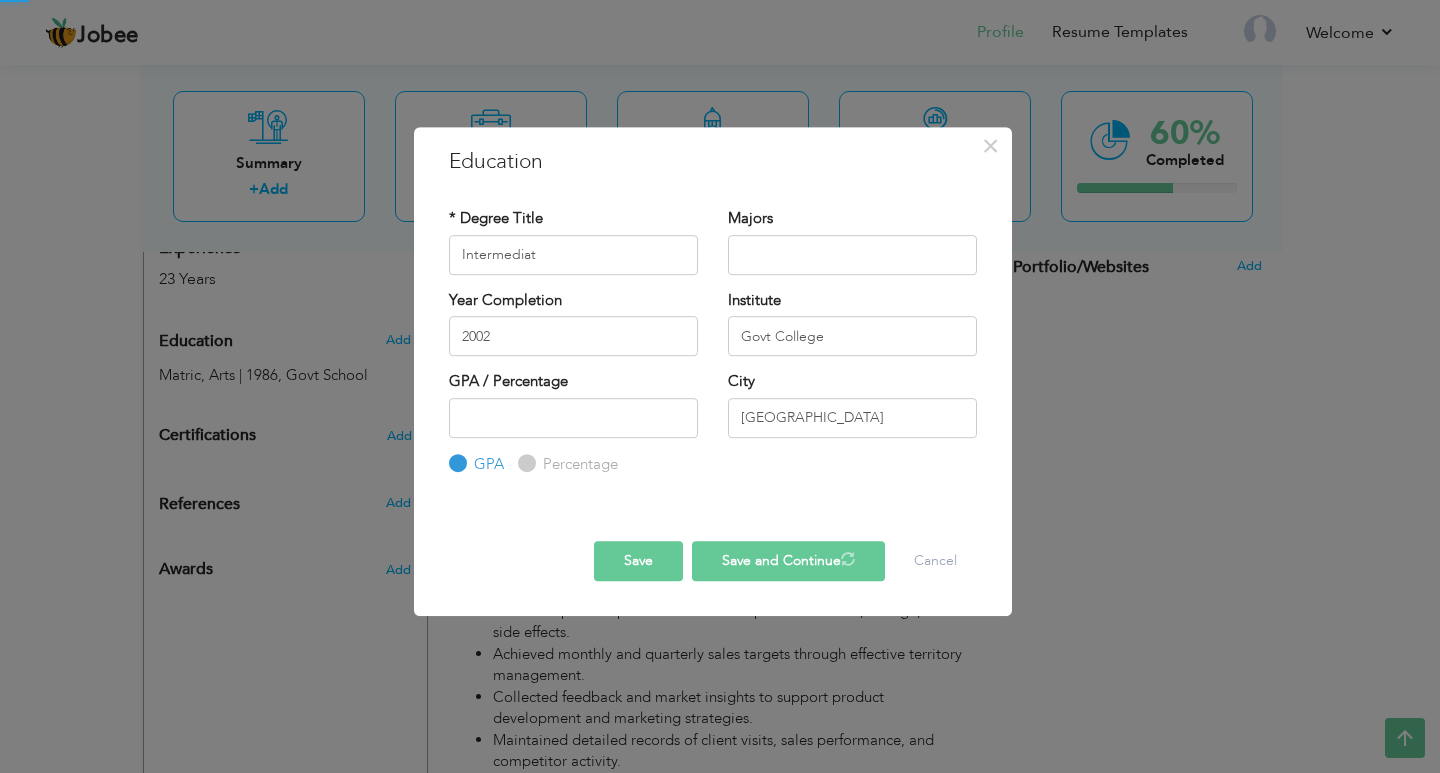 type 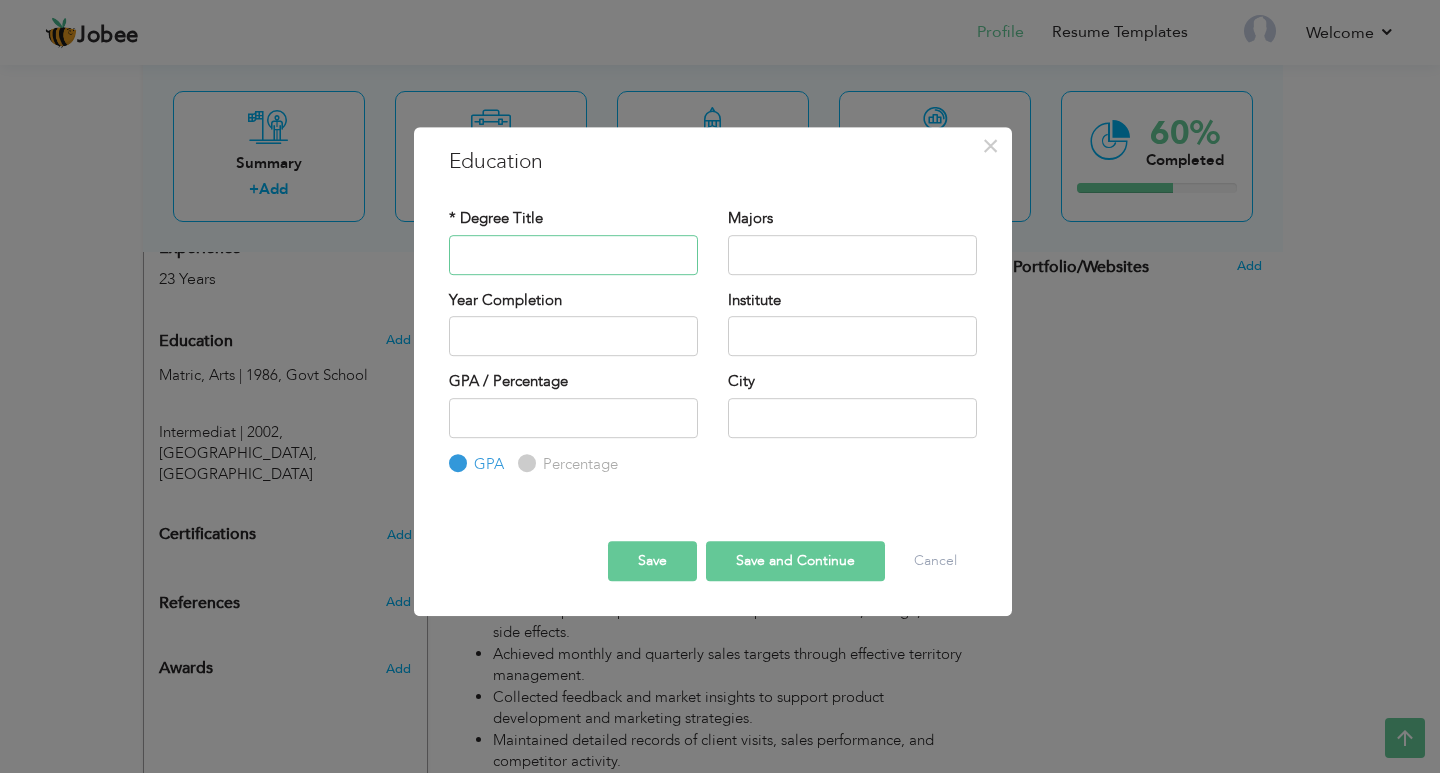 click at bounding box center (573, 255) 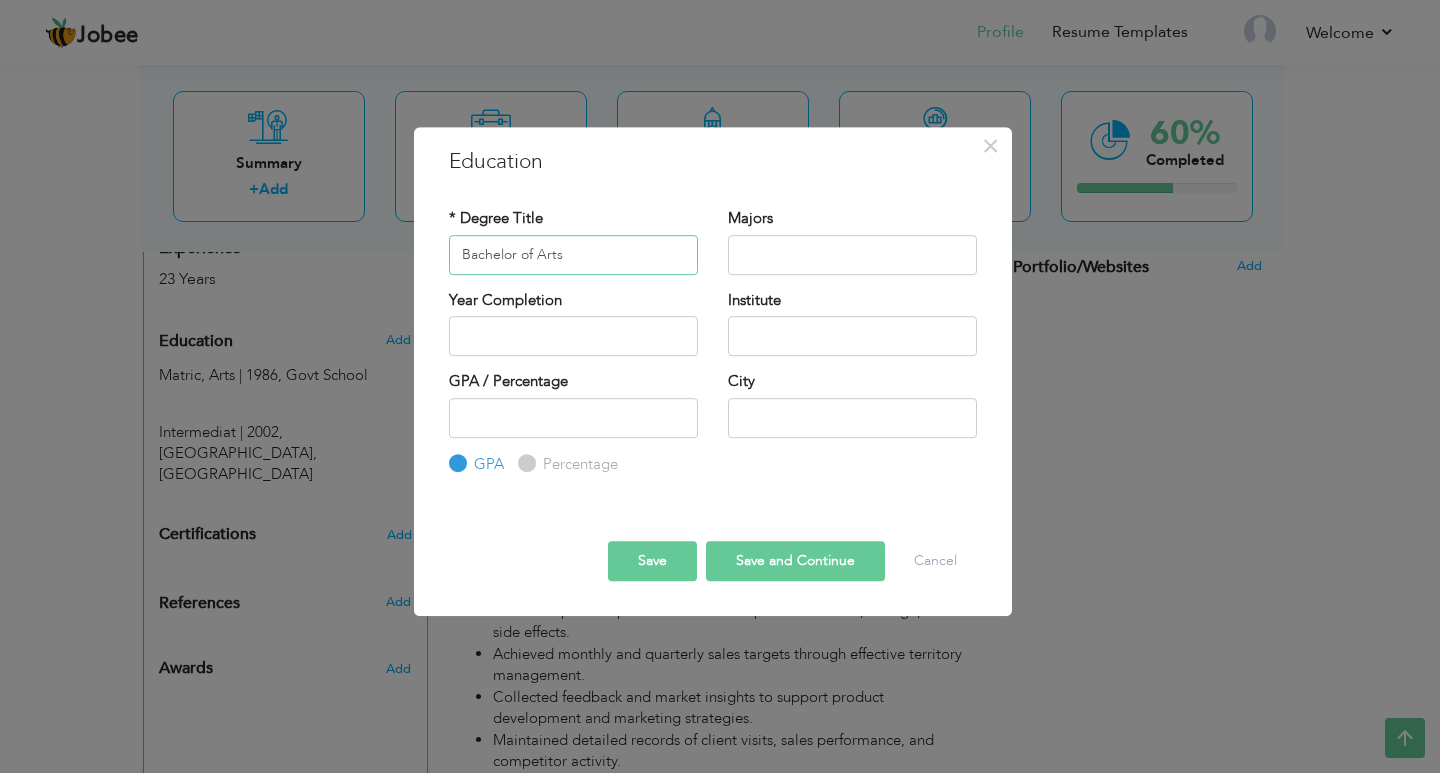 type on "Bachelor of Arts" 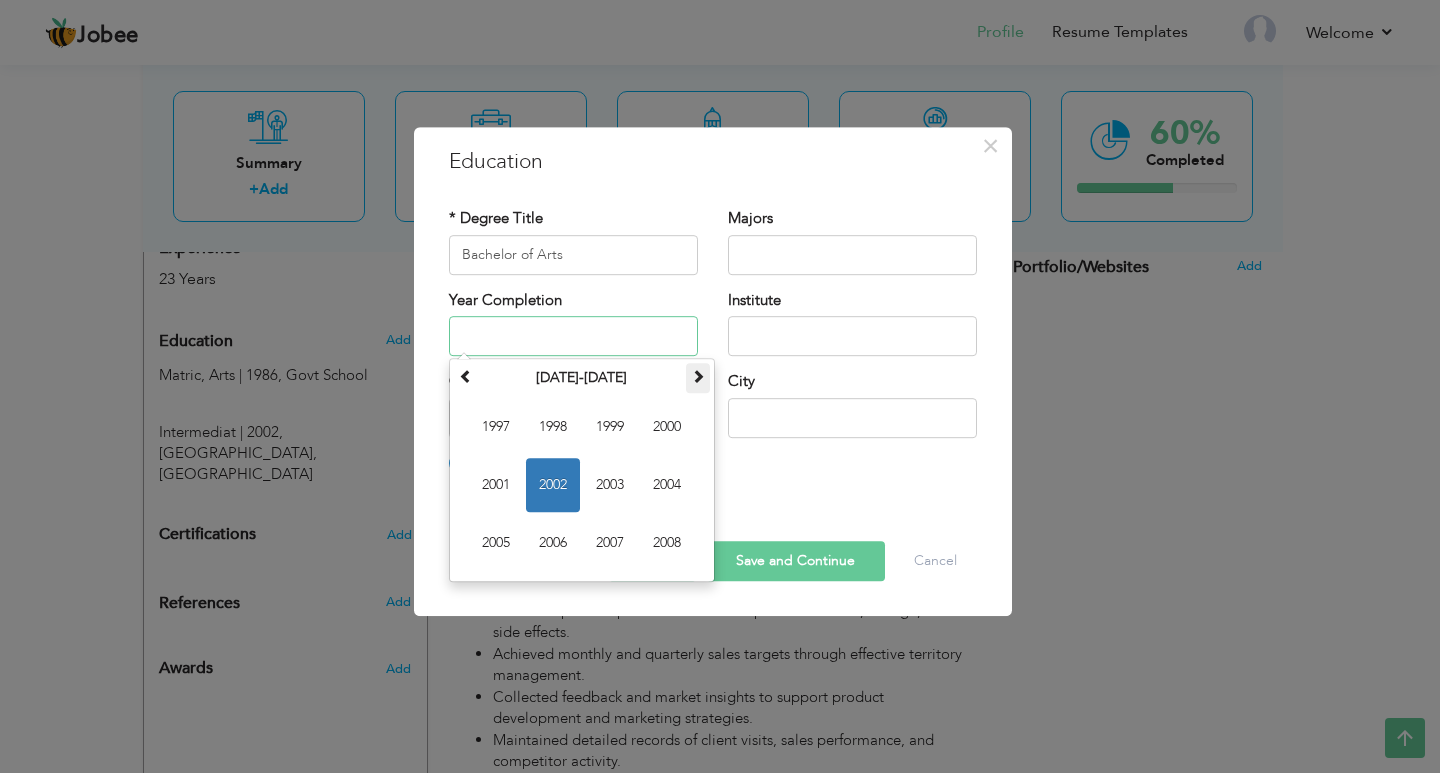 click at bounding box center [698, 376] 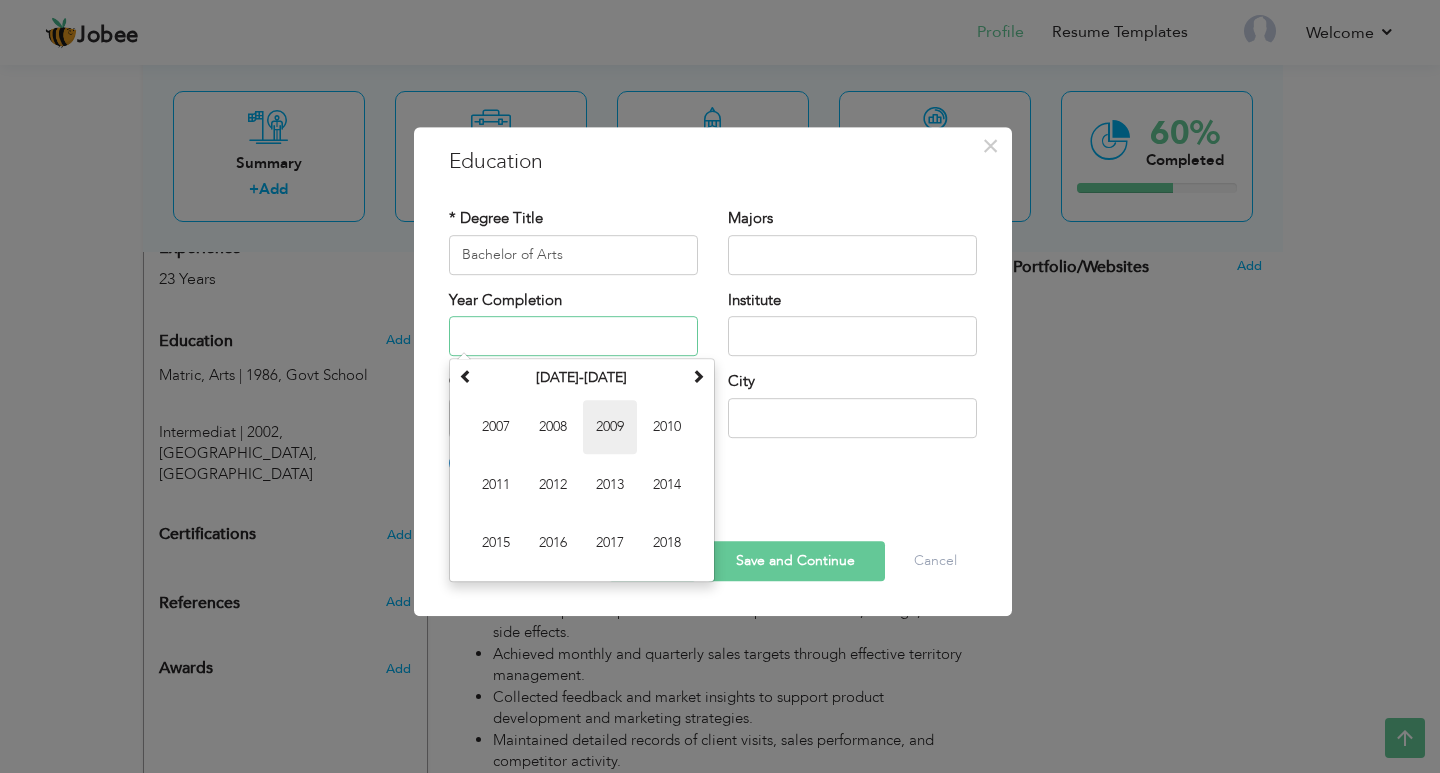 click on "2009" at bounding box center (610, 427) 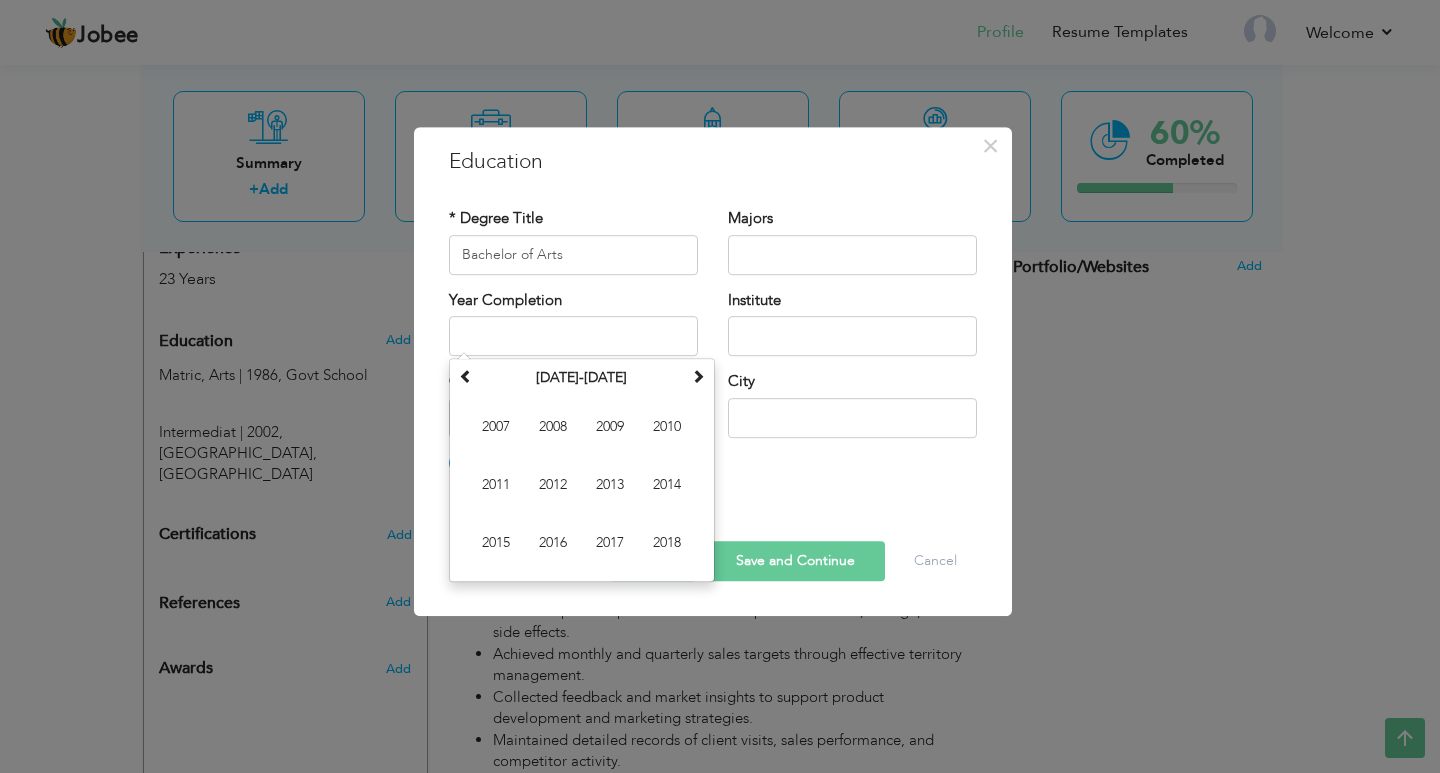 type on "2009" 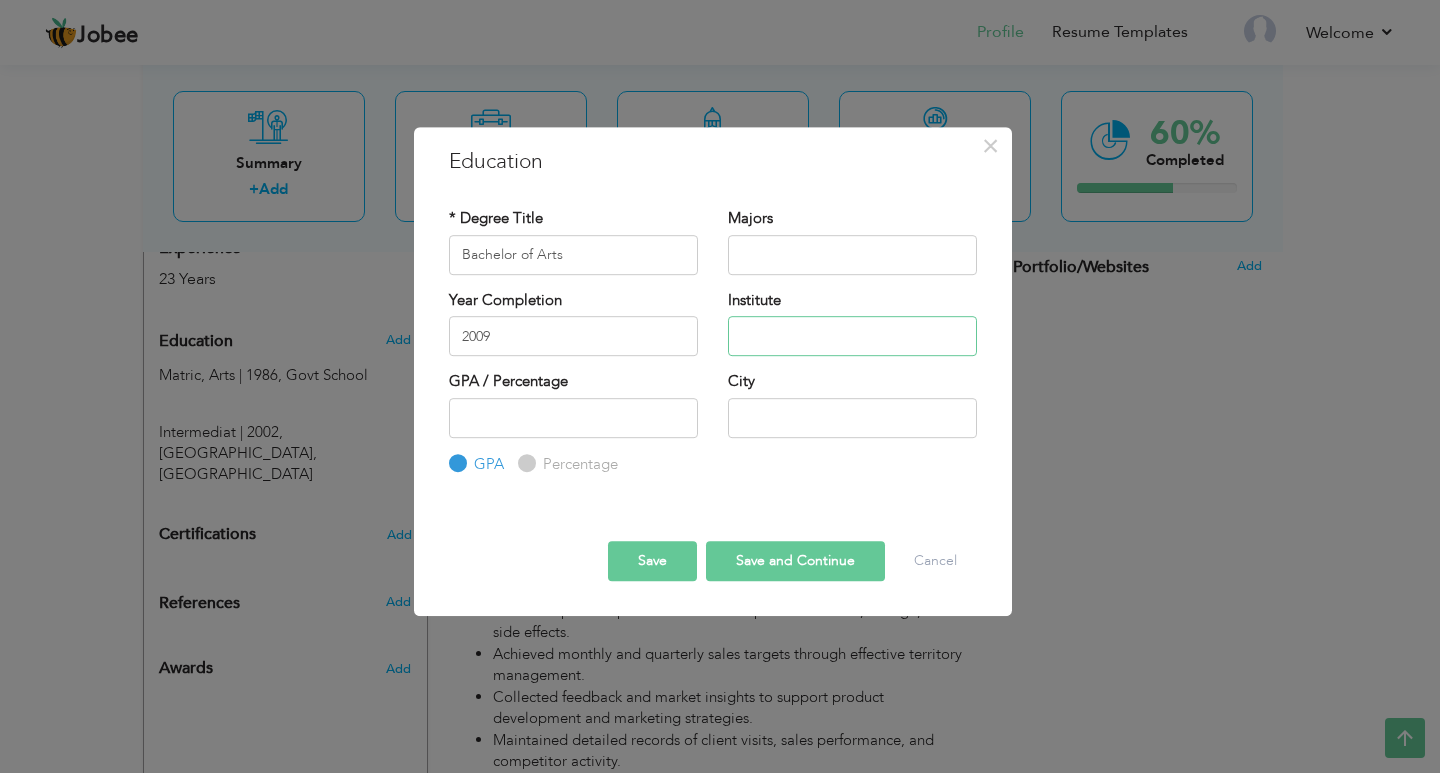 click at bounding box center (852, 336) 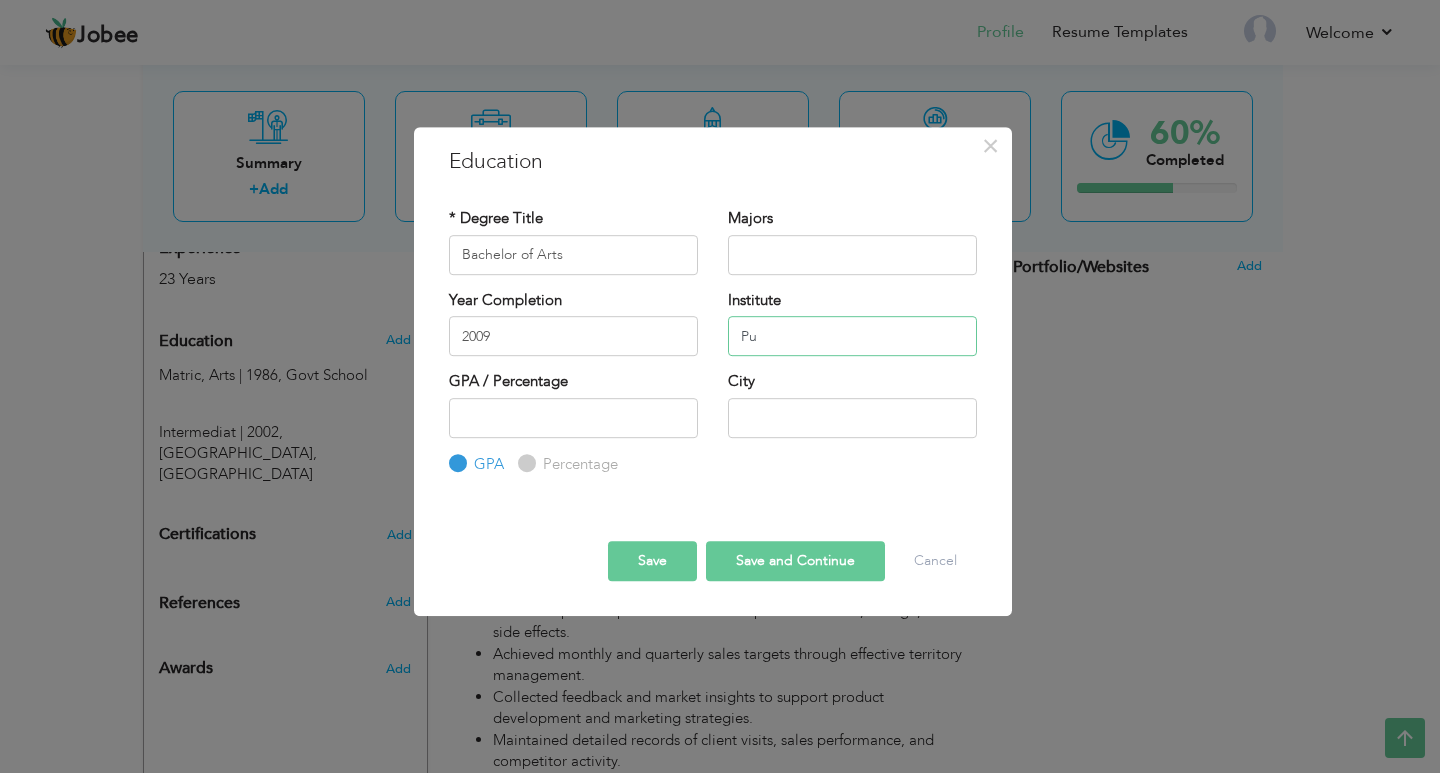 type on "P" 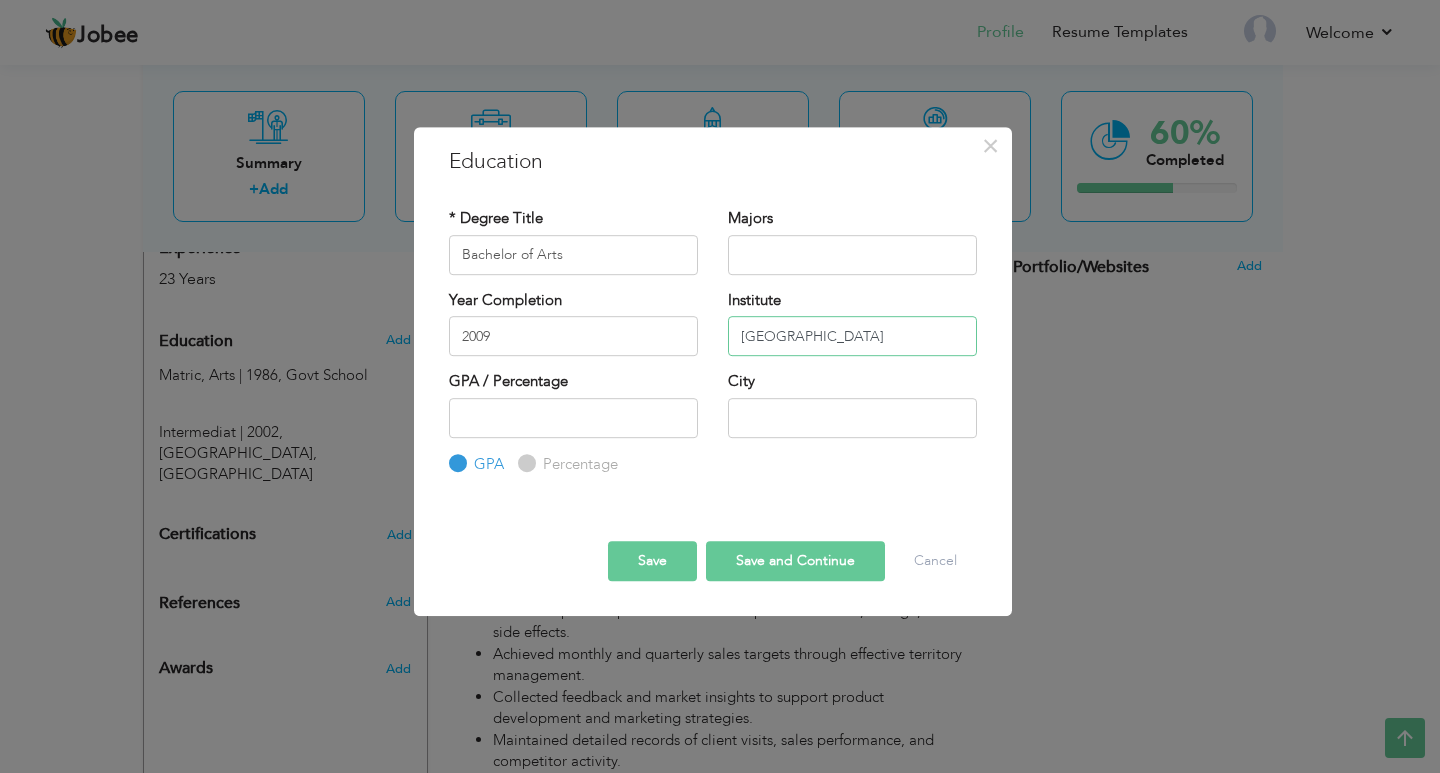 type on "[GEOGRAPHIC_DATA]" 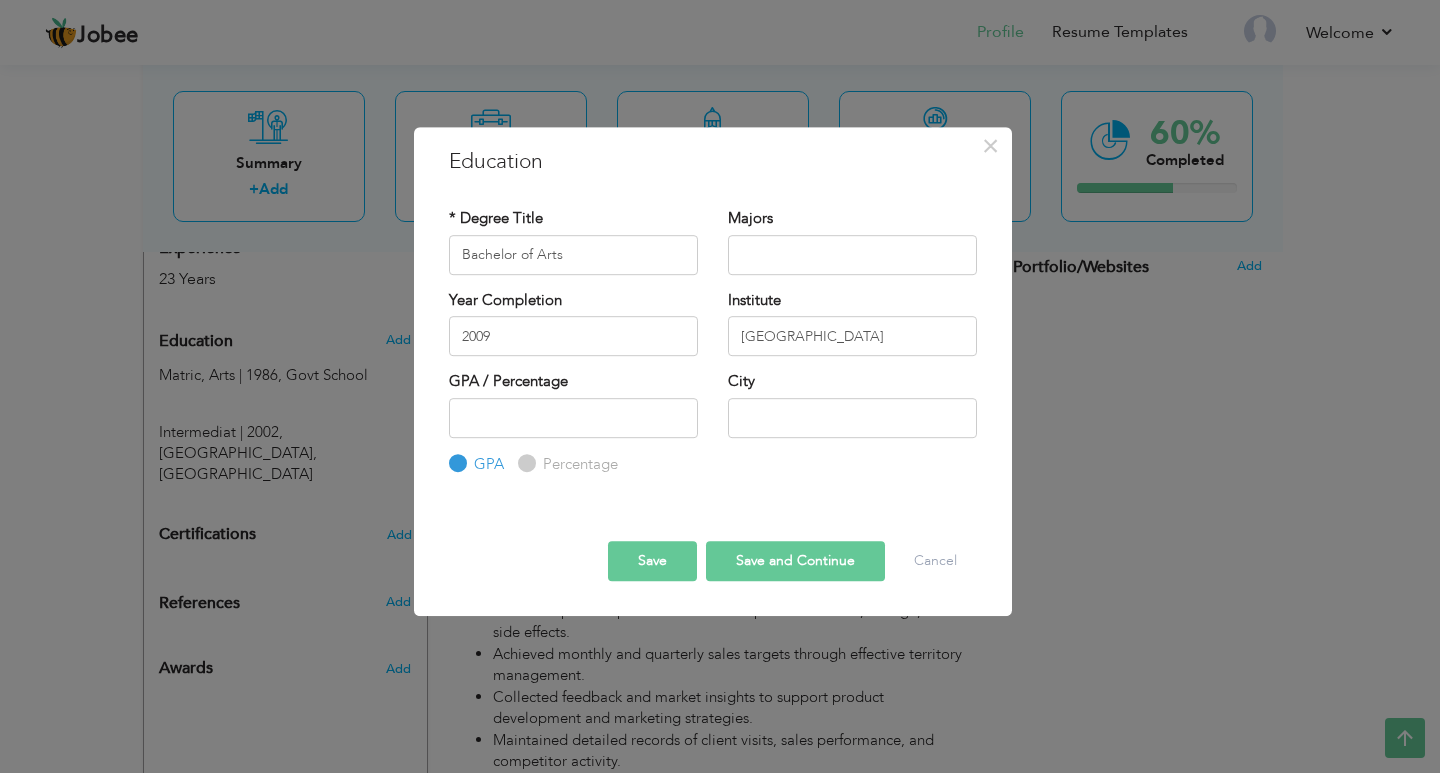 click on "Save and Continue" at bounding box center (795, 561) 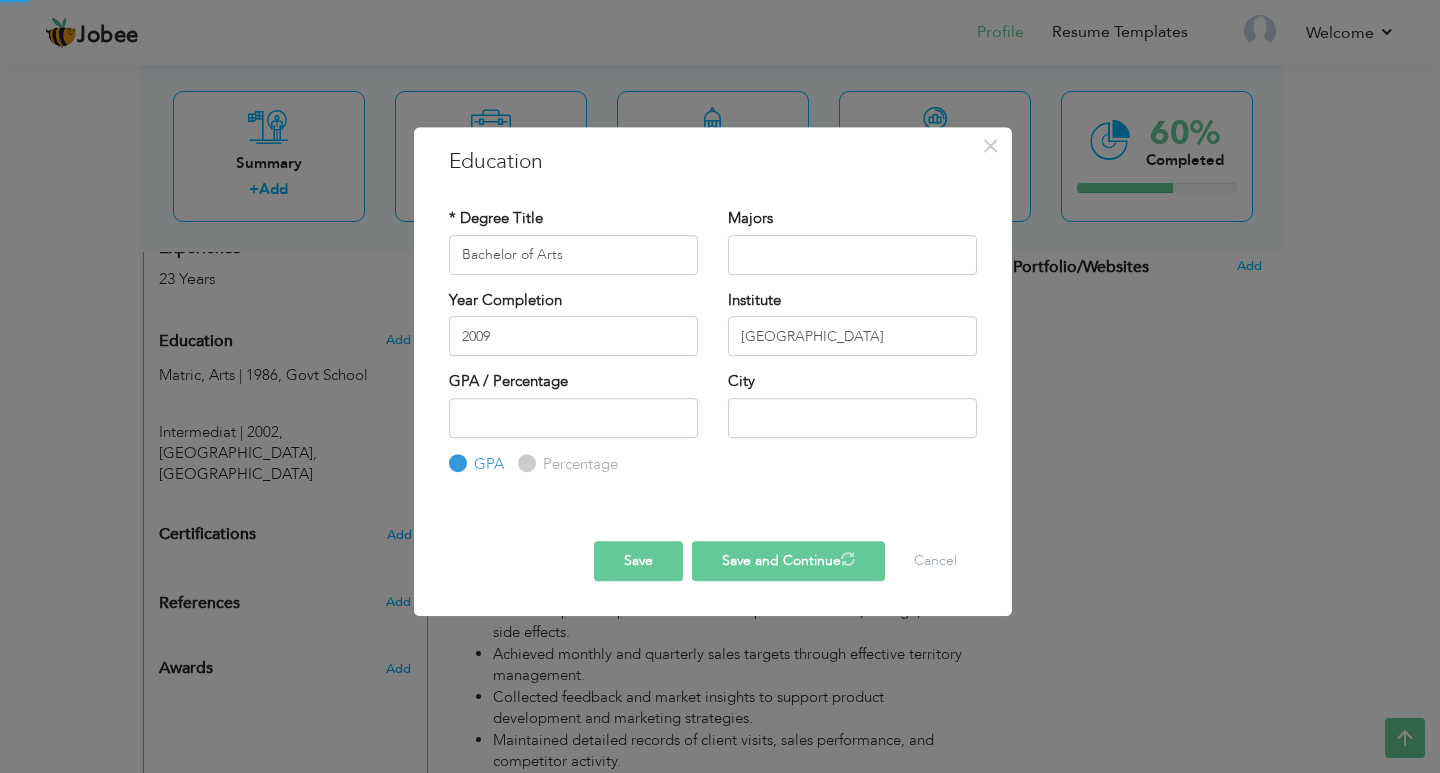 type 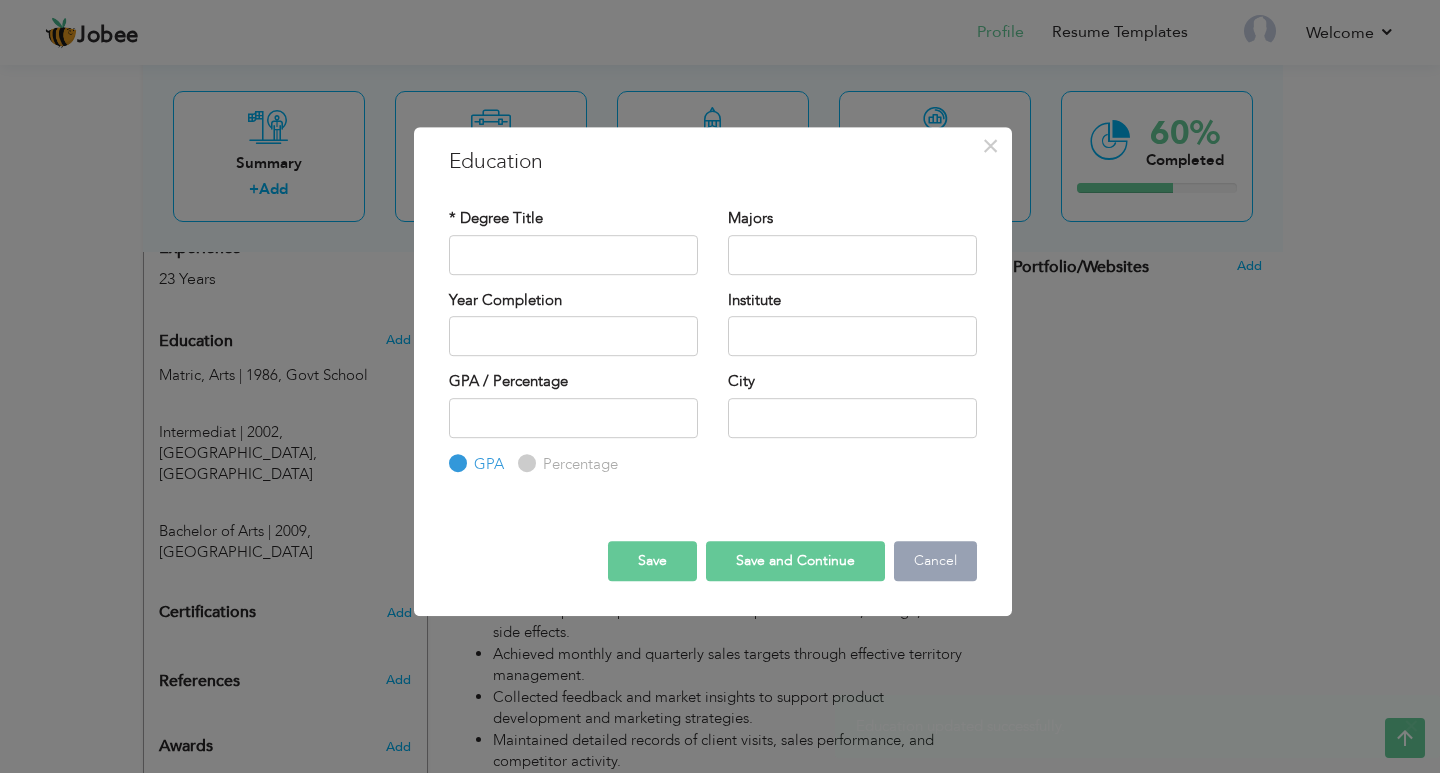 click on "Cancel" at bounding box center (935, 561) 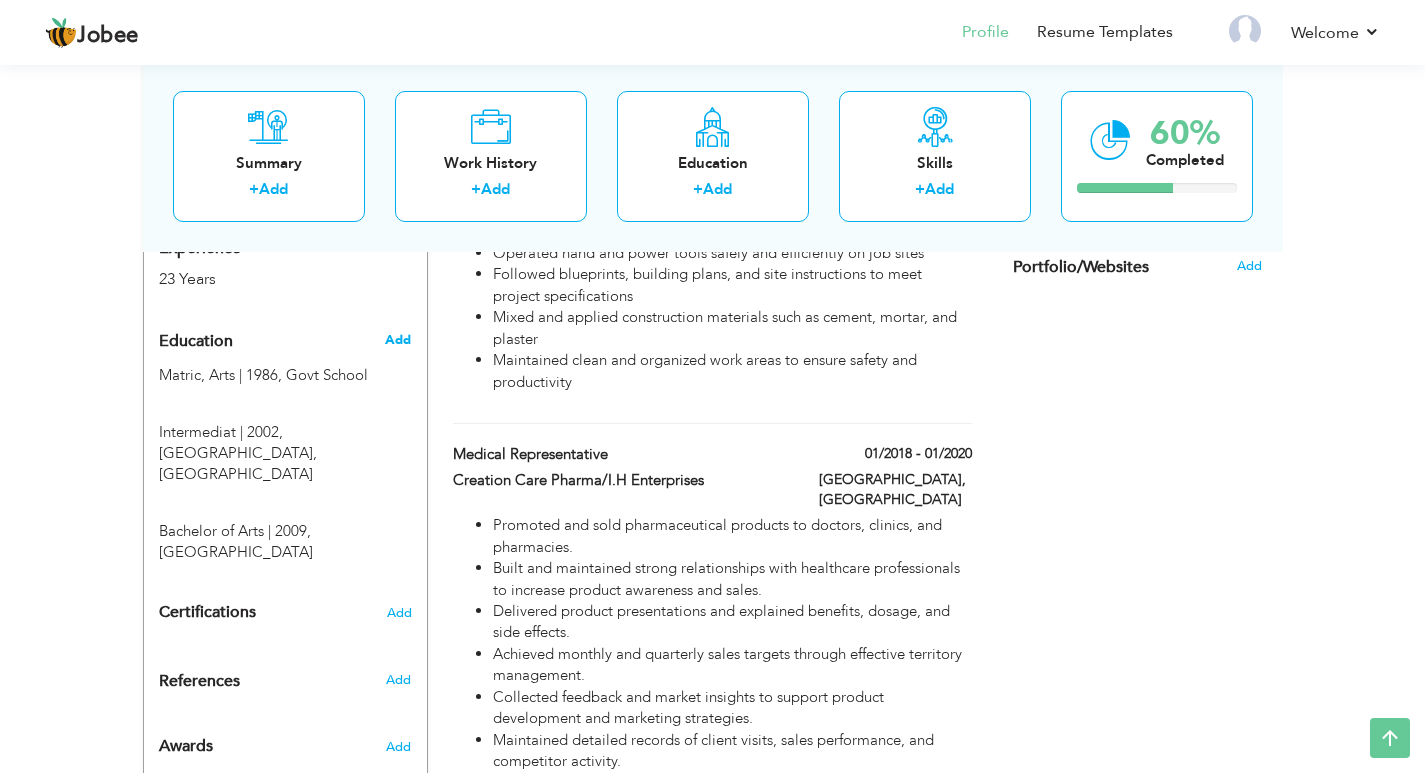 click on "Add" at bounding box center [398, 340] 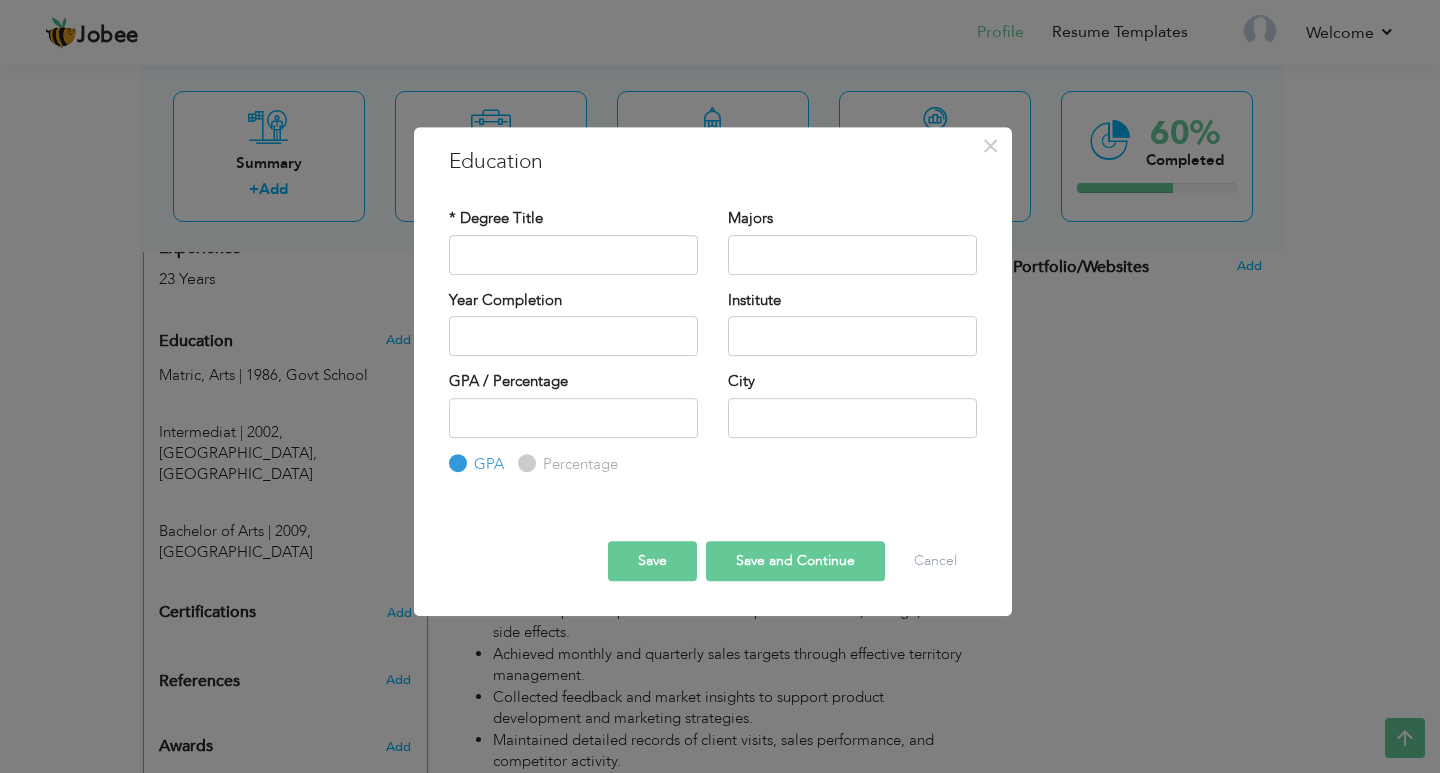 click on "Save
Save and Continue
Delete
Cancel" at bounding box center [713, 543] 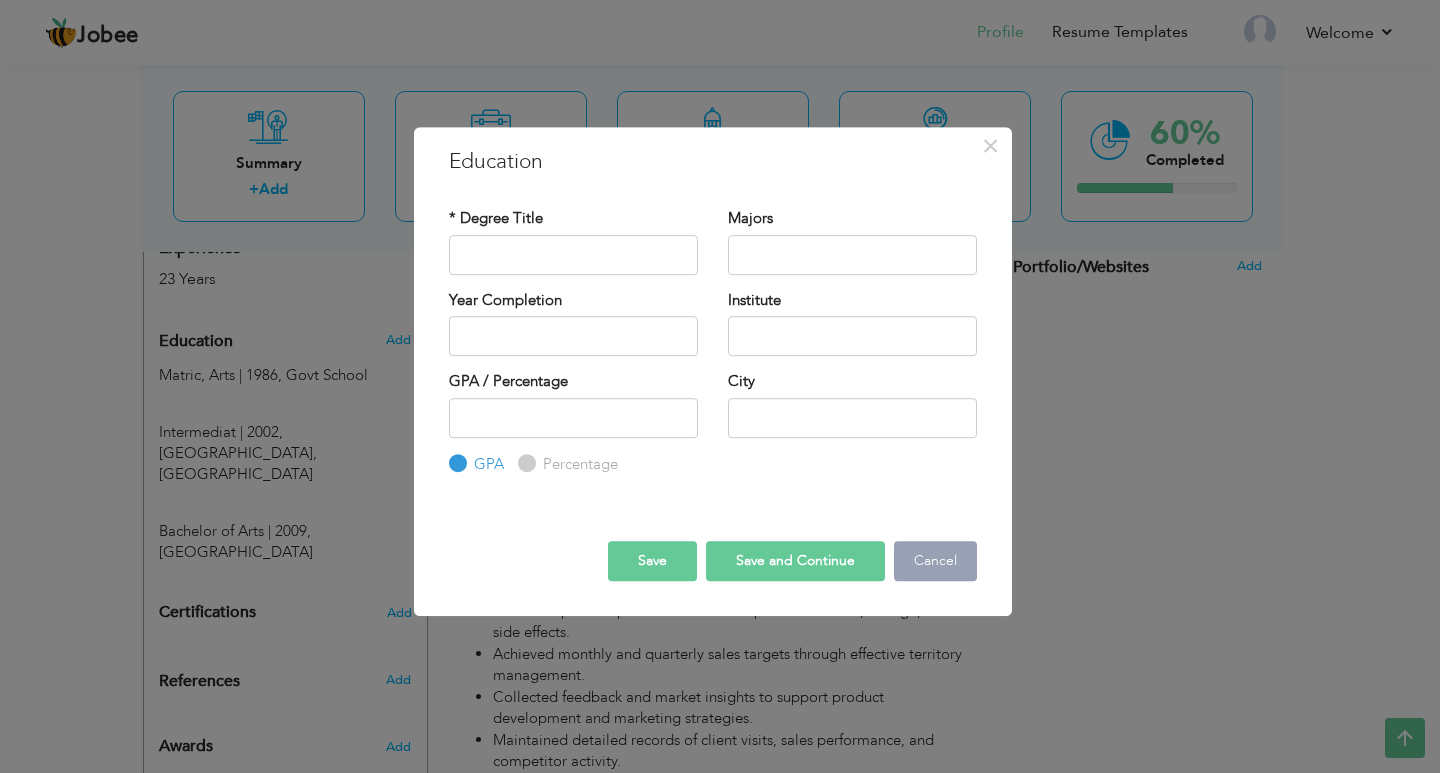 click on "Cancel" at bounding box center [935, 561] 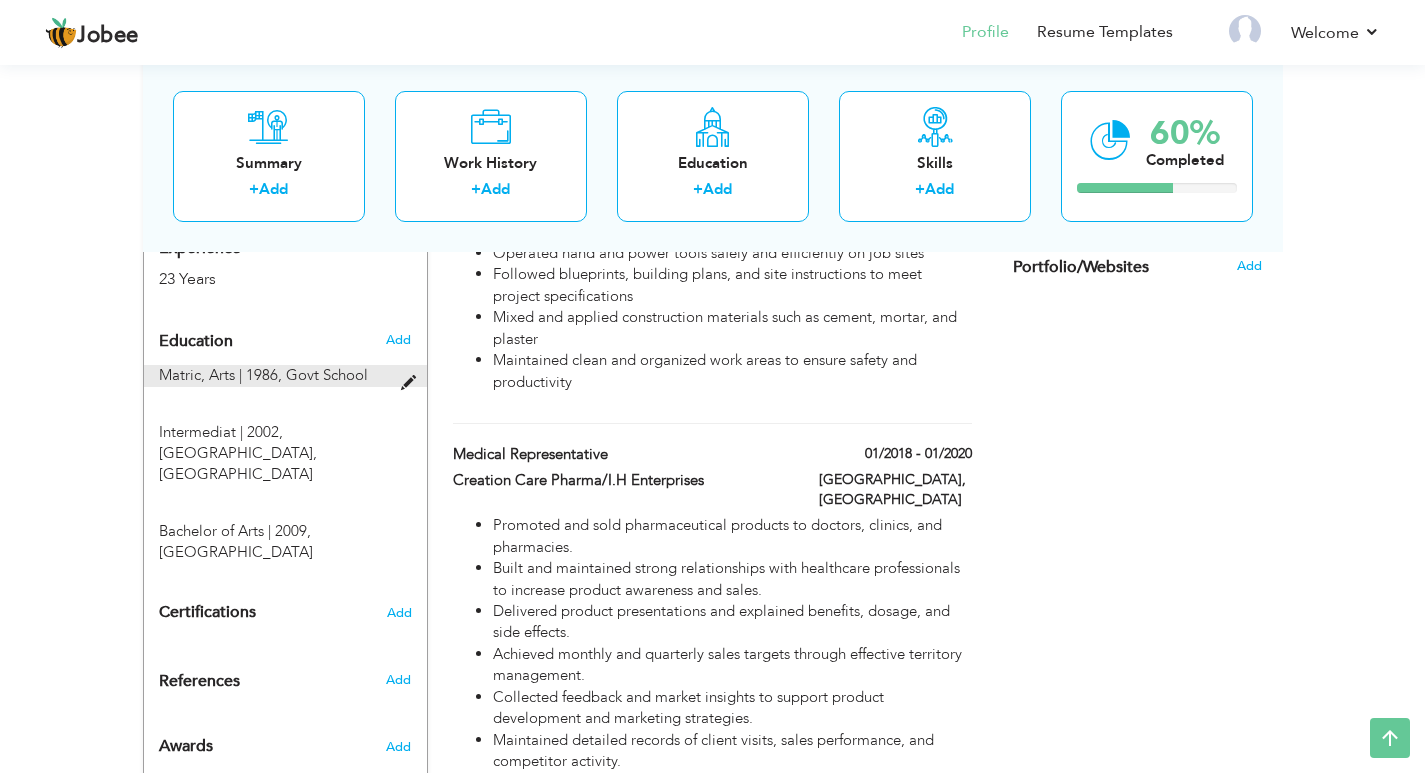 click on "Matric,  Arts  |  1986," at bounding box center [220, 375] 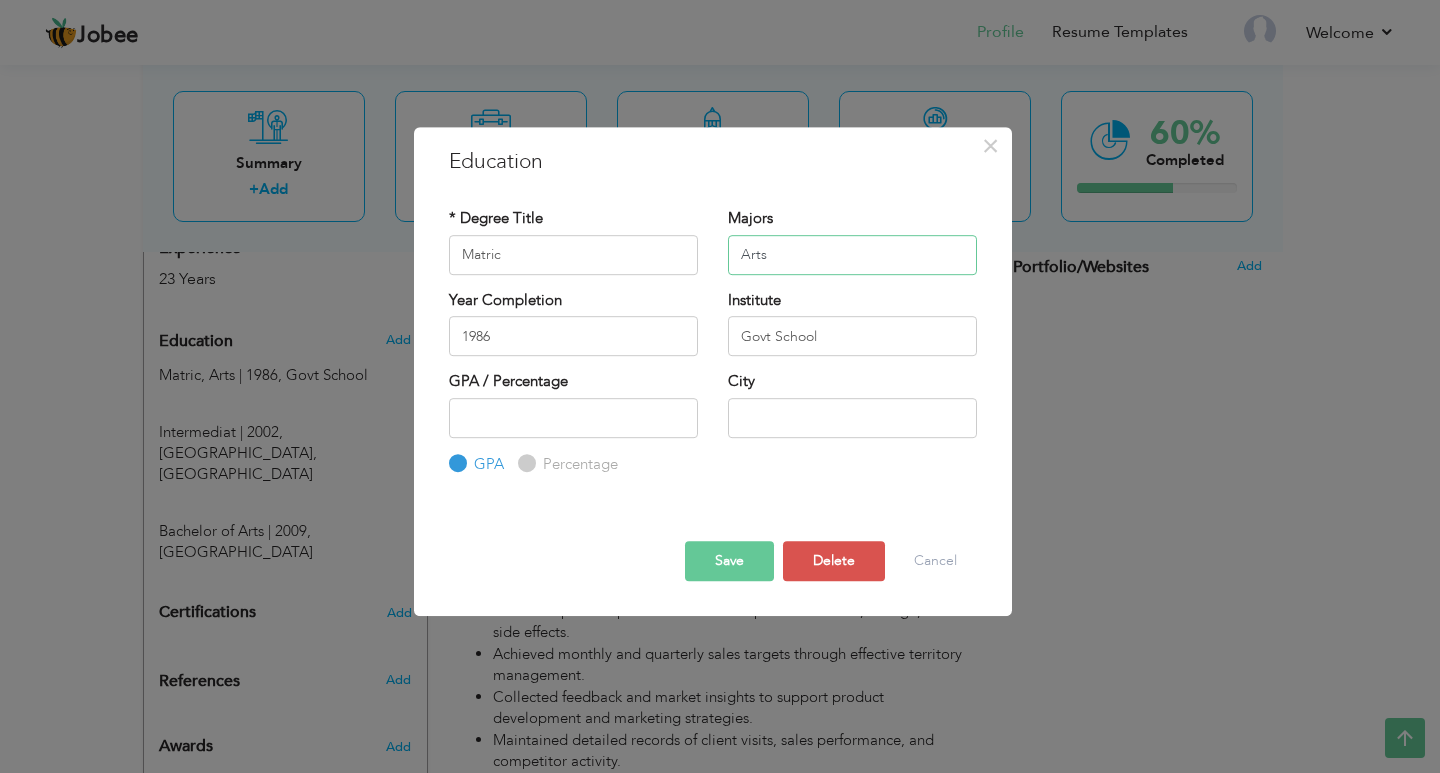 click on "×
Education
* Degree Title
Matric
Majors
Arts
Year Completion 1986" at bounding box center [720, 386] 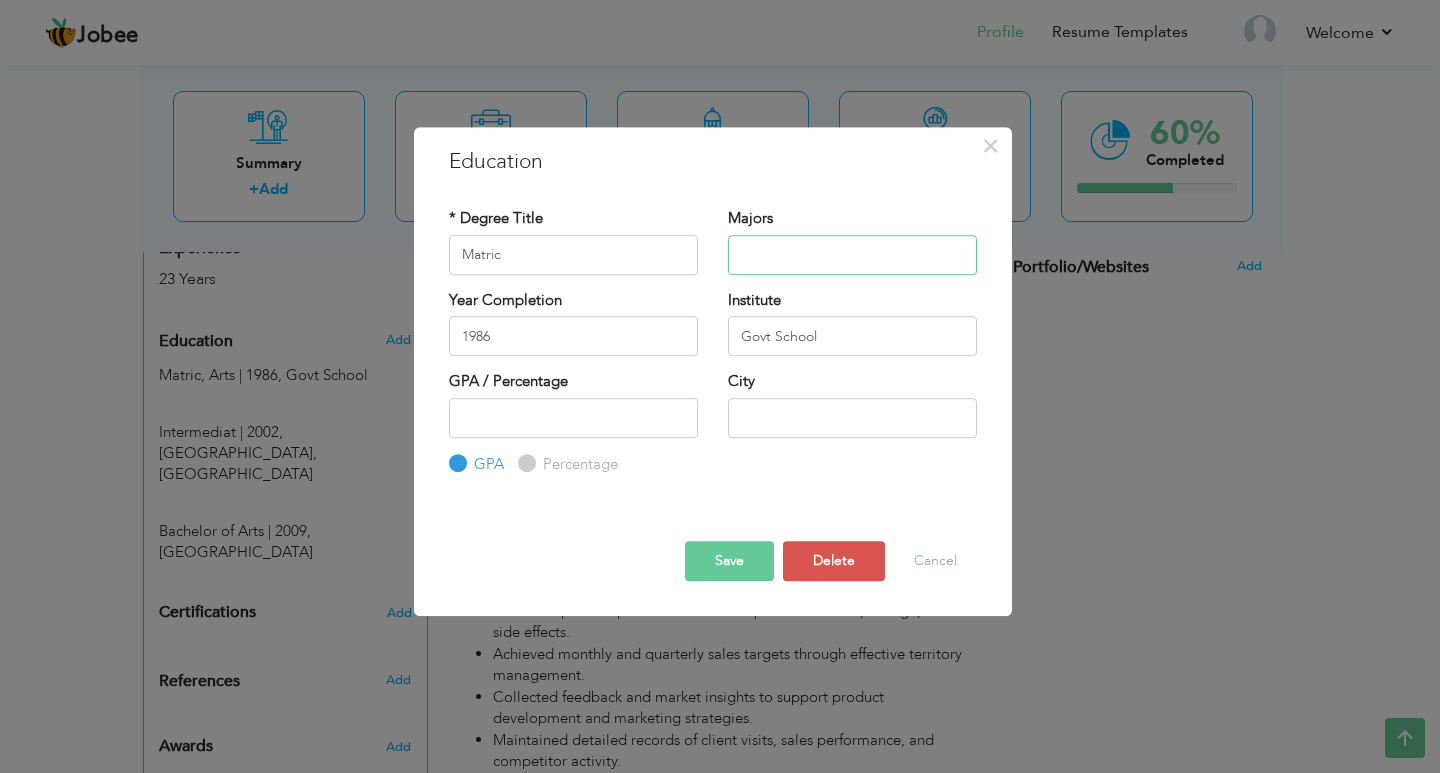 type 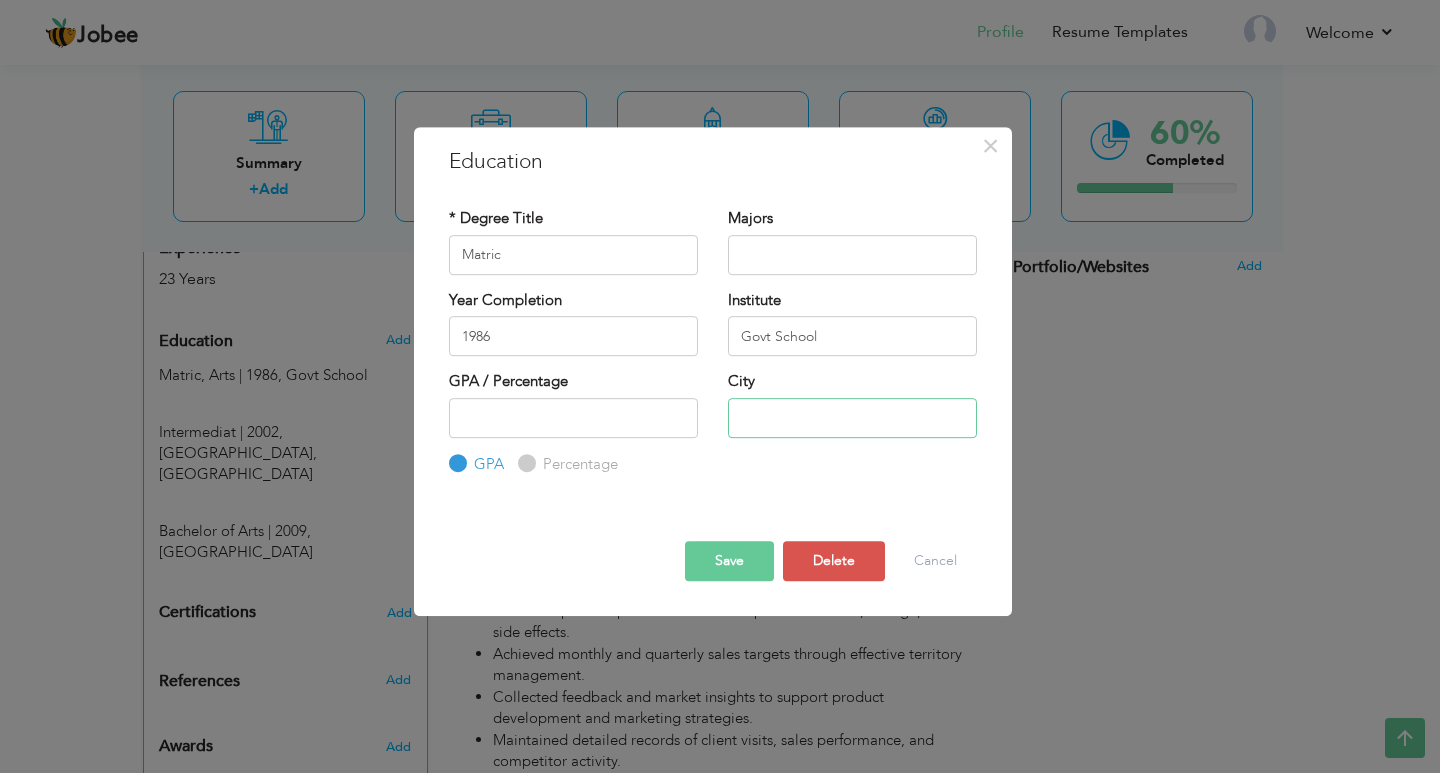 click at bounding box center [852, 418] 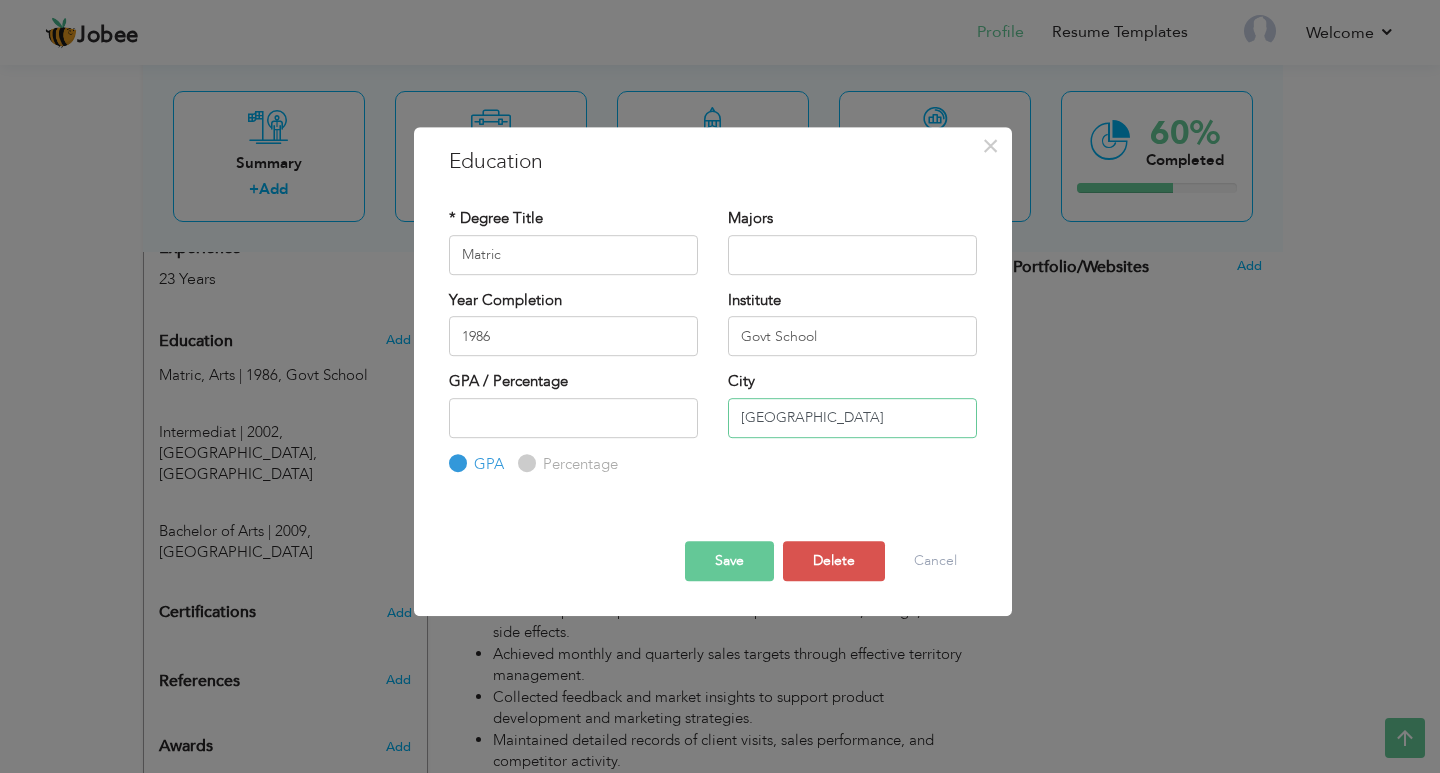 type on "[GEOGRAPHIC_DATA]" 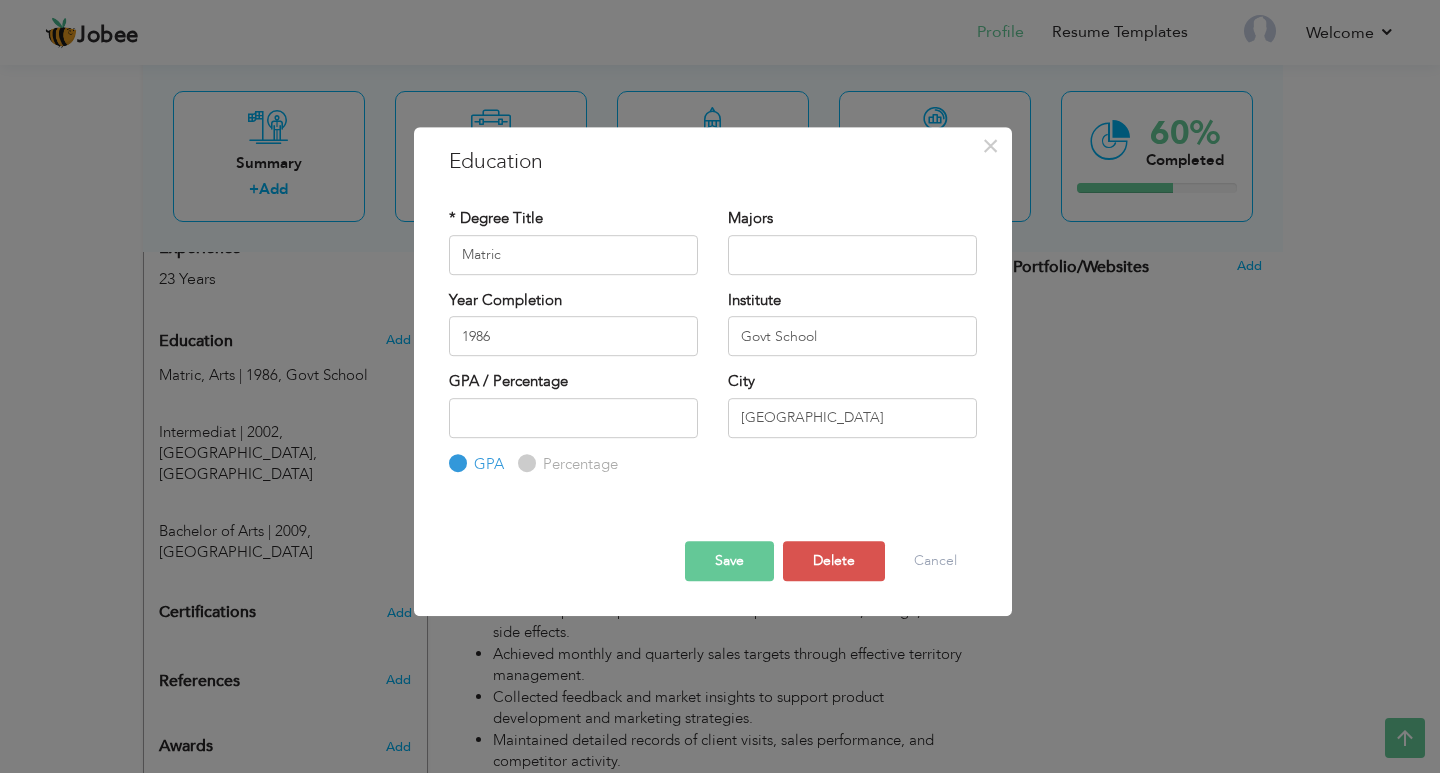 click on "Save" at bounding box center (729, 561) 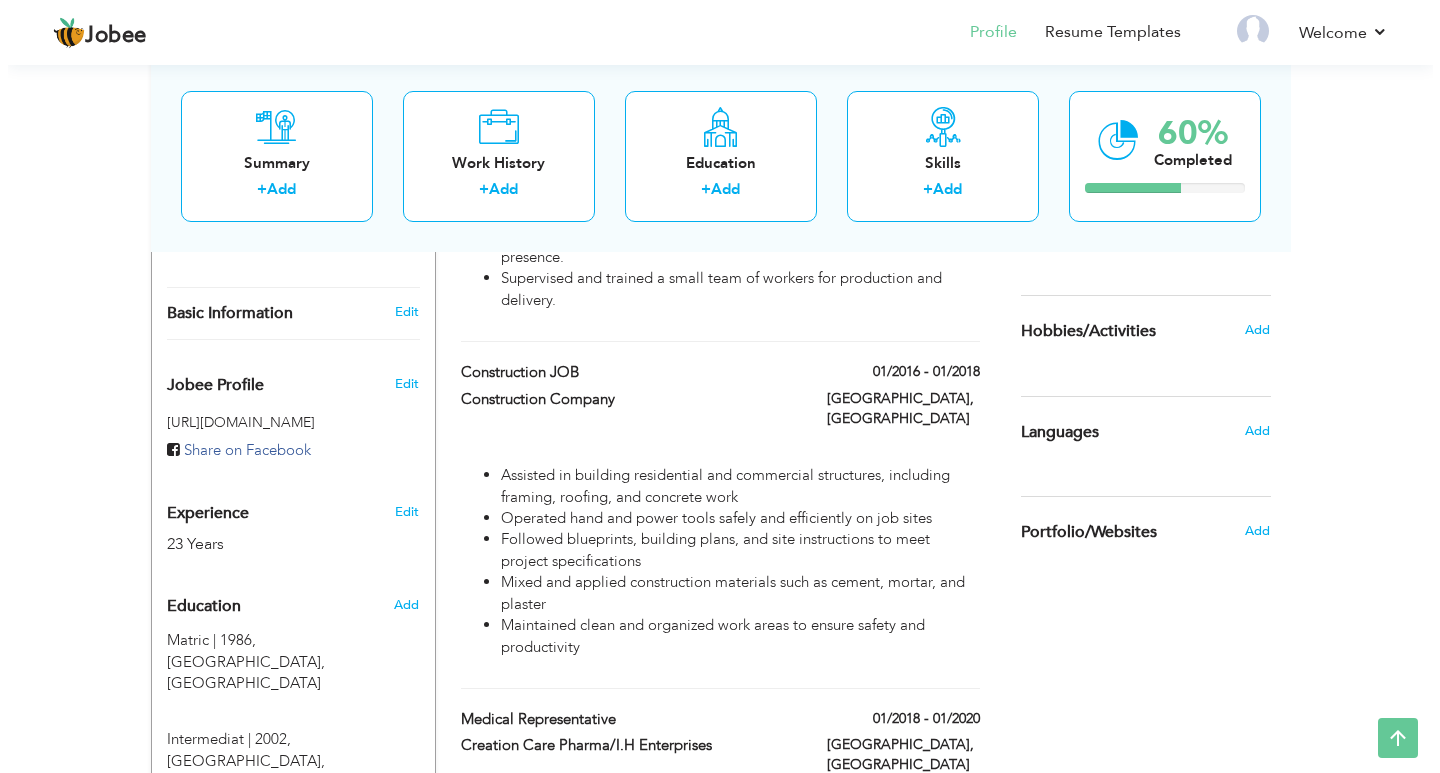 scroll, scrollTop: 505, scrollLeft: 0, axis: vertical 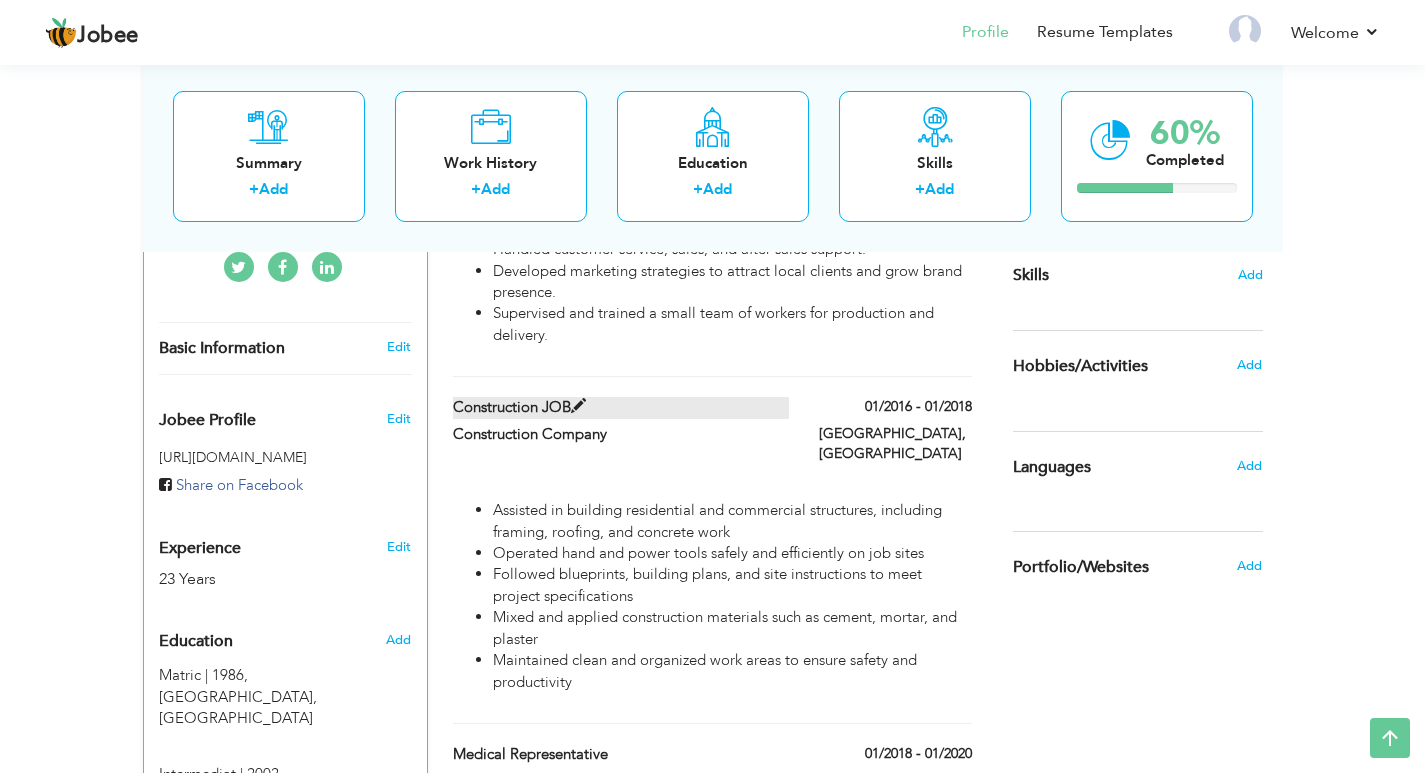 click at bounding box center (578, 406) 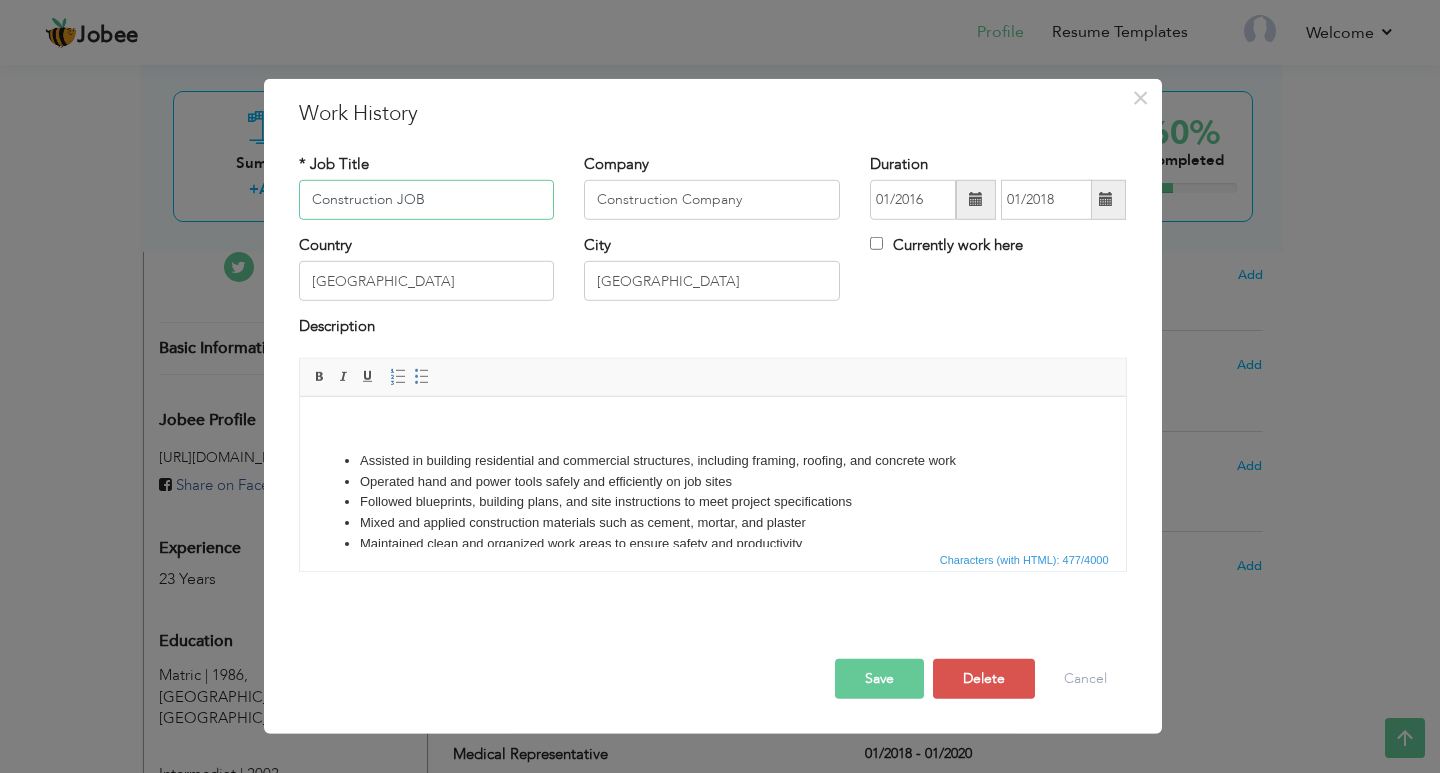 drag, startPoint x: 433, startPoint y: 201, endPoint x: 0, endPoint y: 205, distance: 433.01846 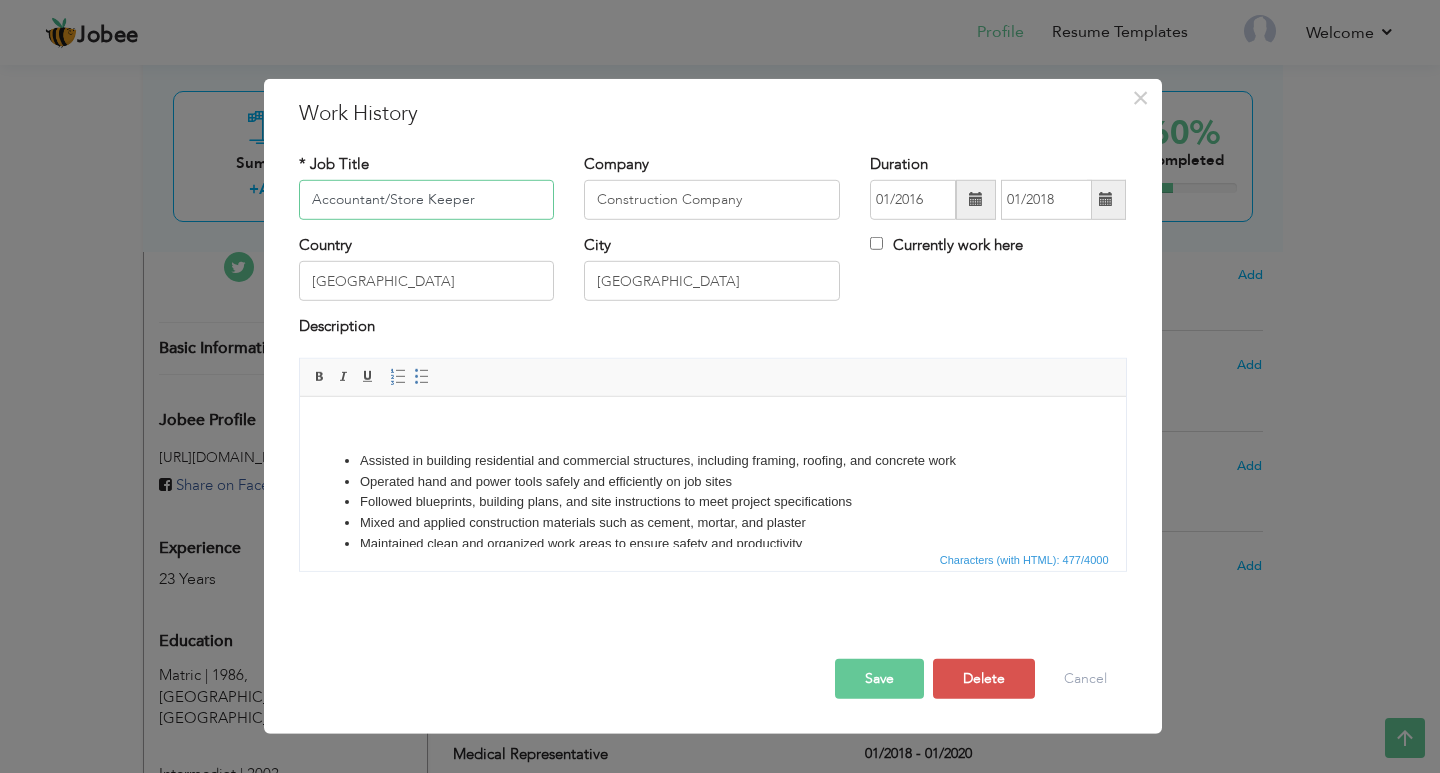 drag, startPoint x: 491, startPoint y: 202, endPoint x: 387, endPoint y: 188, distance: 104.93808 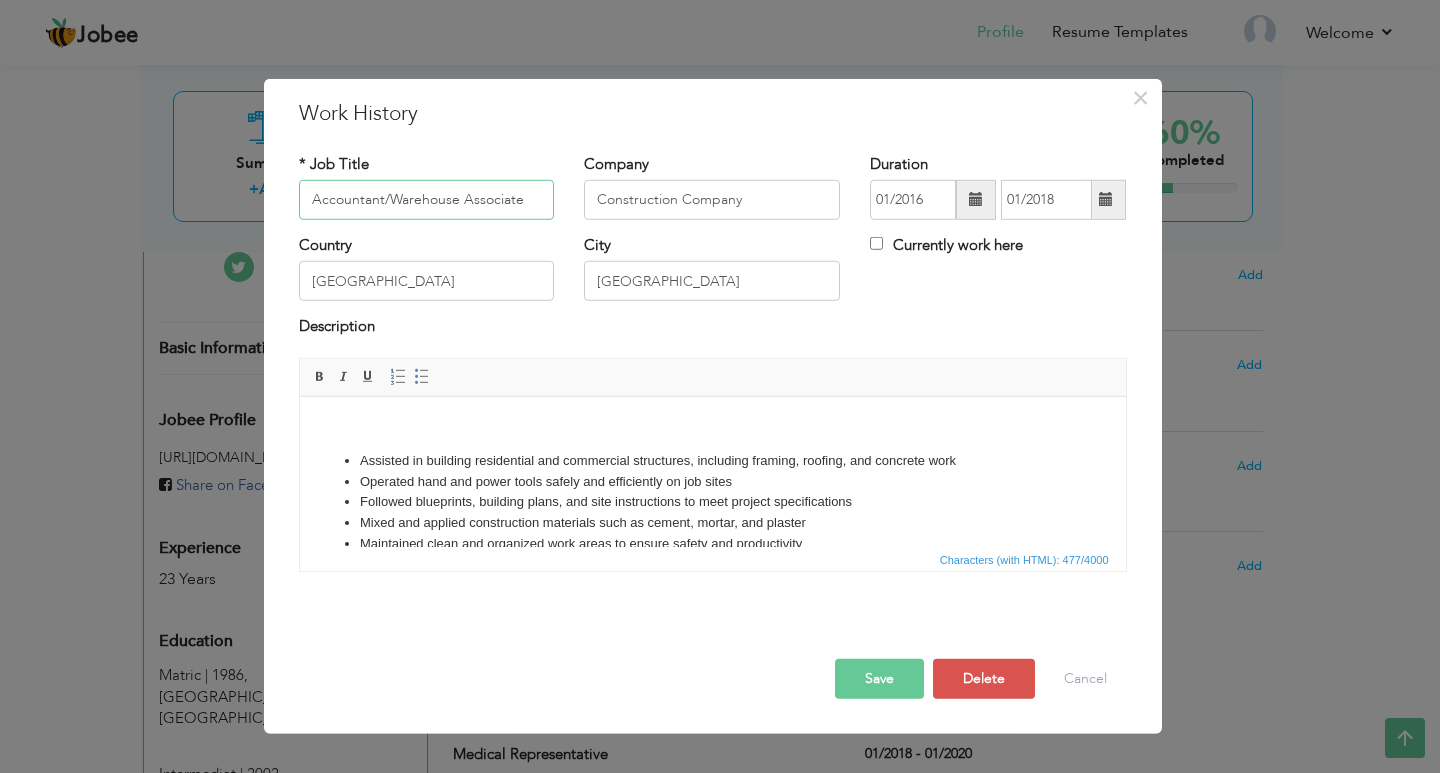 type on "Accountant/Warehouse Associate" 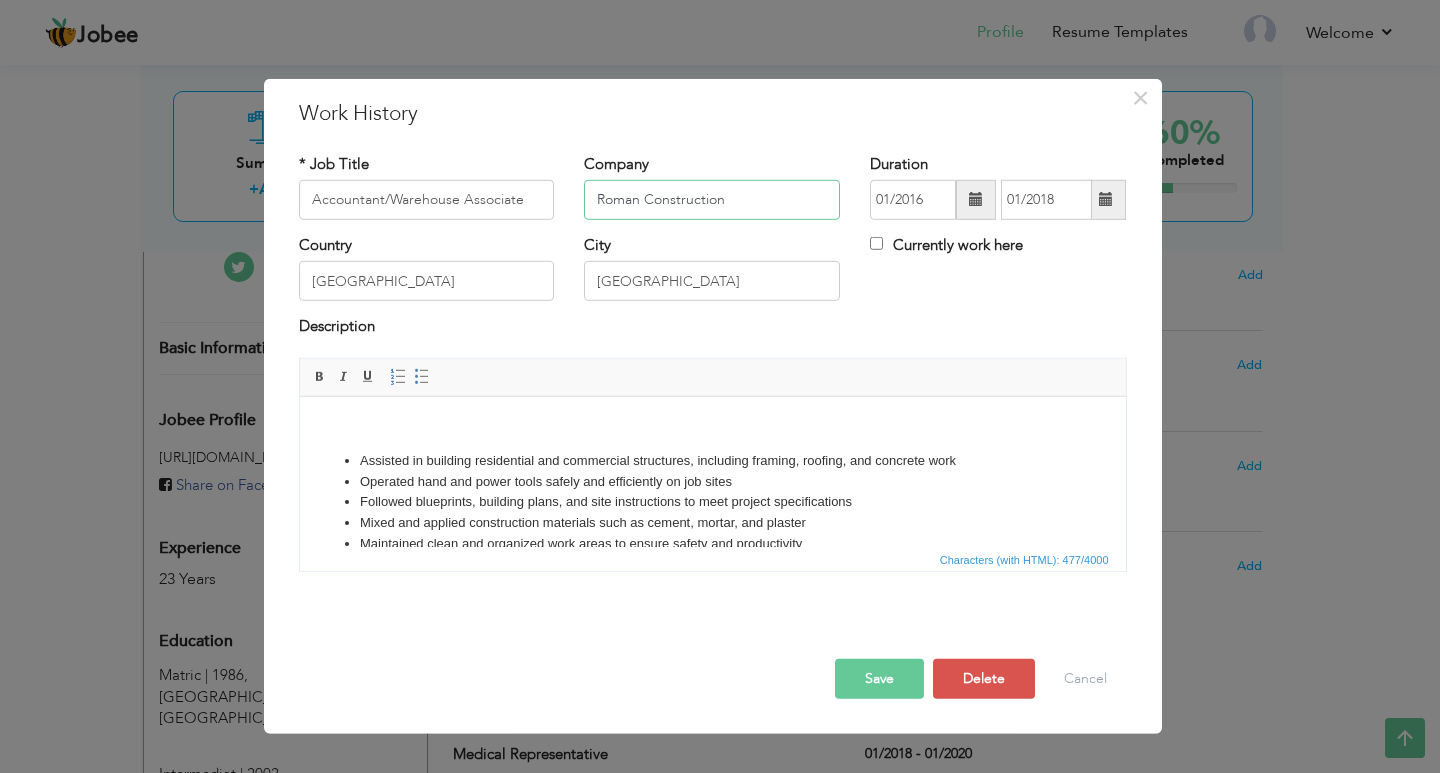 type on "Roman Construction" 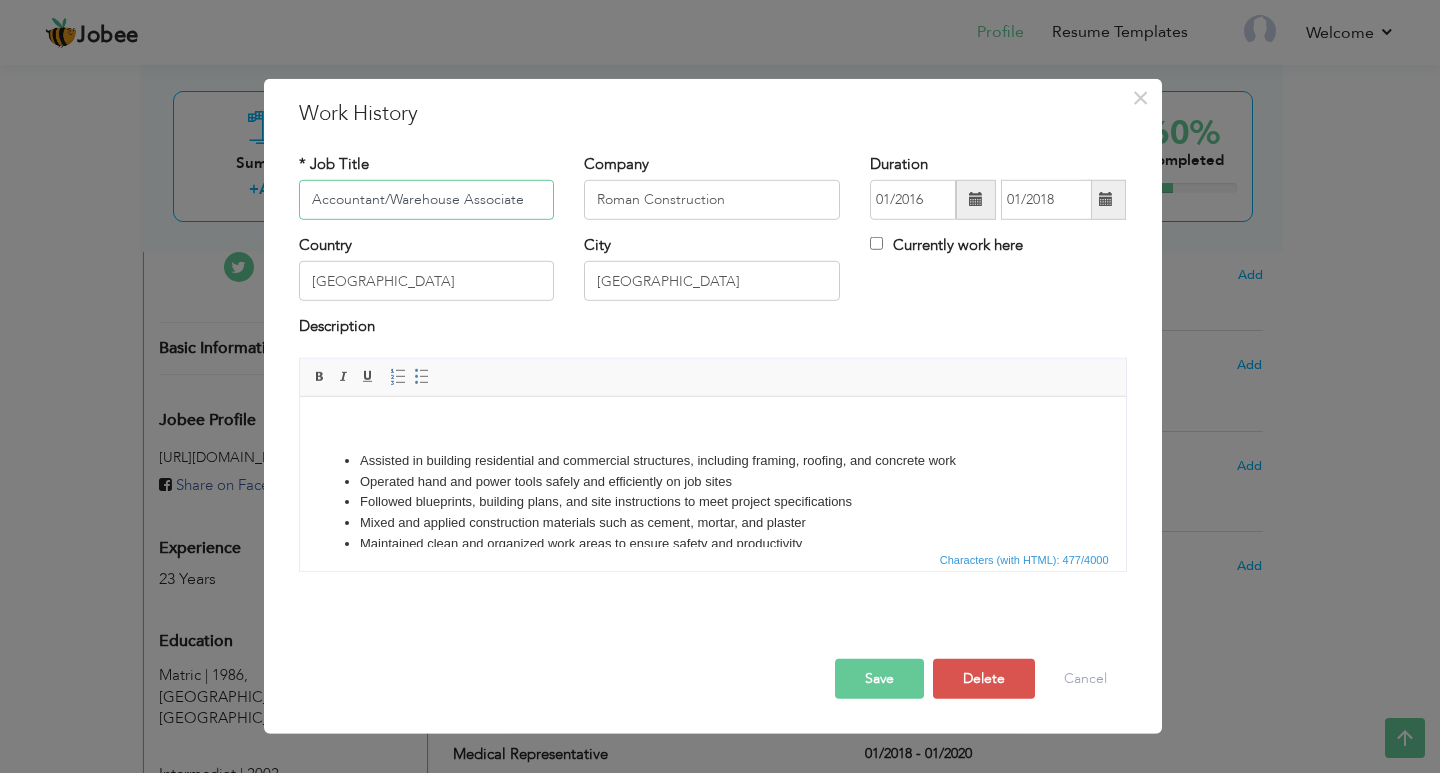 drag, startPoint x: 508, startPoint y: 199, endPoint x: 0, endPoint y: 144, distance: 510.9687 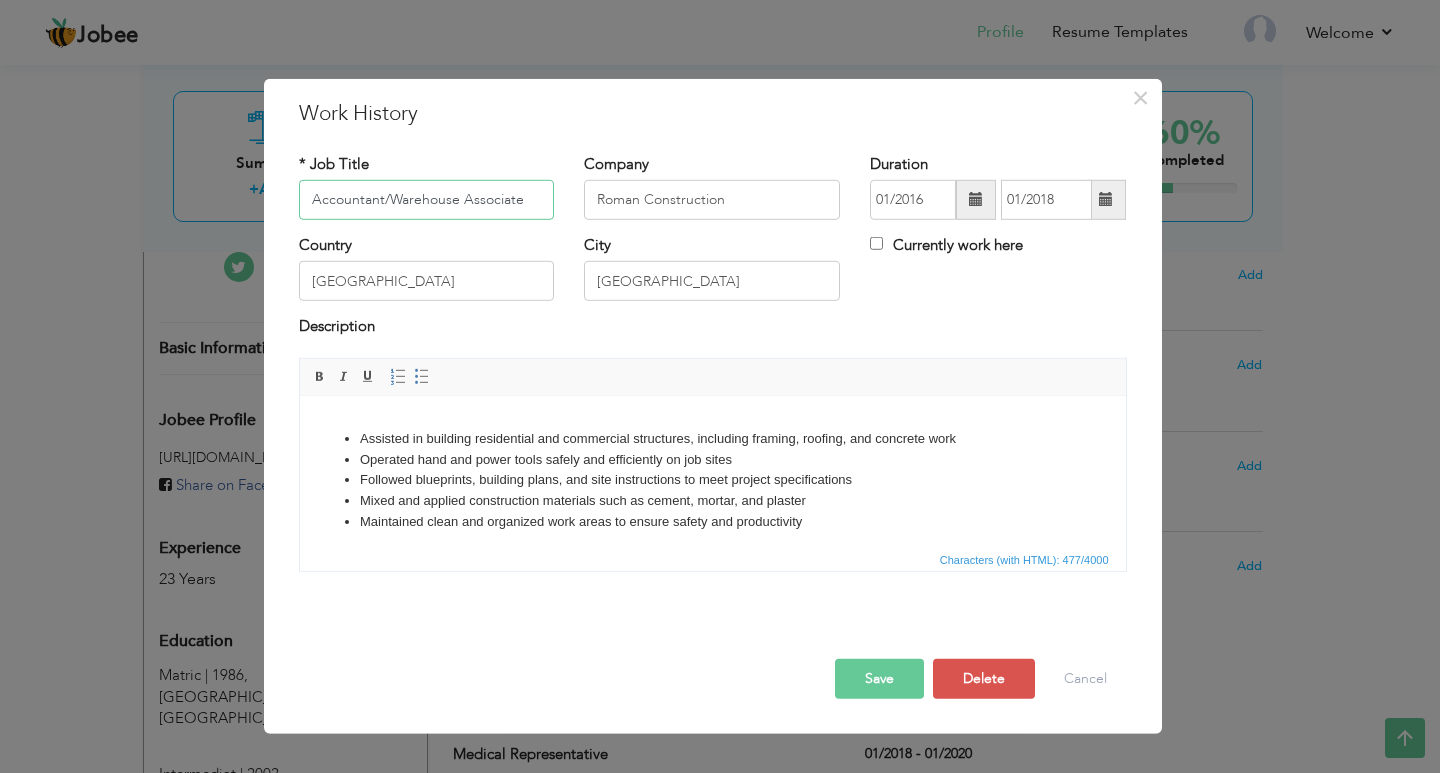 scroll, scrollTop: 28, scrollLeft: 0, axis: vertical 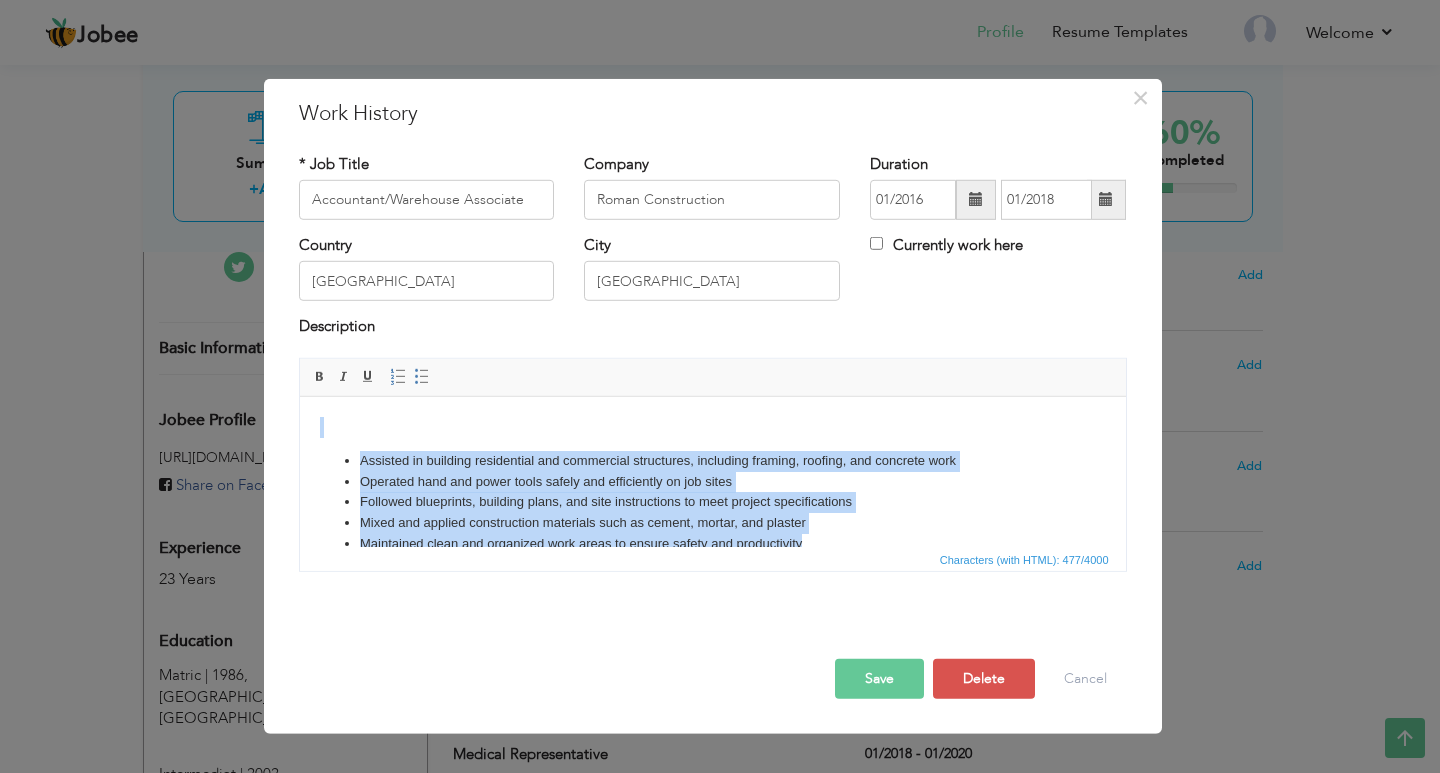 drag, startPoint x: 364, startPoint y: 403, endPoint x: -1, endPoint y: 275, distance: 386.7932 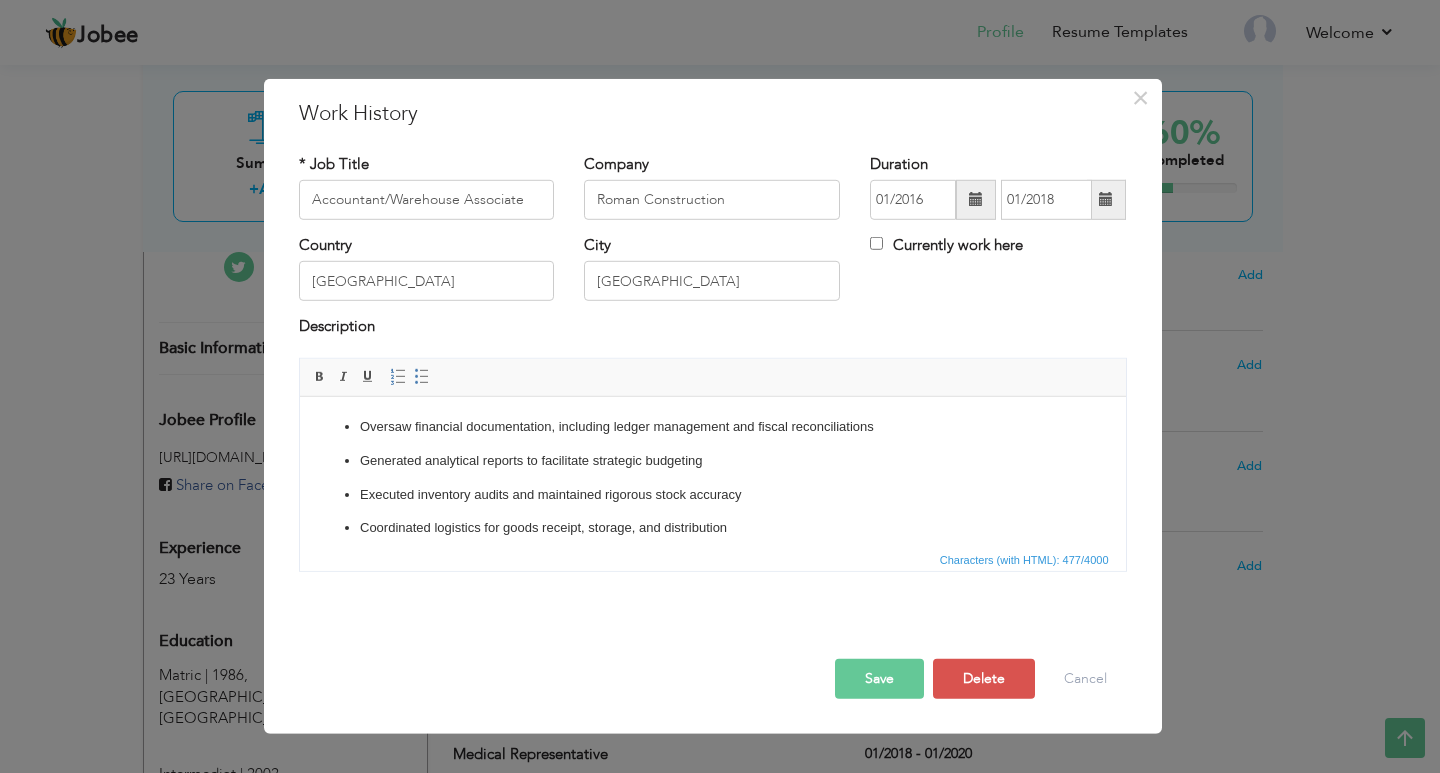 scroll, scrollTop: 90, scrollLeft: 0, axis: vertical 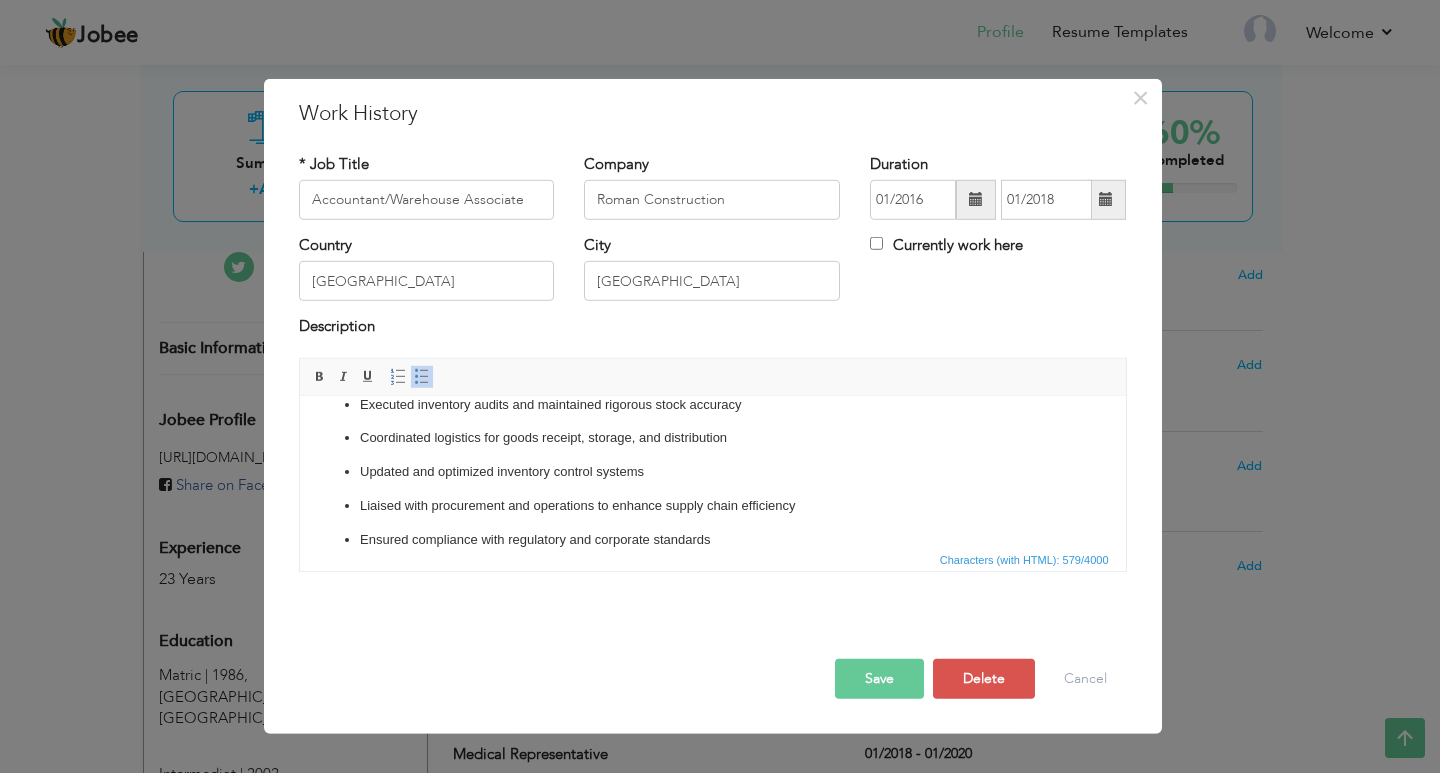 click on "Oversaw financial documentation, including ledger management and fiscal reconciliations Generated analytical reports to facilitate strategic budgeting Executed inventory audits and maintained rigorous stock accuracy Coordinated logistics for goods receipt, storage, and distribution Updated and optimized inventory control systems Liaised with procurement and operations to enhance supply chain efficiency Ensured compliance with regulatory and corporate standards" at bounding box center (712, 438) 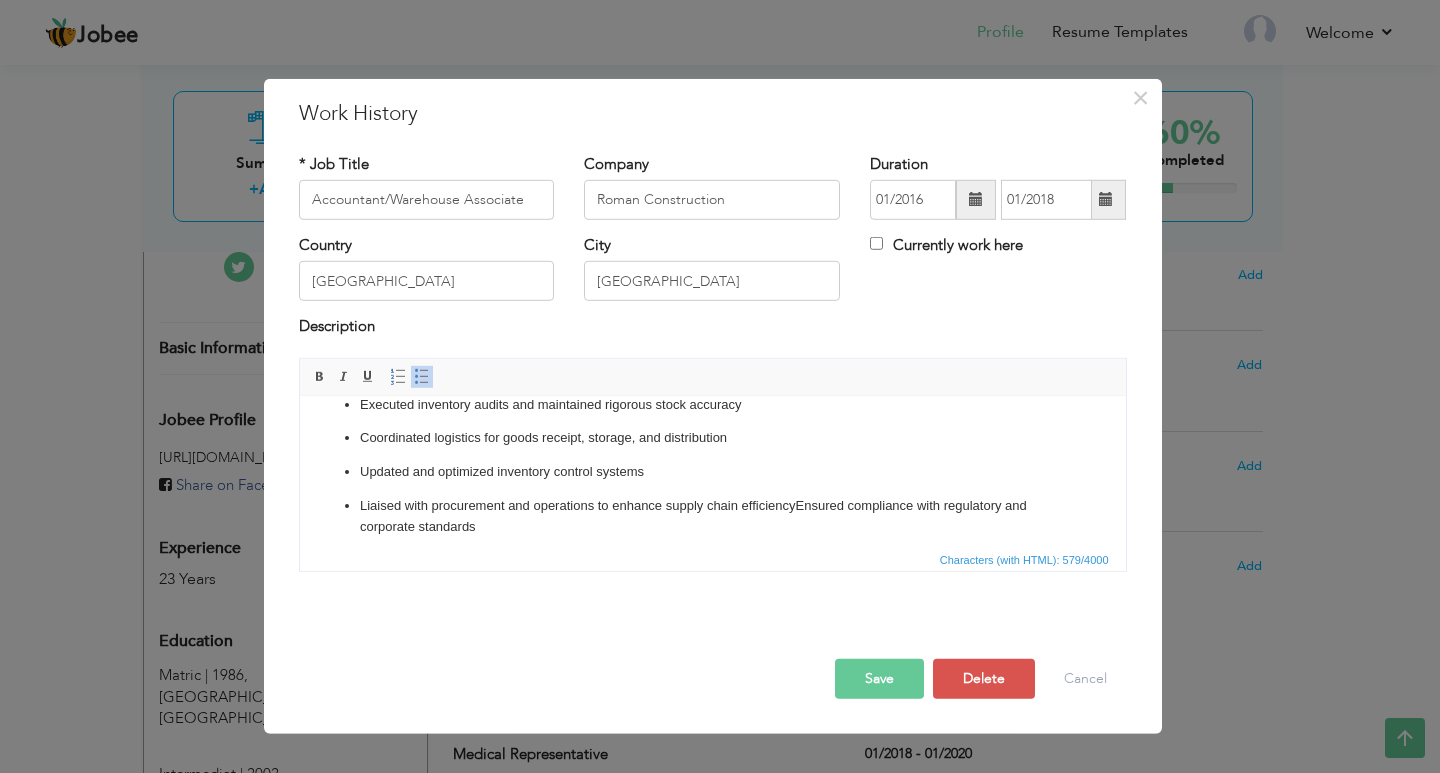 type 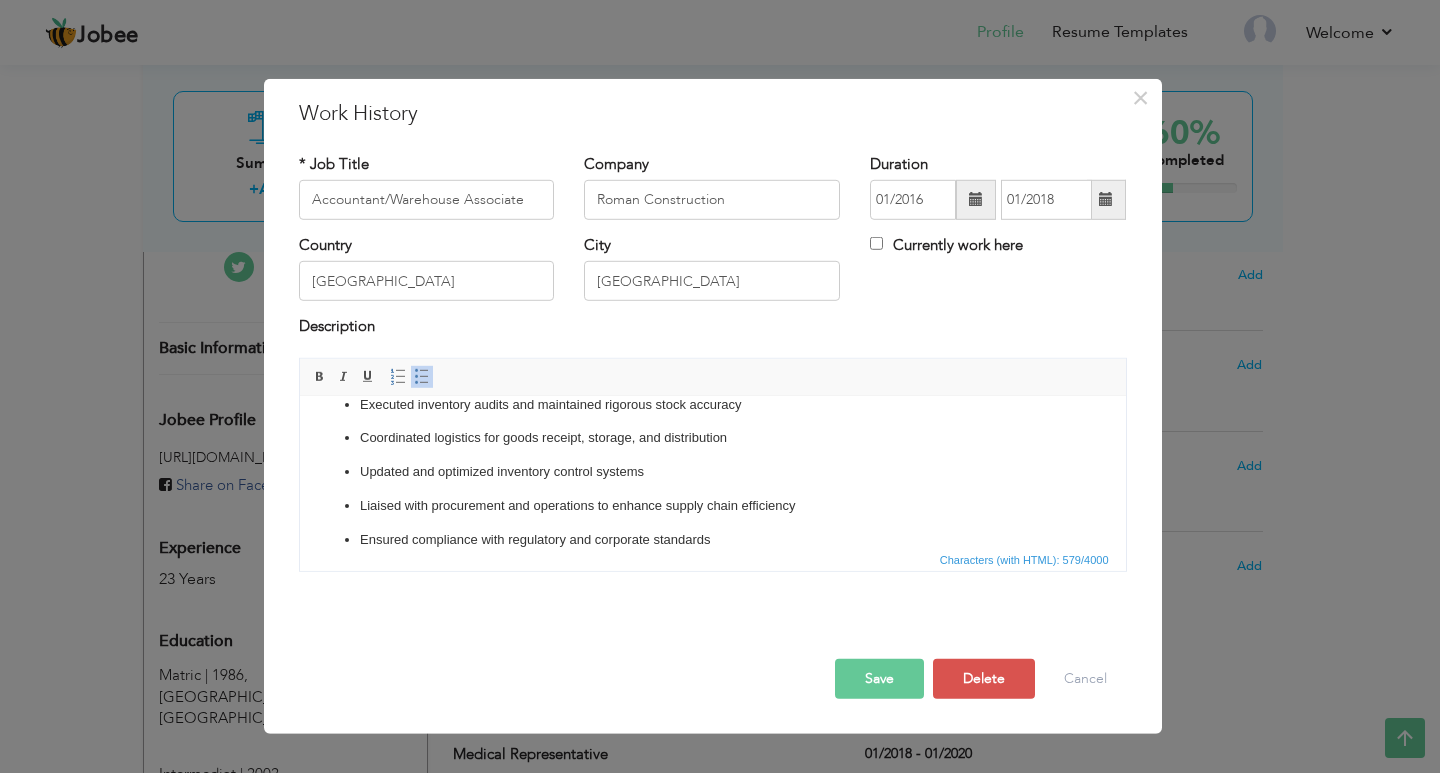 click on "Ensured compliance with regulatory and corporate standards" at bounding box center [712, 539] 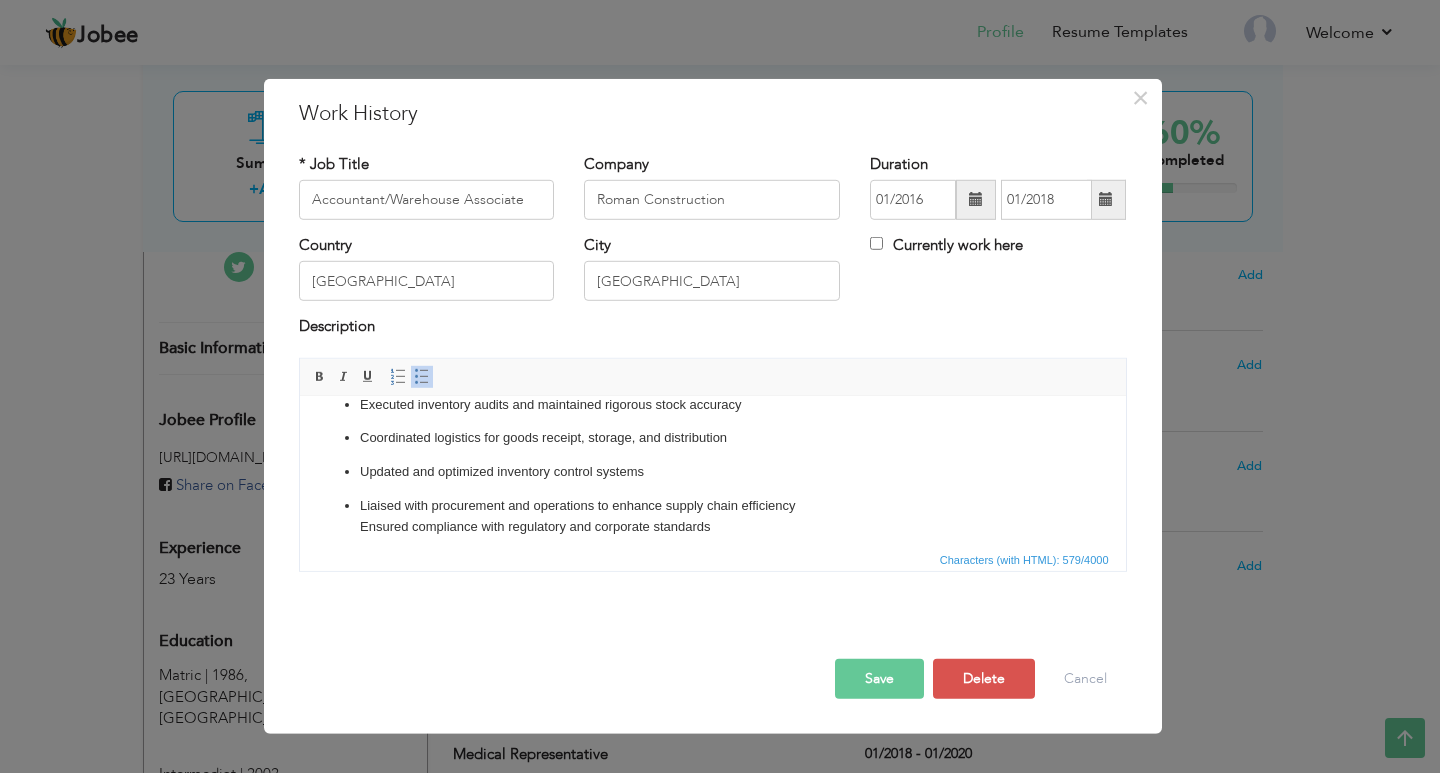 click on "Liaised with procurement and operations to enhance supply chain efficiency ​​​​​​​ Ensured compliance with regulatory and corporate standards" at bounding box center (712, 516) 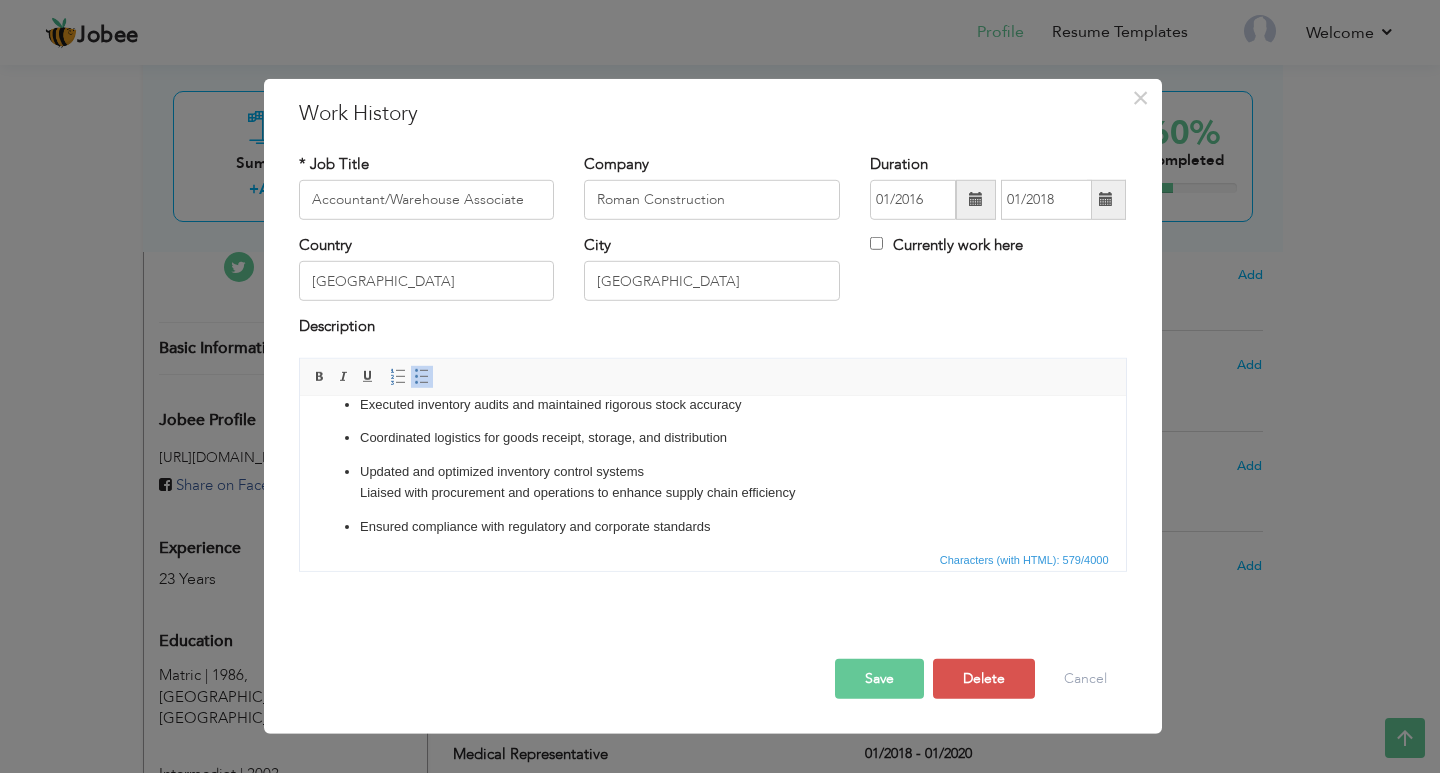 click on "Ensured compliance with regulatory and corporate standards" at bounding box center (712, 526) 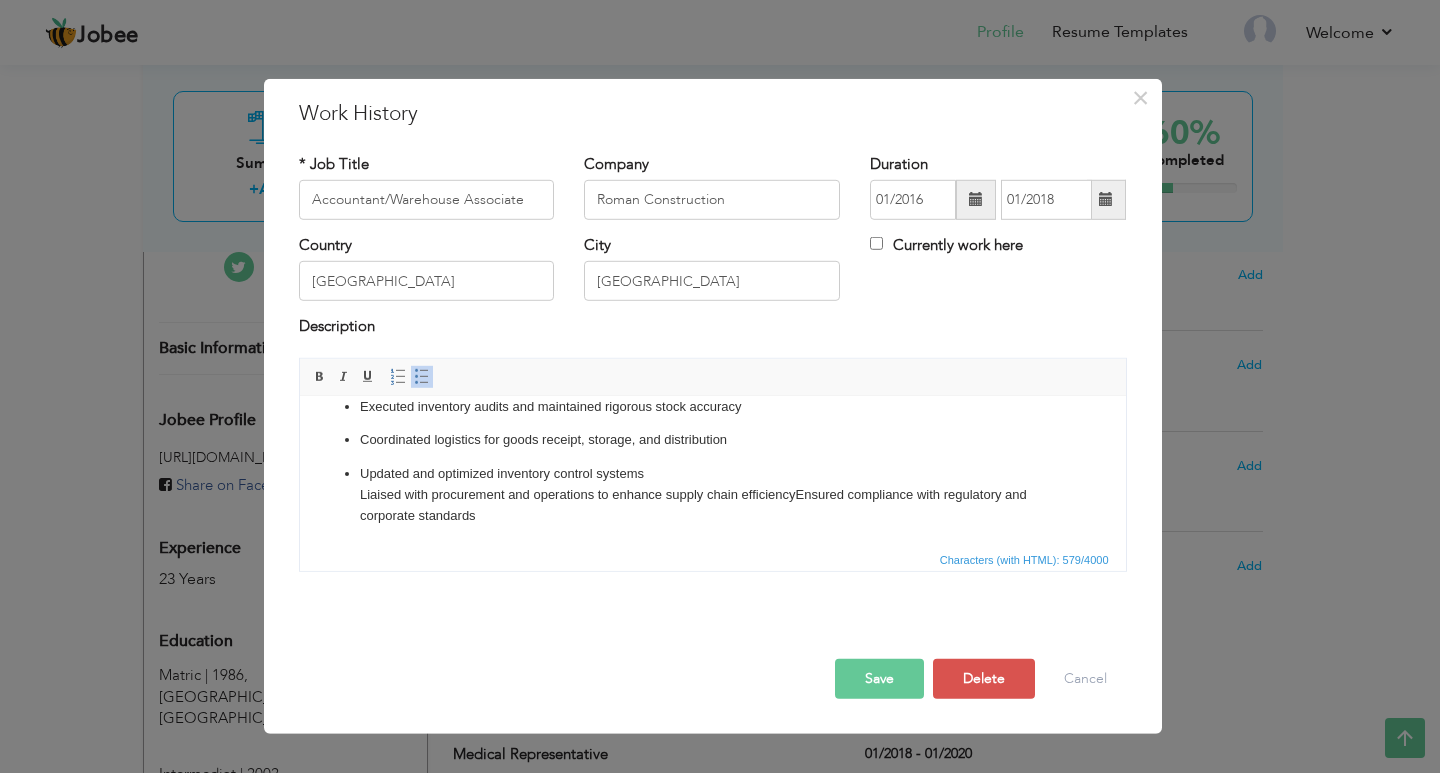 scroll, scrollTop: 88, scrollLeft: 0, axis: vertical 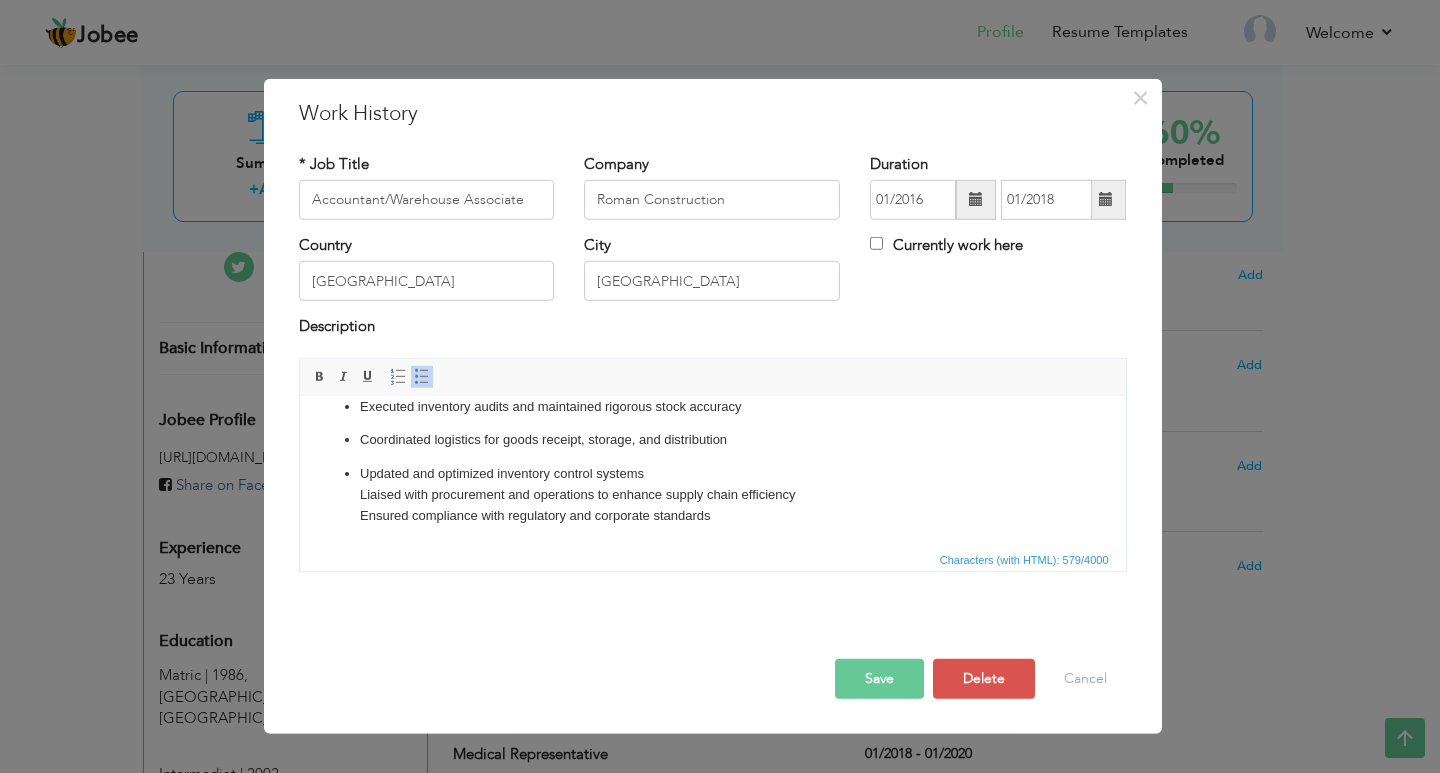 click at bounding box center (422, 377) 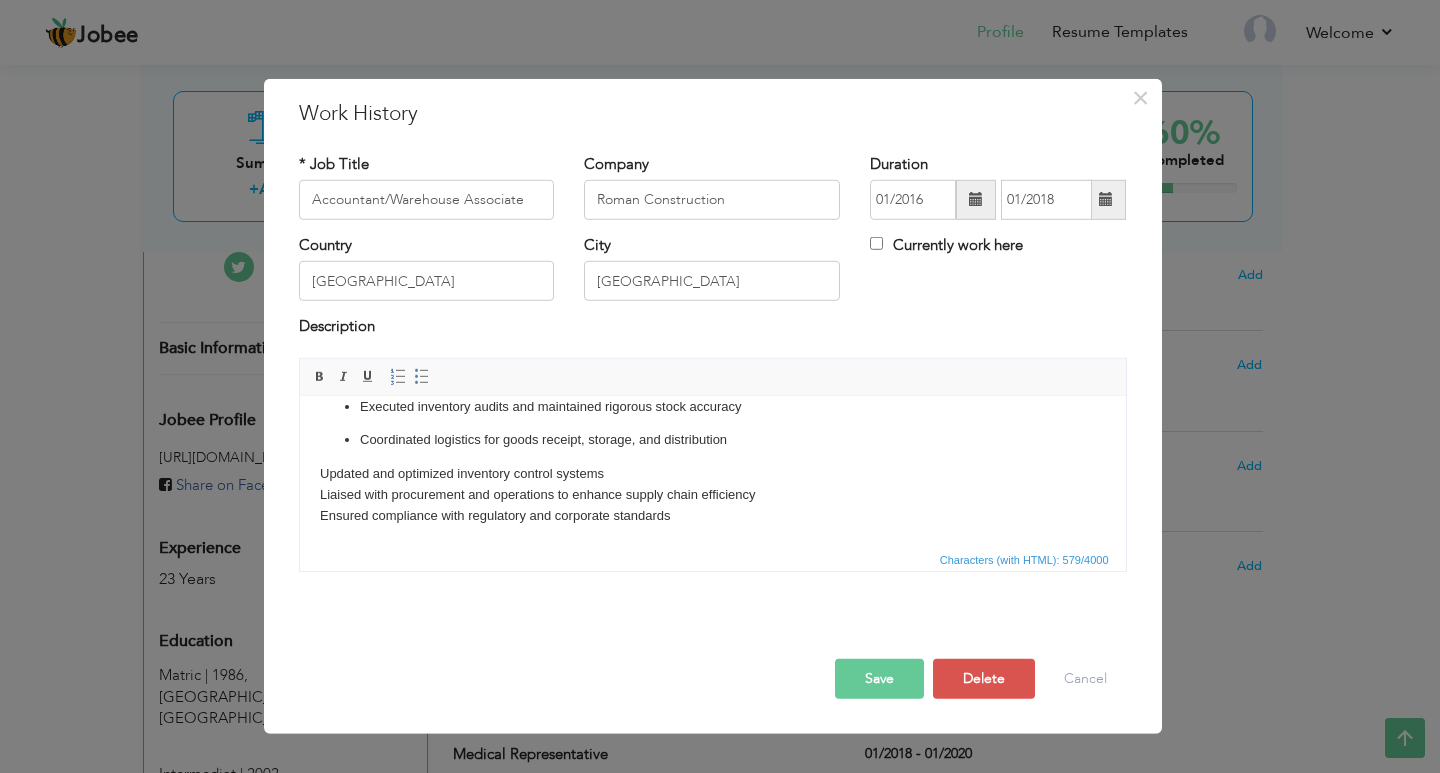 drag, startPoint x: 359, startPoint y: 435, endPoint x: 391, endPoint y: 419, distance: 35.77709 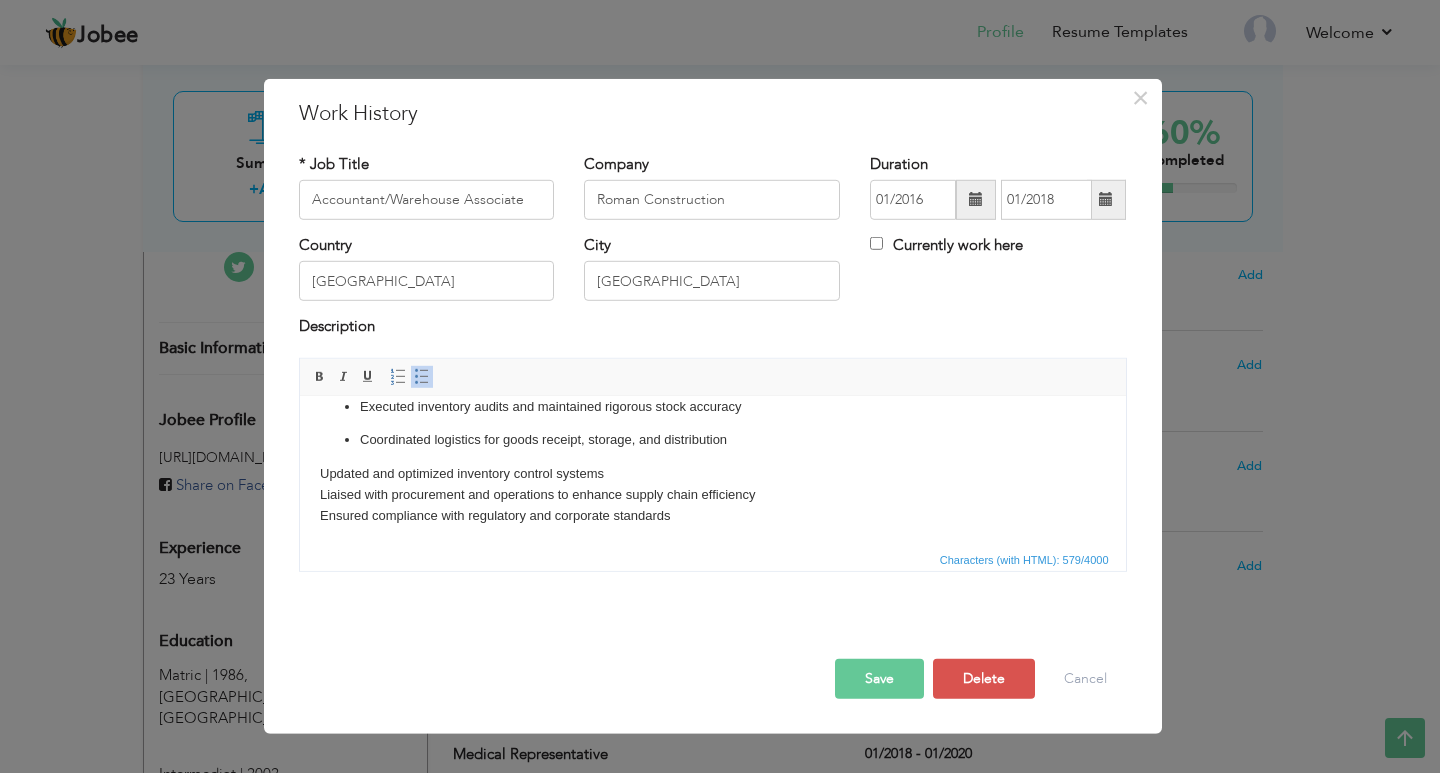 click at bounding box center (422, 377) 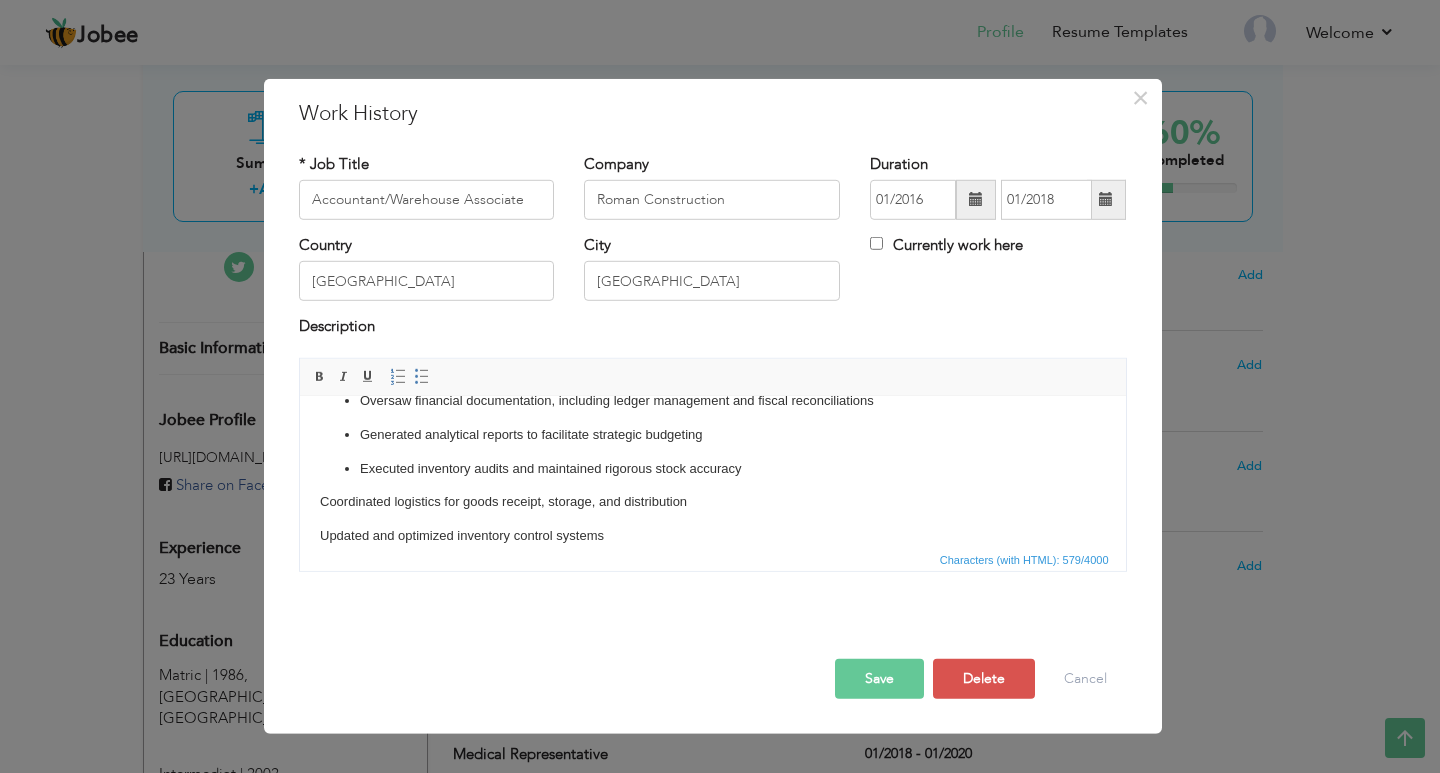 scroll, scrollTop: 0, scrollLeft: 0, axis: both 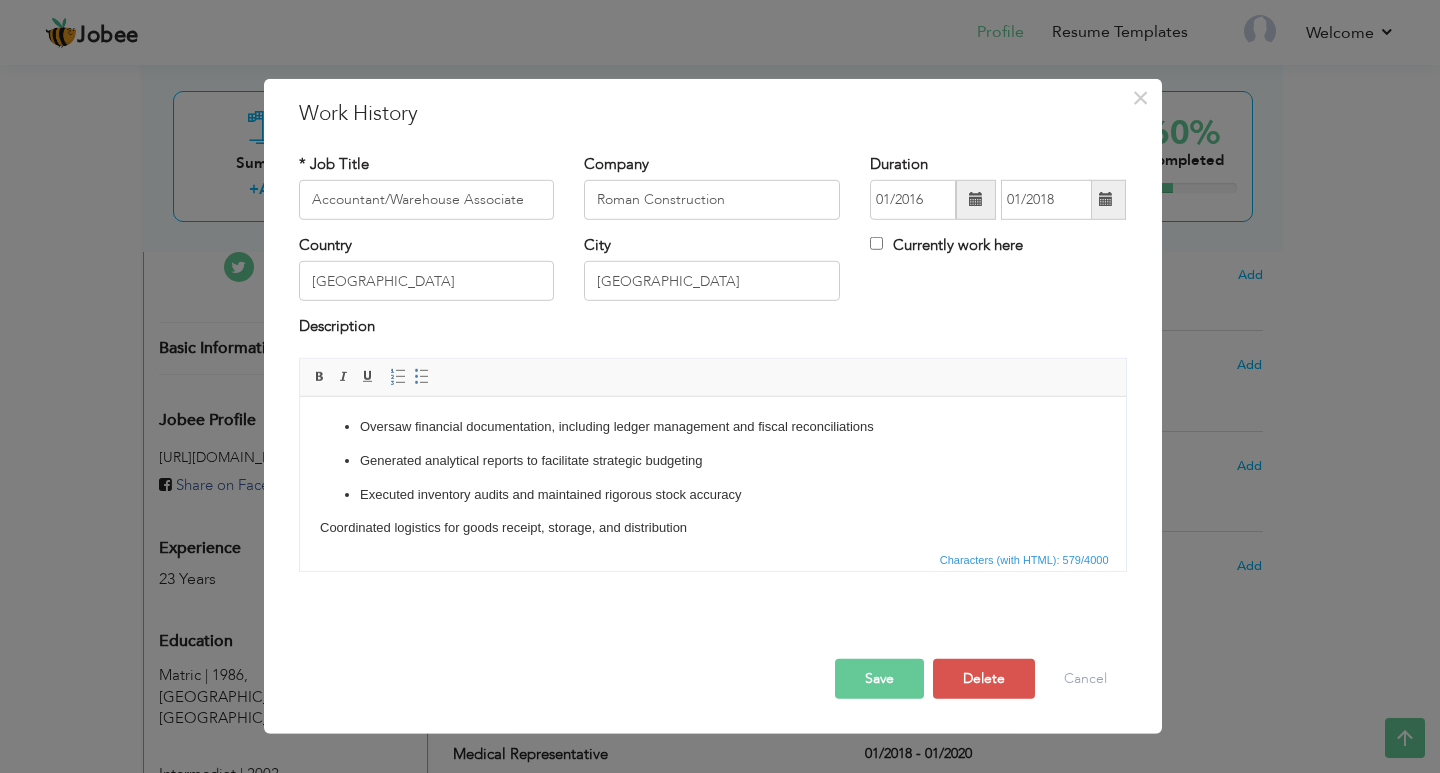 click on "Executed inventory audits and maintained rigorous stock accuracy" at bounding box center [712, 494] 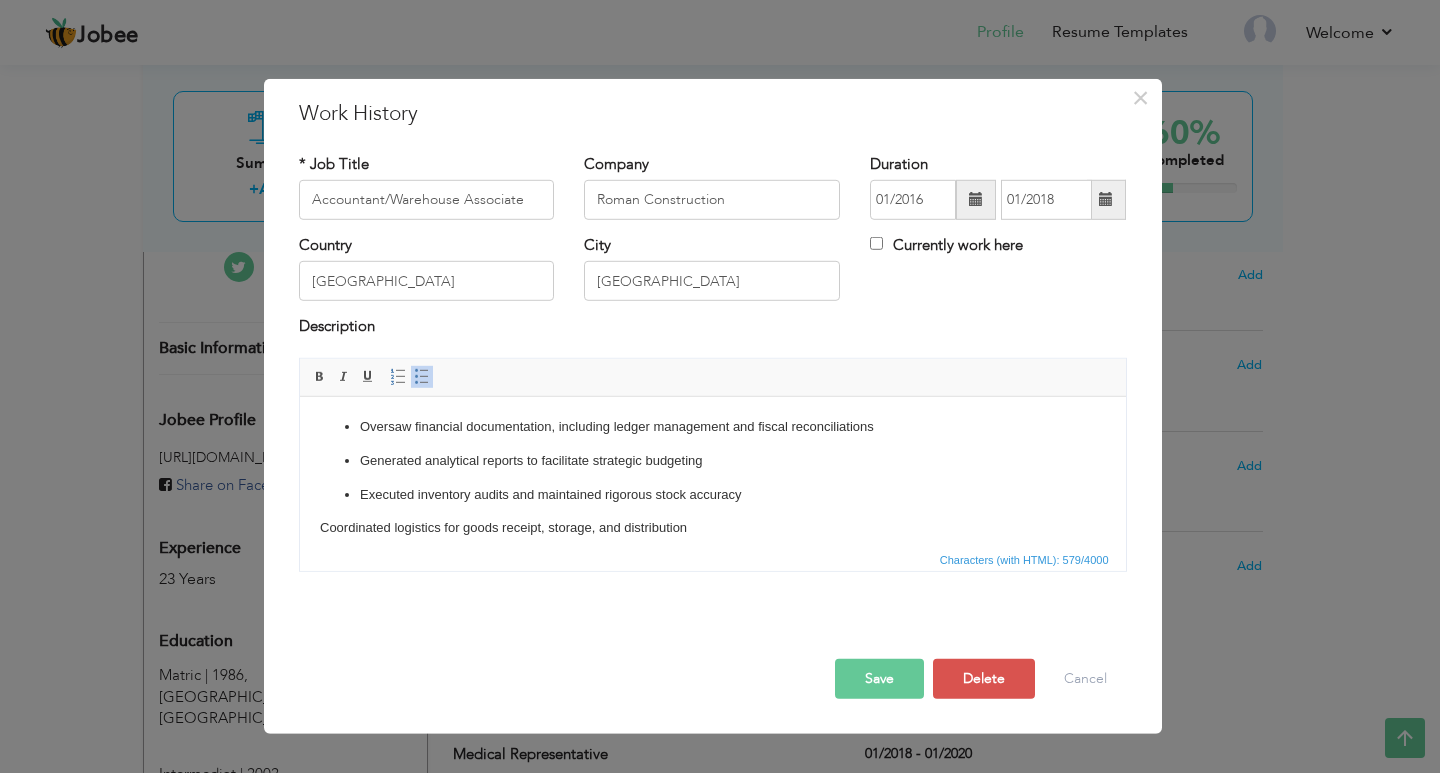 drag, startPoint x: 425, startPoint y: 370, endPoint x: 408, endPoint y: 389, distance: 25.495098 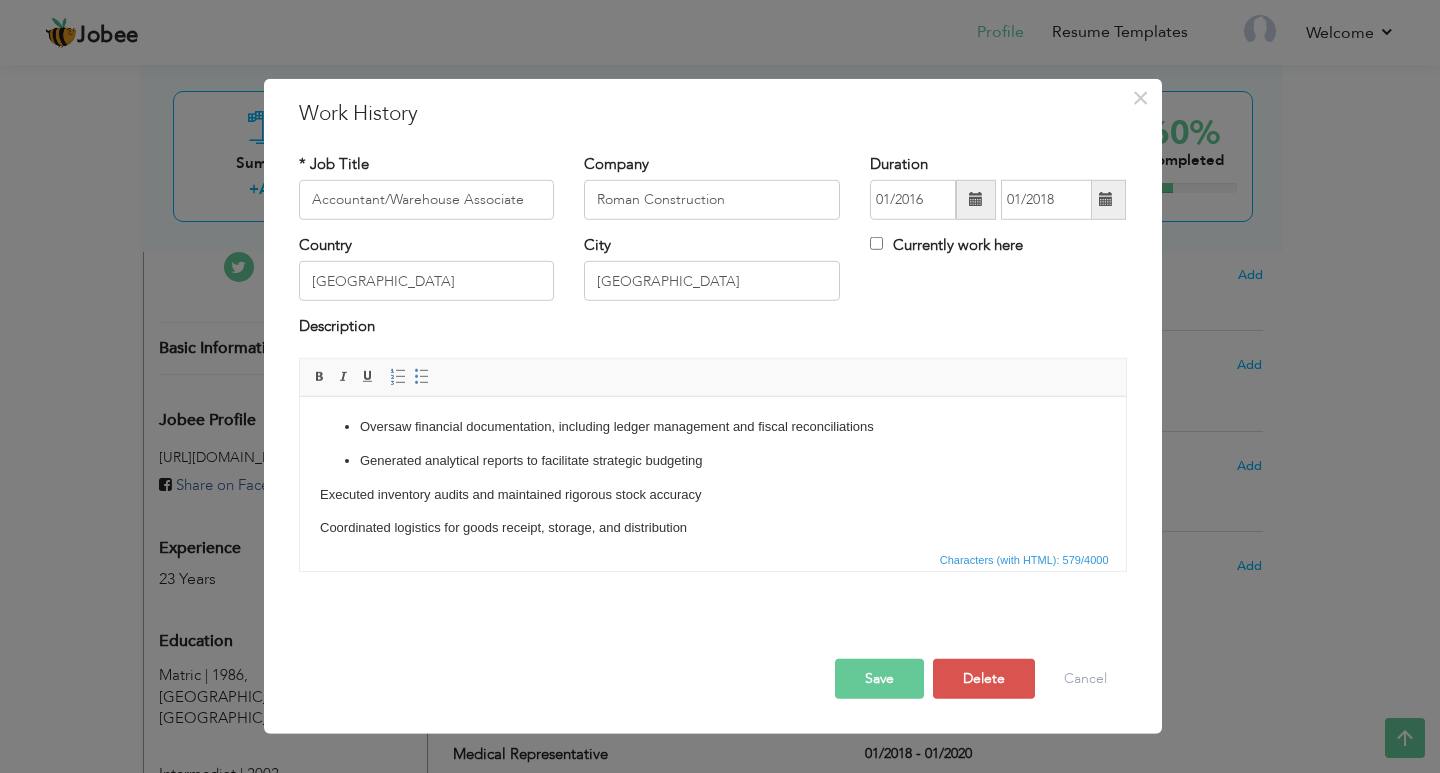 click on "Generated analytical reports to facilitate strategic budgeting" at bounding box center (712, 460) 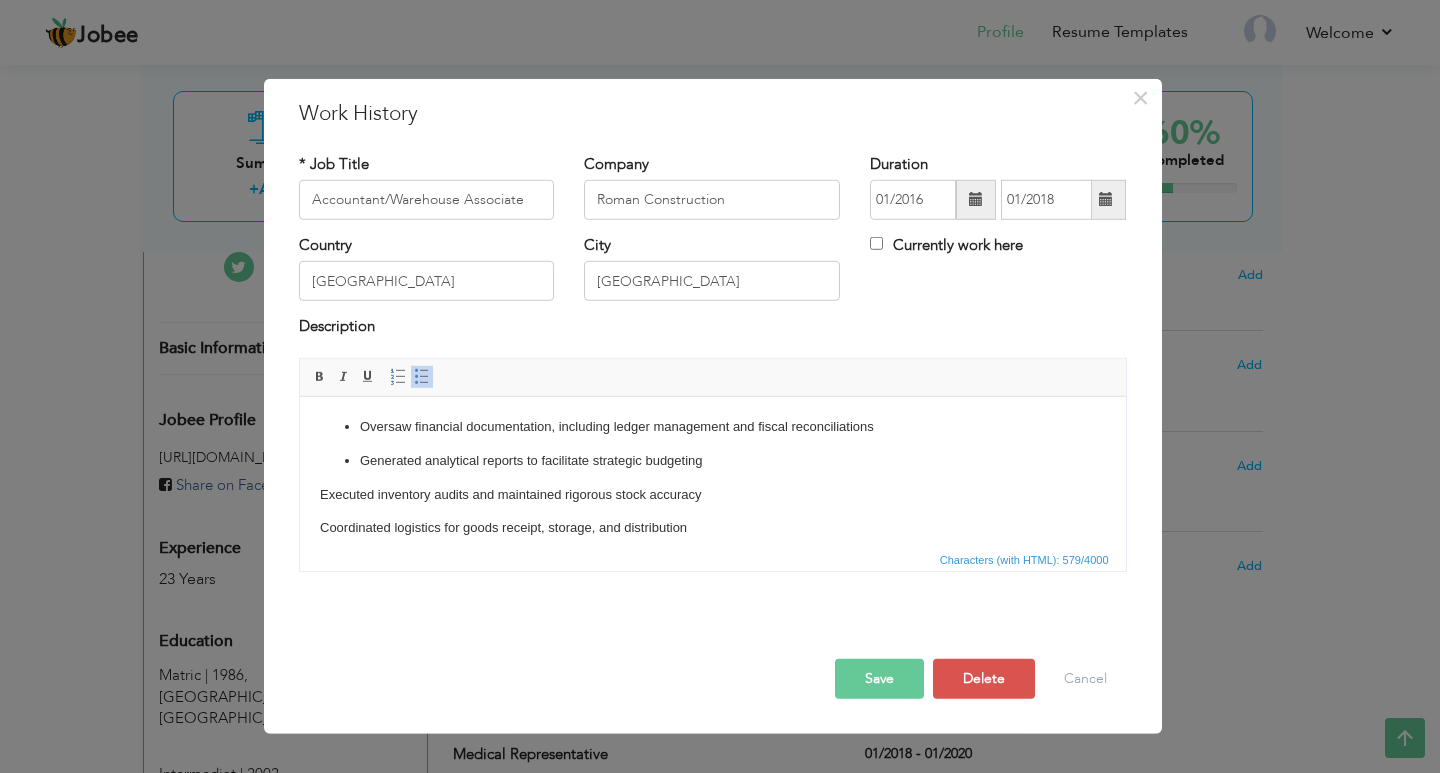 click at bounding box center (422, 377) 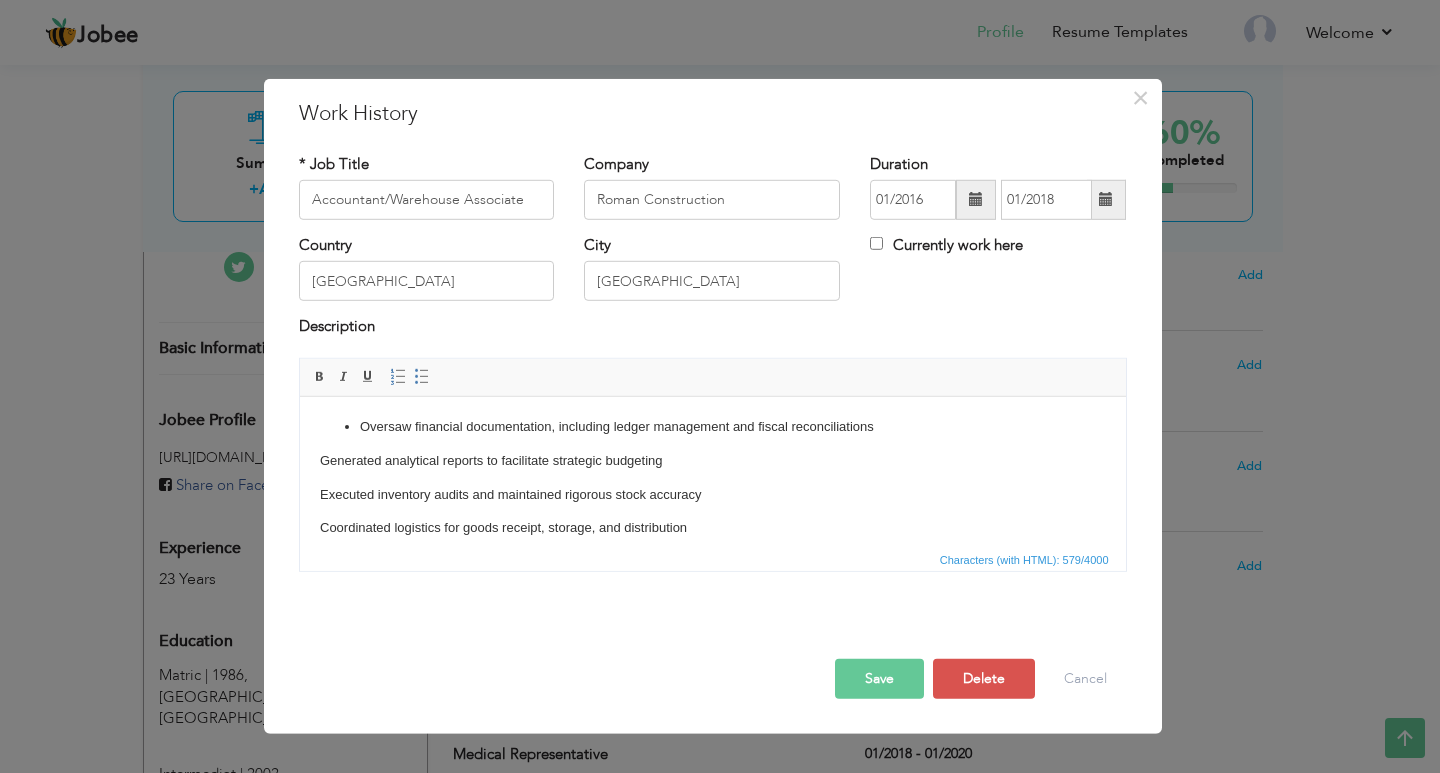 click on "Oversaw financial documentation, including ledger management and fiscal reconciliations" at bounding box center (712, 426) 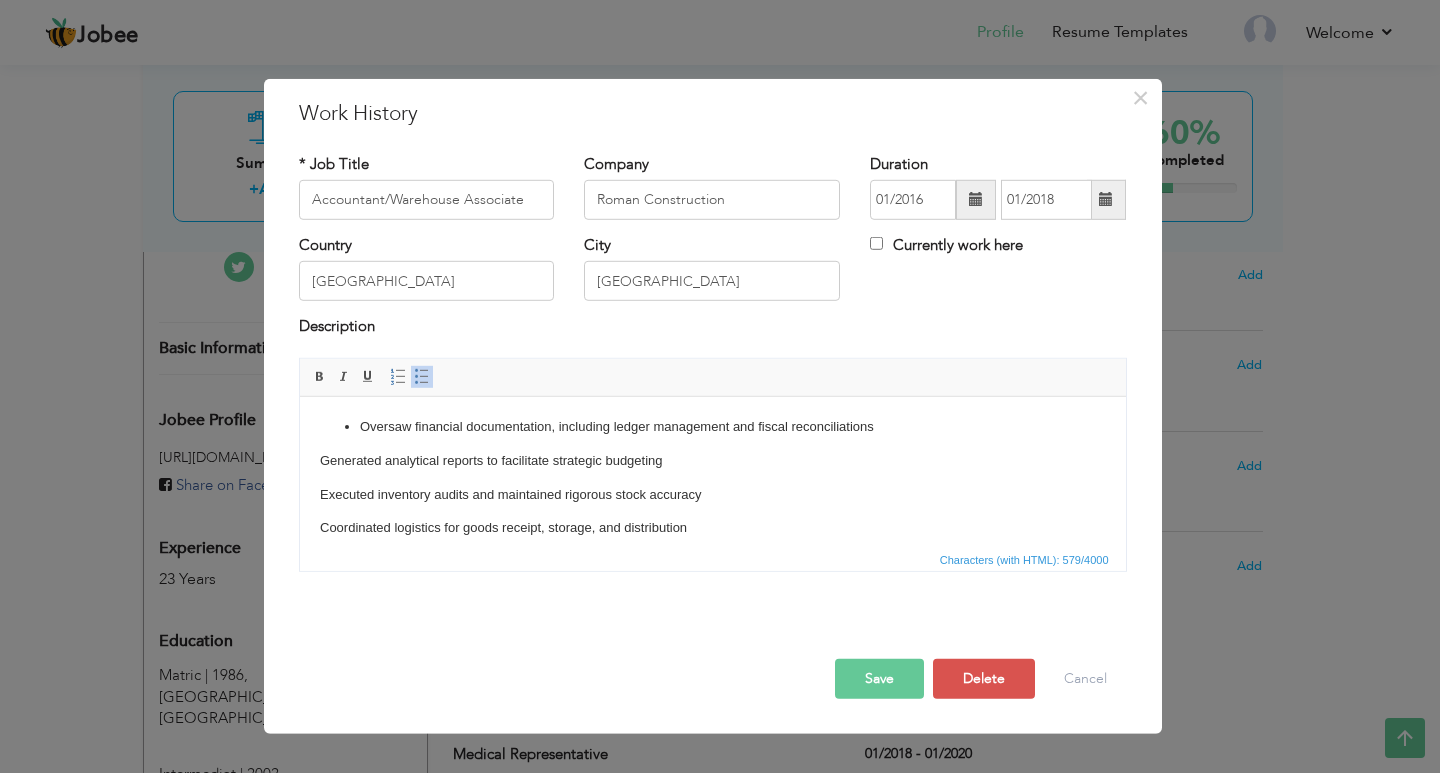 click at bounding box center [422, 377] 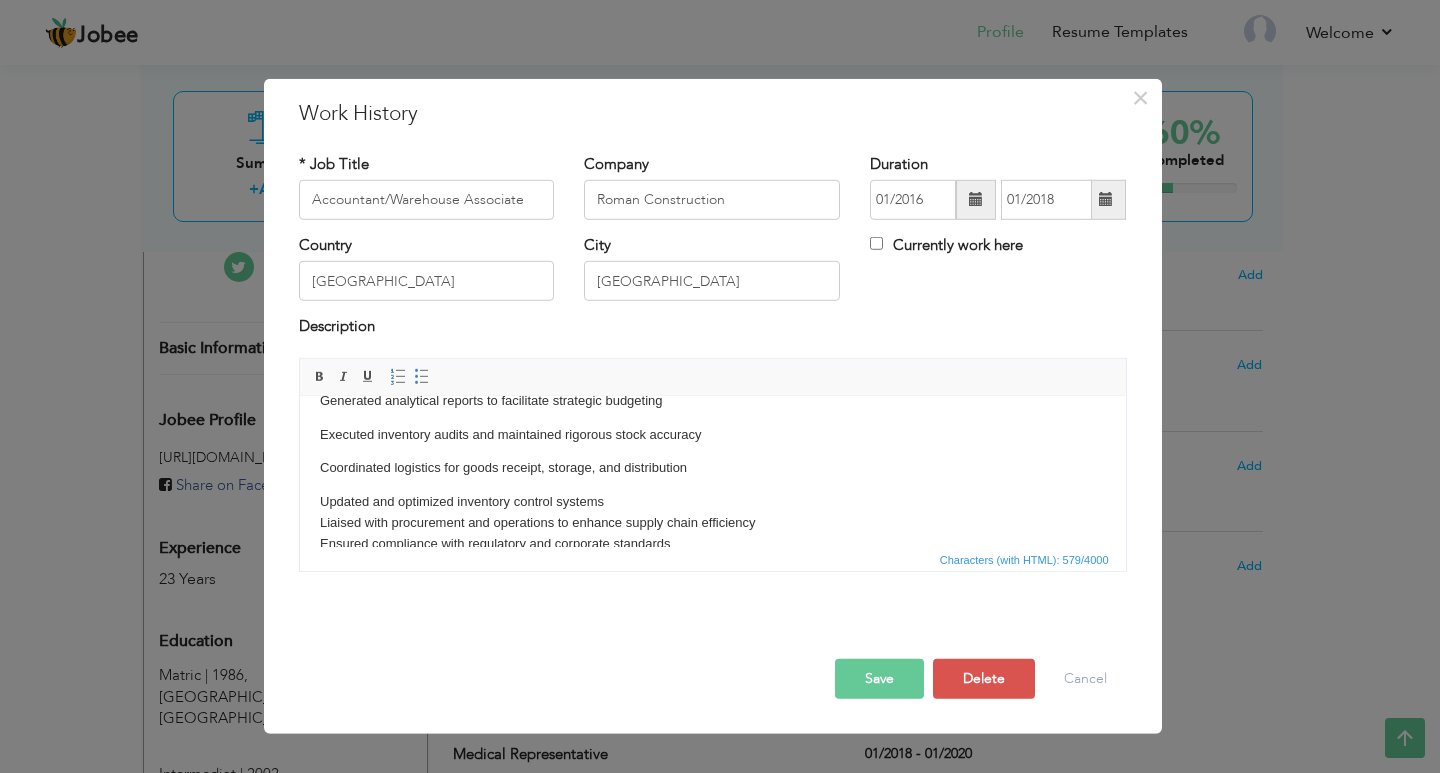 scroll, scrollTop: 88, scrollLeft: 0, axis: vertical 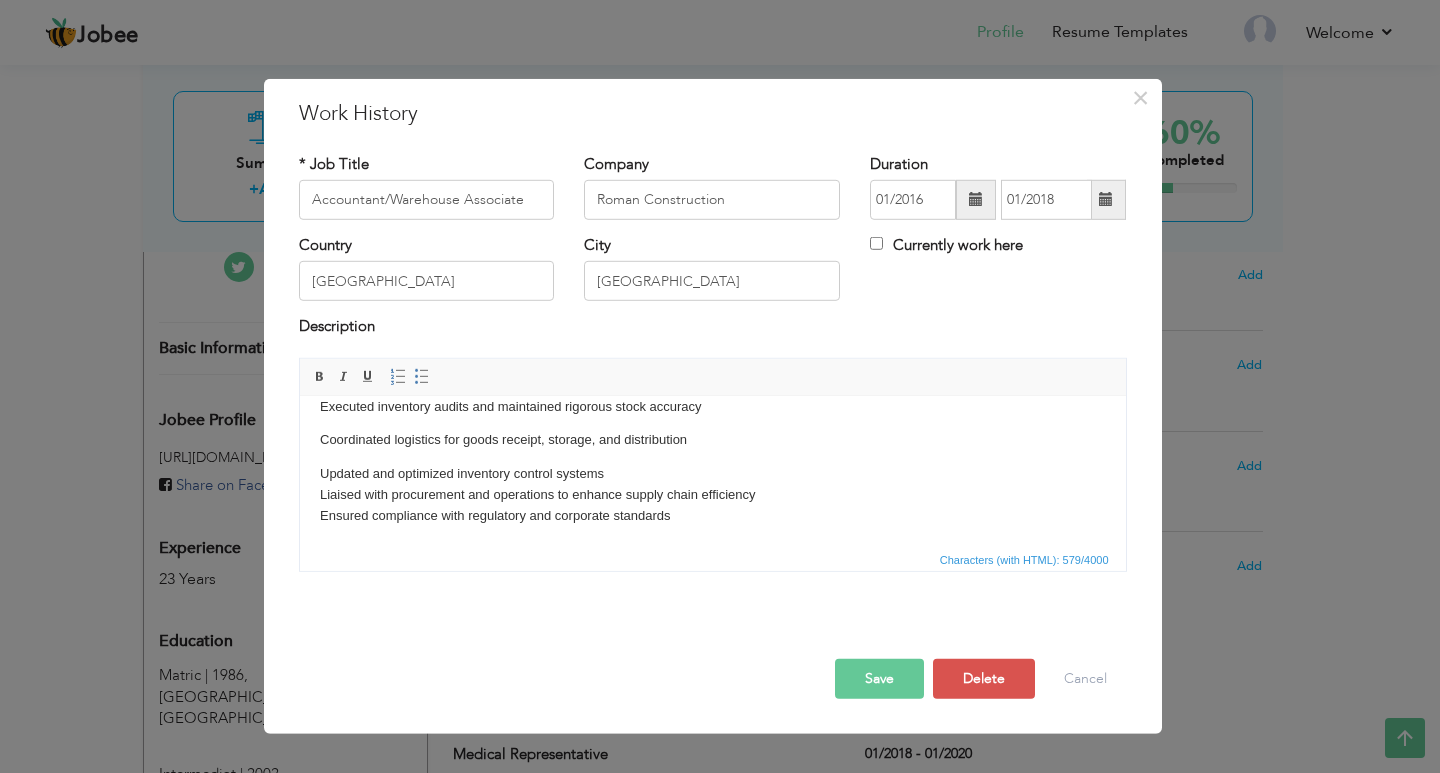 click on "Updated and optimized inventory control systems Liaised with procurement and operations to enhance supply chain efficiency ​​​​​​​ Ensured compliance with regulatory and corporate standards" at bounding box center [712, 494] 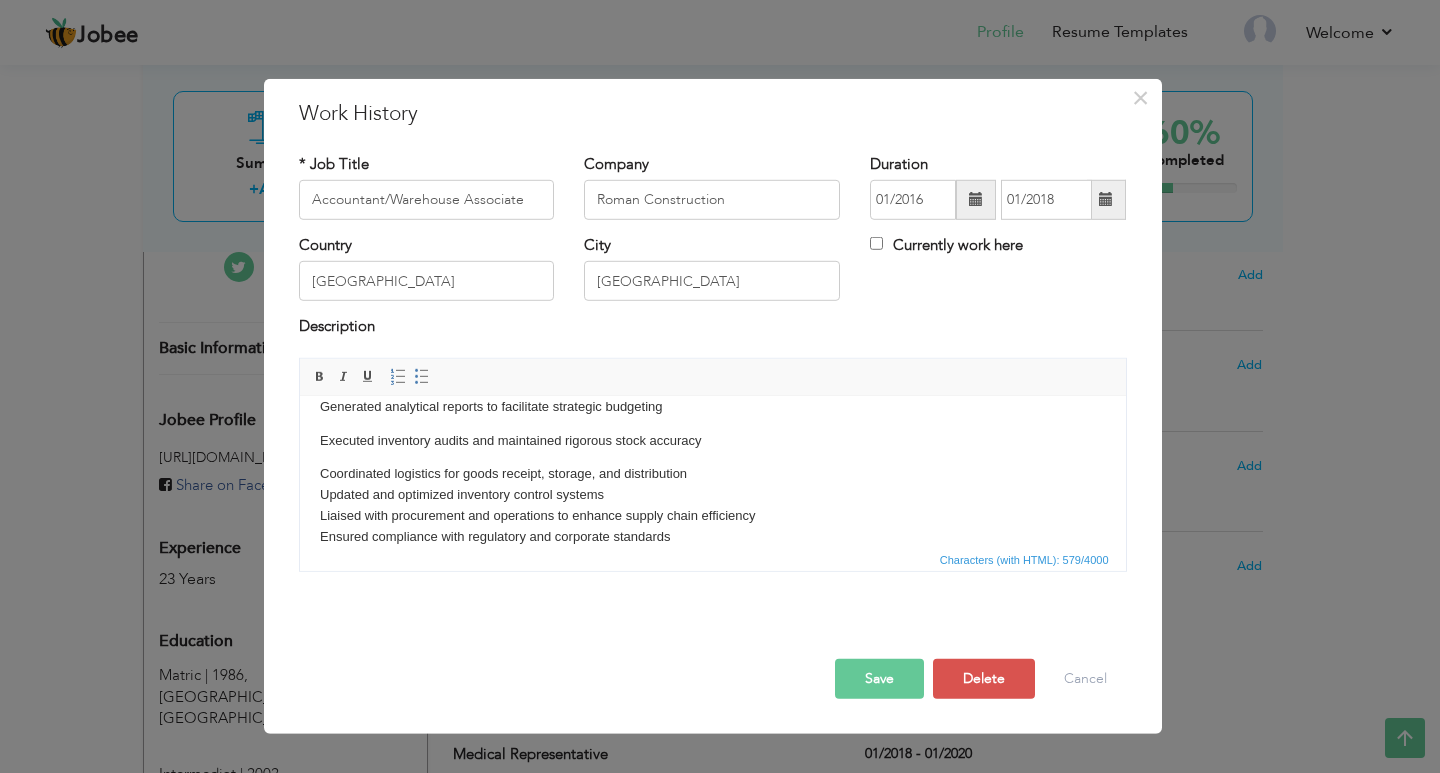 scroll, scrollTop: 75, scrollLeft: 0, axis: vertical 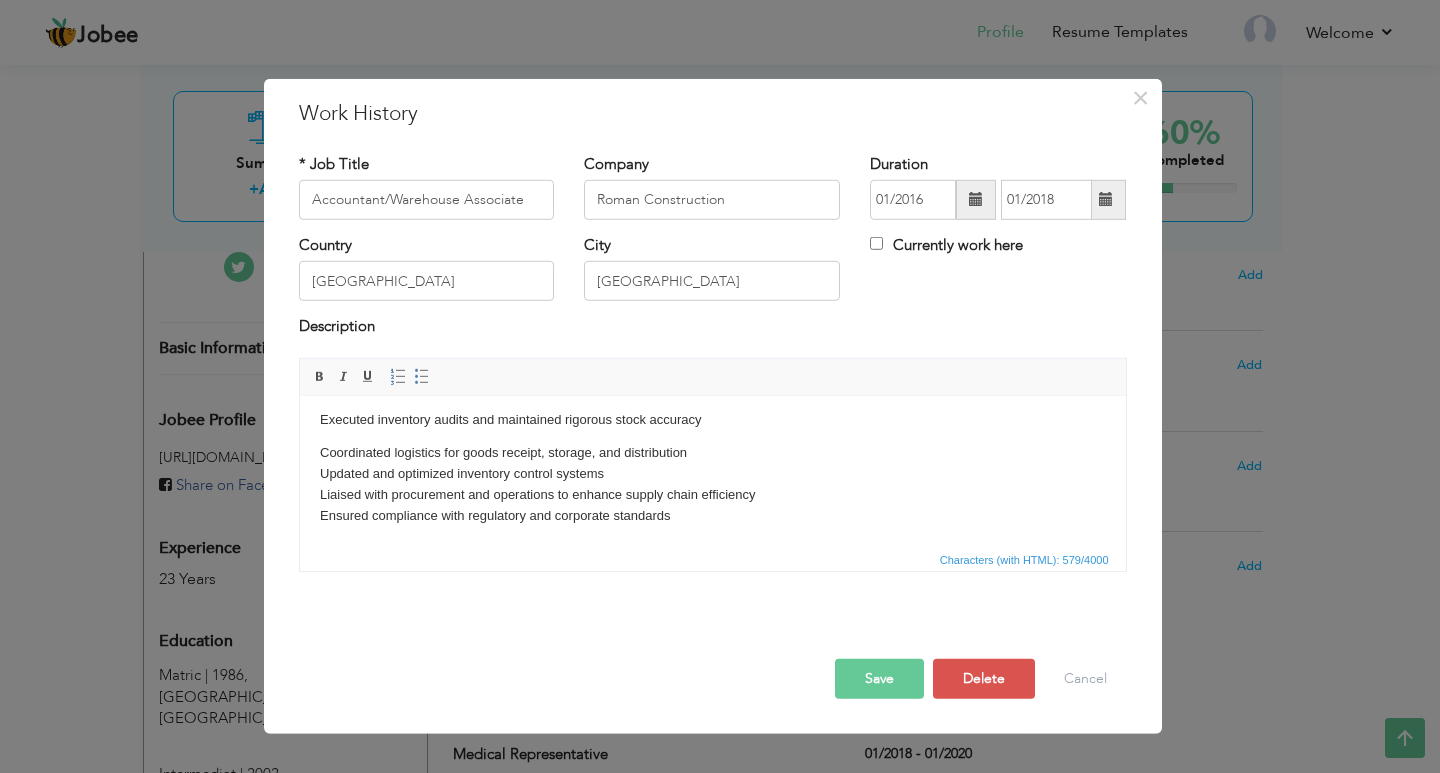 click on "Coordinated logistics for goods receipt, storage, and distribution ​​​​​​​ Updated and optimized inventory control systems Liaised with procurement and operations to enhance supply chain efficiency ​​​​​​​ Ensured compliance with regulatory and corporate standards" at bounding box center [712, 483] 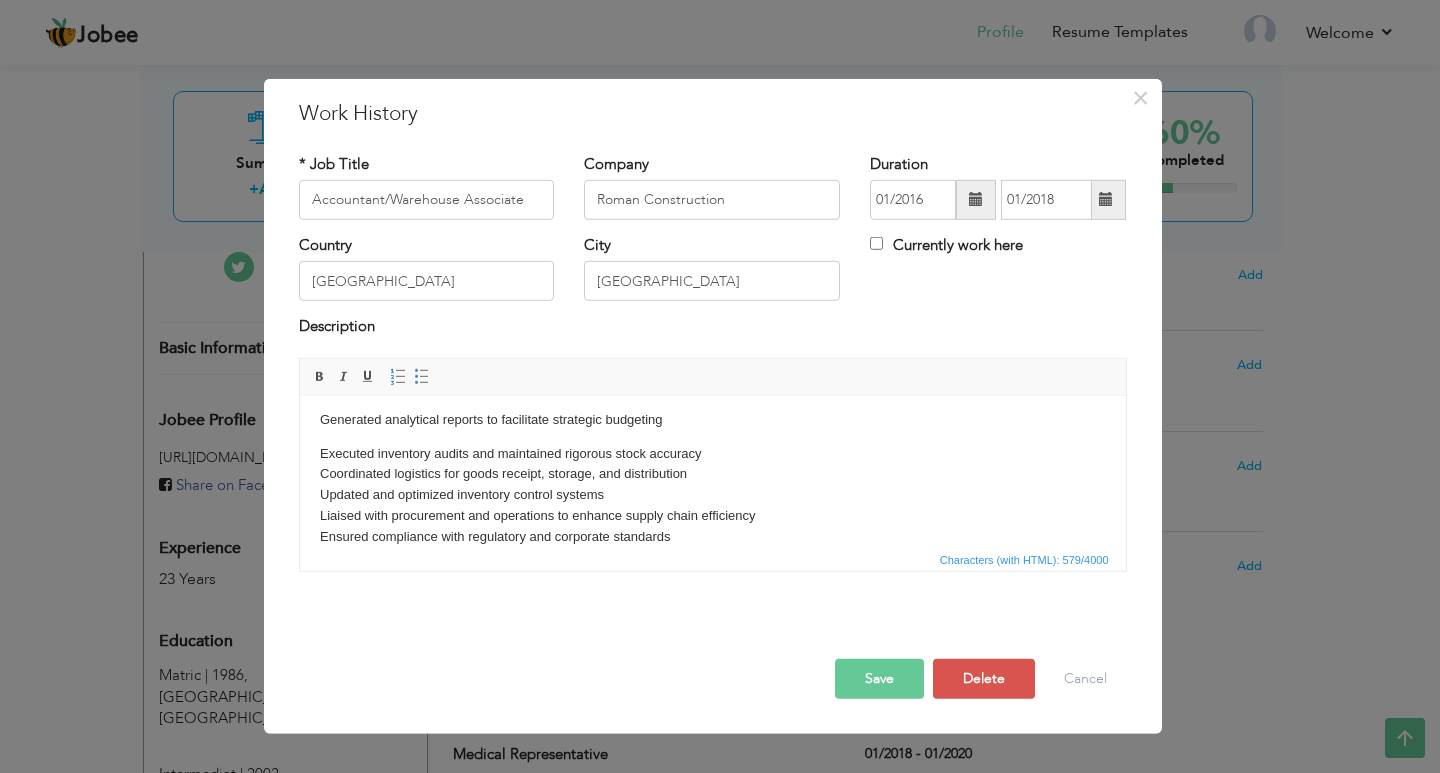 scroll, scrollTop: 62, scrollLeft: 0, axis: vertical 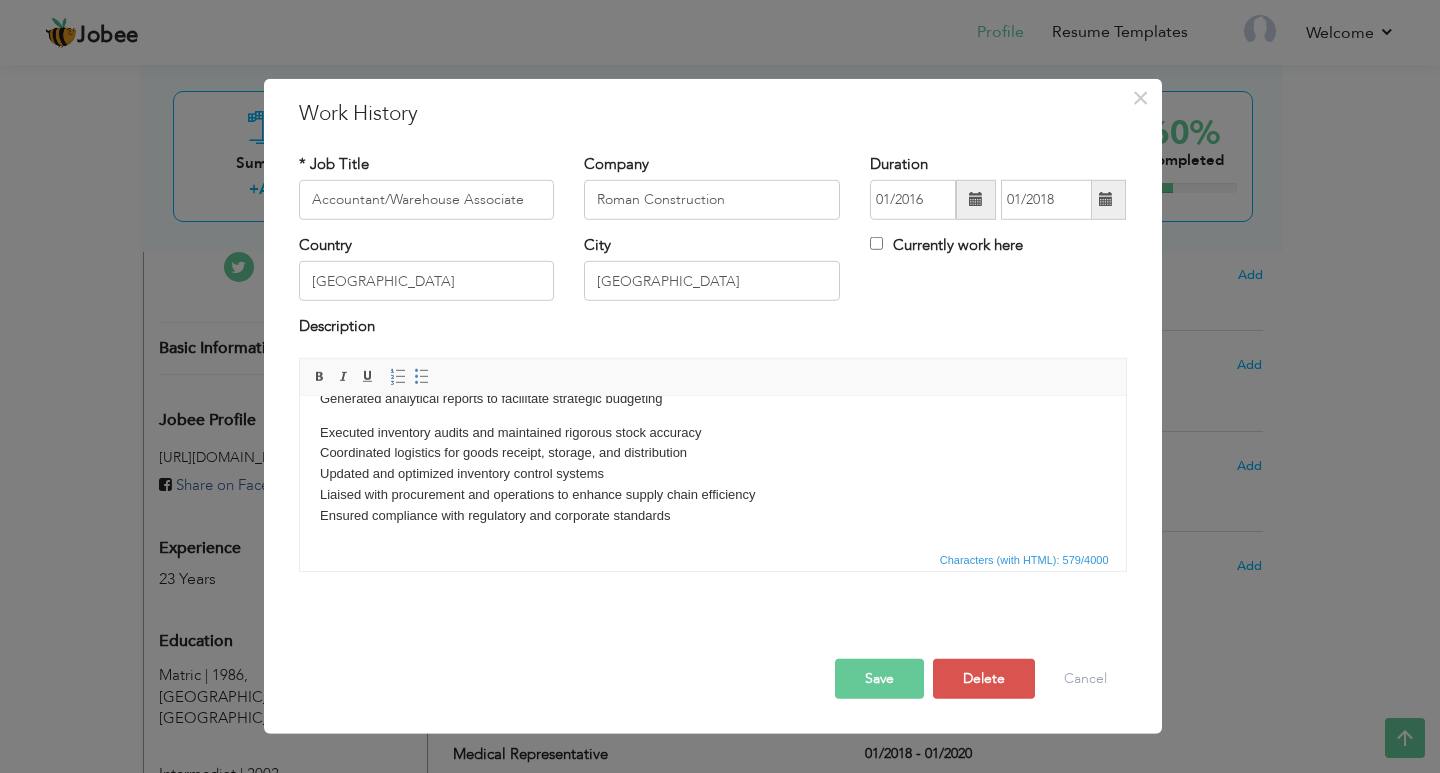 click on "Executed inventory audits and maintained rigorous stock accuracy ​​​​​​​ Coordinated logistics for goods receipt, storage, and distribution Updated and optimized inventory control systems Liaised with procurement and operations to enhance supply chain efficiency ​​​​​​​ Ensured compliance with regulatory and corporate standards" at bounding box center [712, 474] 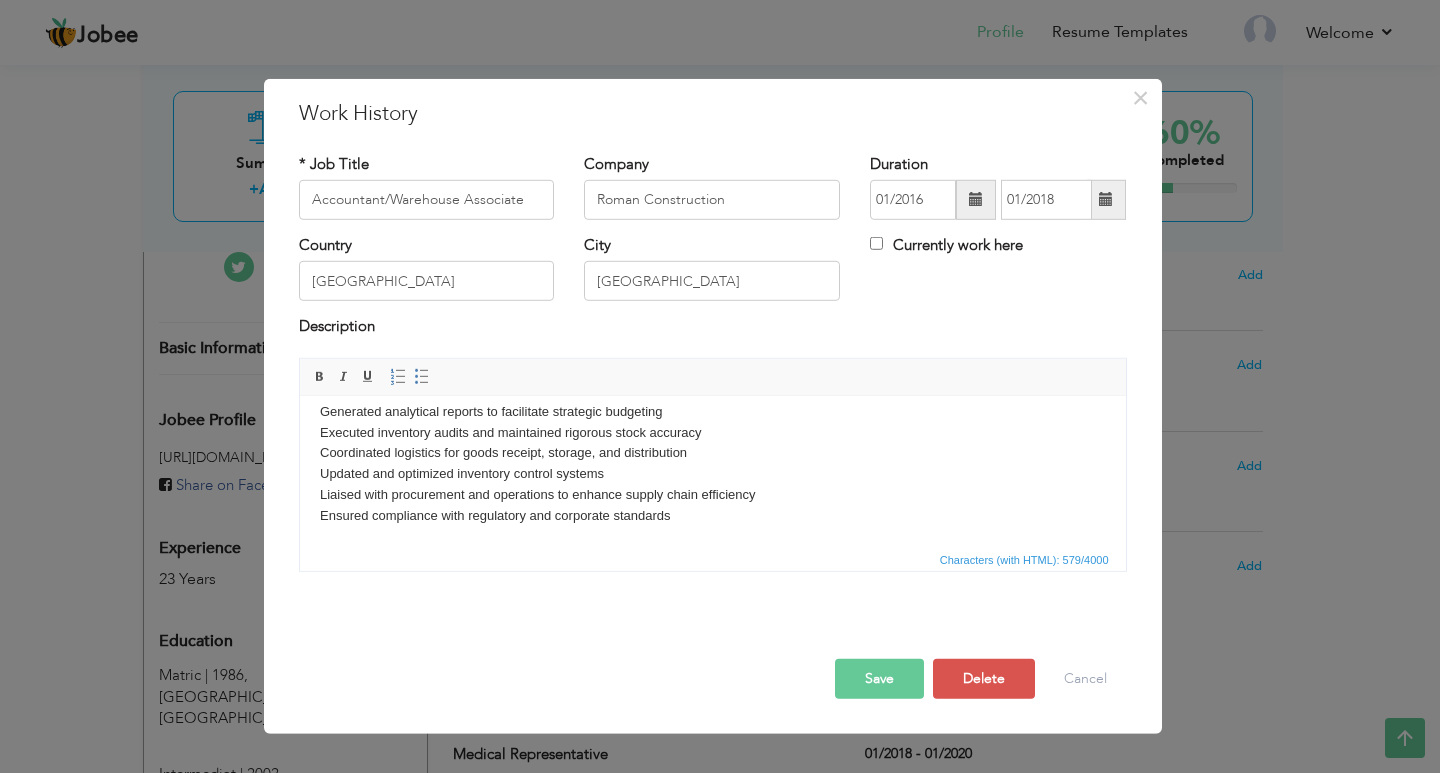 scroll, scrollTop: 0, scrollLeft: 0, axis: both 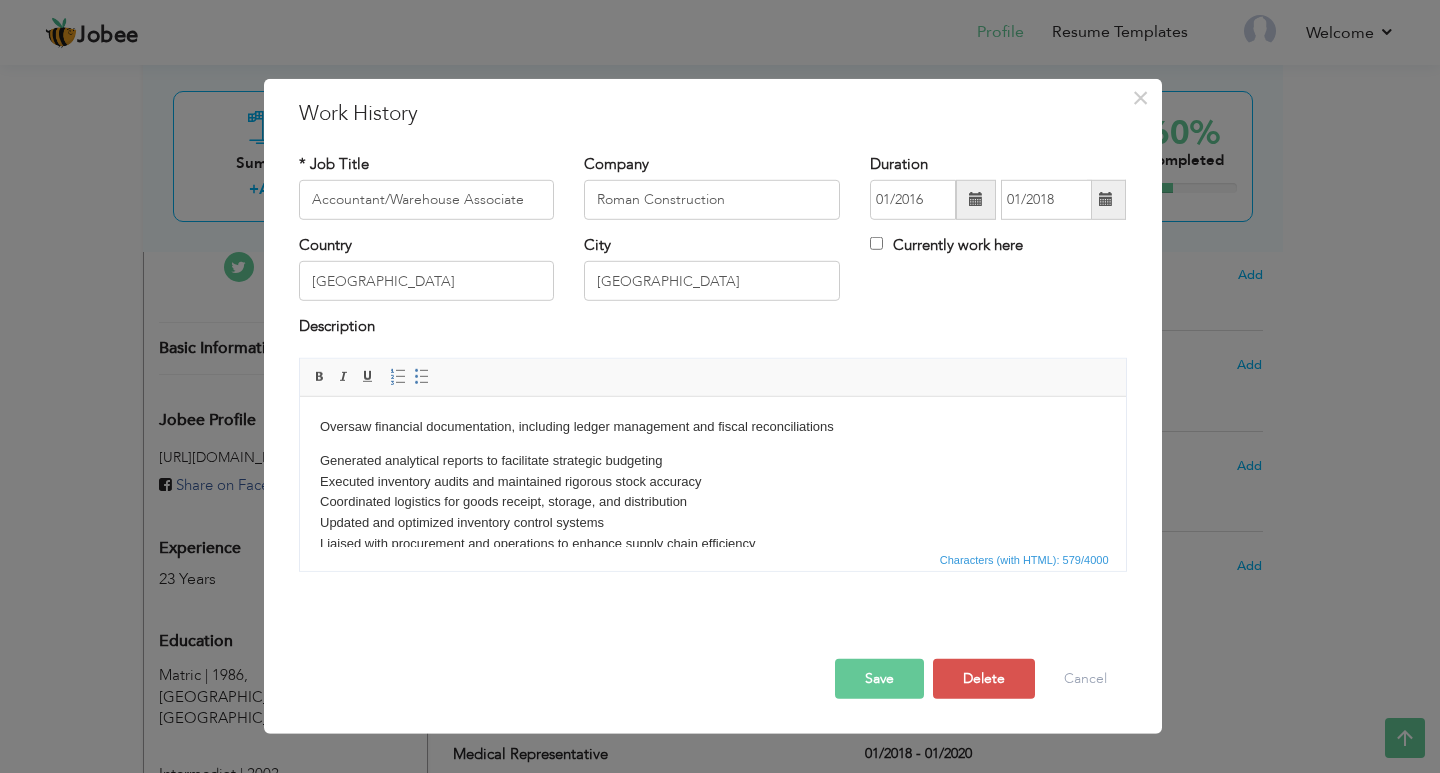 click on "Generated analytical reports to facilitate strategic budgeting ​​​​​​​ Executed inventory audits and maintained rigorous stock accuracy Coordinated logistics for goods receipt, storage, and distribution Updated and optimized inventory control systems Liaised with procurement and operations to enhance supply chain efficiency ​​​​​​​ Ensured compliance with regulatory and corporate standards" at bounding box center [712, 512] 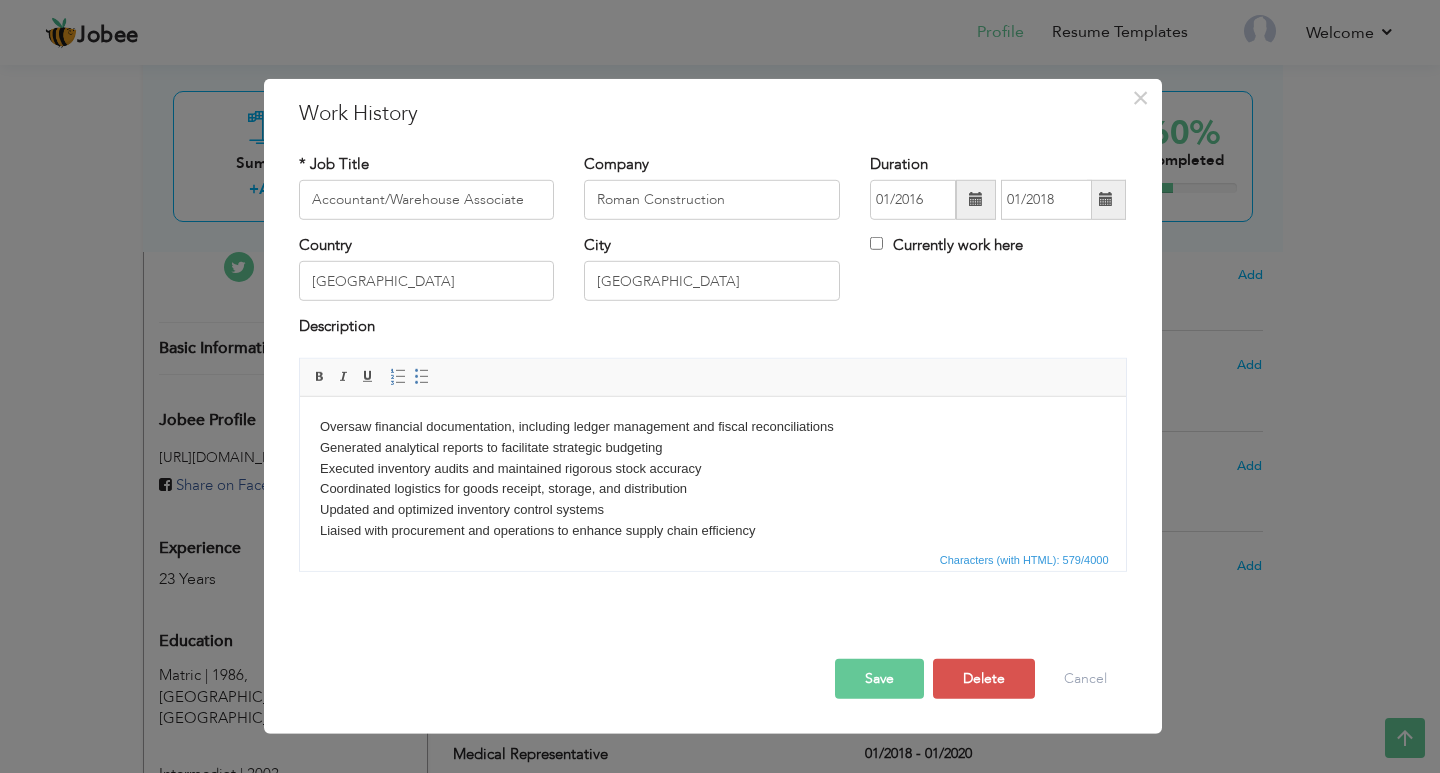 click on "Oversaw financial documentation, including ledger management and fiscal reconciliations ​​​​​​​ Generated analytical reports to facilitate strategic budgeting Executed inventory audits and maintained rigorous stock accuracy Coordinated logistics for goods receipt, storage, and distribution Updated and optimized inventory control systems Liaised with procurement and operations to enhance supply chain efficiency ​​​​​​​ Ensured compliance with regulatory and corporate standards" at bounding box center (712, 489) 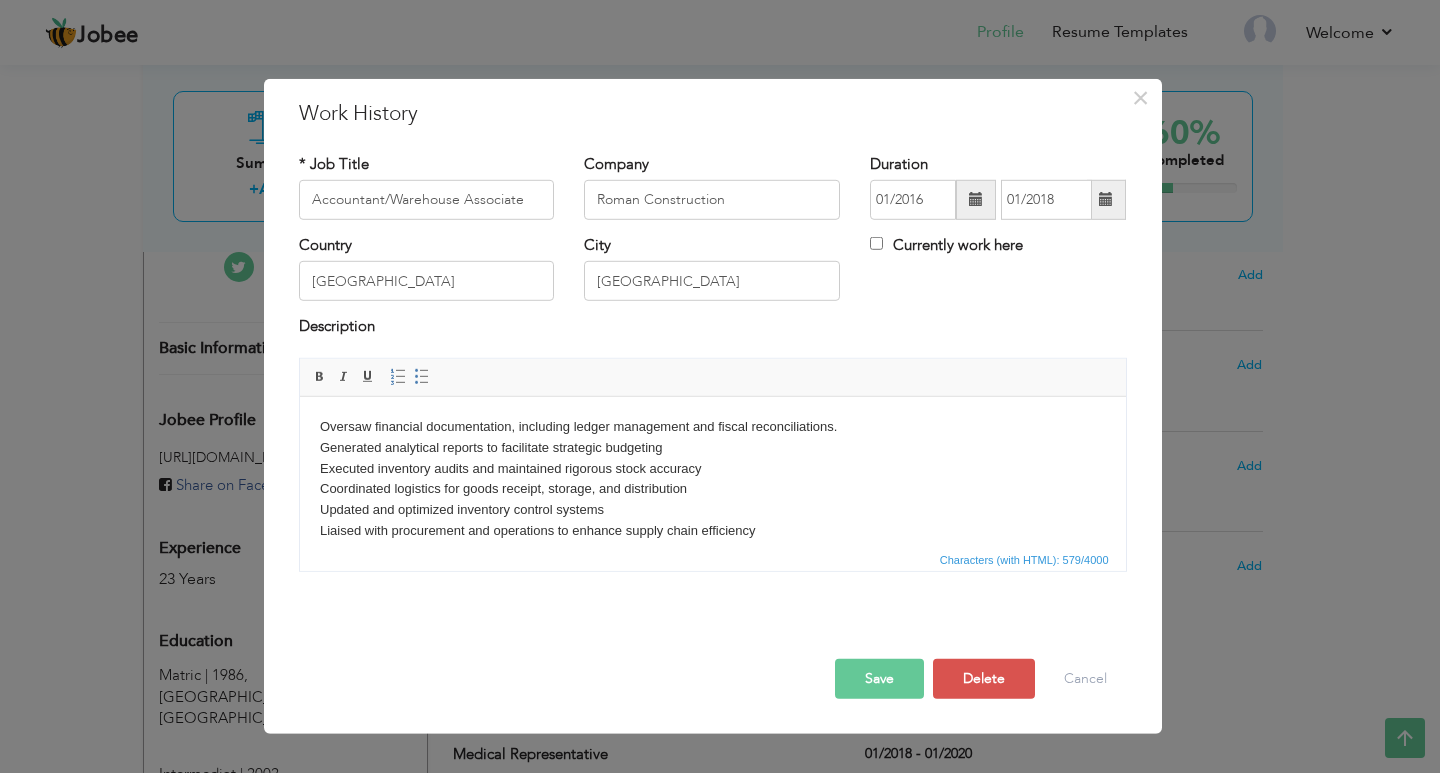click on "Oversaw financial documentation, including ledger management and fiscal reconciliations. ​​​​​​​ Generated analytical reports to facilitate strategic budgeting Executed inventory audits and maintained rigorous stock accuracy Coordinated logistics for goods receipt, storage, and distribution Updated and optimized inventory control systems Liaised with procurement and operations to enhance supply chain efficiency ​​​​​​​ Ensured compliance with regulatory and corporate standards" at bounding box center (712, 489) 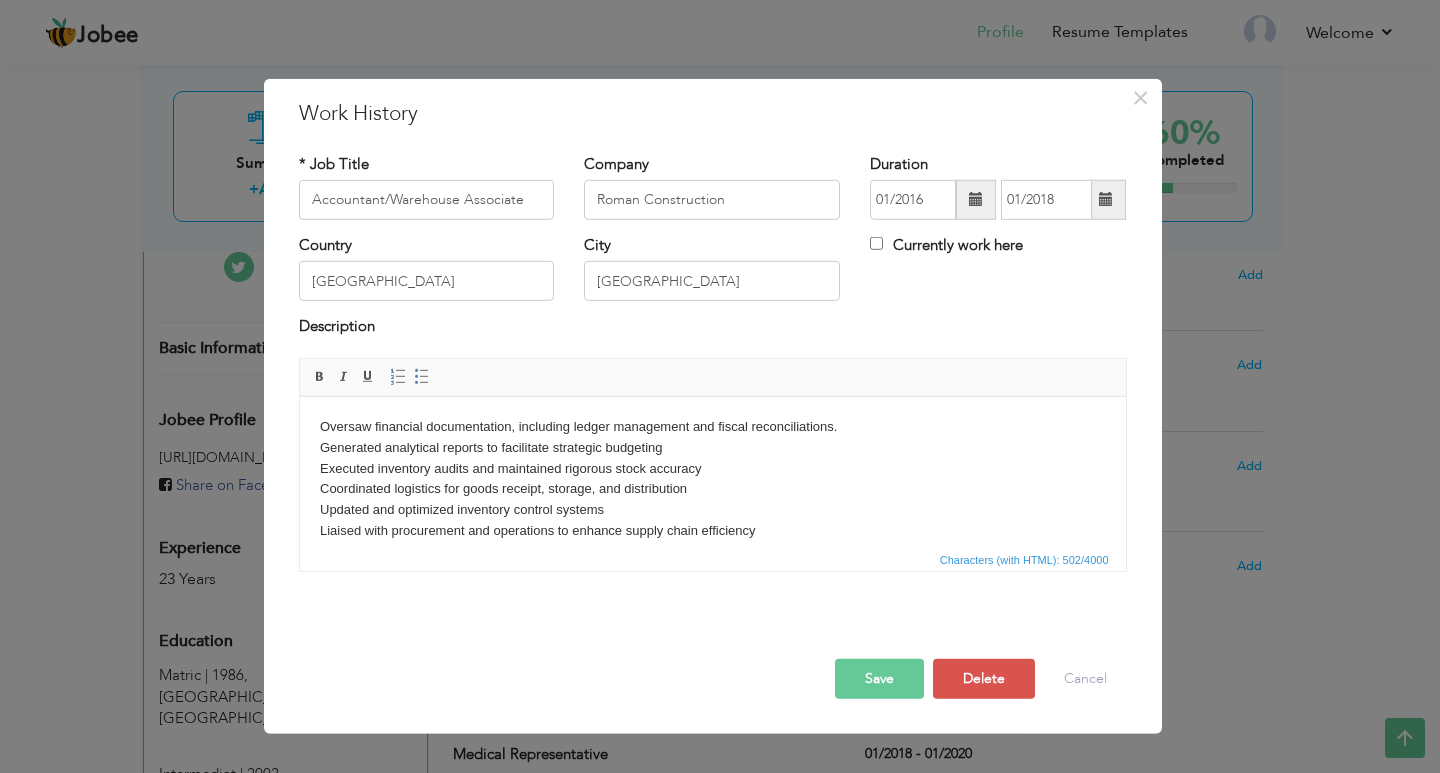 click on "Oversaw financial documentation, including ledger management and fiscal reconcilia tions. Generated analytical reports to facilitate strategic budgeting Executed inventory audits and maintained rigorous stock accuracy Coordinated logistics for goods receipt, storage, and distribution Updated and optimized inventory control systems Liaised with procurement and operations to enhance supply chain efficiency ​​​​​​​ Ensured compliance with regulatory and corporate standards" at bounding box center [712, 489] 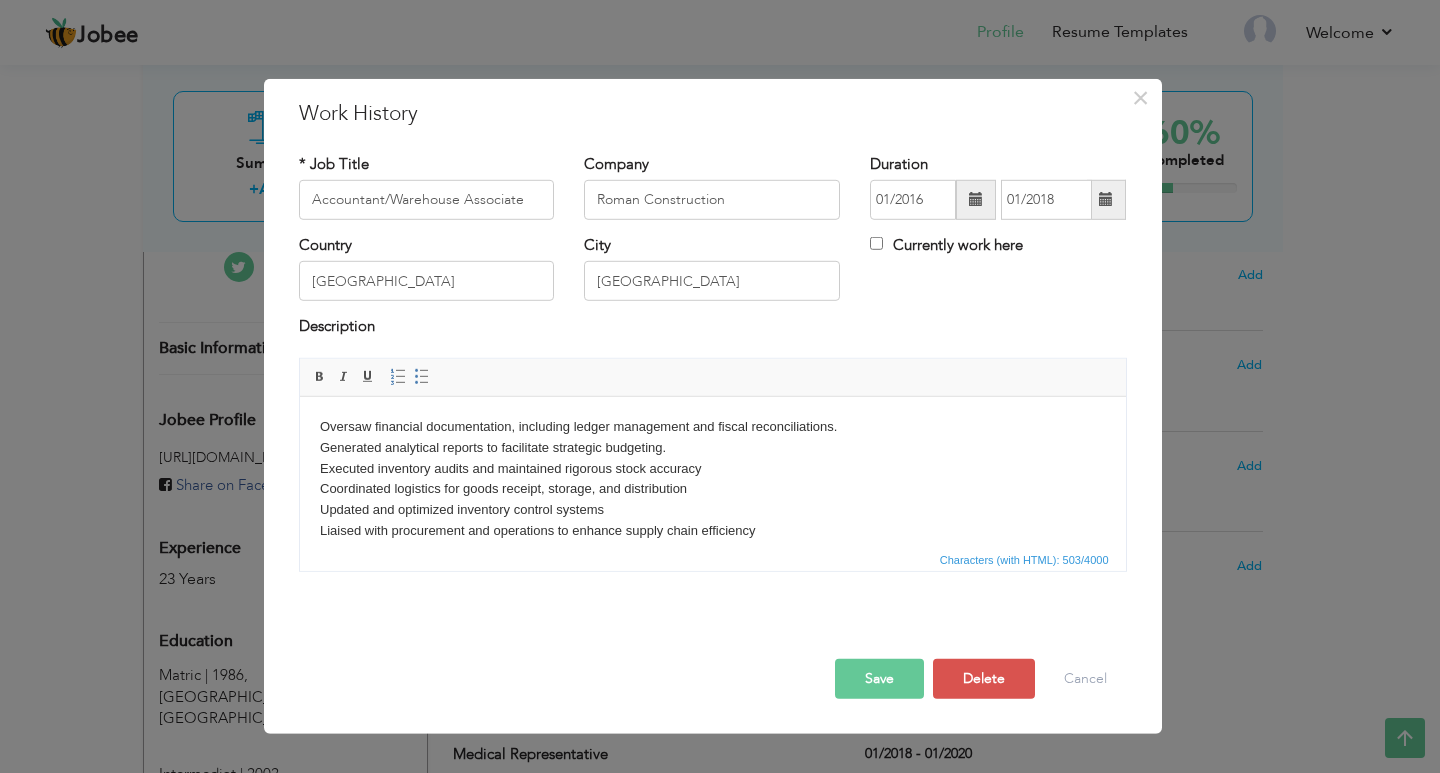 click on "Oversaw financial documentation, including ledger management and fiscal reconcilia tions. Generated analytical reports to facilitate strategic budgeting. Executed inventory audits and maintained rigorous stock accuracy Coordinated logistics for goods receipt, storage, and distribution Updated and optimized inventory control systems Liaised with procurement and operations to enhance supply chain efficiency ​​​​​​​ Ensured compliance with regulatory and corporate standards" at bounding box center (712, 489) 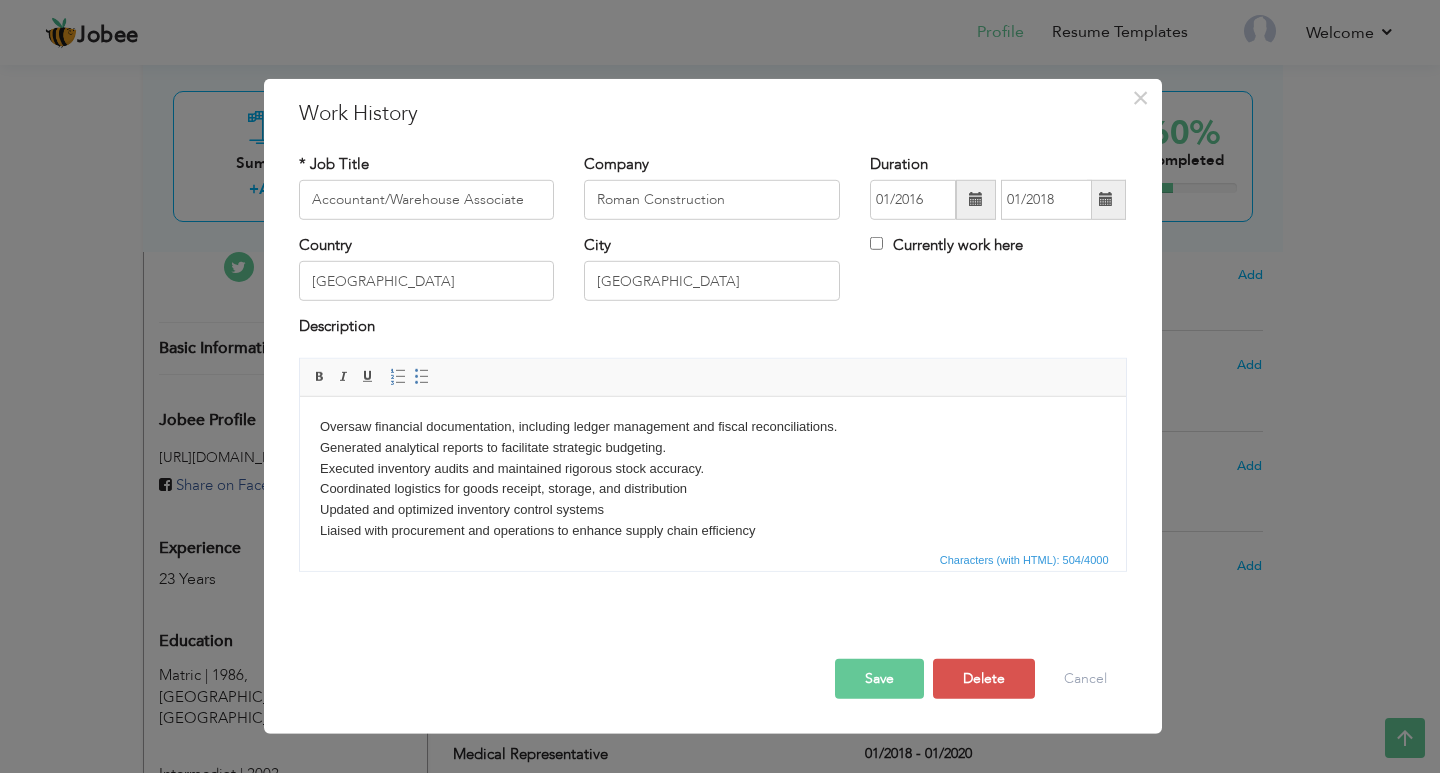 click on "Oversaw financial documentation, including ledger management and fiscal reconcilia tions. Generated analytical reports to facilitate strategic budgeting. Executed inventory audits and maintained rigorous stock accuracy. Coordinated logistics for goods receipt, storage, and distribution Updated and optimized inventory control systems Liaised with procurement and operations to enhance supply chain efficiency ​​​​​​​ Ensured compliance with regulatory and corporate standards" at bounding box center [712, 489] 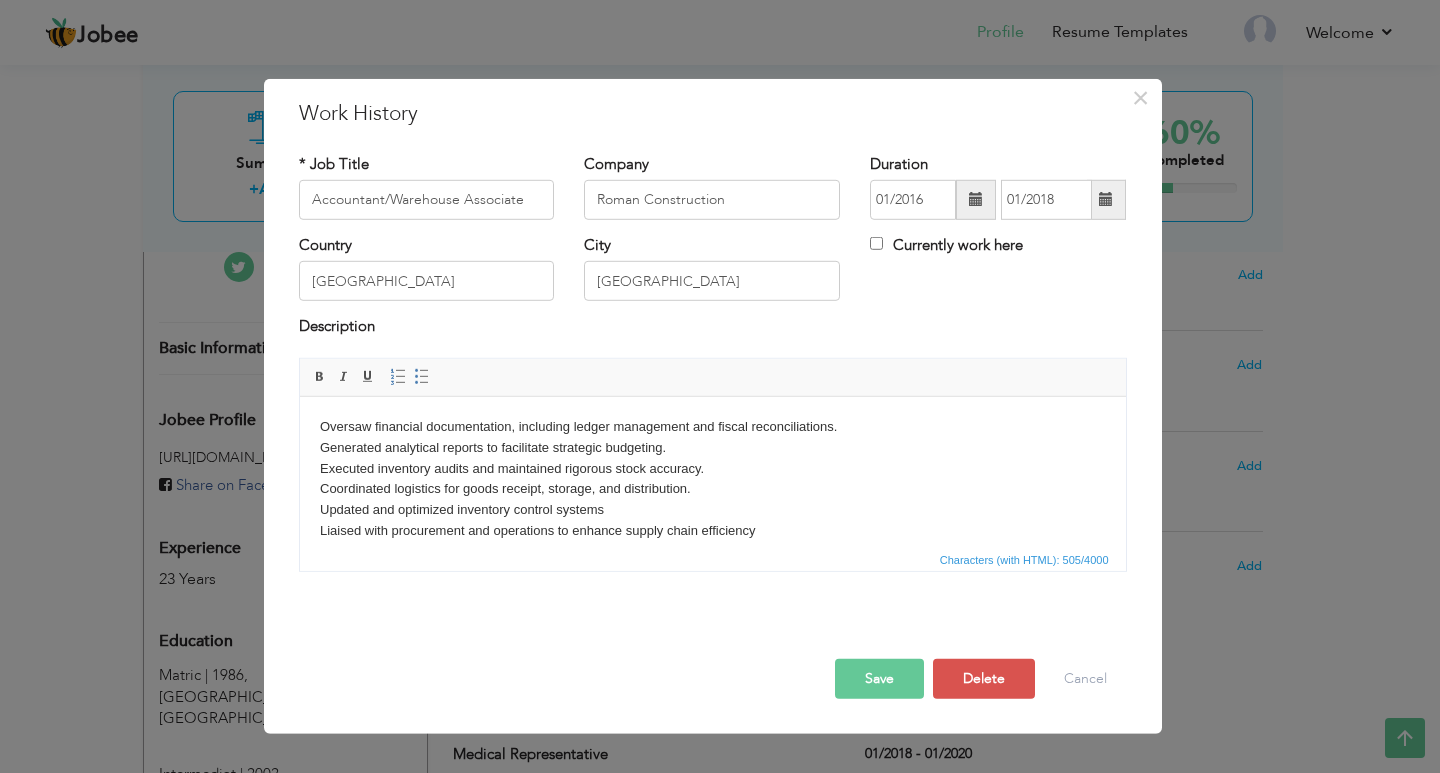 click on "Oversaw financial documentation, including ledger management and fiscal reconcilia tions. Generated analytical reports to facilitate strategic budgeting. Executed inventory audits and maintained rigorous stock accuracy. Coordinated logistics for goods receipt, storage, and distribution. Updated and optimized inventory control systems Liaised with procurement and operations to enhance supply chain efficiency ​​​​​​​ Ensured compliance with regulatory and corporate standards" at bounding box center [712, 489] 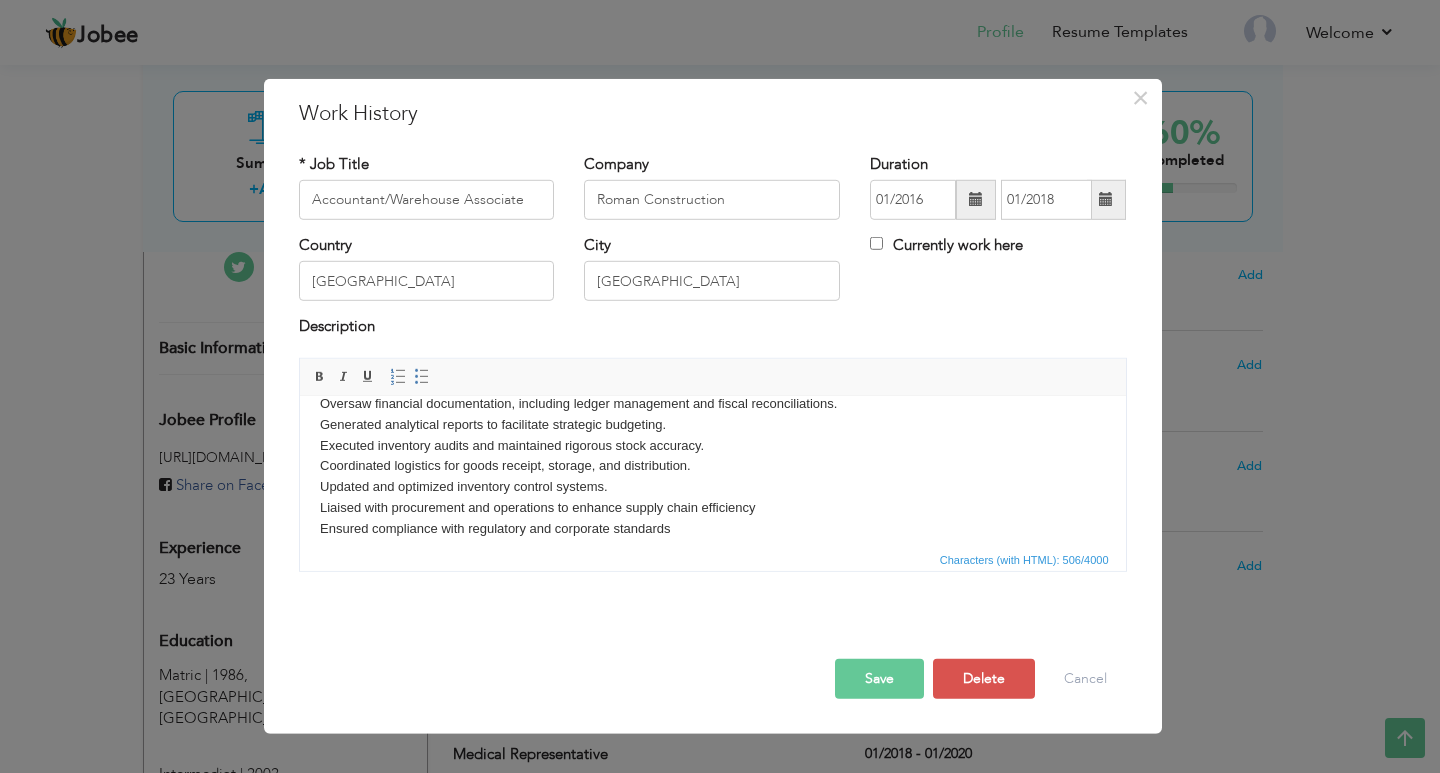 scroll, scrollTop: 36, scrollLeft: 0, axis: vertical 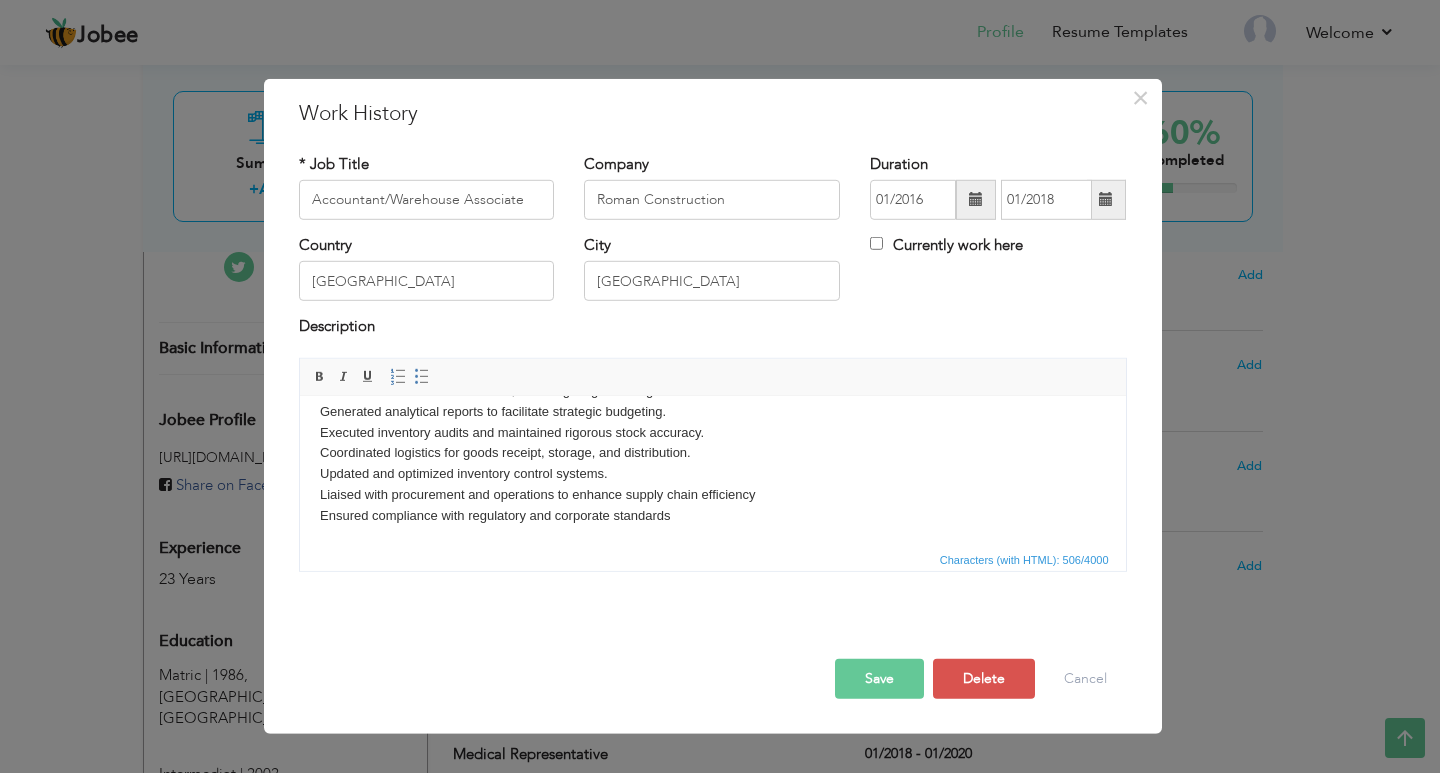click on "Oversaw financial documentation, including ledger management and fiscal reconcilia tions. Generated analytical reports to facilitate strategic budgeting. Executed inventory audits and maintained rigorous stock accuracy. Coordinated logistics for goods receipt, storage, and distribution. Updated and optimized inventory control systems. Liaised with procurement and operations to enhance supply chain efficiency ​​​​​​​ Ensured compliance with regulatory and corporate standards" at bounding box center (712, 453) 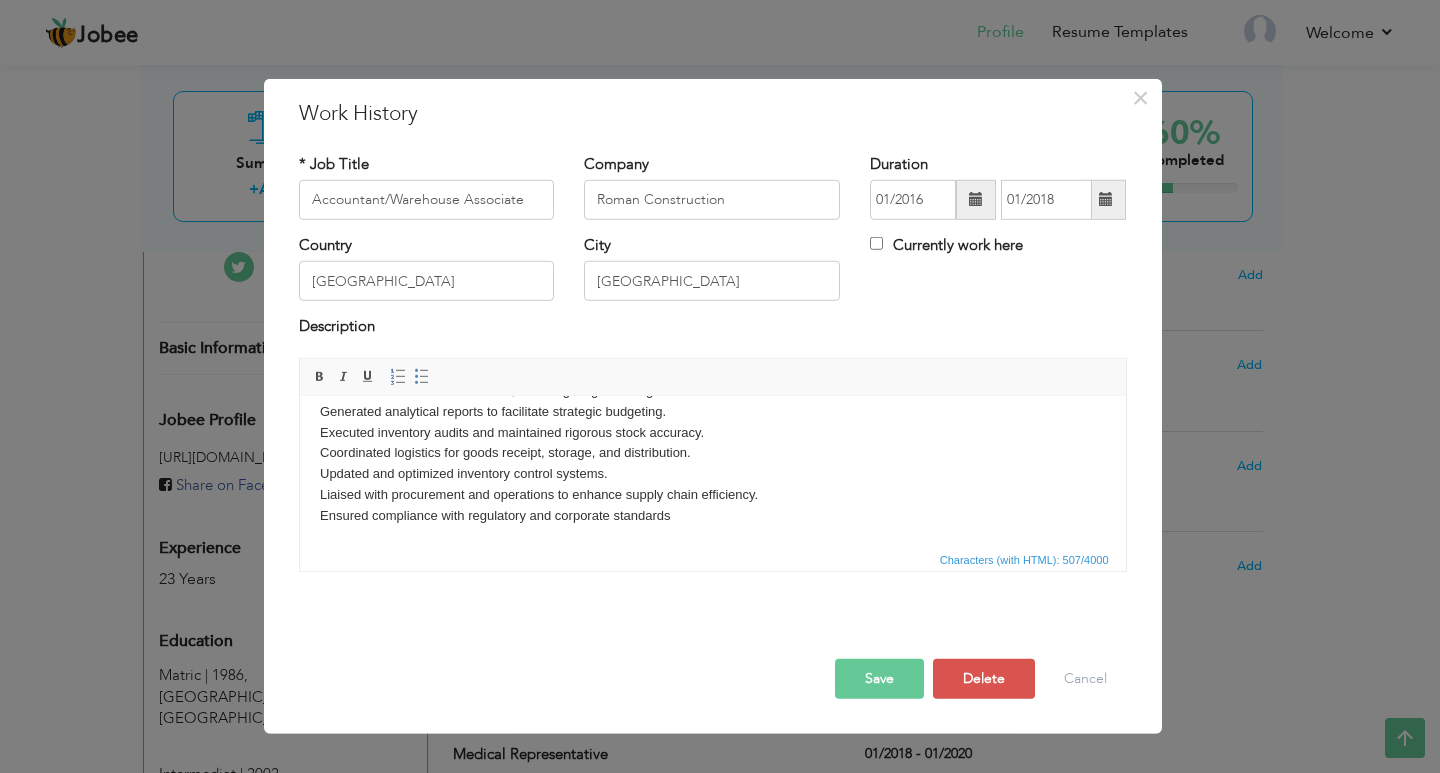 click on "Oversaw financial documentation, including ledger management and fiscal reconcilia tions. Generated analytical reports to facilitate strategic budgeting. Executed inventory audits and maintained rigorous stock accuracy. Coordinated logistics for goods receipt, storage, and distribution. Updated and optimized inventory control systems. Liaised with procurement and operations to enhance supply chain efficiency. ​​​​​​​ Ensured compliance with regulatory and corporate standards" at bounding box center [712, 453] 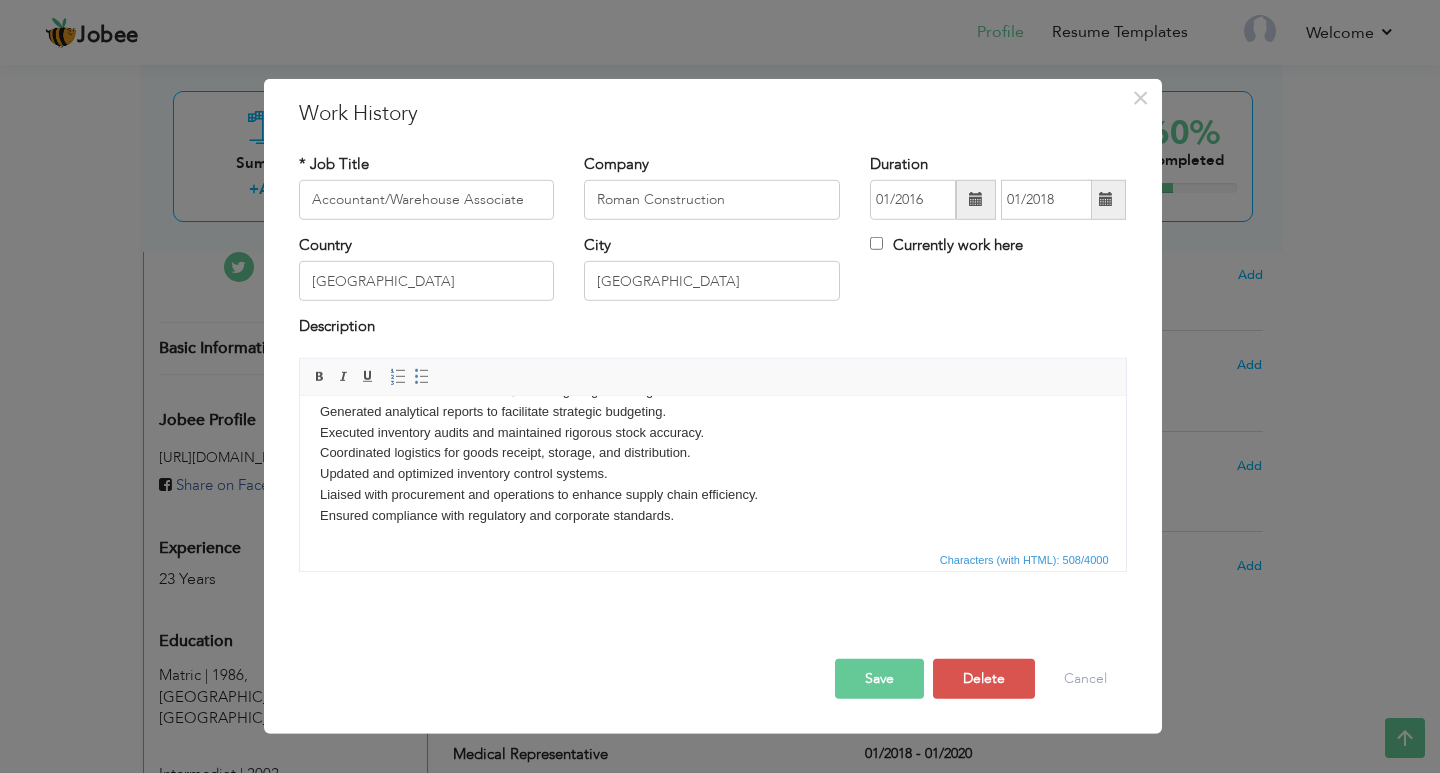 click on "Save" at bounding box center [879, 679] 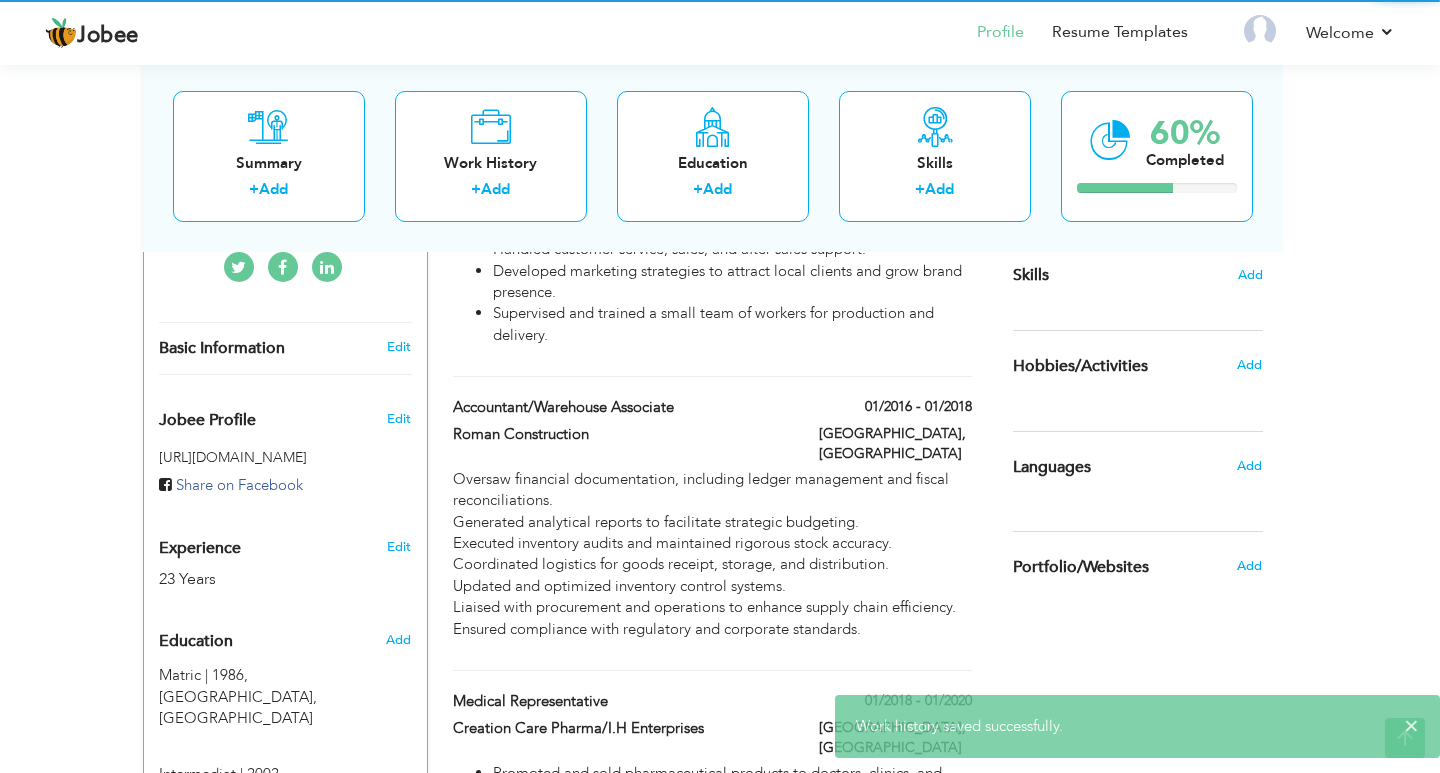 scroll, scrollTop: 0, scrollLeft: 0, axis: both 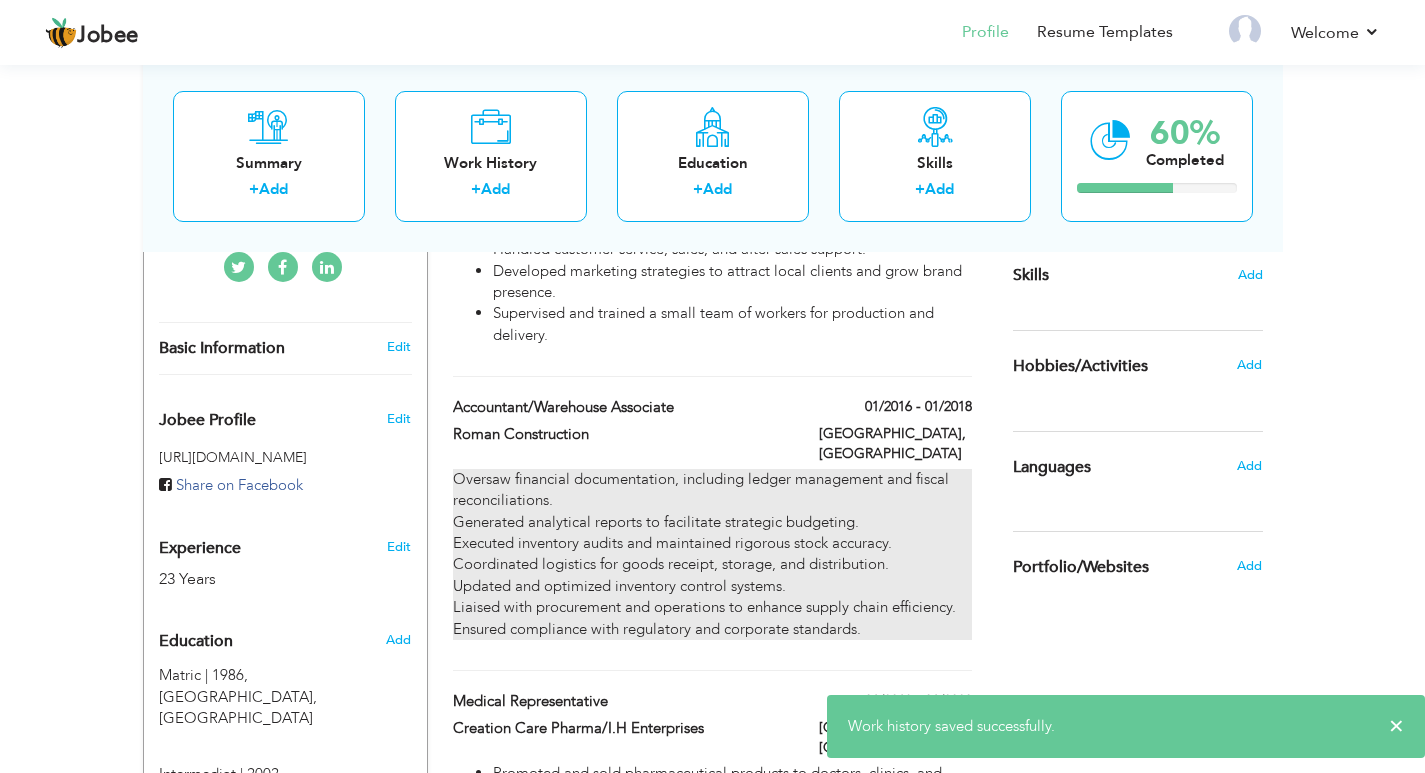 click on "Oversaw financial documentation, including ledger management and fiscal reconciliations.
Generated analytical reports to facilitate strategic budgeting.
Executed inventory audits and maintained rigorous stock accuracy.
Coordinated logistics for goods receipt, storage, and distribution.
Updated and optimized inventory control systems.
Liaised with procurement and operations to enhance supply chain efficiency.
Ensured compliance with regulatory and corporate standards." at bounding box center [712, 554] 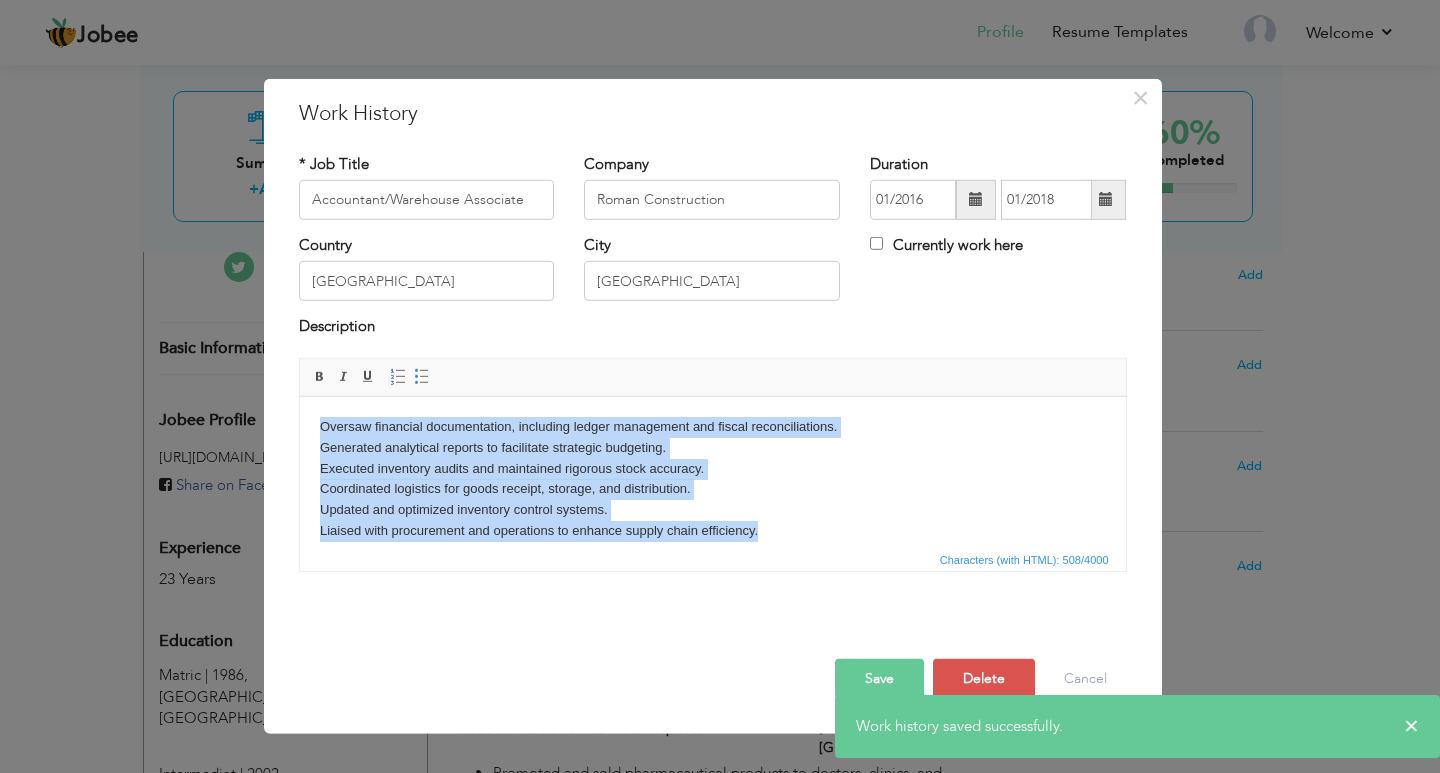 drag, startPoint x: 772, startPoint y: 533, endPoint x: -1, endPoint y: 370, distance: 789.9987 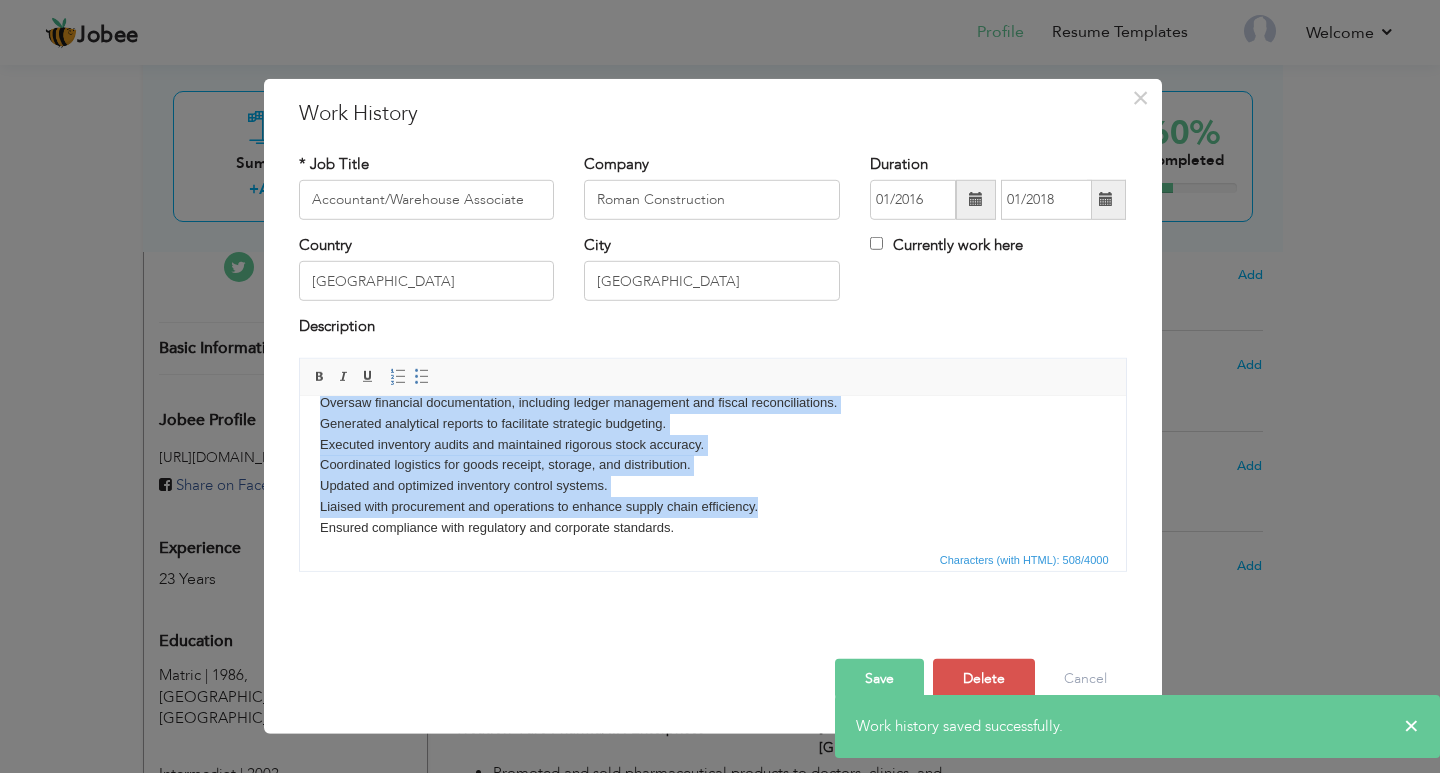 scroll, scrollTop: 36, scrollLeft: 0, axis: vertical 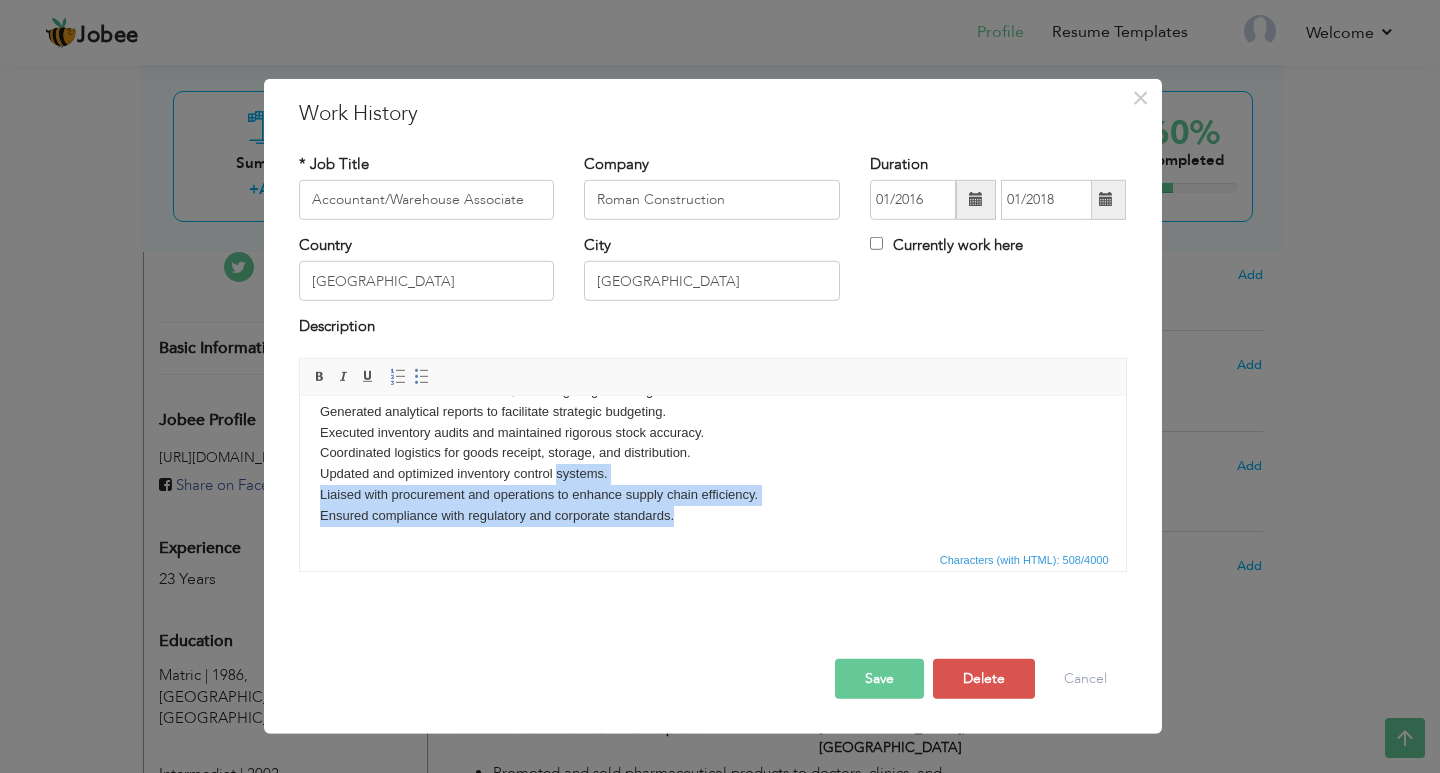 drag, startPoint x: 707, startPoint y: 513, endPoint x: 558, endPoint y: 467, distance: 155.93909 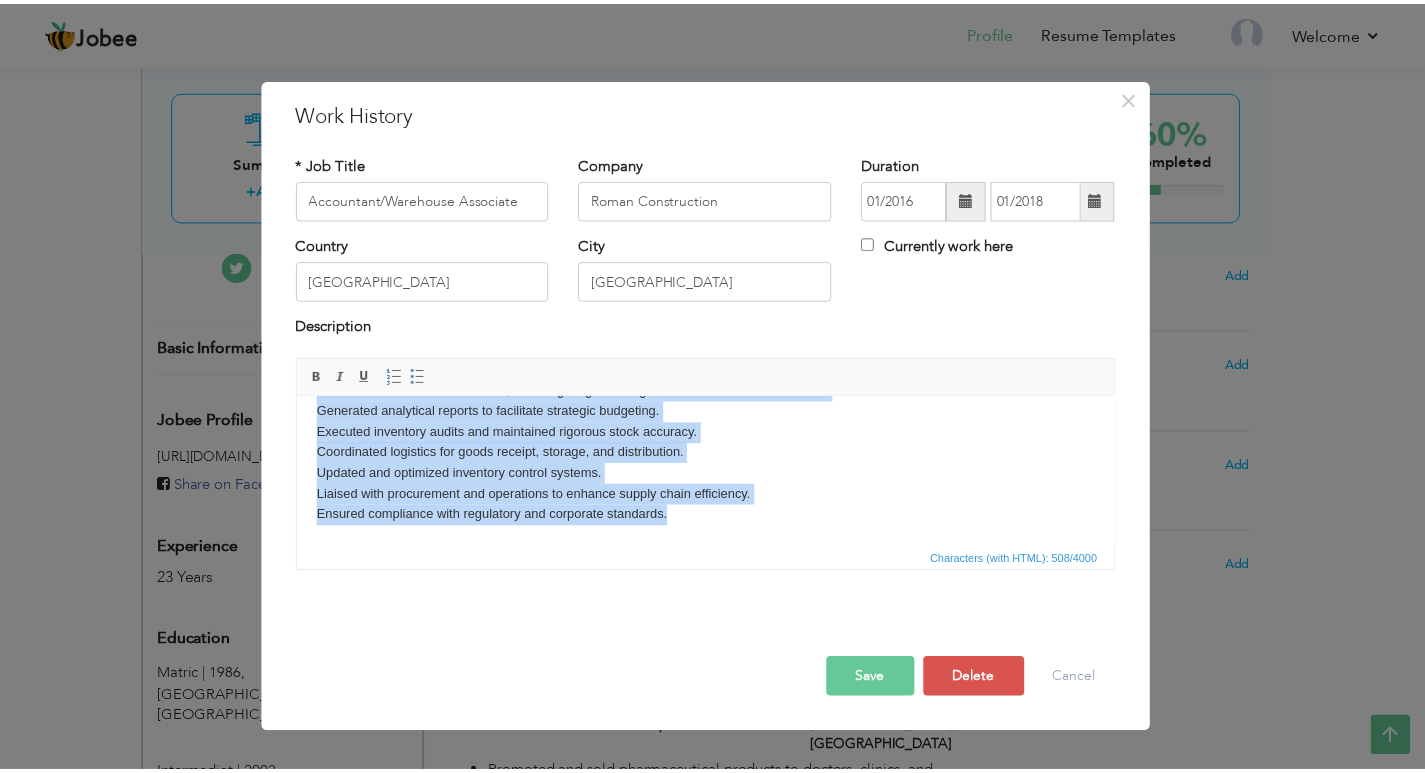 scroll, scrollTop: 0, scrollLeft: 0, axis: both 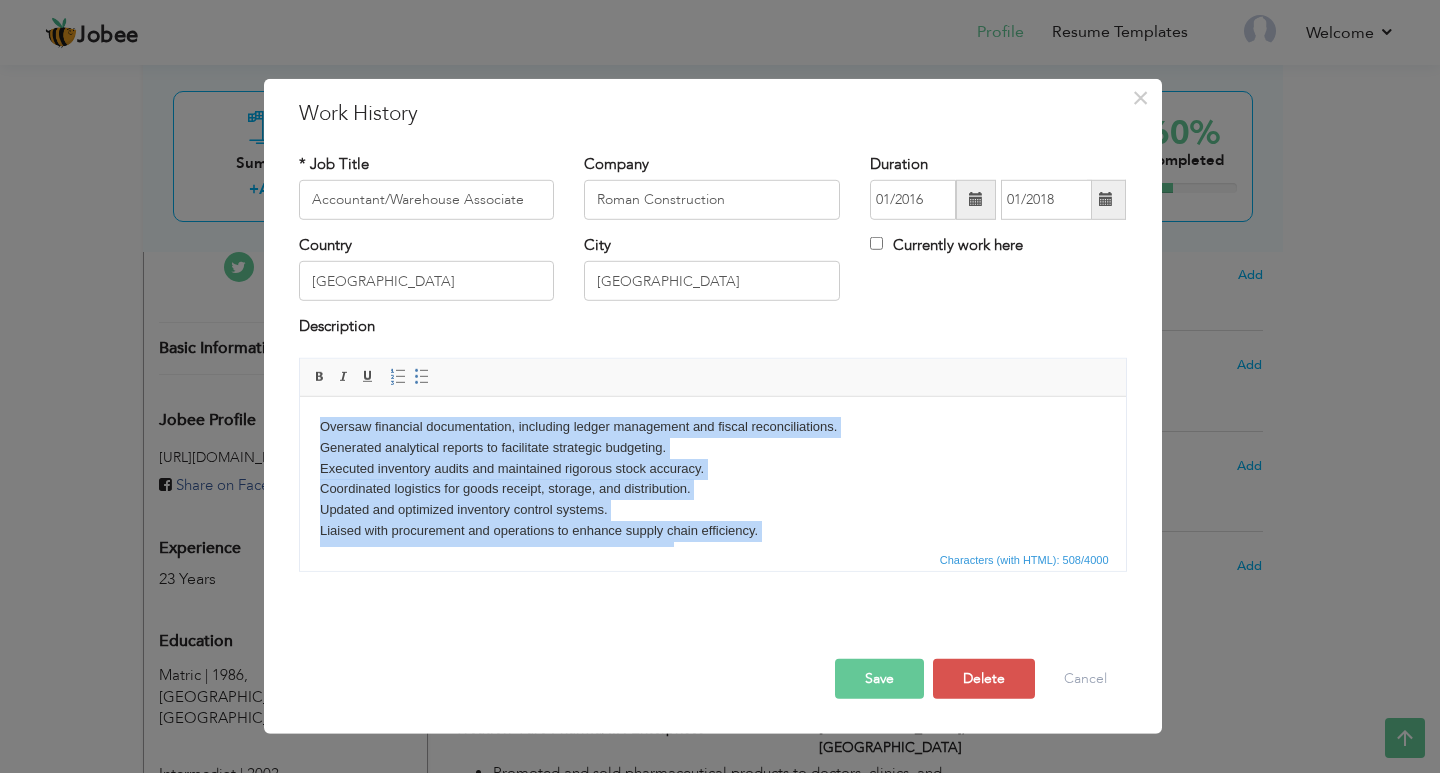 drag, startPoint x: 716, startPoint y: 526, endPoint x: 52, endPoint y: 241, distance: 722.5794 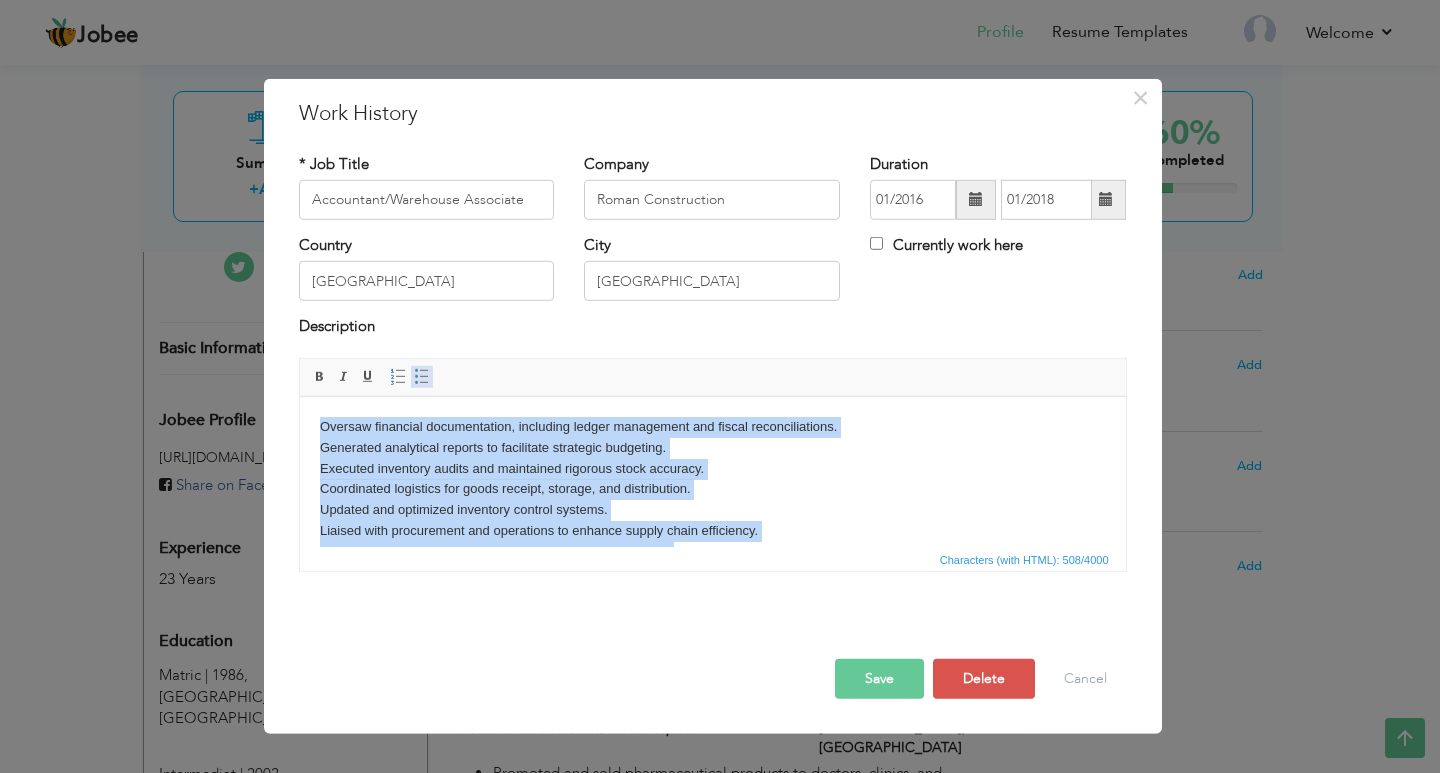 drag, startPoint x: 417, startPoint y: 373, endPoint x: 142, endPoint y: 10, distance: 455.4053 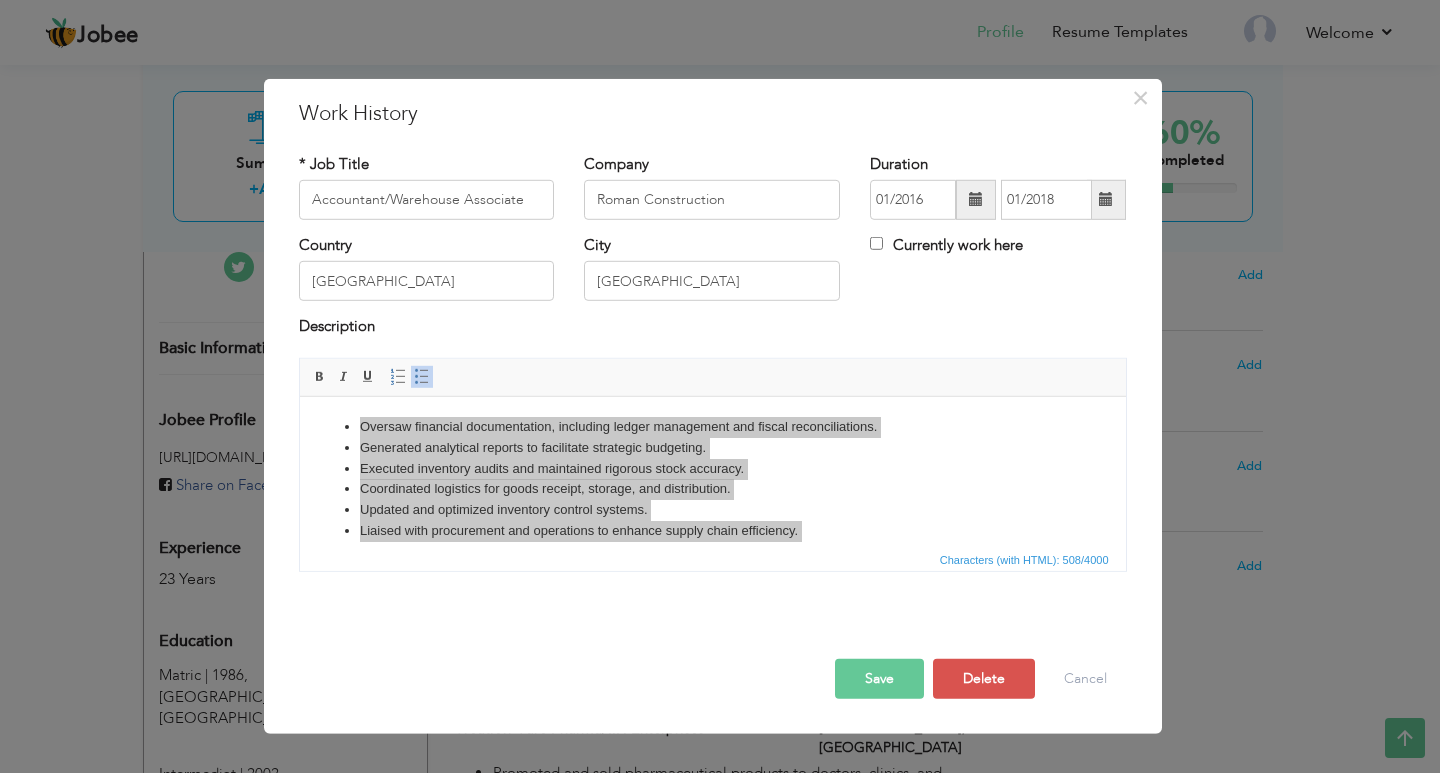 click on "Save" at bounding box center [879, 679] 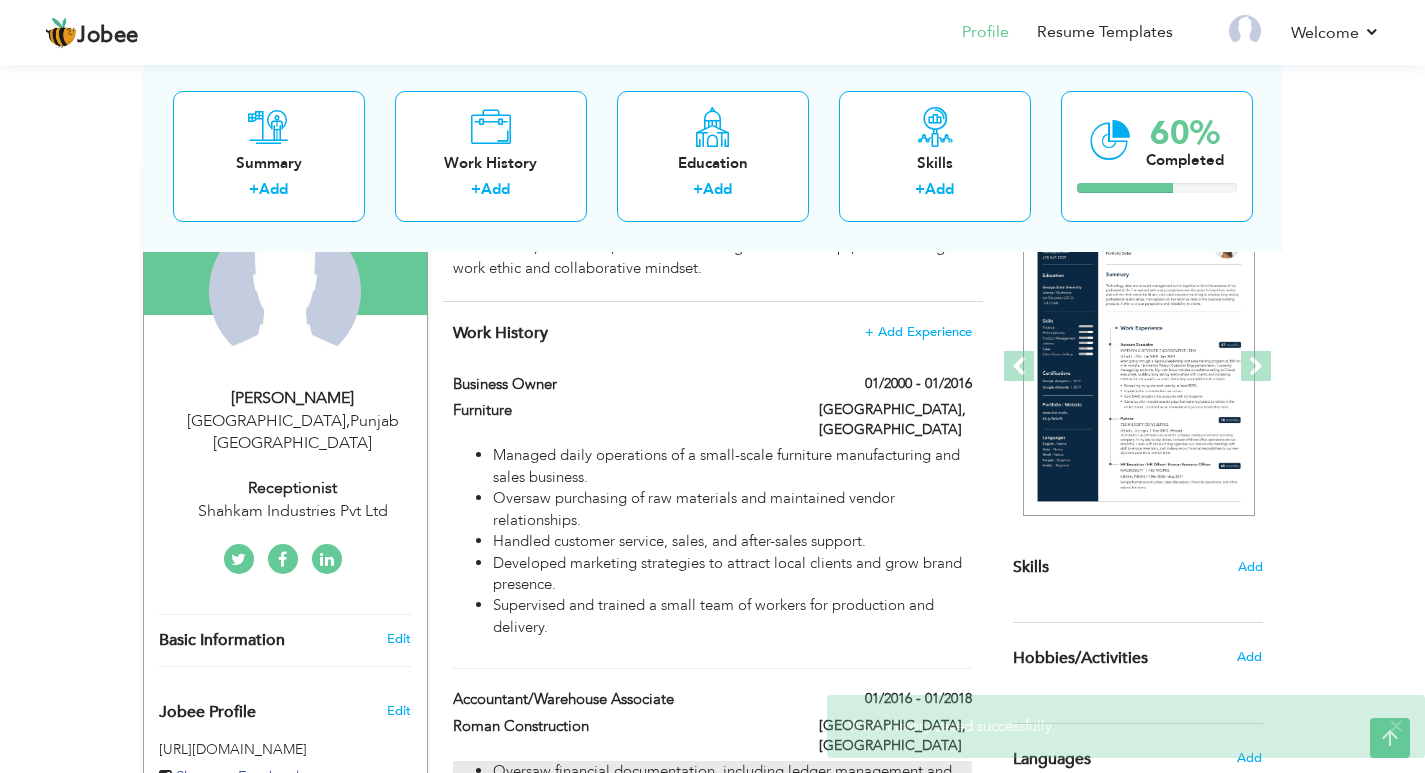 scroll, scrollTop: 205, scrollLeft: 0, axis: vertical 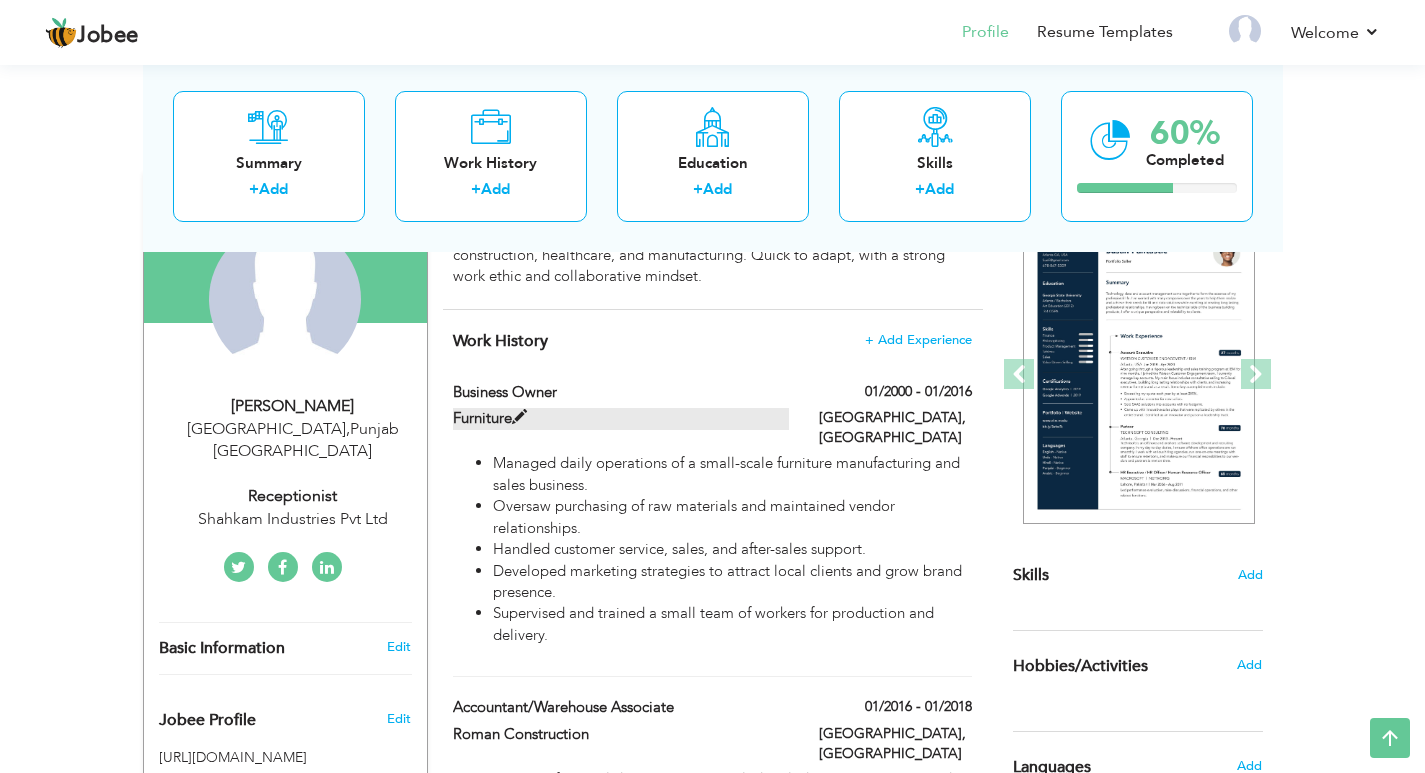 click at bounding box center [519, 417] 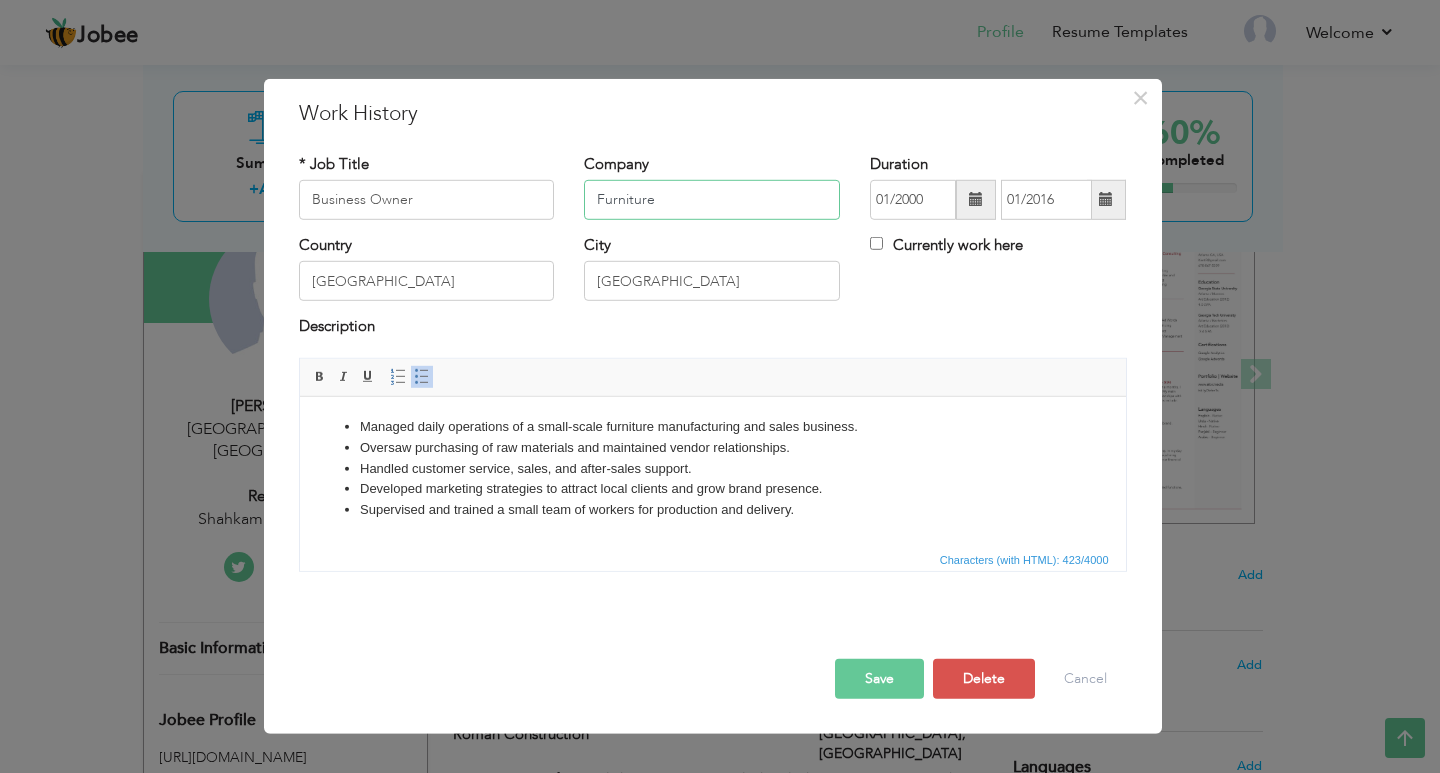 click on "×
Work History
* Job Title
Business Owner
Company
Furniture
Duration City" at bounding box center [720, 386] 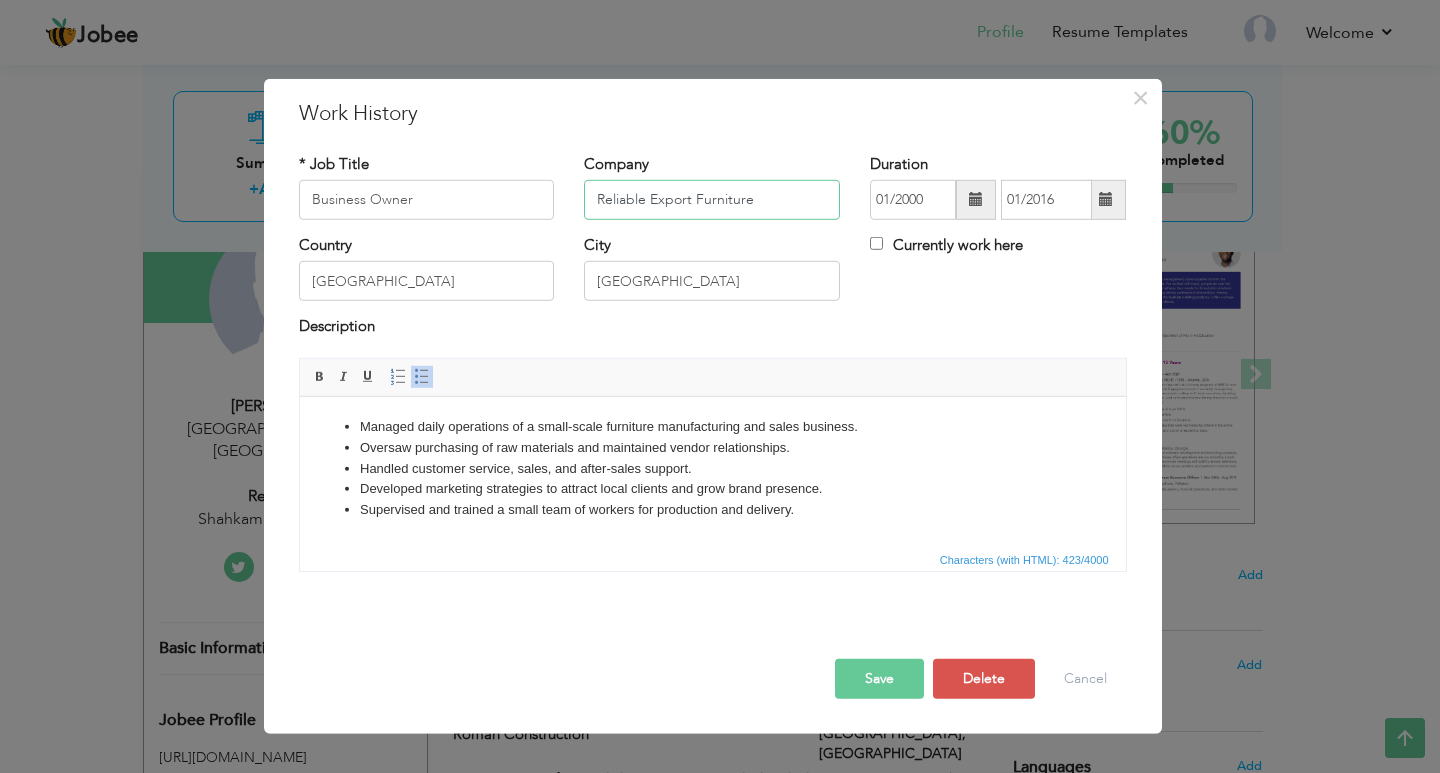type on "Reliable Export Furniture" 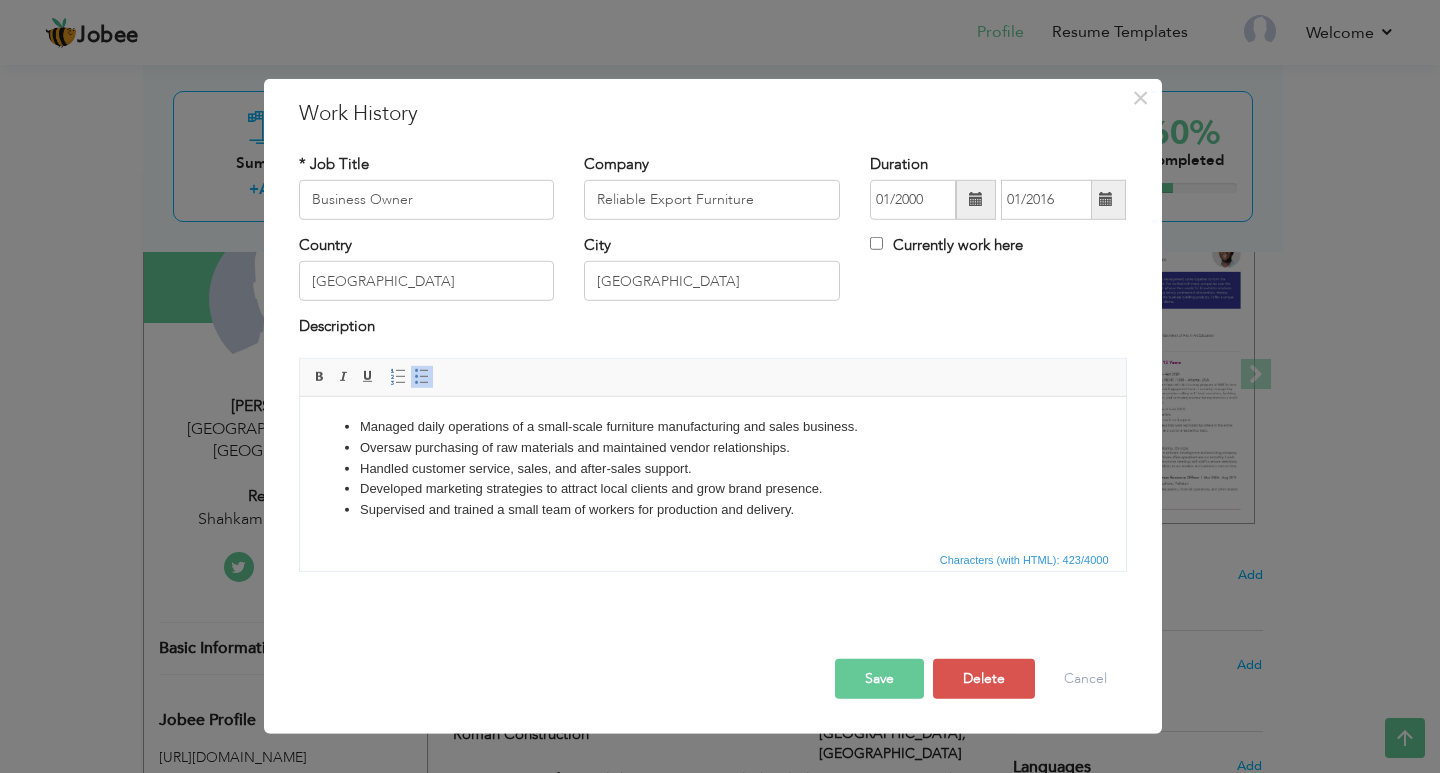 click on "Save" at bounding box center (879, 679) 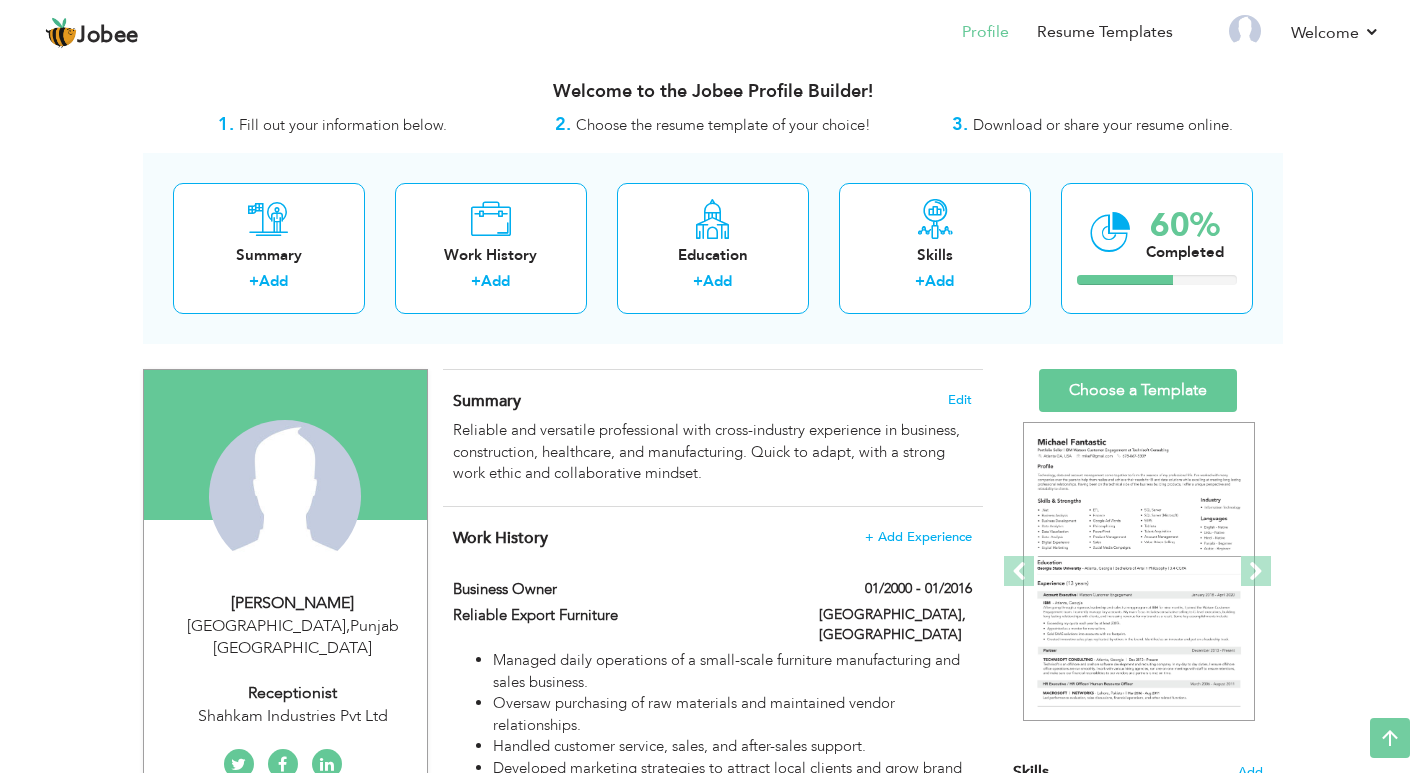 scroll, scrollTop: 0, scrollLeft: 0, axis: both 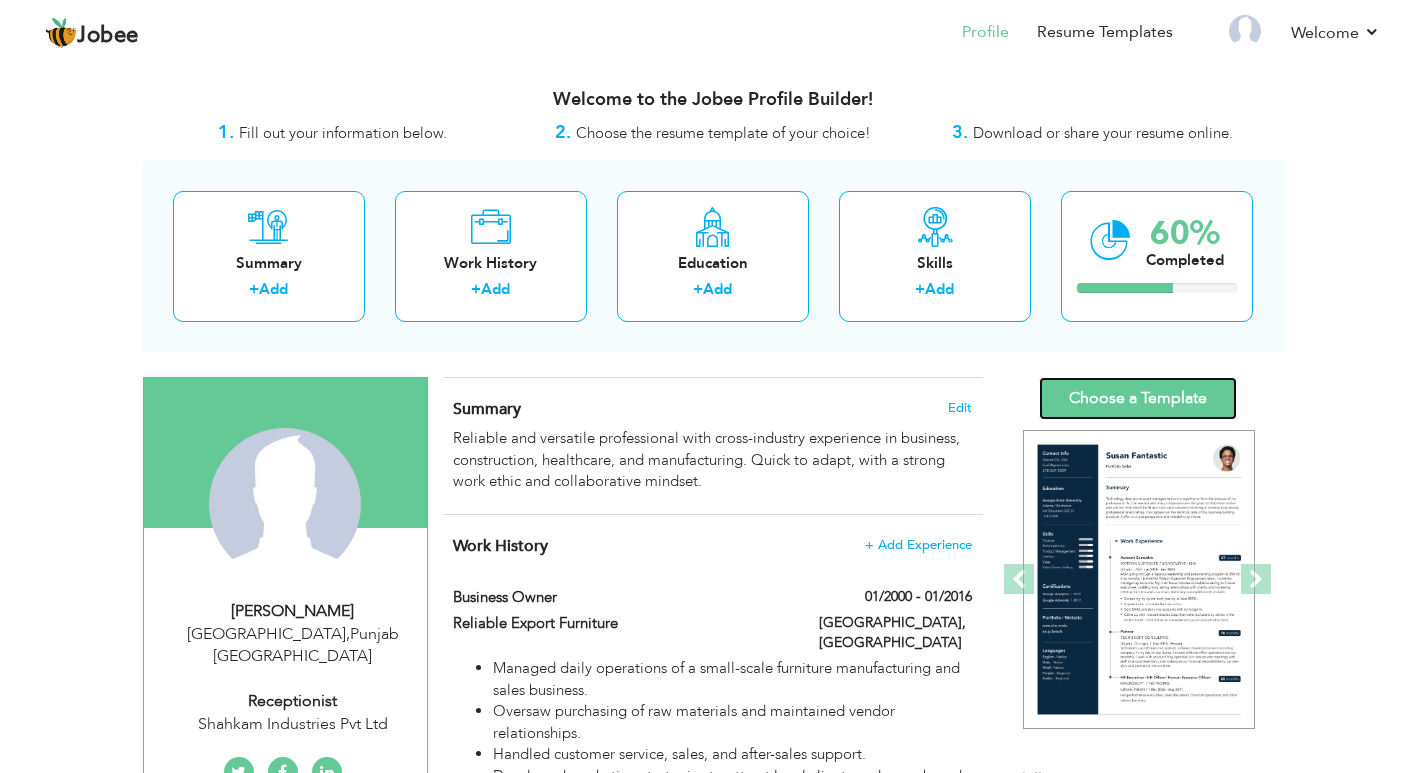 click on "Choose a Template" at bounding box center (1138, 398) 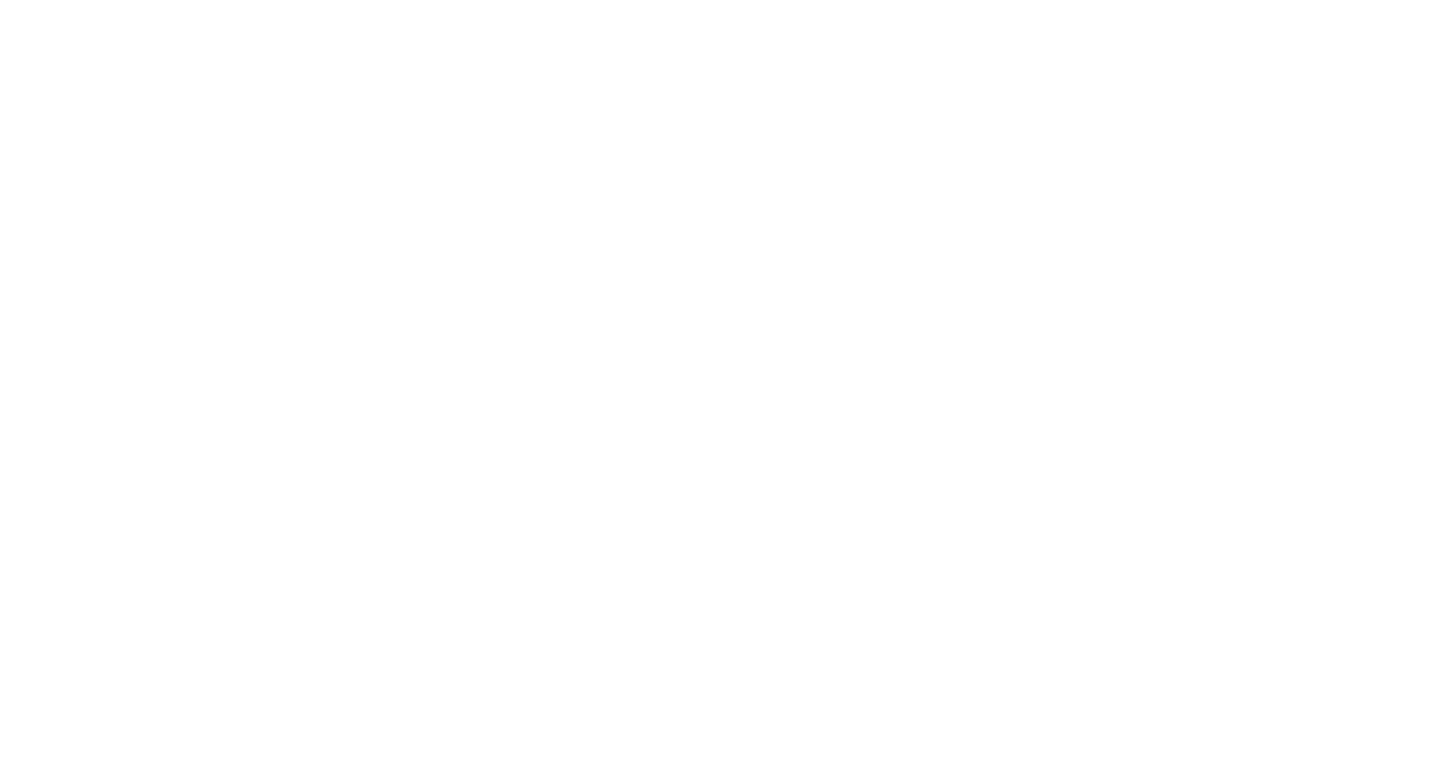 scroll, scrollTop: 0, scrollLeft: 0, axis: both 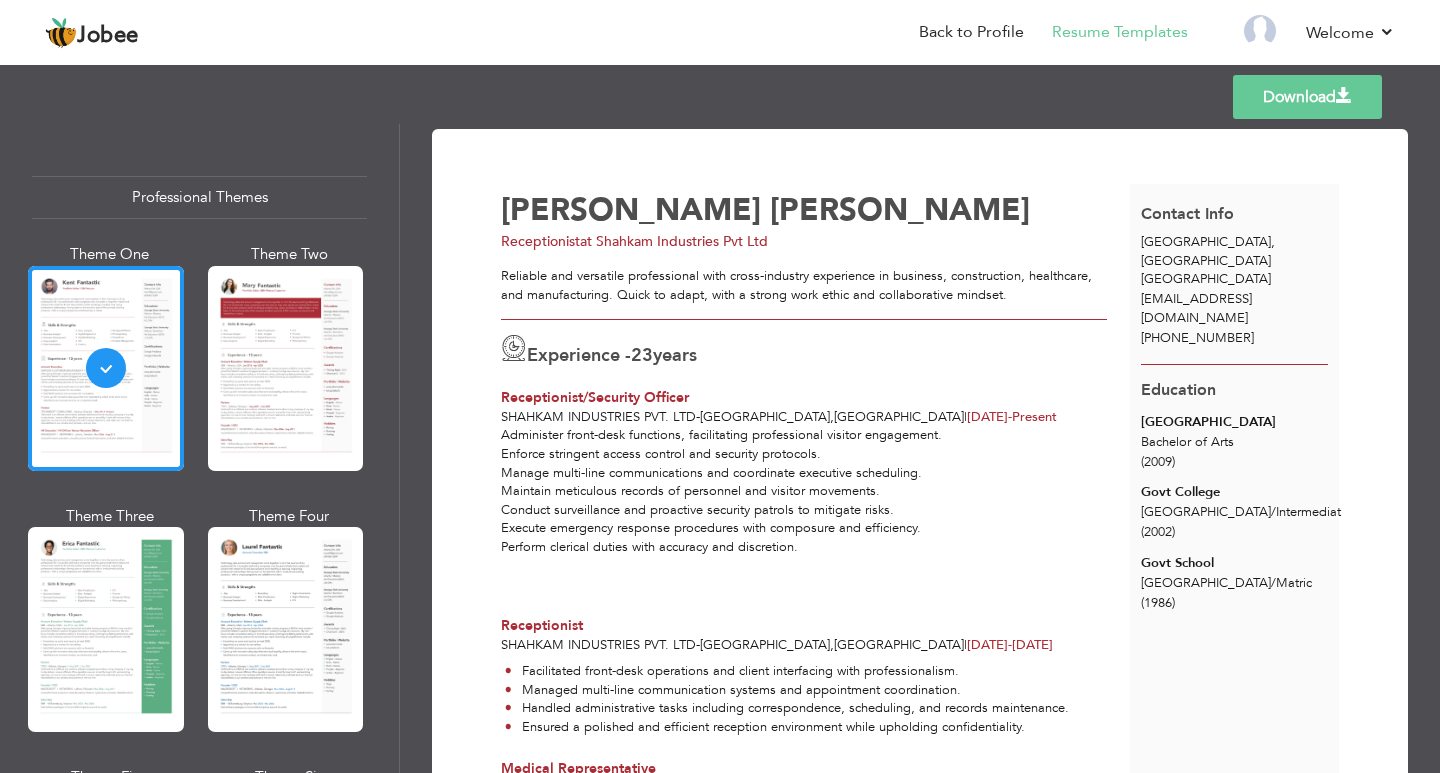 click on "[EMAIL_ADDRESS][DOMAIN_NAME]" at bounding box center (1196, 308) 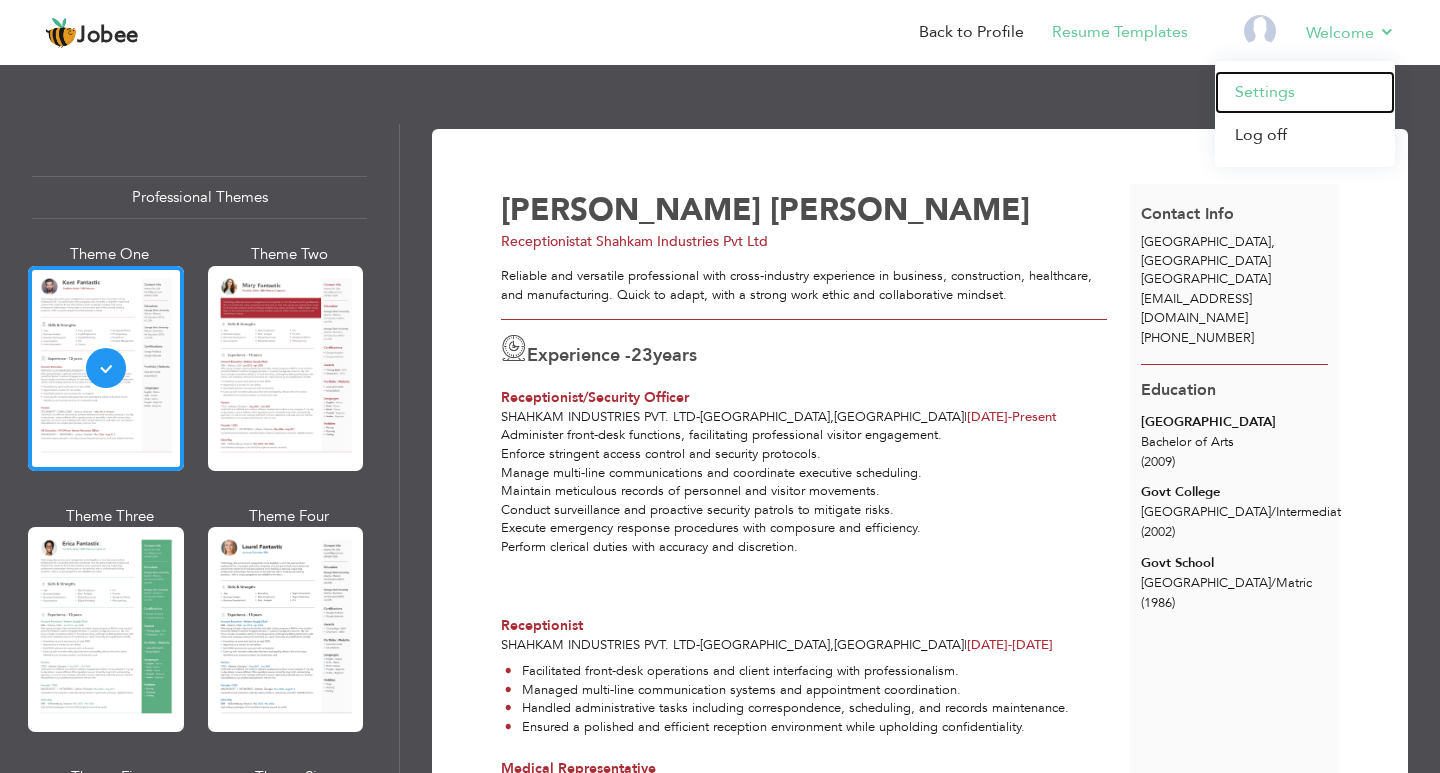 click on "Settings" at bounding box center [1305, 92] 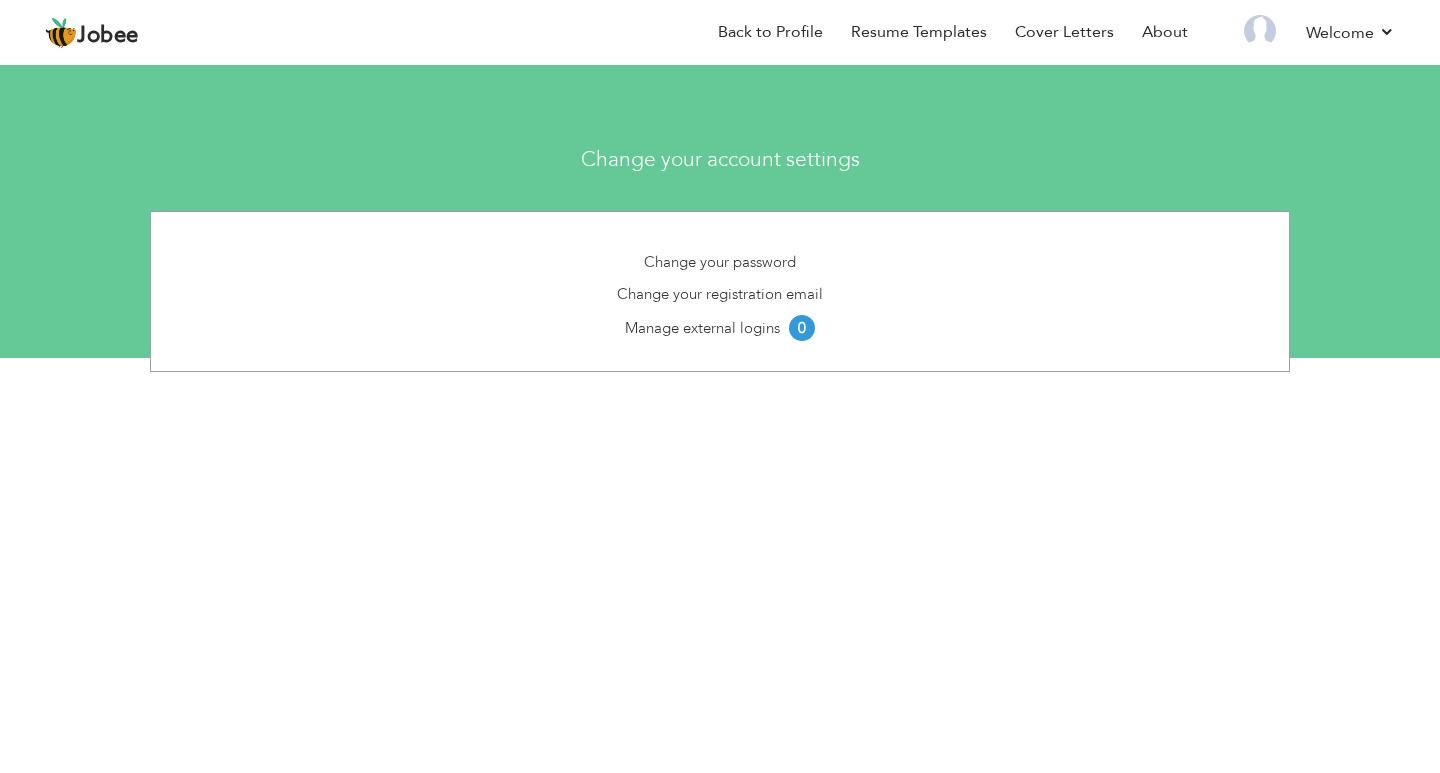 scroll, scrollTop: 0, scrollLeft: 0, axis: both 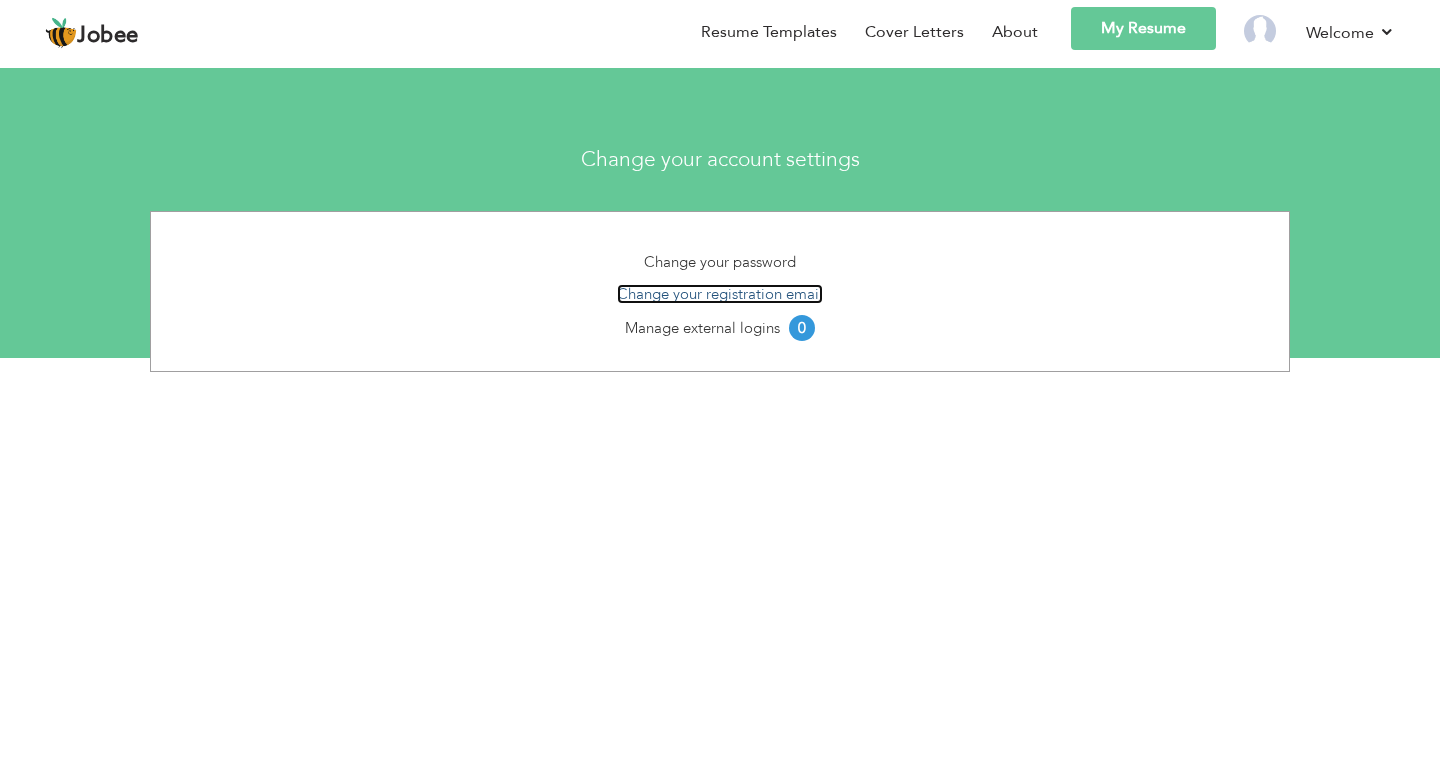 click on "Change your registration email" at bounding box center [720, 294] 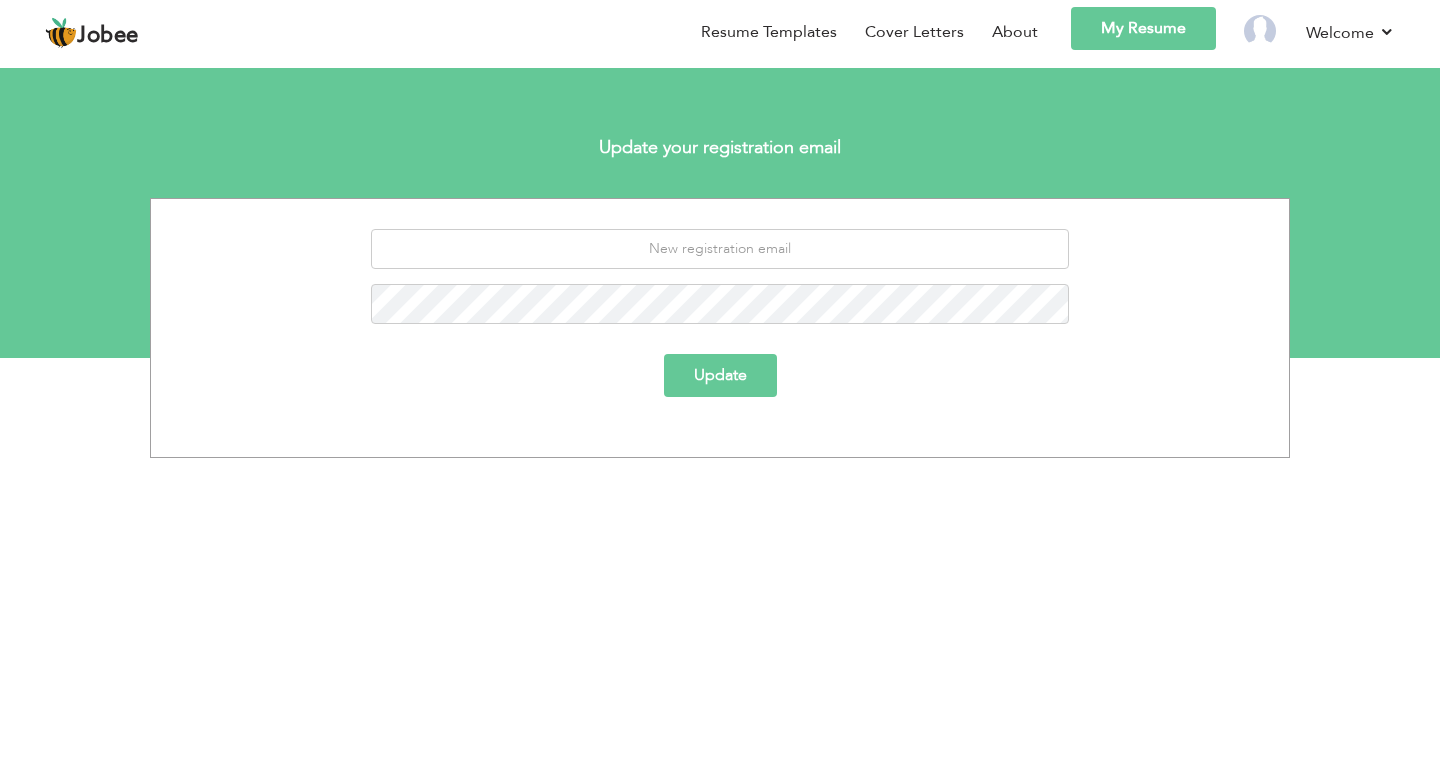 scroll, scrollTop: 0, scrollLeft: 0, axis: both 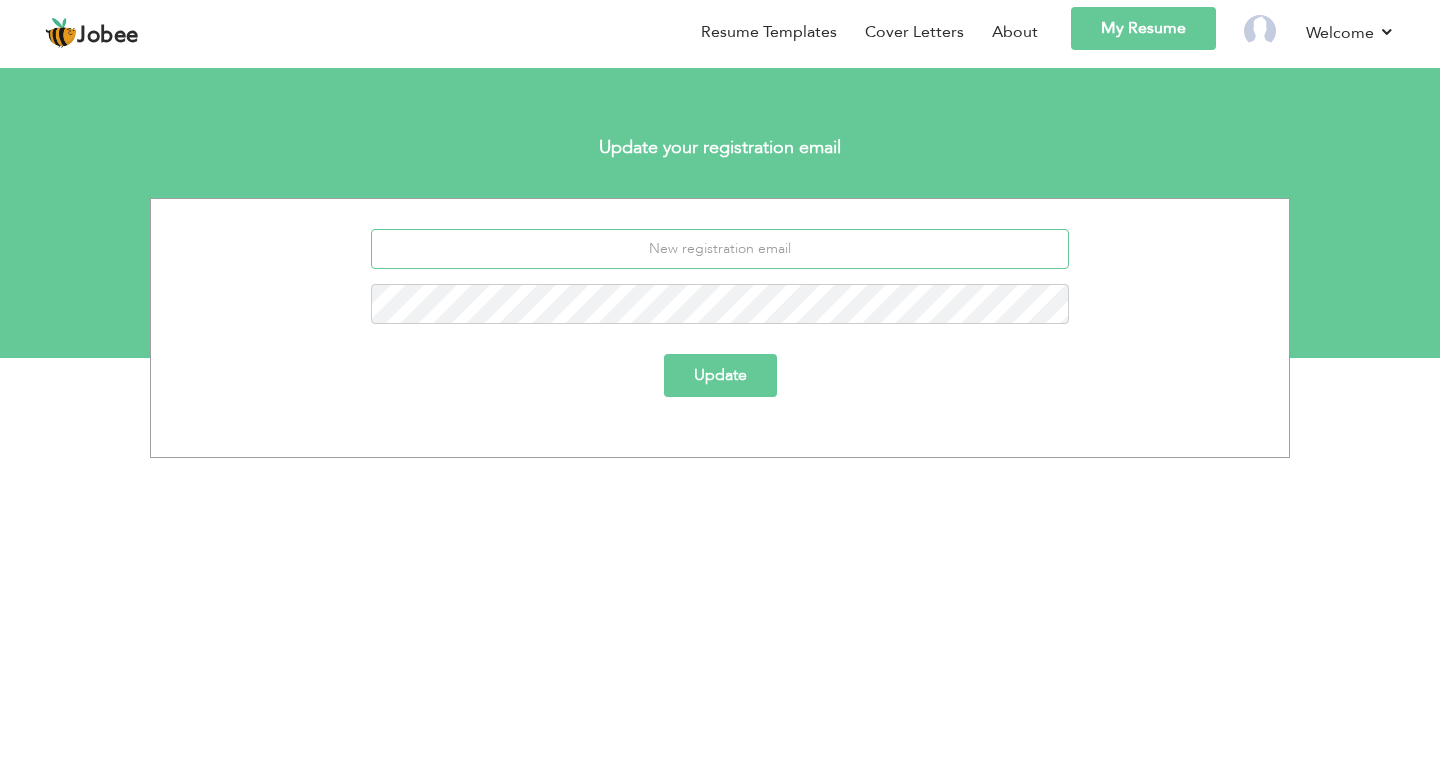 click at bounding box center (720, 249) 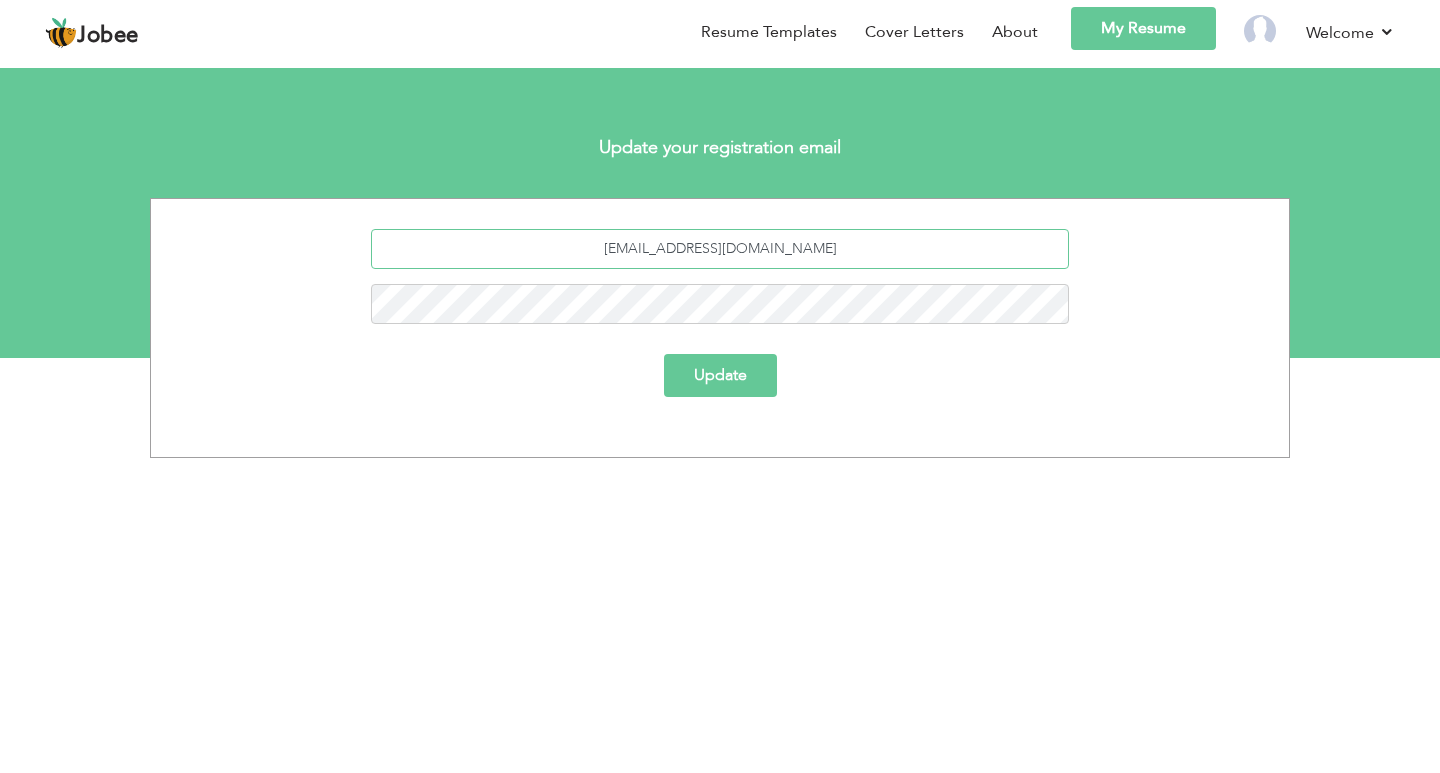 type on "laeeqsheikh9929@gmail.com" 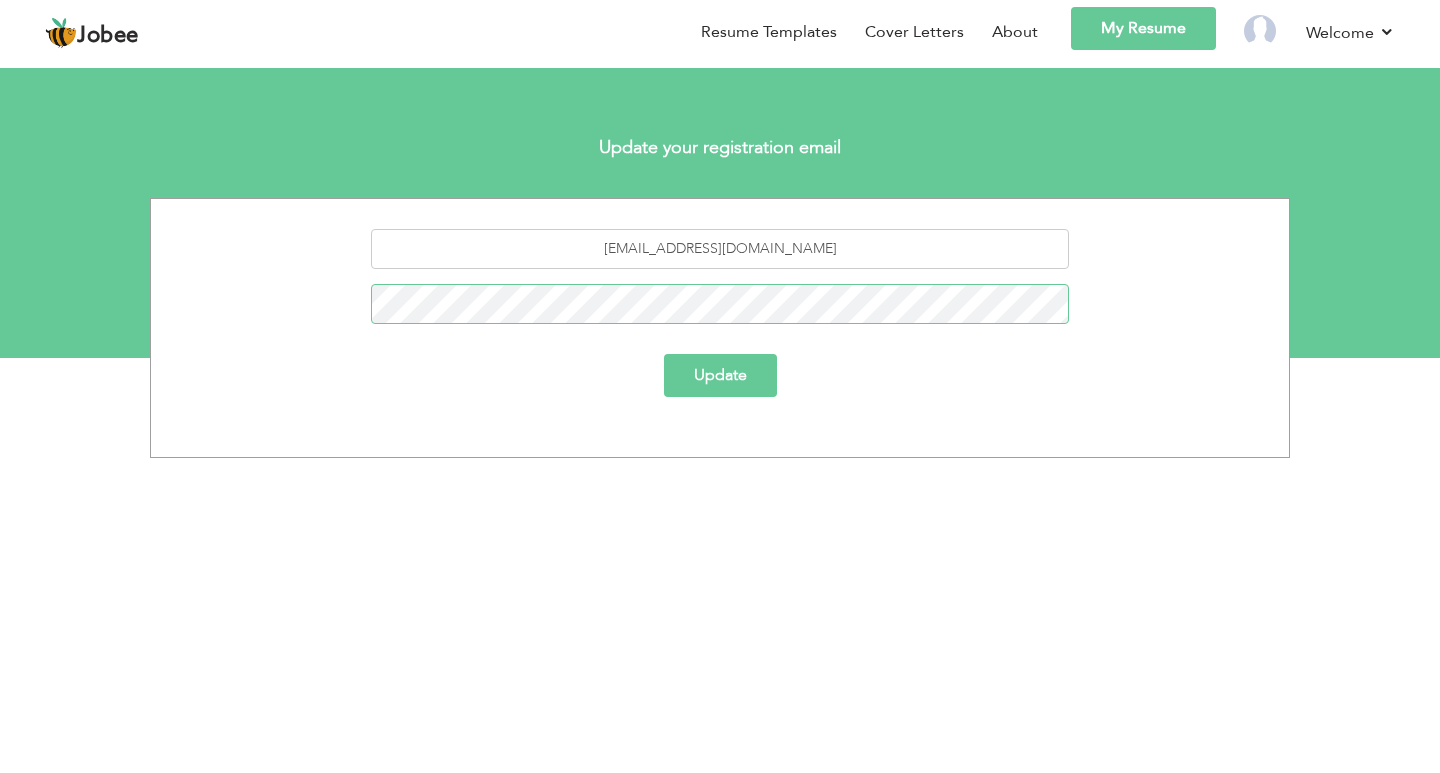 click on "Update" at bounding box center (720, 375) 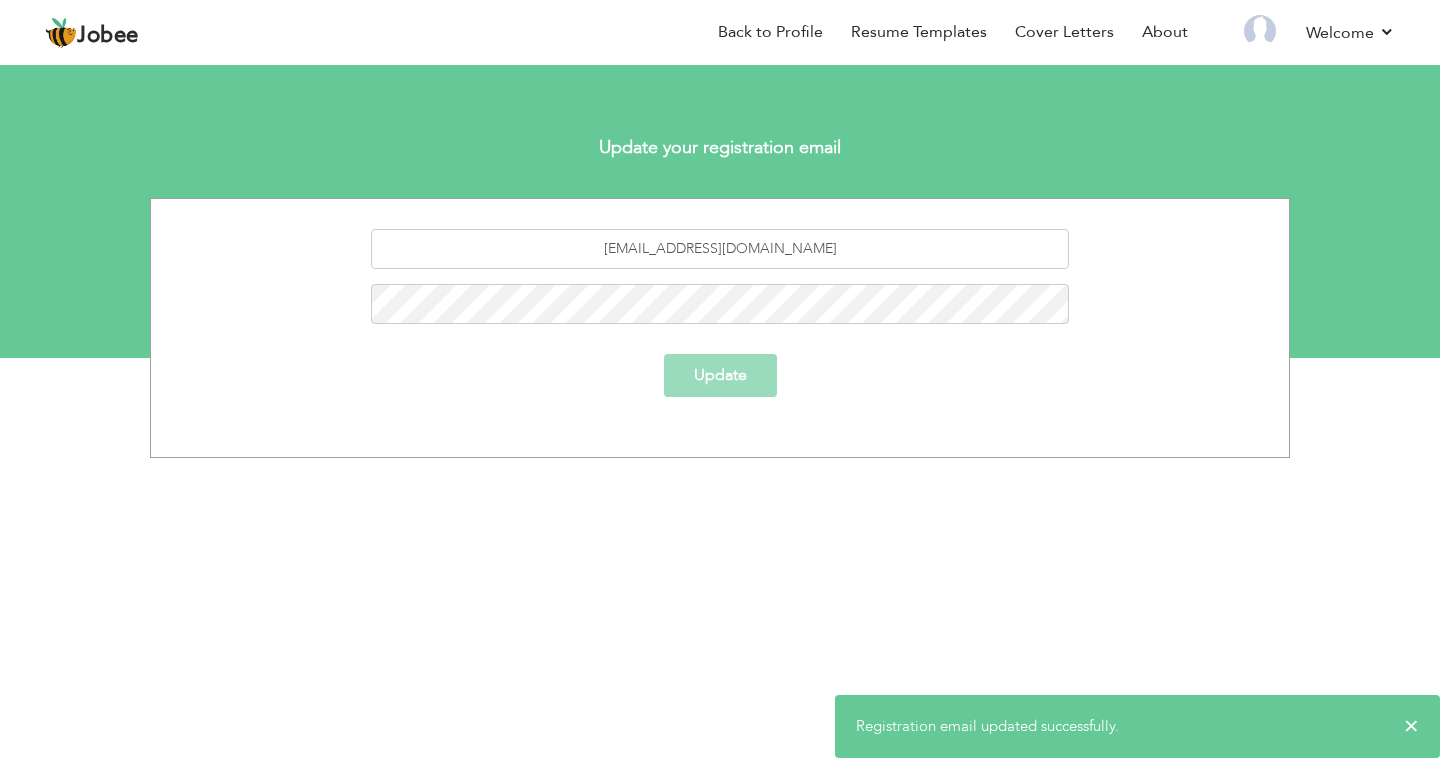 scroll, scrollTop: 0, scrollLeft: 0, axis: both 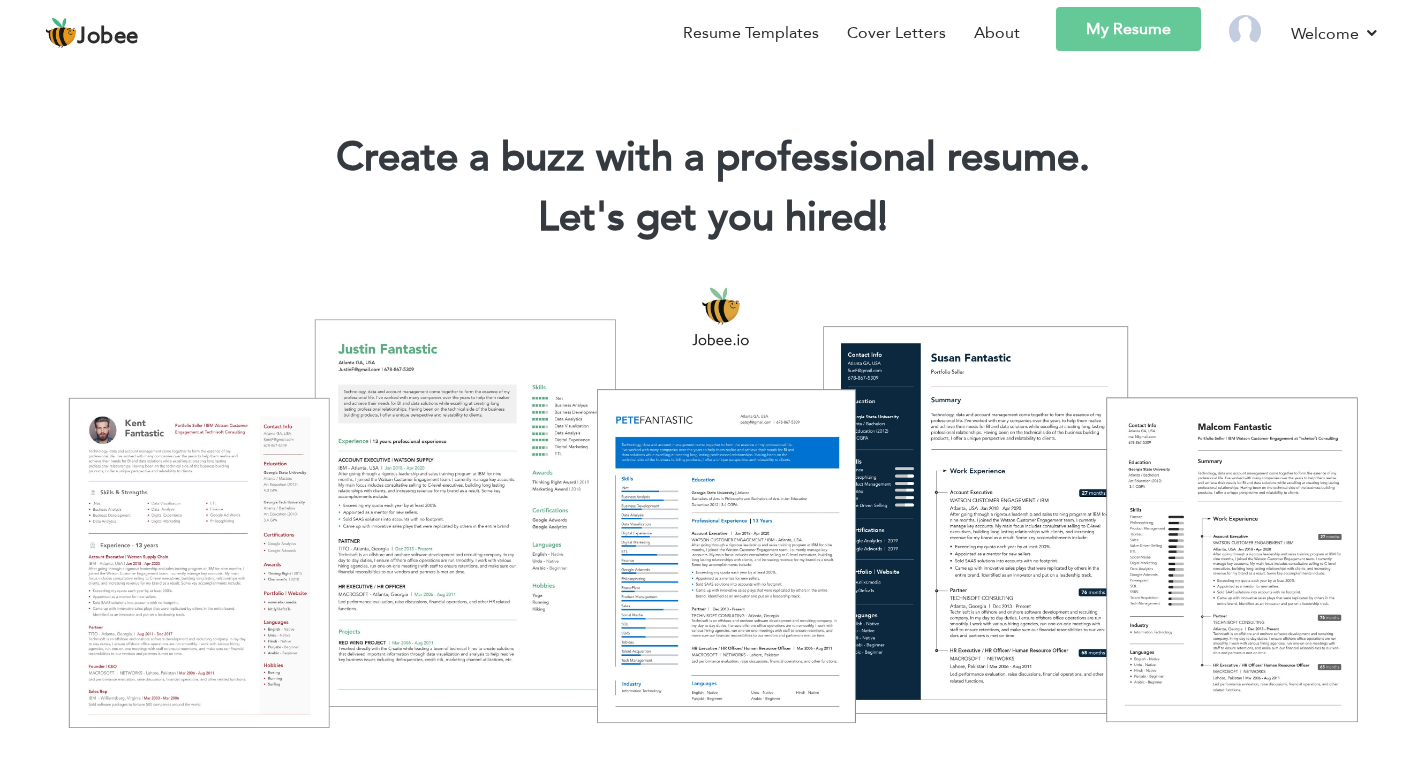 click on "My Resume" at bounding box center [1128, 29] 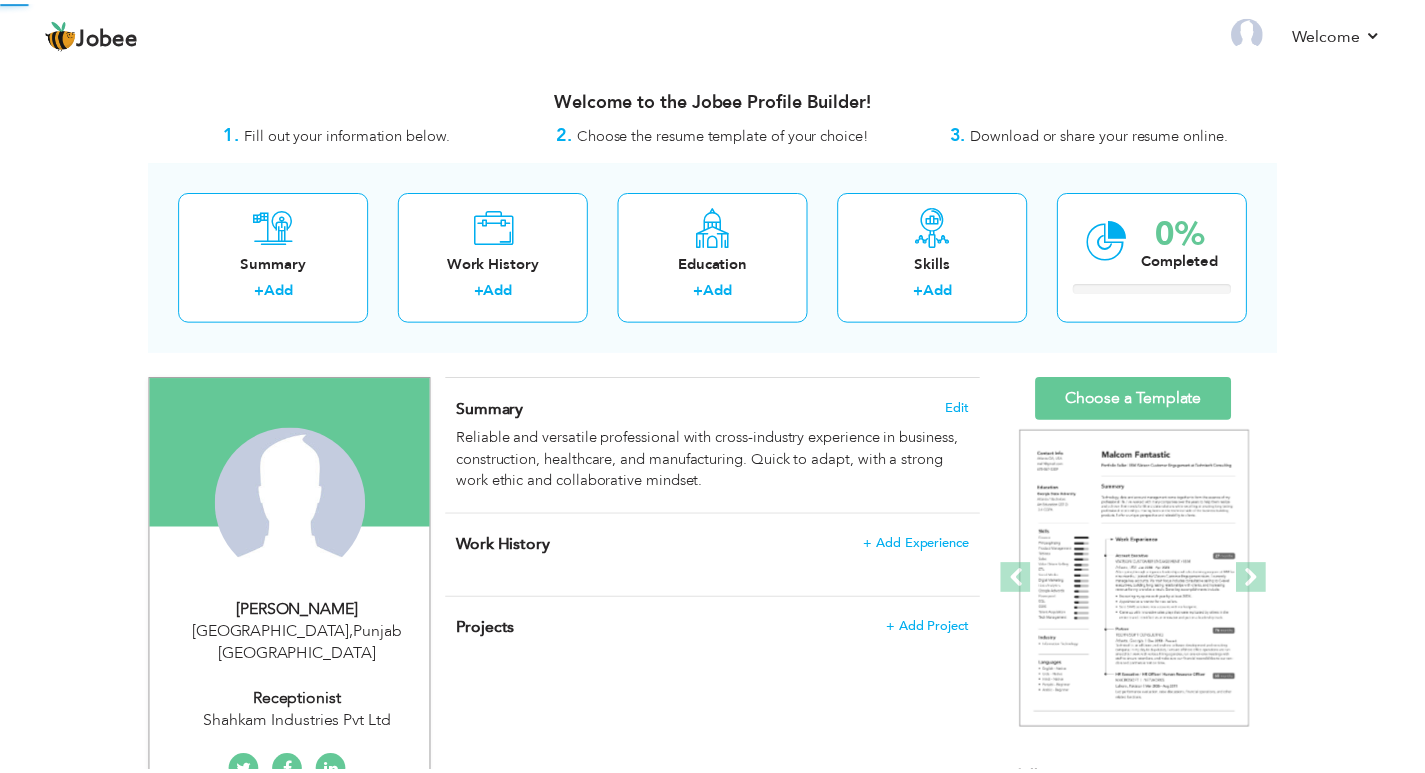 scroll, scrollTop: 0, scrollLeft: 0, axis: both 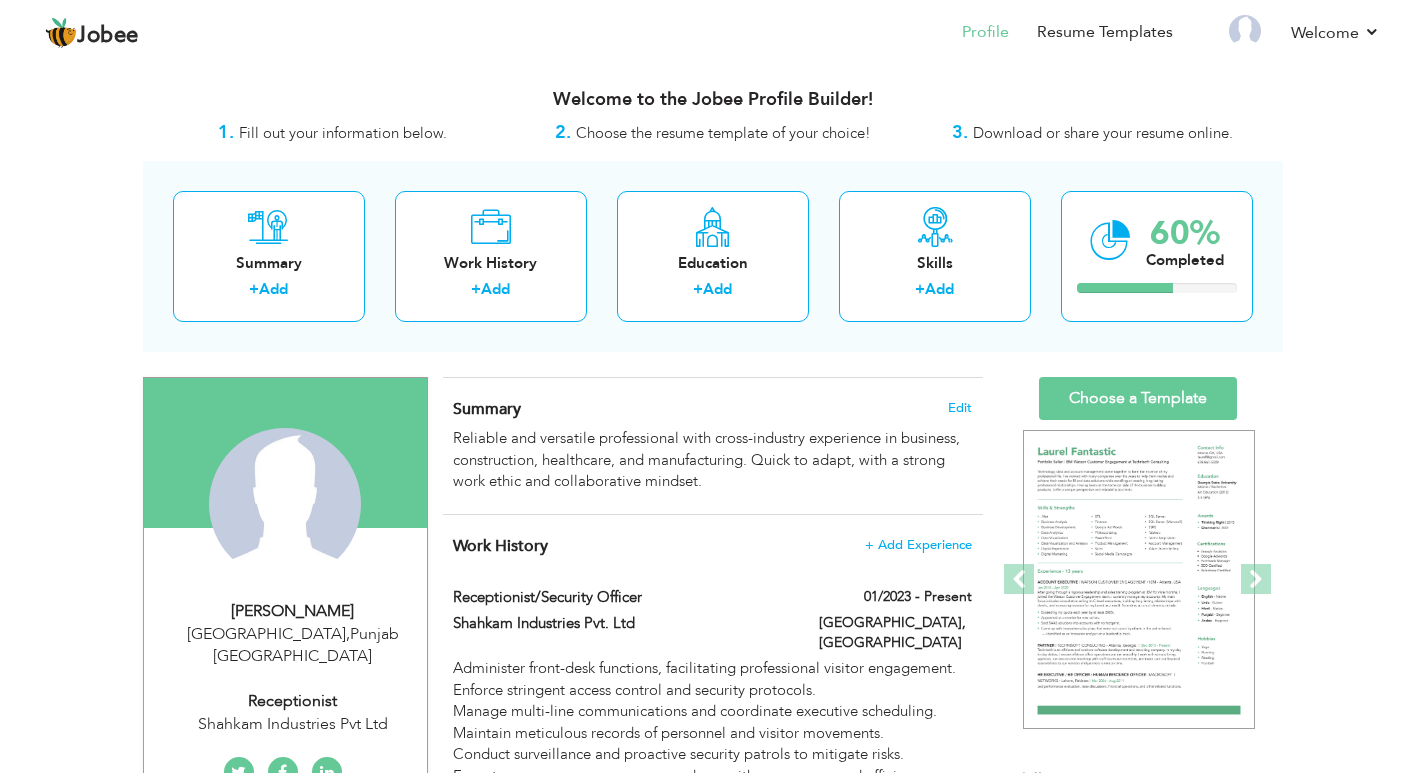 click on "Summary
+  Add
Work History
+  Add
Education
+  Add
Skills
+  Add
60%
Completed" at bounding box center (713, 256) 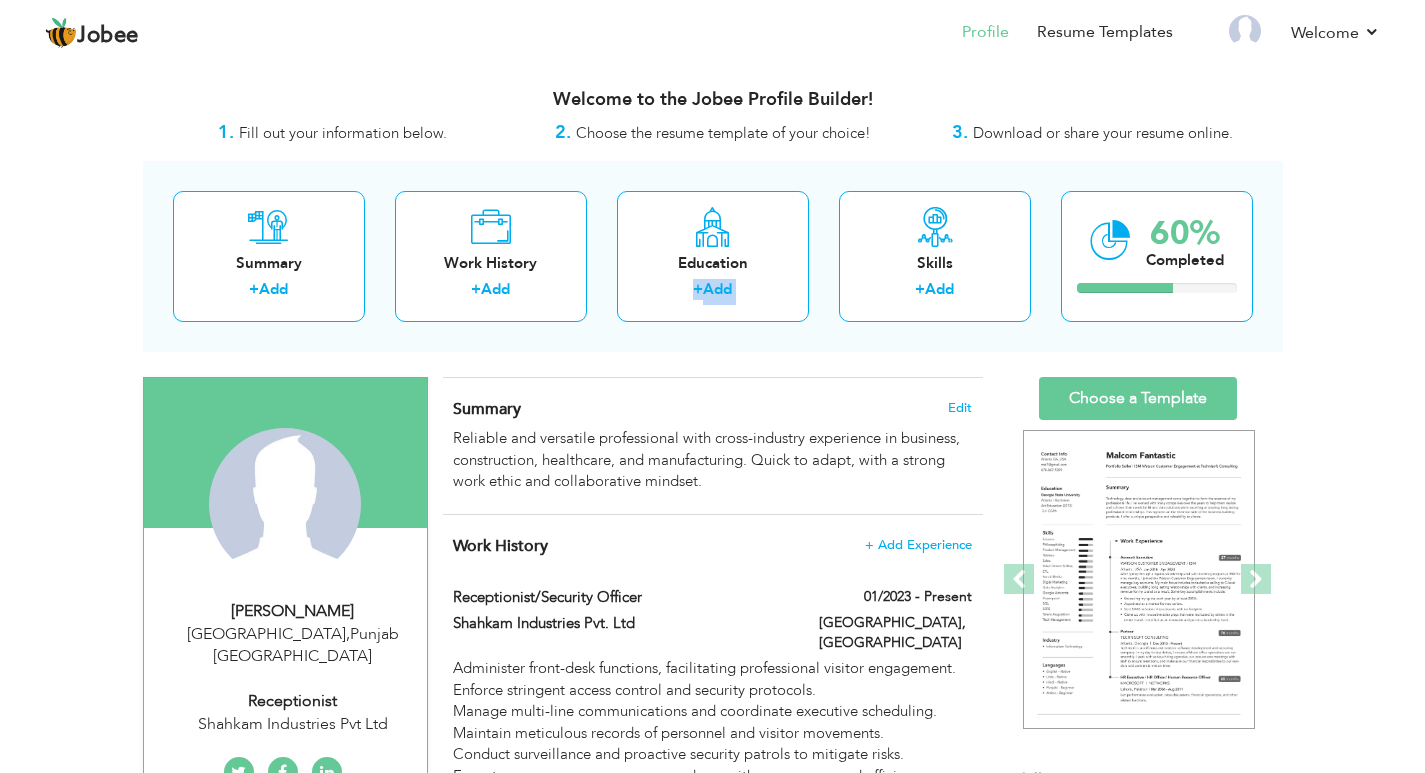 click on "Summary
+  Add
Work History
+  Add
Education
+  Add
Skills
+  Add
60%
Completed" at bounding box center (713, 256) 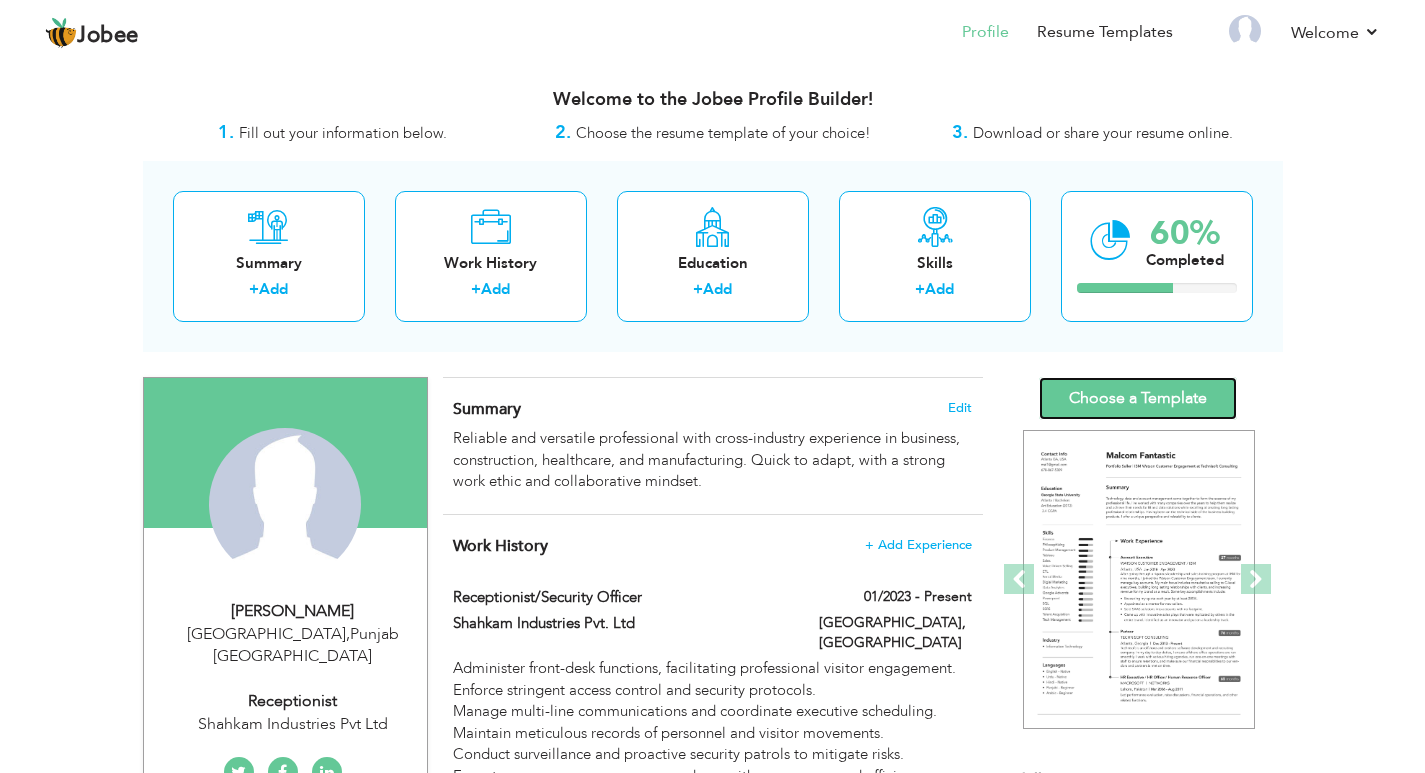 click on "Choose a Template" at bounding box center [1138, 398] 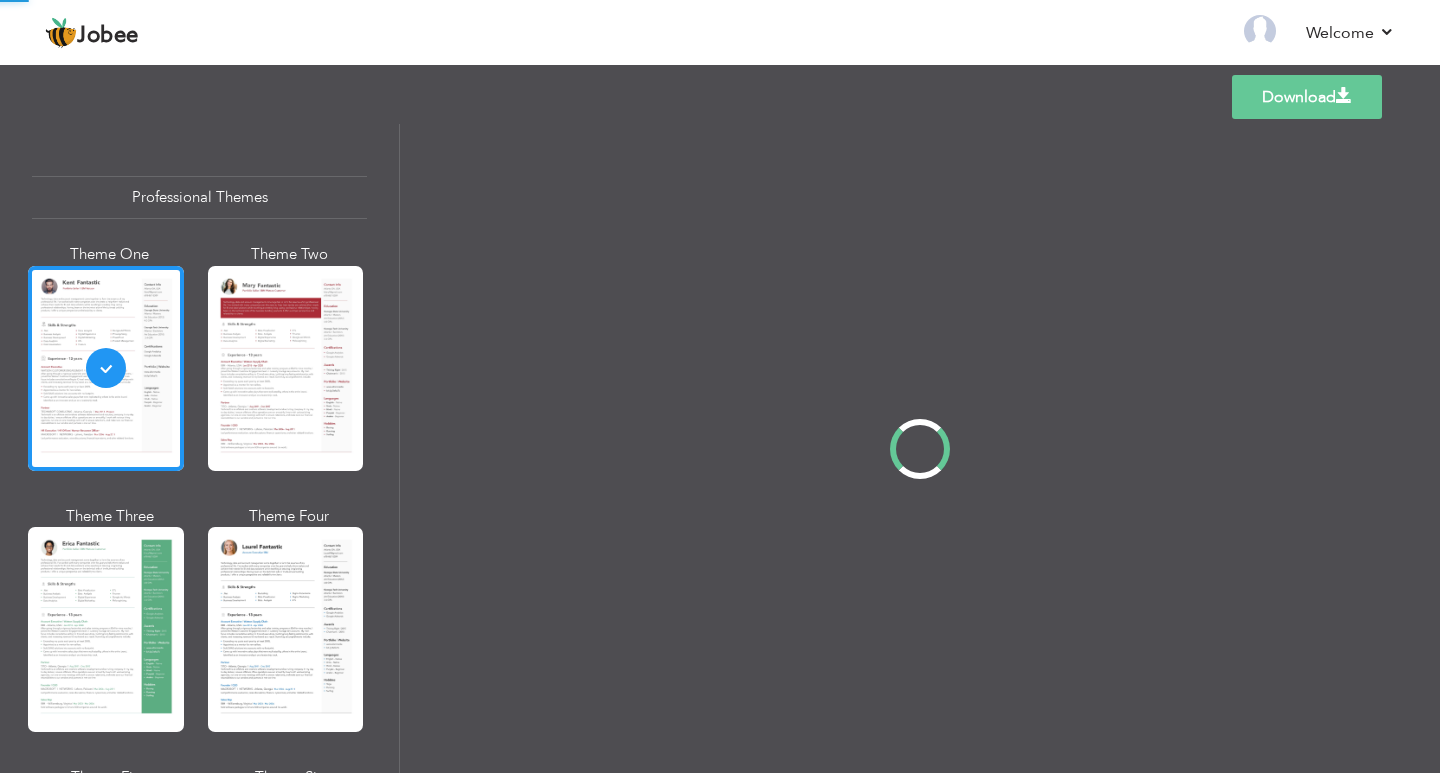 scroll, scrollTop: 0, scrollLeft: 0, axis: both 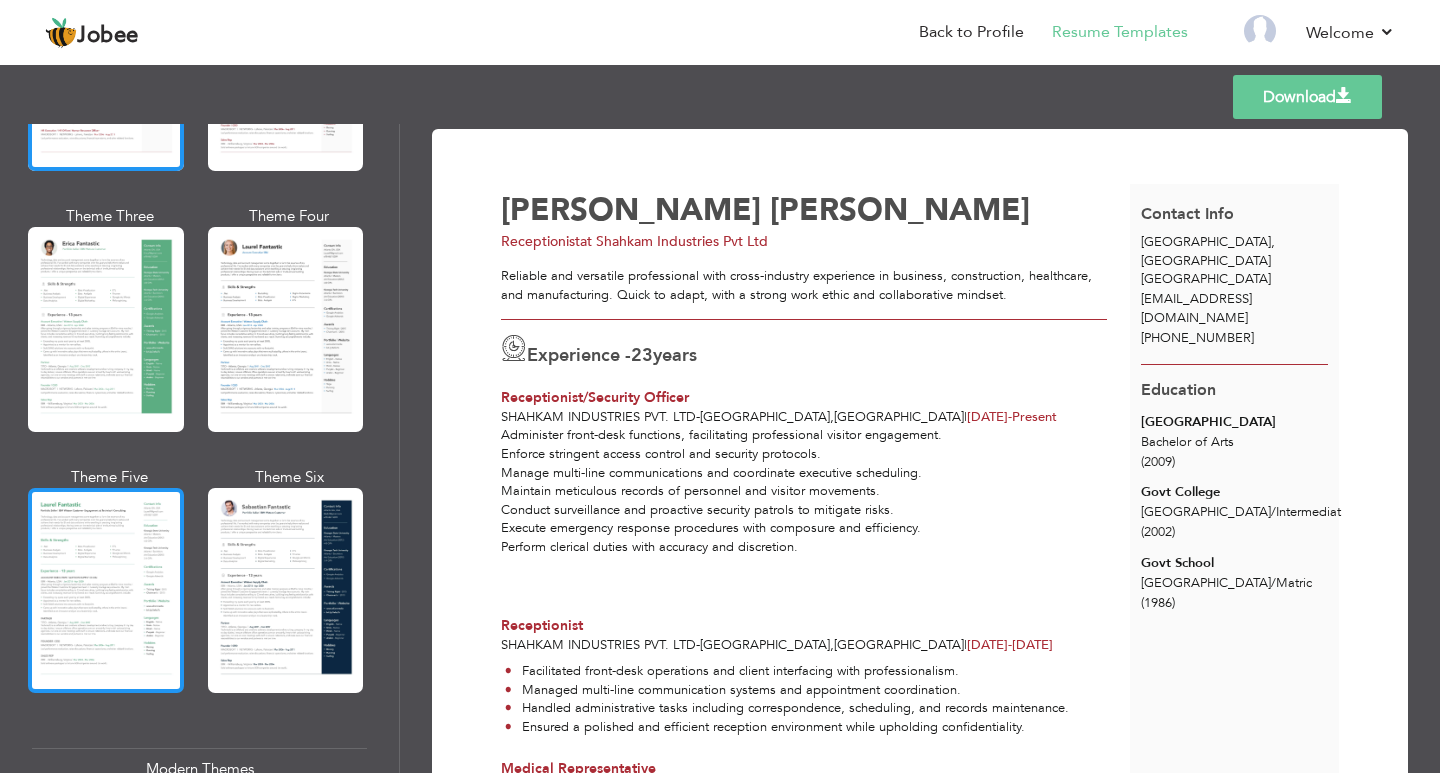 click at bounding box center [106, 590] 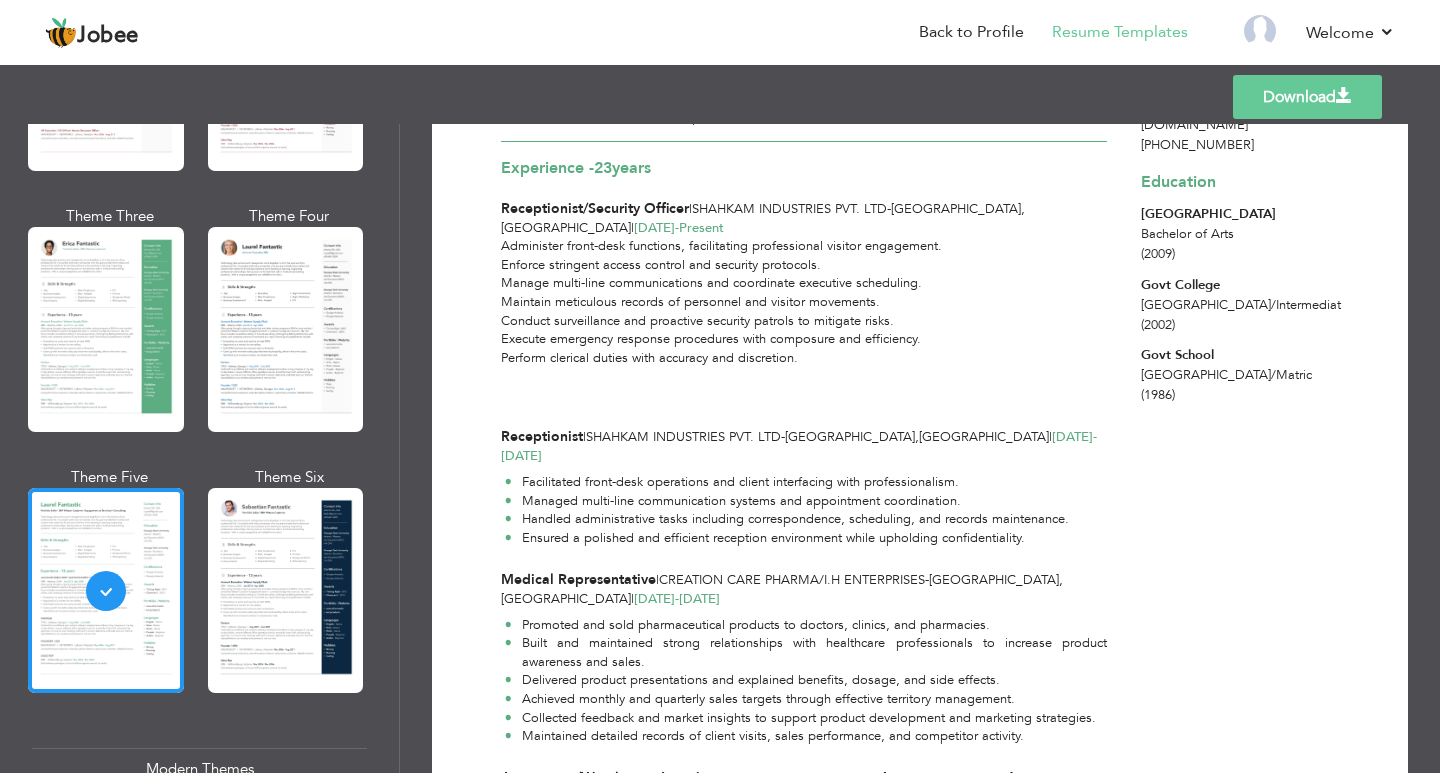 scroll, scrollTop: 78, scrollLeft: 0, axis: vertical 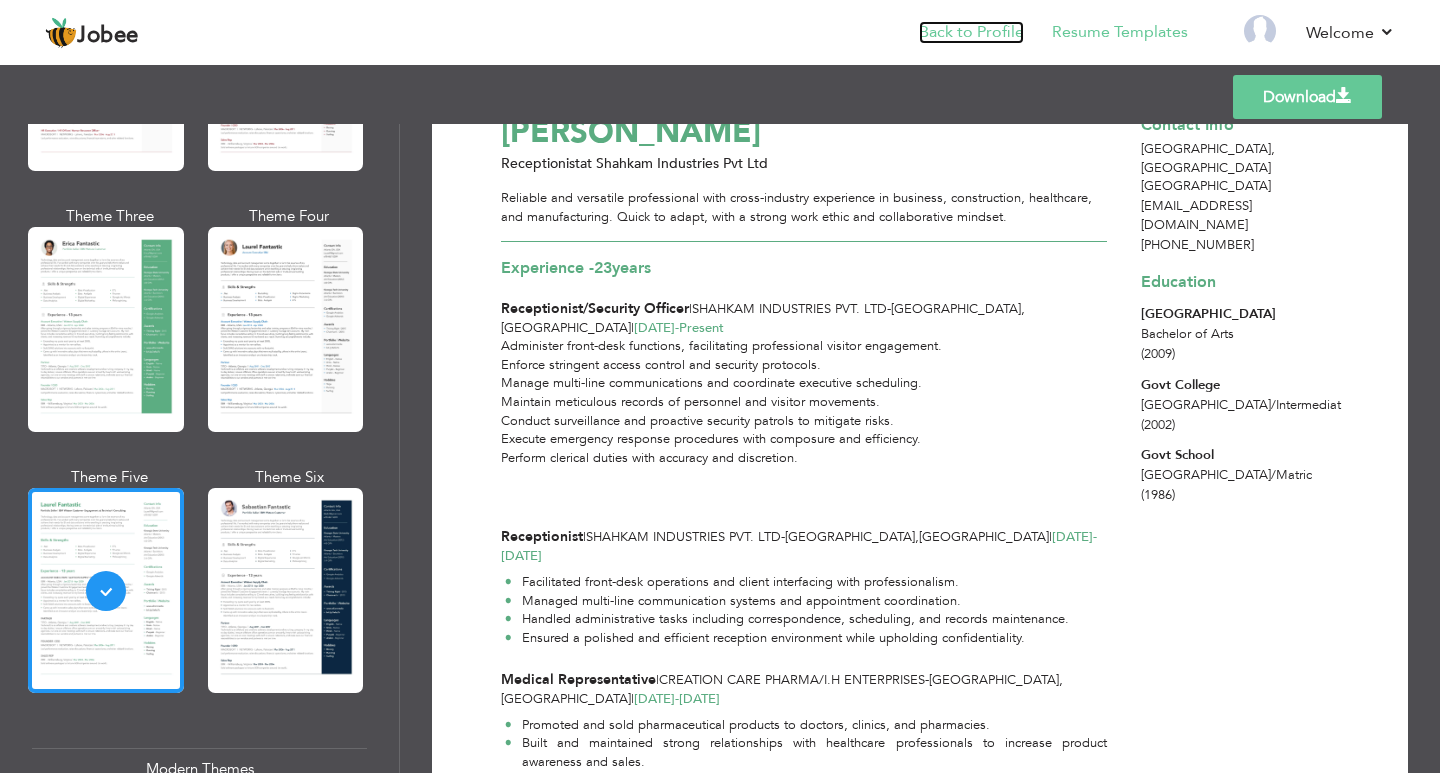 click on "Back to Profile" at bounding box center [971, 32] 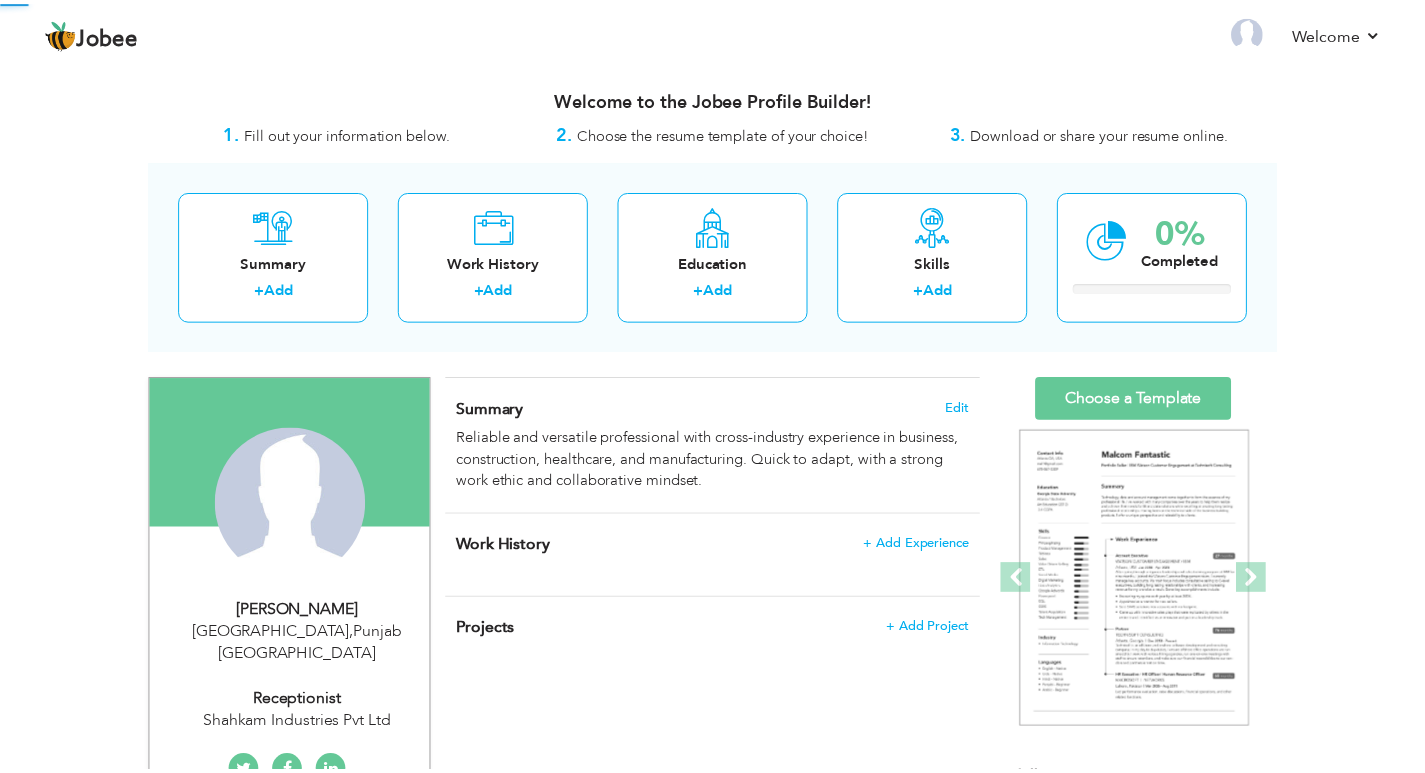 scroll, scrollTop: 0, scrollLeft: 0, axis: both 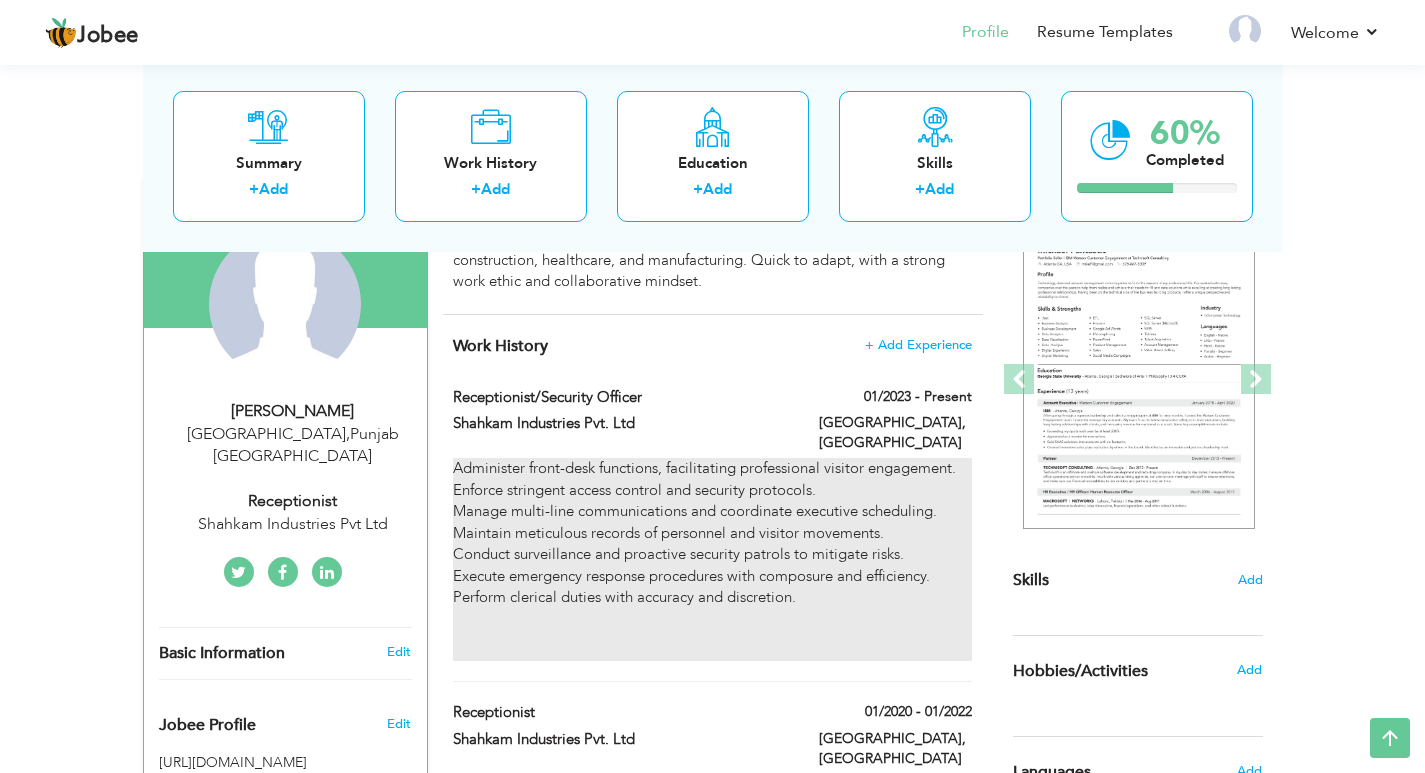 click on "Administer front-desk functions, facilitating professional visitor engagement.
Enforce stringent access control and security protocols.
Manage multi-line communications and coordinate executive scheduling.
Maintain meticulous records of personnel and visitor movements.
Conduct surveillance and proactive security patrols to mitigate risks.
Execute emergency response procedures with composure and efficiency.
Perform clerical duties with accuracy and discretion." at bounding box center (712, 533) 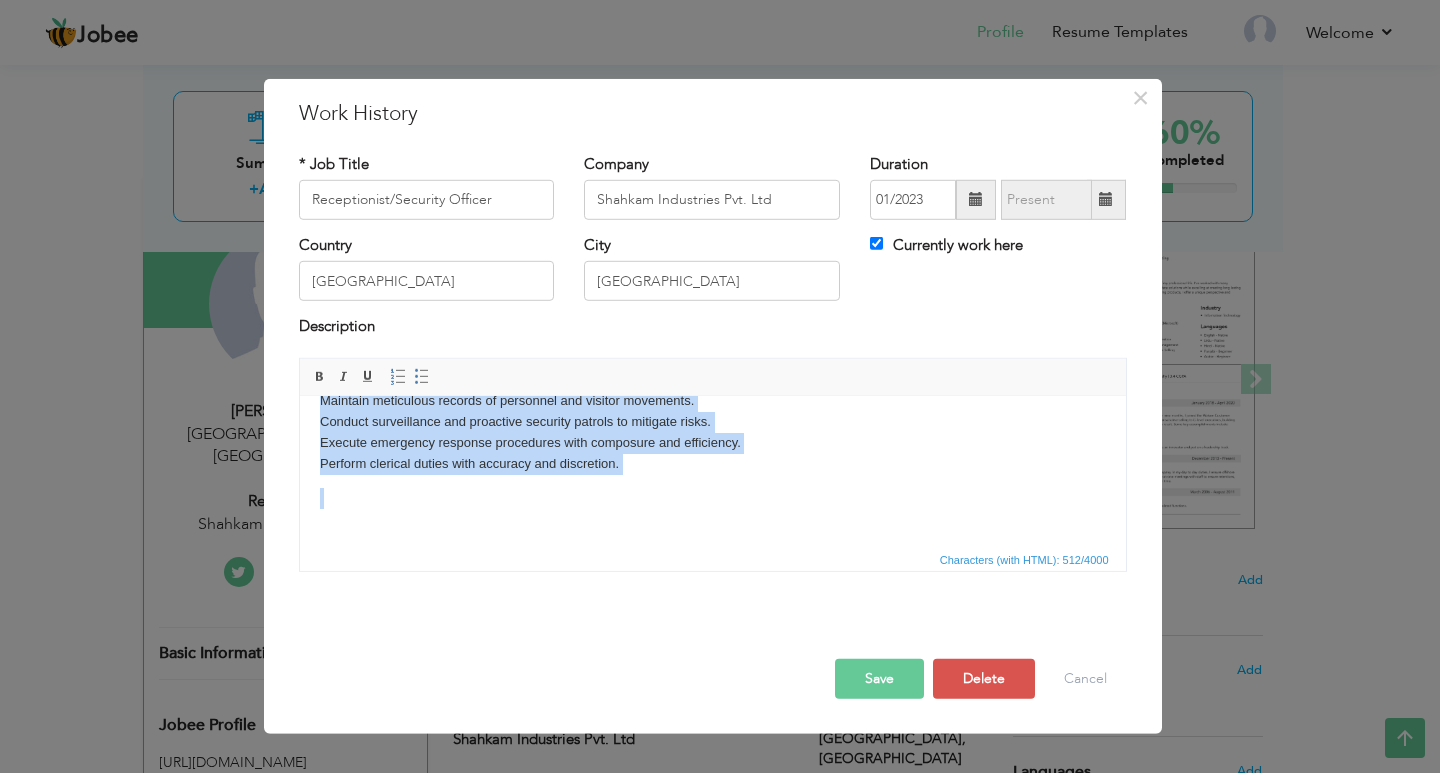 scroll, scrollTop: 90, scrollLeft: 0, axis: vertical 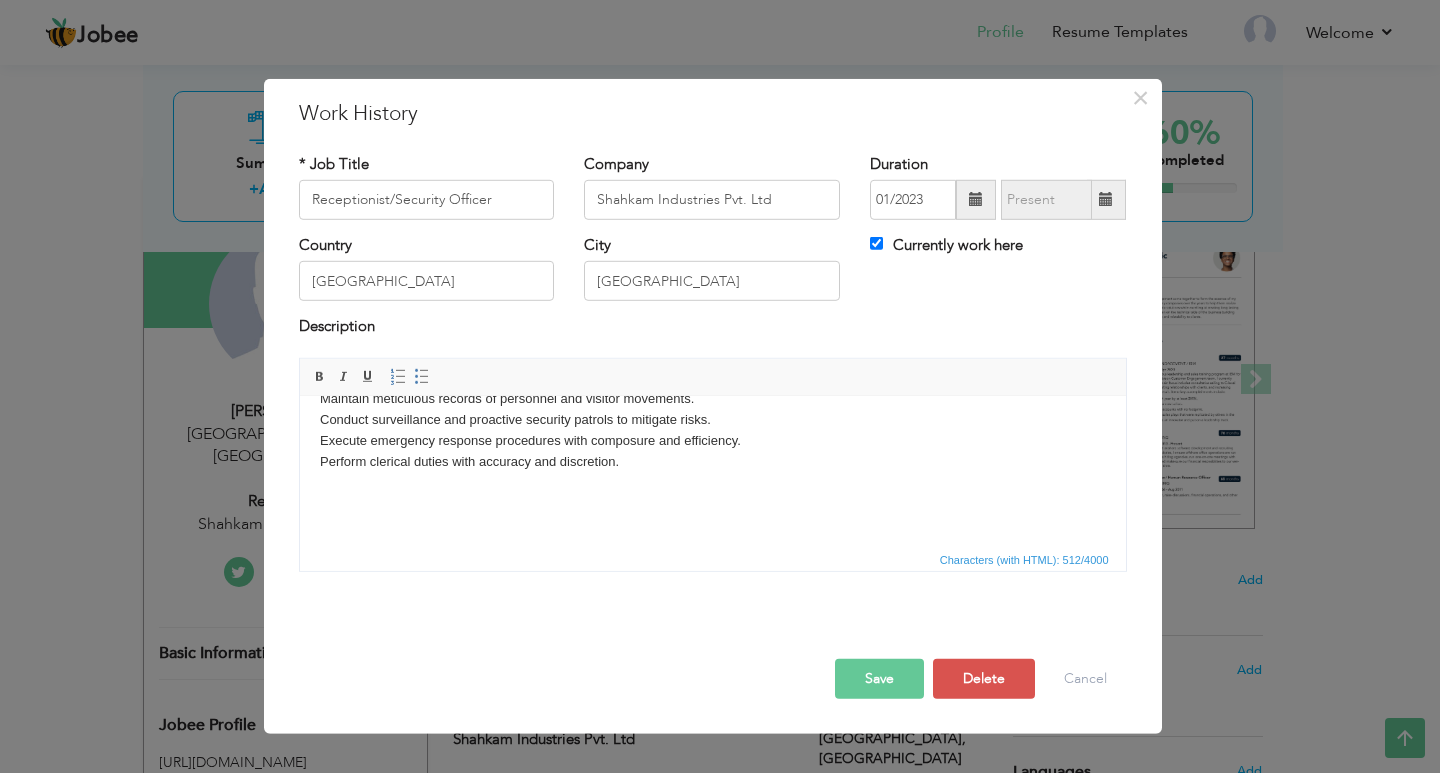 drag, startPoint x: 320, startPoint y: 425, endPoint x: 623, endPoint y: 406, distance: 303.59512 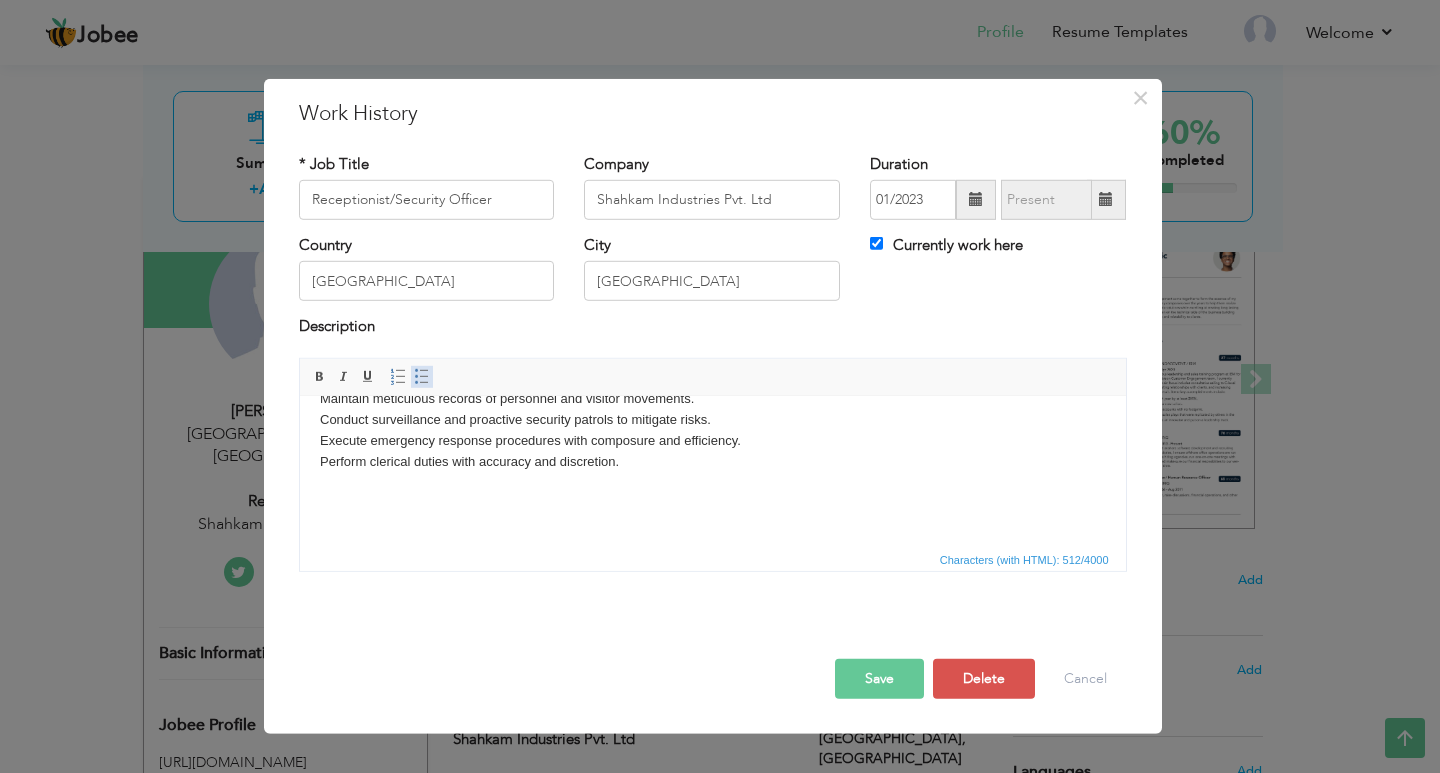 click on "Insert/Remove Bulleted List" at bounding box center [422, 377] 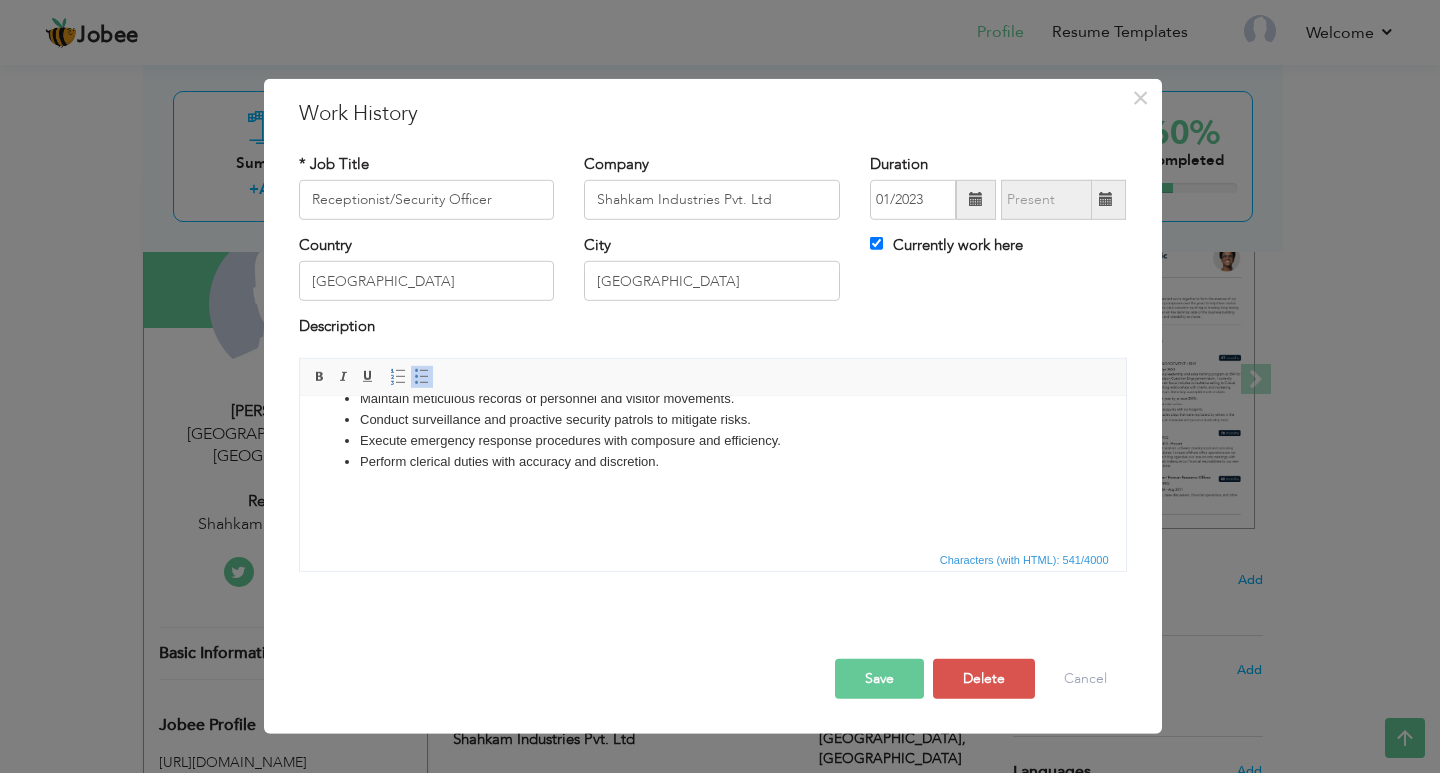 click on "Save" at bounding box center [879, 679] 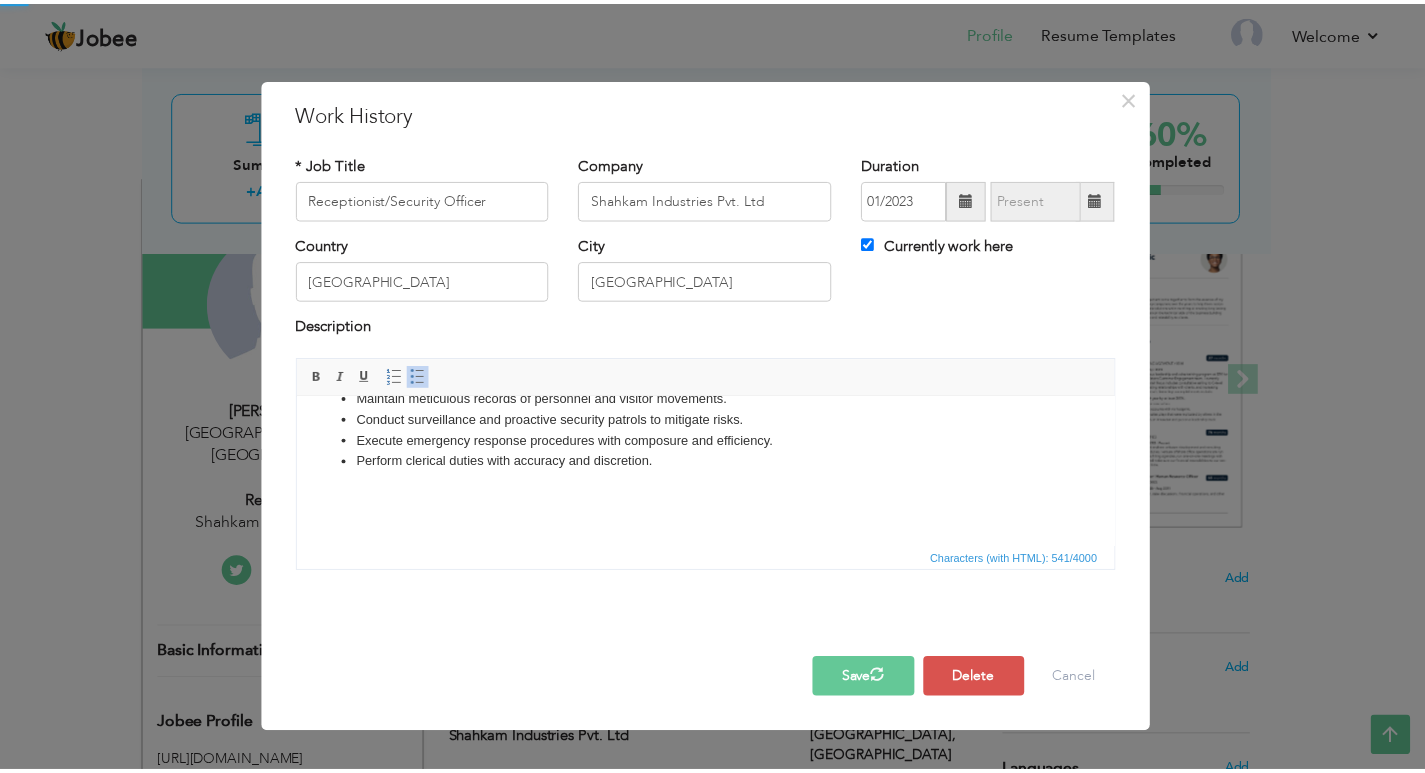 scroll, scrollTop: 0, scrollLeft: 0, axis: both 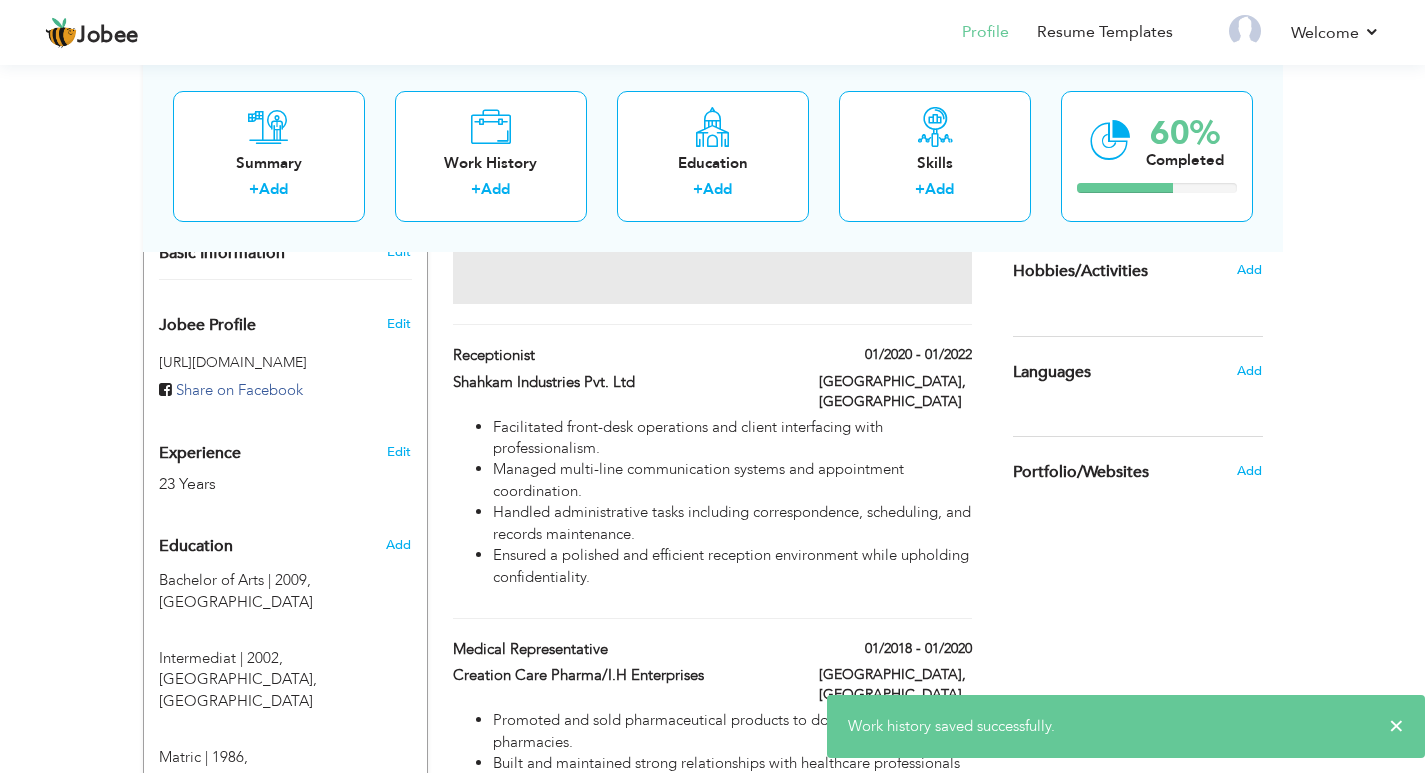 click on "Administer front-desk functions, facilitating professional visitor engagement.
Enforce stringent access control and security protocols.
Manage multi-line communications and coordinate executive scheduling.
Maintain meticulous records of personnel and visitor movements.
Conduct surveillance and proactive security patrols to mitigate risks.
Execute emergency response procedures with composure and efficiency.
Perform clerical duties with accuracy and discretion." at bounding box center (712, 181) 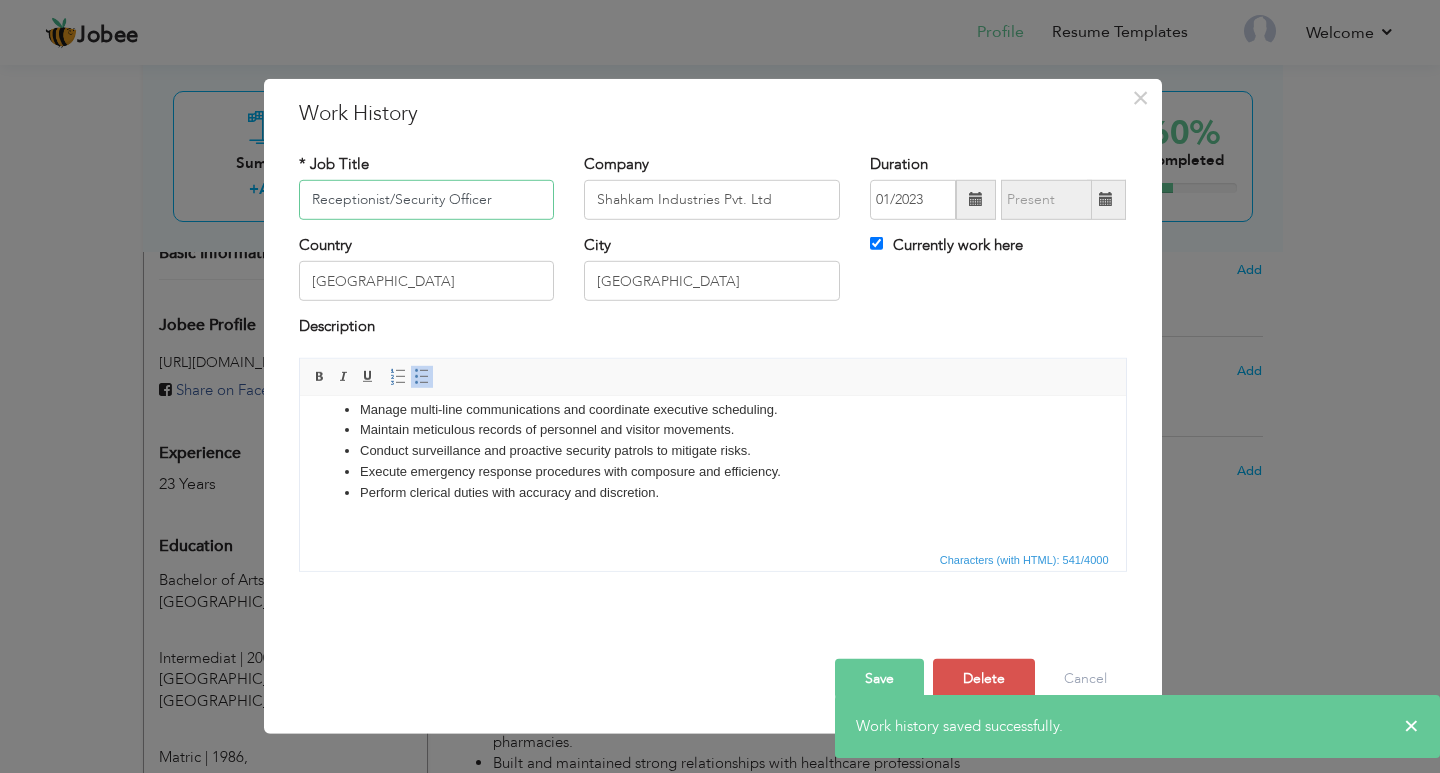 scroll, scrollTop: 90, scrollLeft: 0, axis: vertical 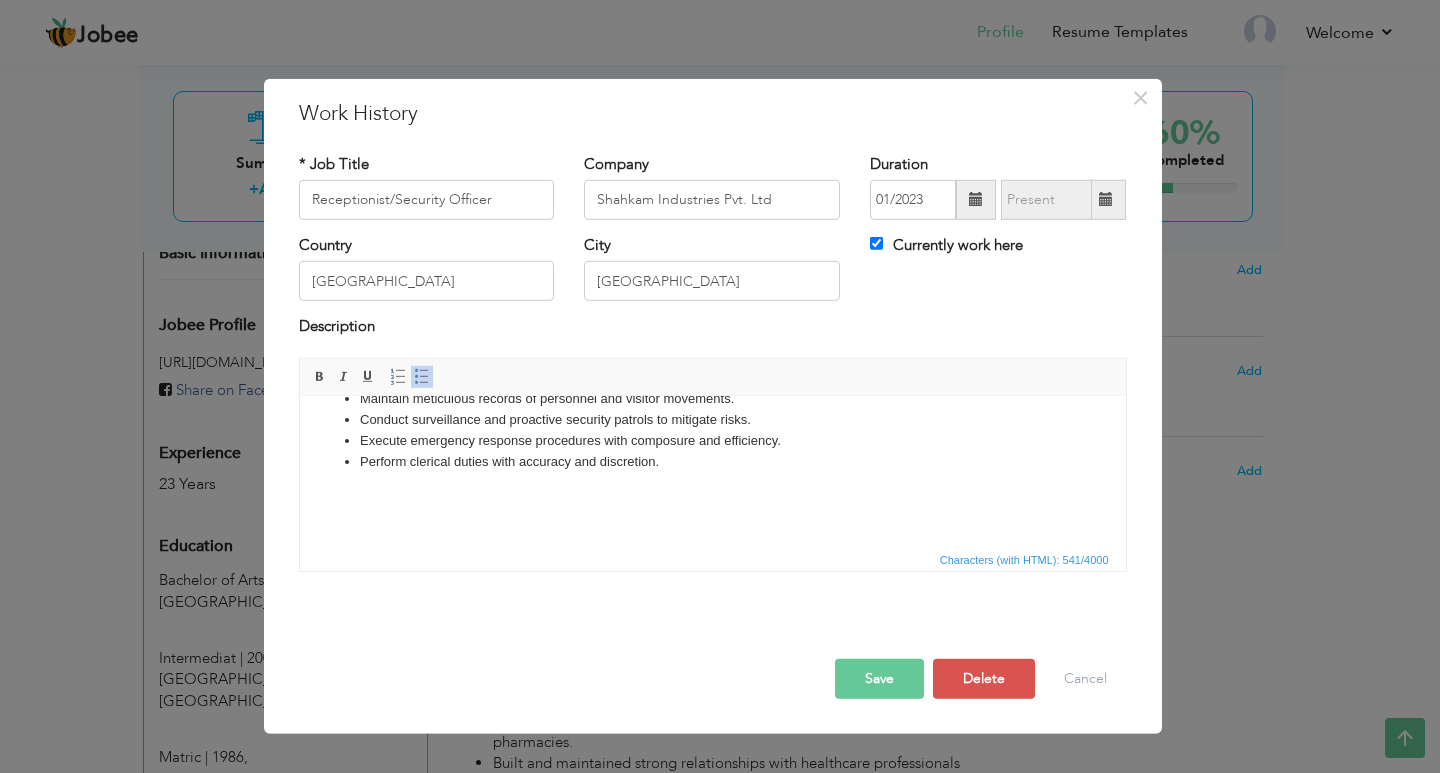 click on "Administer front-desk functions, facilitating professional visitor engagement. Enforce stringent access control and security protocols. Manage multi-line communications and coordinate executive scheduling. Maintain meticulous records of personnel and visitor movements. Conduct surveillance and proactive security patrols to mitigate risks. Execute emergency response procedures with composure and efficiency. Perform clerical duties with accuracy and discretion." at bounding box center (712, 426) 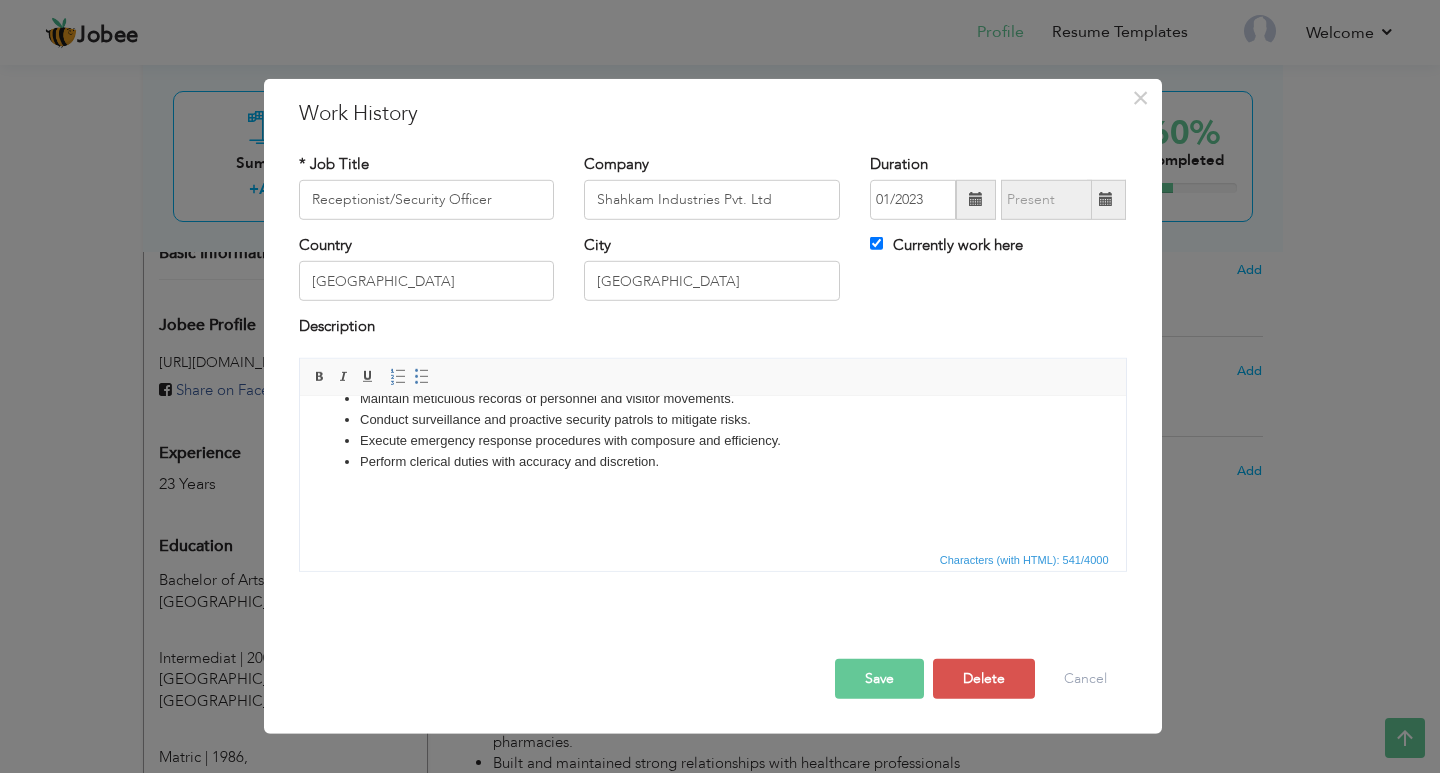 type 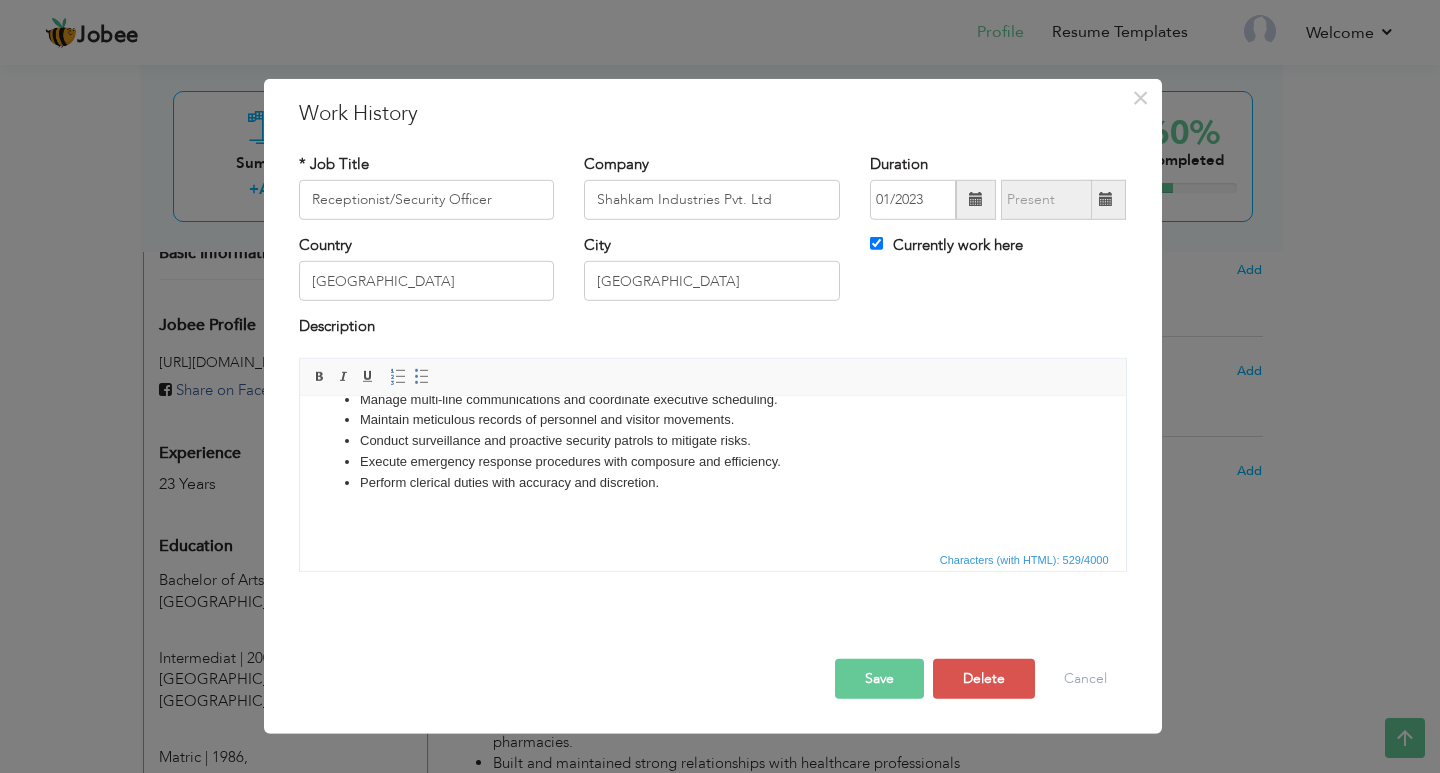click on "Characters (with HTML): 529/4000" at bounding box center (713, 559) 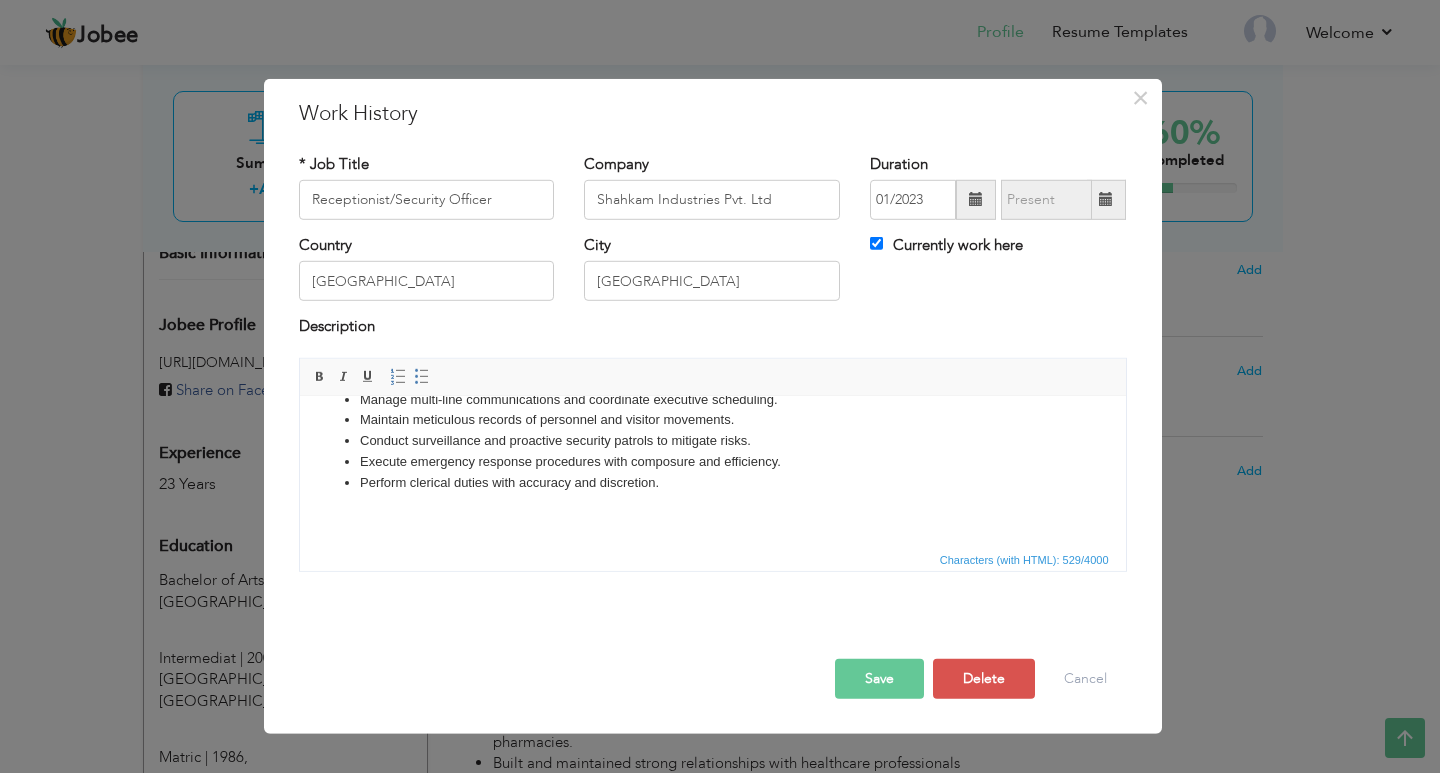 click on "Administer front-desk functions, facilitating professional visitor engagement. Enforce stringent access control and security protocols. Manage multi-line communications and coordinate executive scheduling. Maintain meticulous records of personnel and visitor movements. Conduct surveillance and proactive security patrols to mitigate risks. Execute emergency response procedures with composure and efficiency. Perform clerical duties with accuracy and discretion." at bounding box center [712, 436] 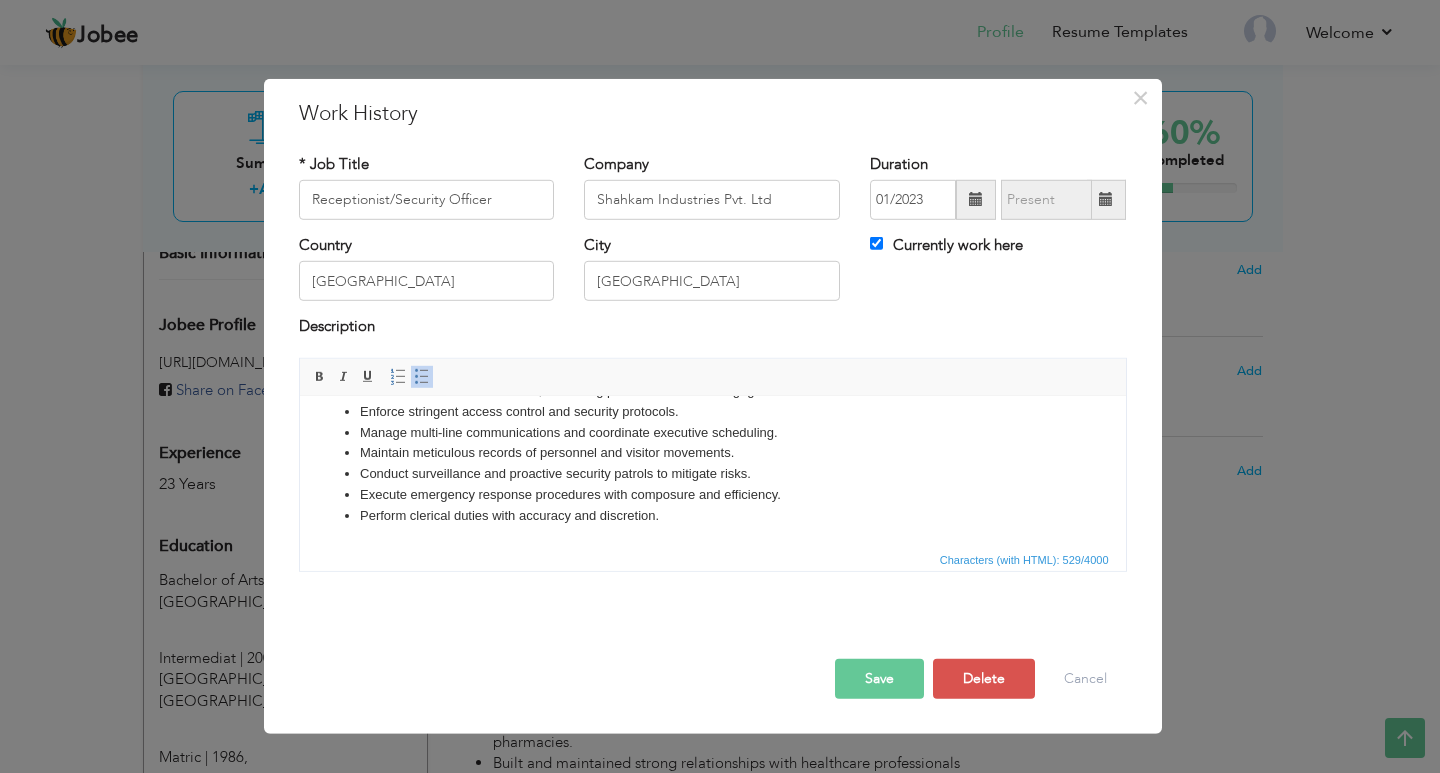 click on "Save" at bounding box center (879, 679) 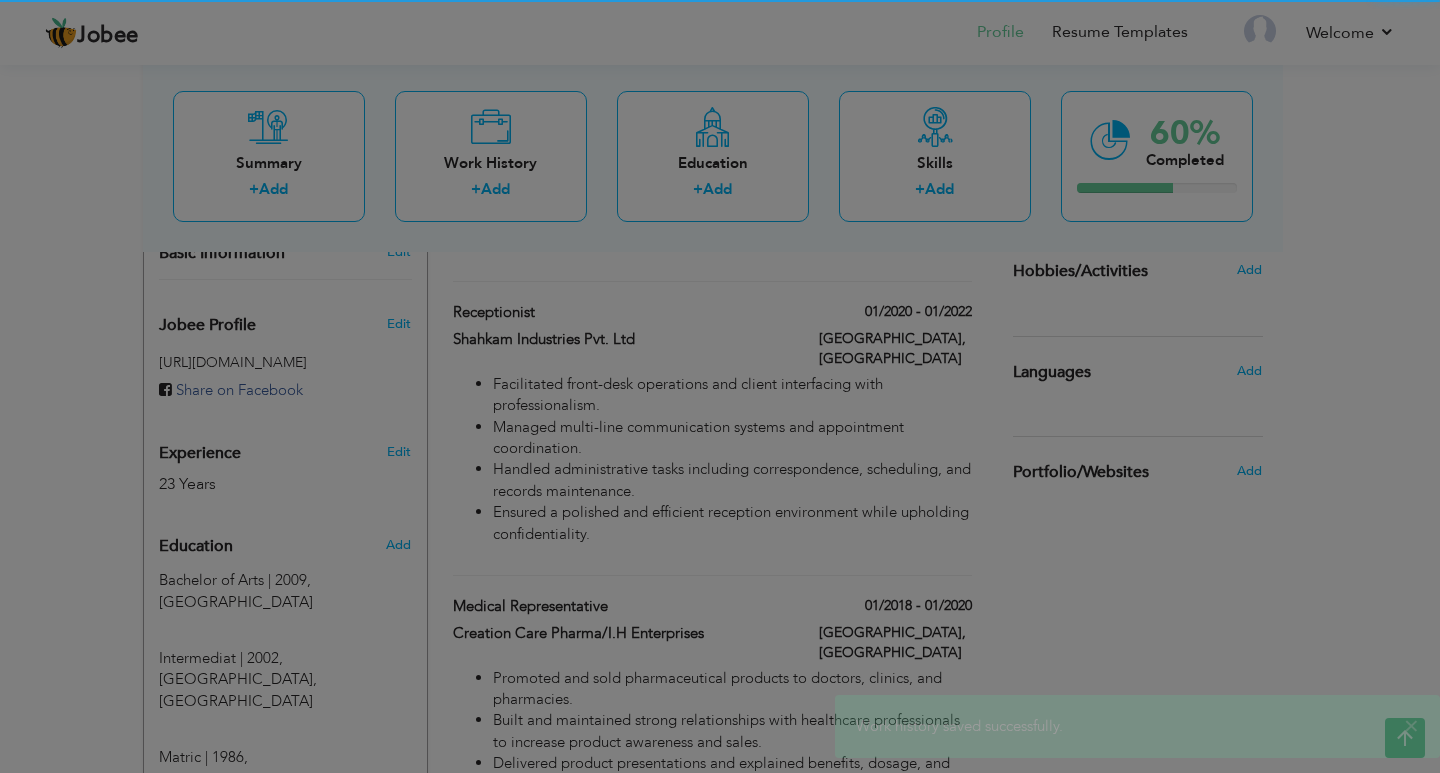 scroll, scrollTop: 0, scrollLeft: 0, axis: both 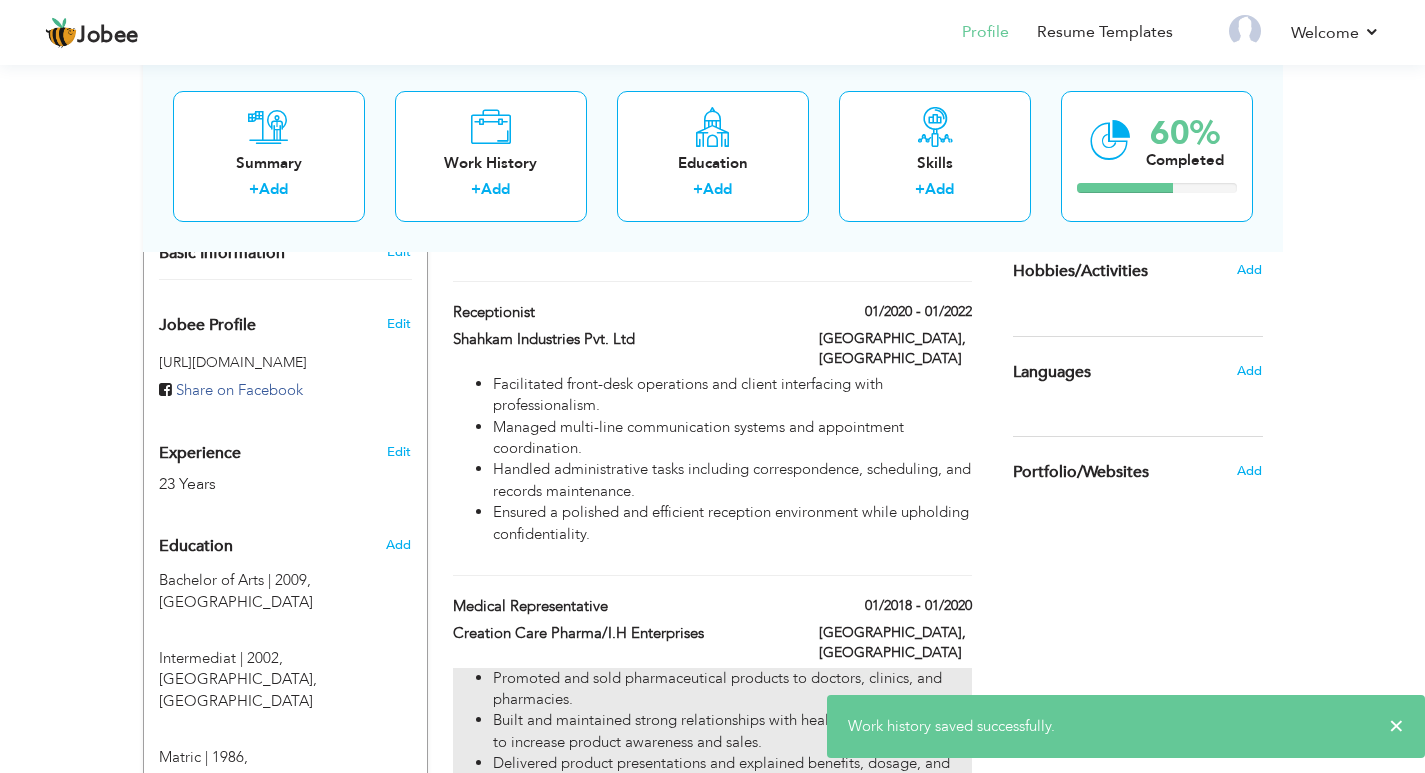 click on "Promoted and sold pharmaceutical products to doctors, clinics, and pharmacies." at bounding box center (732, 689) 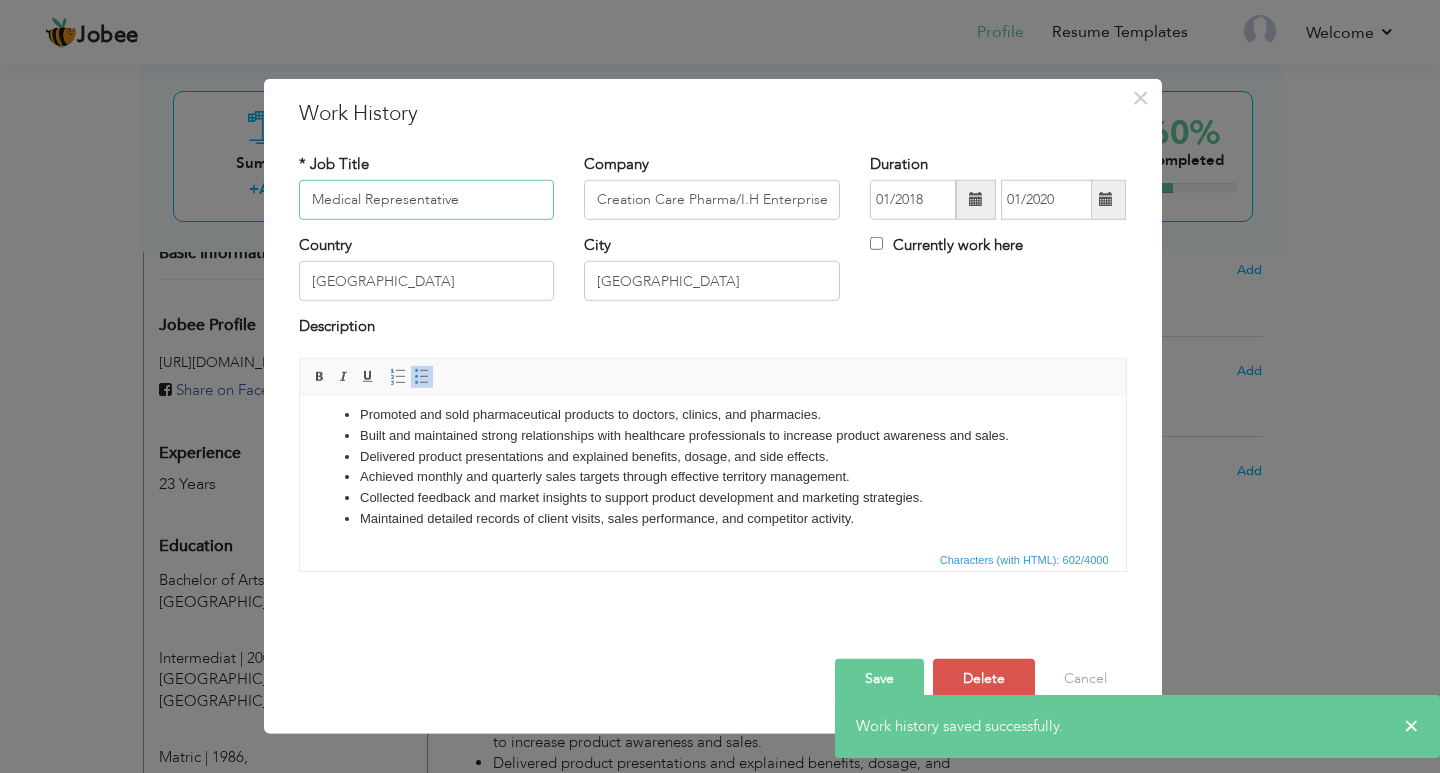 scroll, scrollTop: 15, scrollLeft: 0, axis: vertical 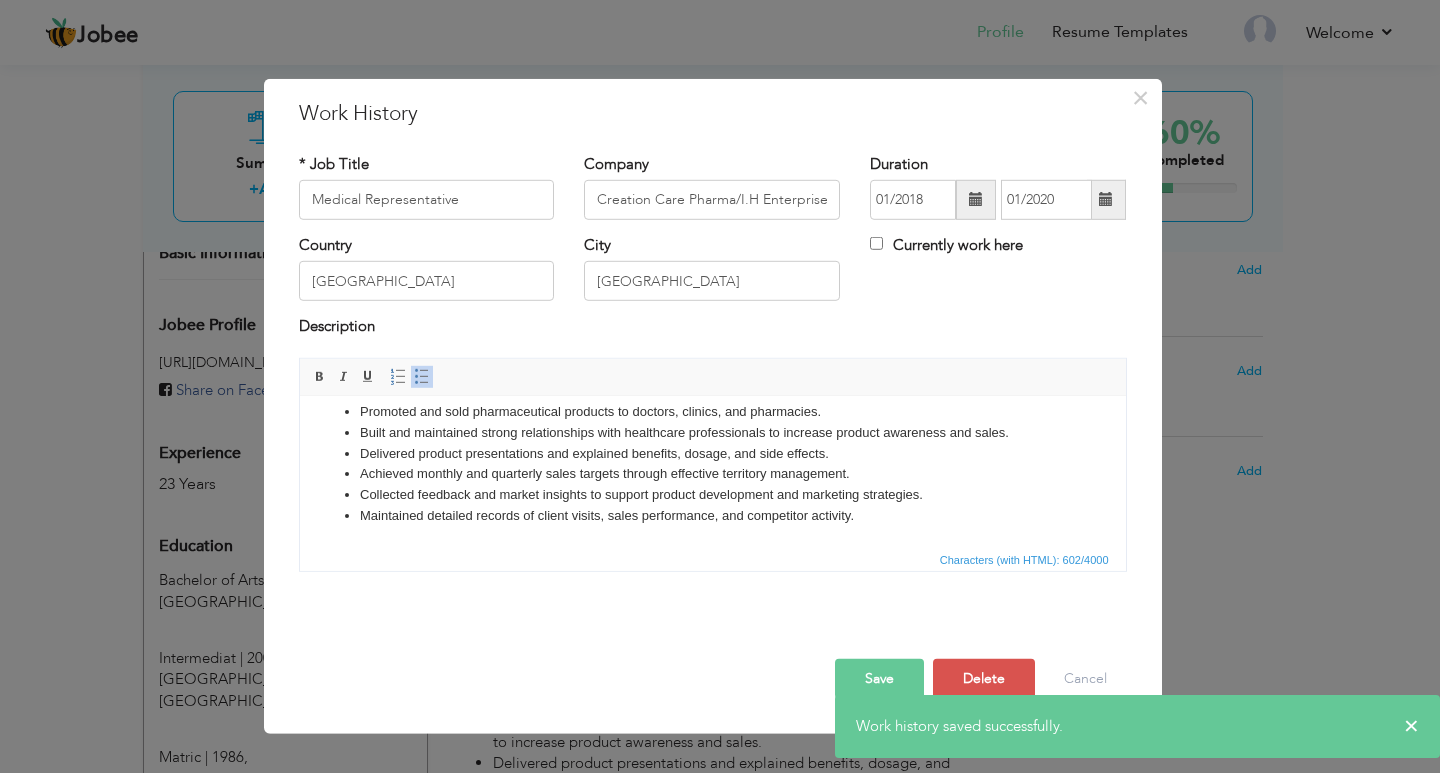 click on "Save" at bounding box center [879, 679] 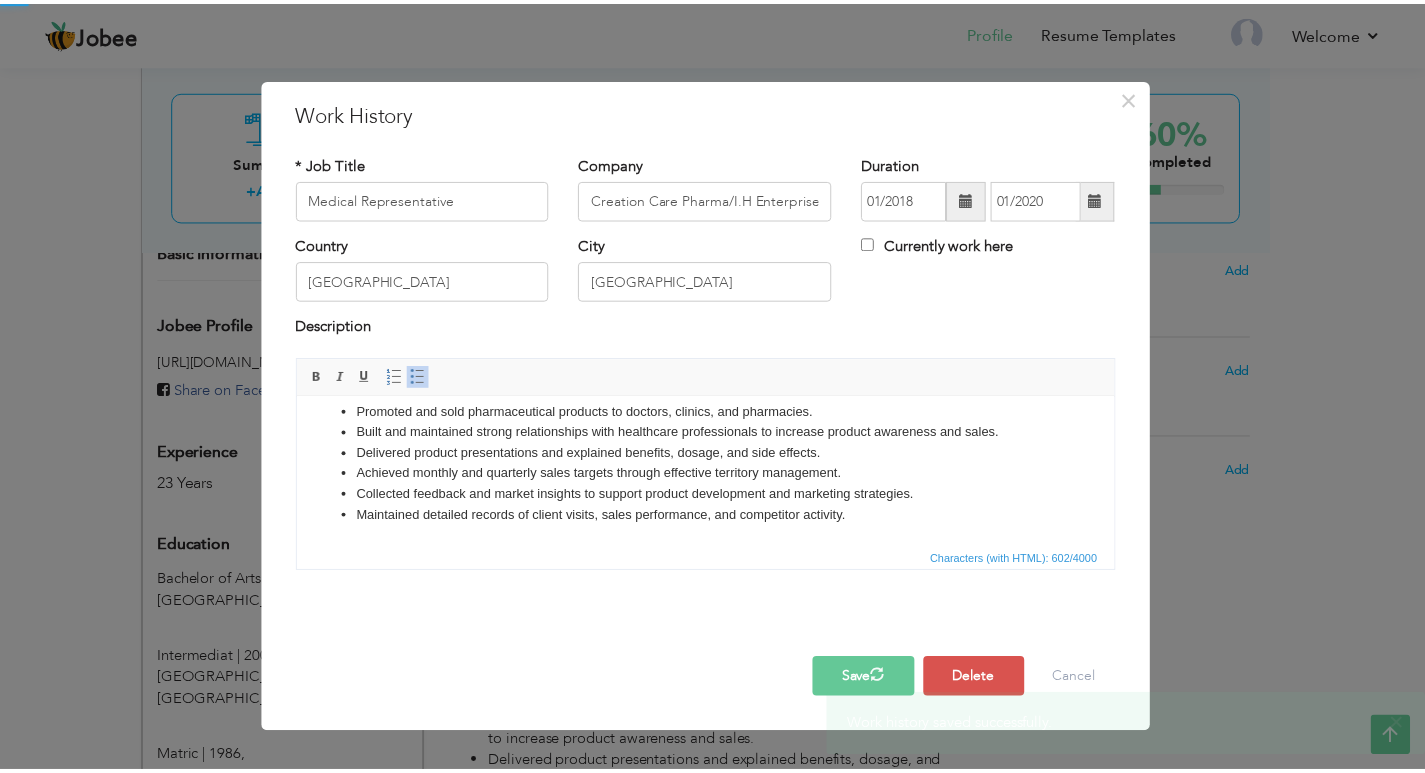 scroll, scrollTop: 0, scrollLeft: 0, axis: both 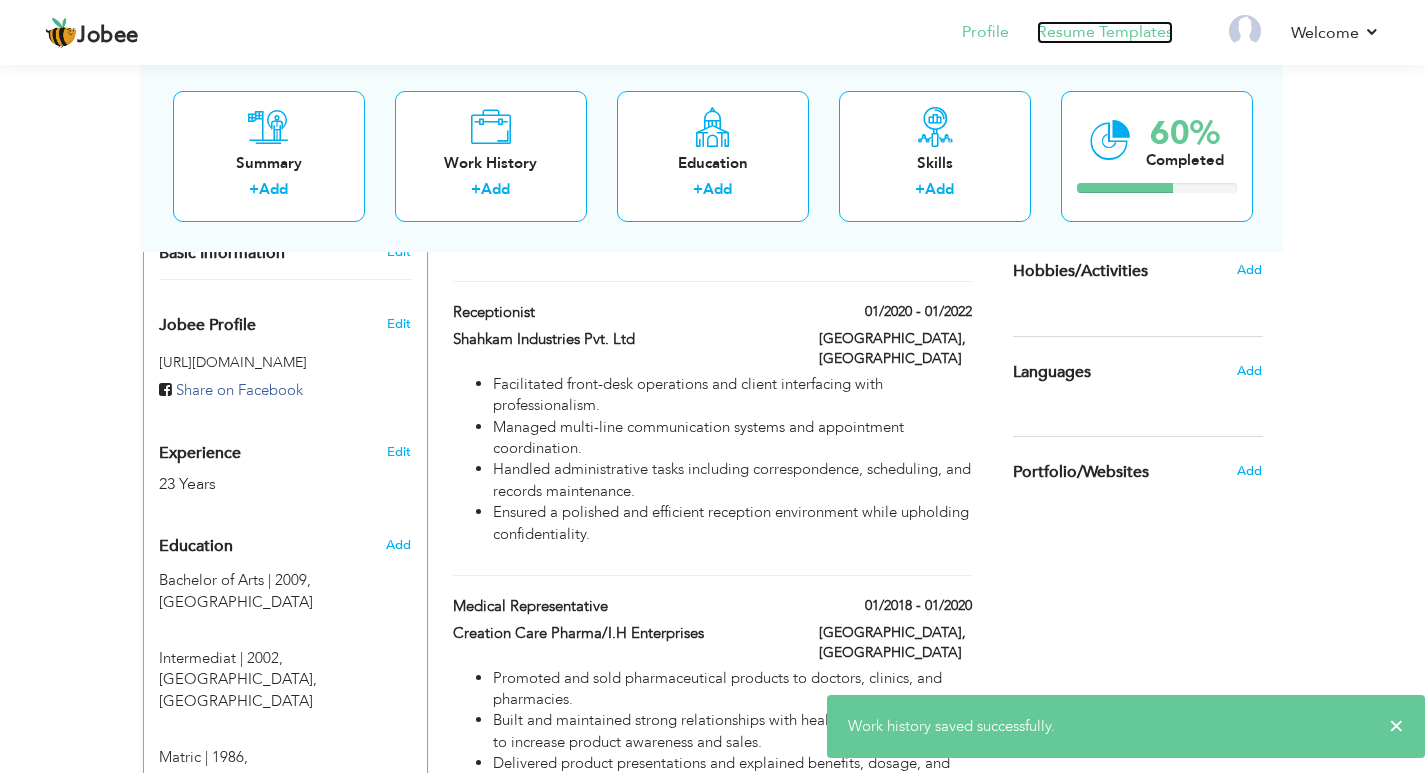 click on "Resume Templates" at bounding box center [1105, 32] 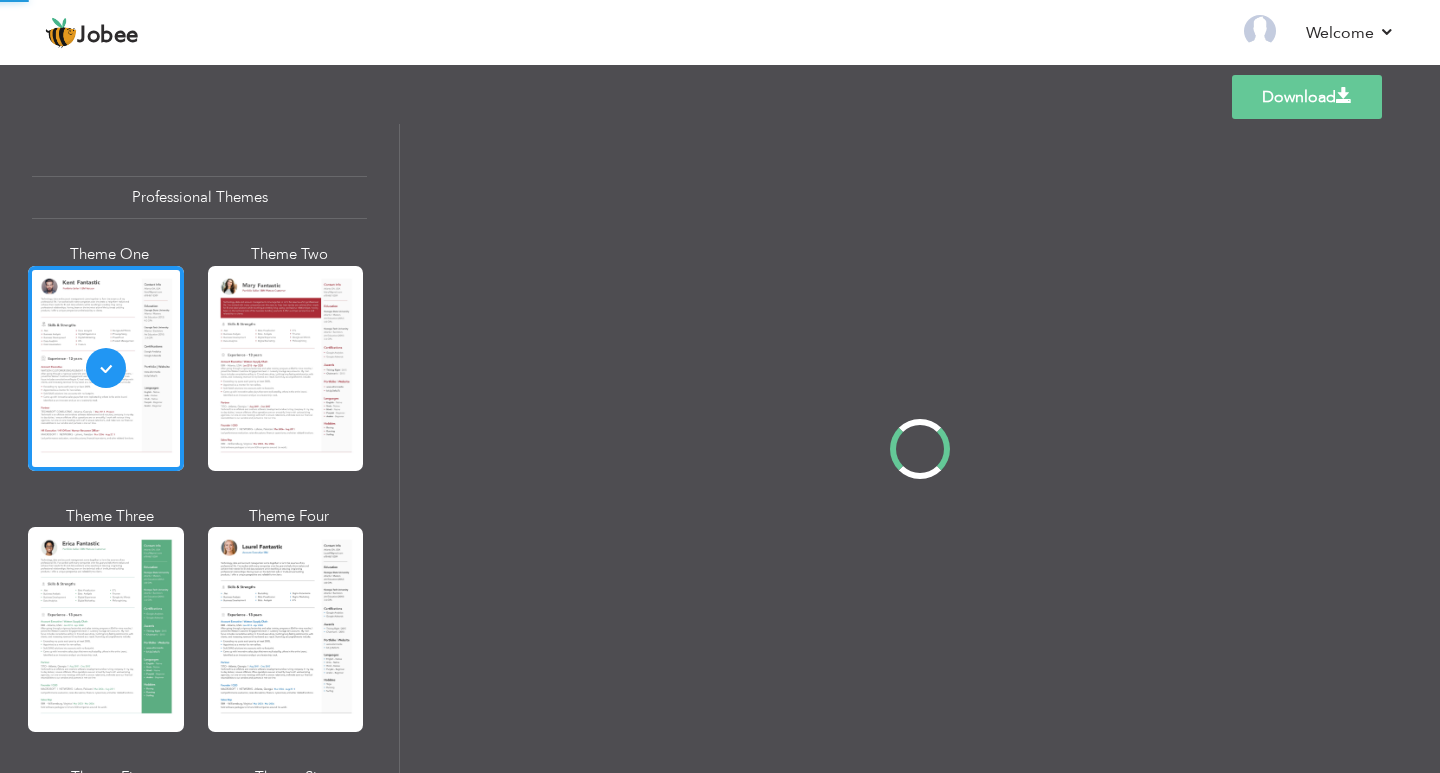 scroll, scrollTop: 0, scrollLeft: 0, axis: both 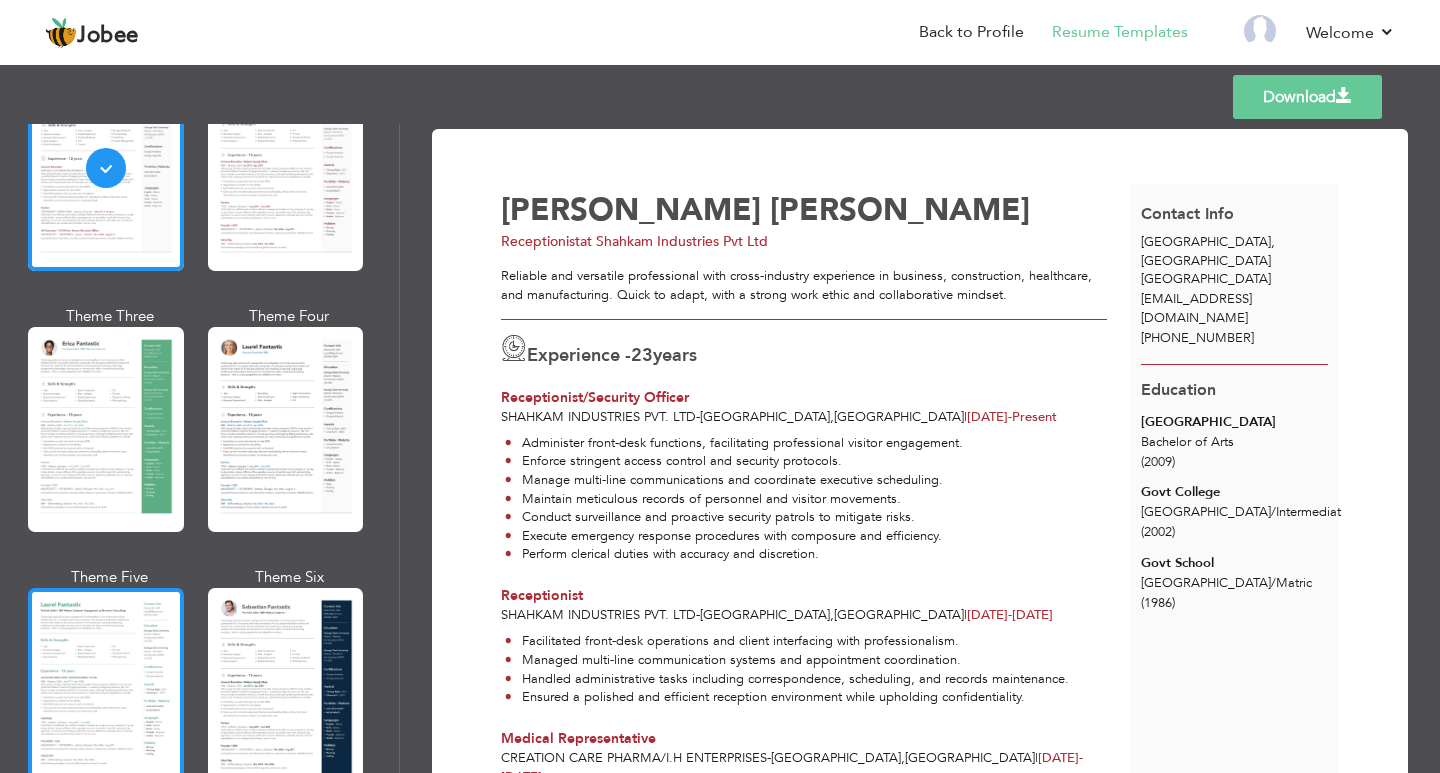 click at bounding box center (106, 690) 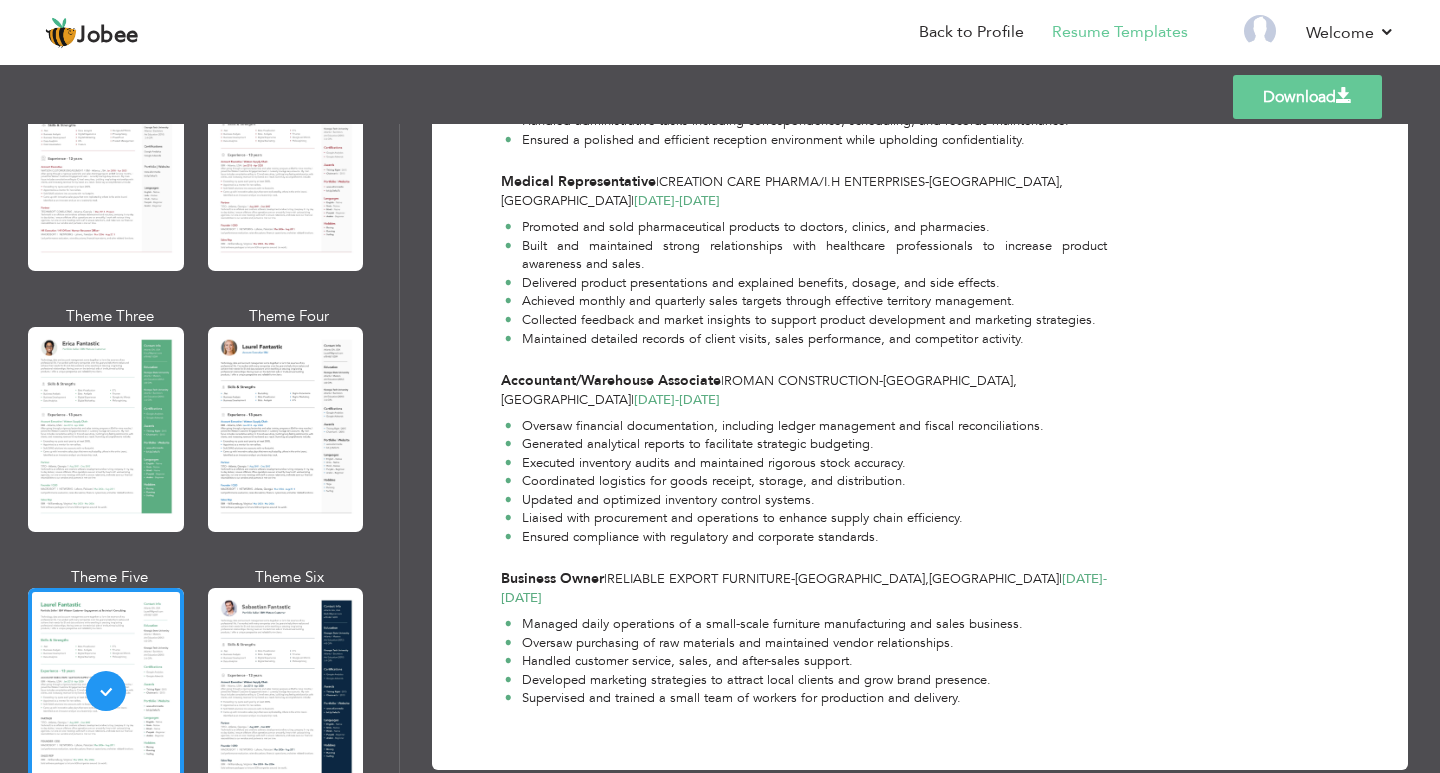 scroll, scrollTop: 548, scrollLeft: 0, axis: vertical 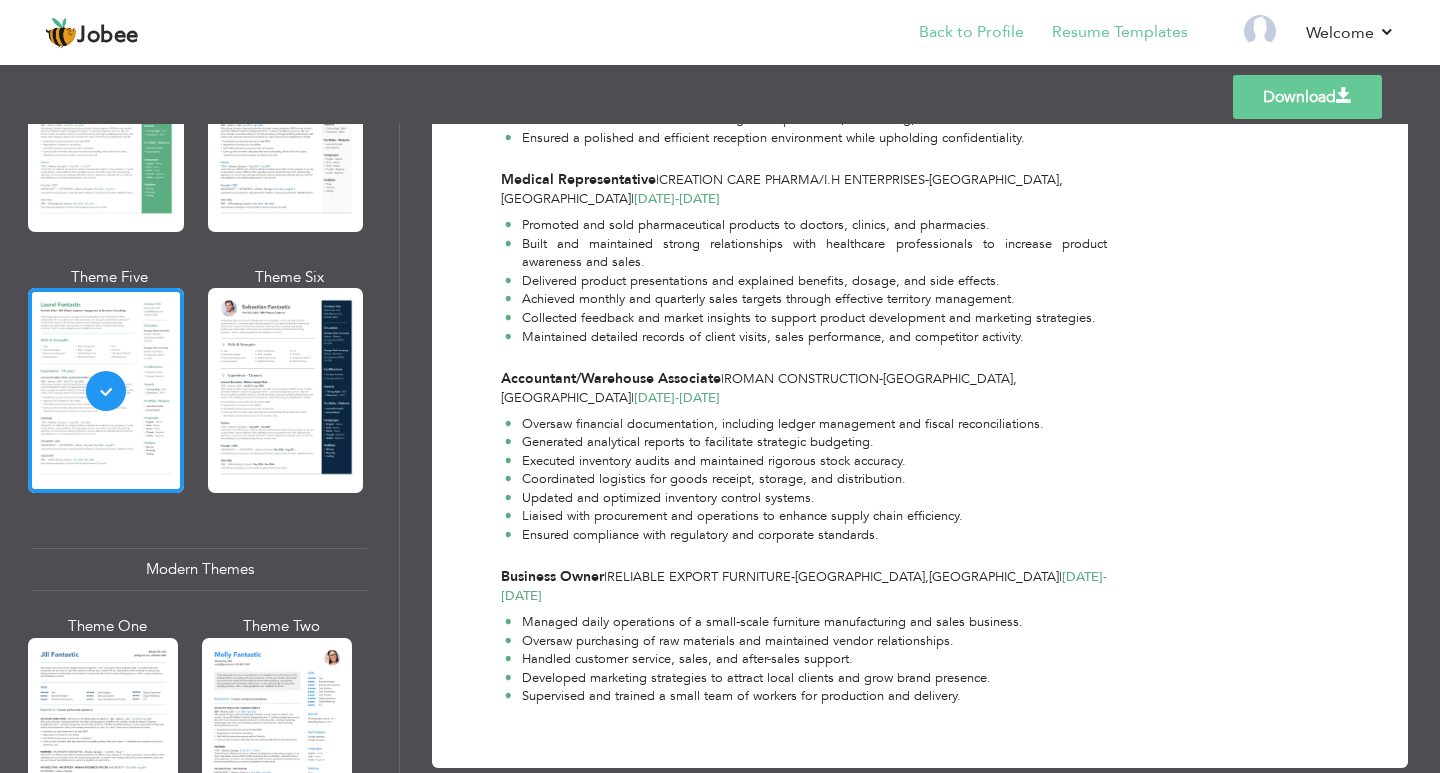 click on "Back to Profile" at bounding box center (957, 34) 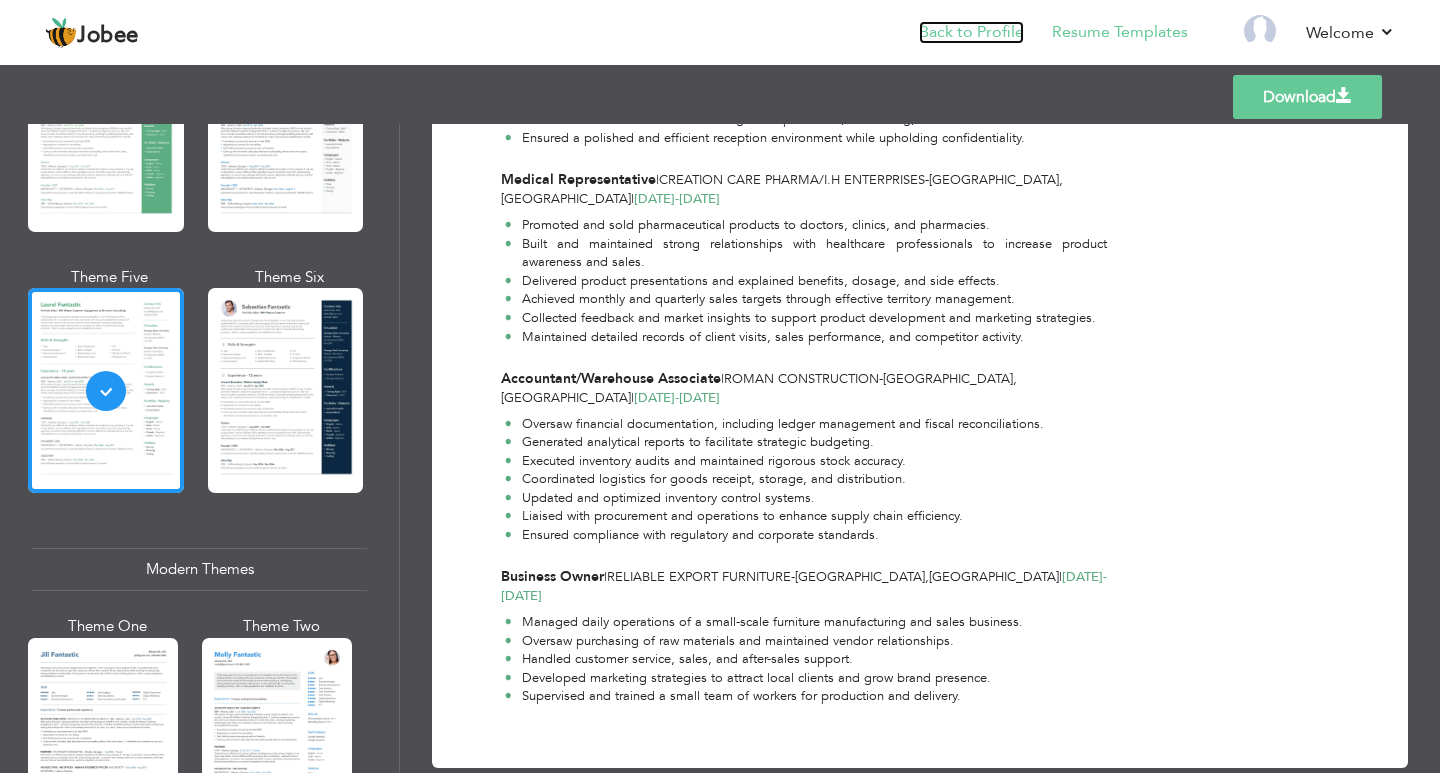 click on "Back to Profile" at bounding box center (971, 32) 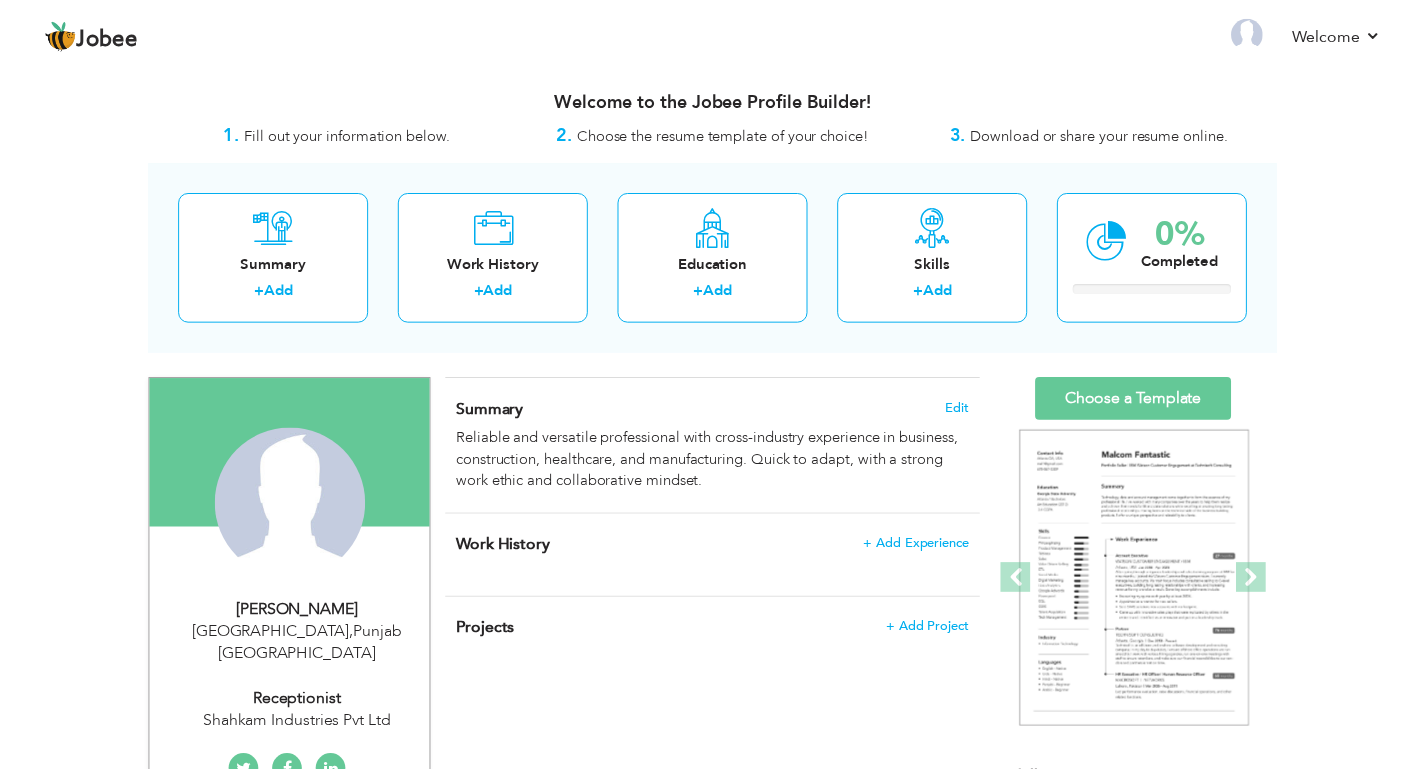 scroll, scrollTop: 0, scrollLeft: 0, axis: both 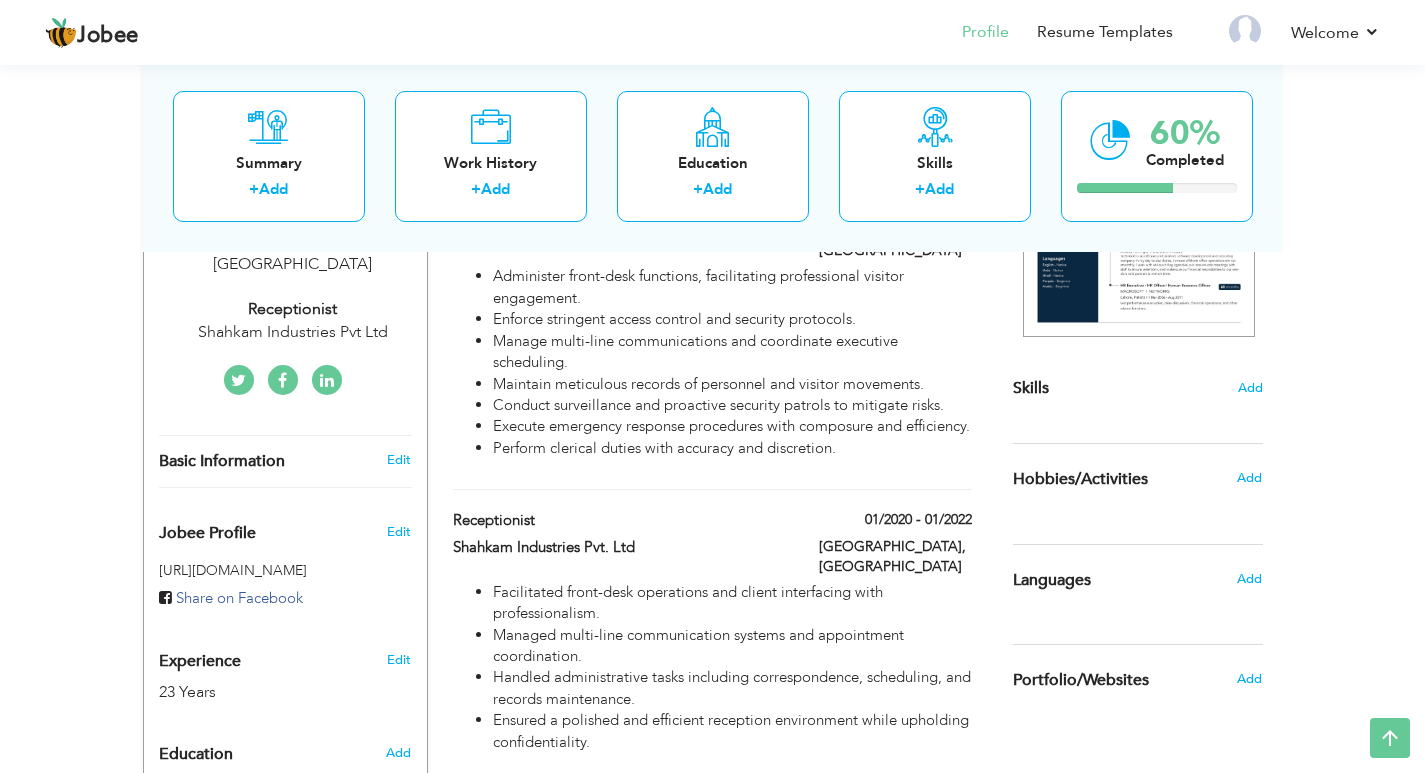 click on "‹ › Previous Next" at bounding box center [1138, 203] 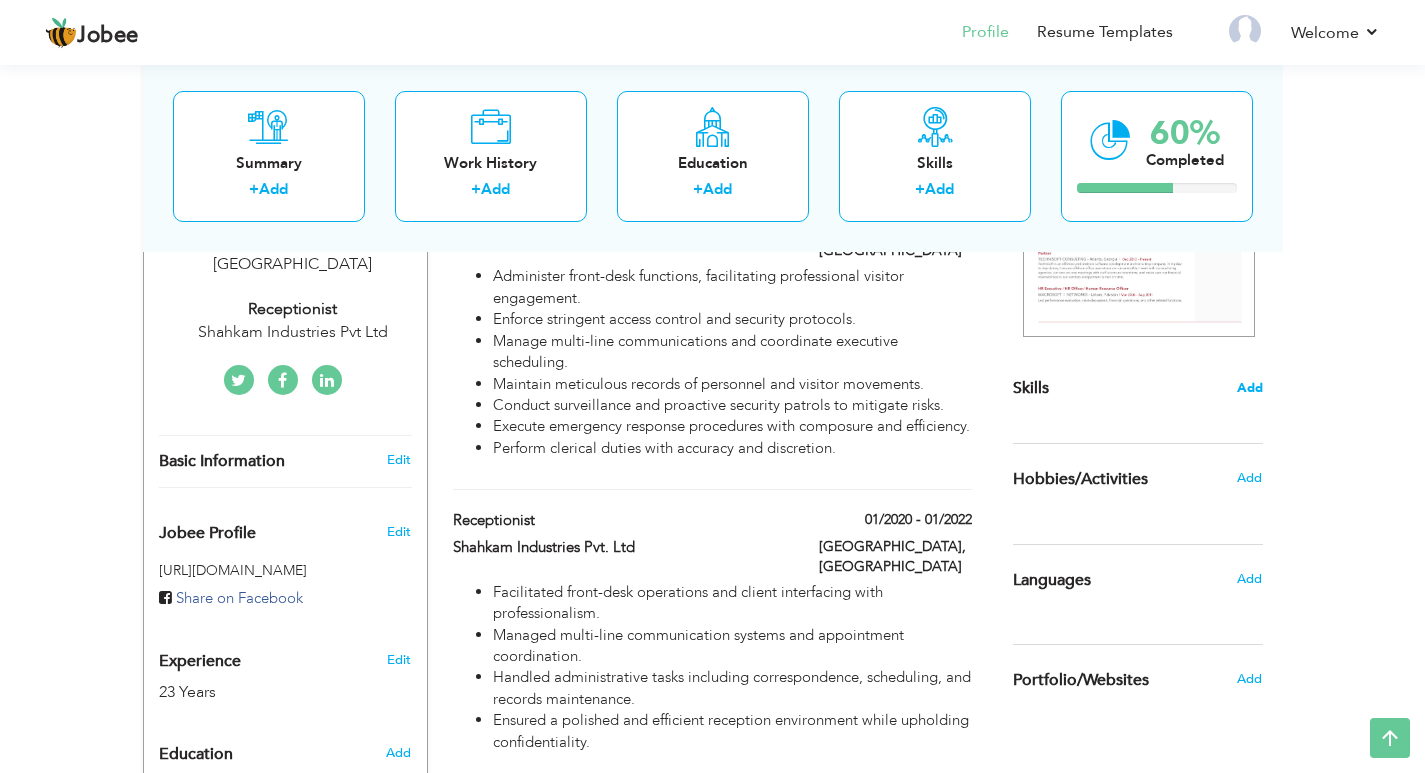 click on "Add" at bounding box center (1250, 388) 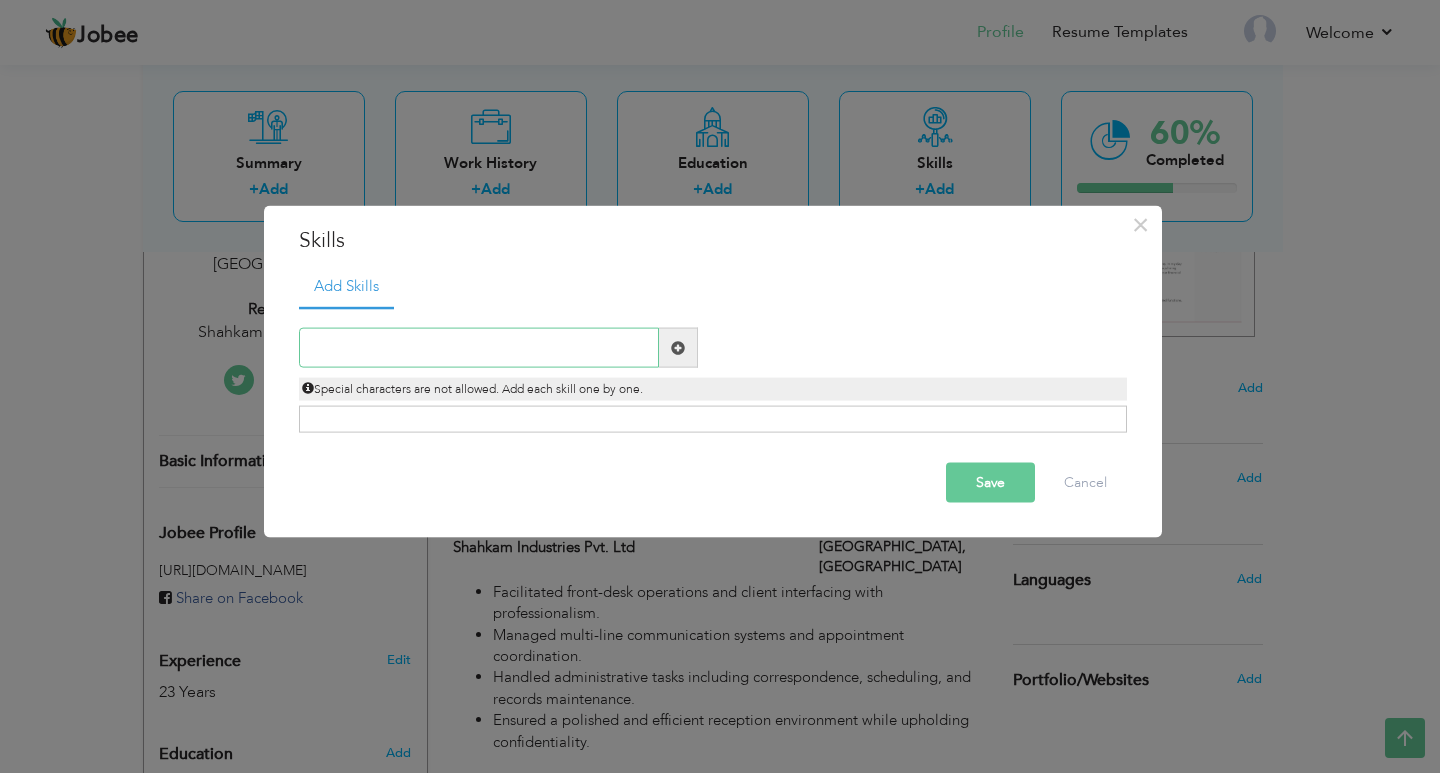 click at bounding box center (479, 348) 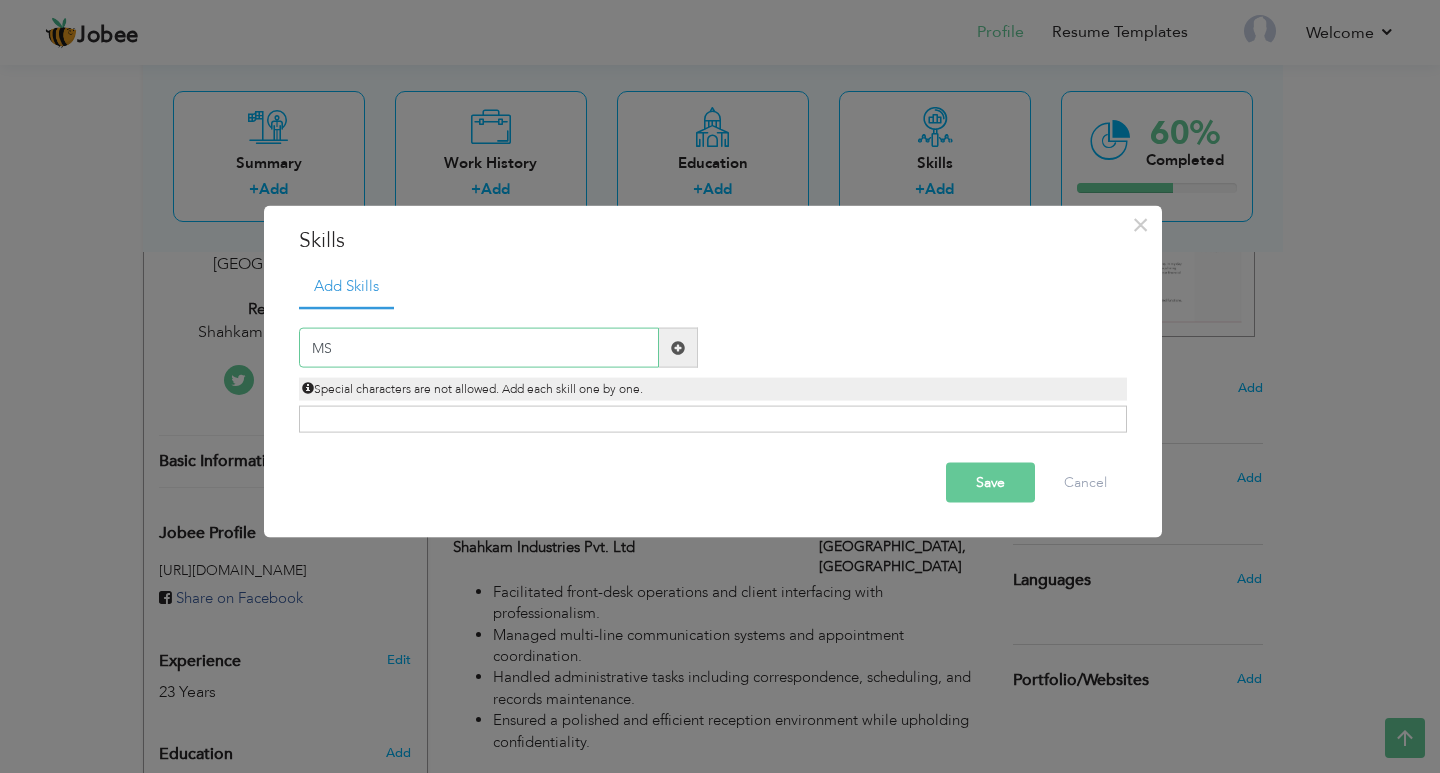 type on "M" 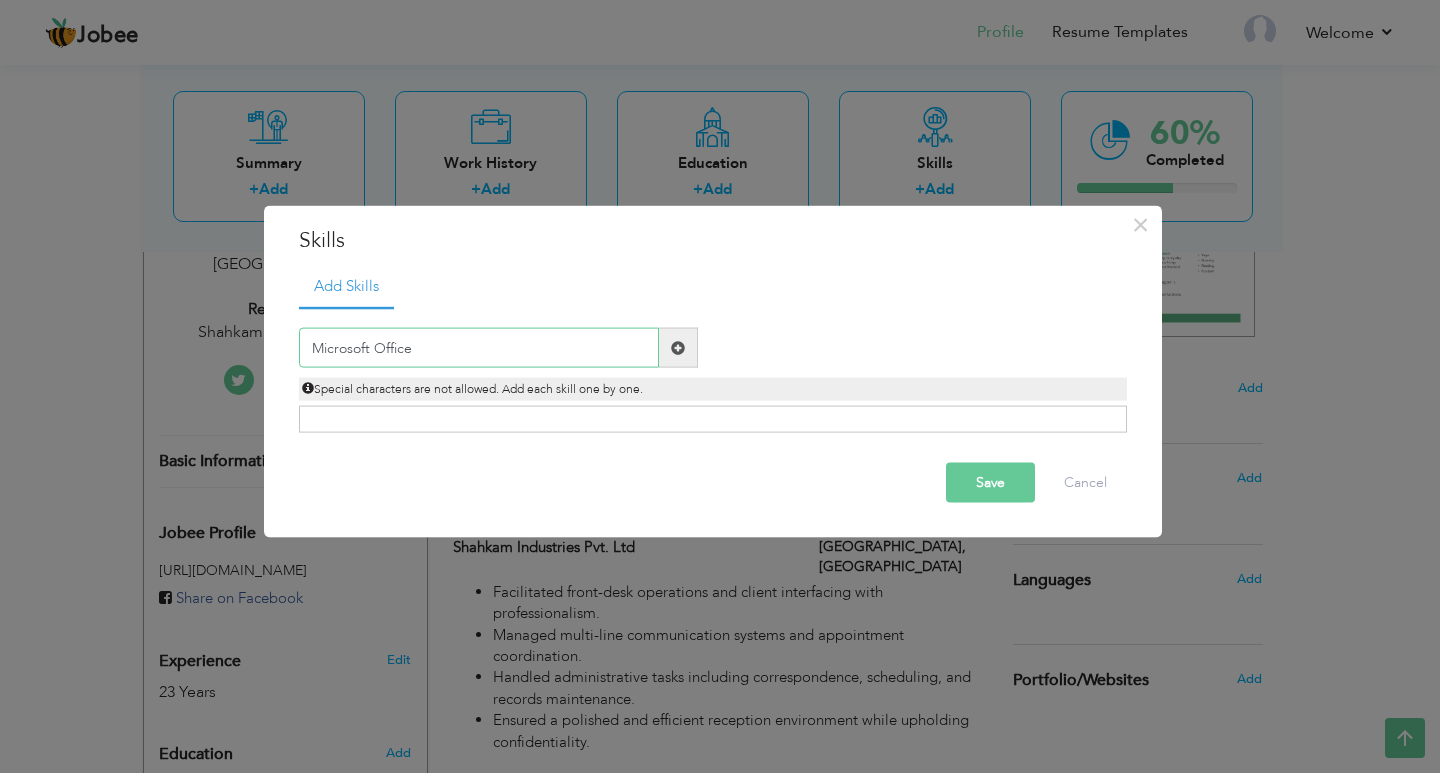 click on "Microsoft Office" at bounding box center (479, 348) 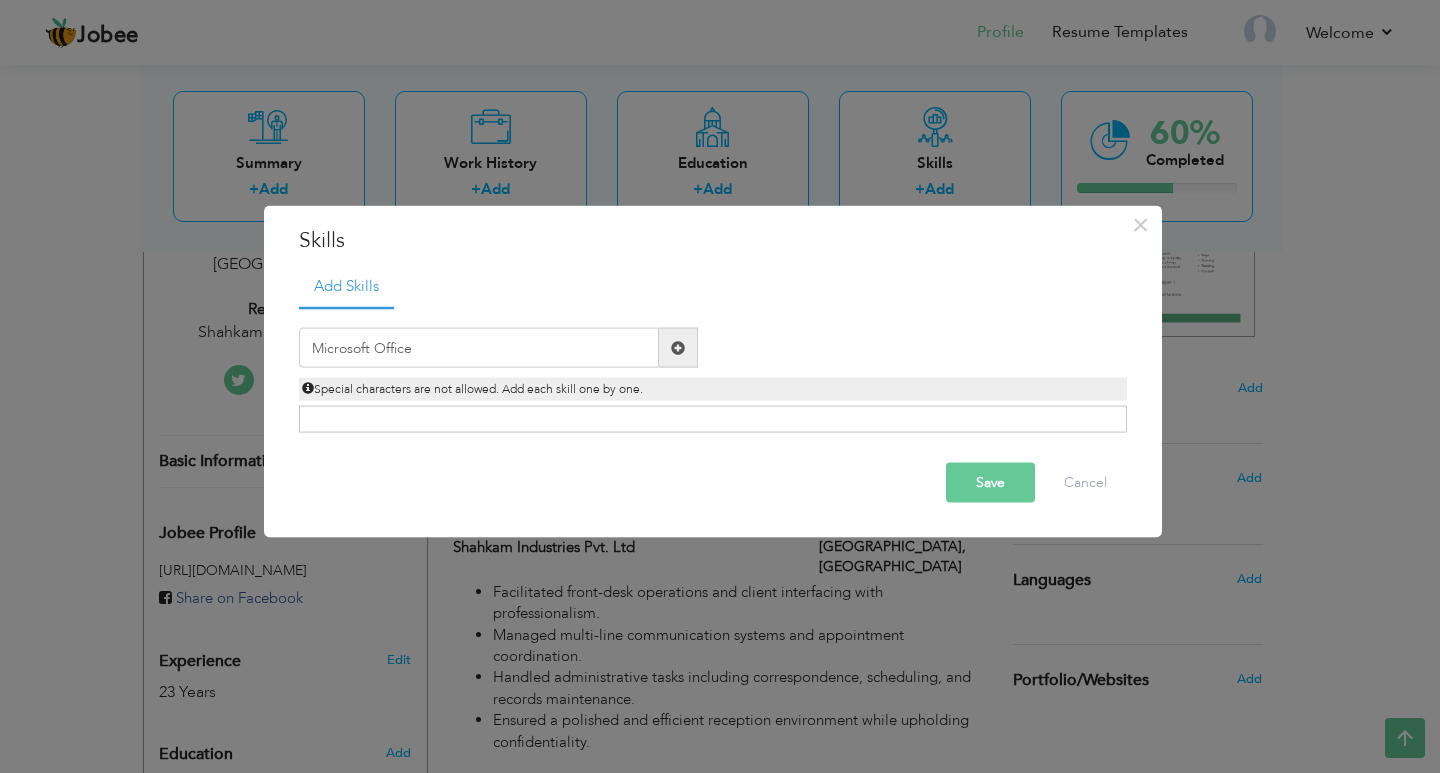 click on "Click on  , to mark skill as primary." at bounding box center [713, 419] 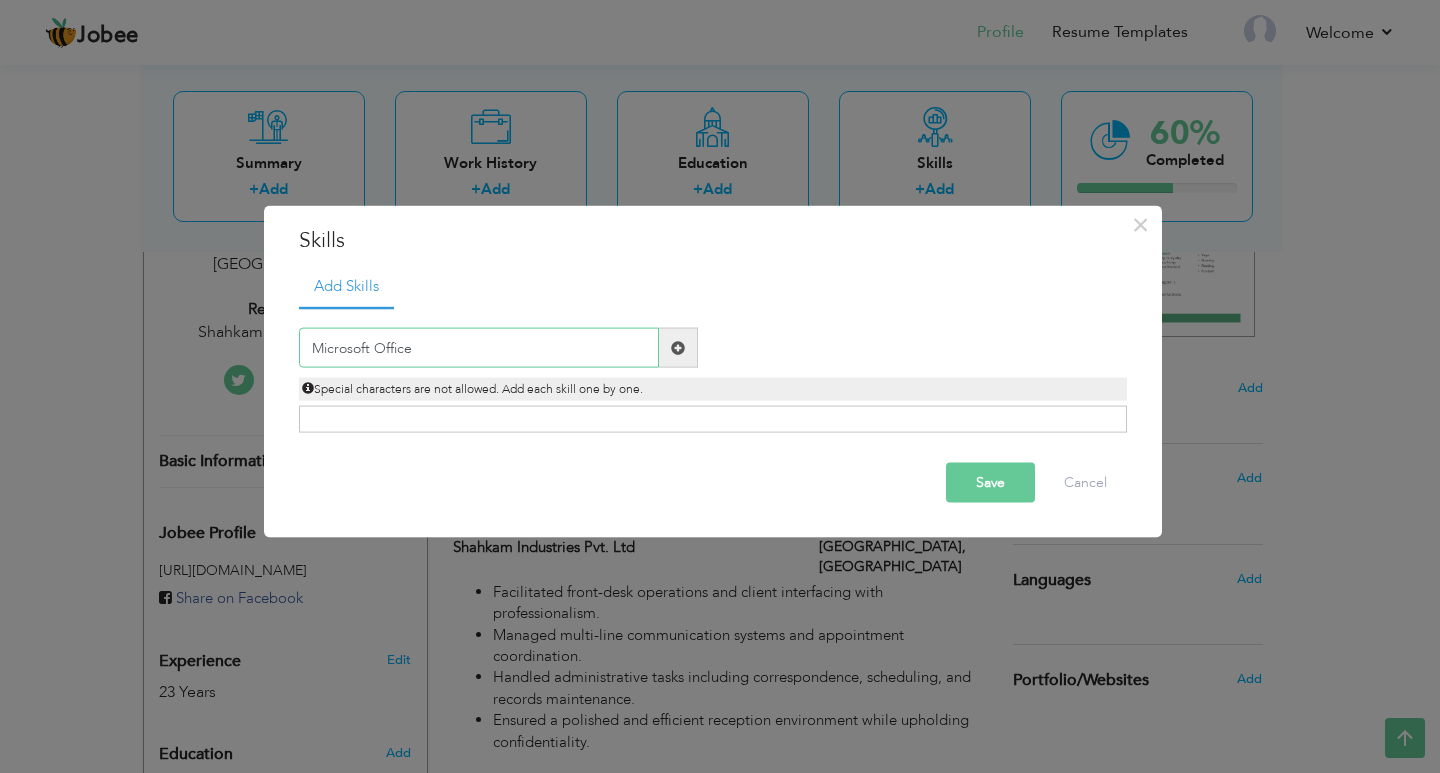 click on "Microsoft Office" at bounding box center (479, 348) 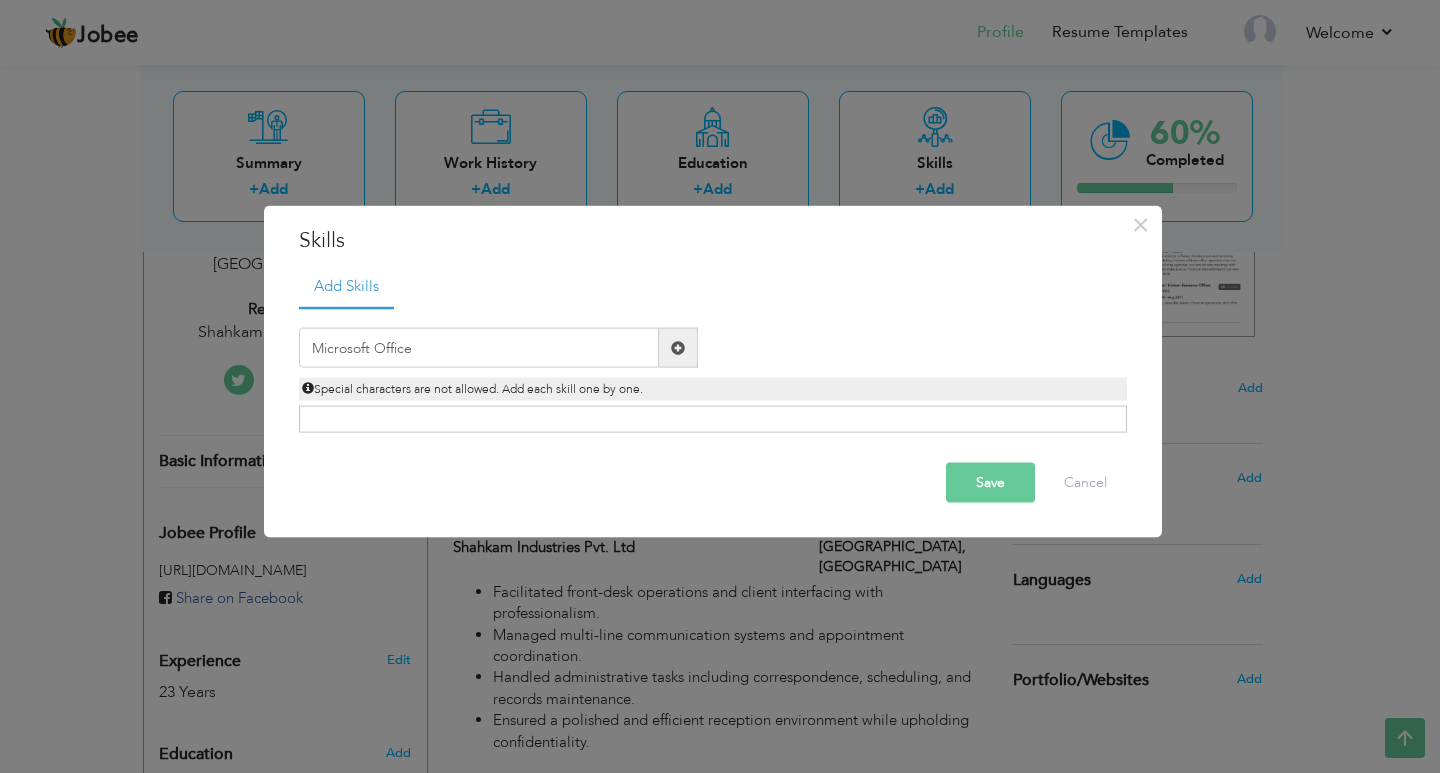 click at bounding box center [678, 347] 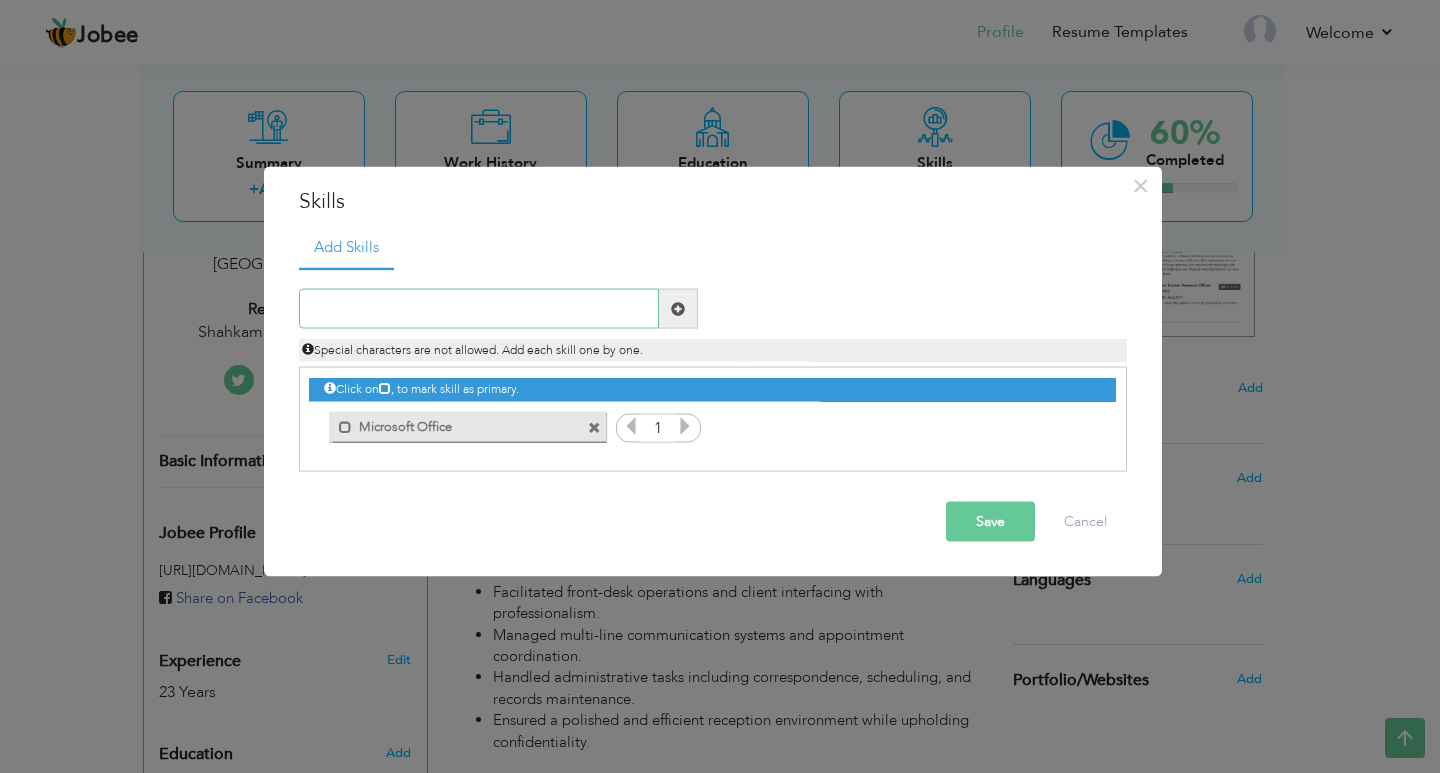 click at bounding box center (479, 309) 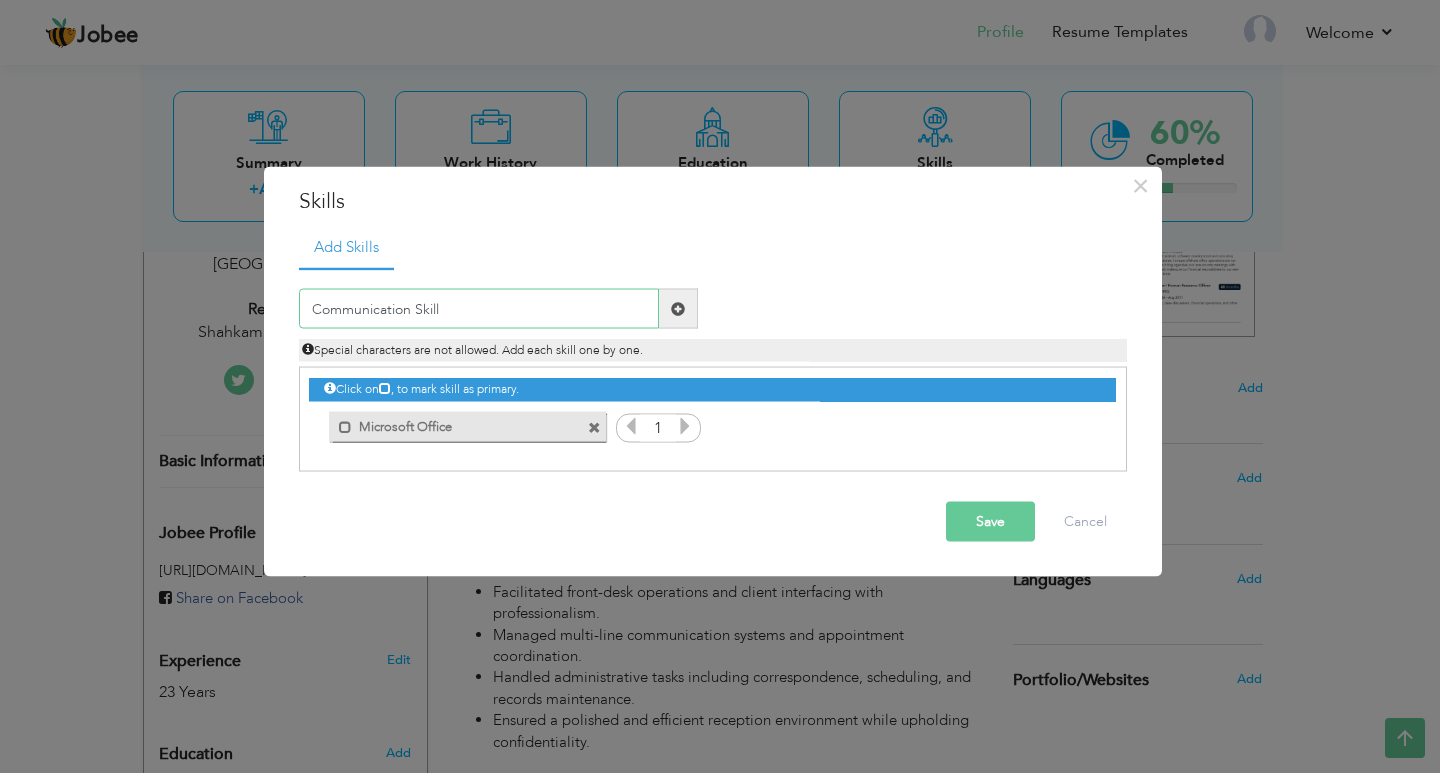 type on "Communication Skill" 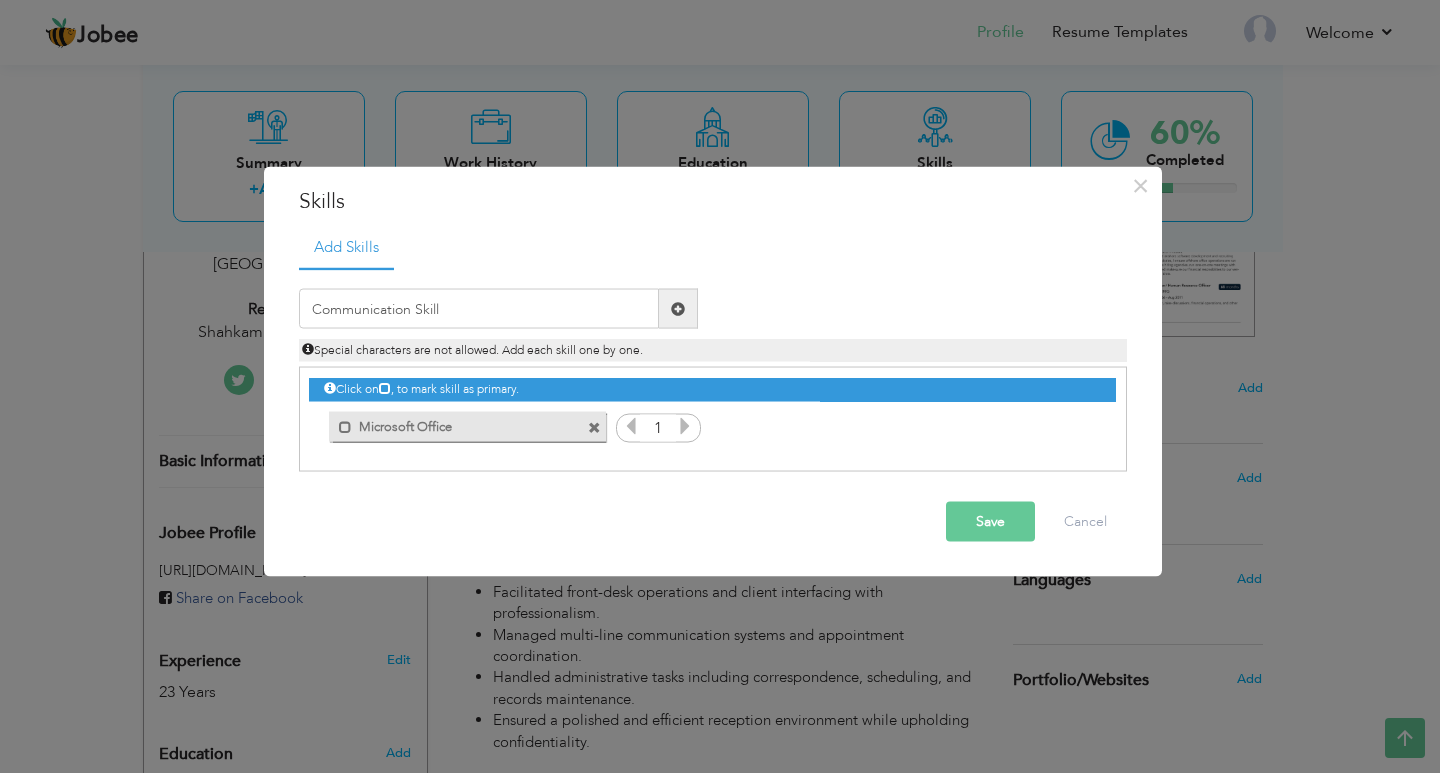 click at bounding box center (678, 308) 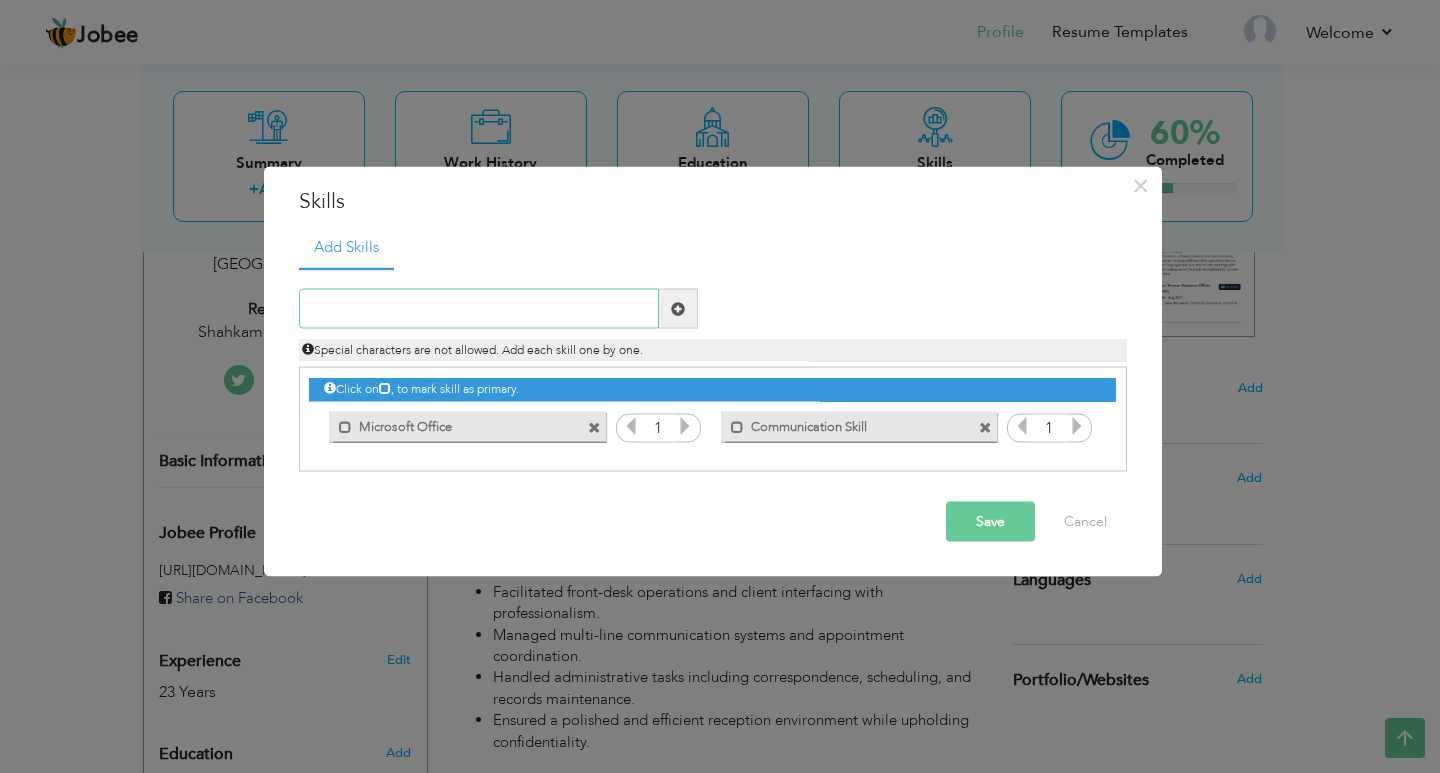 click at bounding box center [479, 309] 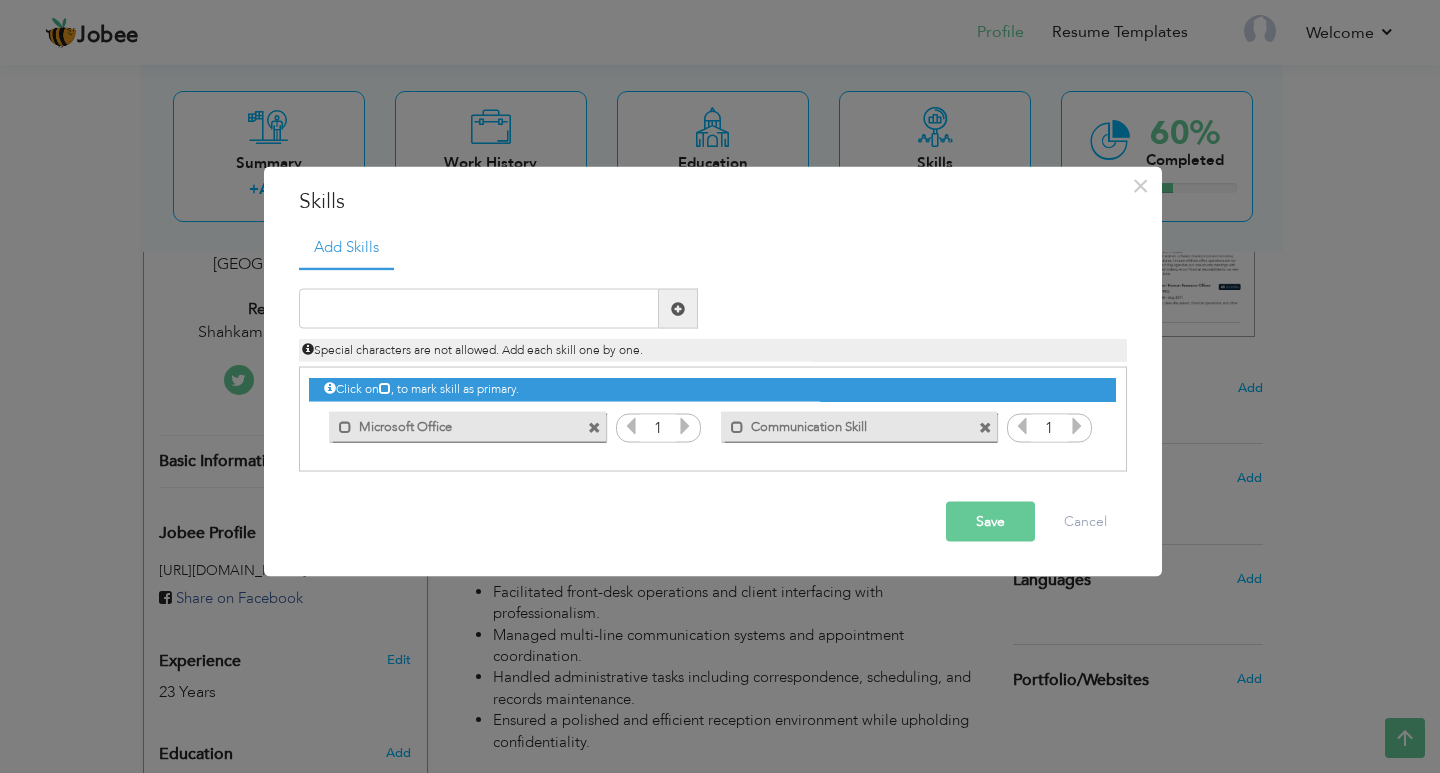 click at bounding box center (685, 426) 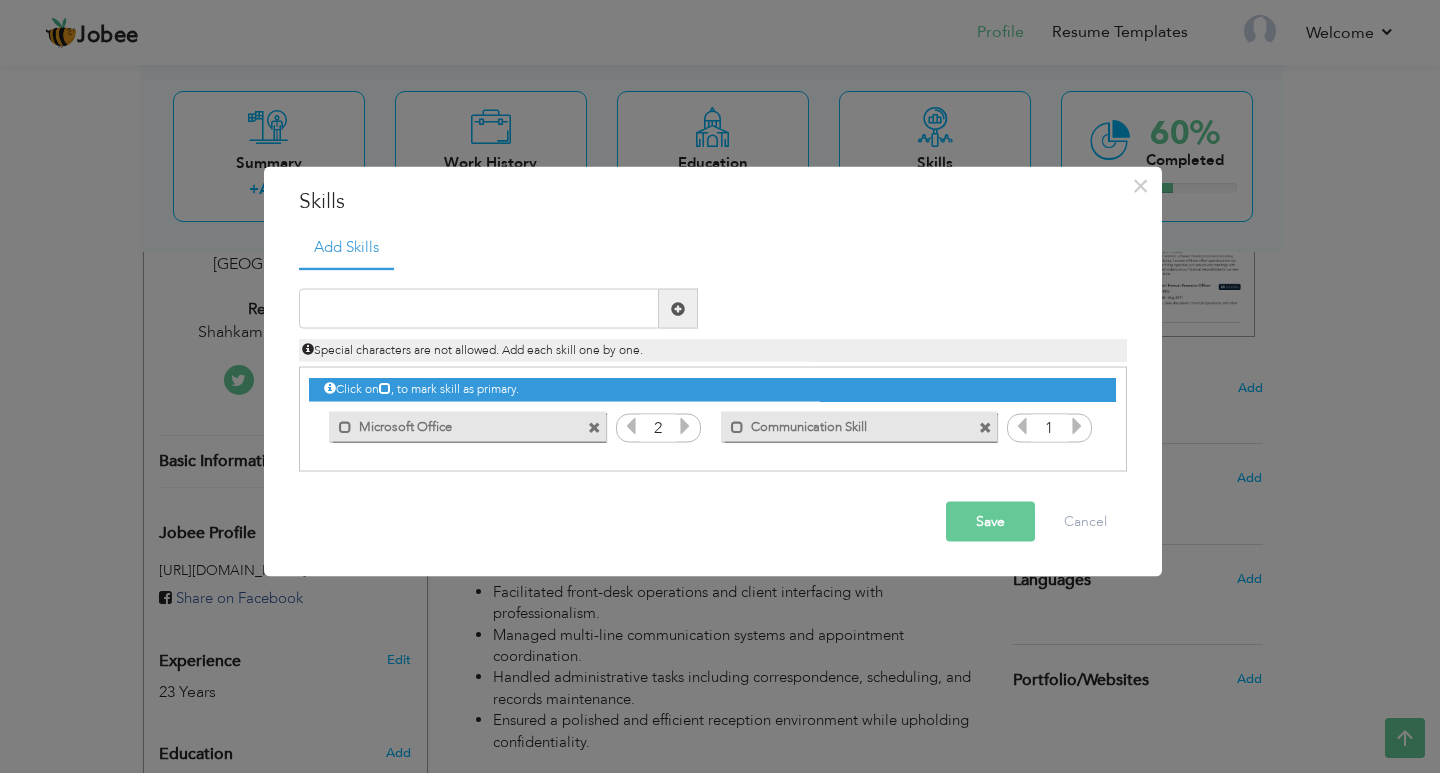 click at bounding box center [685, 426] 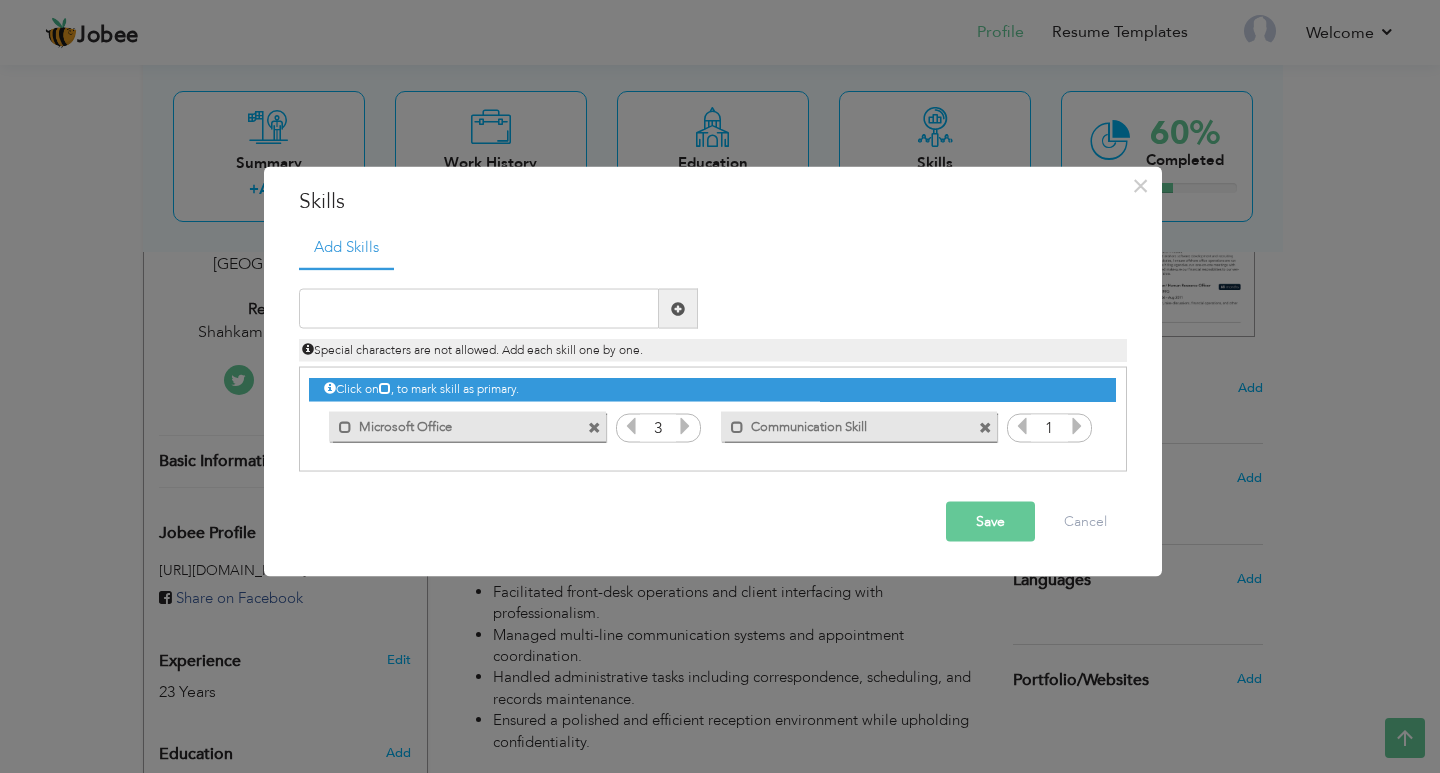 click at bounding box center (685, 426) 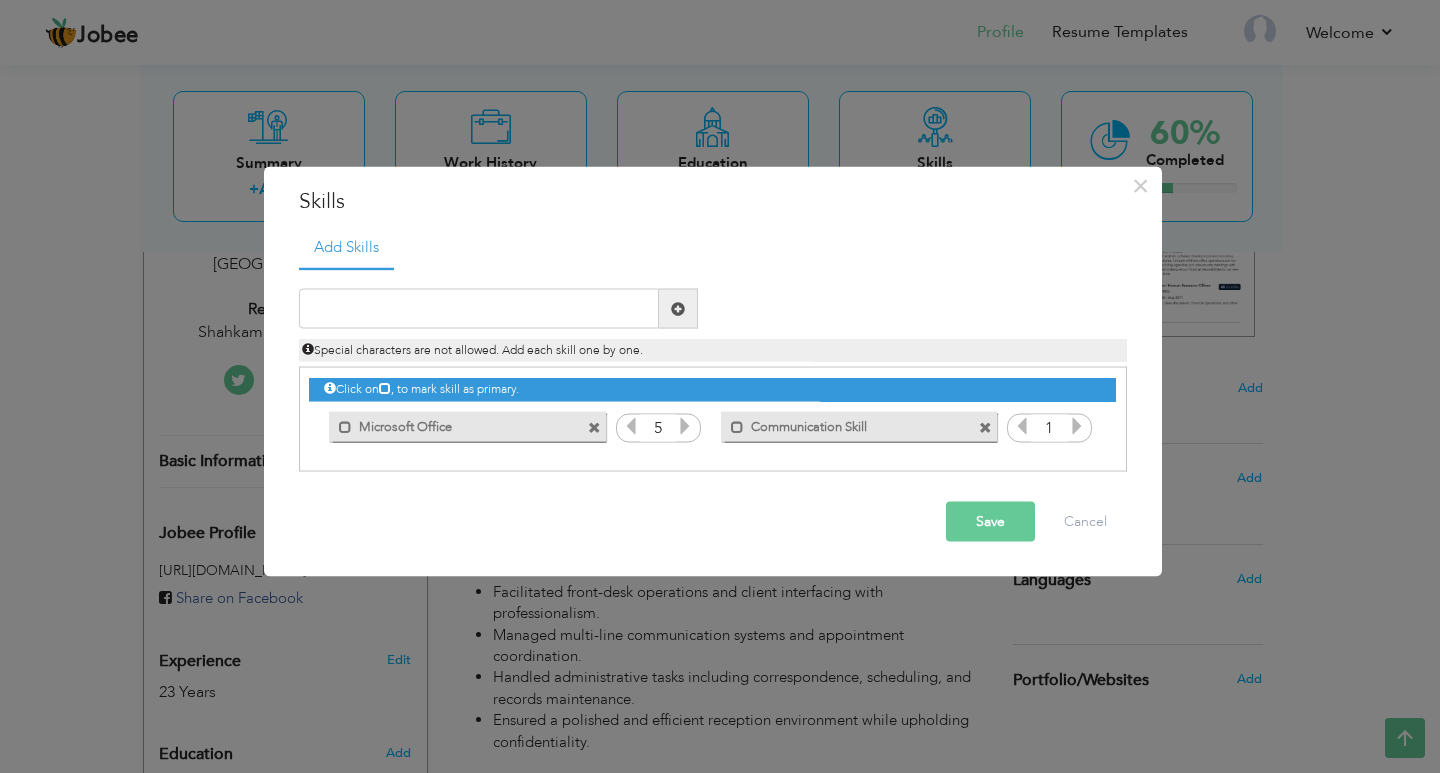 click at bounding box center [685, 426] 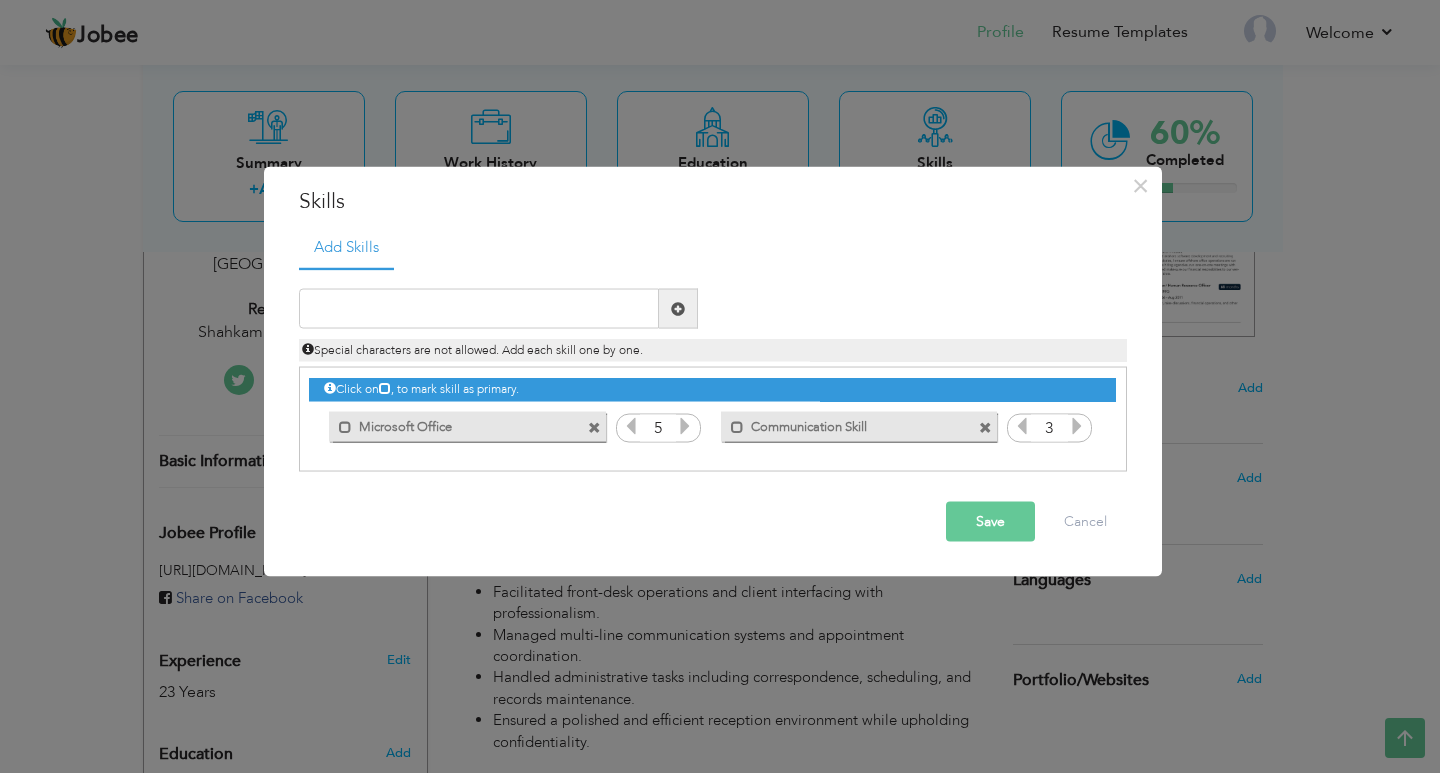 click at bounding box center (1077, 426) 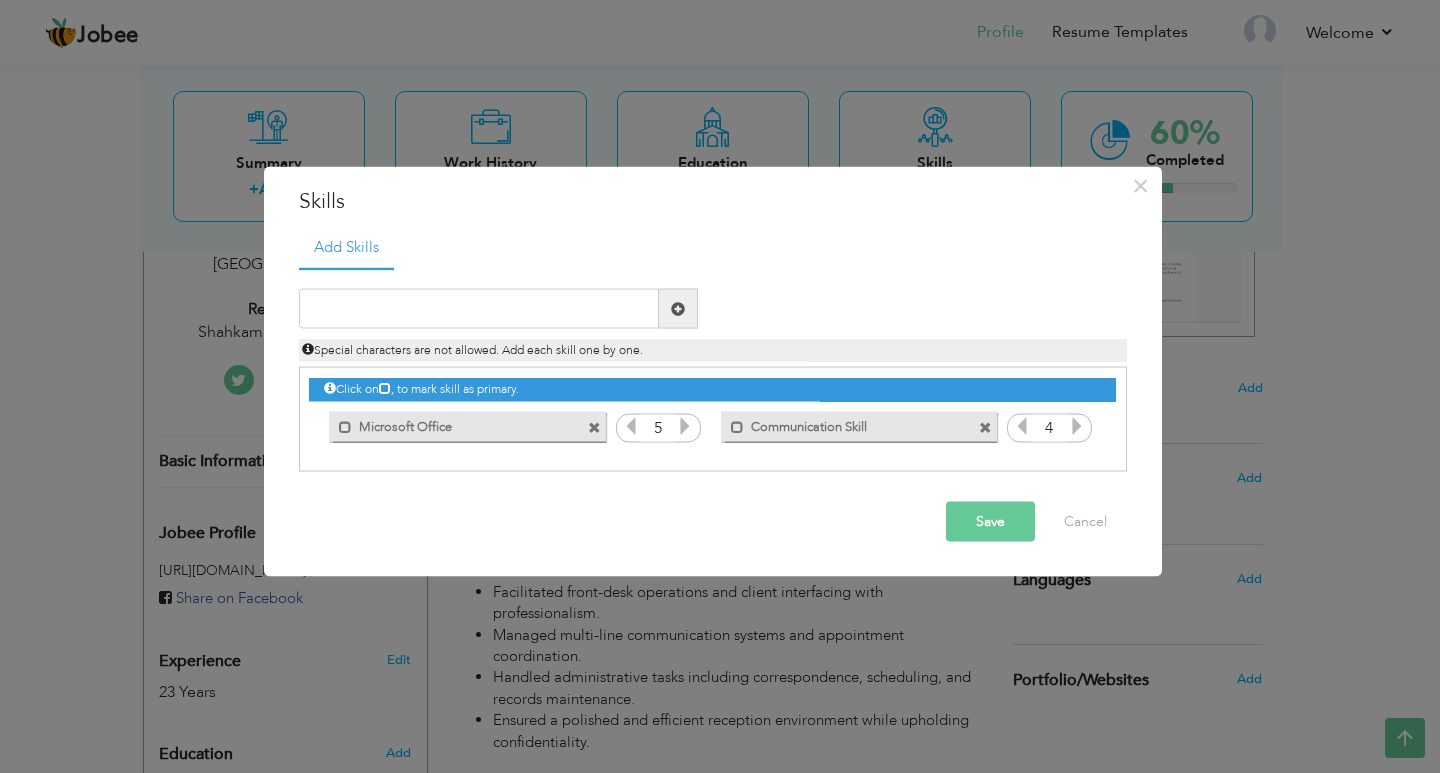 click at bounding box center (1077, 426) 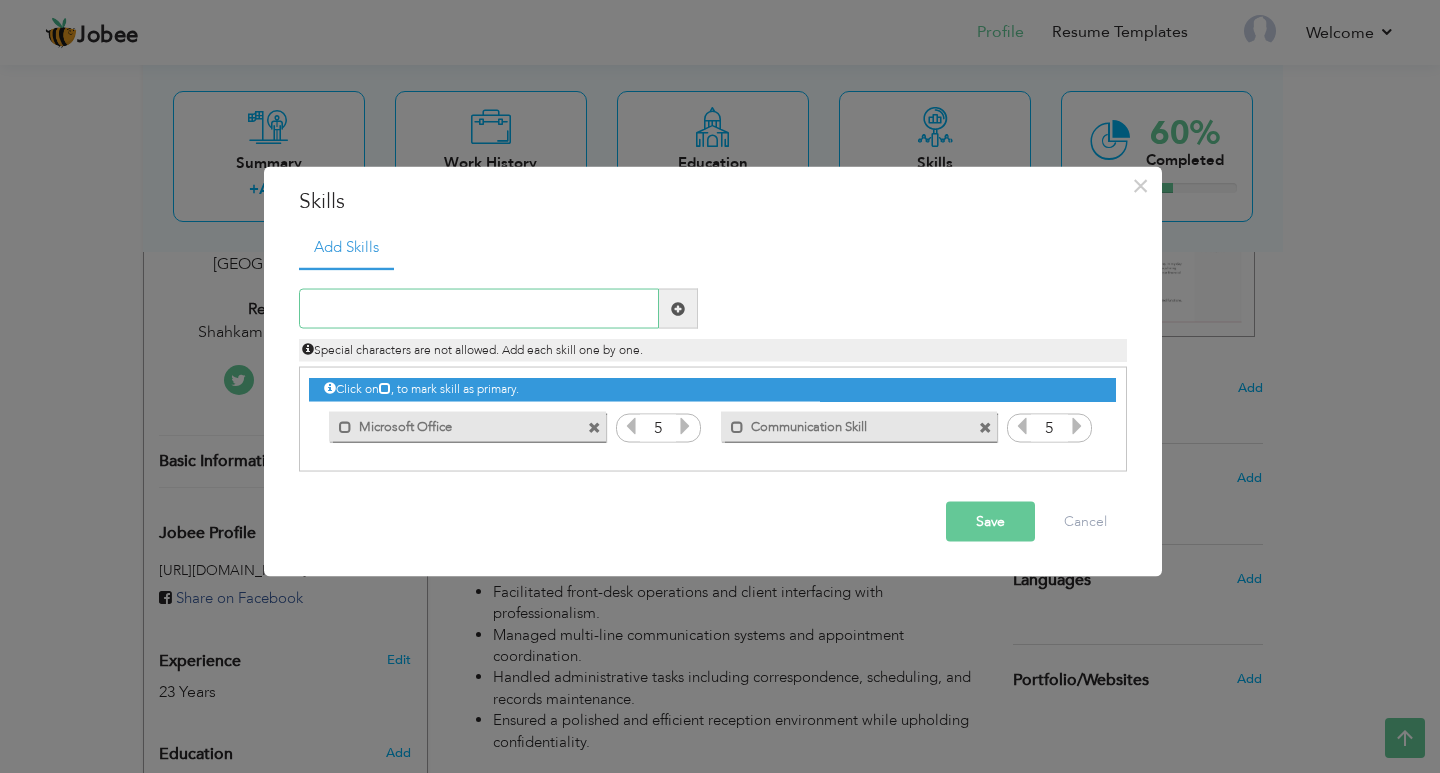 click at bounding box center [479, 309] 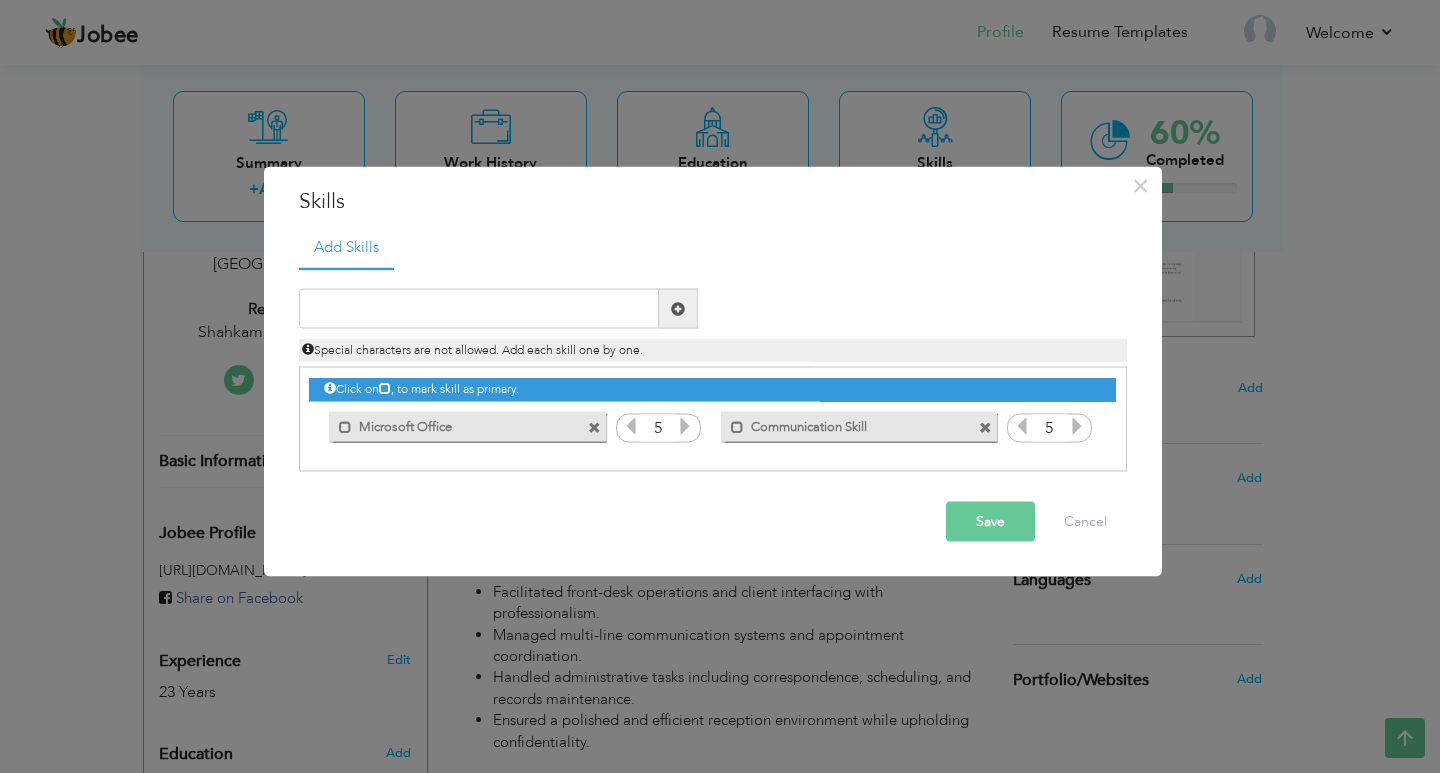 click on "Save" at bounding box center (990, 522) 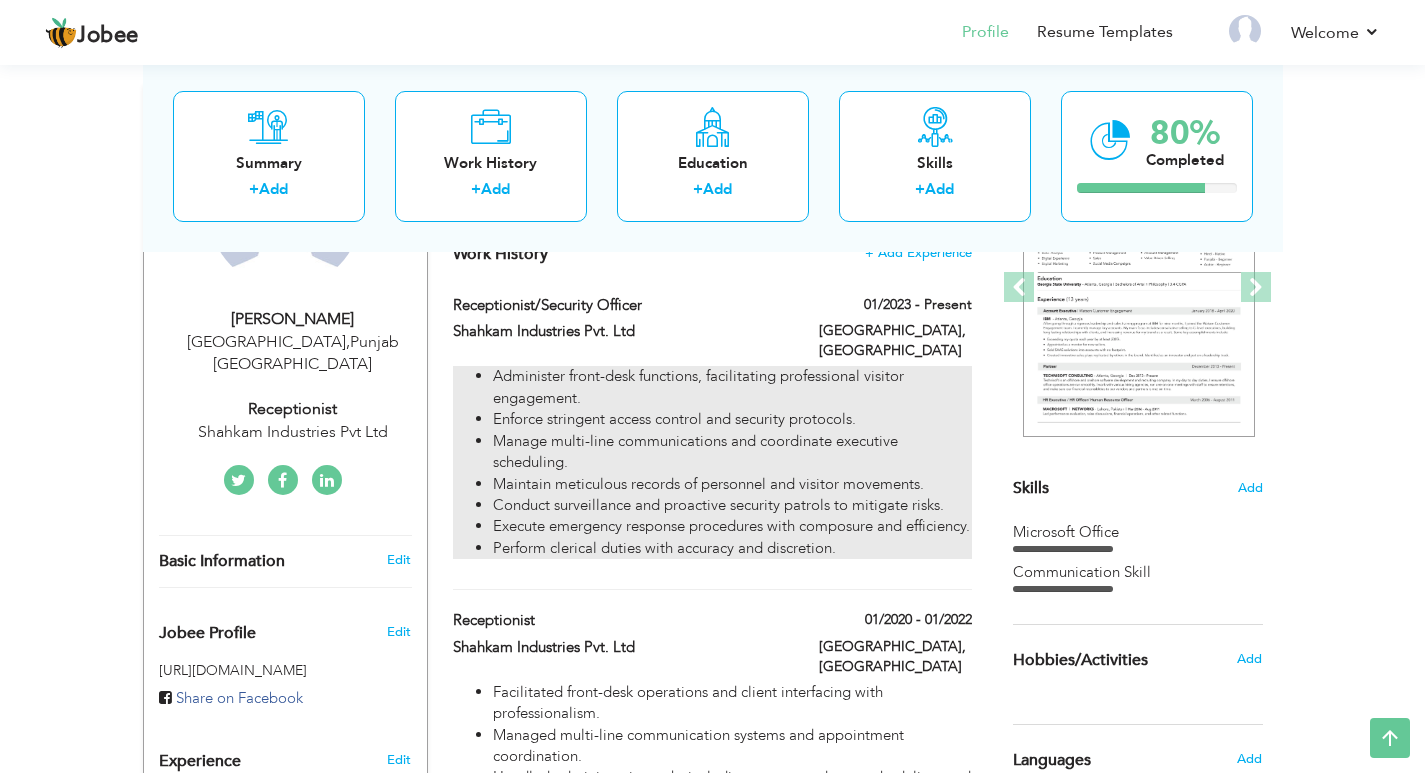 scroll, scrollTop: 0, scrollLeft: 0, axis: both 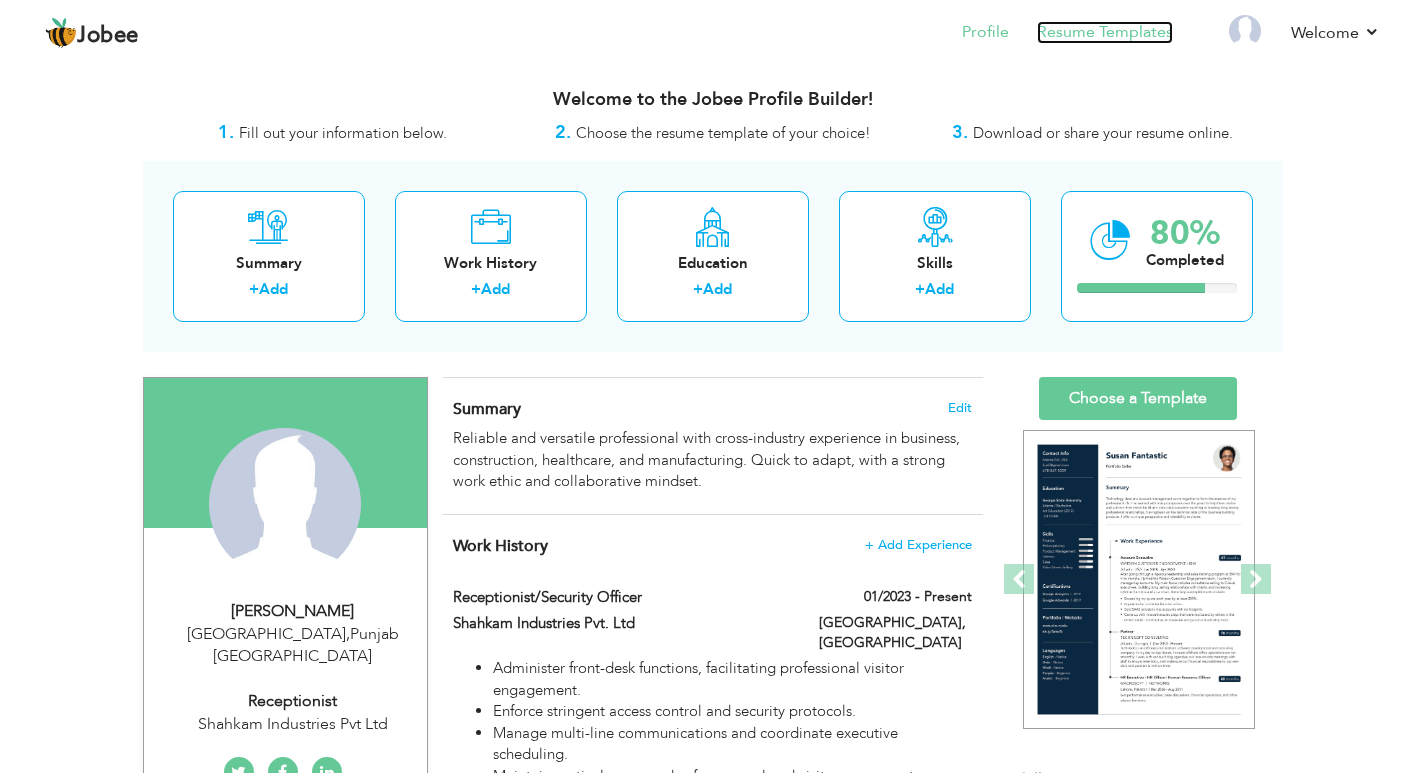 click on "Resume Templates" at bounding box center (1105, 32) 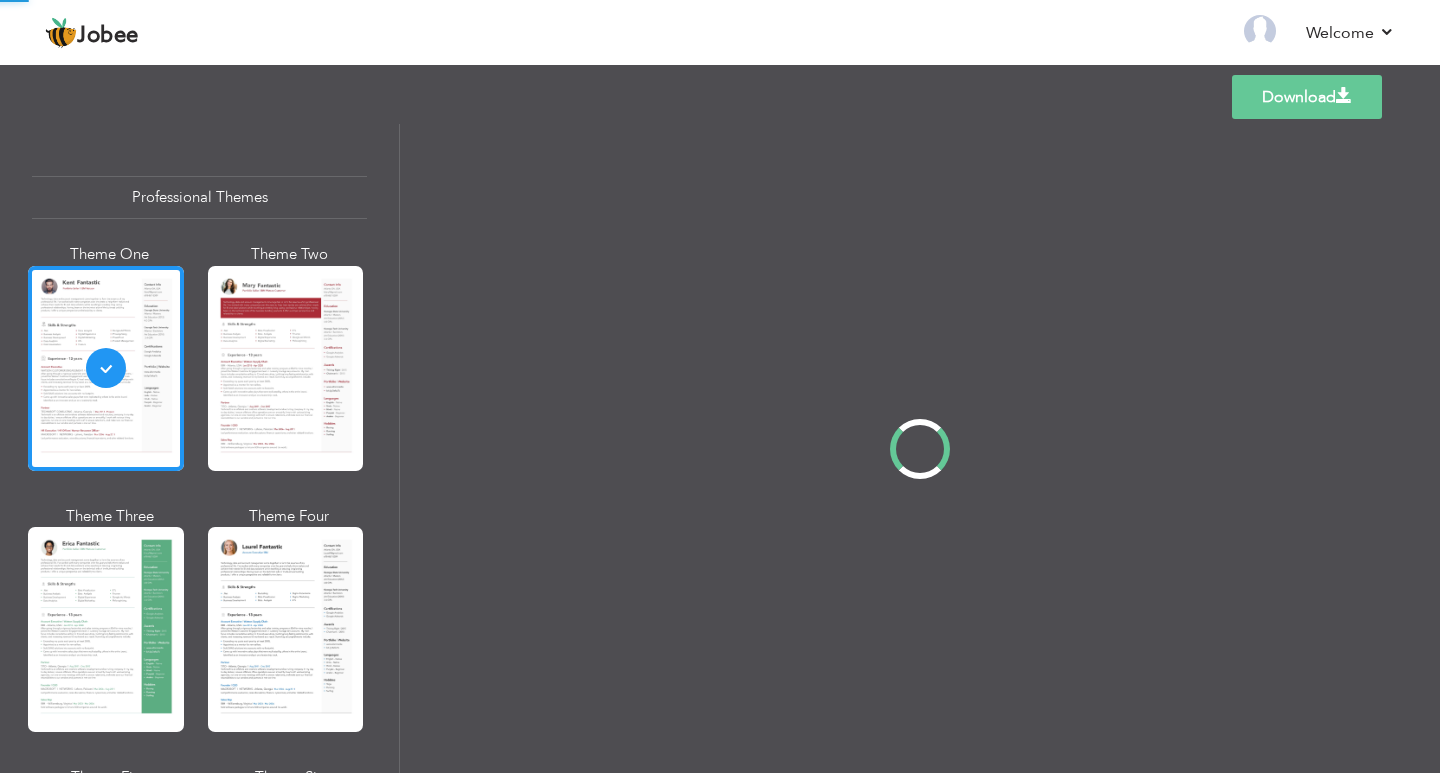 scroll, scrollTop: 0, scrollLeft: 0, axis: both 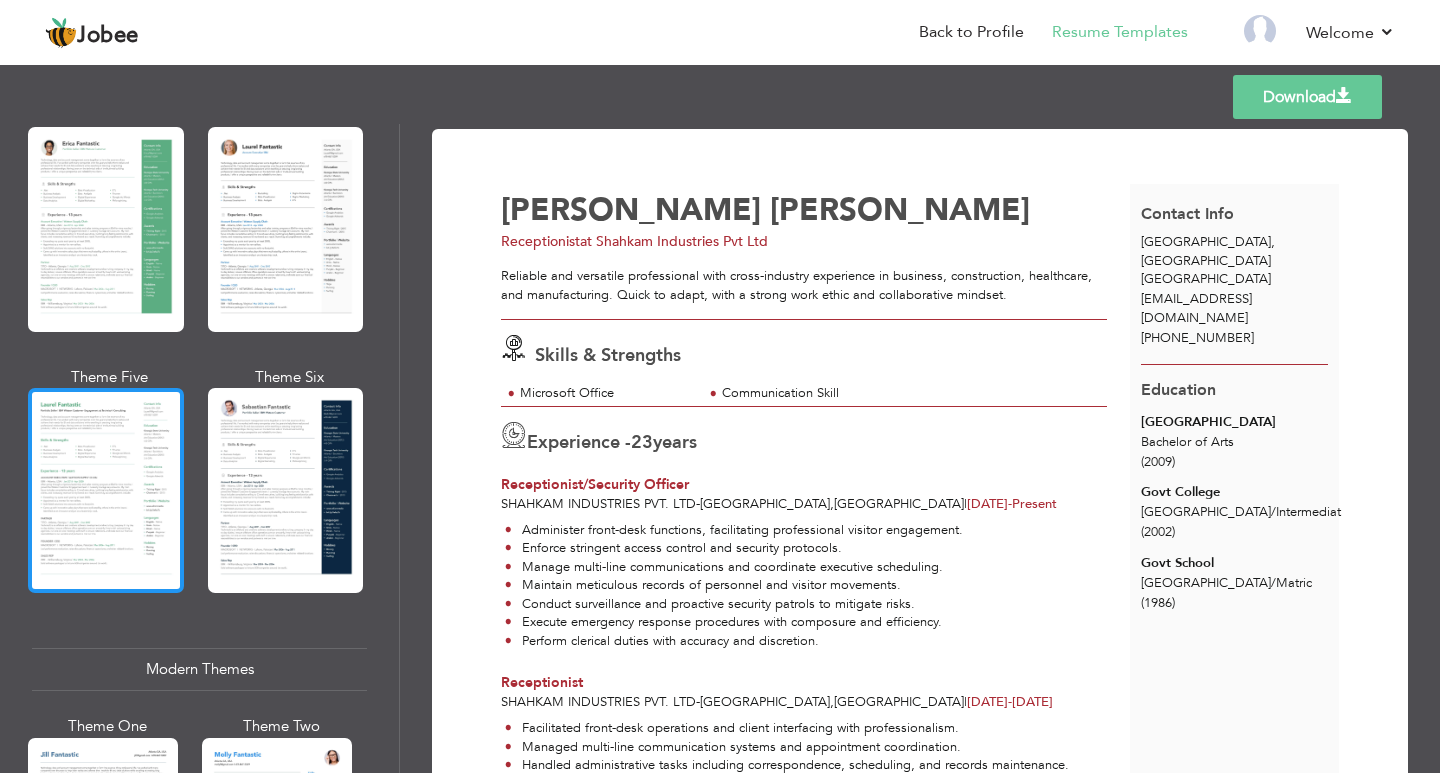 click at bounding box center (106, 490) 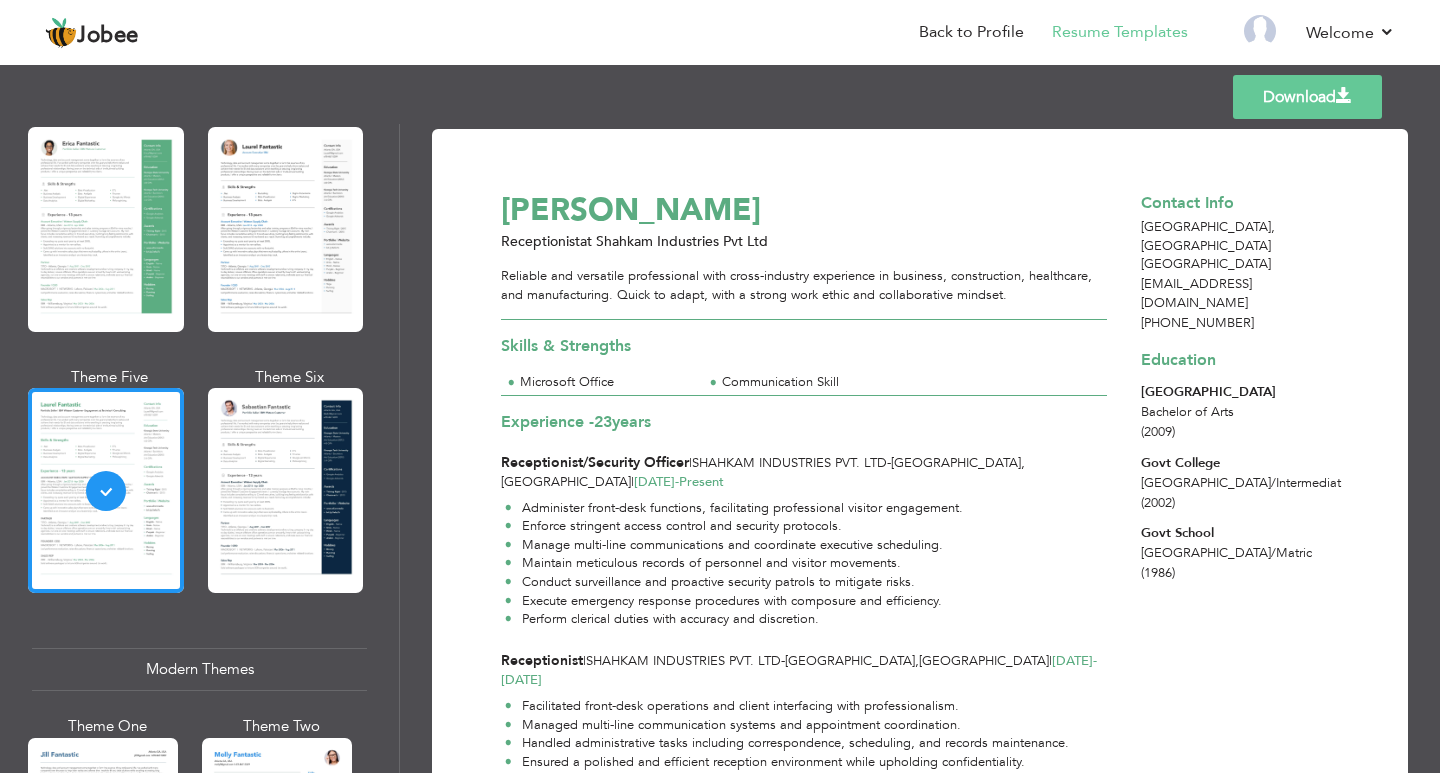 click on "Download" at bounding box center [1307, 97] 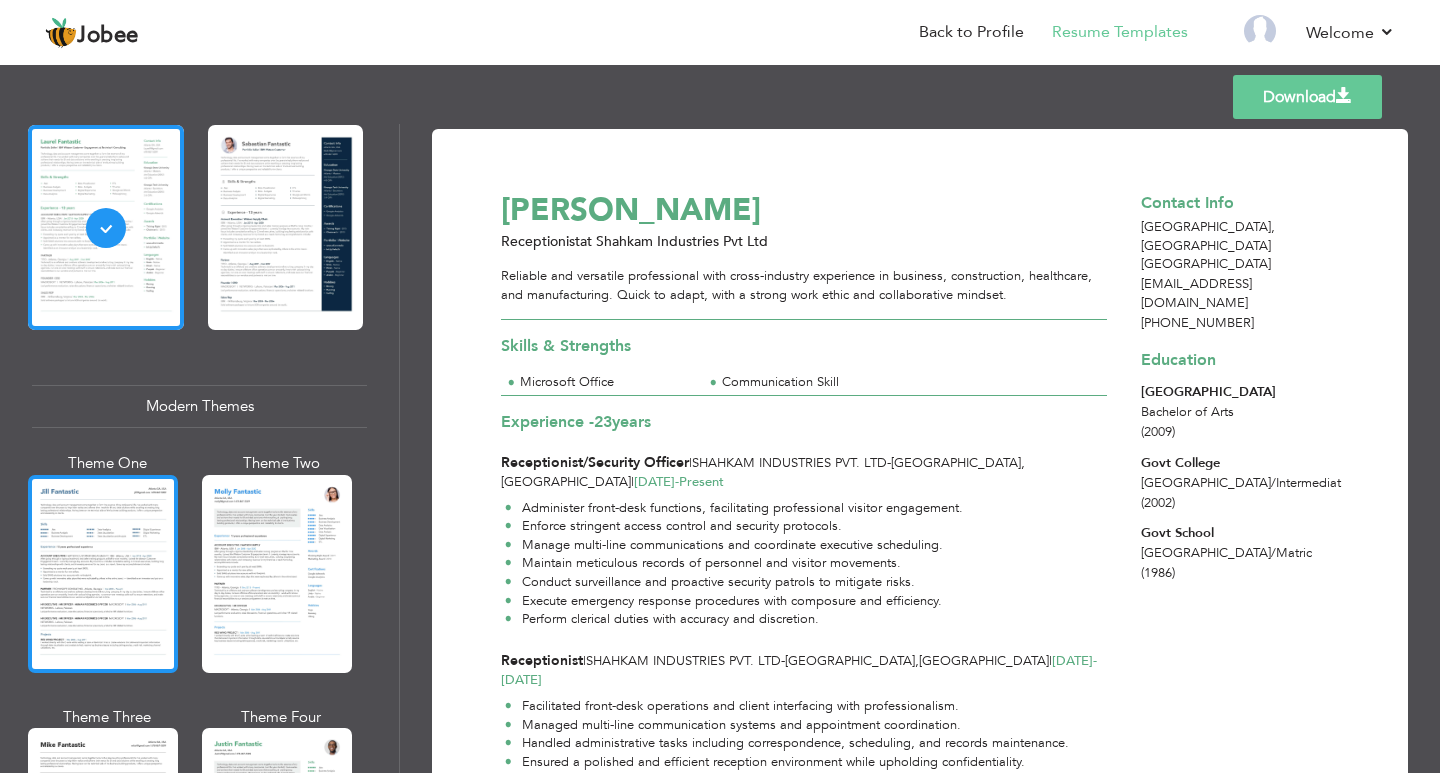 scroll, scrollTop: 700, scrollLeft: 0, axis: vertical 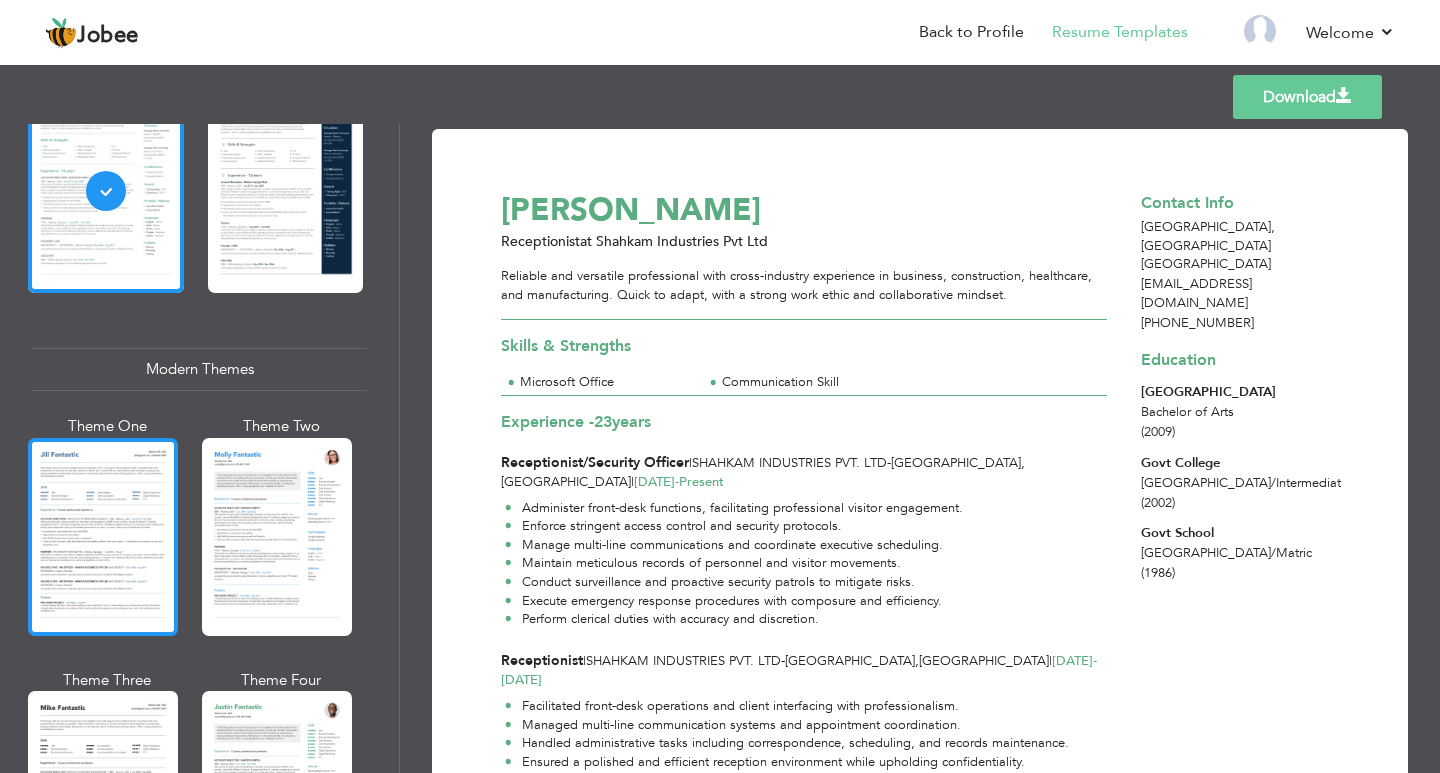 click at bounding box center (103, 537) 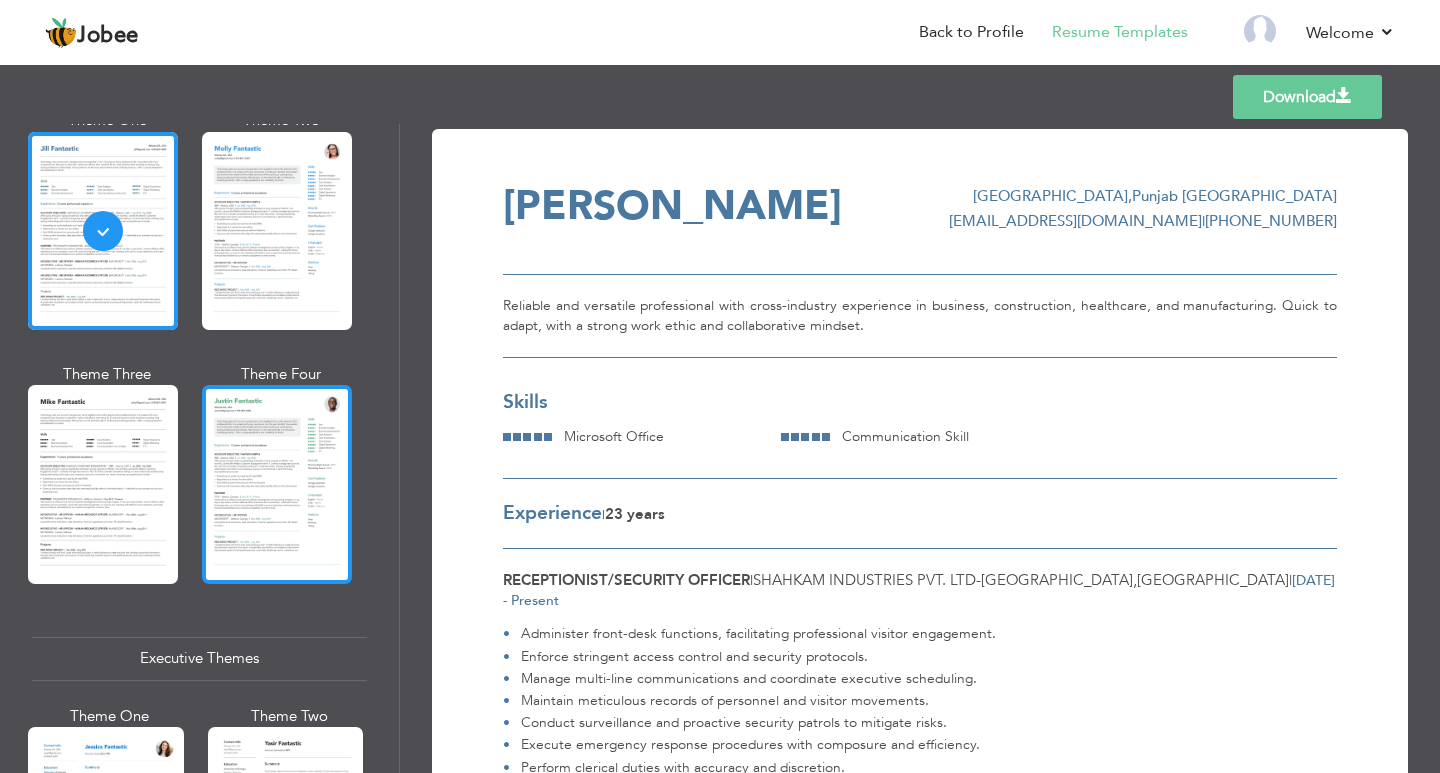 scroll, scrollTop: 1100, scrollLeft: 0, axis: vertical 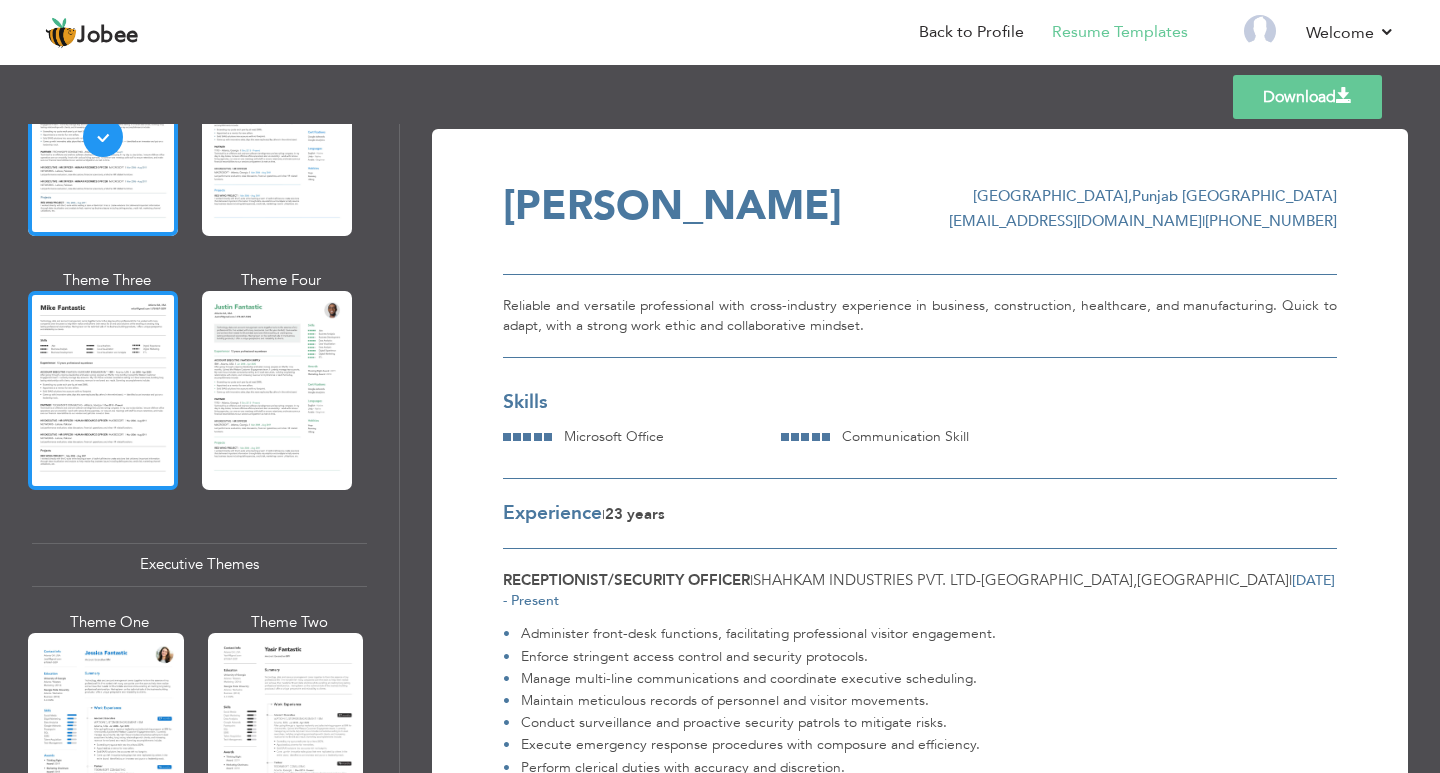 click at bounding box center [103, 390] 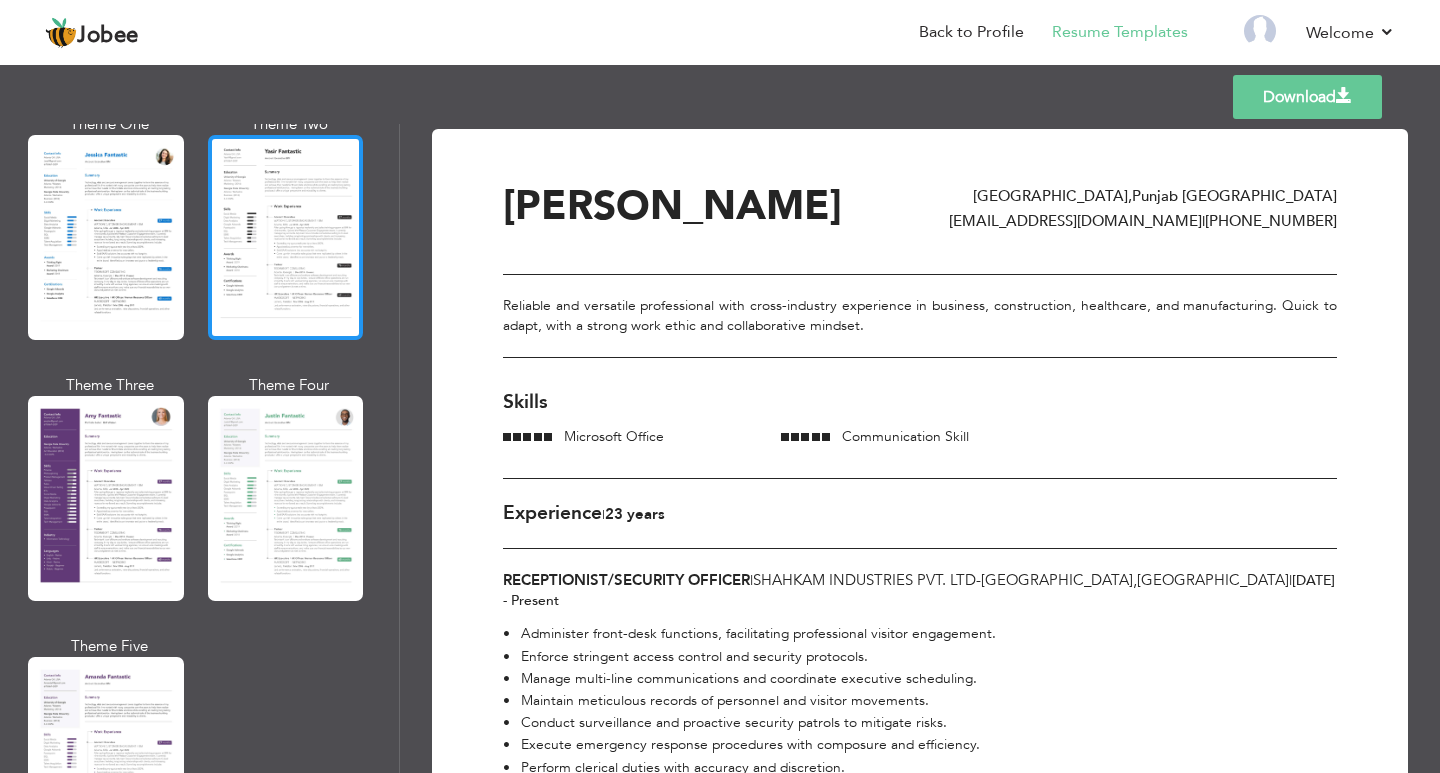 scroll, scrollTop: 1600, scrollLeft: 0, axis: vertical 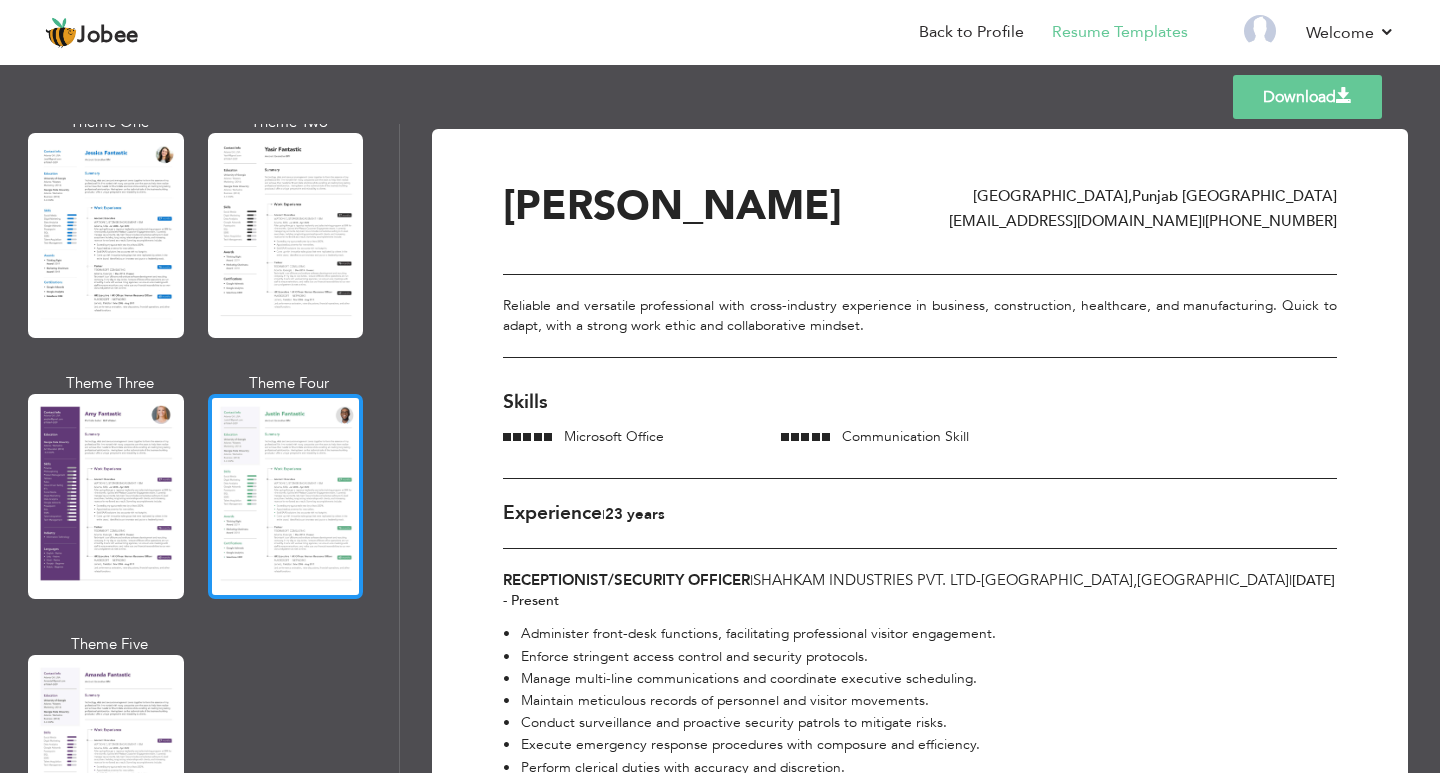 click at bounding box center [286, 496] 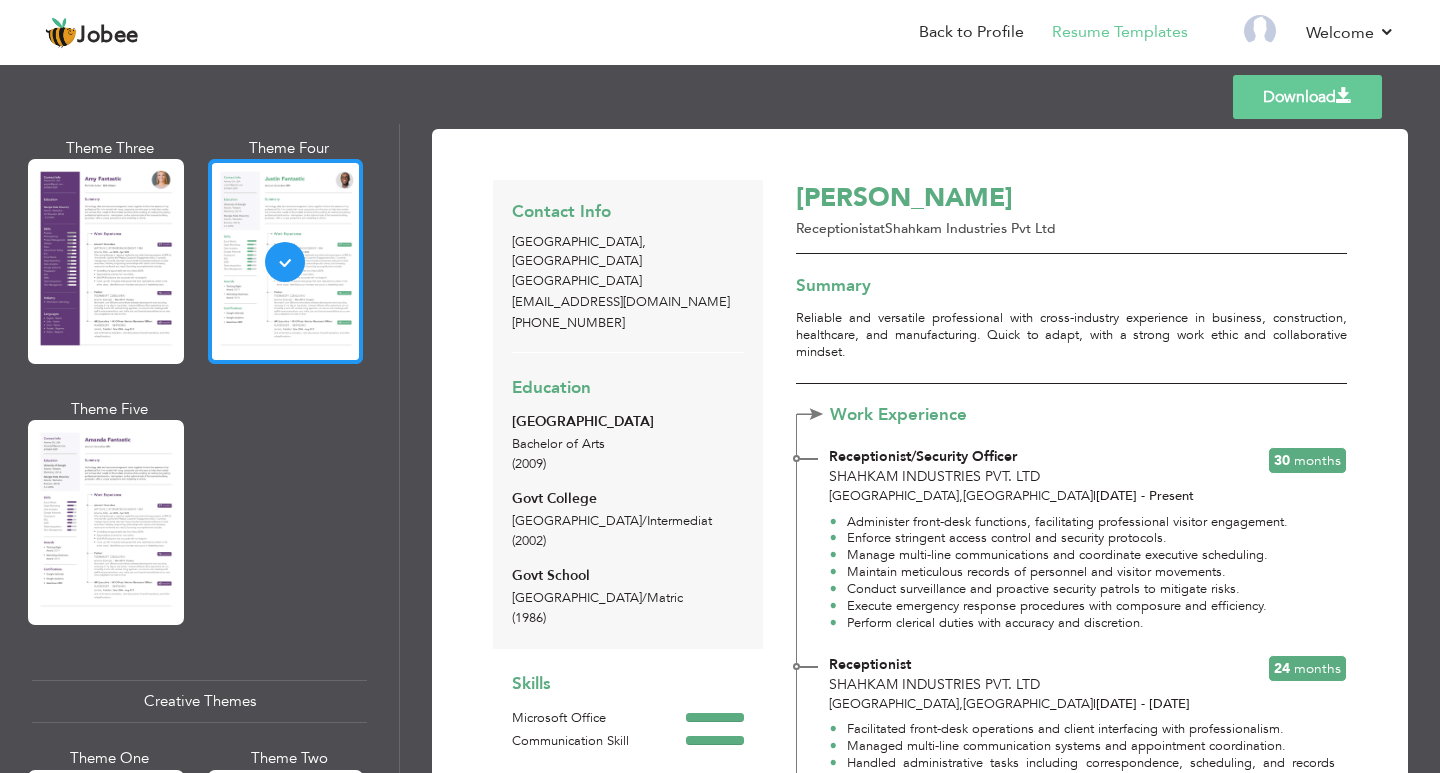 scroll, scrollTop: 2000, scrollLeft: 0, axis: vertical 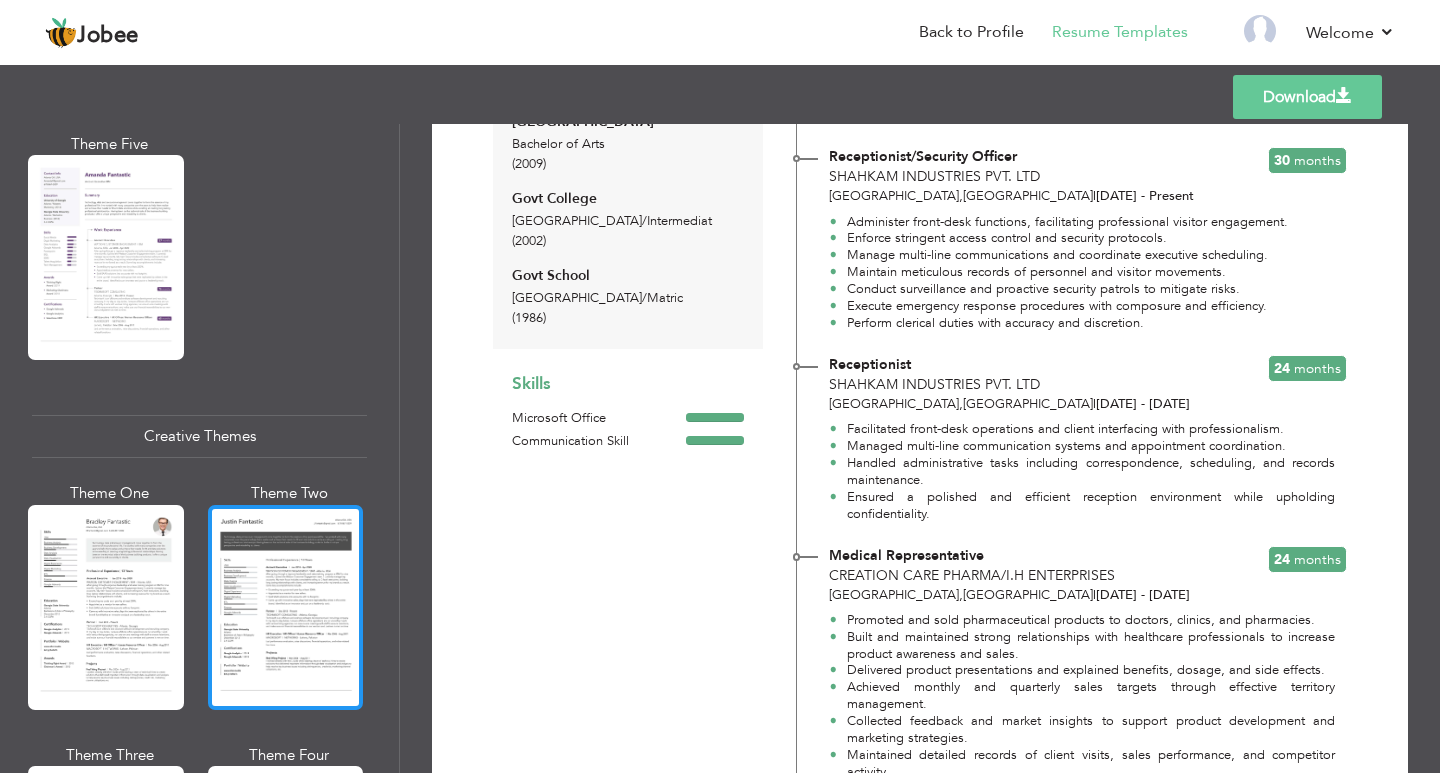 click at bounding box center (286, 607) 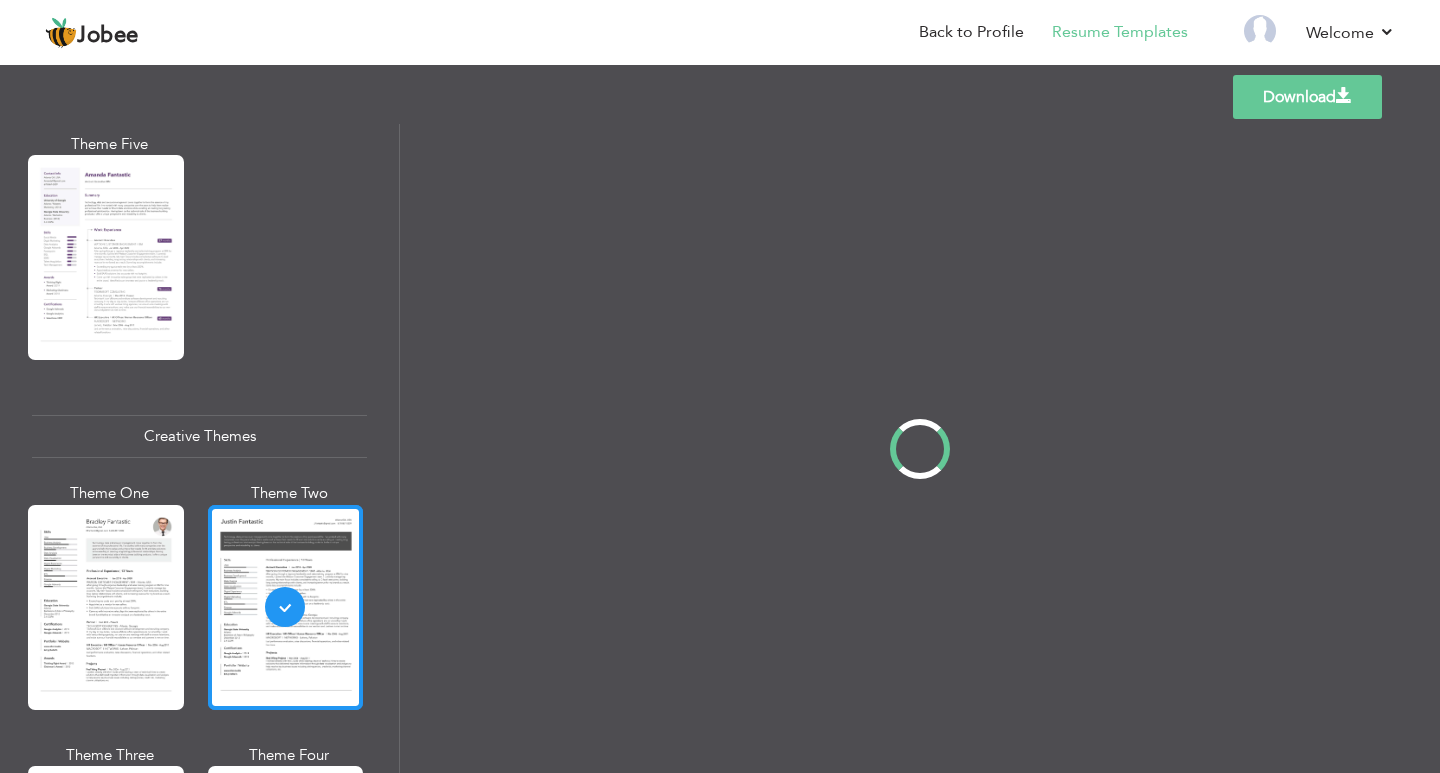 scroll, scrollTop: 0, scrollLeft: 0, axis: both 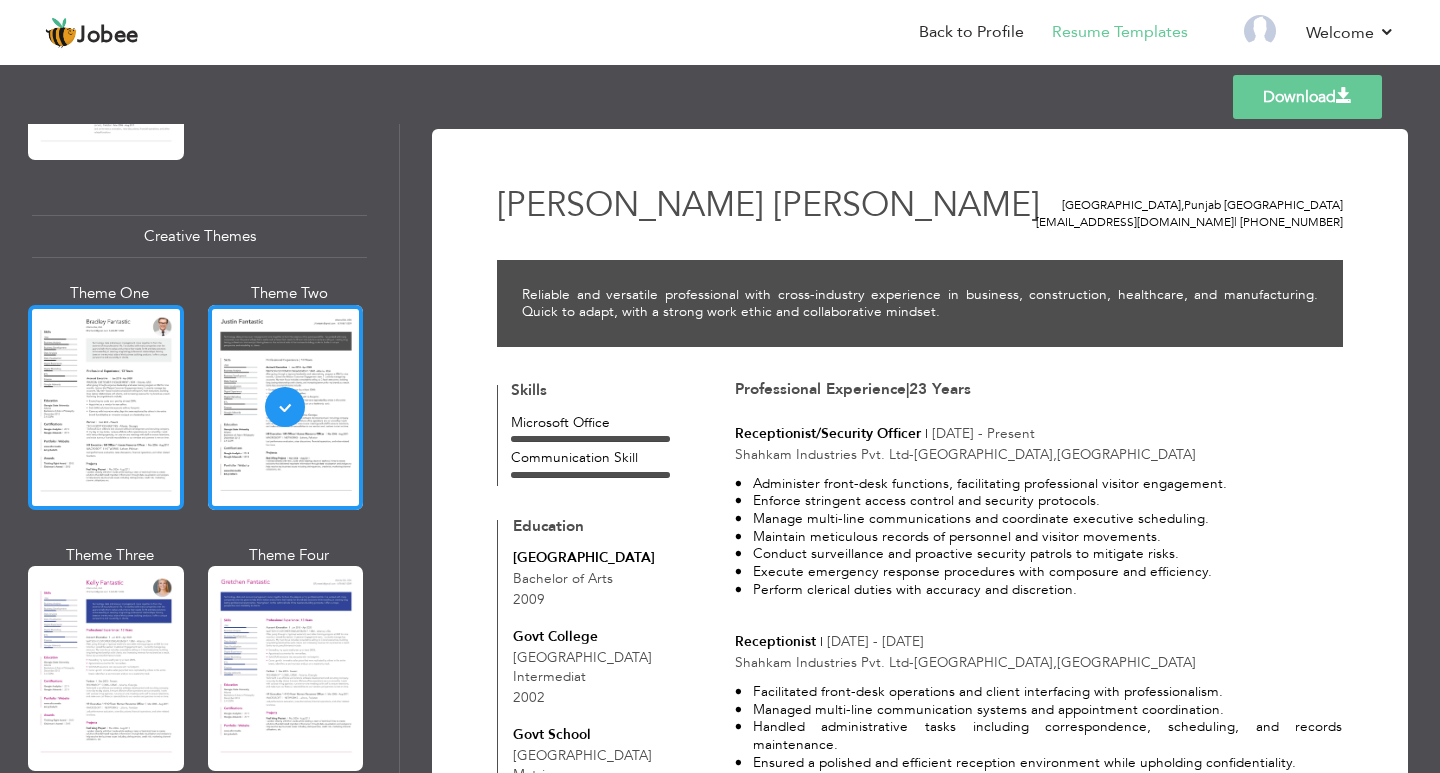 click at bounding box center (106, 407) 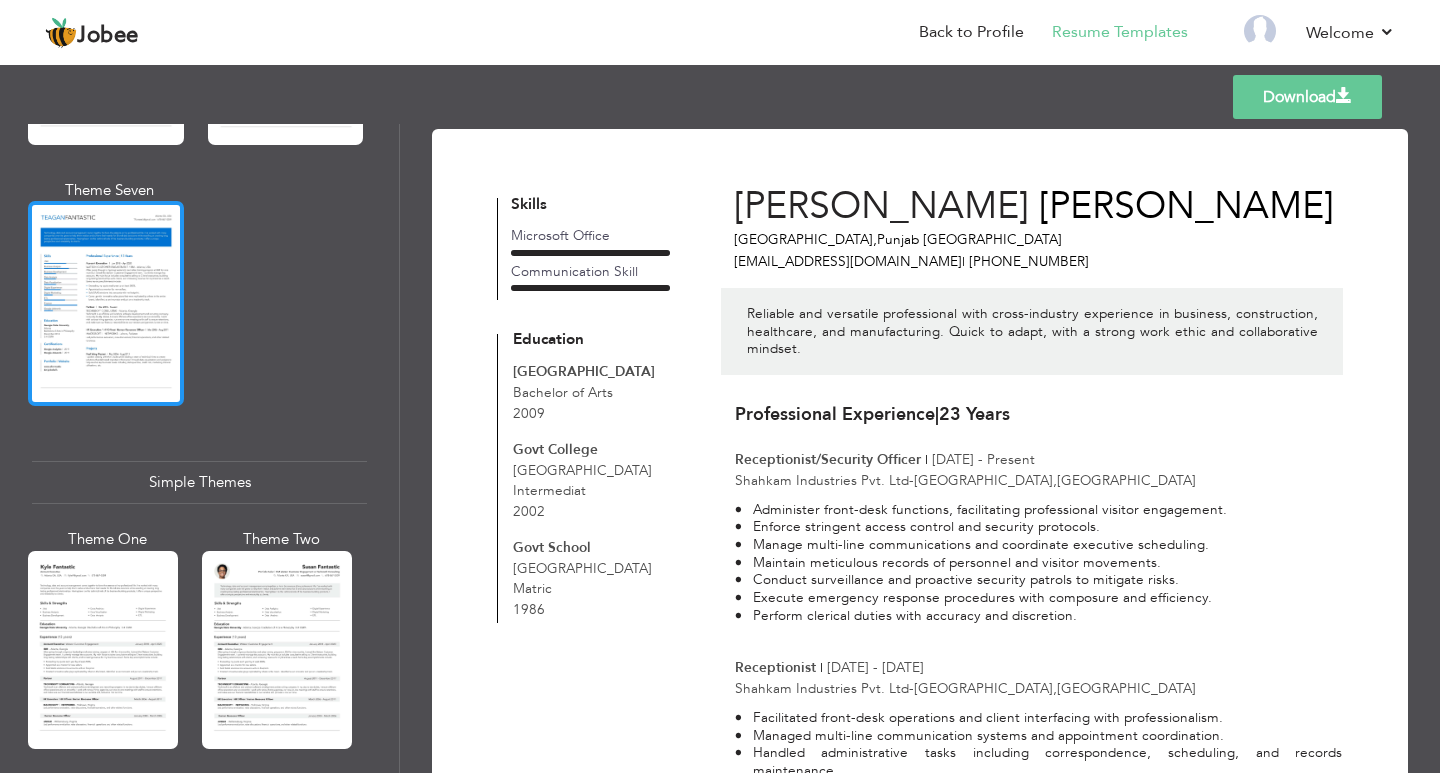 scroll, scrollTop: 3300, scrollLeft: 0, axis: vertical 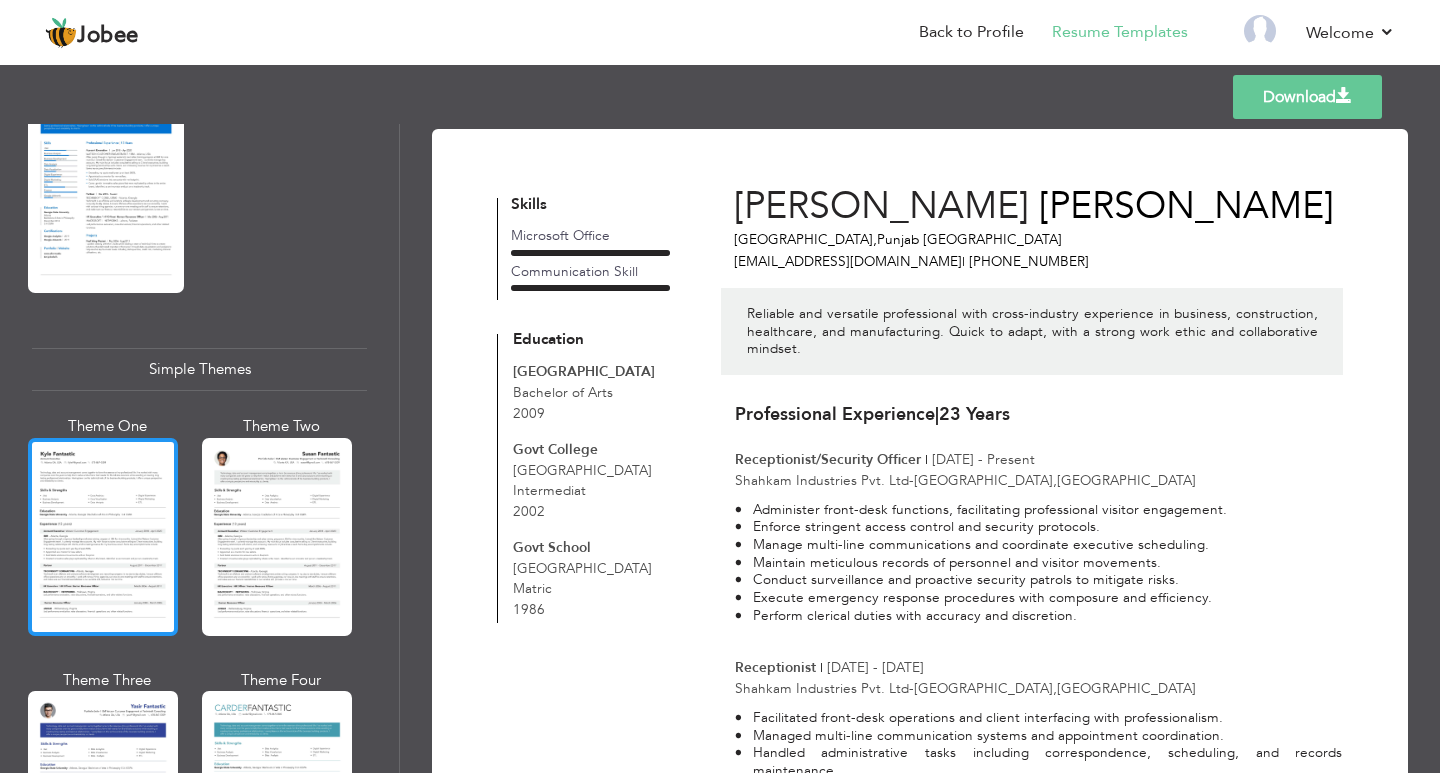 click at bounding box center (103, 537) 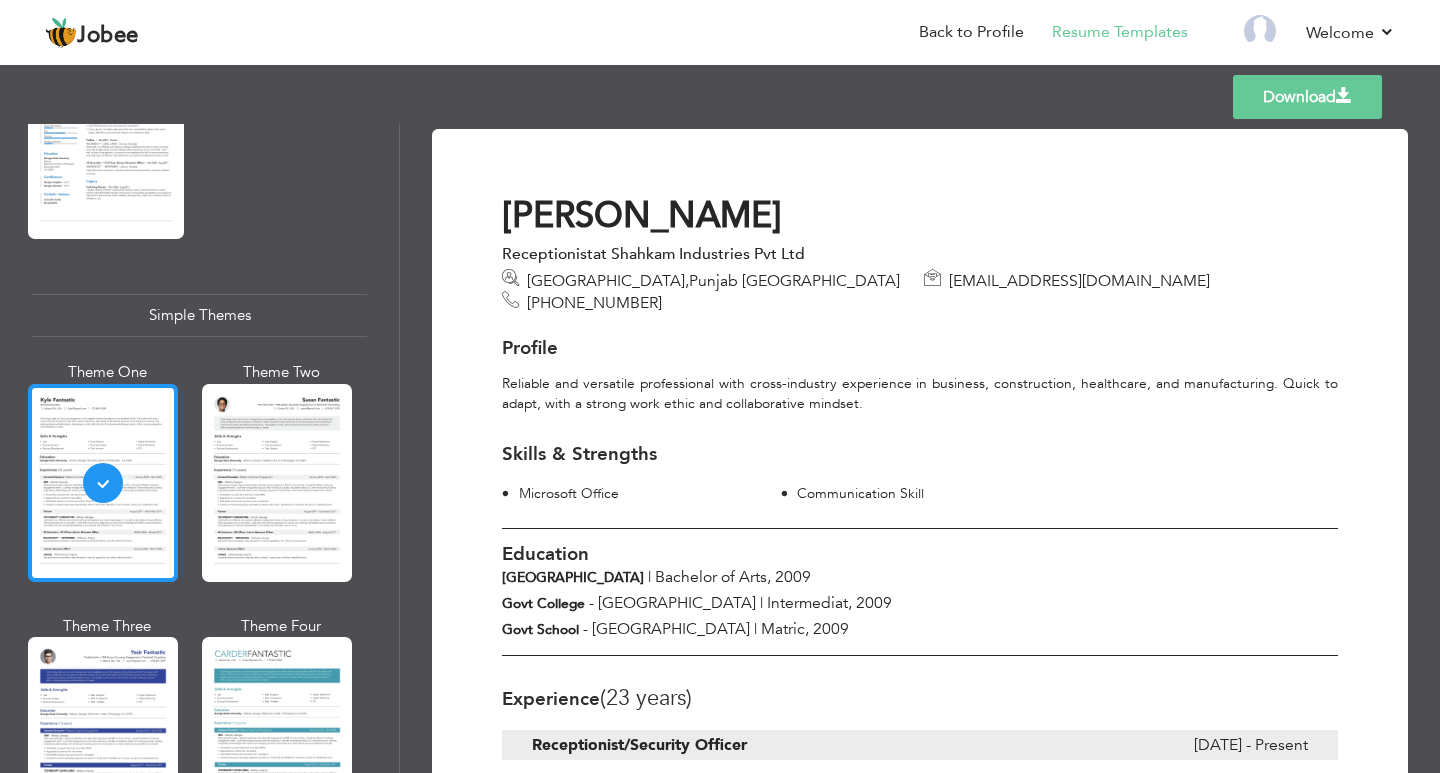 scroll, scrollTop: 3400, scrollLeft: 0, axis: vertical 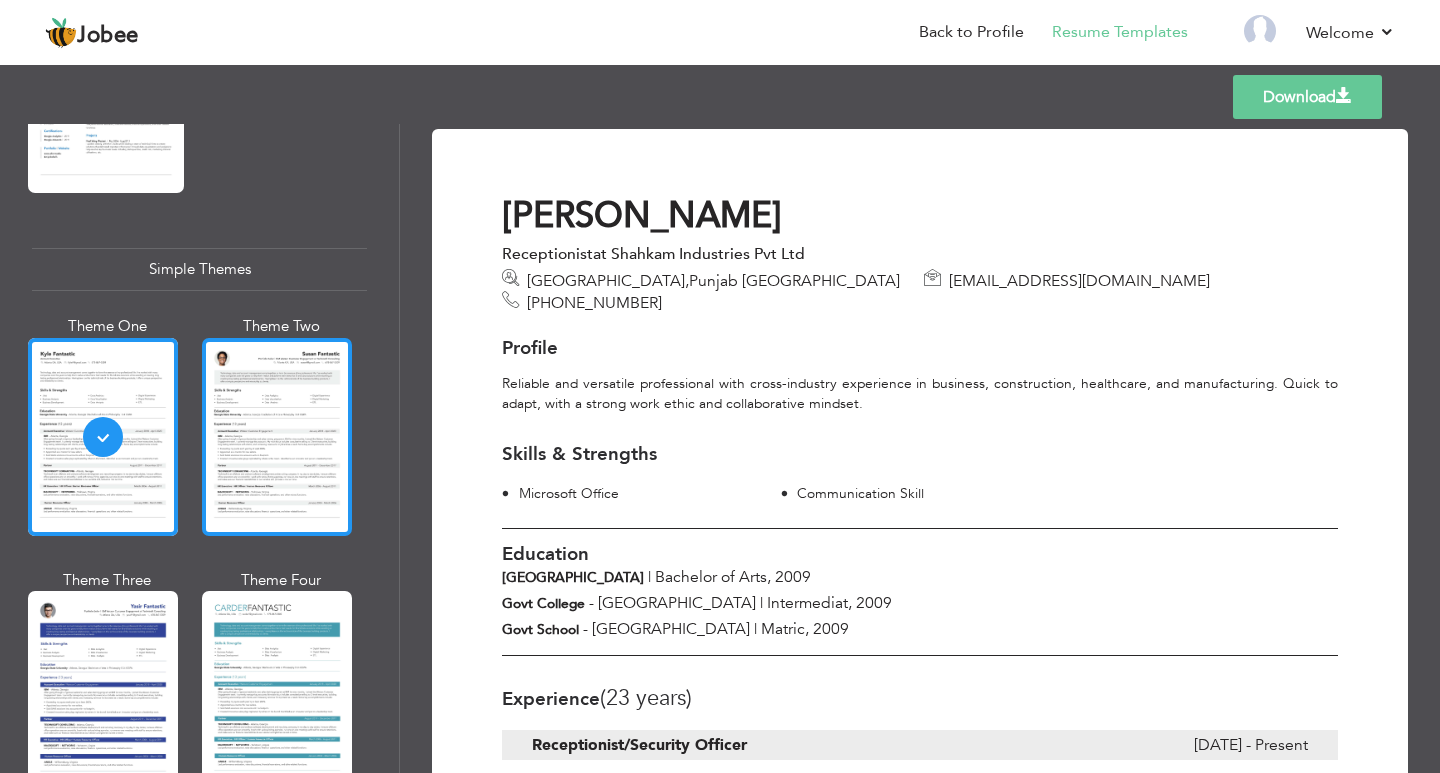 click at bounding box center (277, 437) 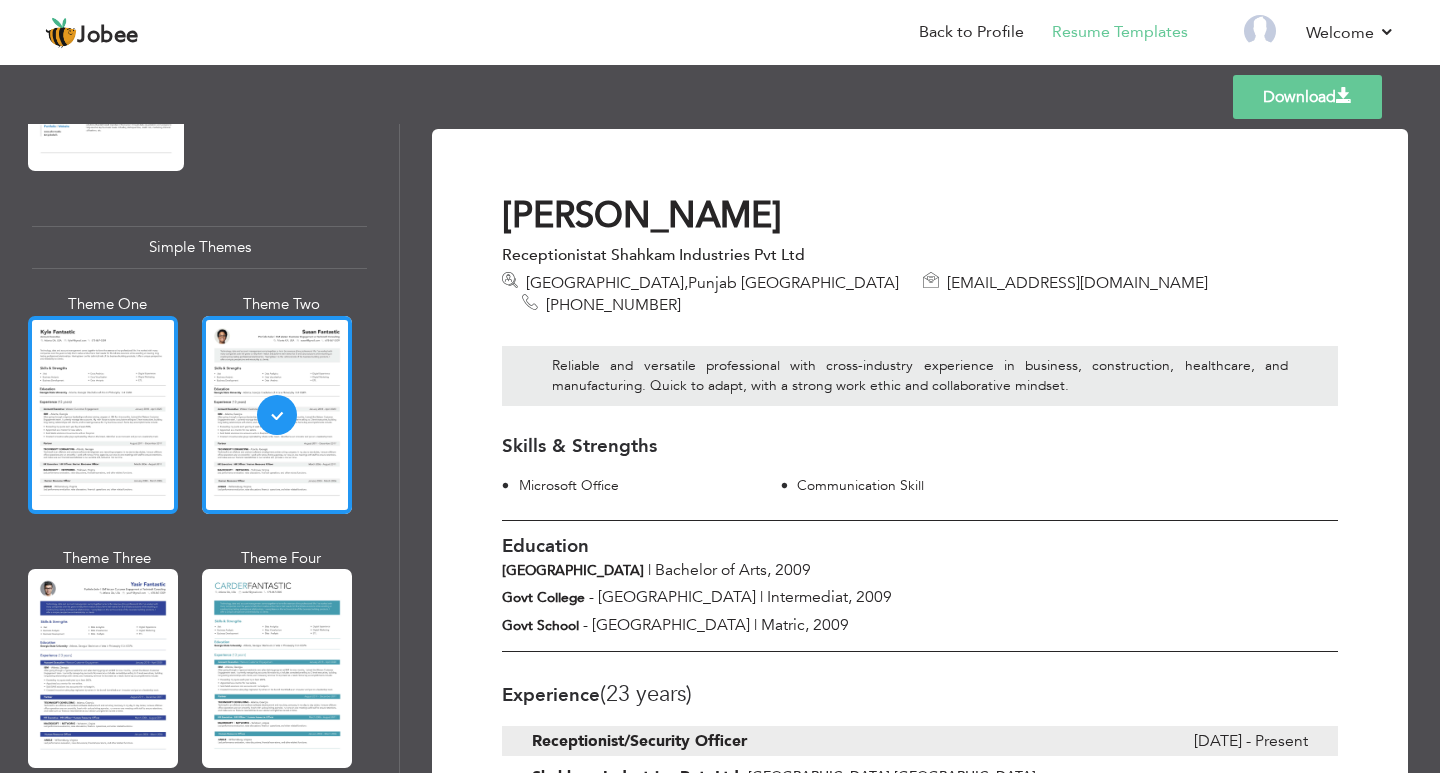scroll, scrollTop: 3428, scrollLeft: 0, axis: vertical 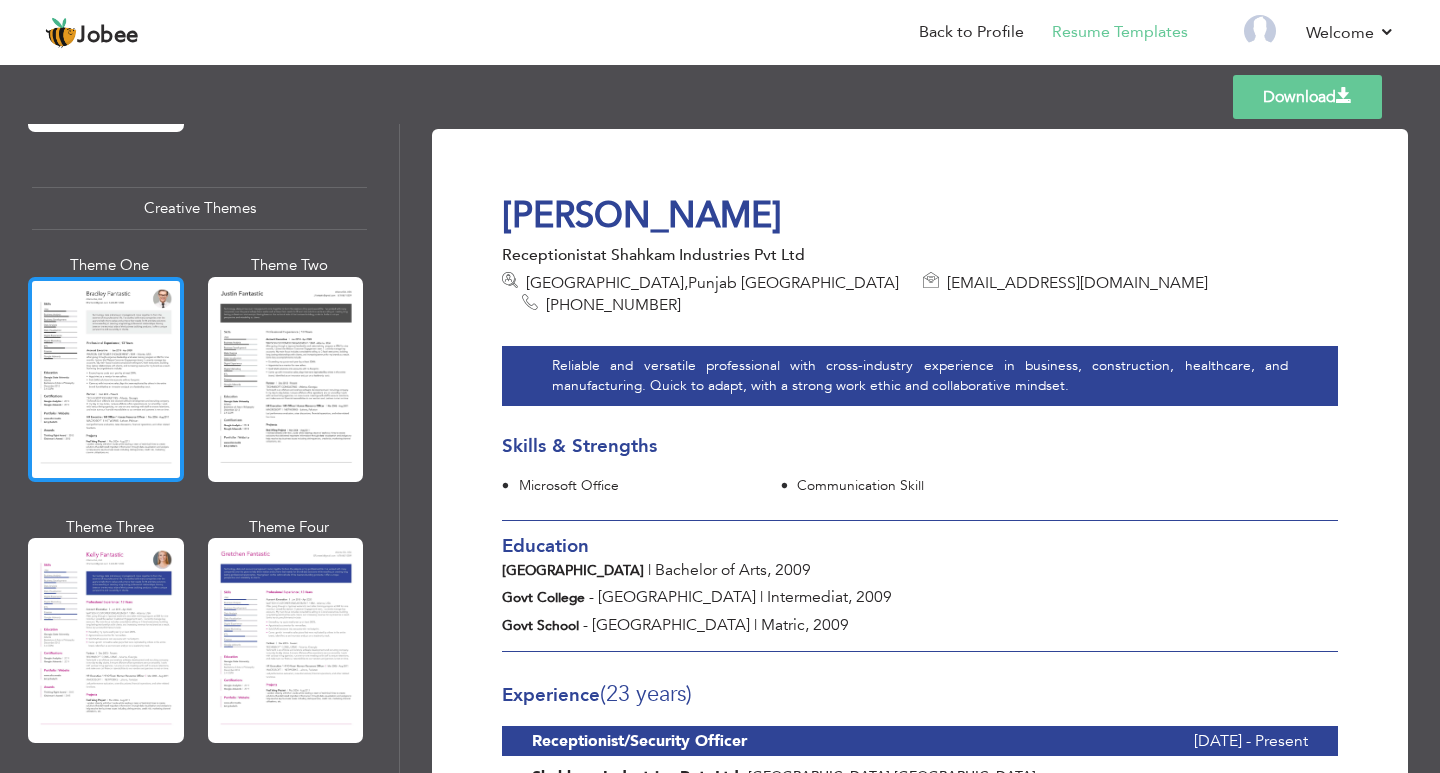 click at bounding box center [106, 379] 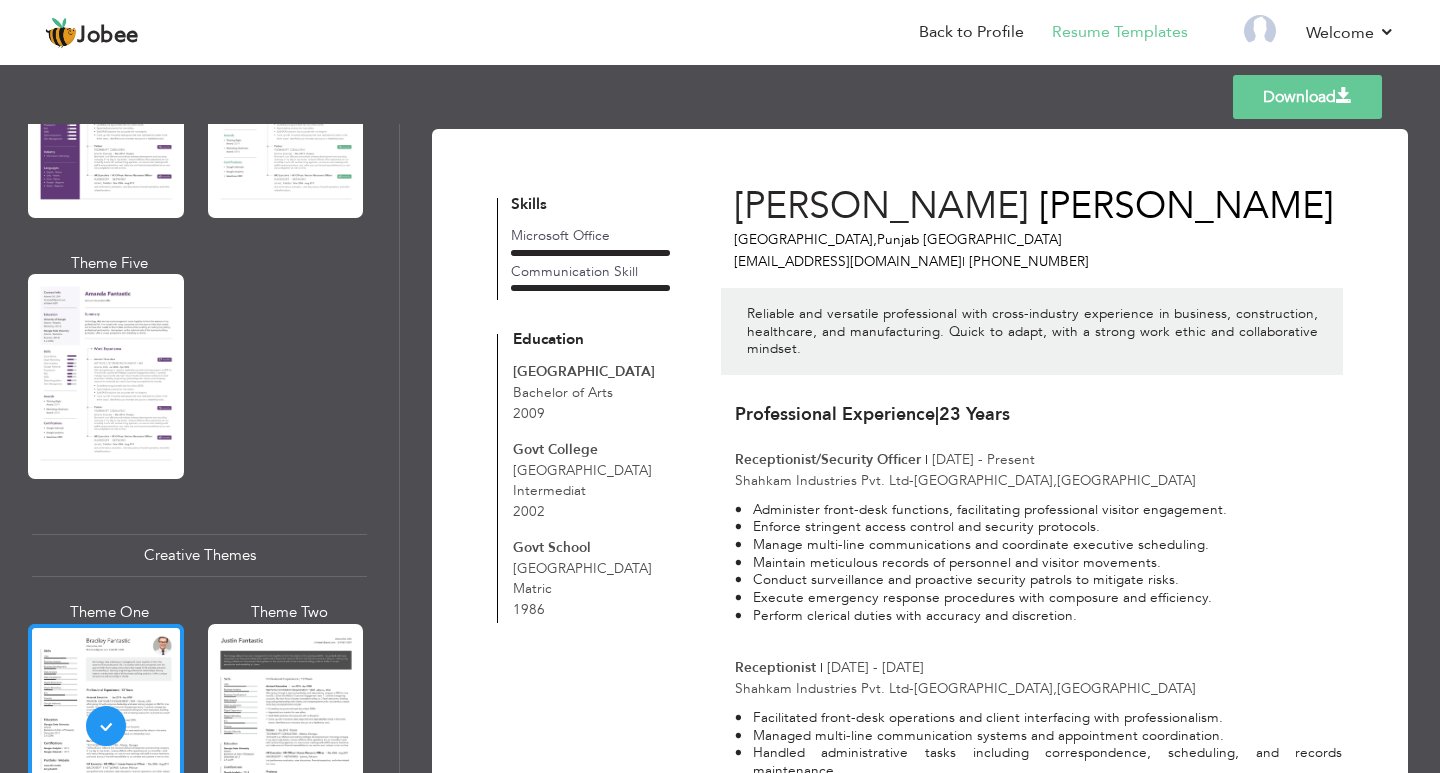 scroll, scrollTop: 1928, scrollLeft: 0, axis: vertical 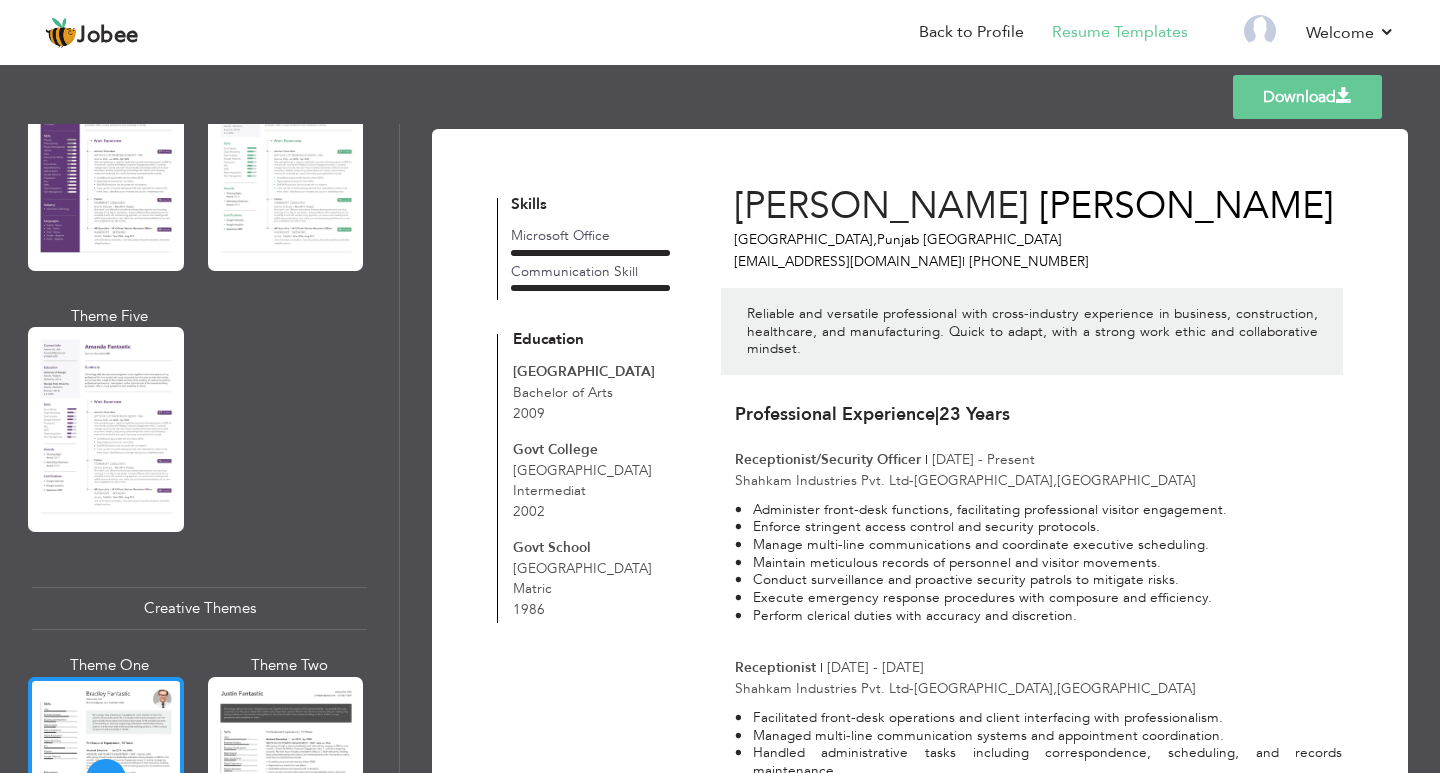 click at bounding box center [106, 429] 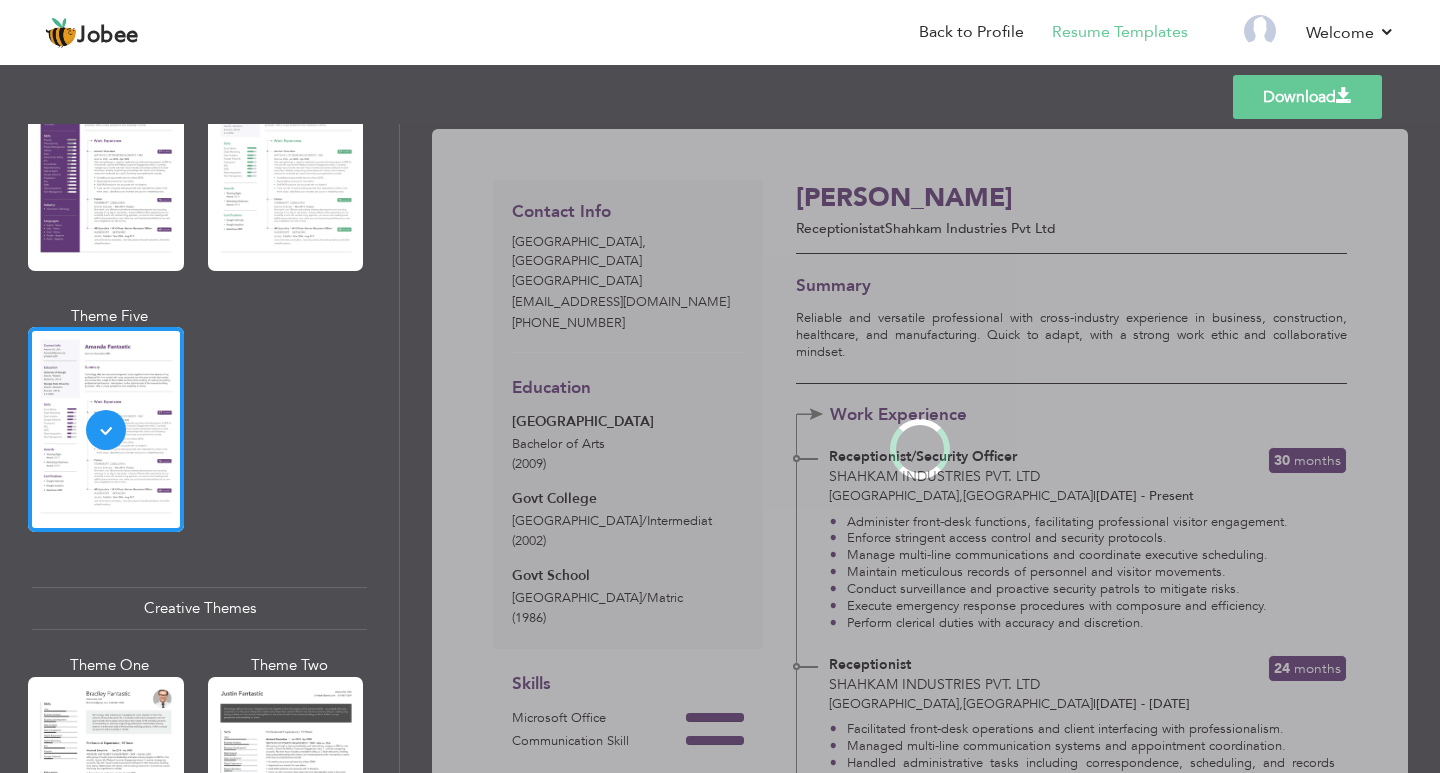 scroll, scrollTop: 1828, scrollLeft: 0, axis: vertical 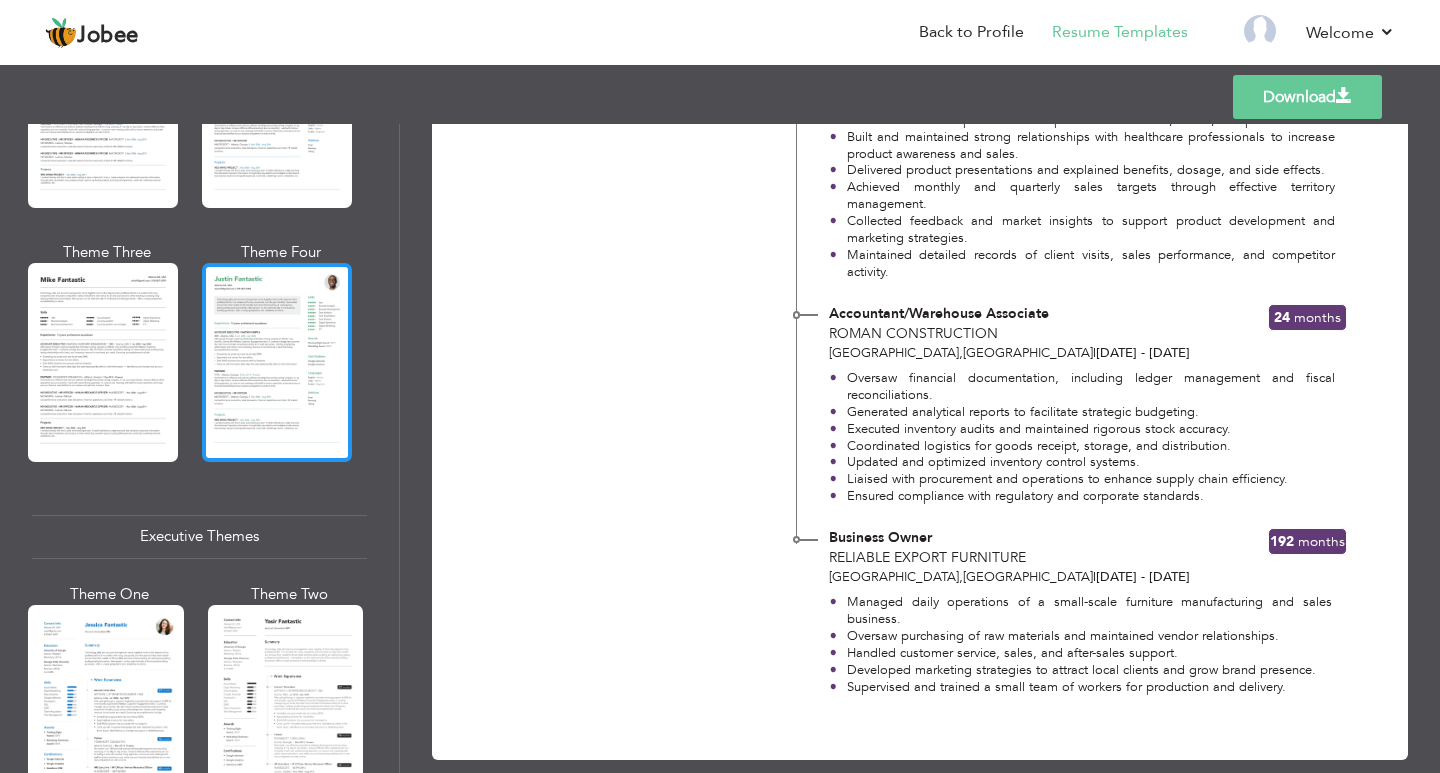 click at bounding box center (277, 362) 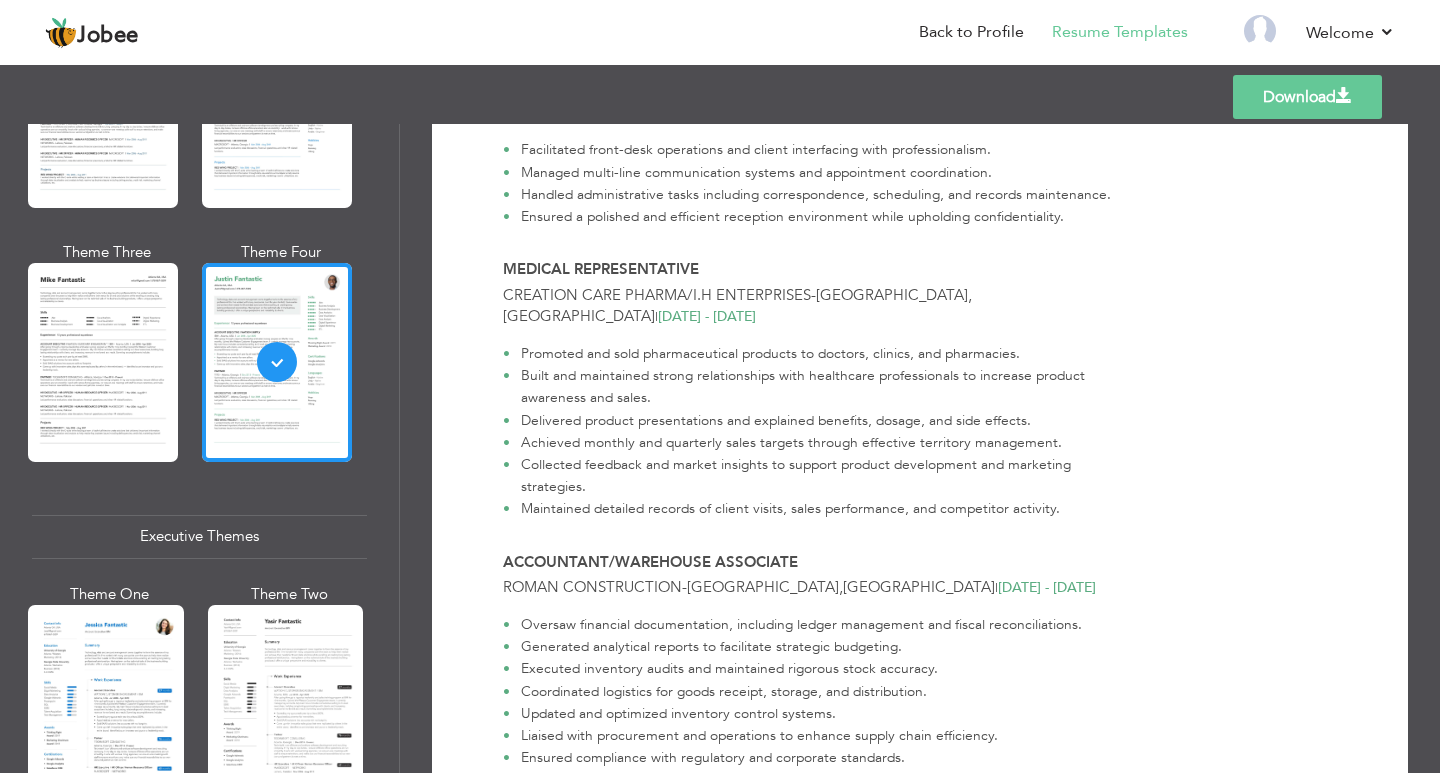 scroll, scrollTop: 800, scrollLeft: 0, axis: vertical 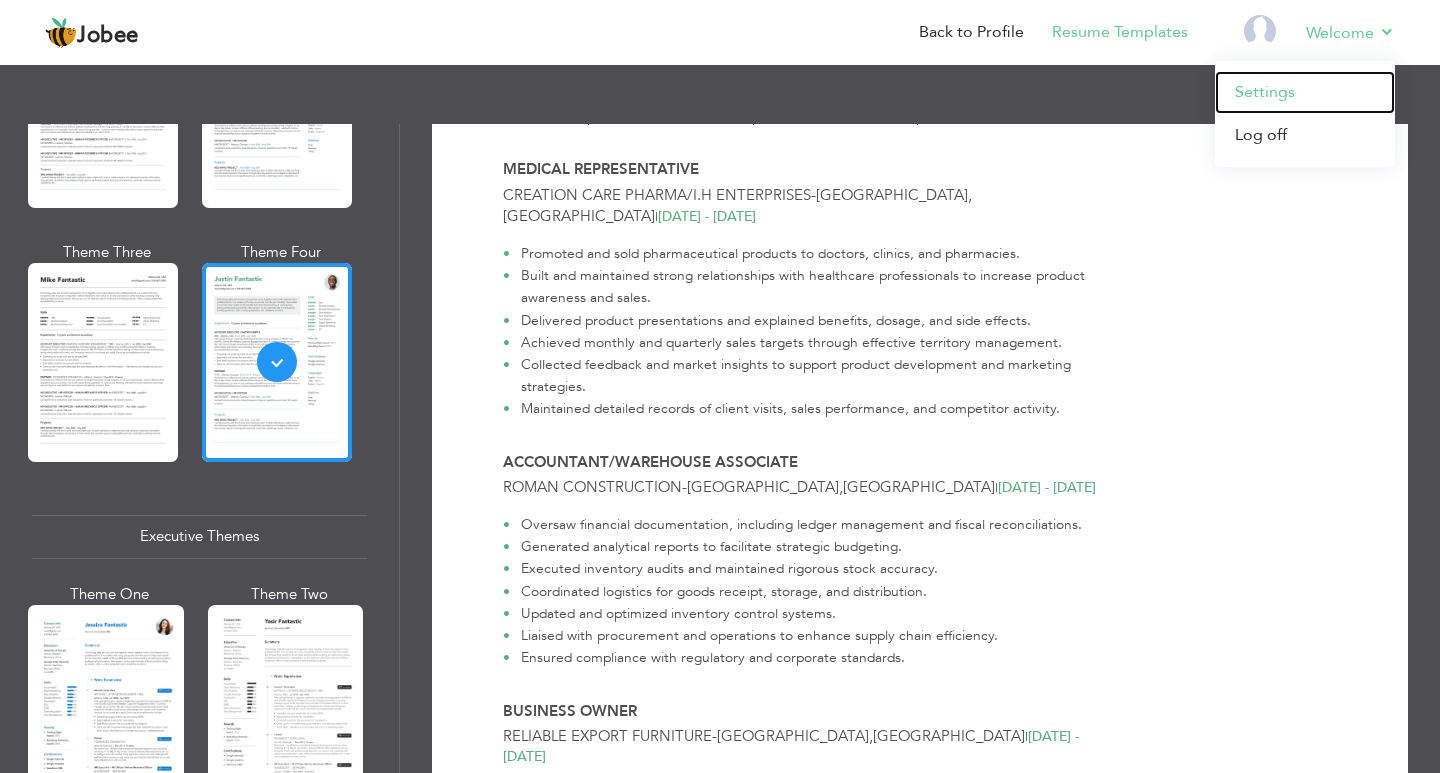click on "Settings" at bounding box center (1305, 92) 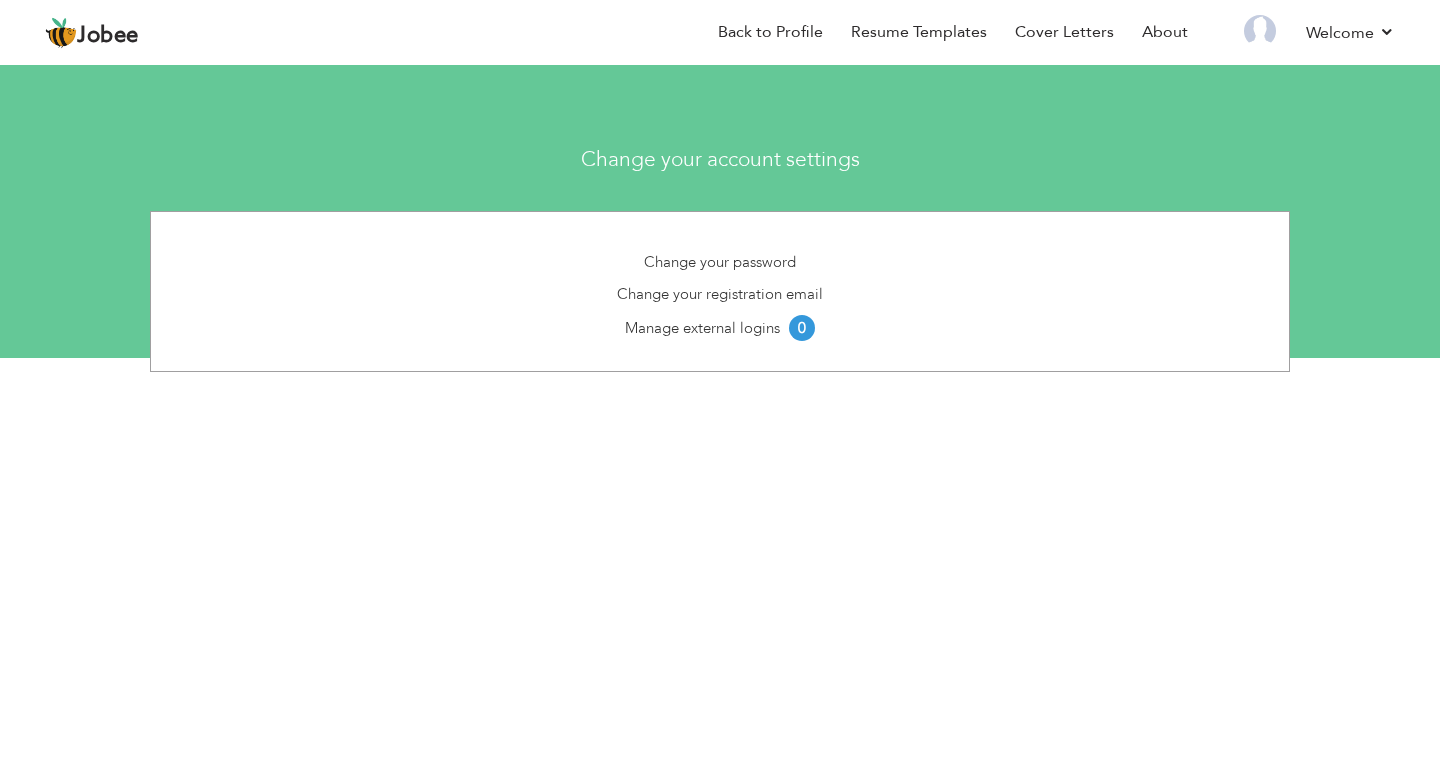 scroll, scrollTop: 0, scrollLeft: 0, axis: both 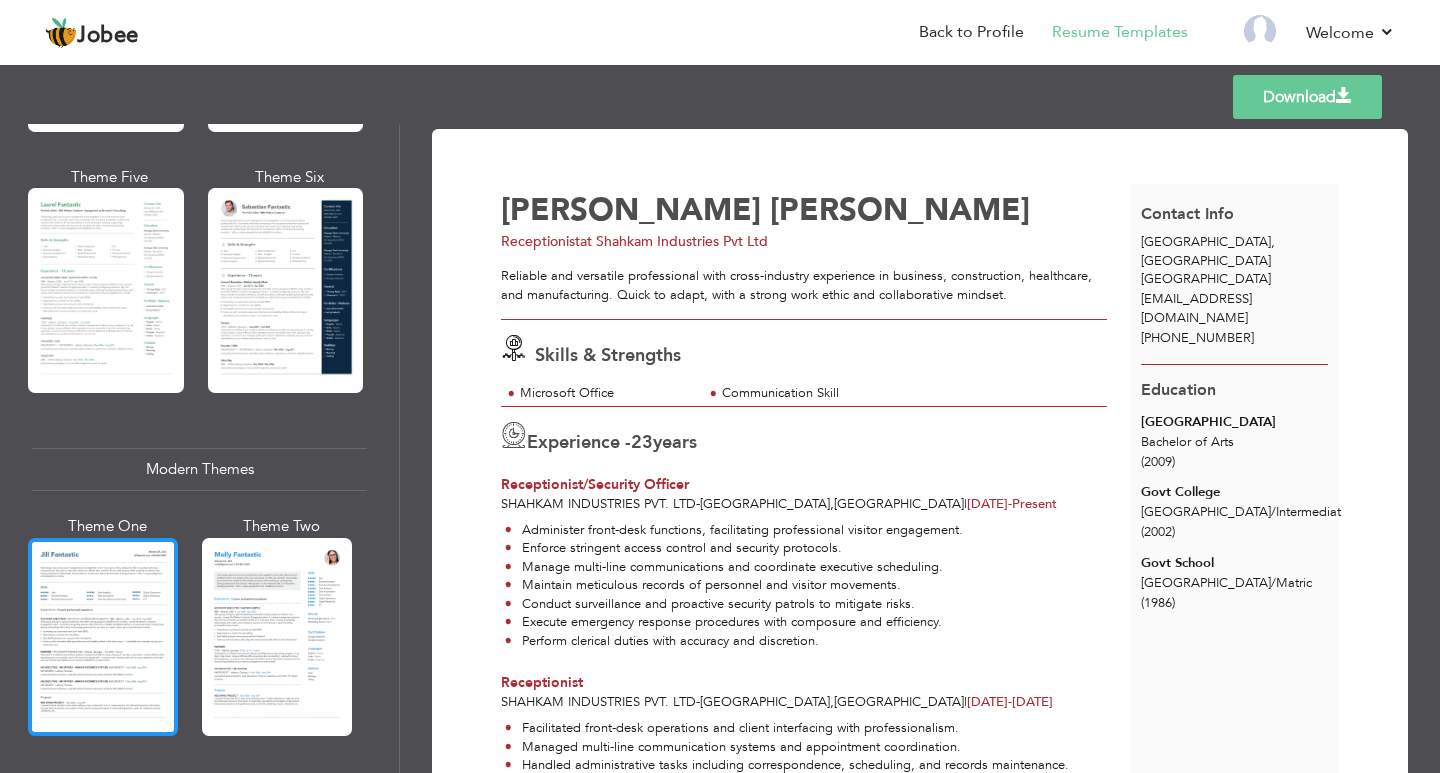 click at bounding box center [103, 637] 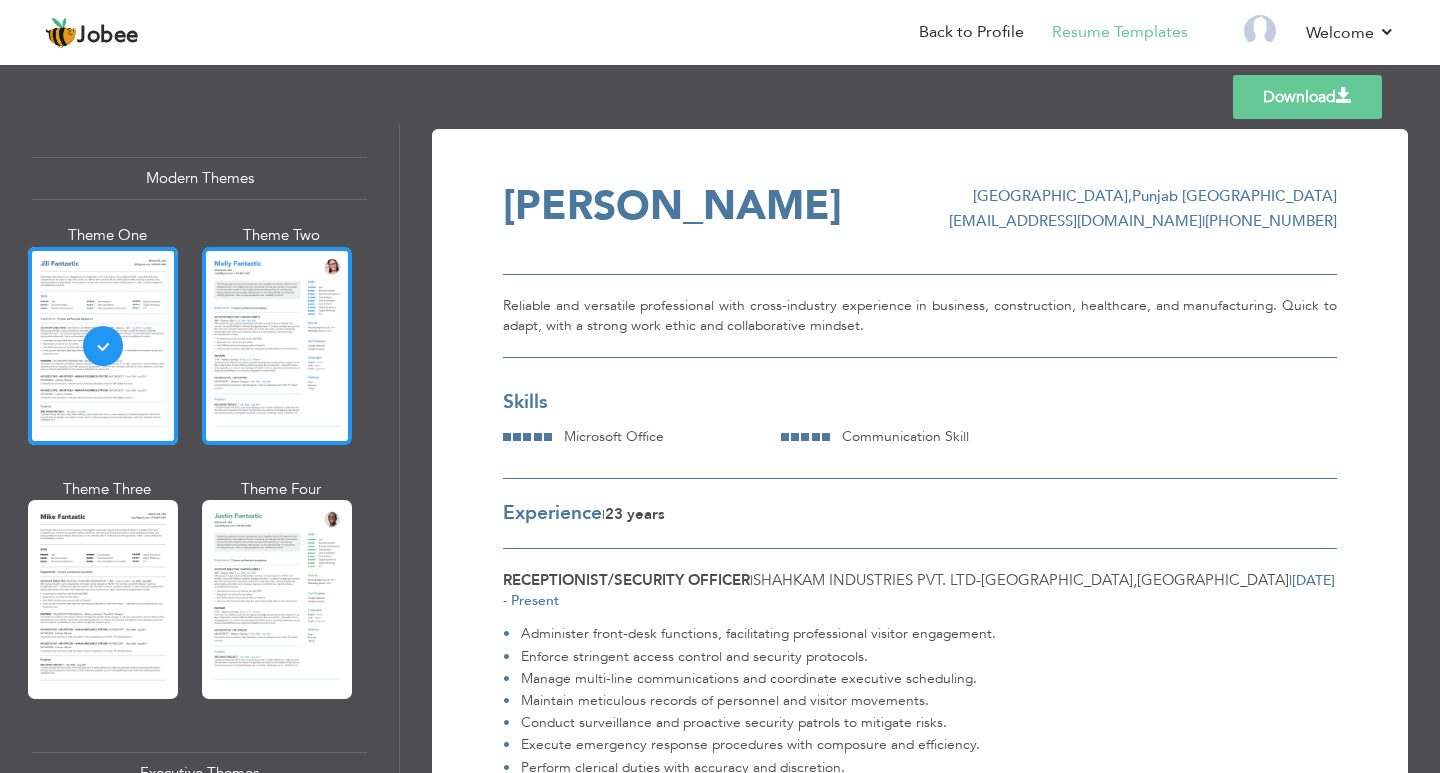 scroll, scrollTop: 900, scrollLeft: 0, axis: vertical 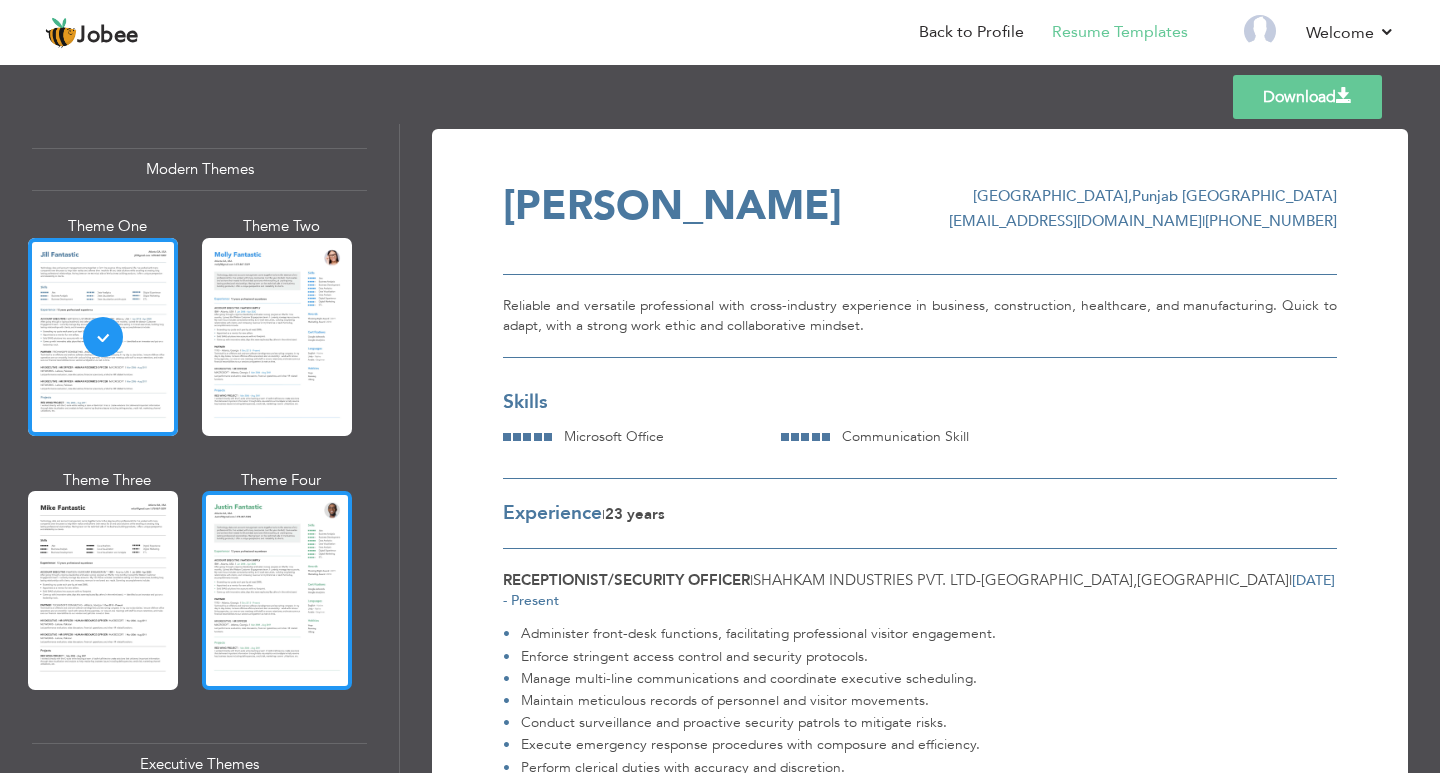 click at bounding box center (277, 590) 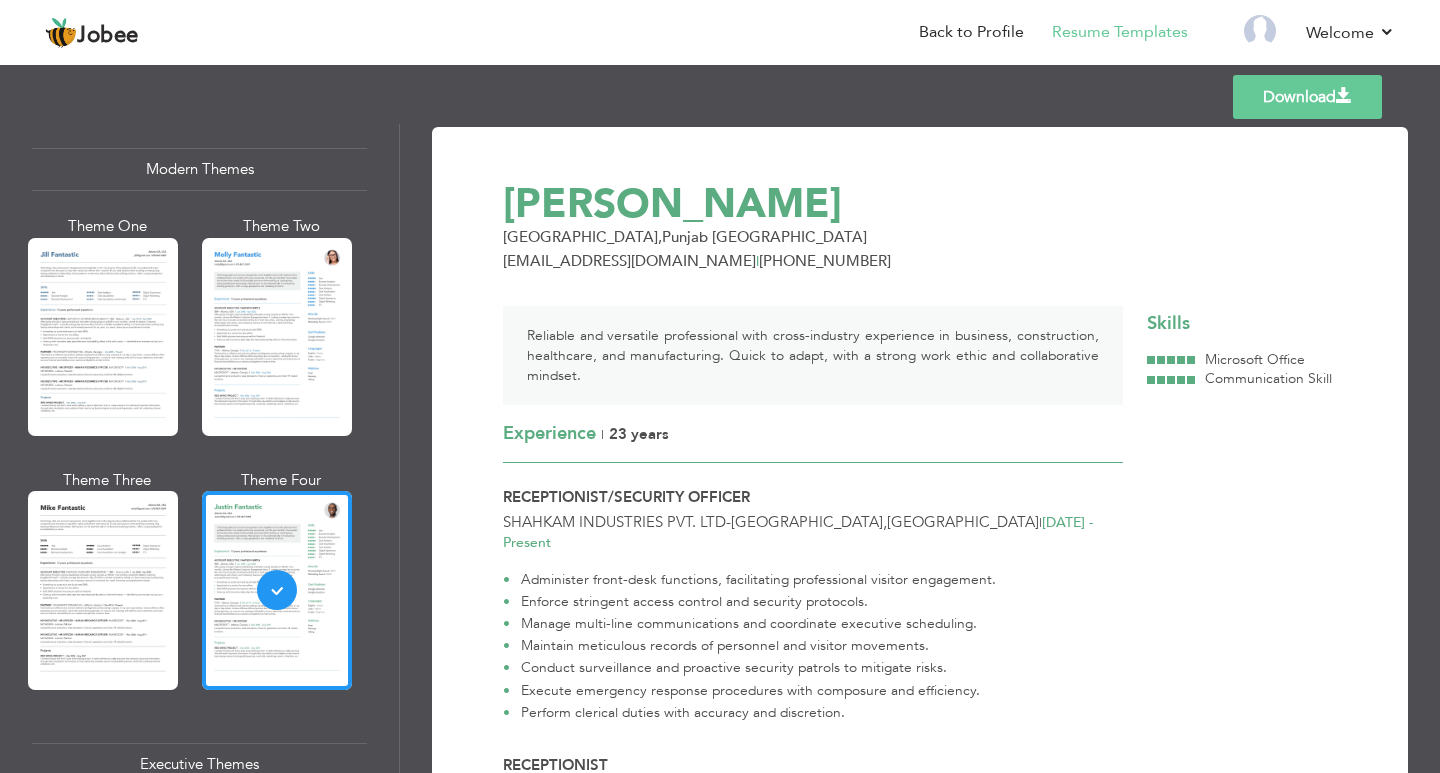 scroll, scrollTop: 0, scrollLeft: 0, axis: both 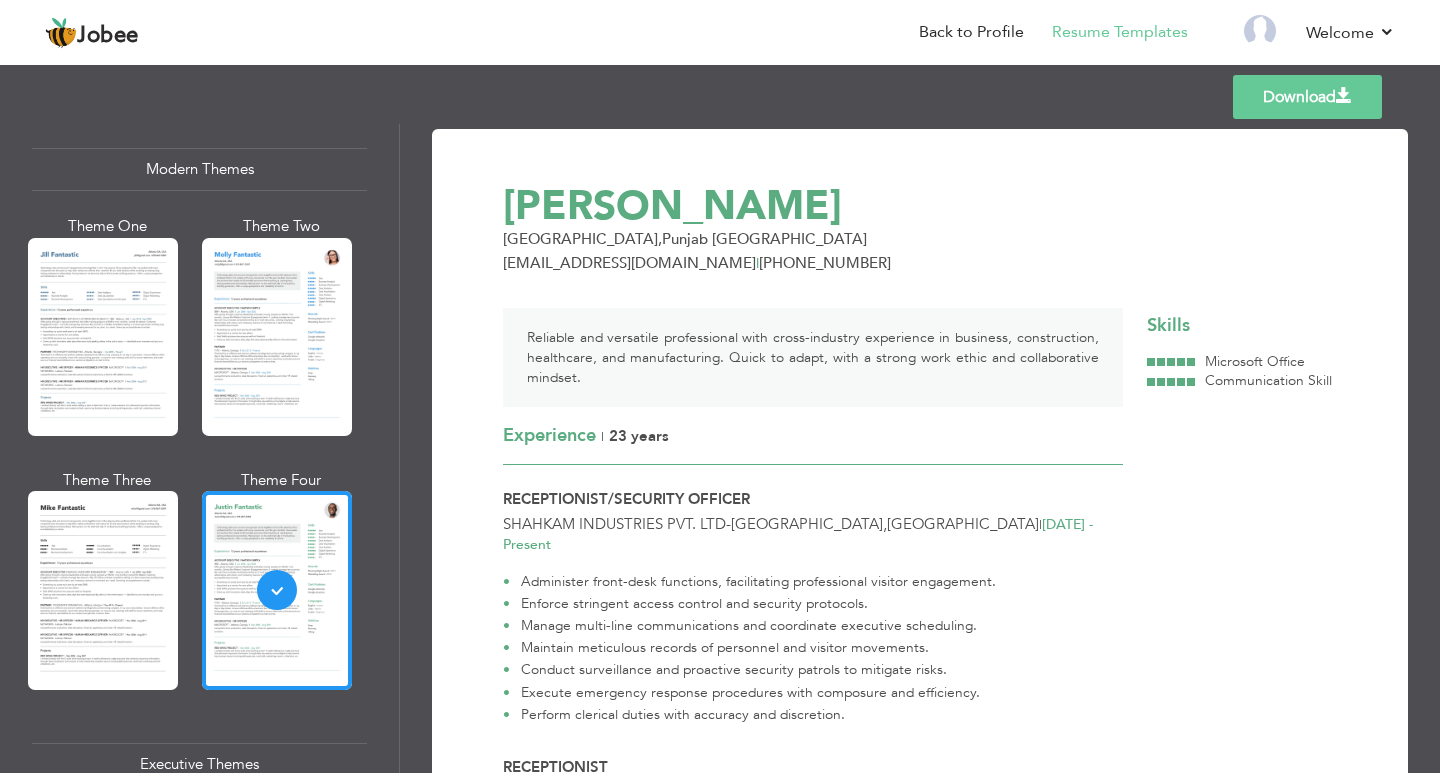 click on "Download" at bounding box center [1307, 97] 